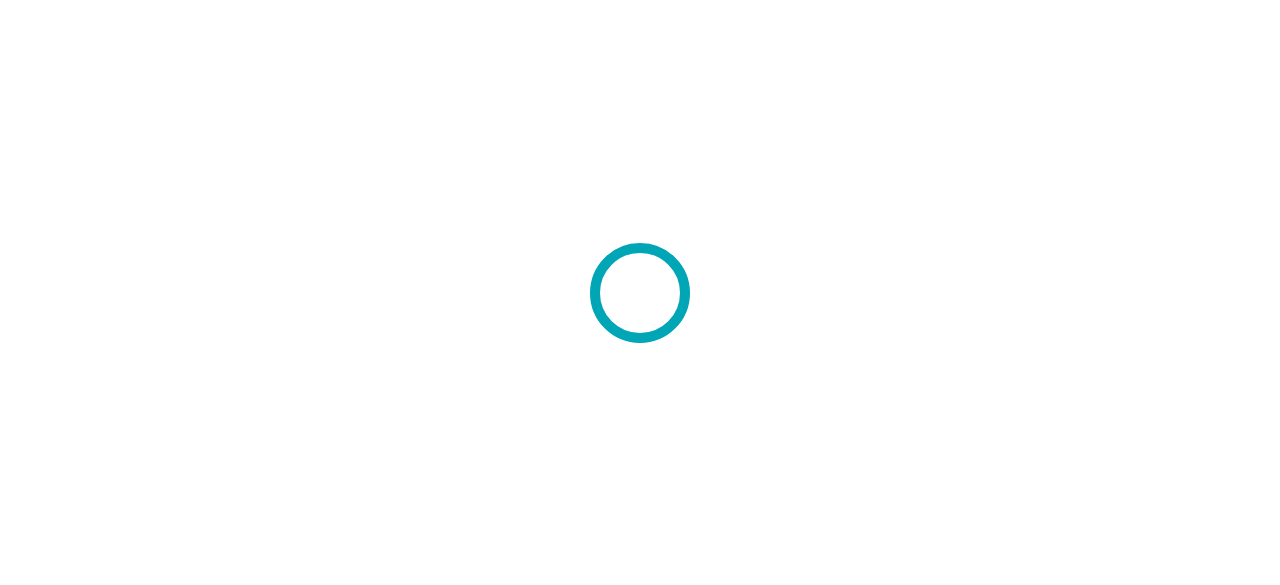 scroll, scrollTop: 0, scrollLeft: 0, axis: both 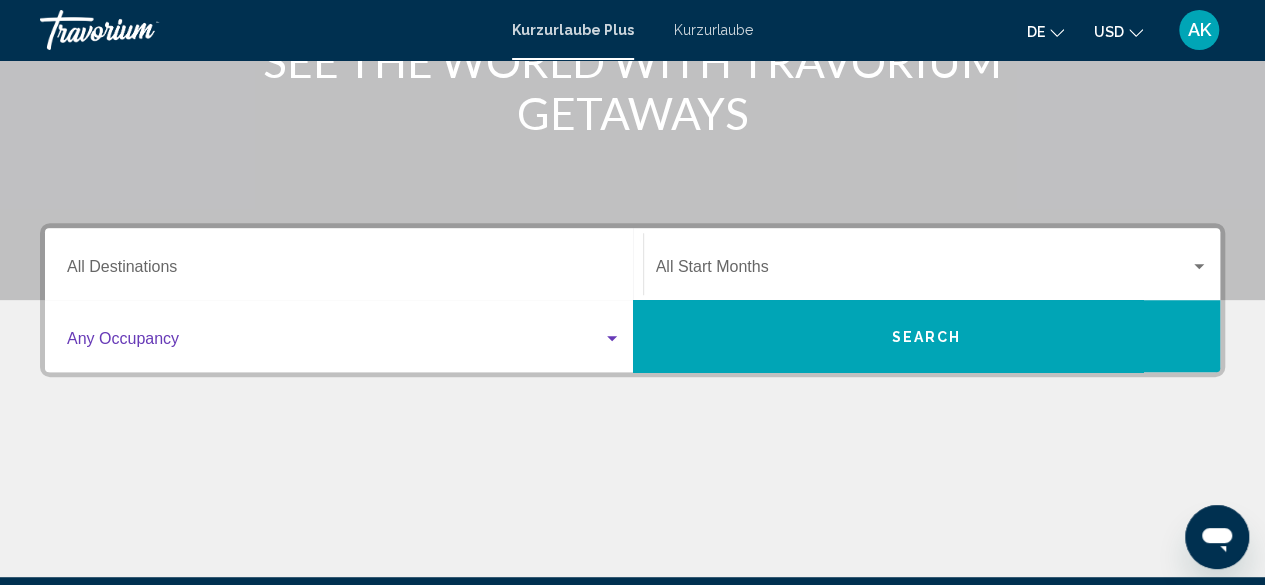 click at bounding box center [344, 343] 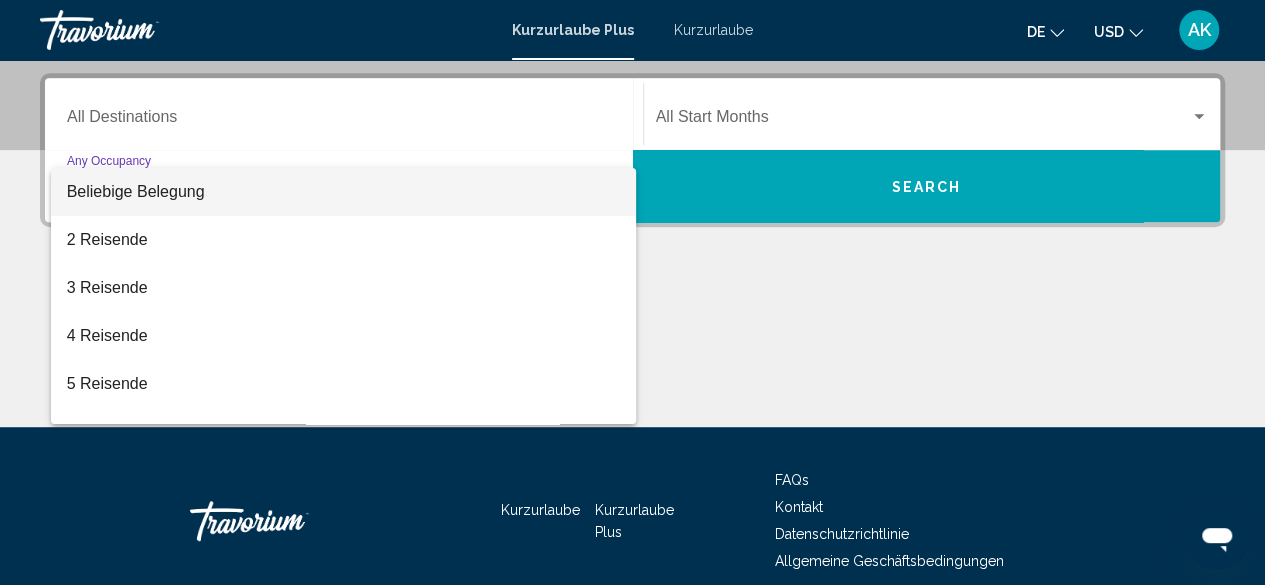 scroll, scrollTop: 458, scrollLeft: 0, axis: vertical 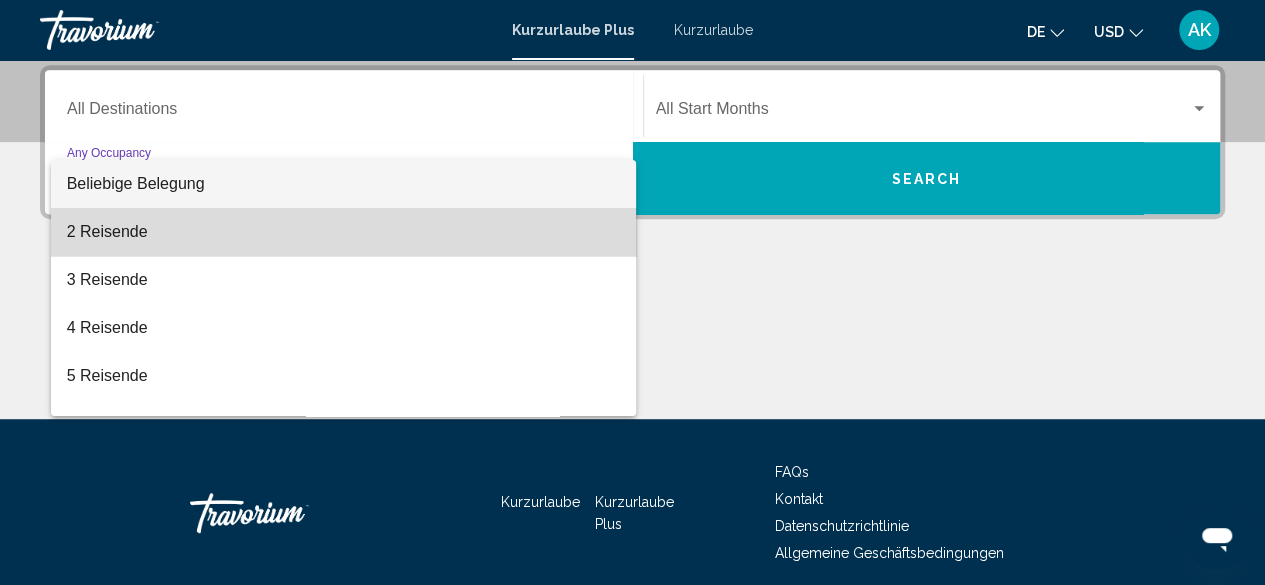 click on "2 Reisende" at bounding box center [344, 232] 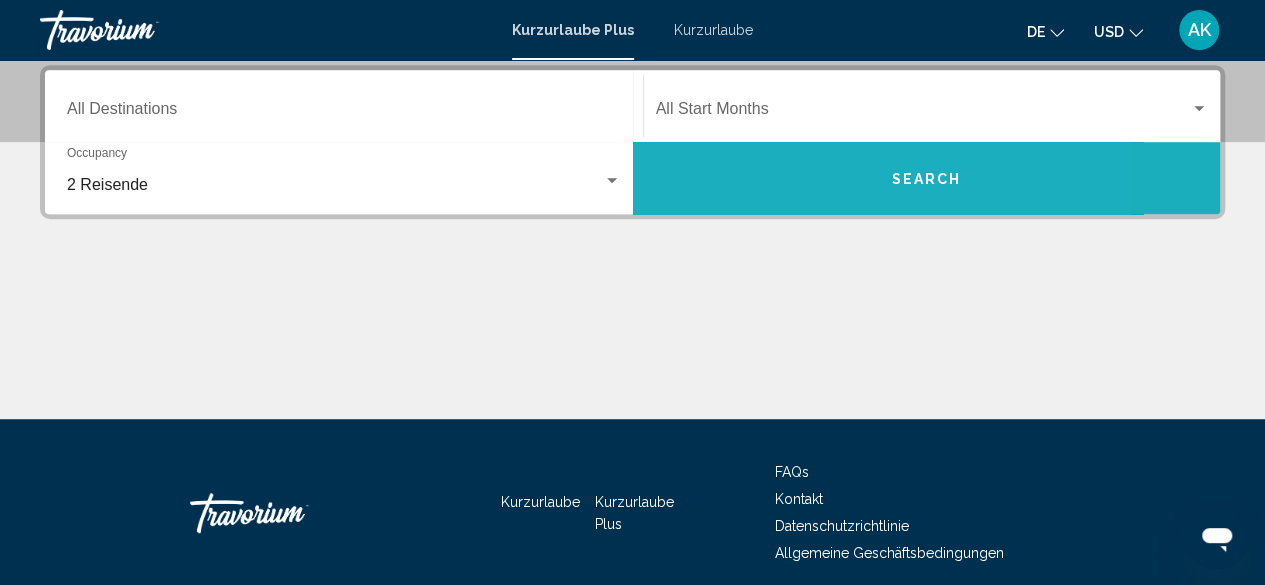 click on "Search" at bounding box center (927, 178) 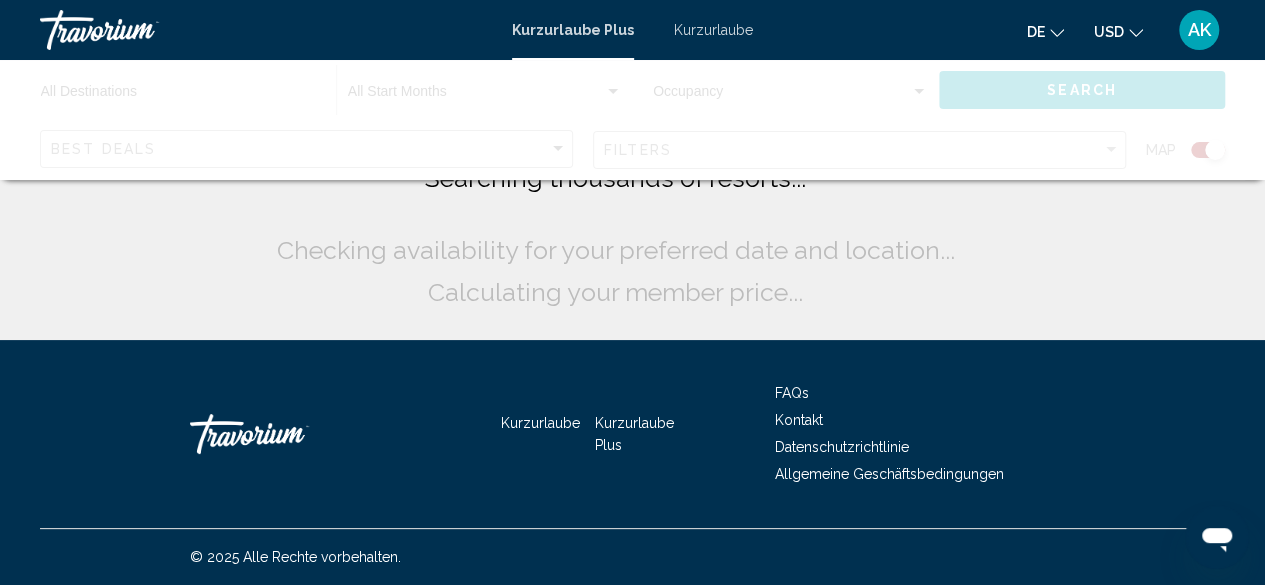 scroll, scrollTop: 0, scrollLeft: 0, axis: both 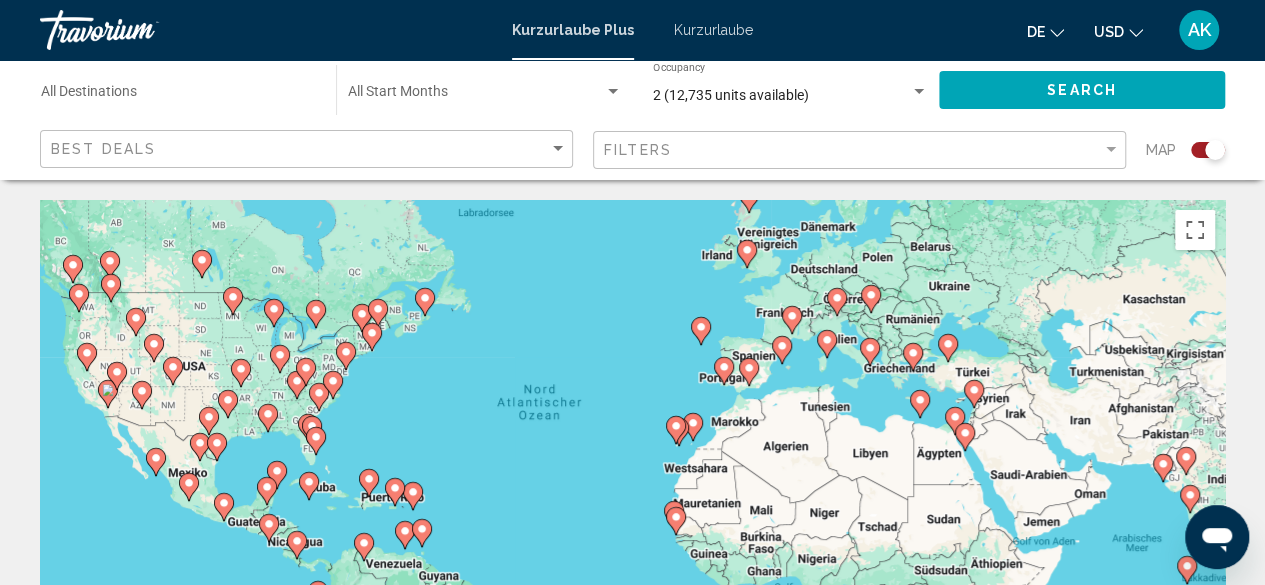 drag, startPoint x: 714, startPoint y: 283, endPoint x: 786, endPoint y: 422, distance: 156.54073 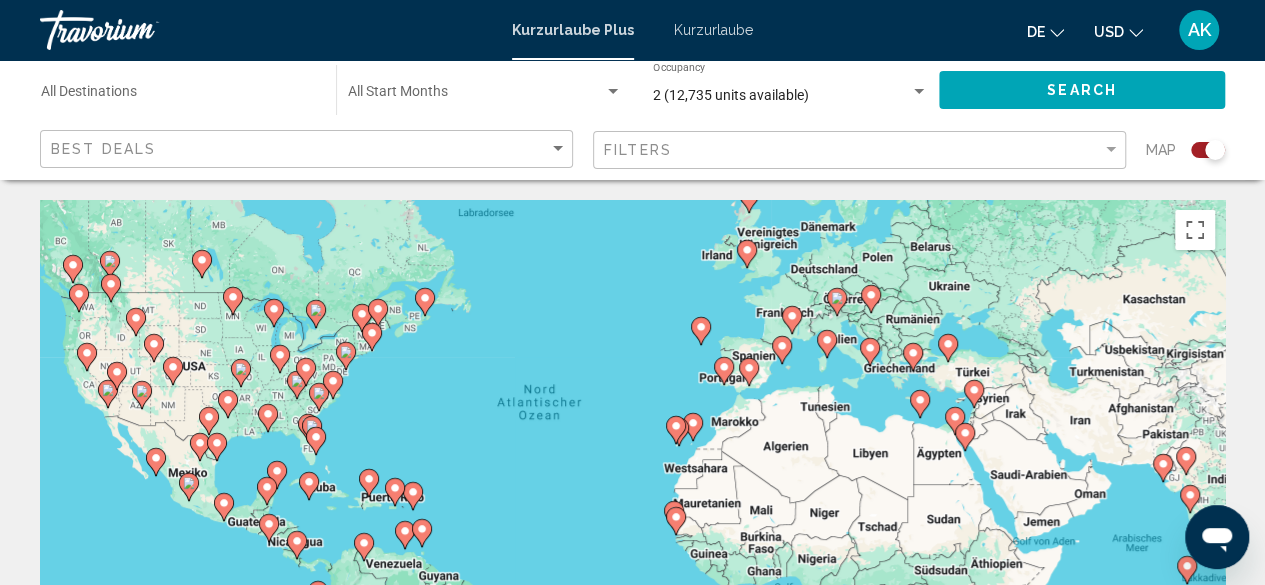 click on "Um von einem Element zum anderen zu gelangen, drückst du die Pfeiltasten entsprechend. Um den Modus zum Ziehen mit der Tastatur zu aktivieren, drückst du Alt + Eingabetaste. Wenn du den Modus aktiviert hast, kannst du die Markierung mit den Pfeiltasten verschieben. Nachdem du sie an die gewünschte Stelle gezogen bzw. verschoben hast, drückst du einfach die Eingabetaste. Durch Drücken der Esc-Taste kannst du den Vorgang abbrechen." at bounding box center [632, 500] 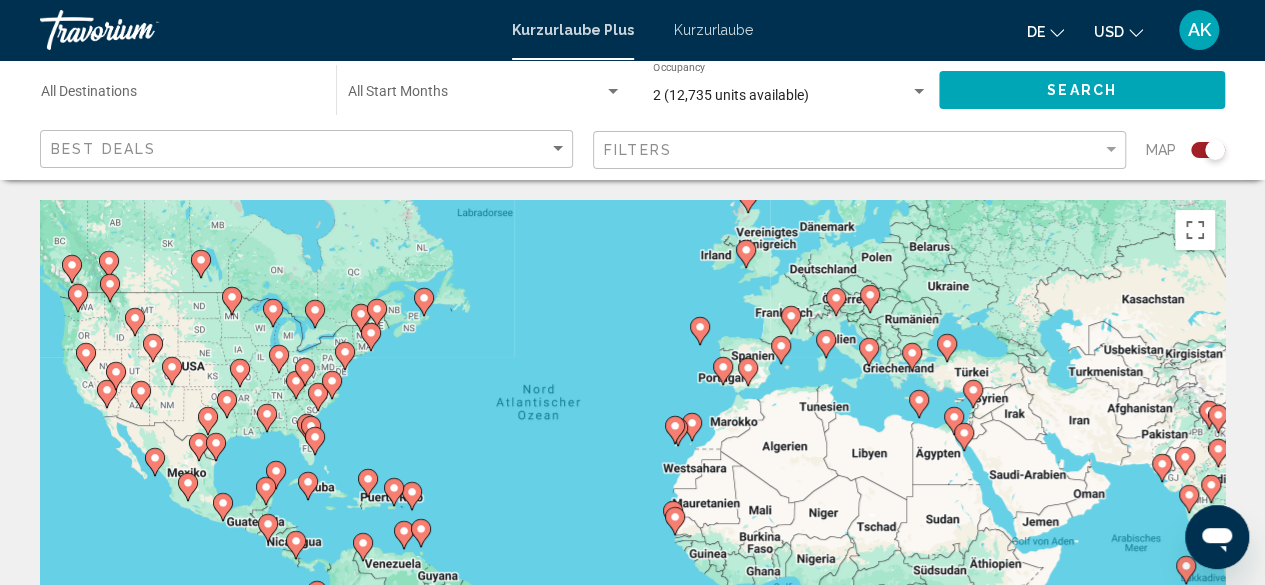 click 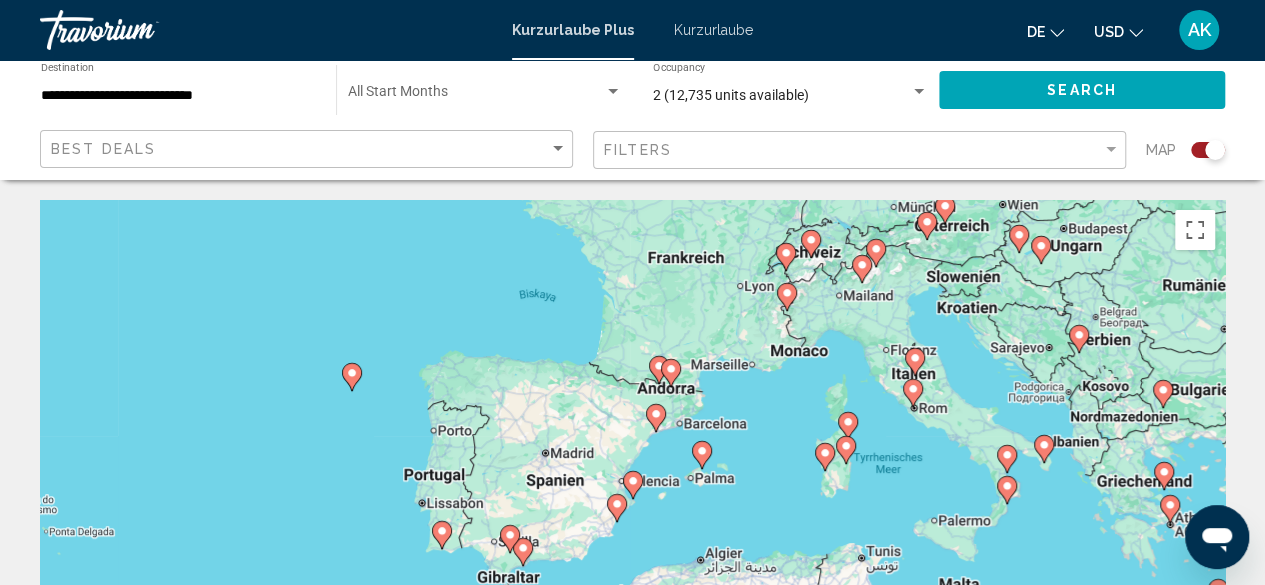 click 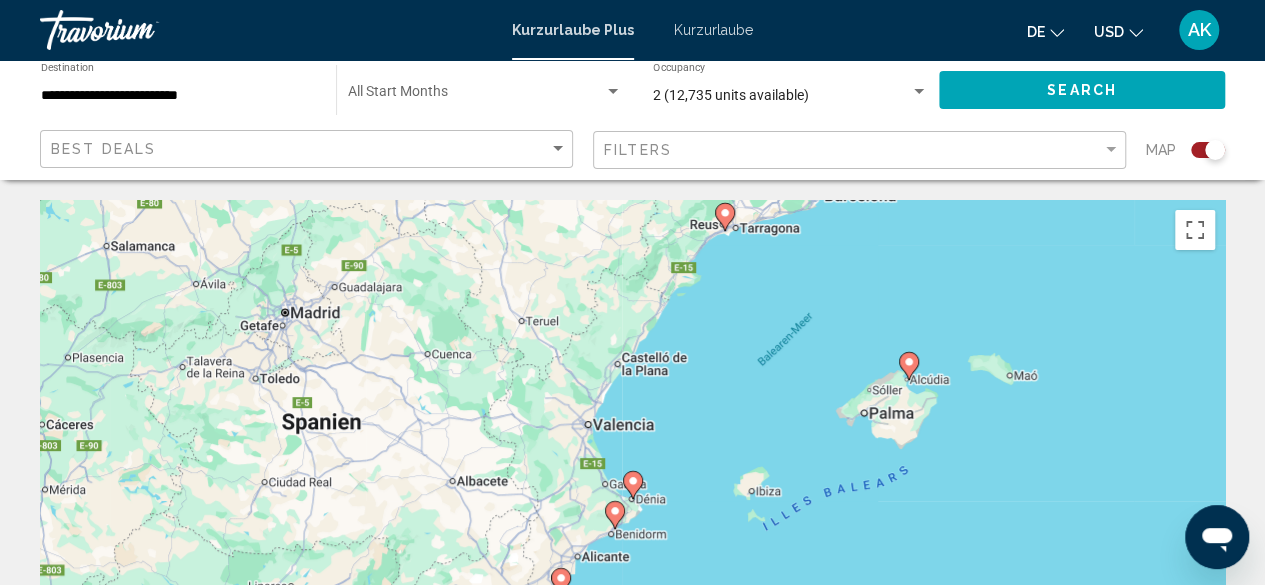 click 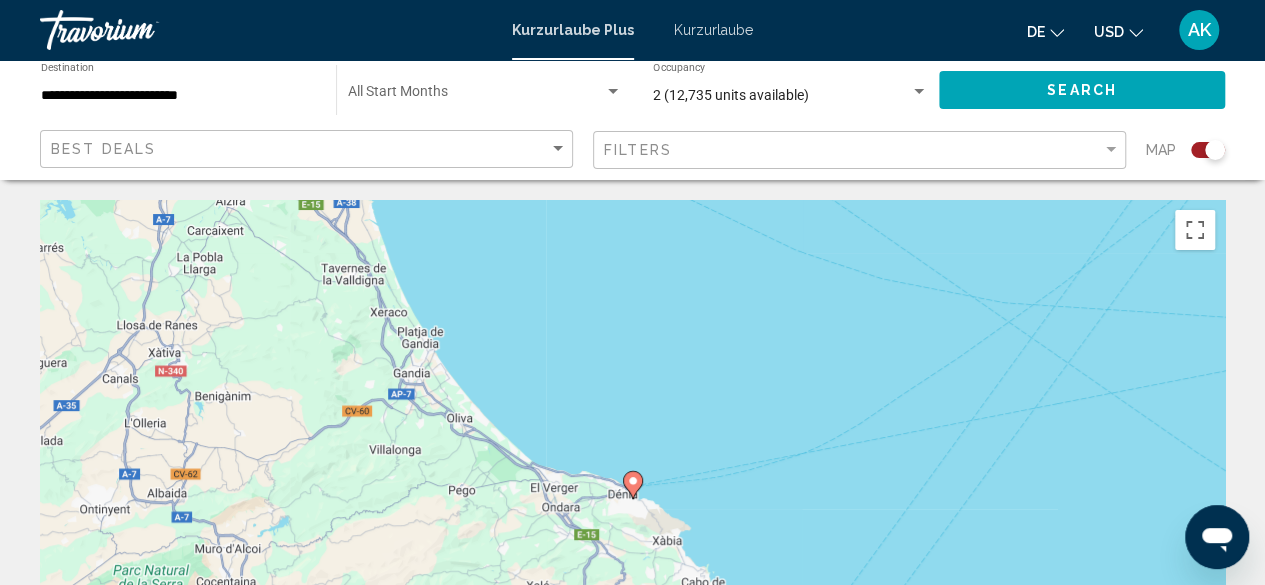 click 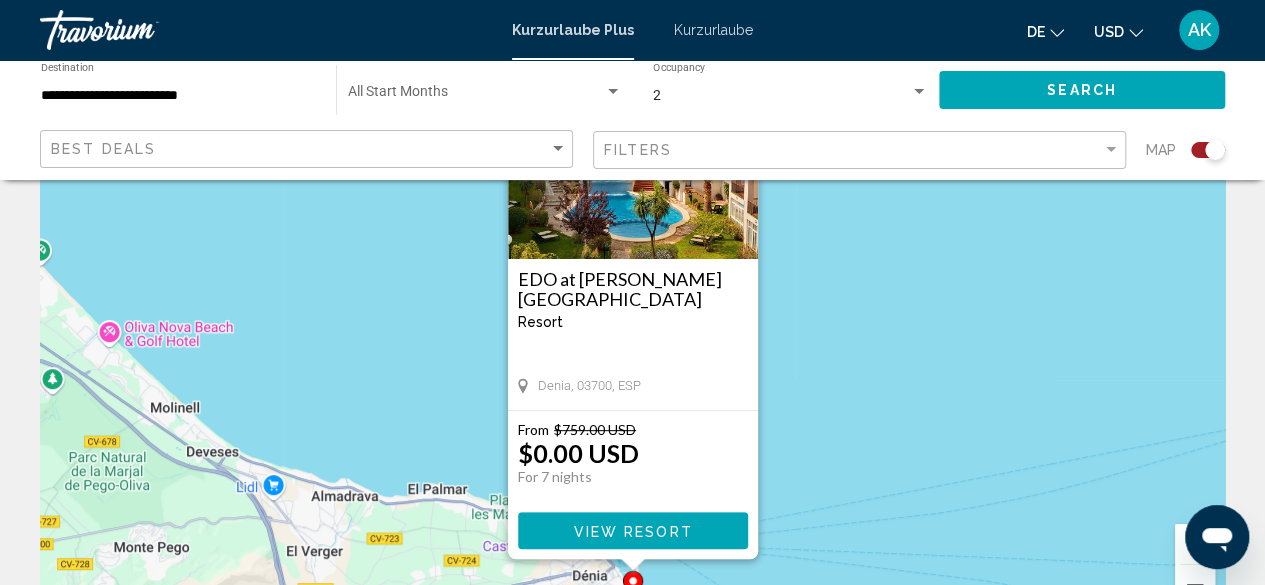 scroll, scrollTop: 200, scrollLeft: 0, axis: vertical 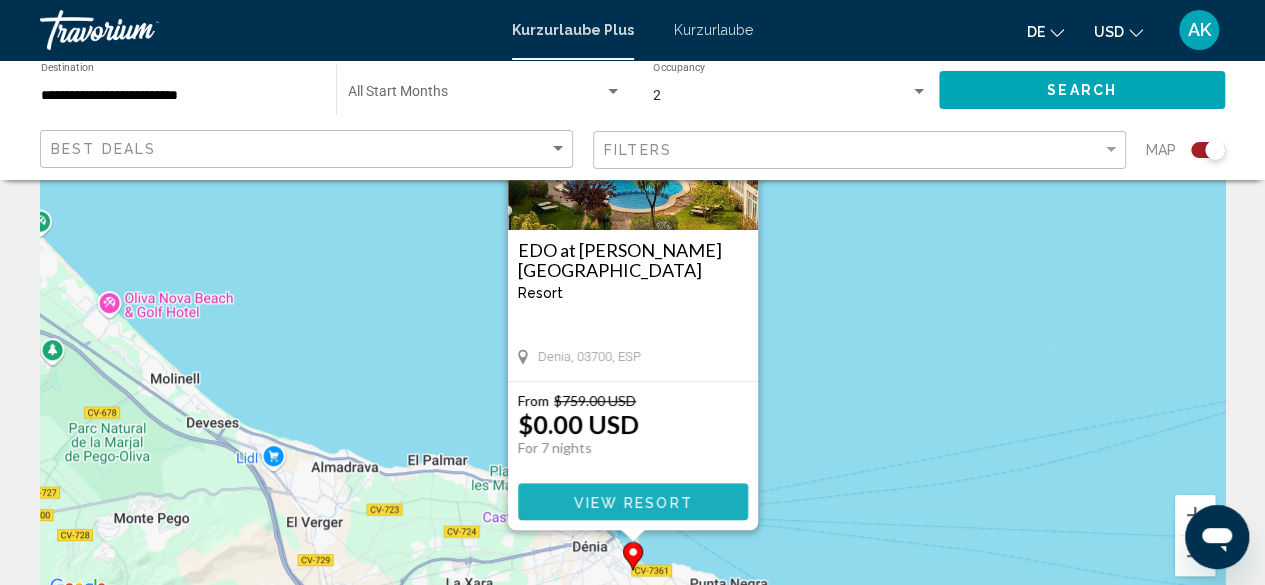 click on "View Resort" at bounding box center [632, 502] 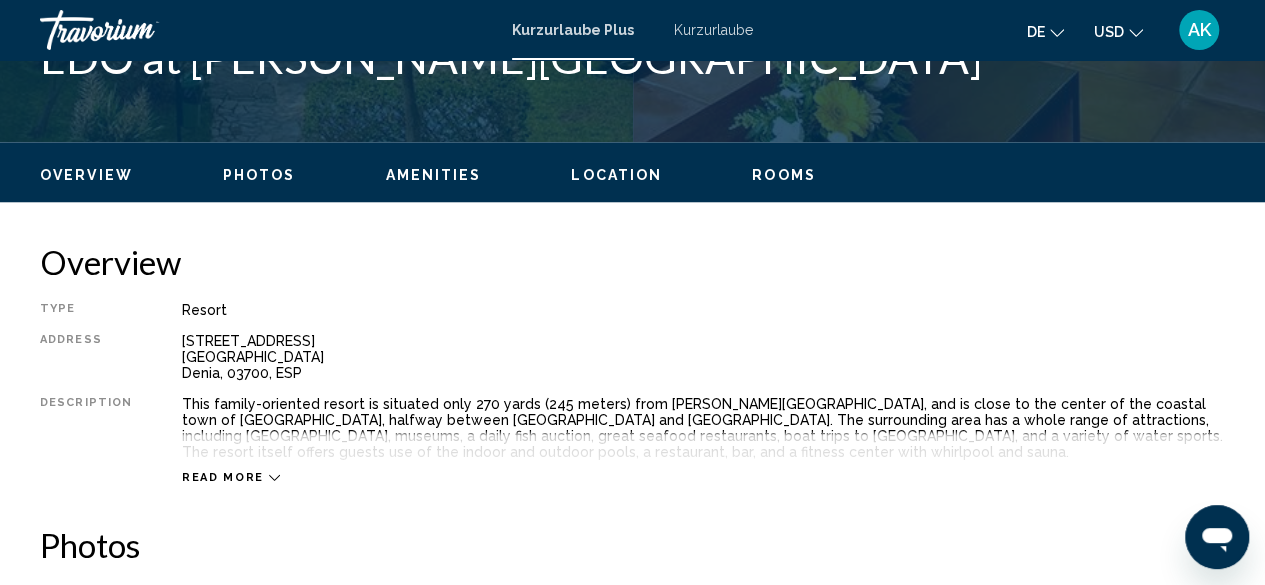 scroll, scrollTop: 842, scrollLeft: 0, axis: vertical 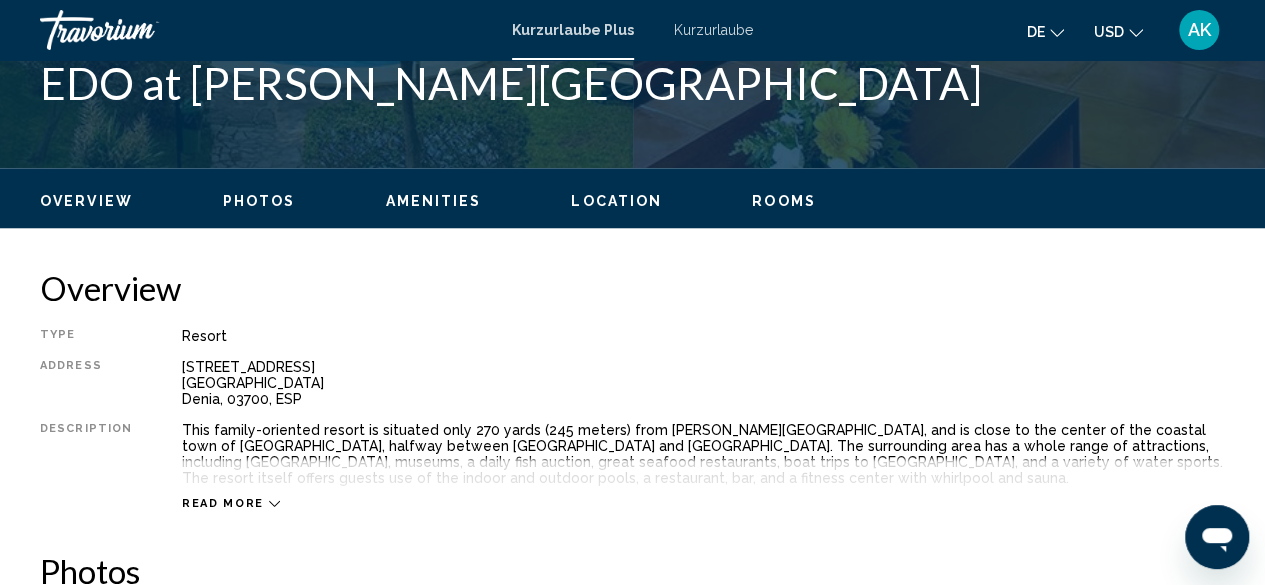 click 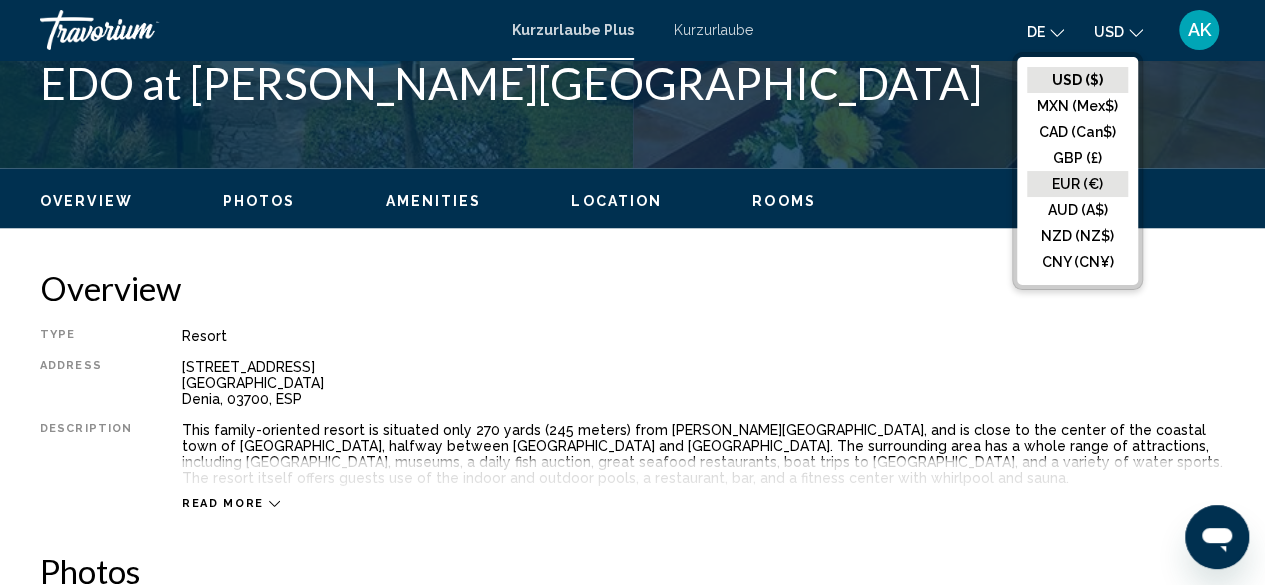 click on "EUR (€)" 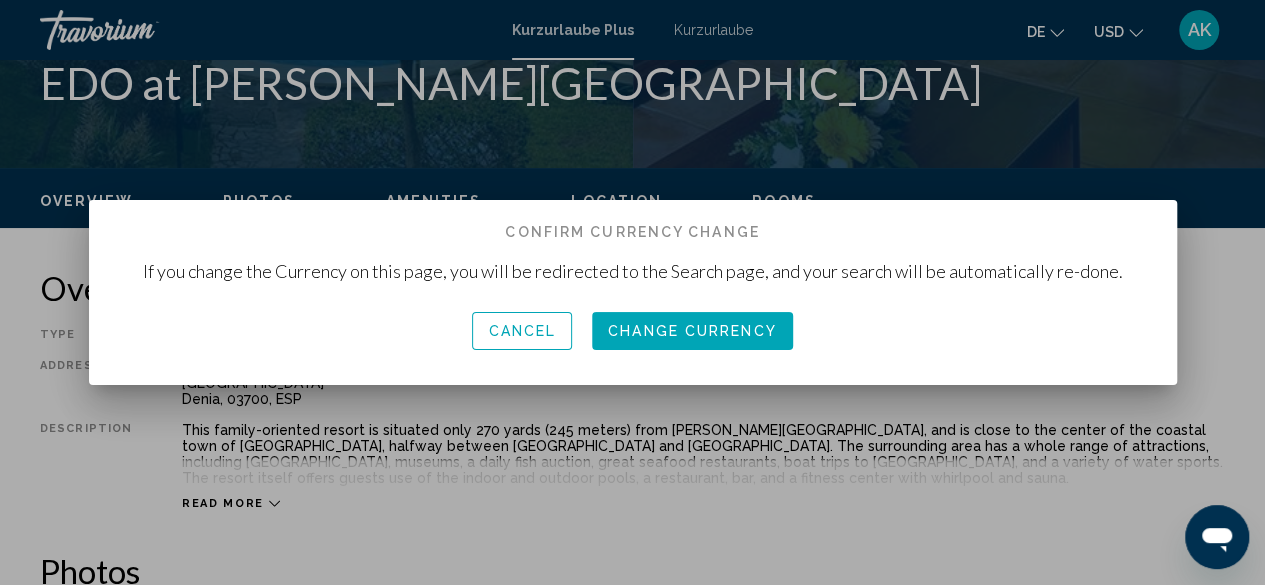 scroll, scrollTop: 0, scrollLeft: 0, axis: both 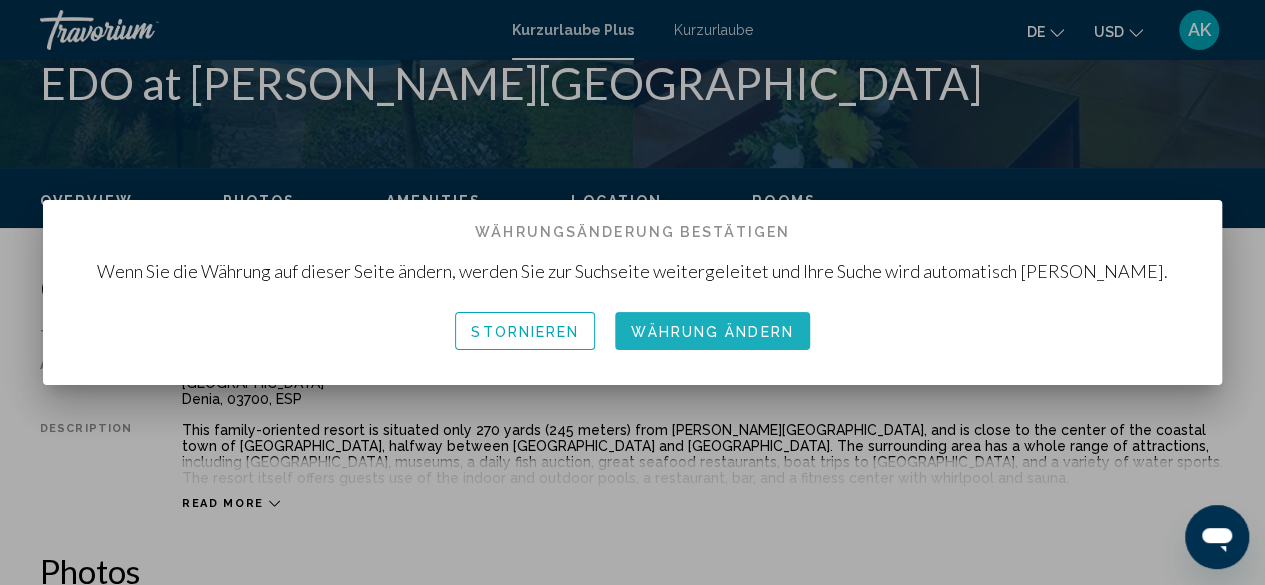 click on "Währung ändern" at bounding box center [712, 332] 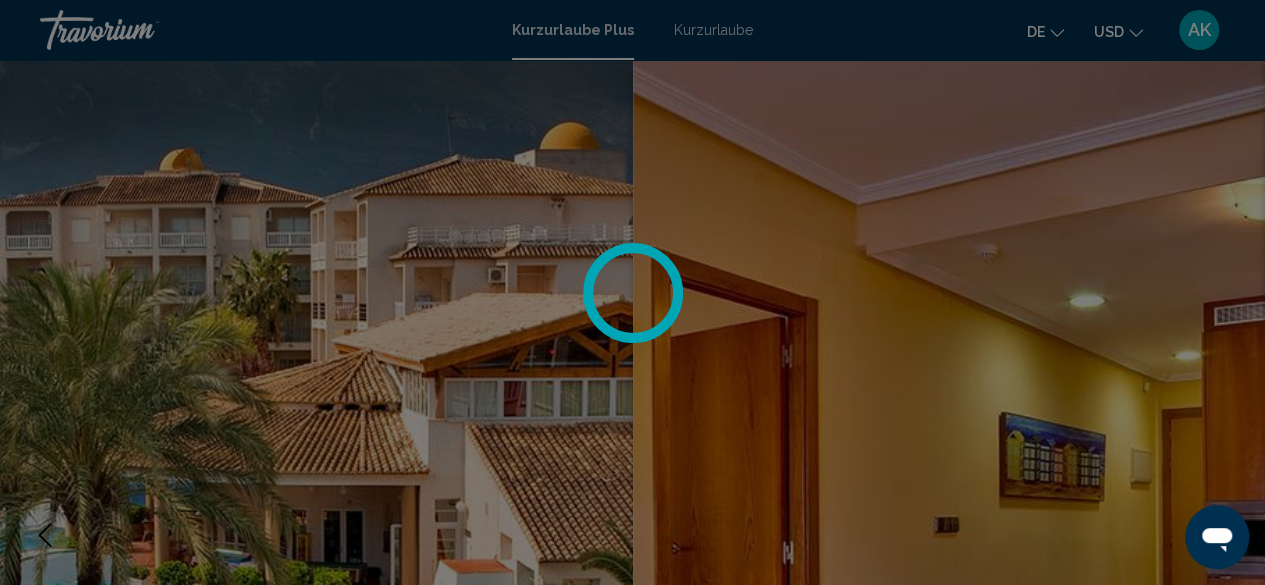 scroll, scrollTop: 842, scrollLeft: 0, axis: vertical 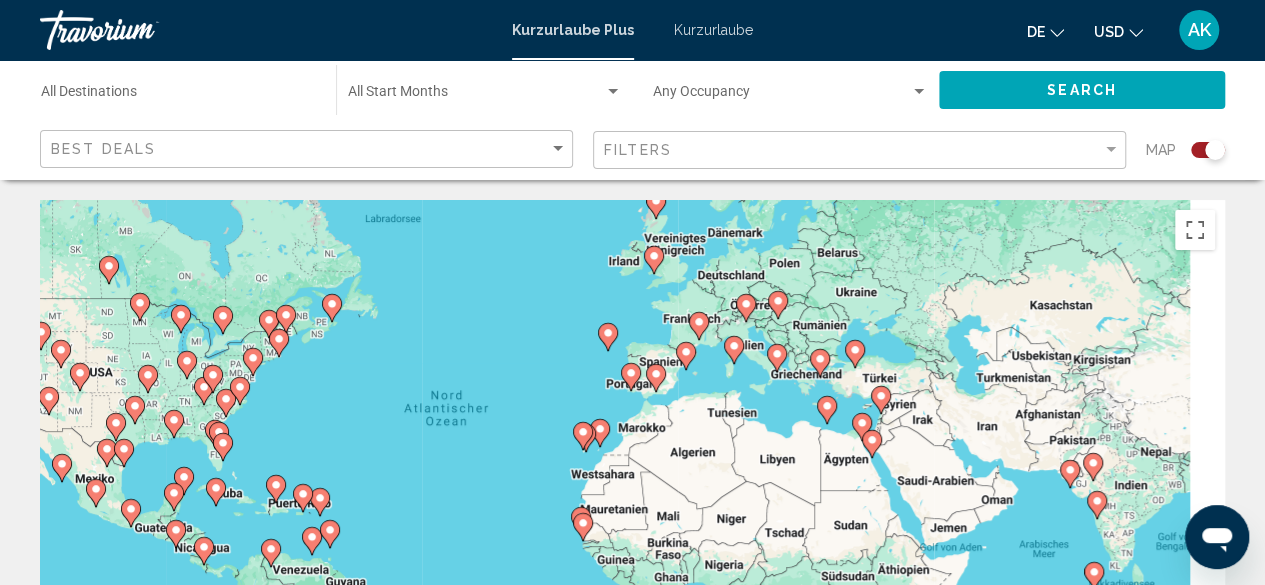 drag, startPoint x: 608, startPoint y: 413, endPoint x: 457, endPoint y: 319, distance: 177.86794 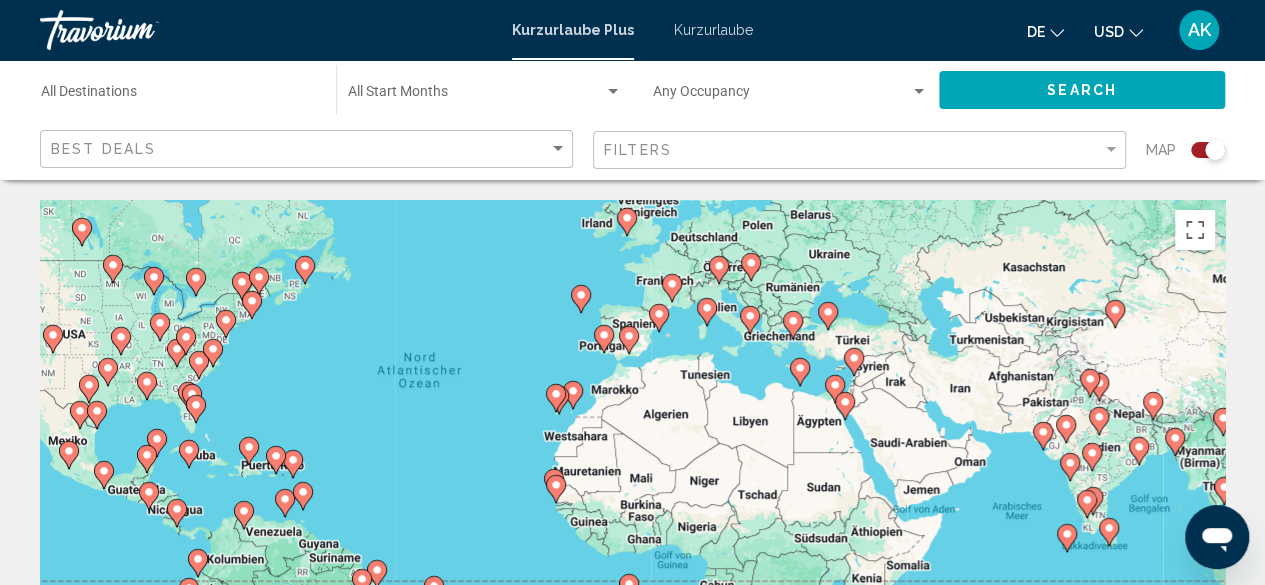 click 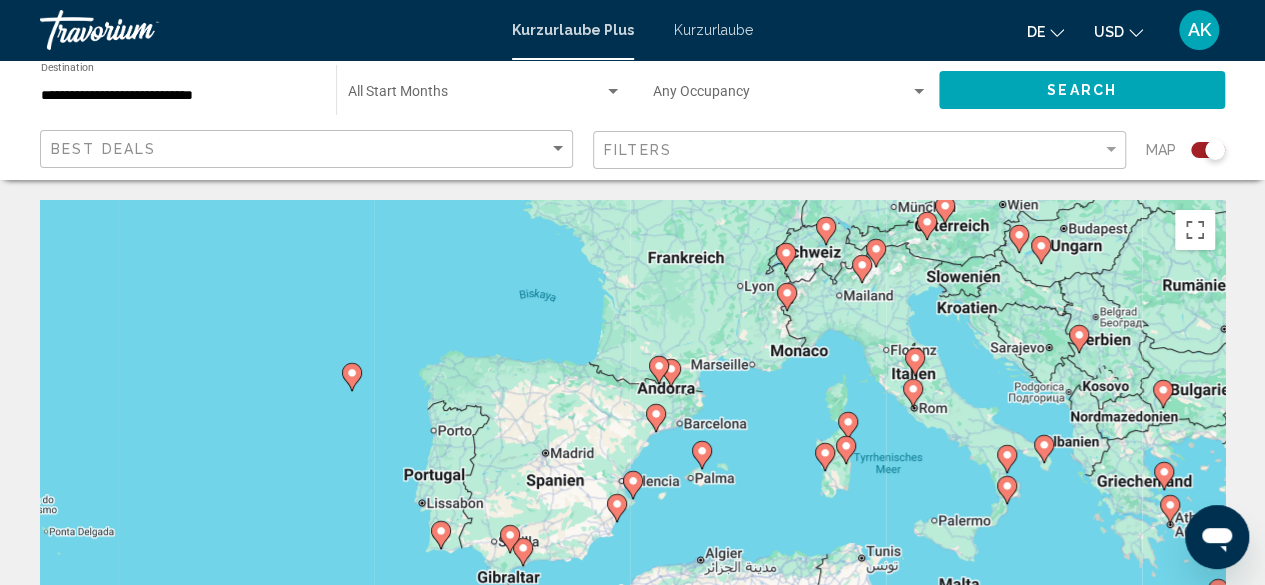 drag, startPoint x: 630, startPoint y: 485, endPoint x: 643, endPoint y: 483, distance: 13.152946 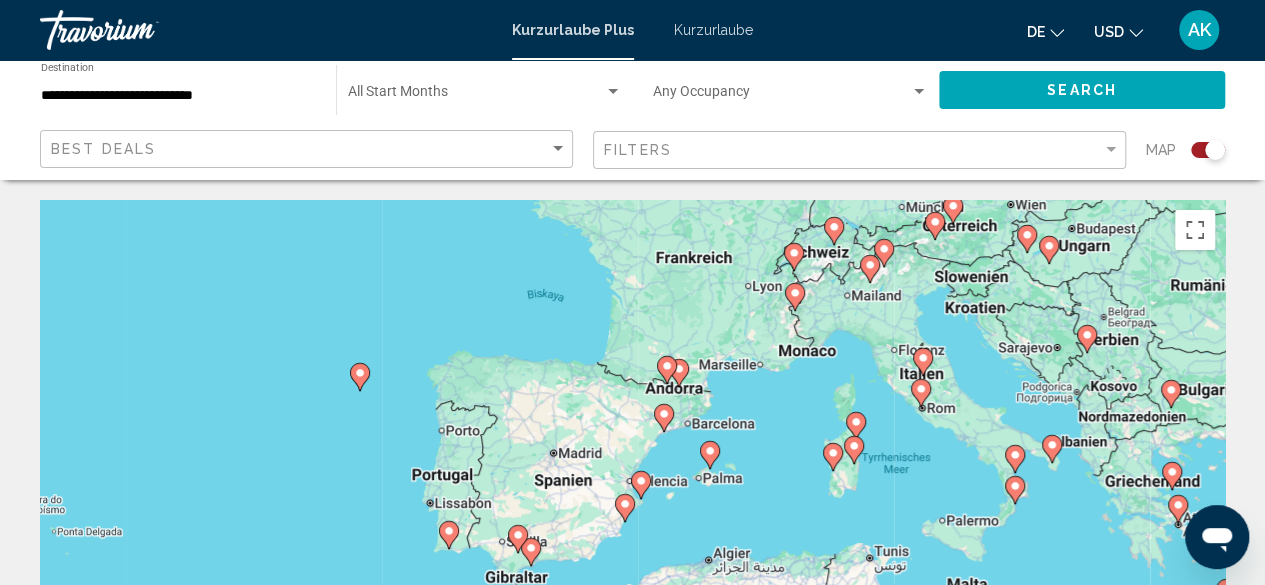 click 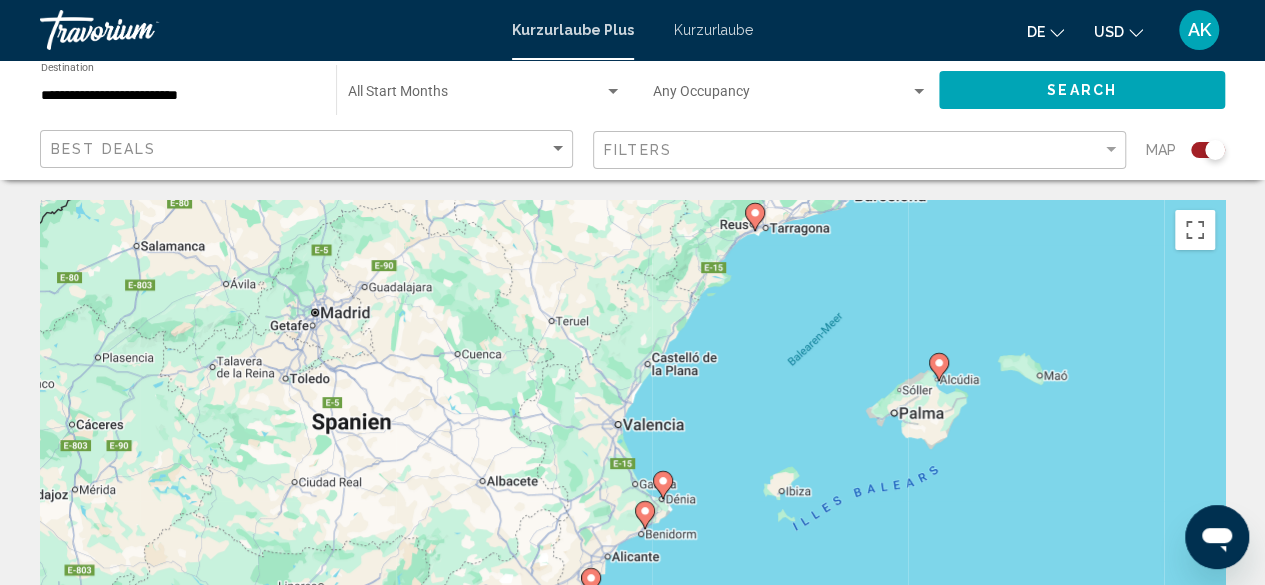 click 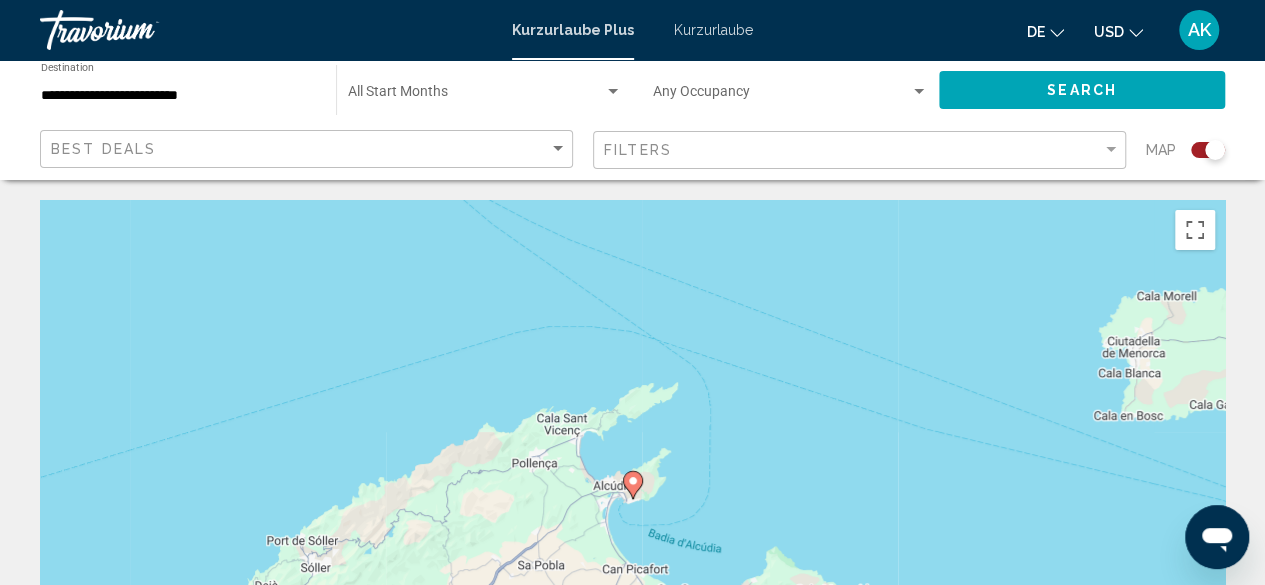 click 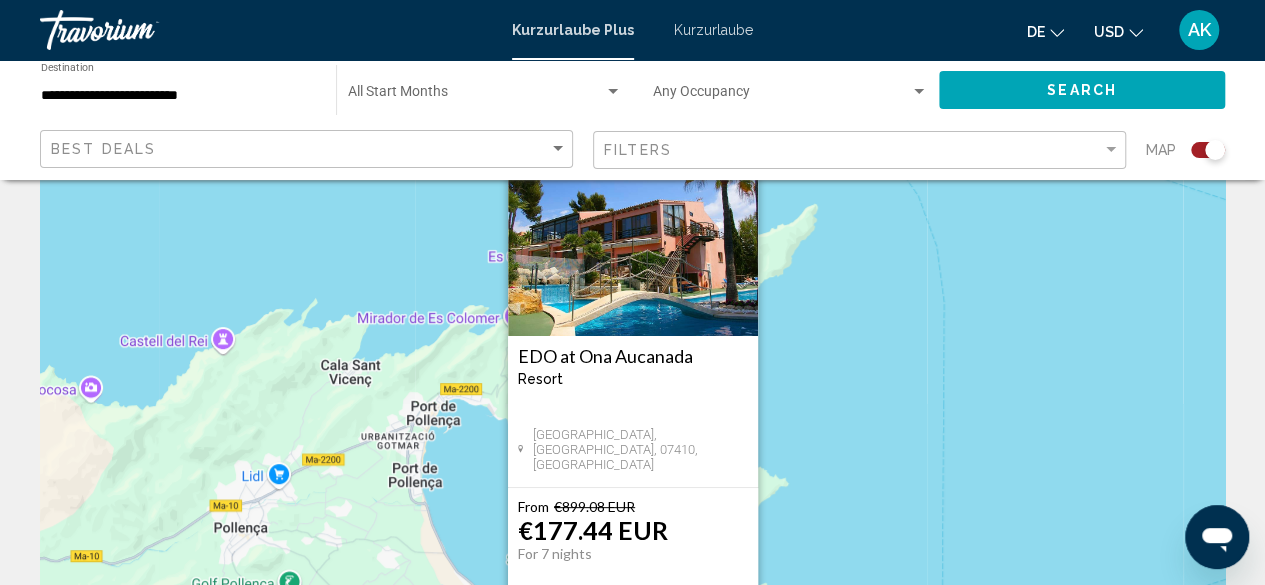 scroll, scrollTop: 0, scrollLeft: 0, axis: both 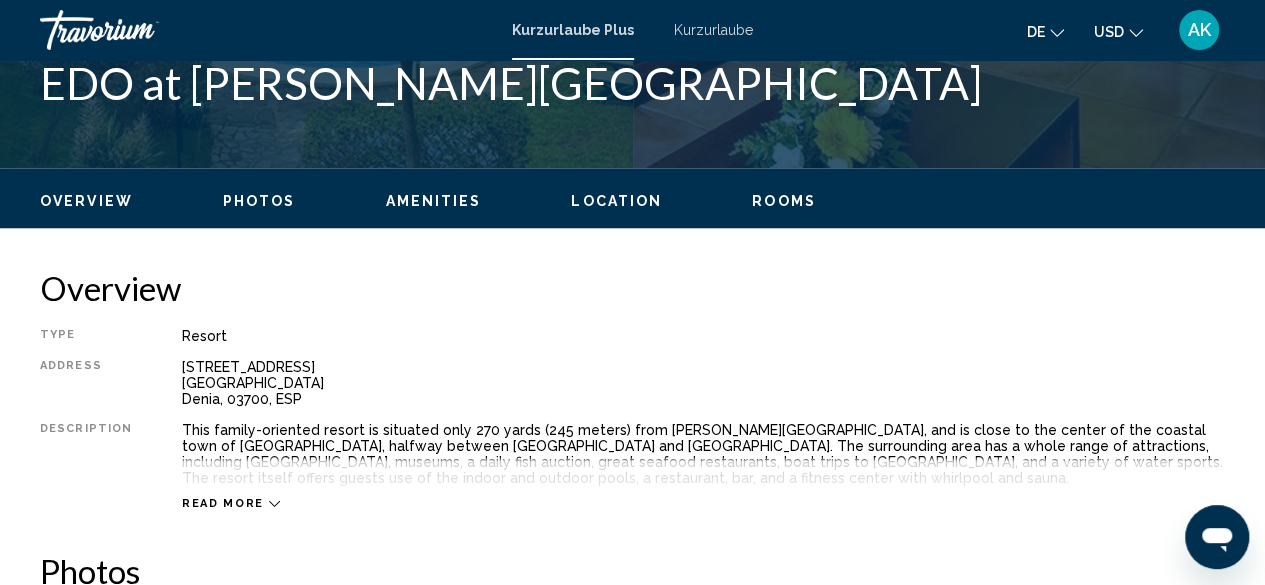click on "USD
USD ($) MXN (Mex$) CAD (Can$) GBP (£) EUR (€) AUD (A$) NZD (NZ$) CNY (CN¥)" 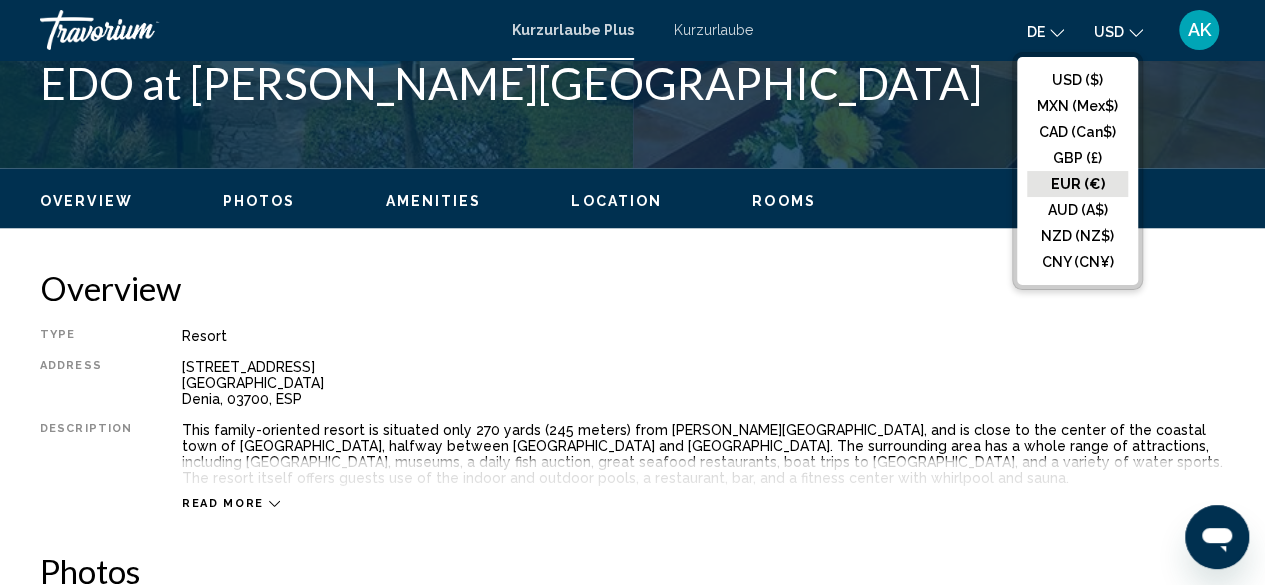 click on "EUR (€)" 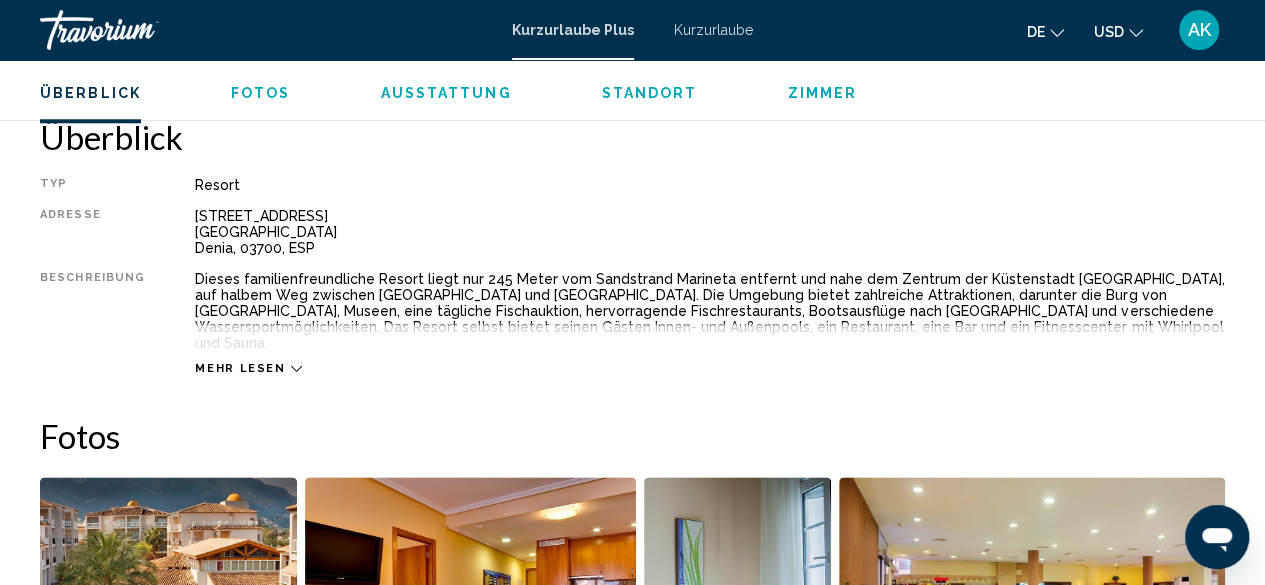 scroll, scrollTop: 1042, scrollLeft: 0, axis: vertical 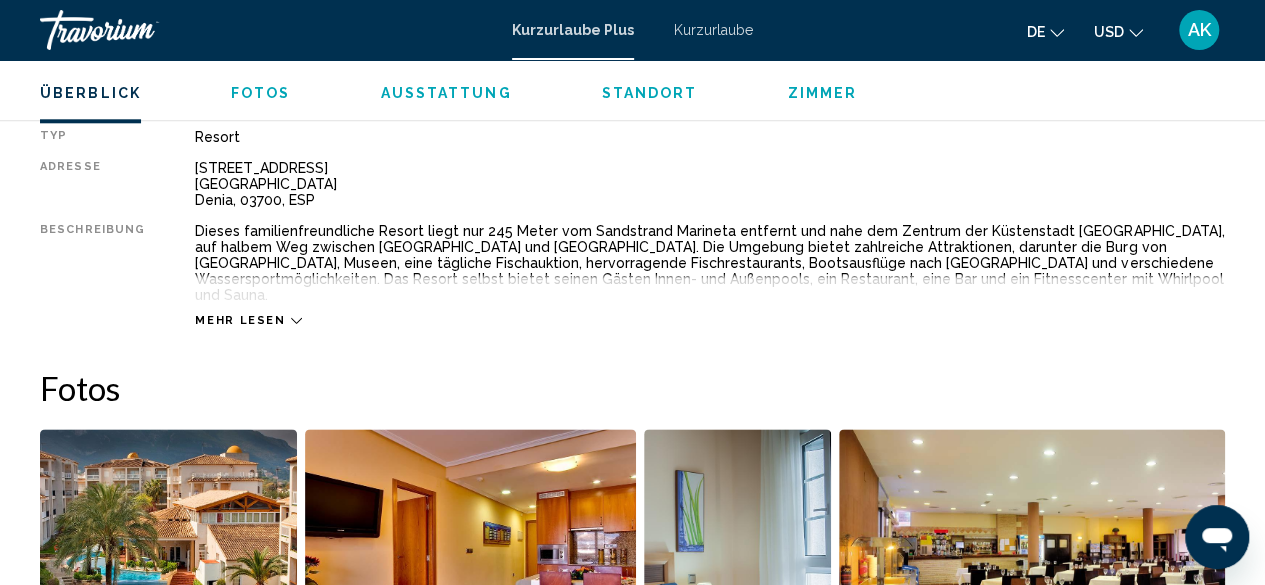 click on "Mehr lesen" at bounding box center [248, 320] 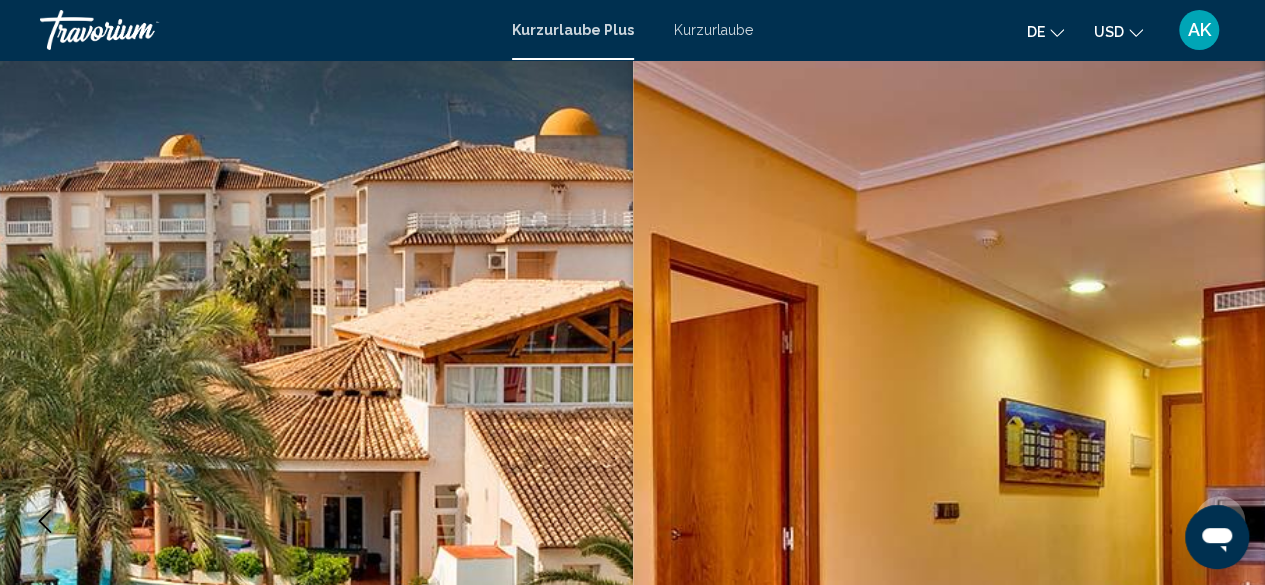 scroll, scrollTop: 0, scrollLeft: 0, axis: both 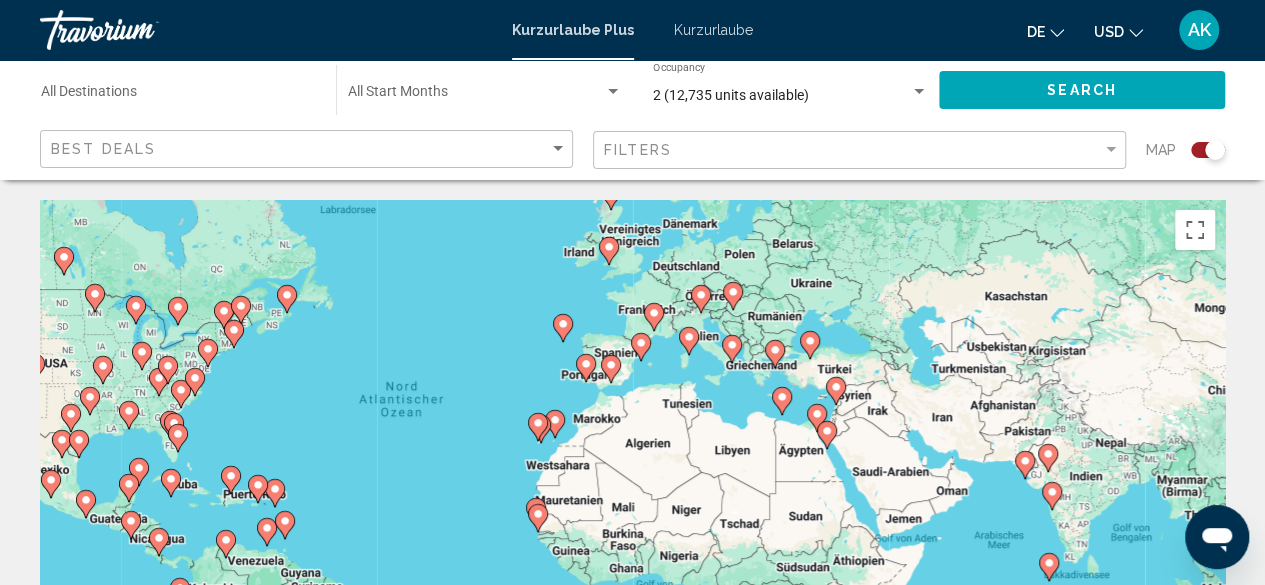 drag, startPoint x: 629, startPoint y: 407, endPoint x: 463, endPoint y: 336, distance: 180.54639 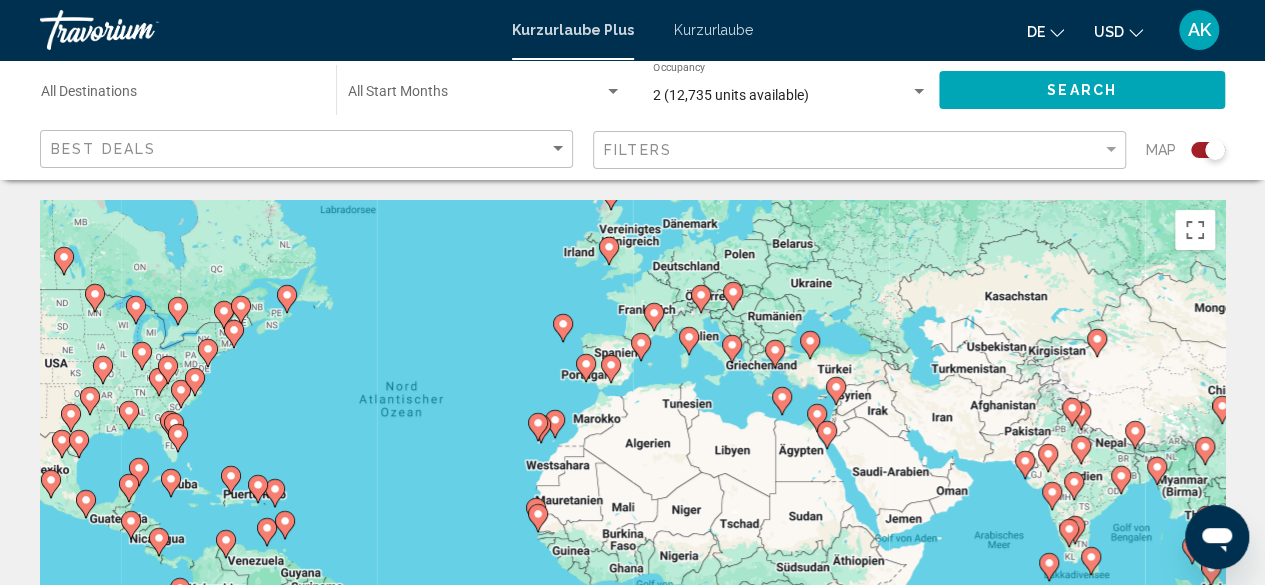 click 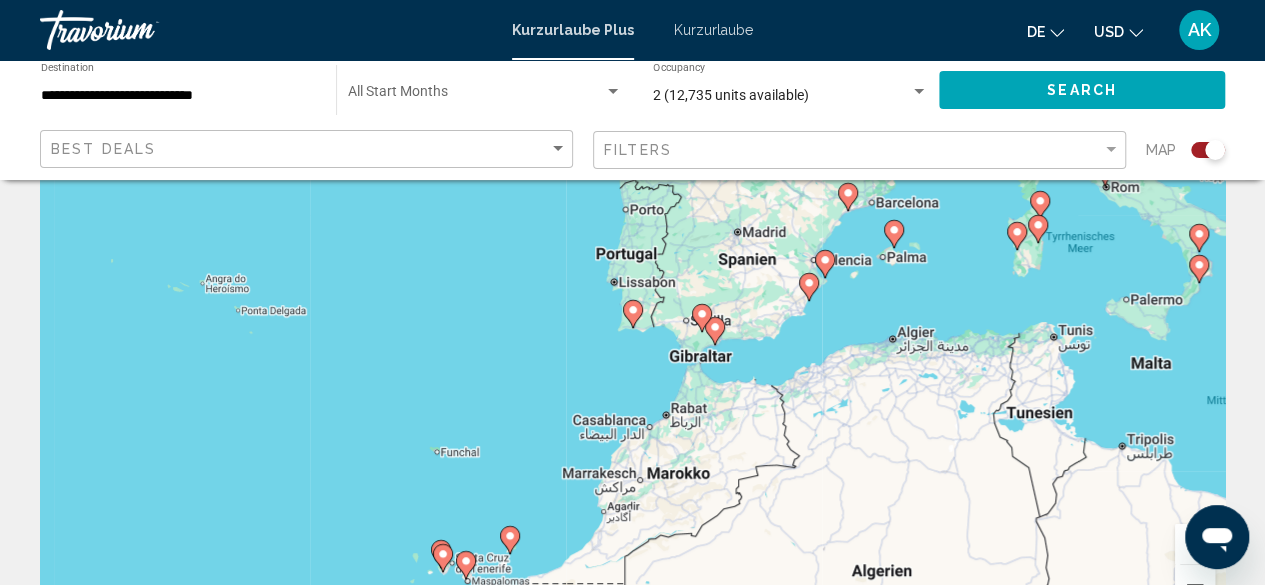 scroll, scrollTop: 100, scrollLeft: 0, axis: vertical 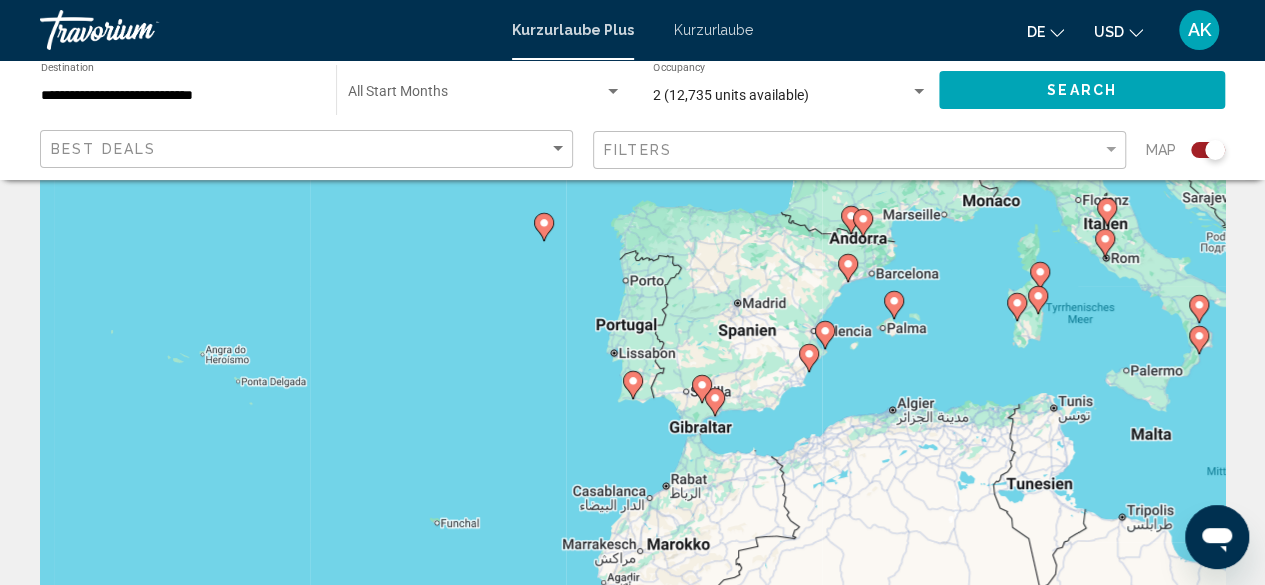 click 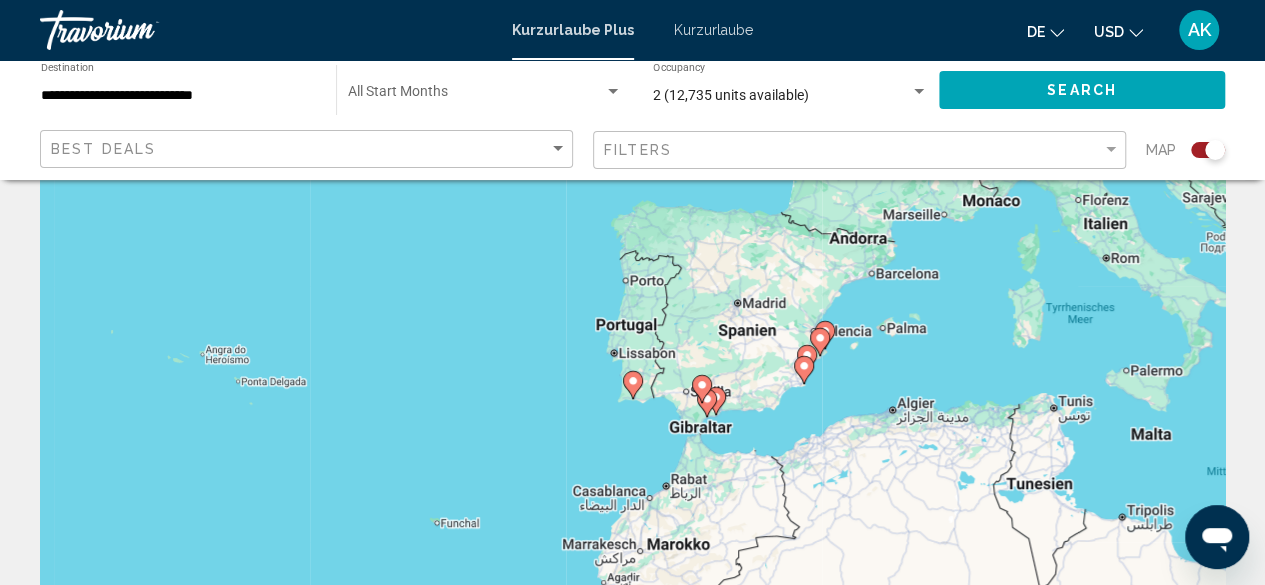 type on "**********" 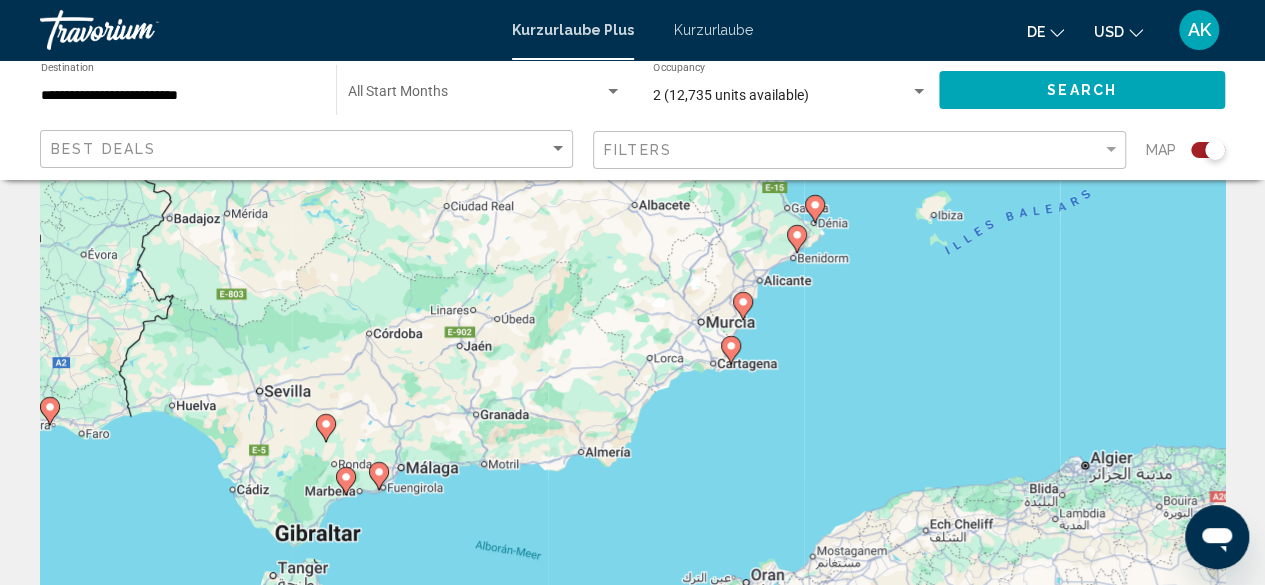 drag, startPoint x: 1008, startPoint y: 349, endPoint x: 755, endPoint y: 441, distance: 269.2081 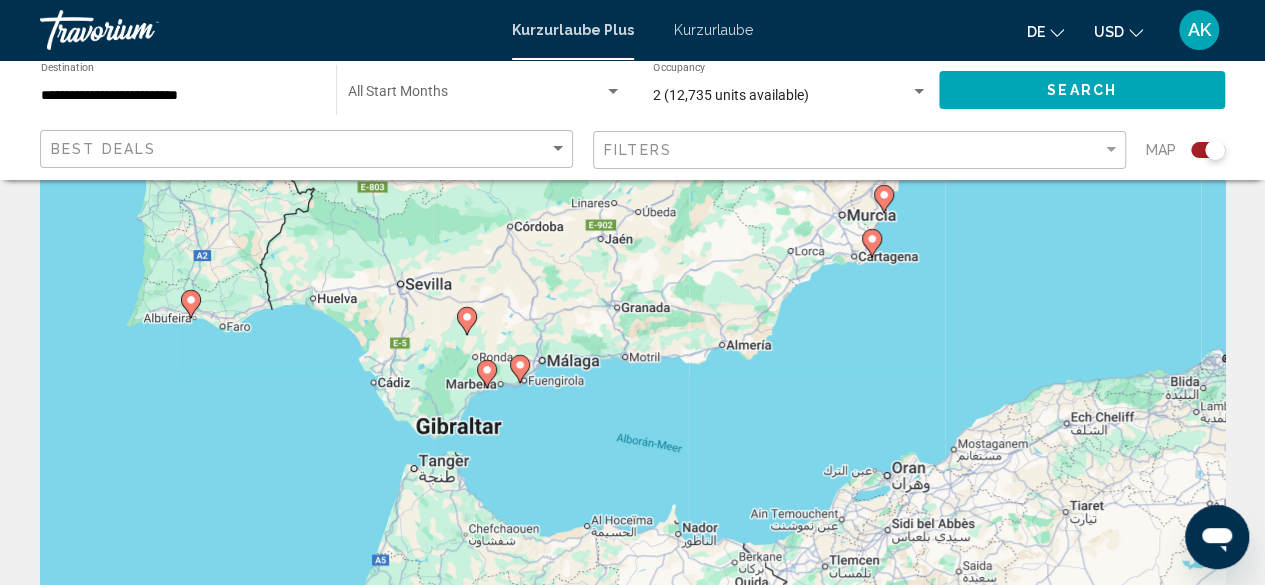 drag, startPoint x: 1136, startPoint y: 387, endPoint x: 1212, endPoint y: 310, distance: 108.18965 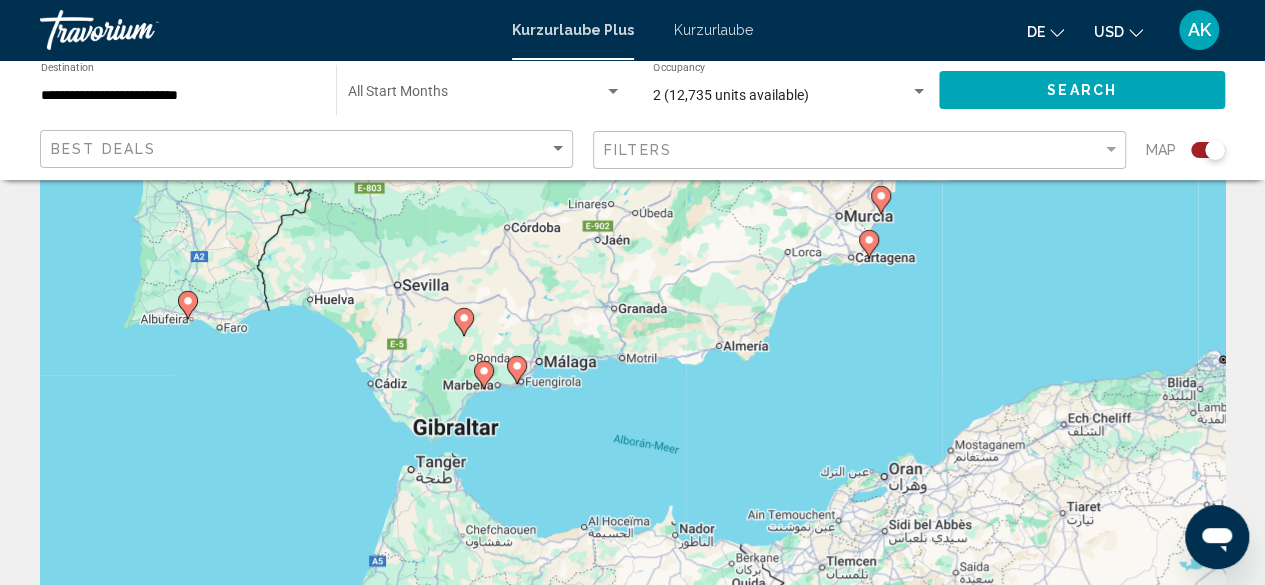 click 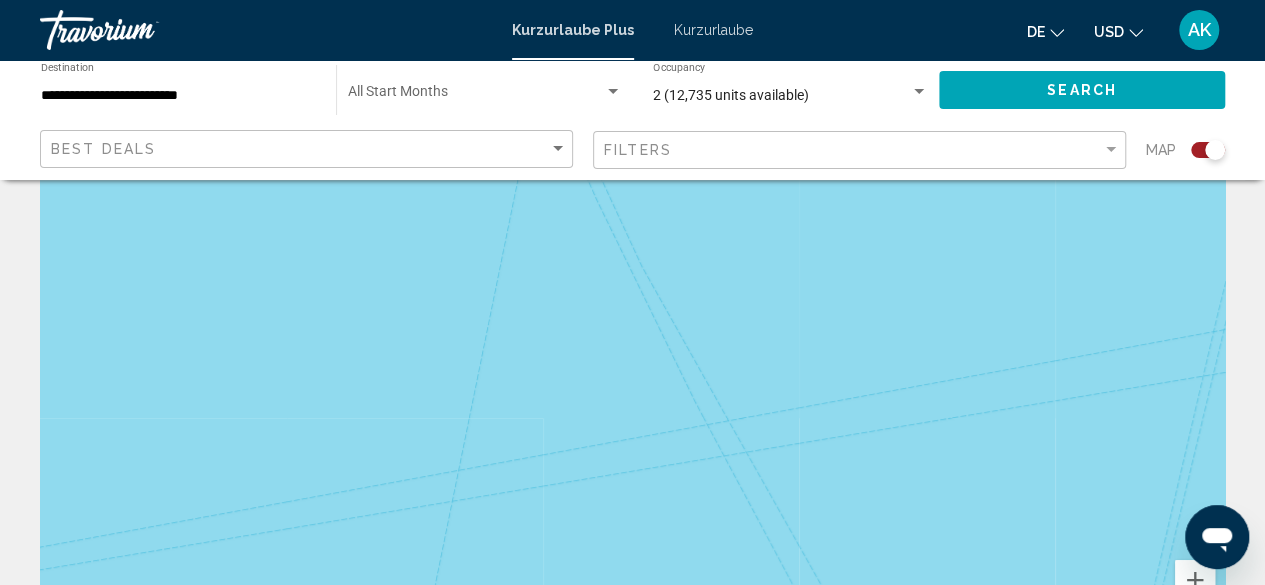 scroll, scrollTop: 200, scrollLeft: 0, axis: vertical 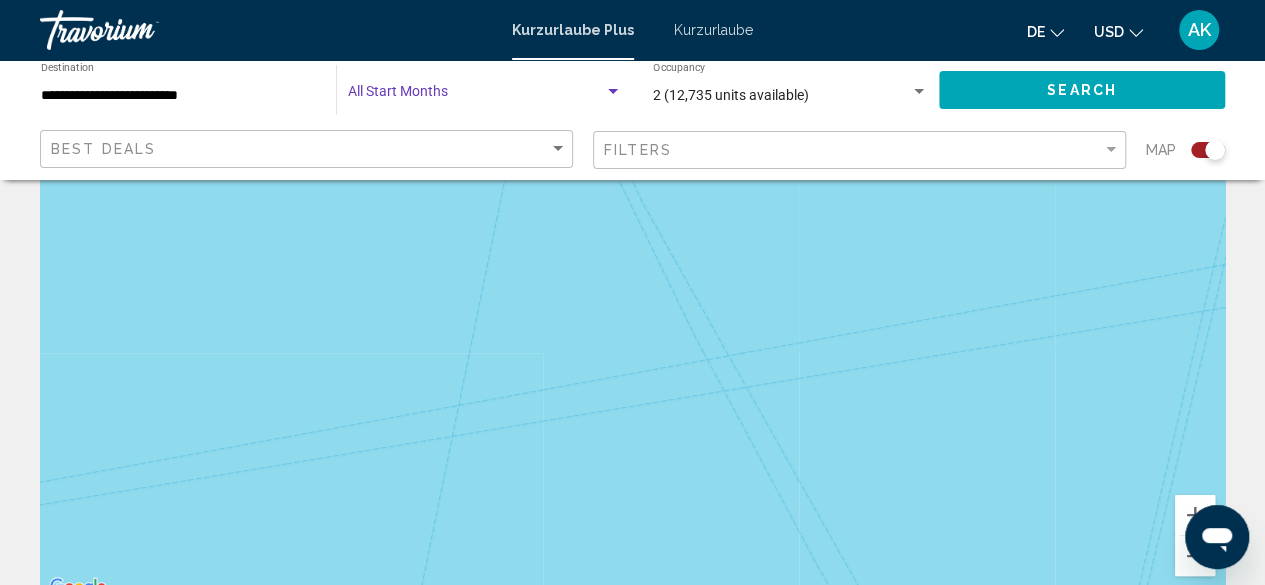 click at bounding box center [476, 96] 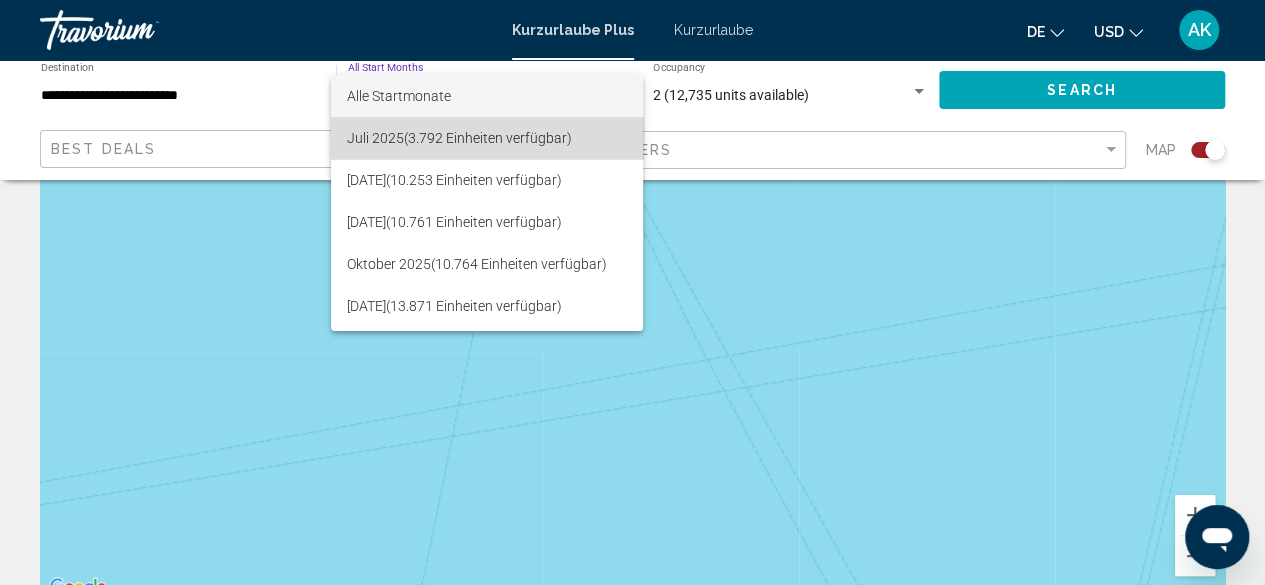 click on "(3.792 Einheiten verfügbar)" at bounding box center [488, 138] 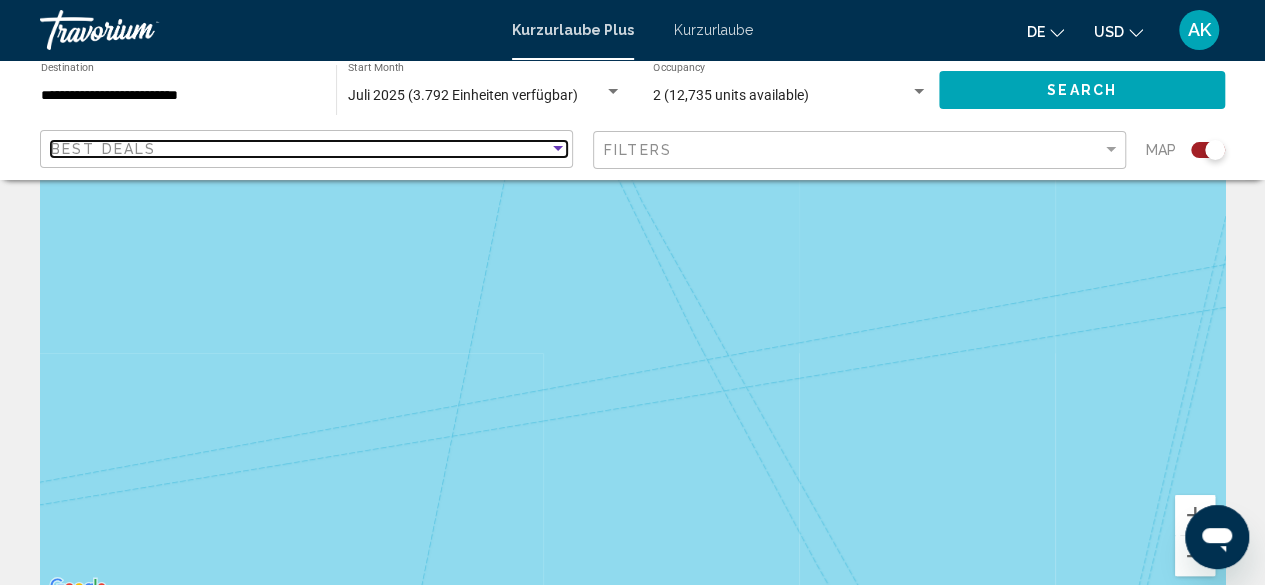 click on "Best Deals" at bounding box center [300, 149] 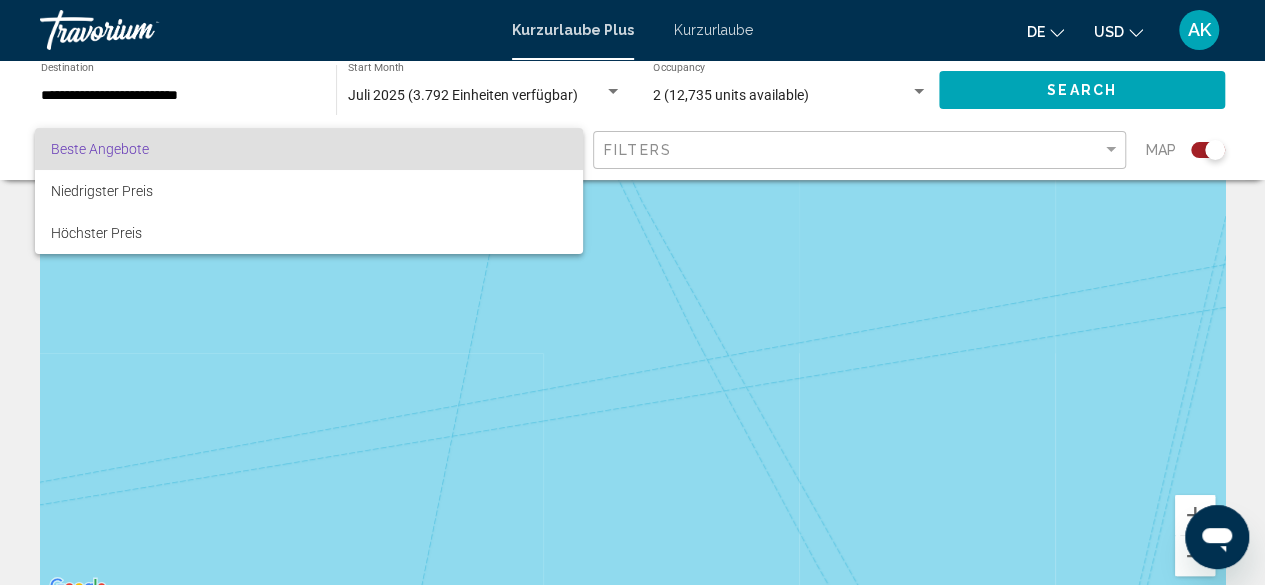 click on "Beste Angebote" at bounding box center [309, 149] 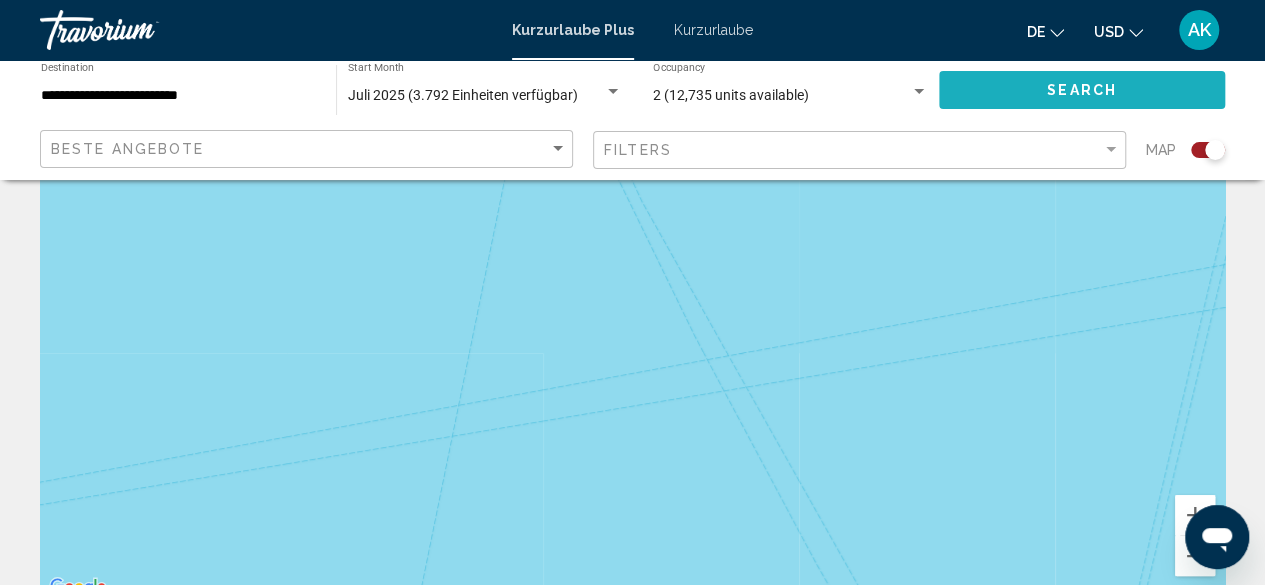 click on "Search" 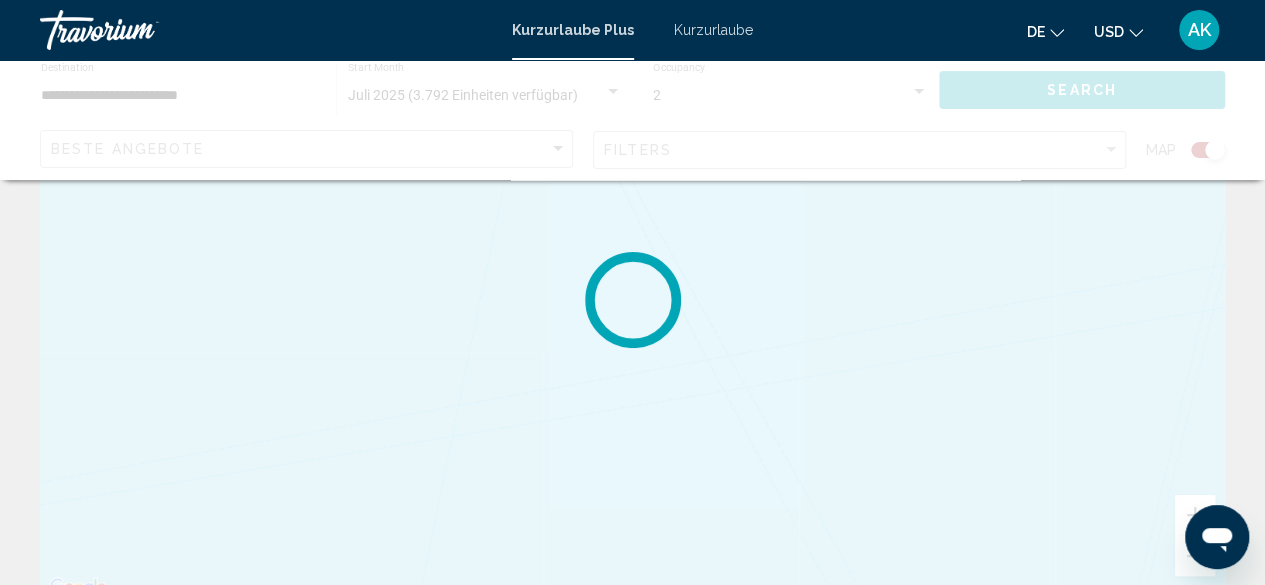 scroll, scrollTop: 0, scrollLeft: 0, axis: both 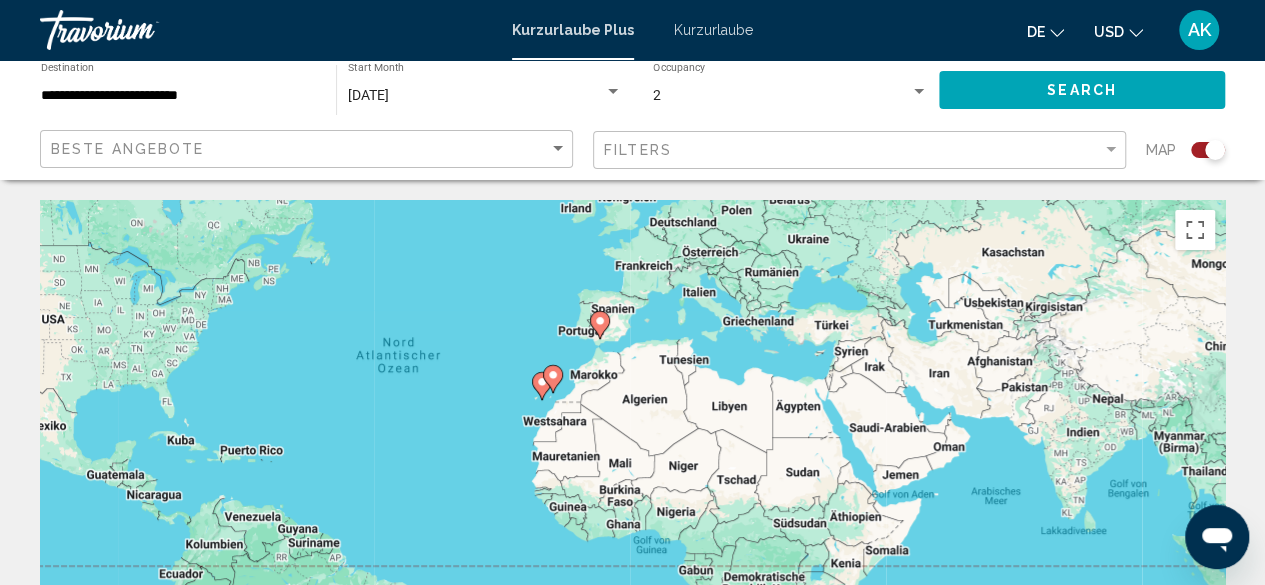 drag, startPoint x: 675, startPoint y: 428, endPoint x: 499, endPoint y: 314, distance: 209.69502 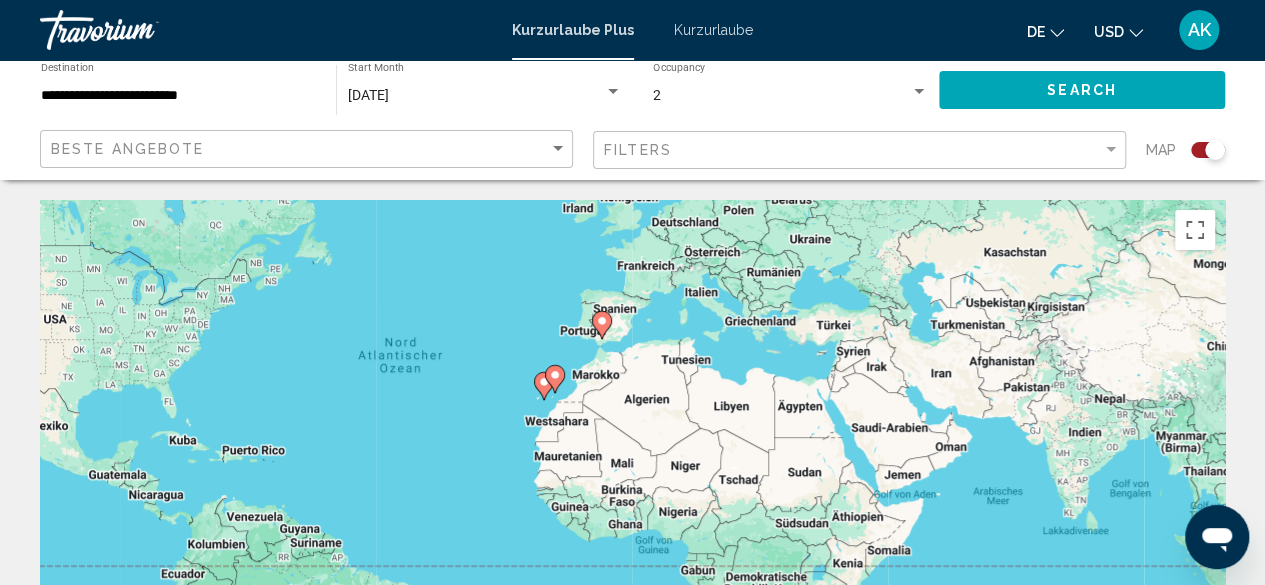 click 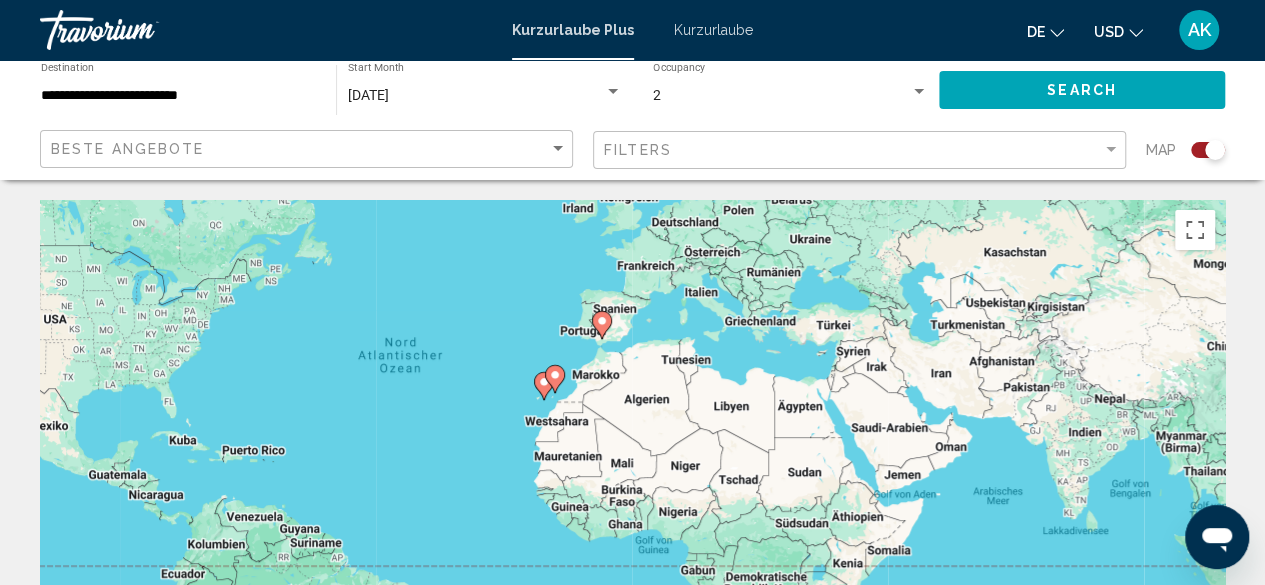 click 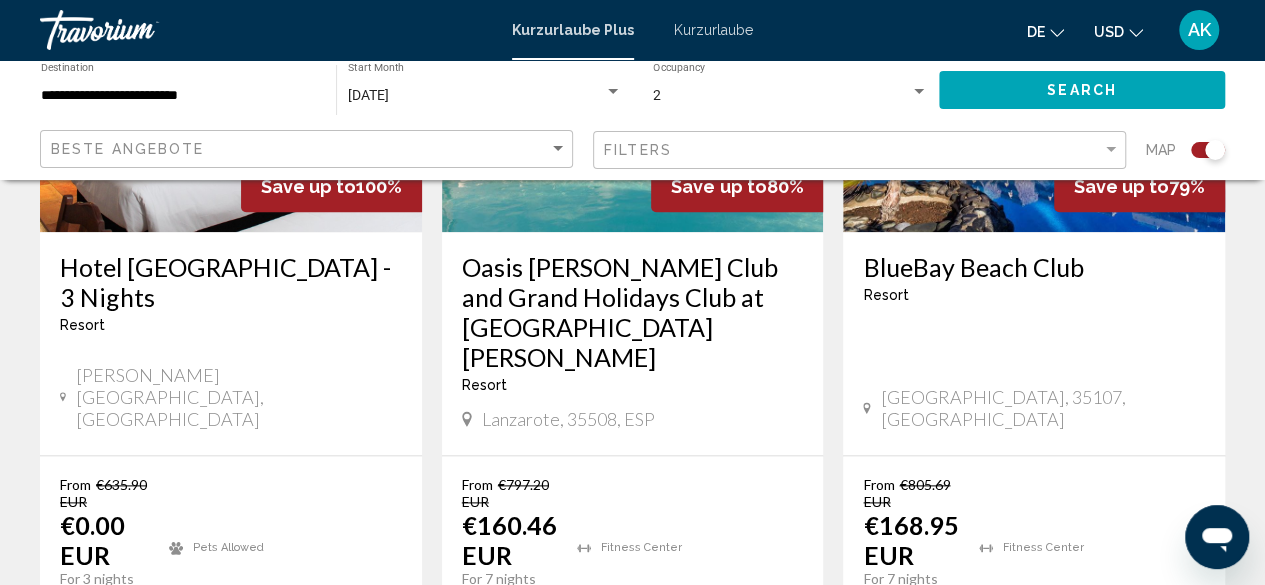 scroll, scrollTop: 981, scrollLeft: 0, axis: vertical 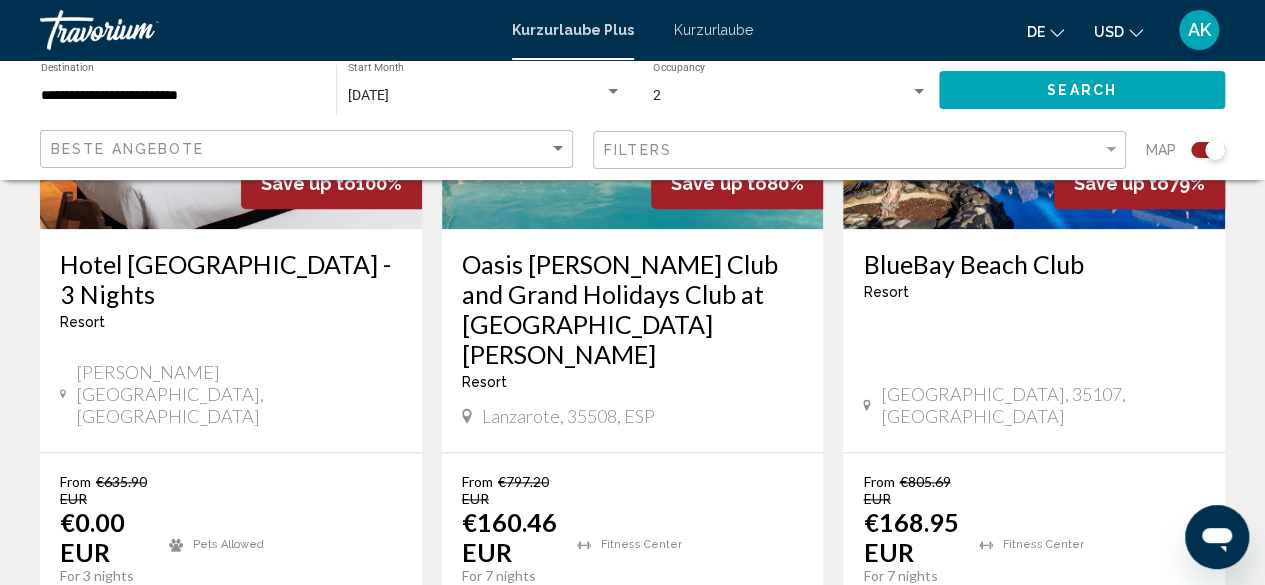 drag, startPoint x: 315, startPoint y: 199, endPoint x: 304, endPoint y: 231, distance: 33.83785 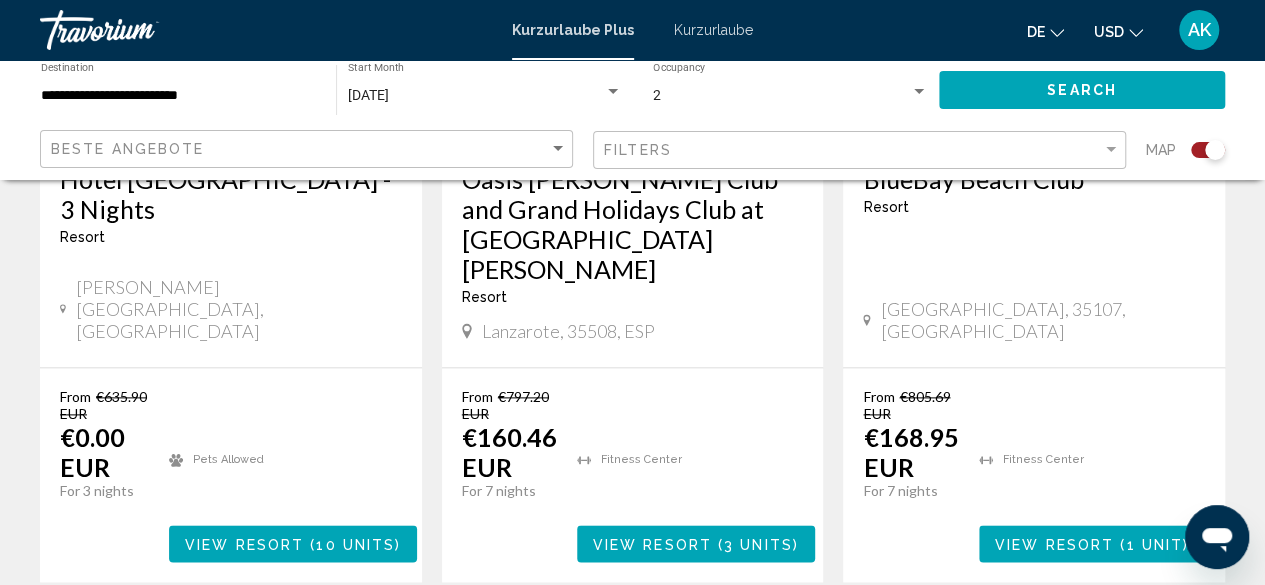 scroll, scrollTop: 1181, scrollLeft: 0, axis: vertical 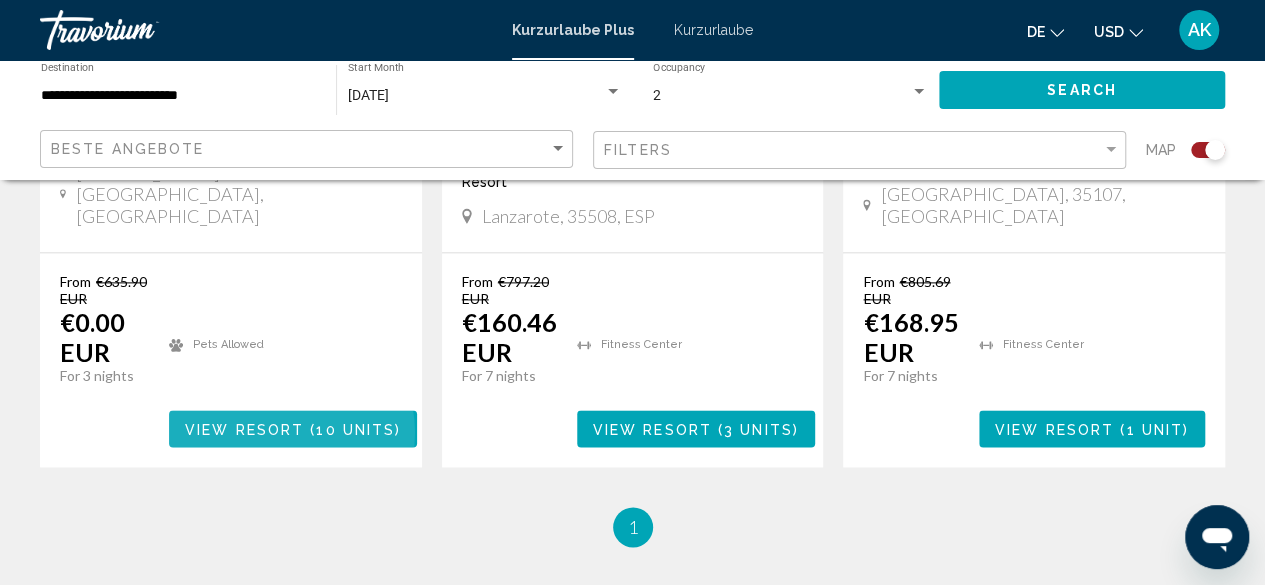 click on "View Resort" at bounding box center (244, 429) 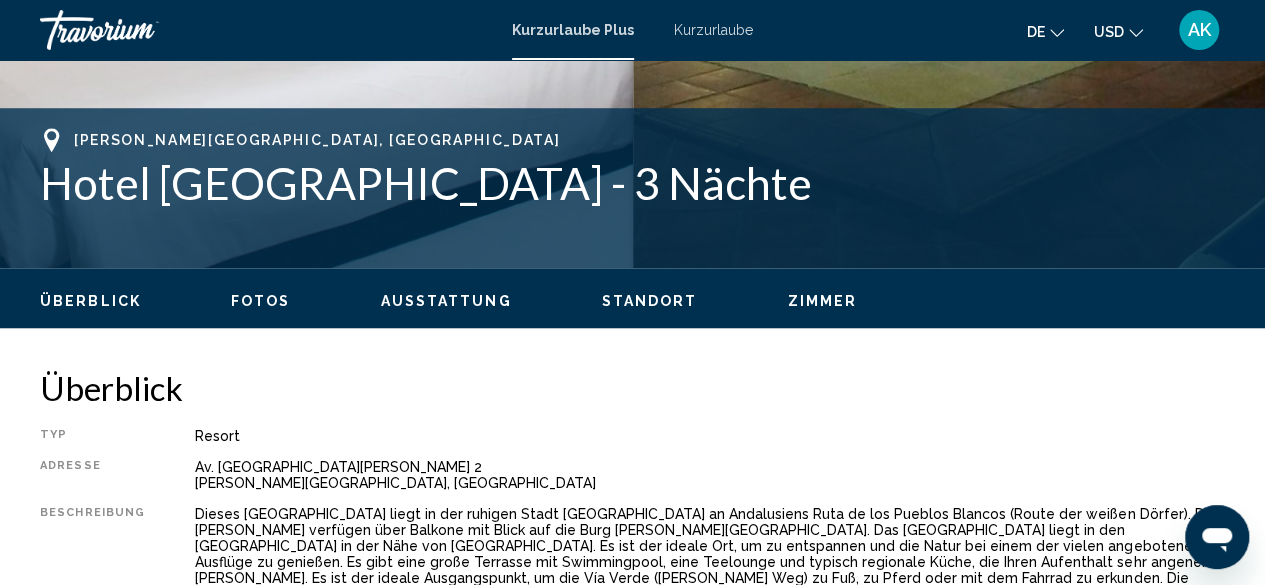 scroll, scrollTop: 1042, scrollLeft: 0, axis: vertical 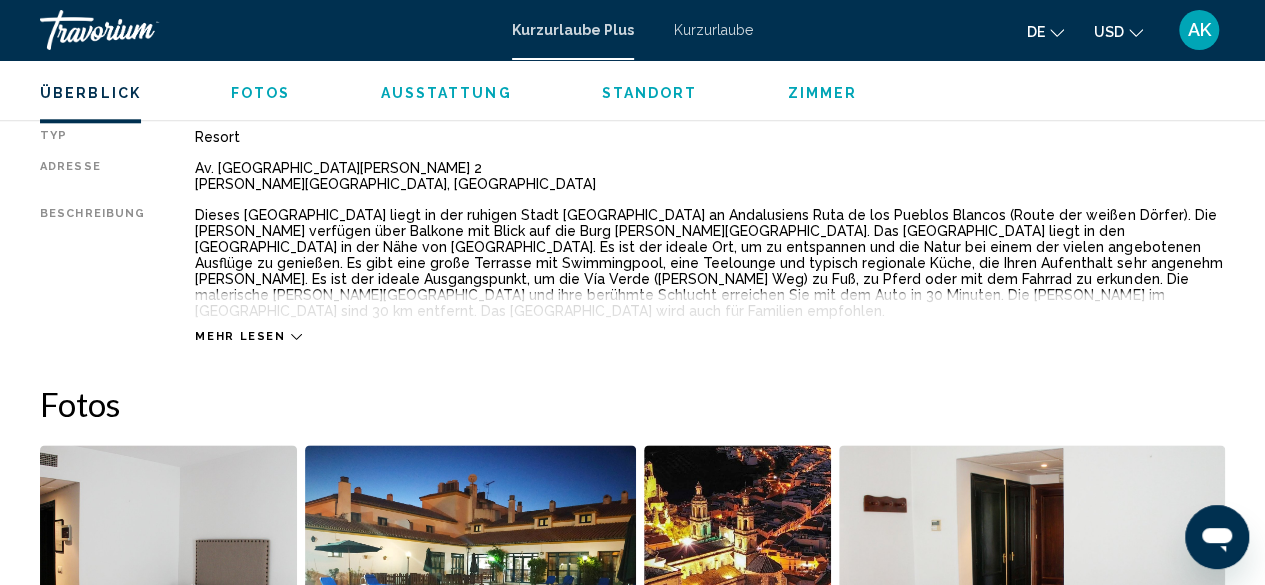 click on "Mehr lesen" at bounding box center [710, 316] 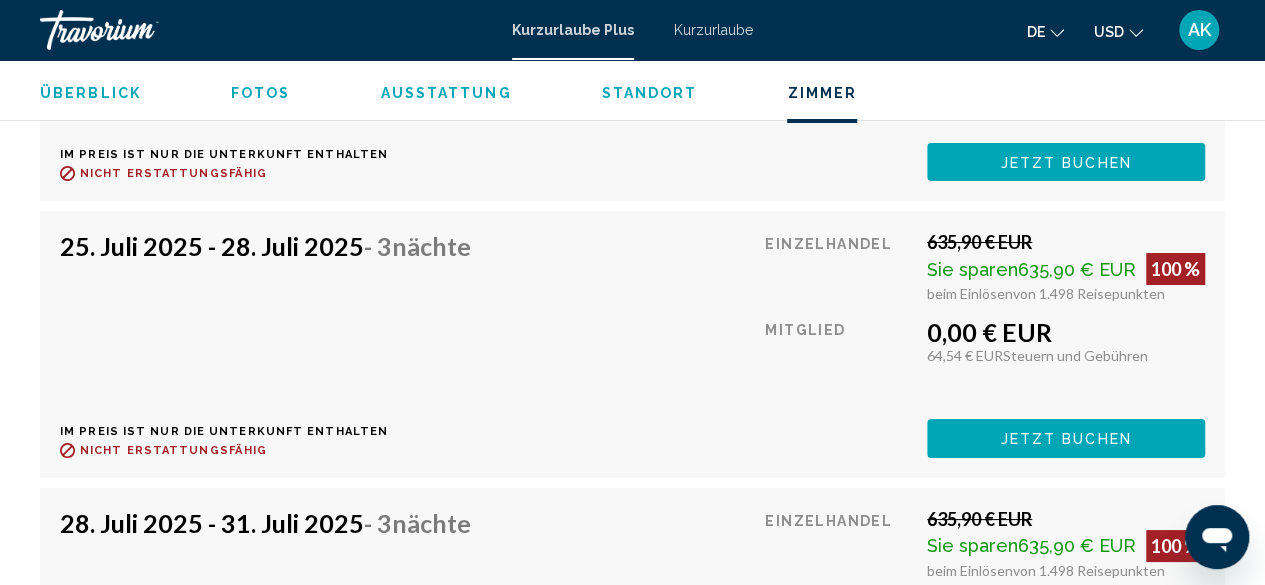 scroll, scrollTop: 3642, scrollLeft: 0, axis: vertical 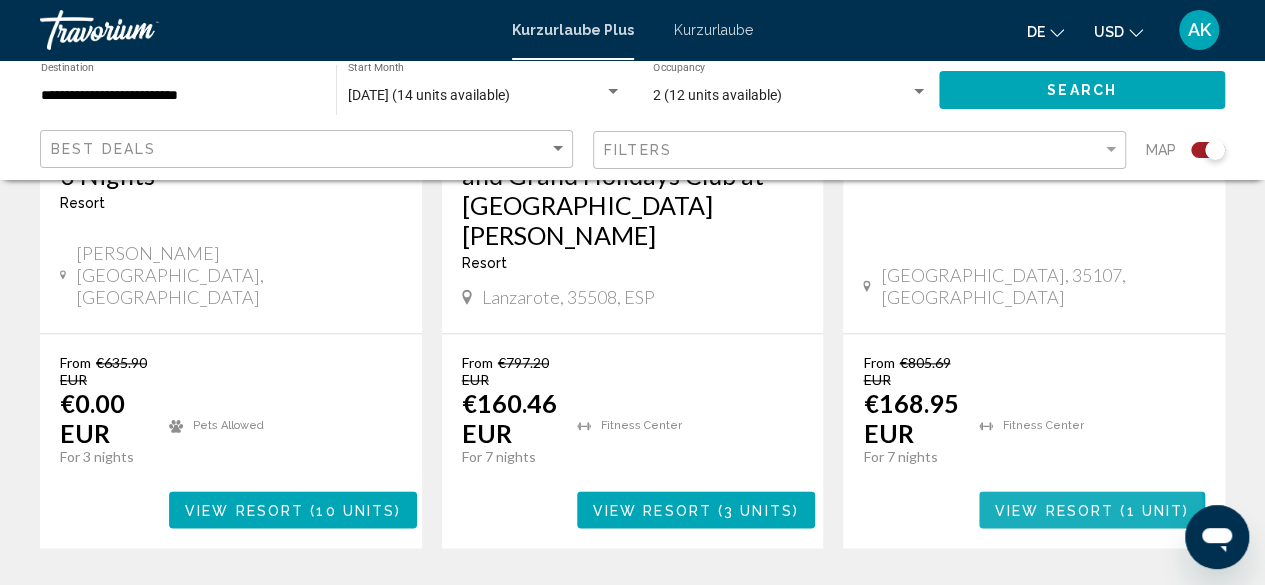 click on "View Resort" at bounding box center [1054, 510] 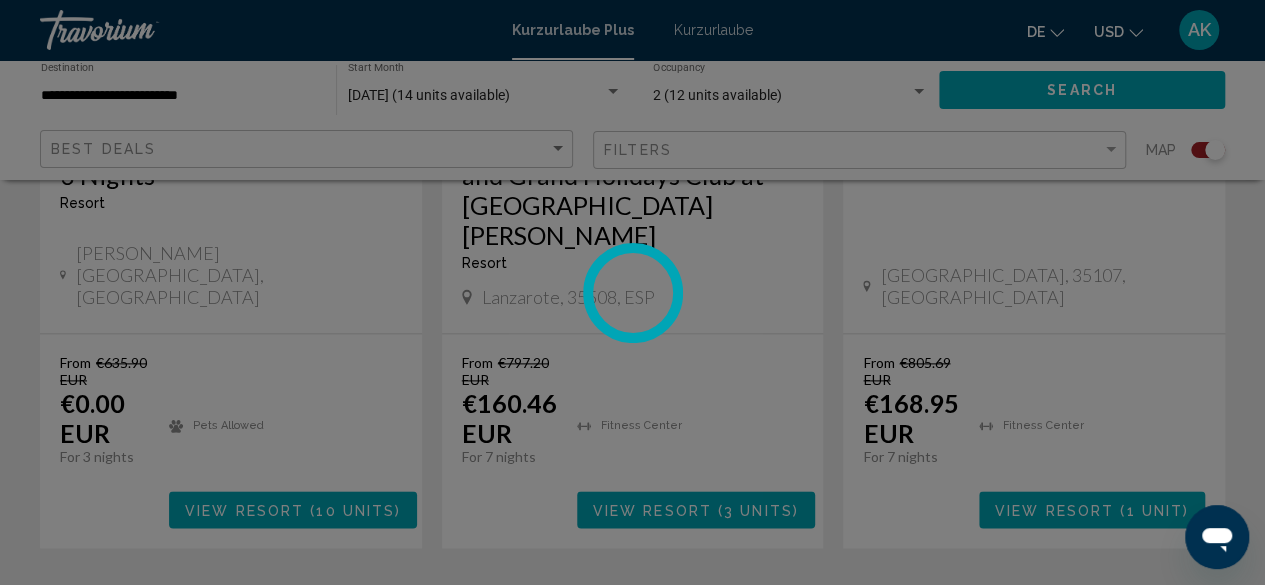 scroll, scrollTop: 242, scrollLeft: 0, axis: vertical 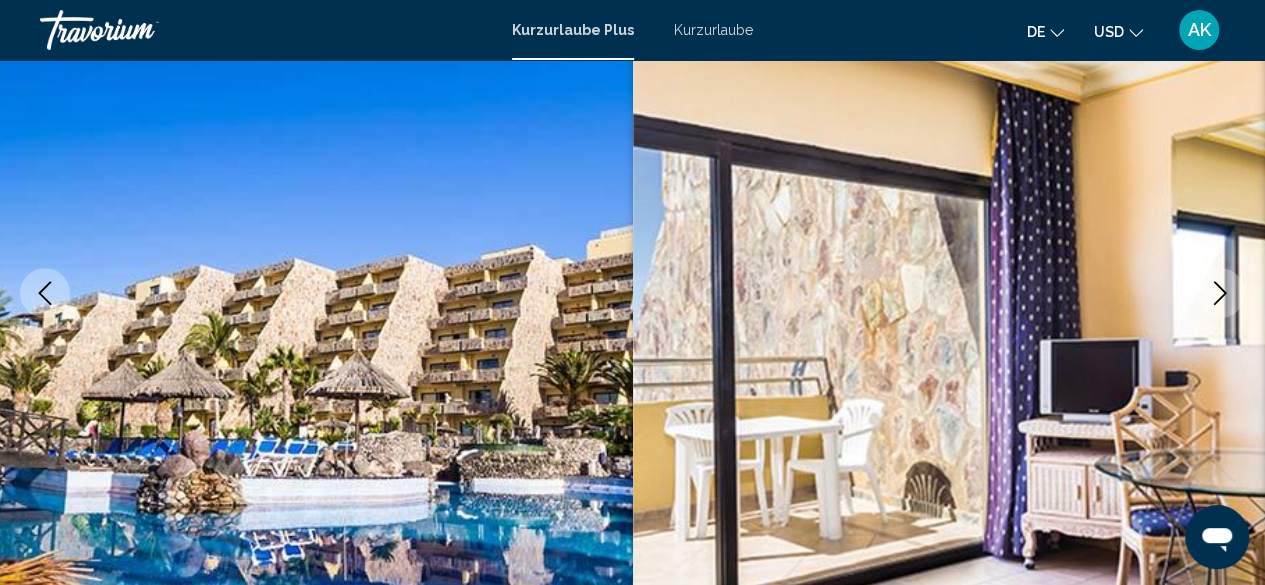 click 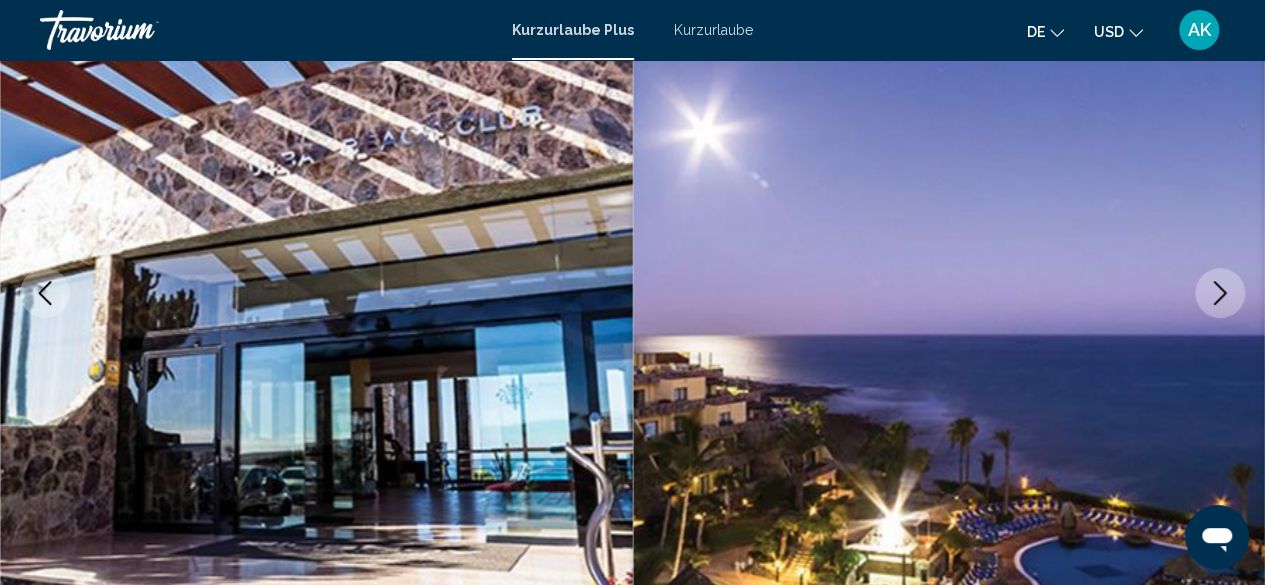 click 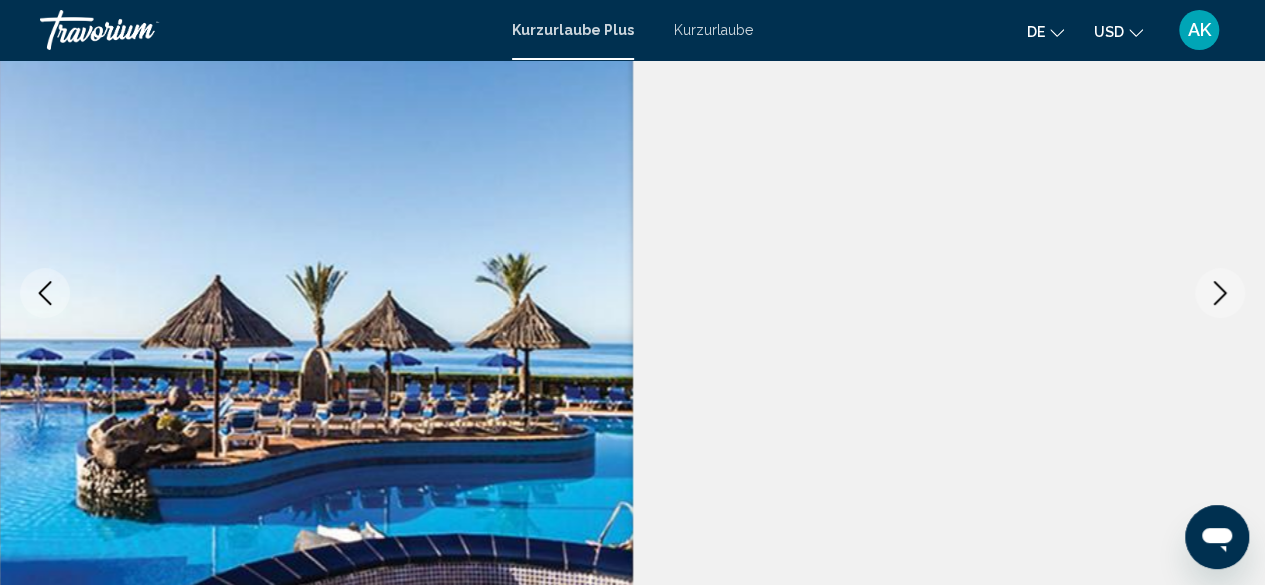 click 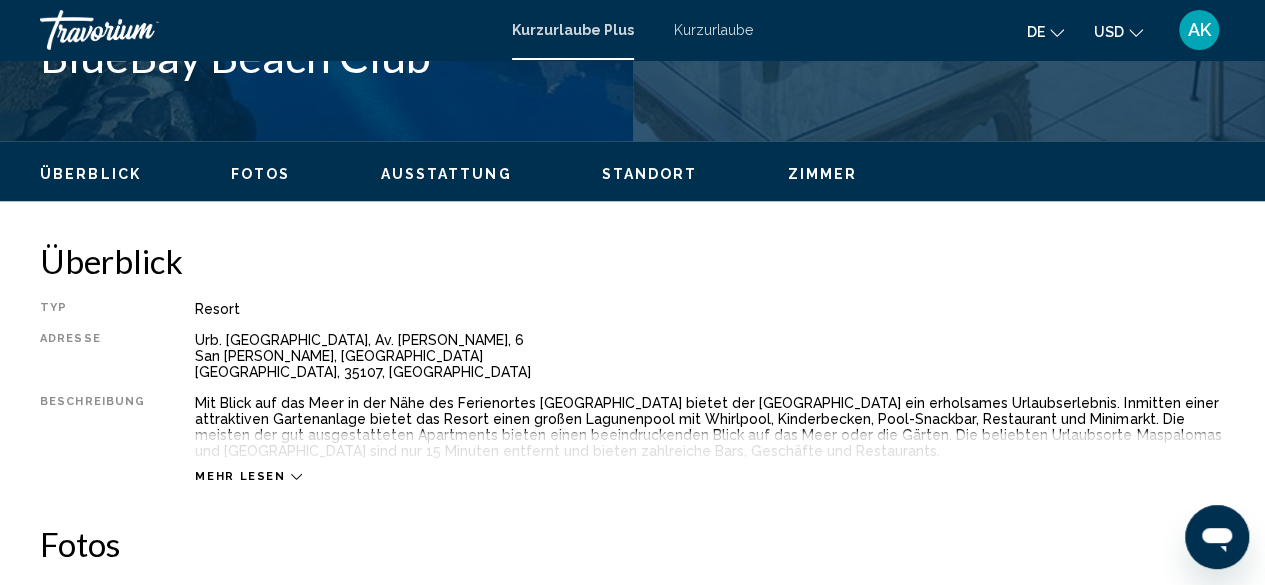 scroll, scrollTop: 900, scrollLeft: 0, axis: vertical 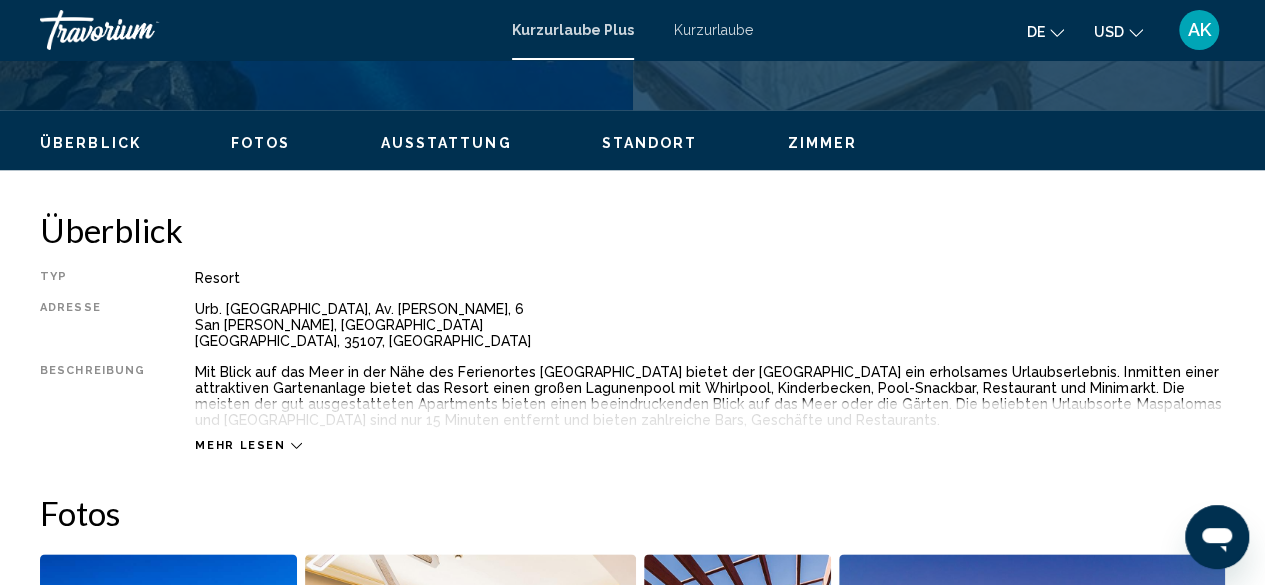 click 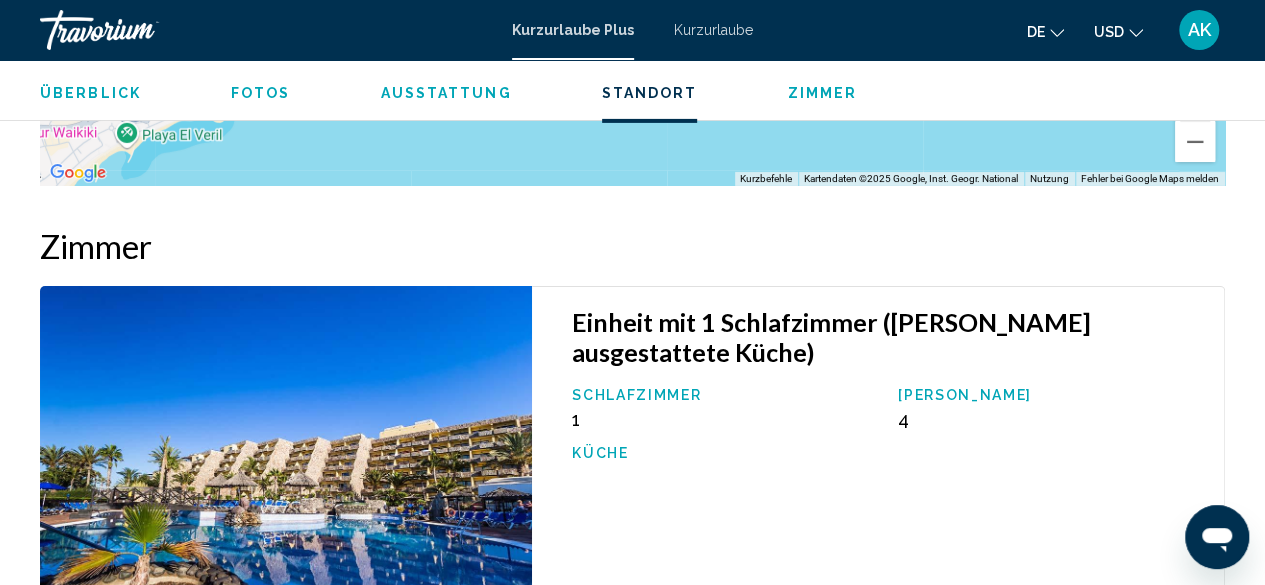 scroll, scrollTop: 3292, scrollLeft: 0, axis: vertical 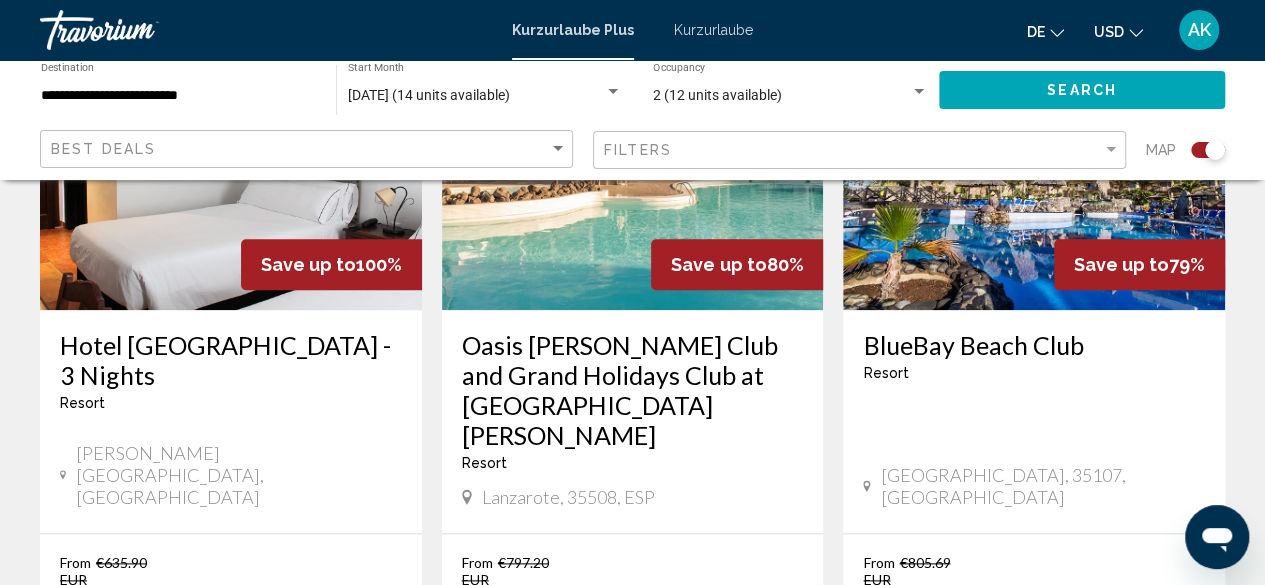 click at bounding box center [633, 150] 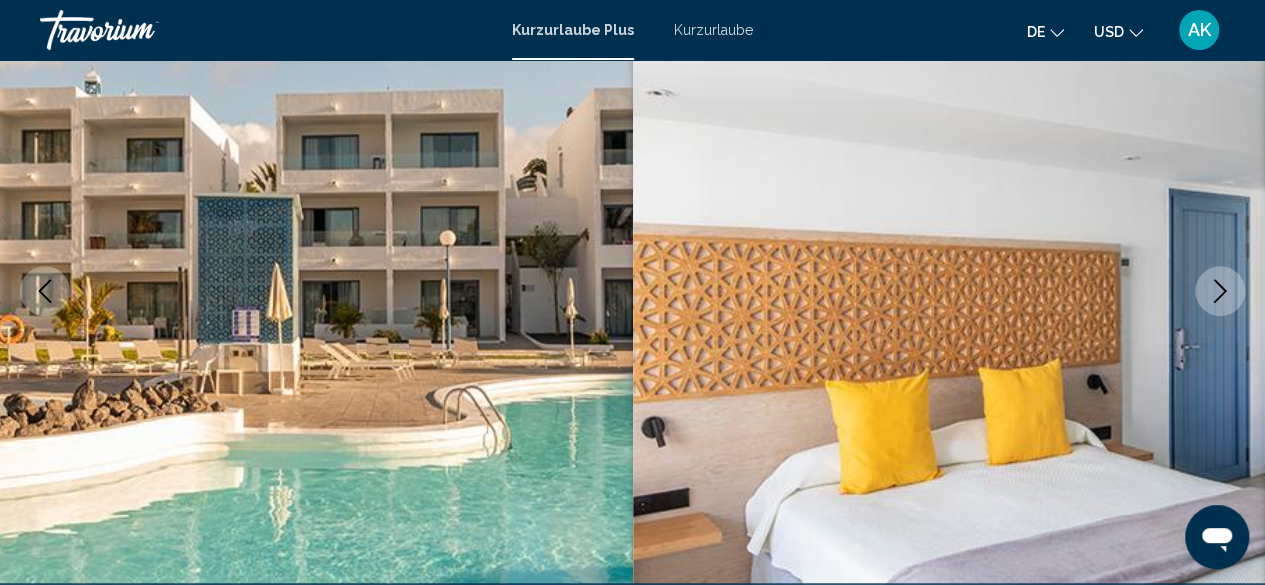 scroll, scrollTop: 238, scrollLeft: 0, axis: vertical 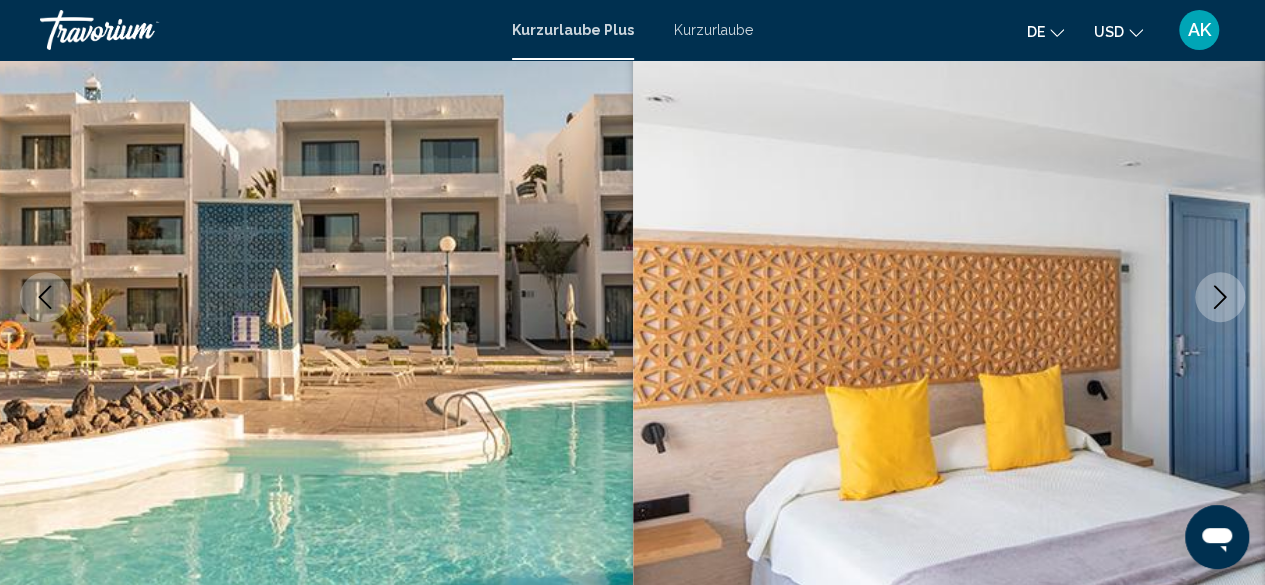 click at bounding box center [1220, 297] 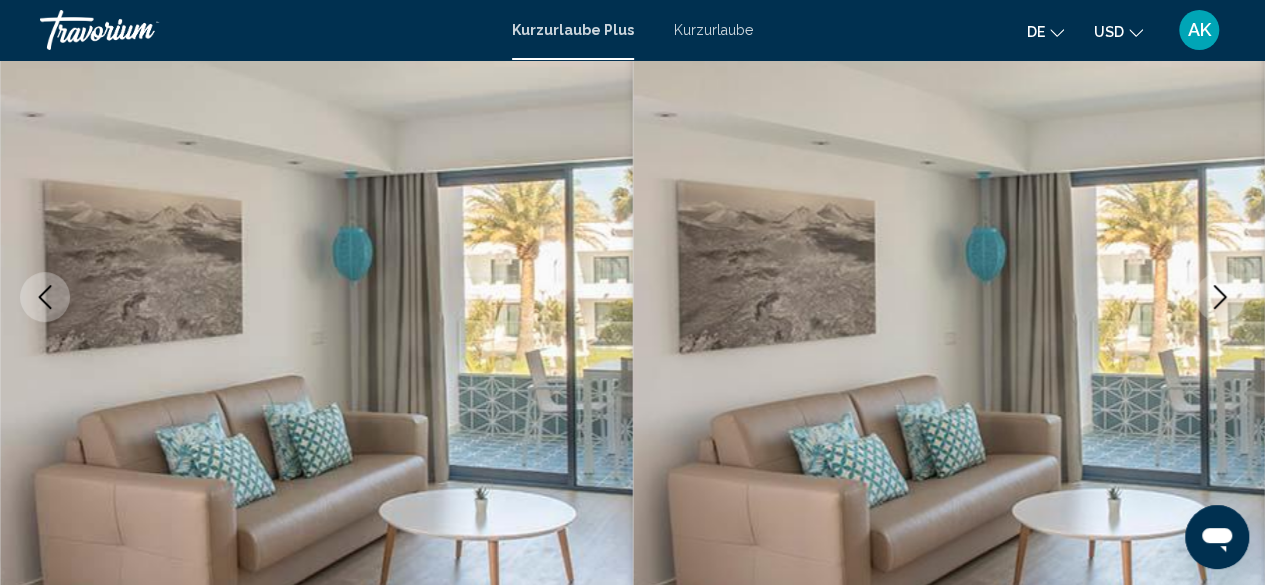 click at bounding box center (1220, 297) 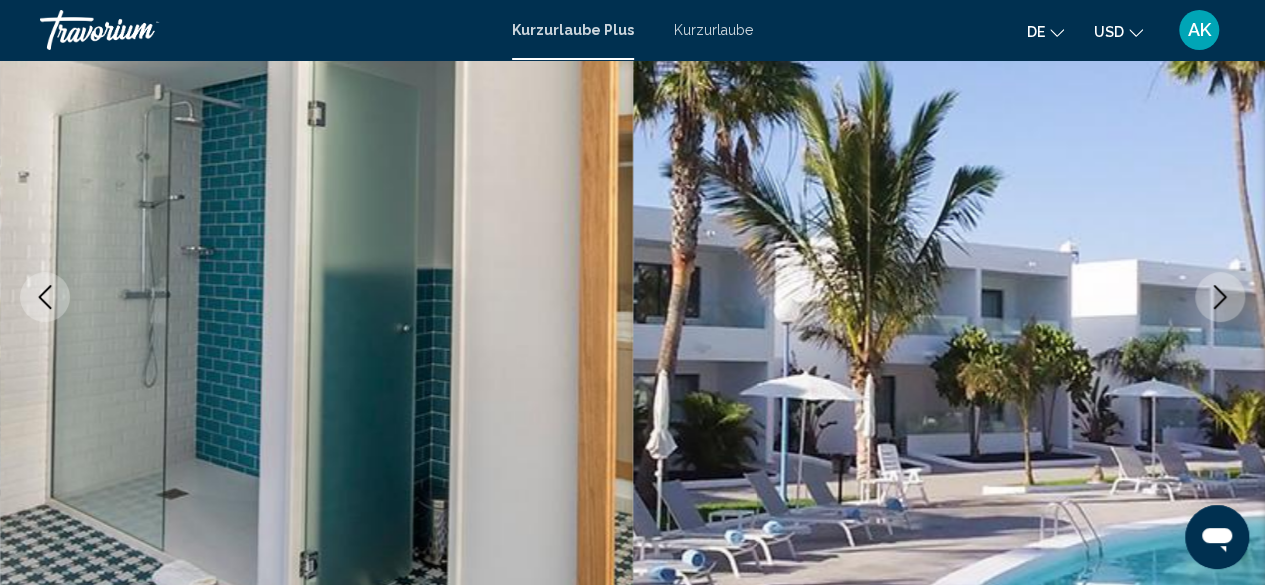 click at bounding box center [1220, 297] 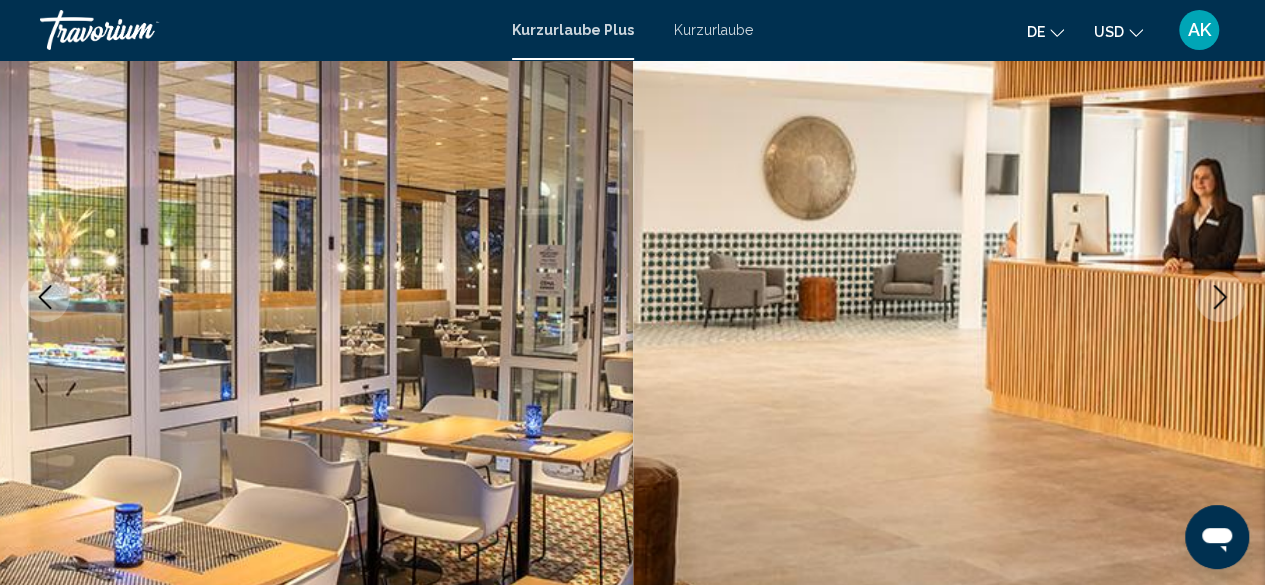 click at bounding box center [1220, 297] 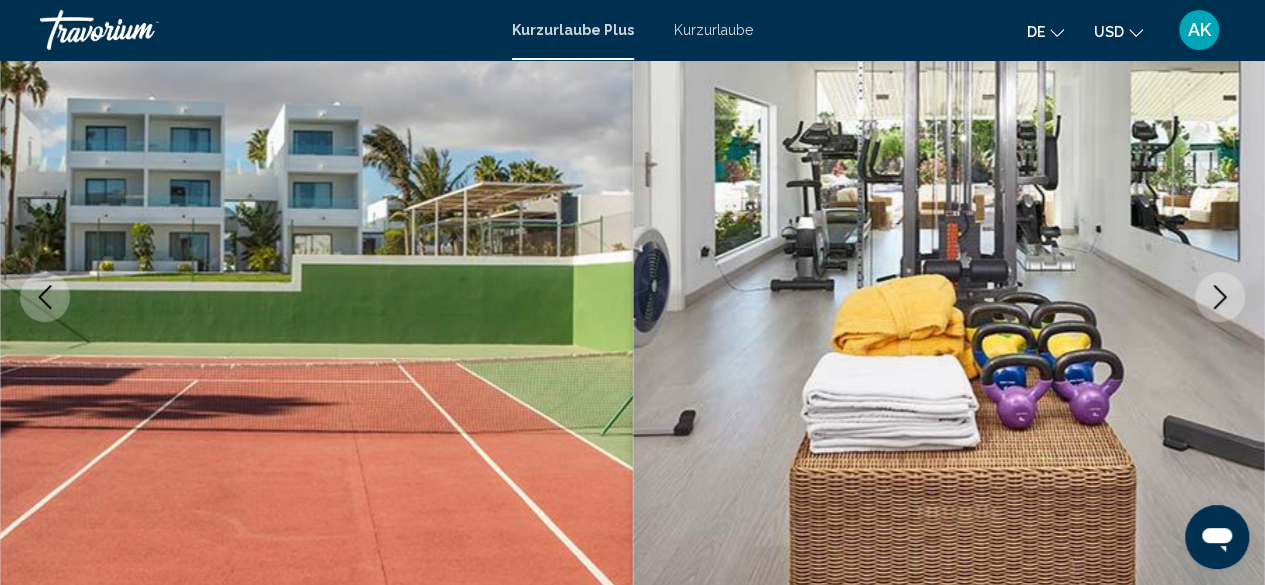 click at bounding box center [1220, 297] 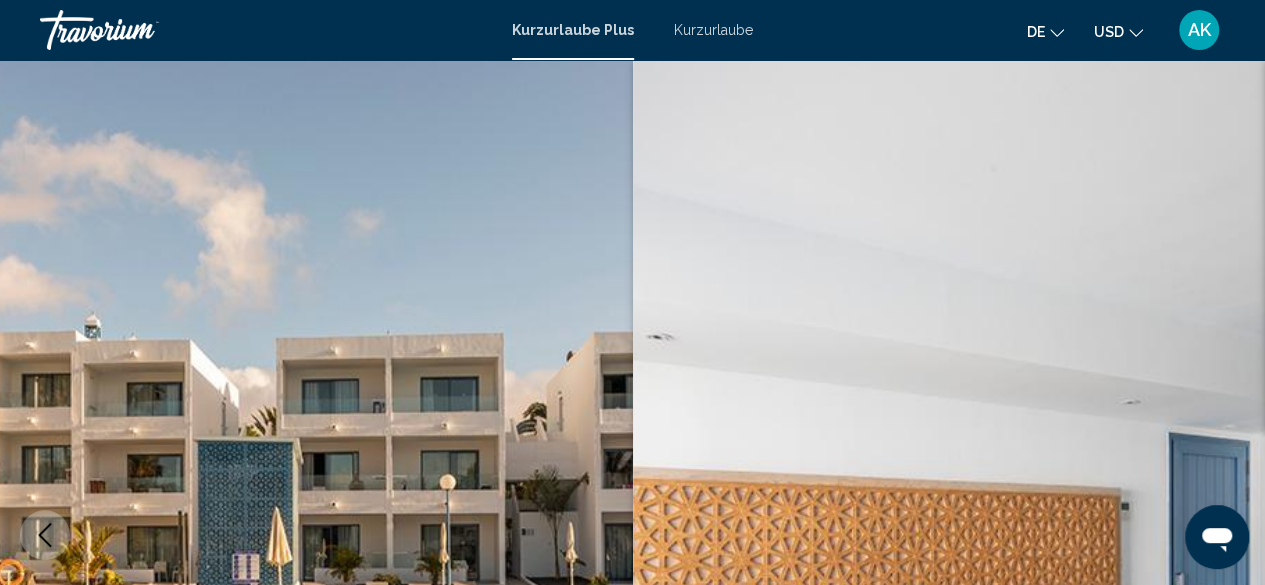 scroll, scrollTop: 0, scrollLeft: 0, axis: both 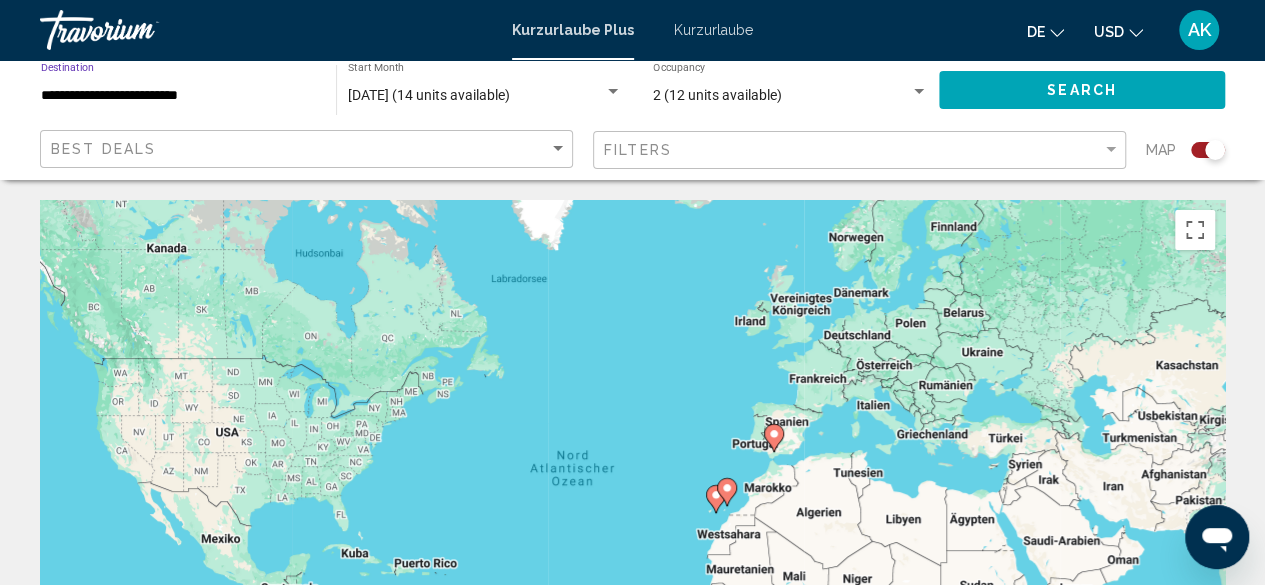 click on "**********" at bounding box center [178, 96] 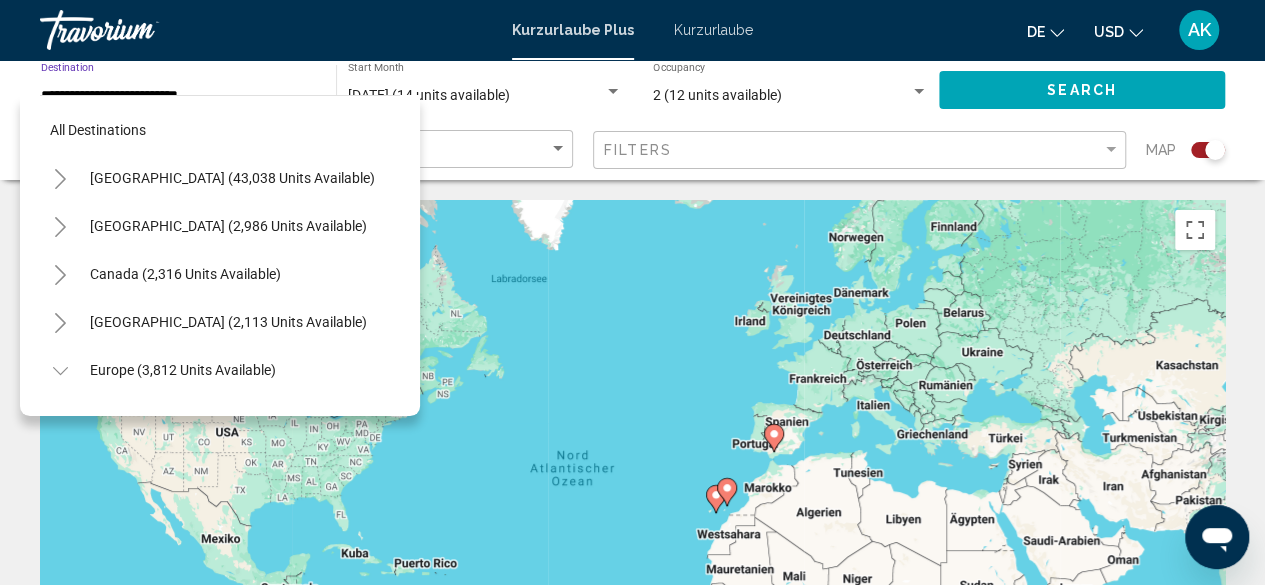 scroll, scrollTop: 606, scrollLeft: 0, axis: vertical 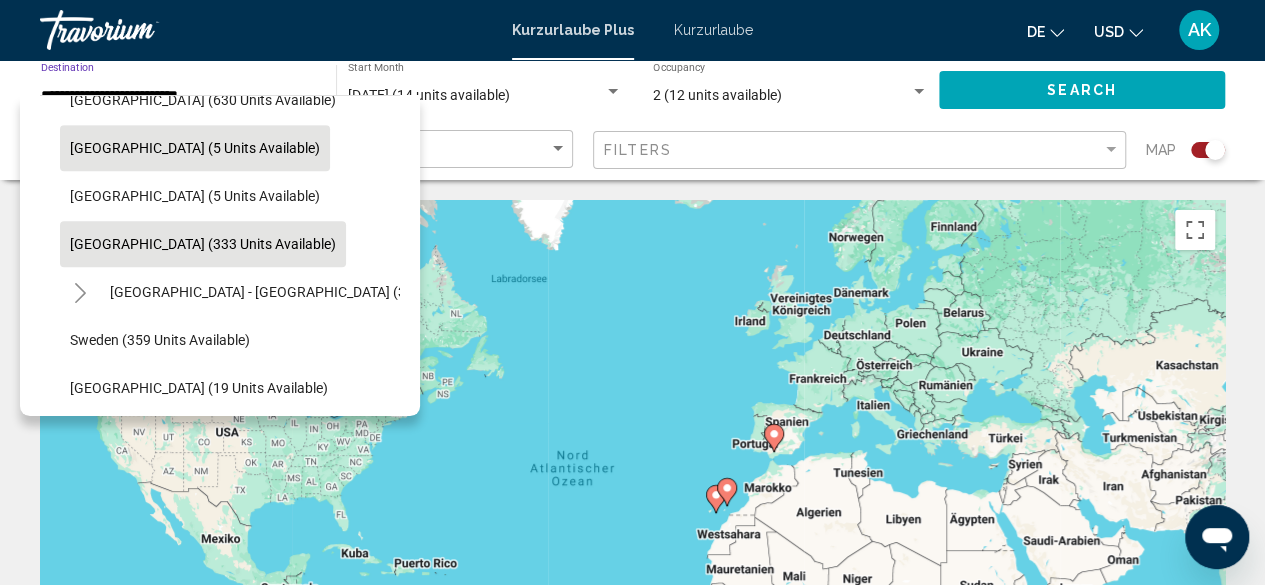 click on "Portugal (5 units available)" 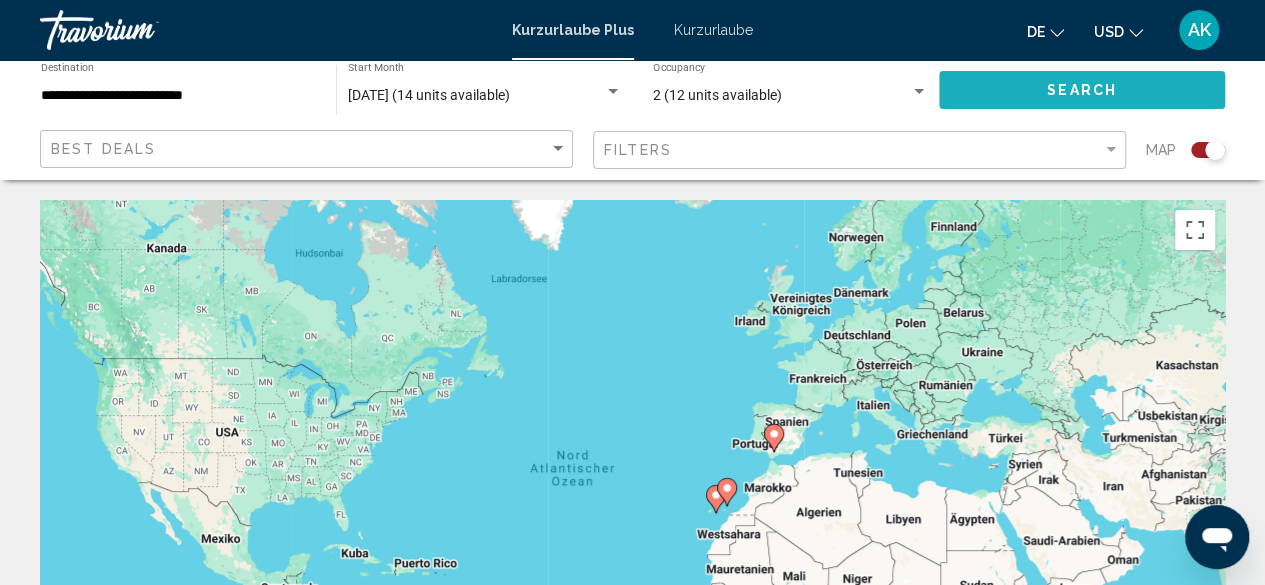 click on "Search" 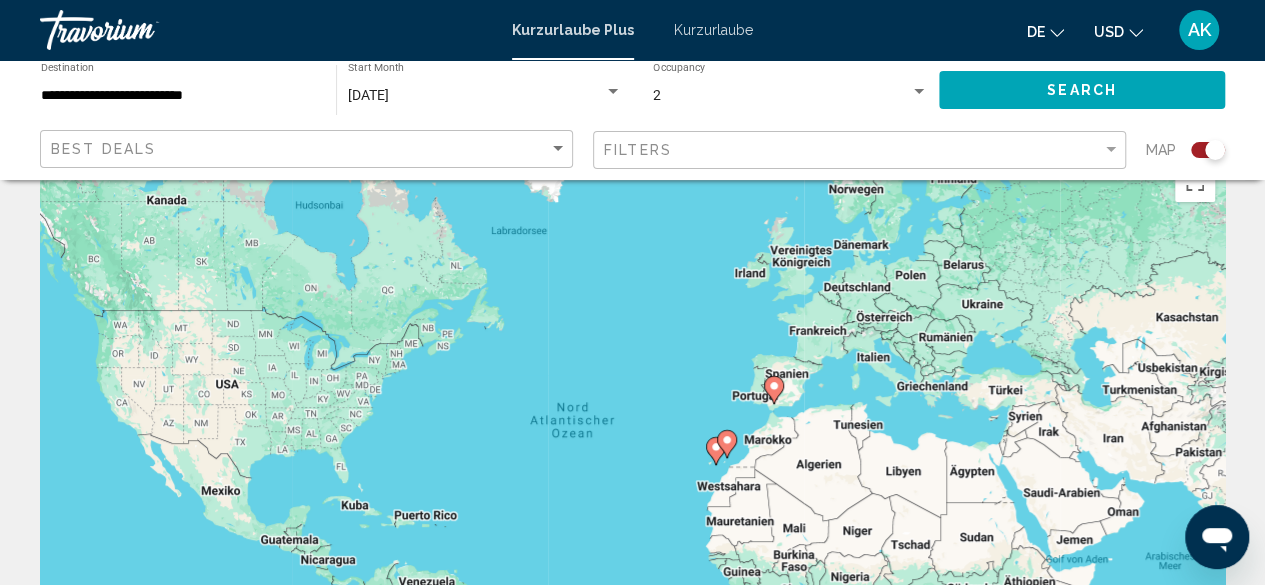 scroll, scrollTop: 0, scrollLeft: 0, axis: both 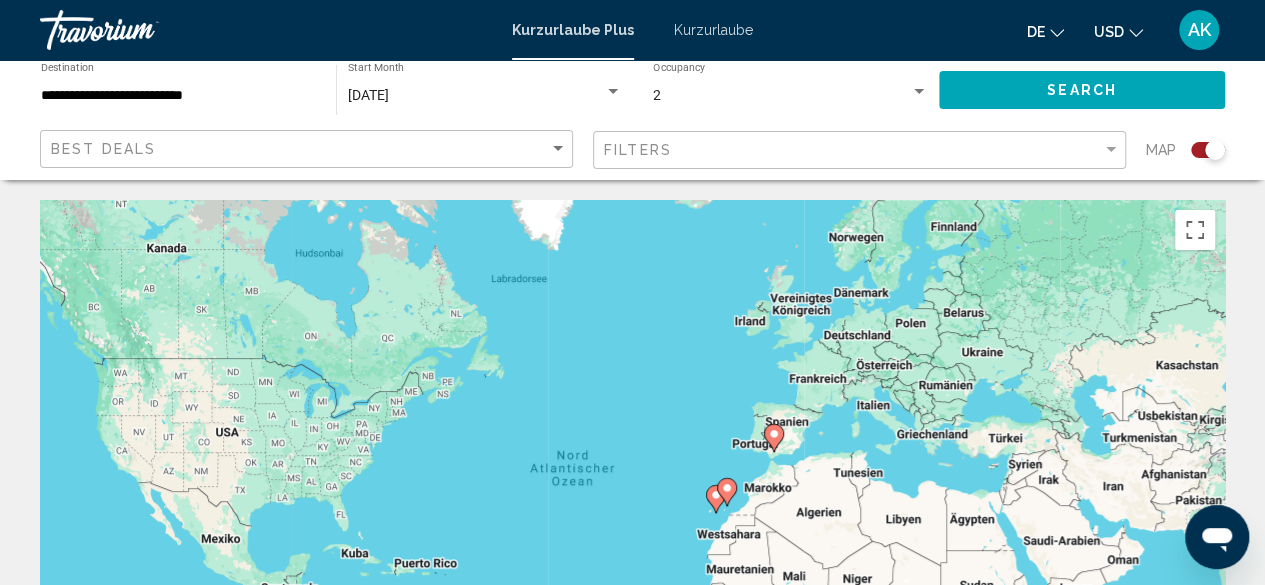 click 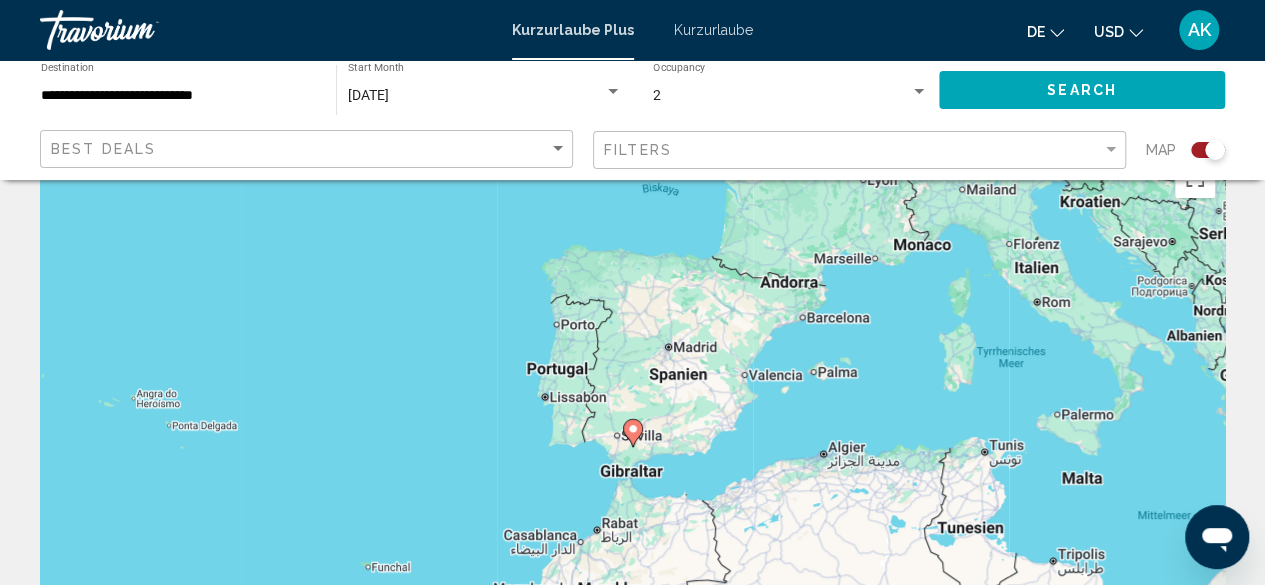 scroll, scrollTop: 0, scrollLeft: 0, axis: both 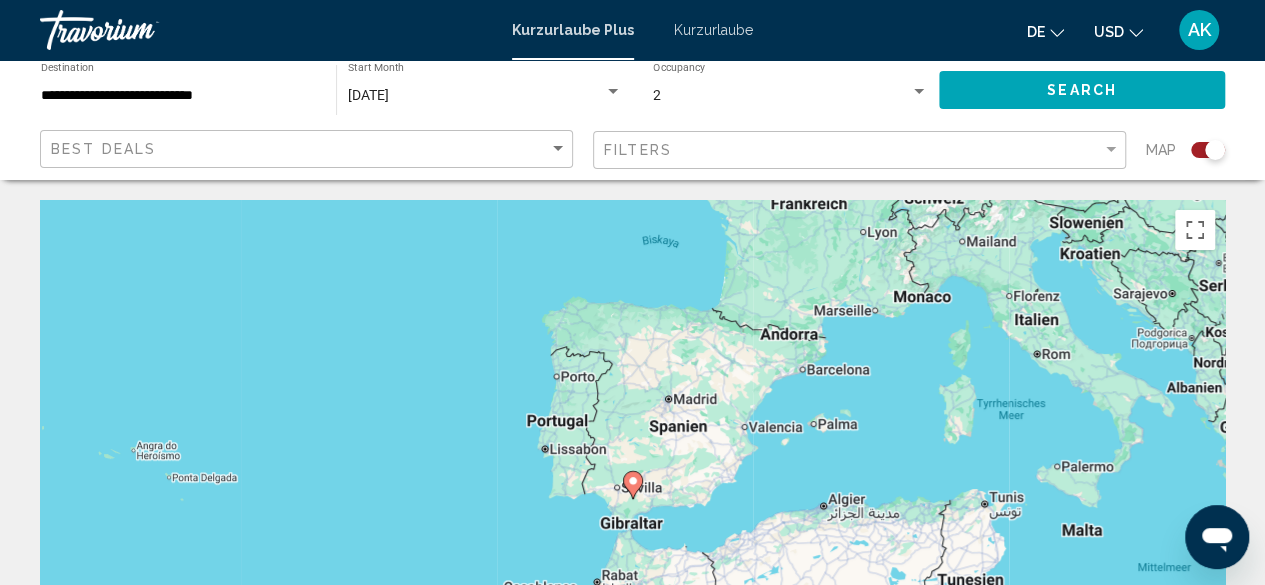 click 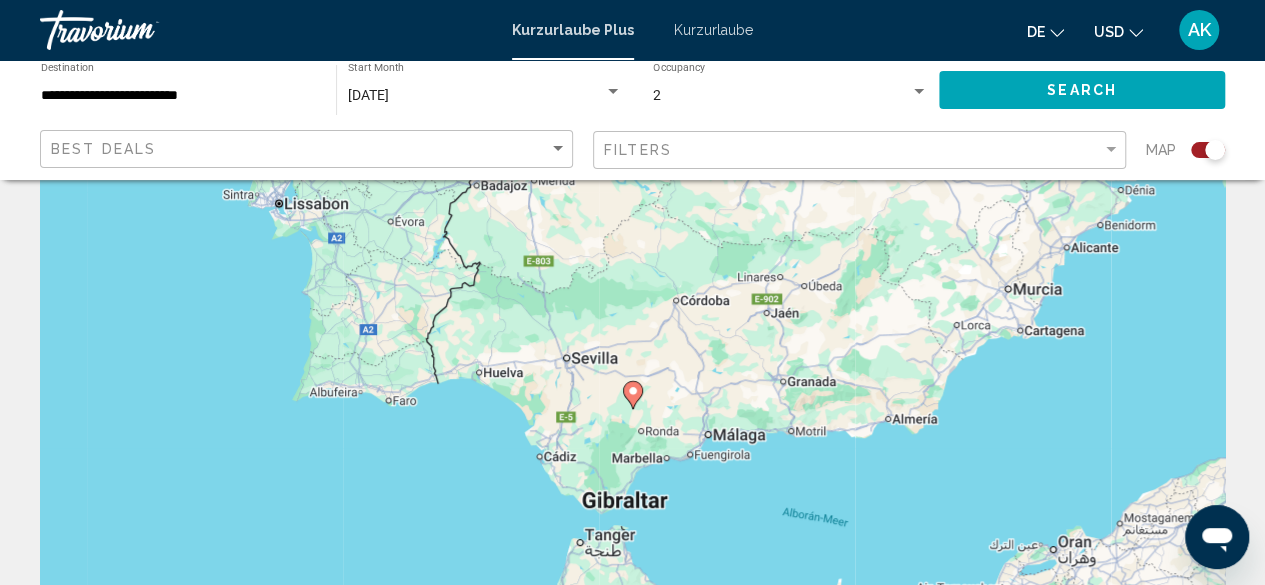 scroll, scrollTop: 0, scrollLeft: 0, axis: both 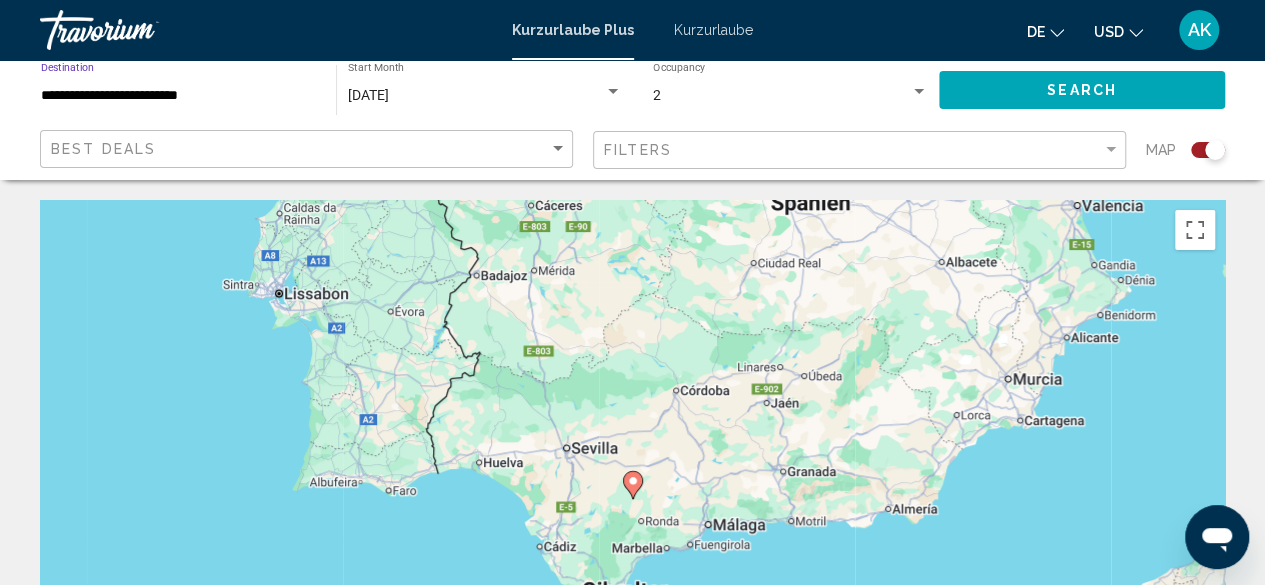 click on "**********" at bounding box center (178, 96) 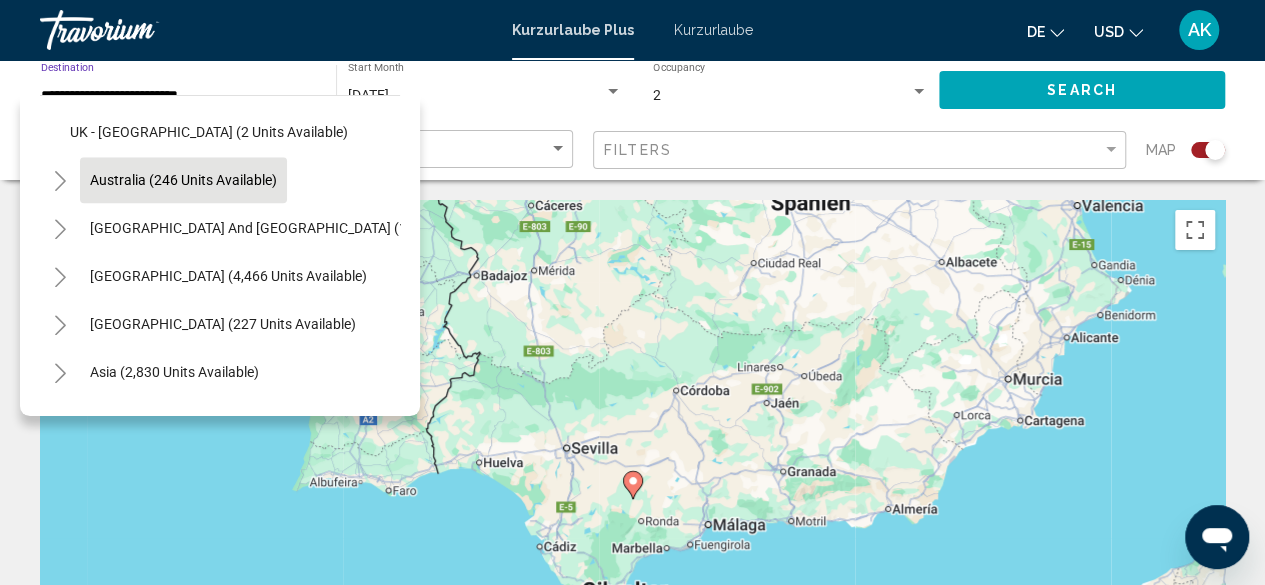 scroll, scrollTop: 1107, scrollLeft: 0, axis: vertical 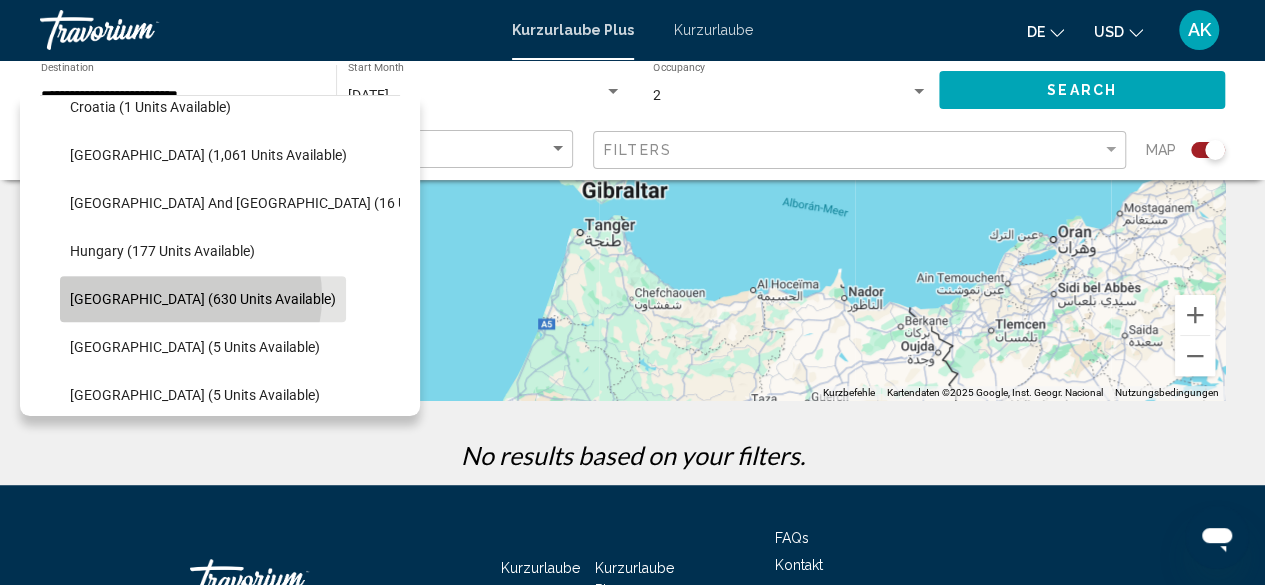 click on "Italy (630 units available)" 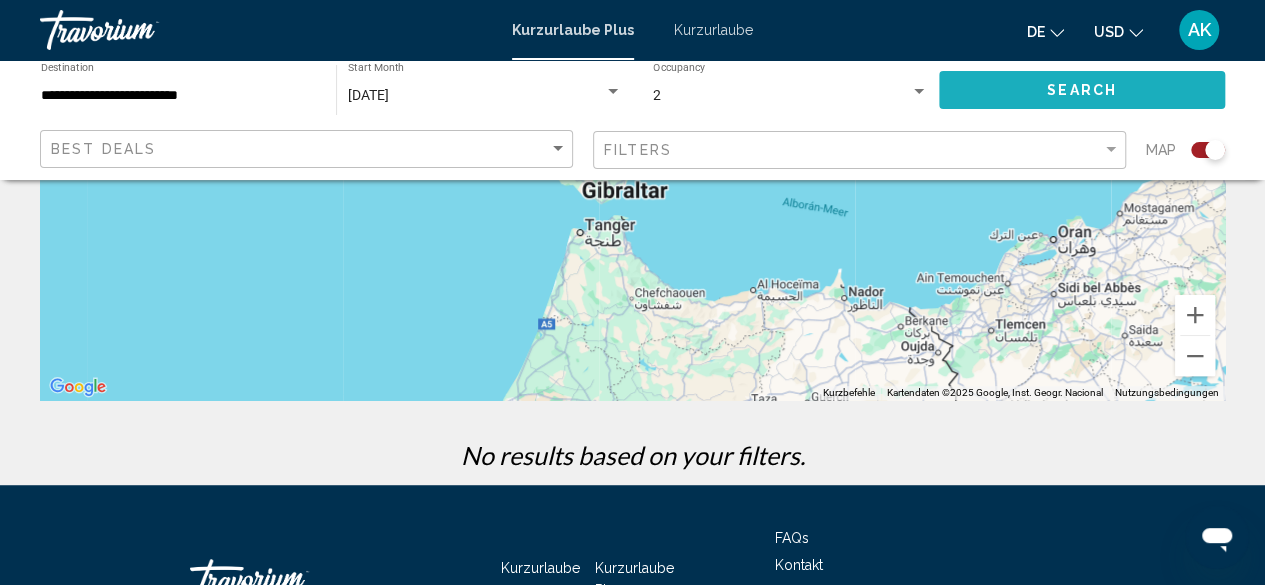 click on "Search" 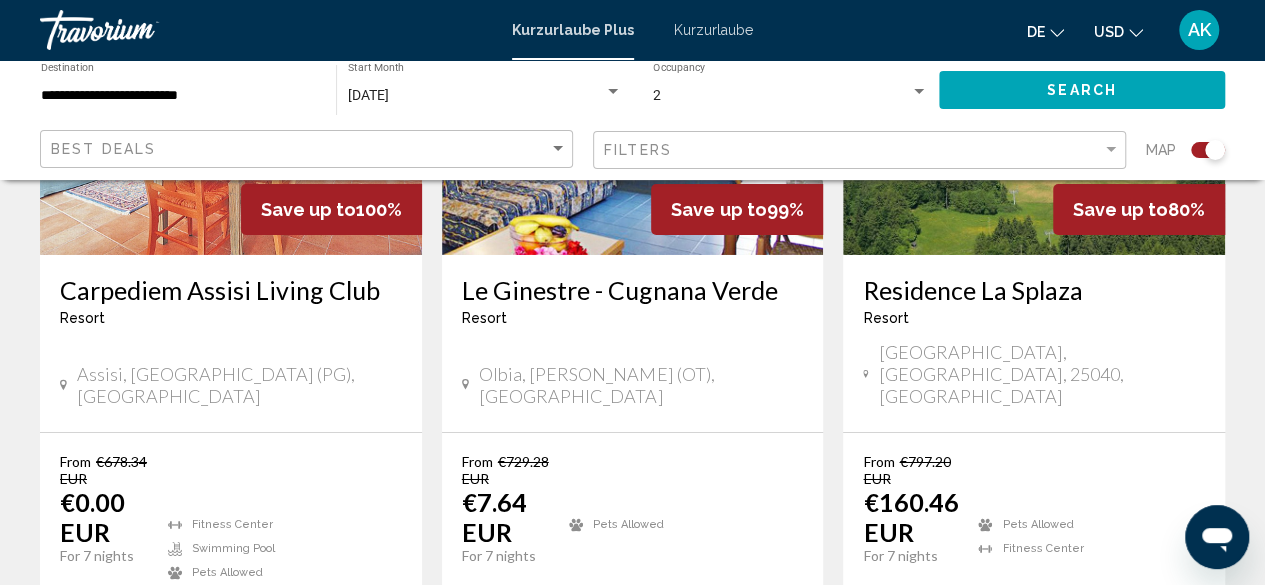 scroll, scrollTop: 3296, scrollLeft: 0, axis: vertical 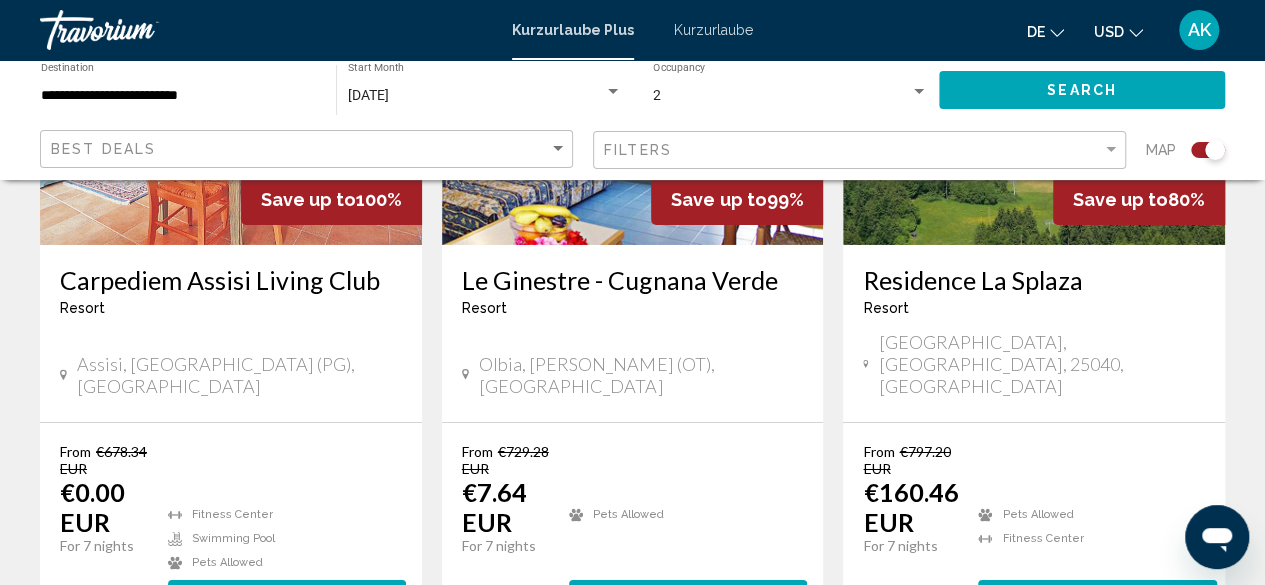 click on "2" at bounding box center (668, 697) 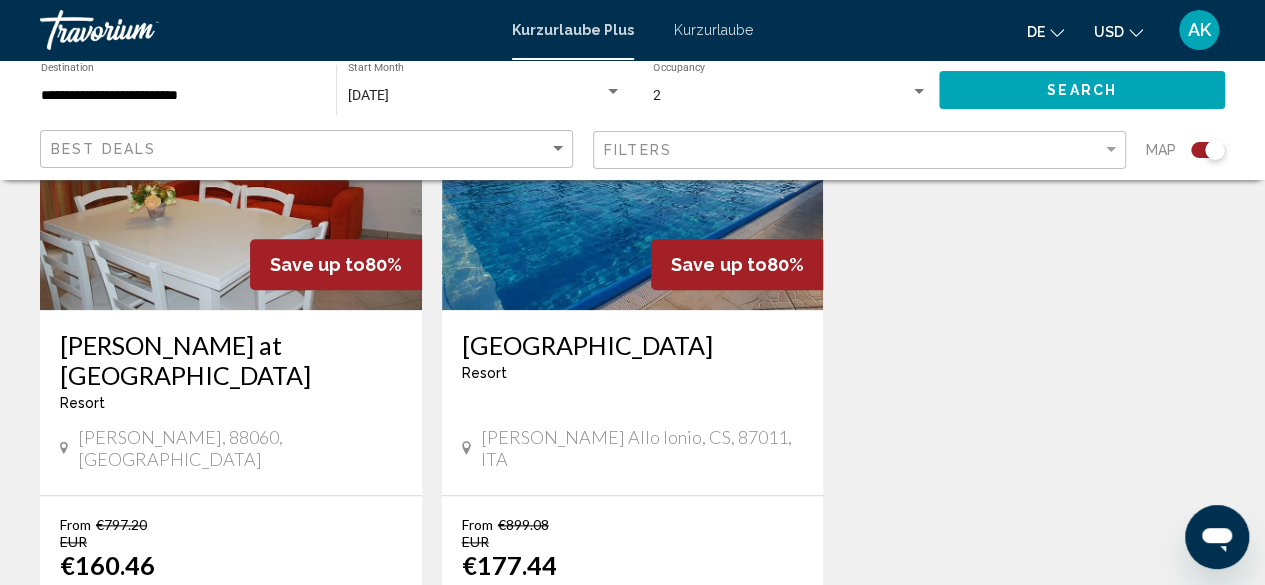 scroll, scrollTop: 1100, scrollLeft: 0, axis: vertical 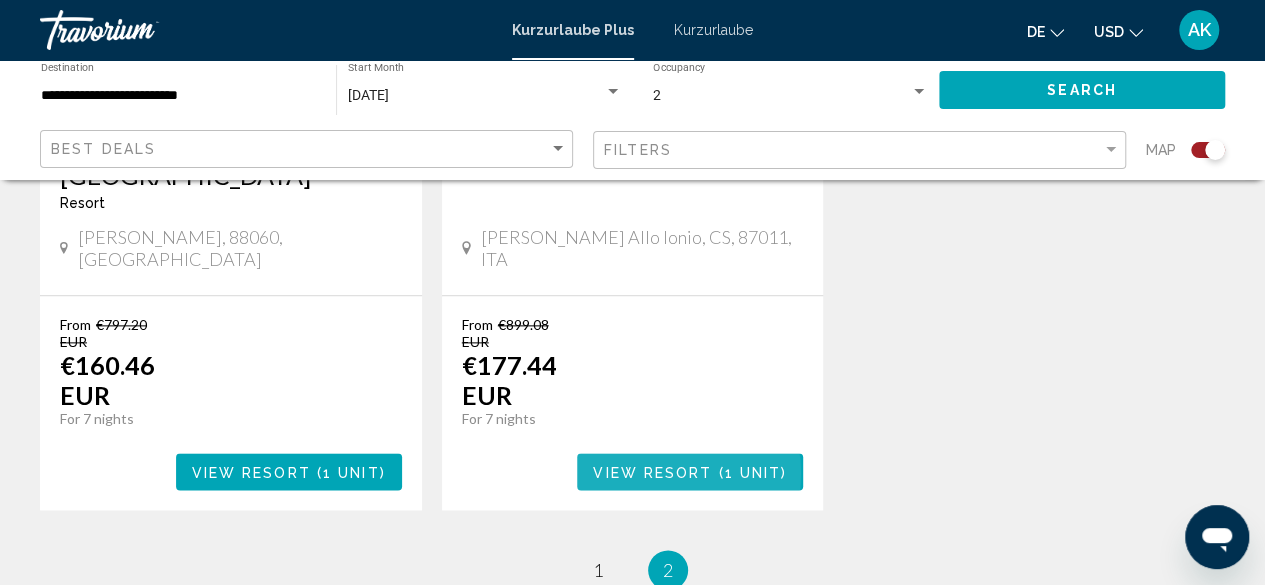 click on "View Resort" at bounding box center [652, 472] 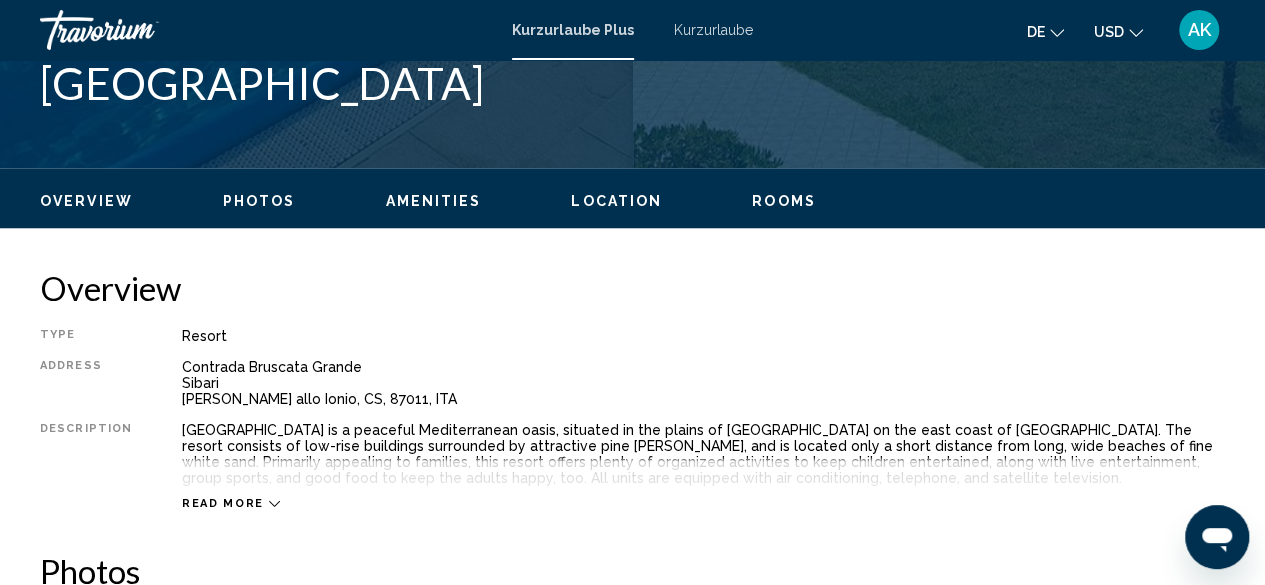 scroll, scrollTop: 742, scrollLeft: 0, axis: vertical 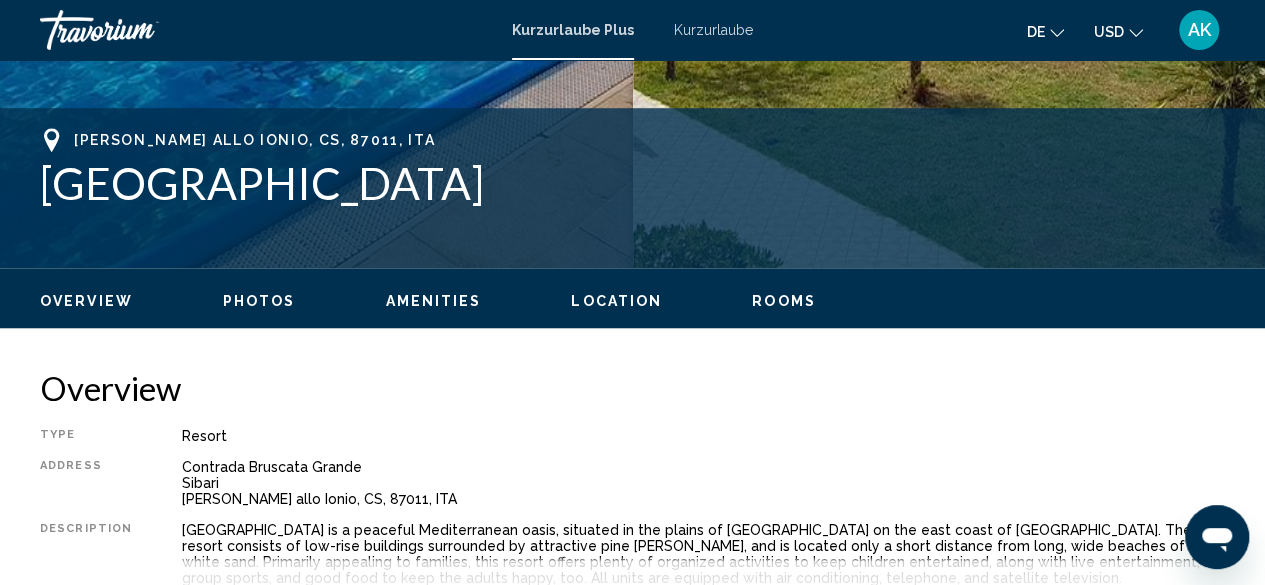 click on "USD
USD ($) MXN (Mexikanische Dollar) CAD (Kanada-Dollar) GBP (£) EUR (€) AUD (A$) NZD (NZ$) CNY (CN¥)" 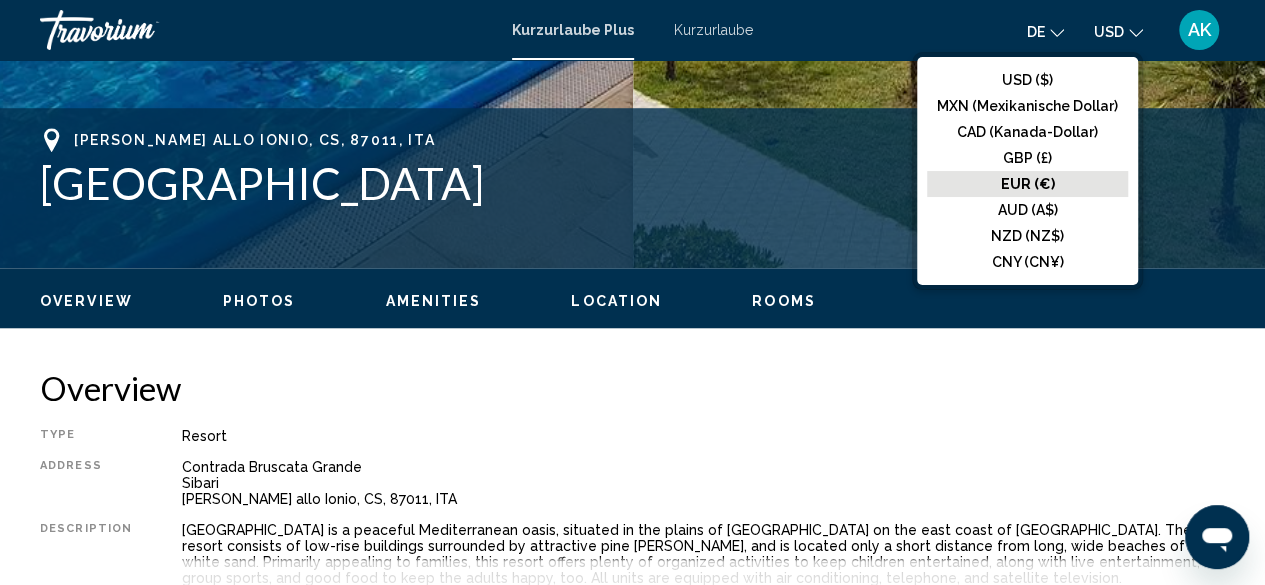 click on "EUR (€)" 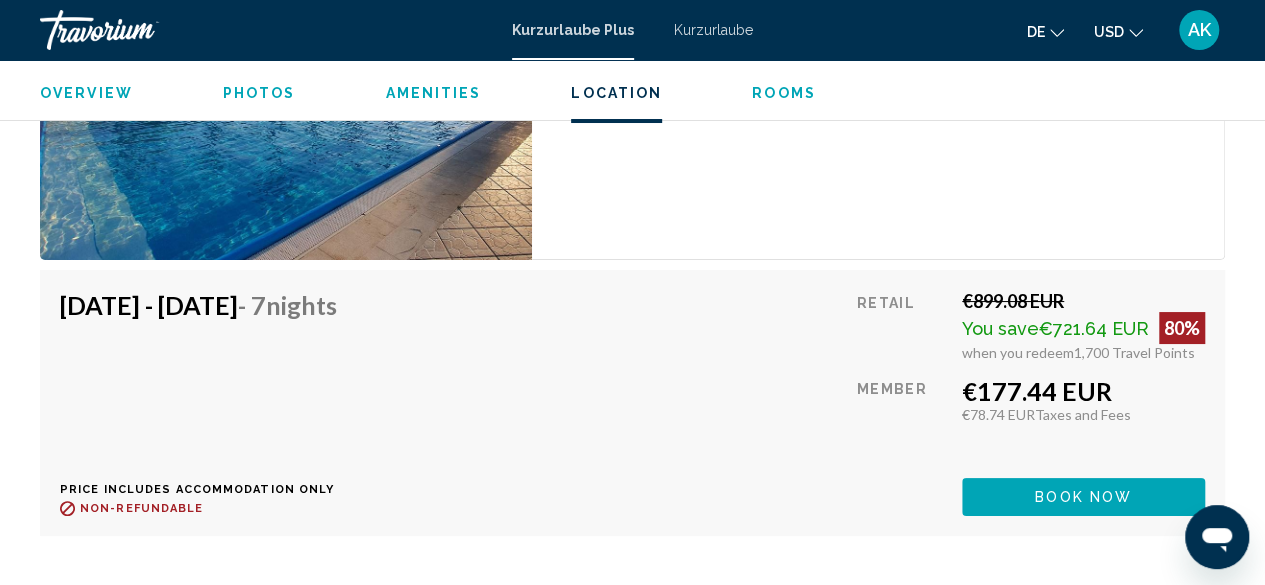 scroll, scrollTop: 3452, scrollLeft: 0, axis: vertical 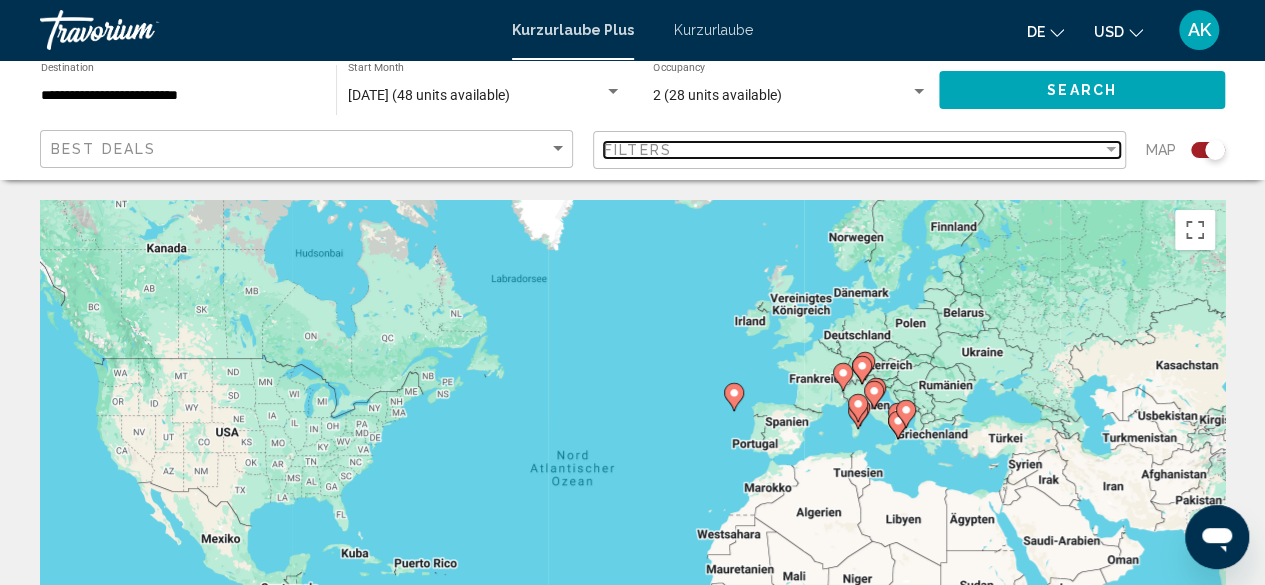 click on "Filters" at bounding box center (853, 150) 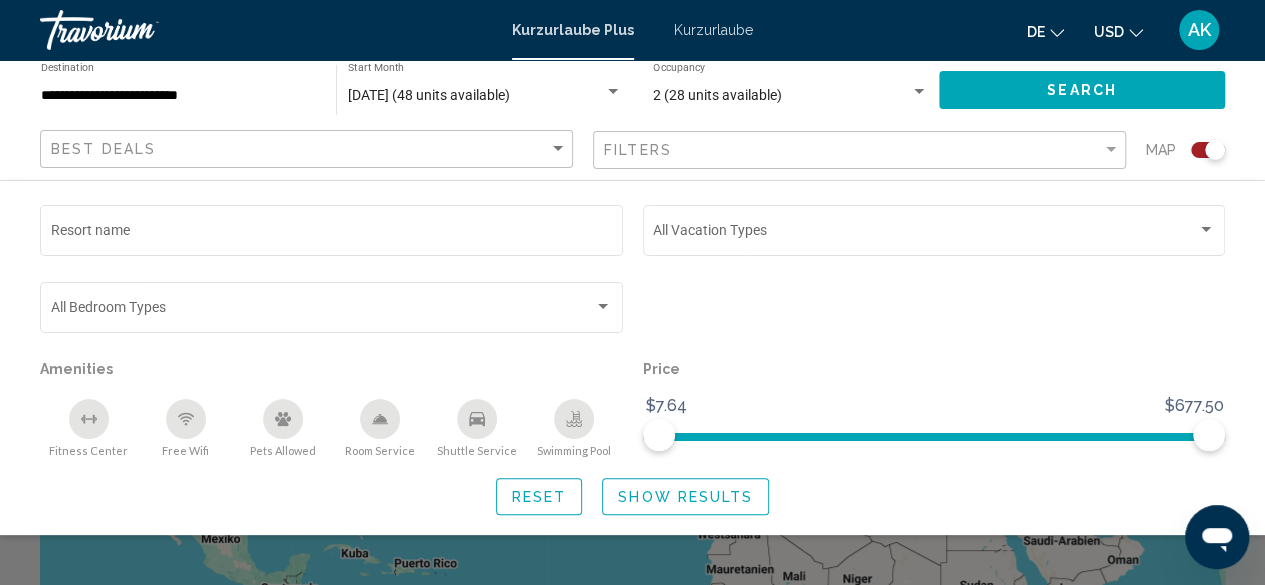 click on "**********" 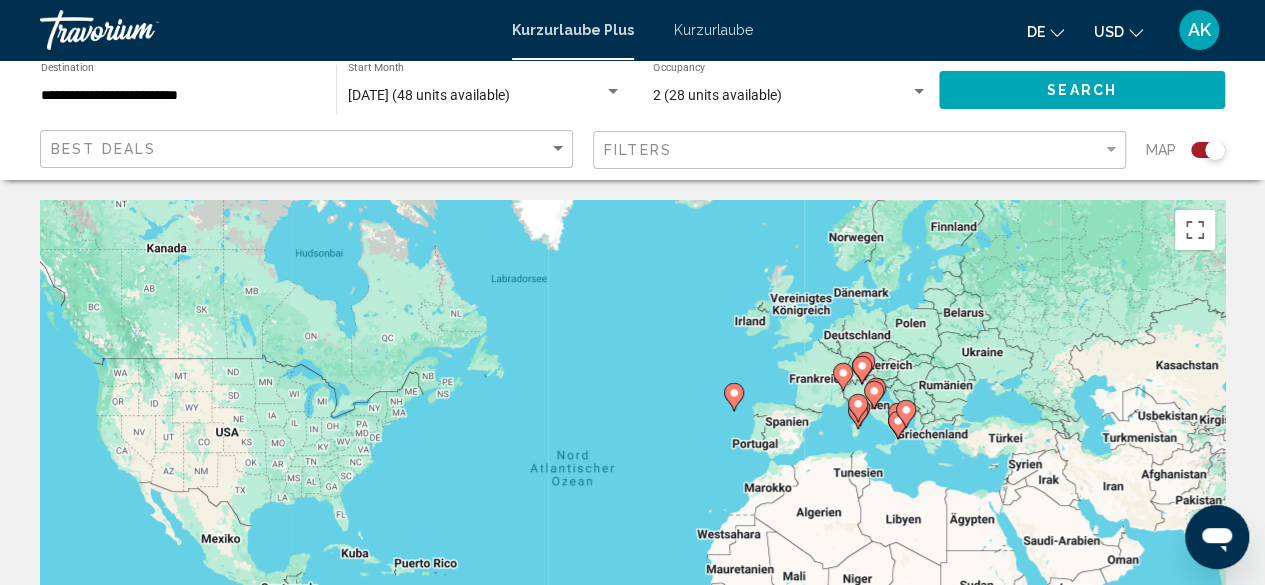 click 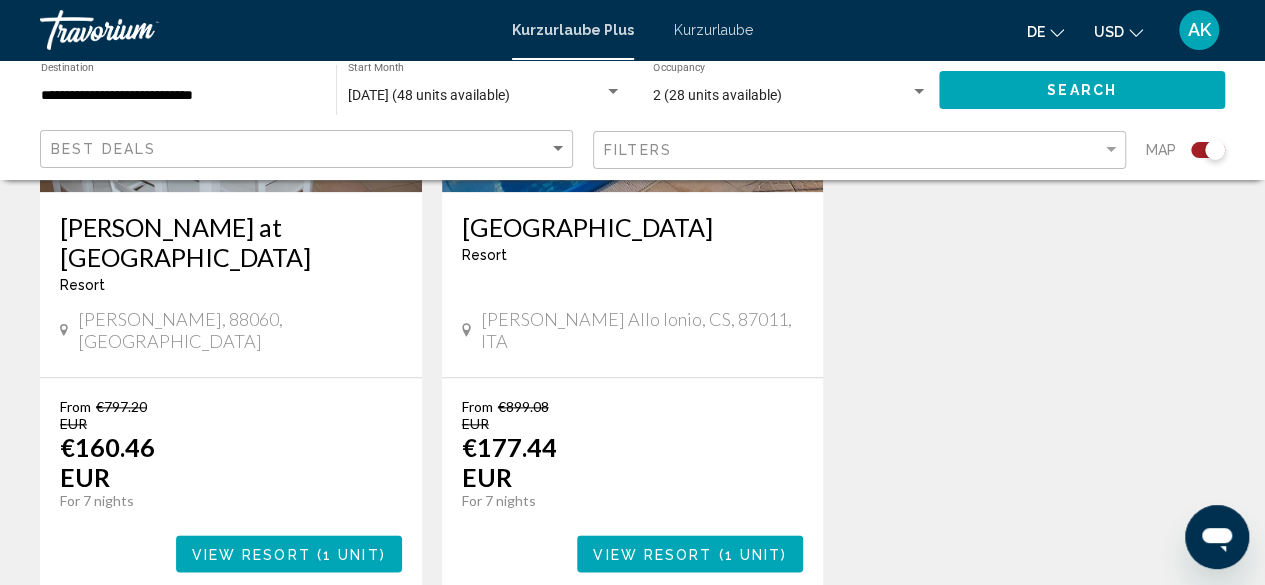 scroll, scrollTop: 1100, scrollLeft: 0, axis: vertical 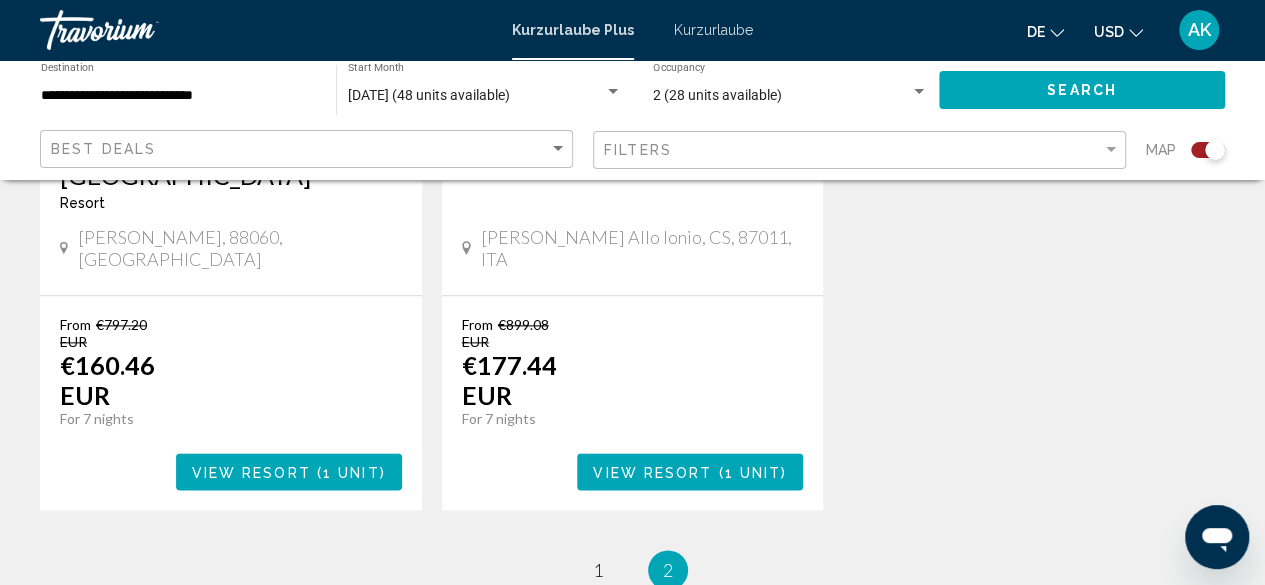 click on "View Resort" at bounding box center [652, 472] 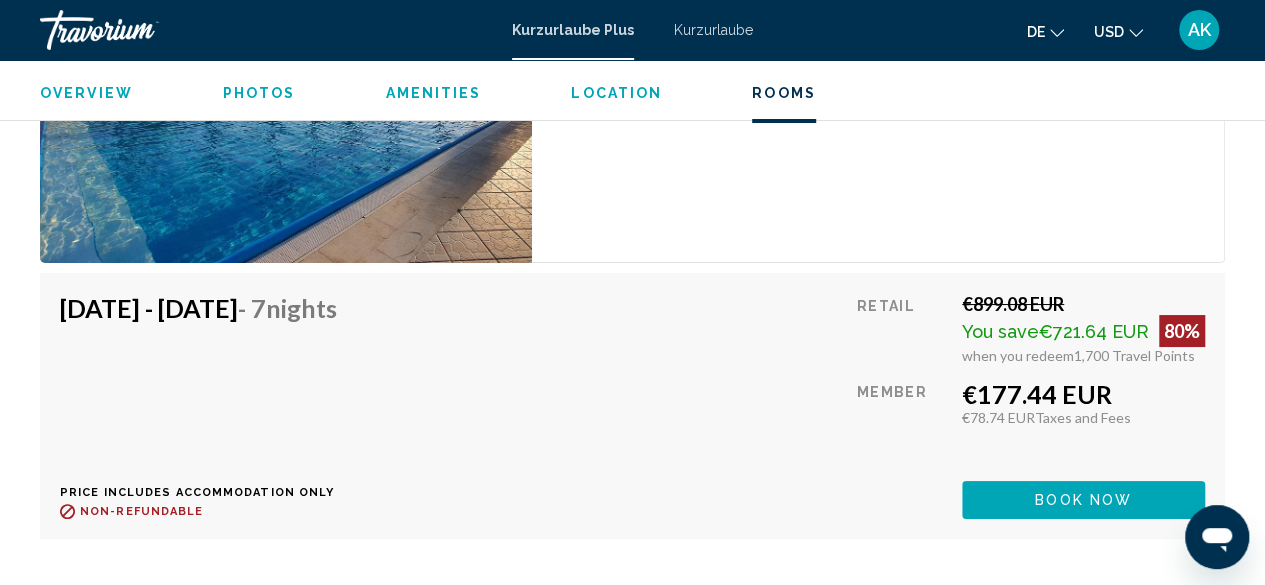 scroll, scrollTop: 3652, scrollLeft: 0, axis: vertical 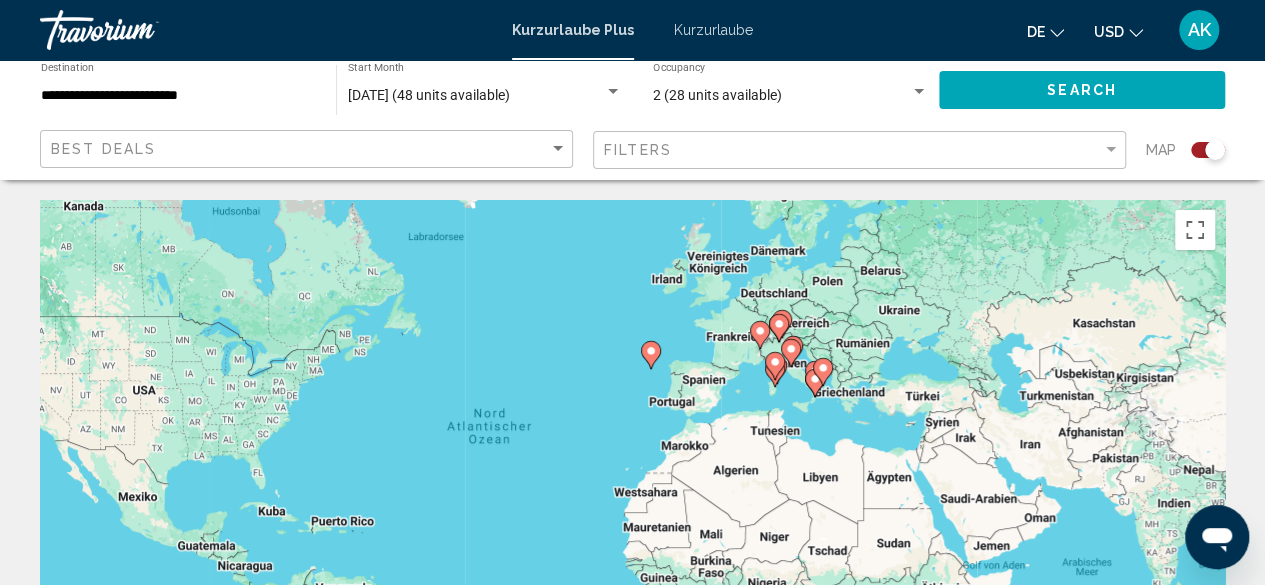drag, startPoint x: 968, startPoint y: 435, endPoint x: 871, endPoint y: 396, distance: 104.54664 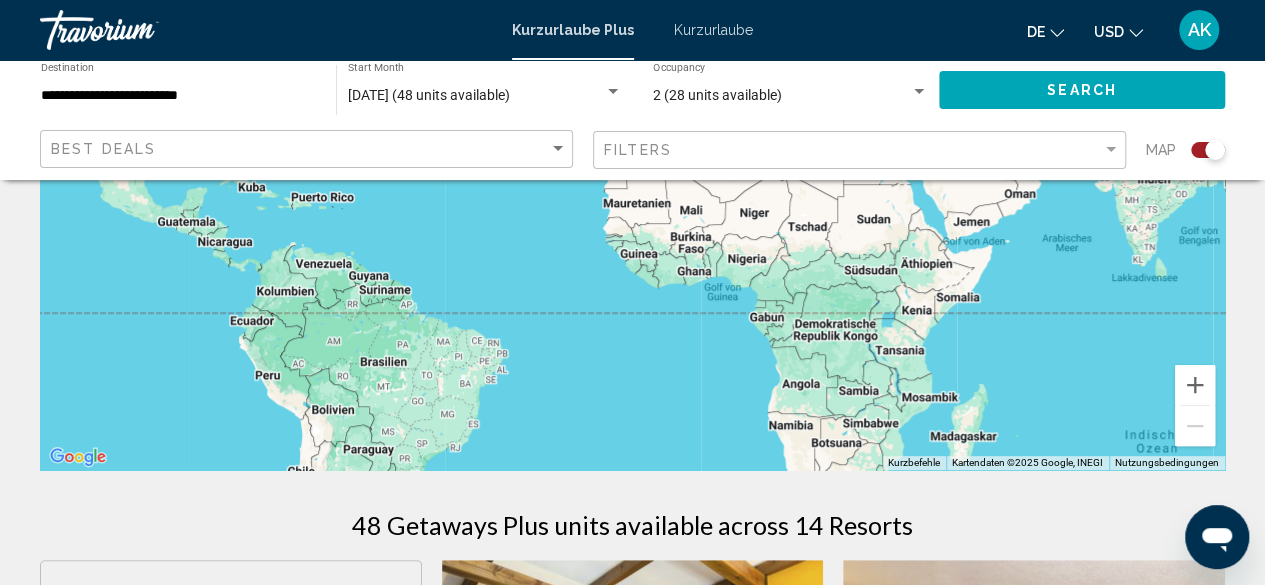 scroll, scrollTop: 0, scrollLeft: 0, axis: both 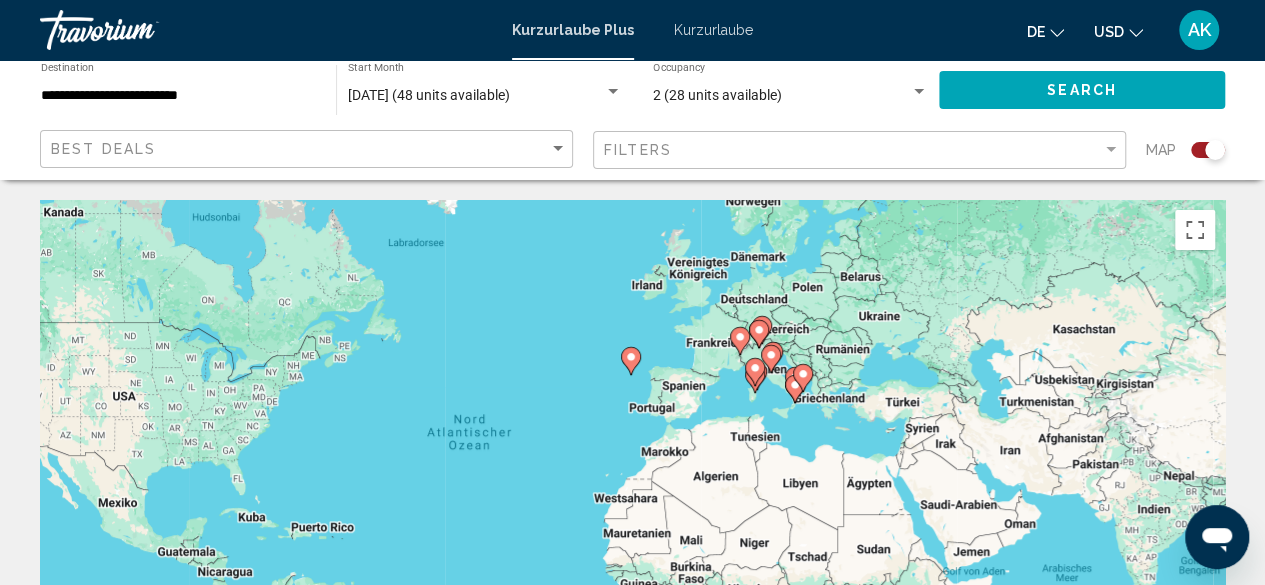 click on "**********" 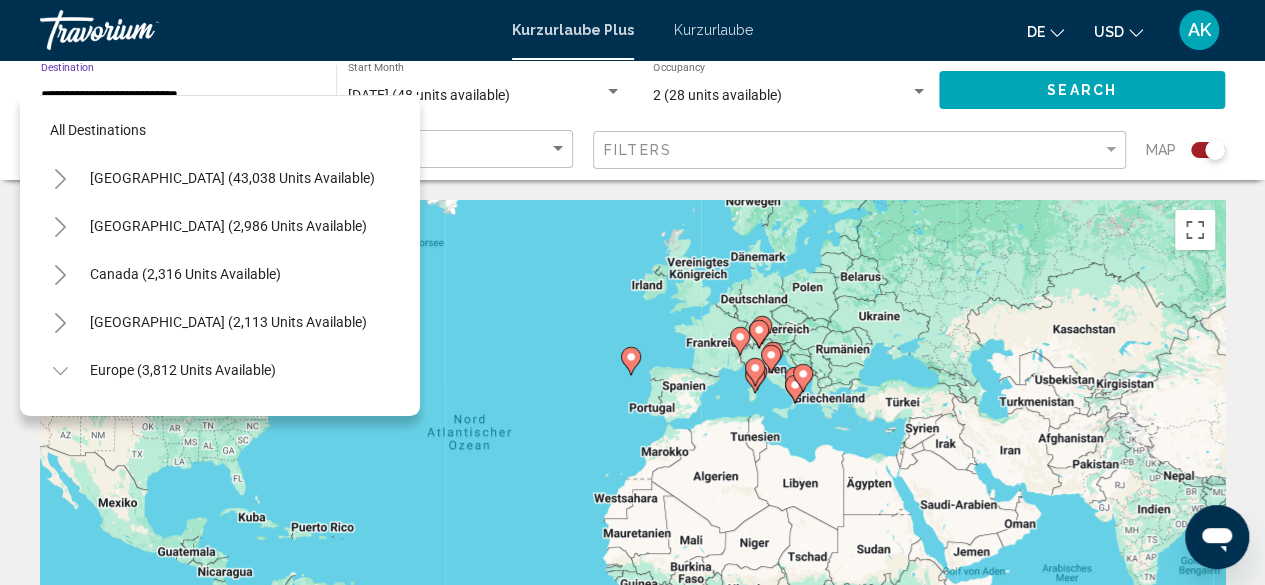 scroll, scrollTop: 462, scrollLeft: 0, axis: vertical 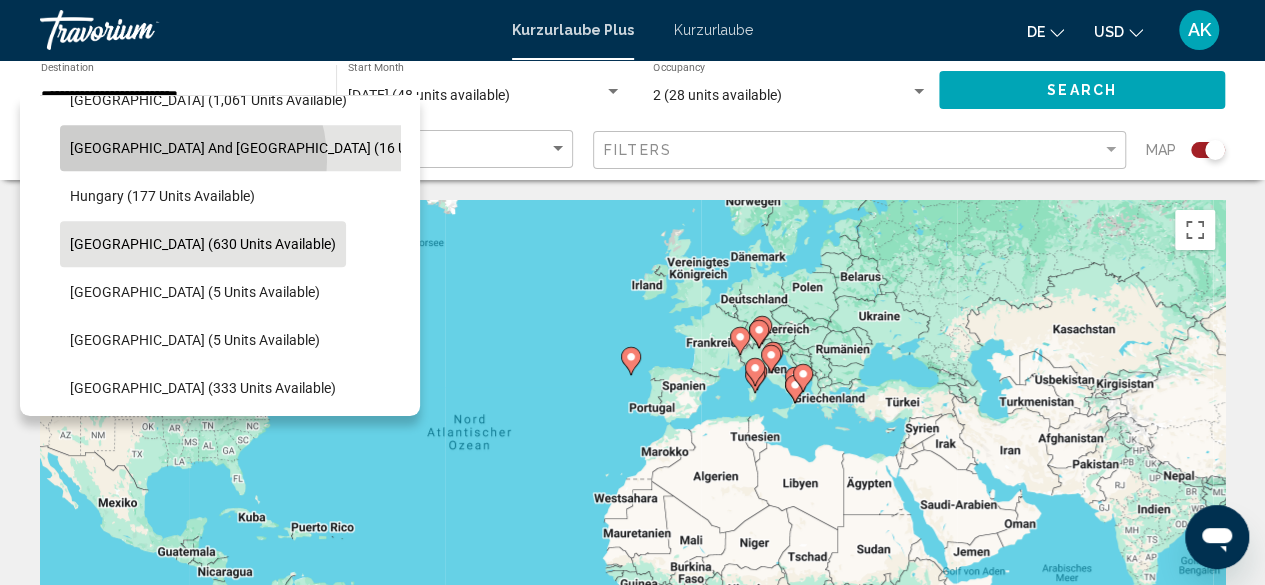 click on "Greece and Cyprus (16 units available)" 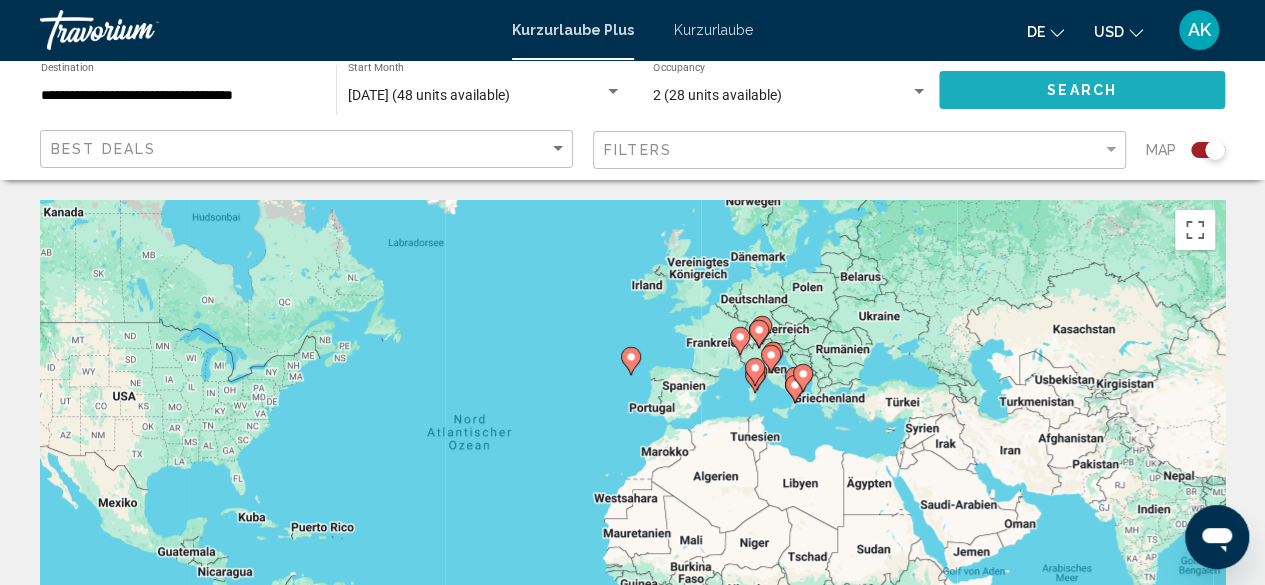 click on "Search" 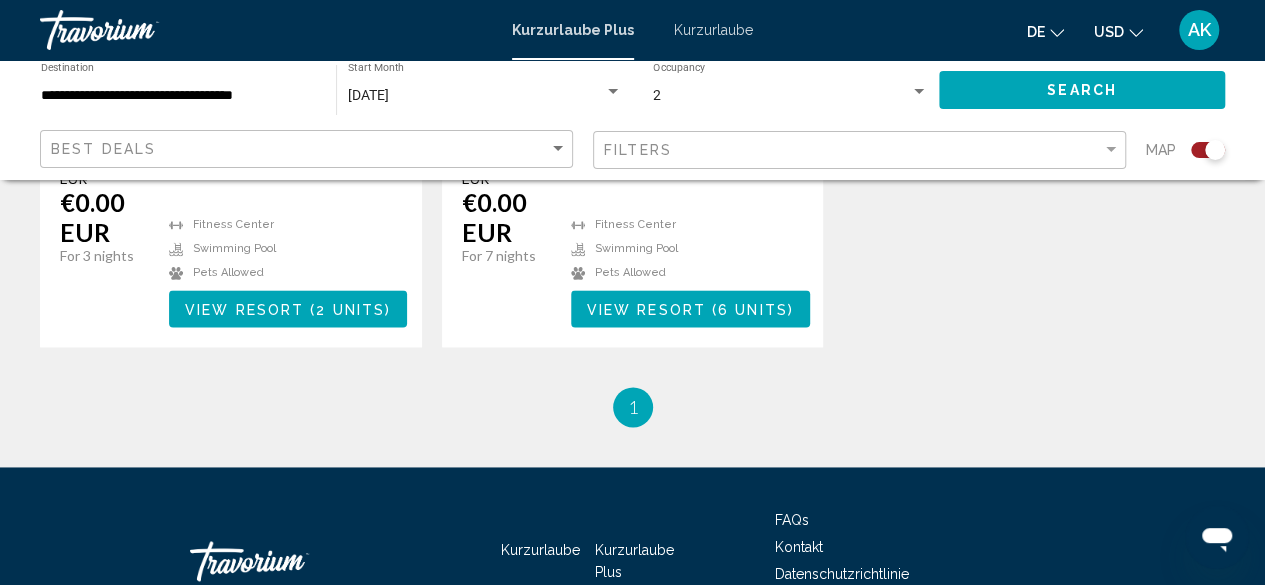 scroll, scrollTop: 1251, scrollLeft: 0, axis: vertical 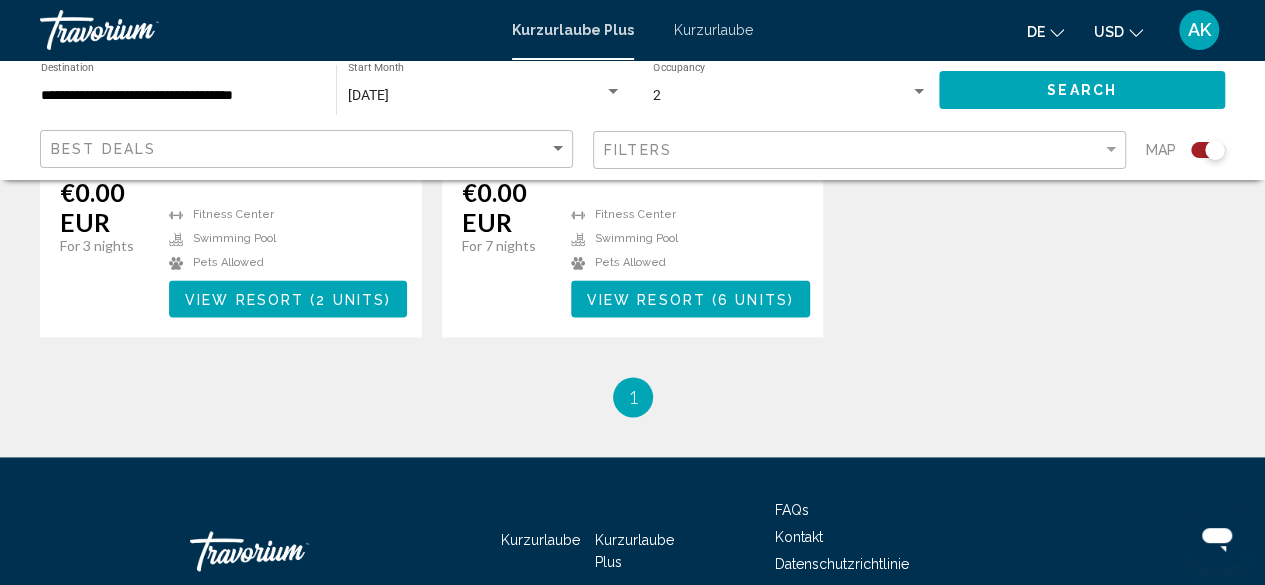 click on "View Resort    ( 2 units )" at bounding box center [288, 298] 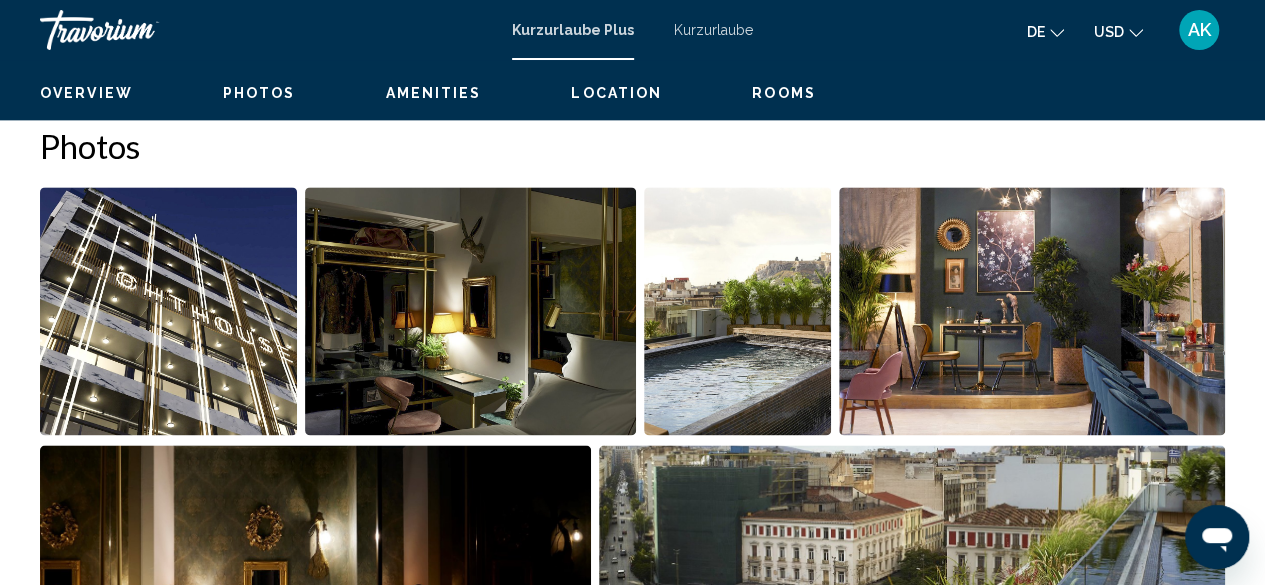 scroll, scrollTop: 242, scrollLeft: 0, axis: vertical 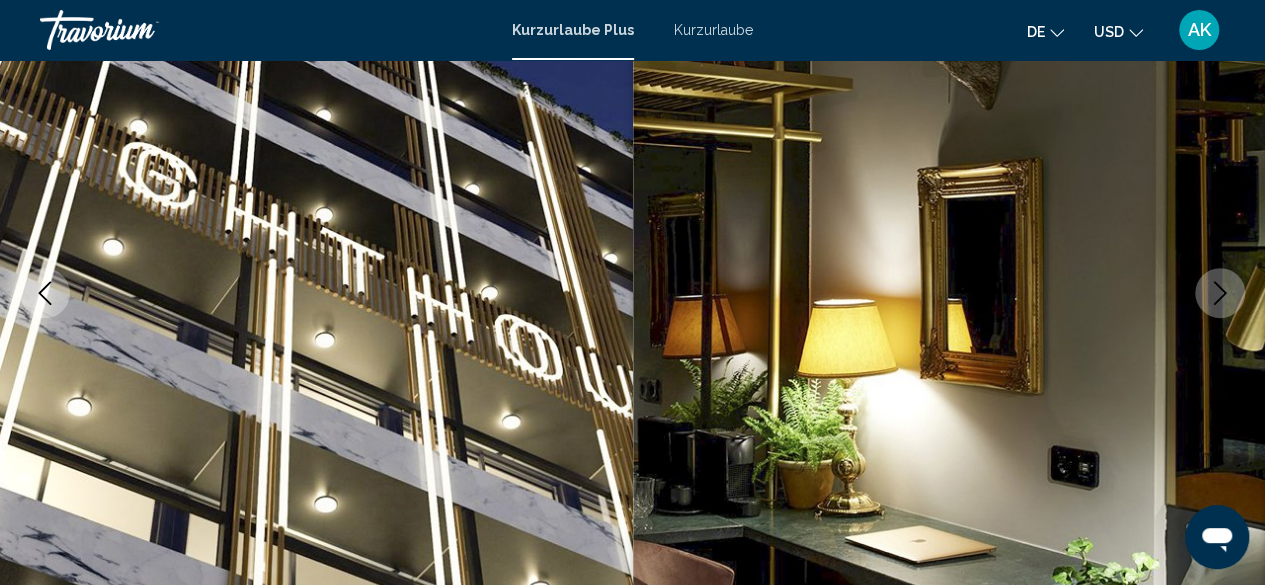 click at bounding box center [1220, 293] 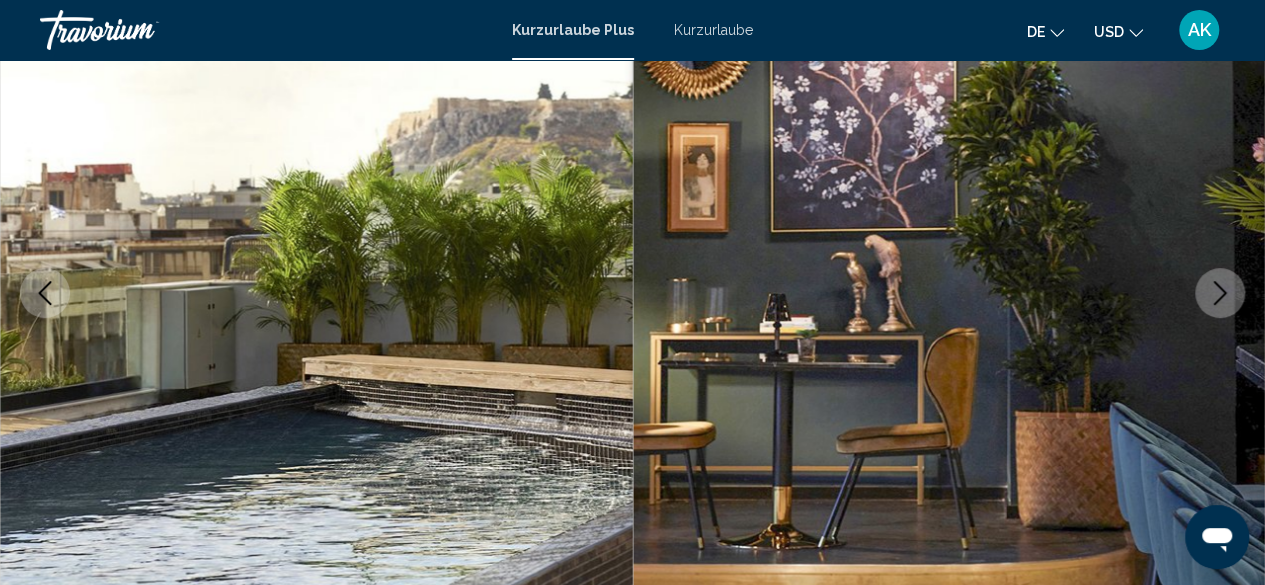 click at bounding box center [1220, 293] 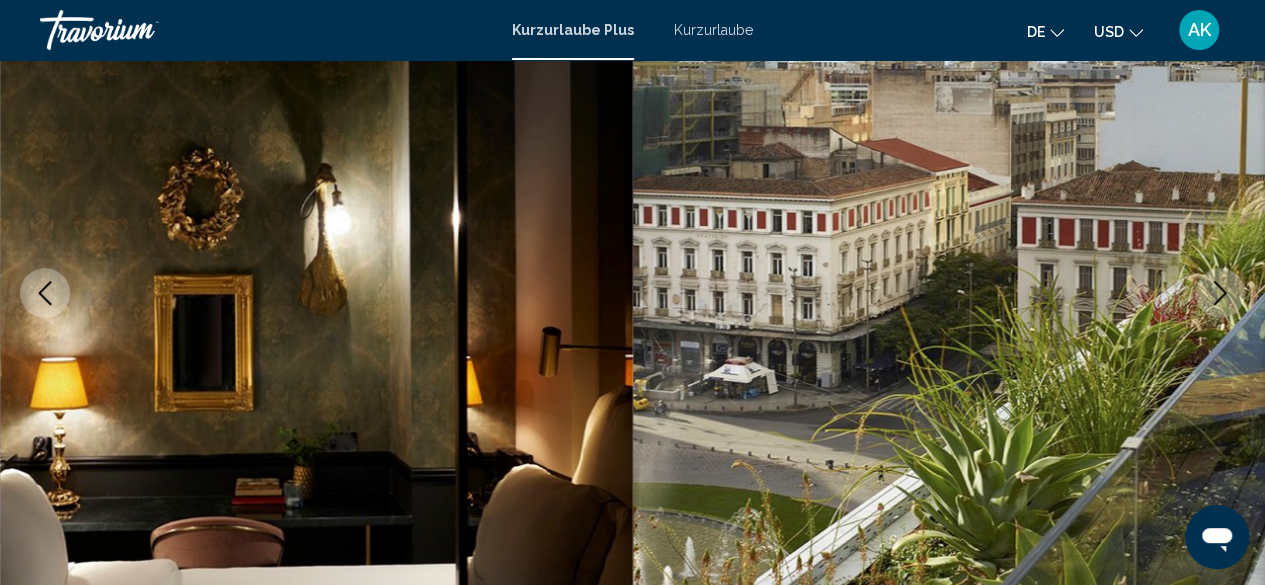 click at bounding box center (1220, 293) 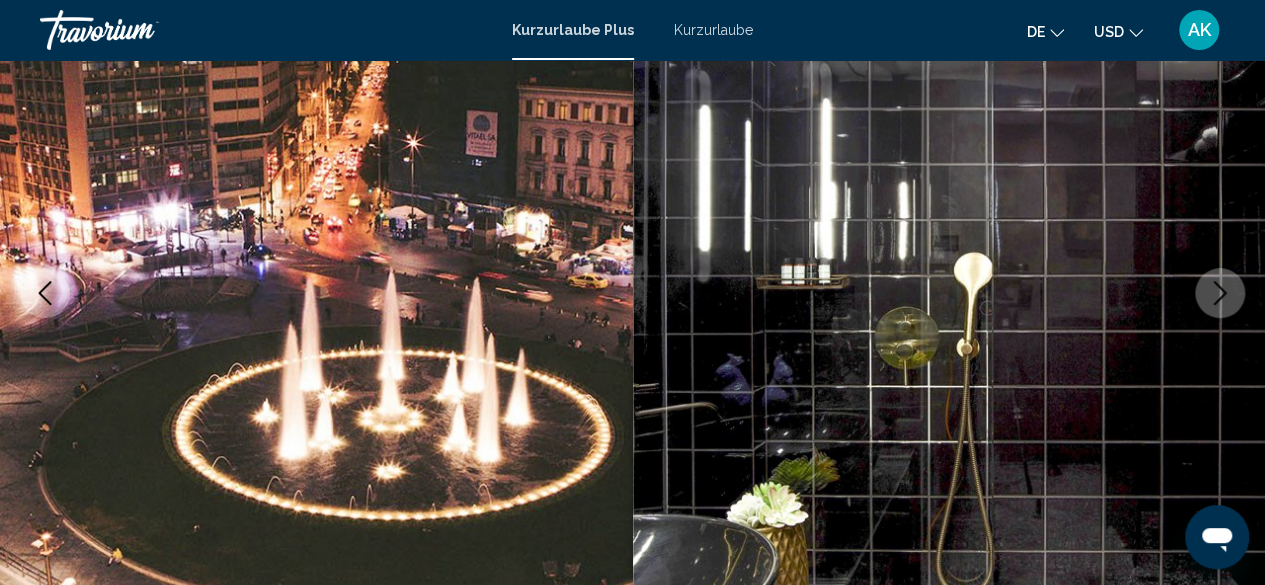 click at bounding box center (1220, 293) 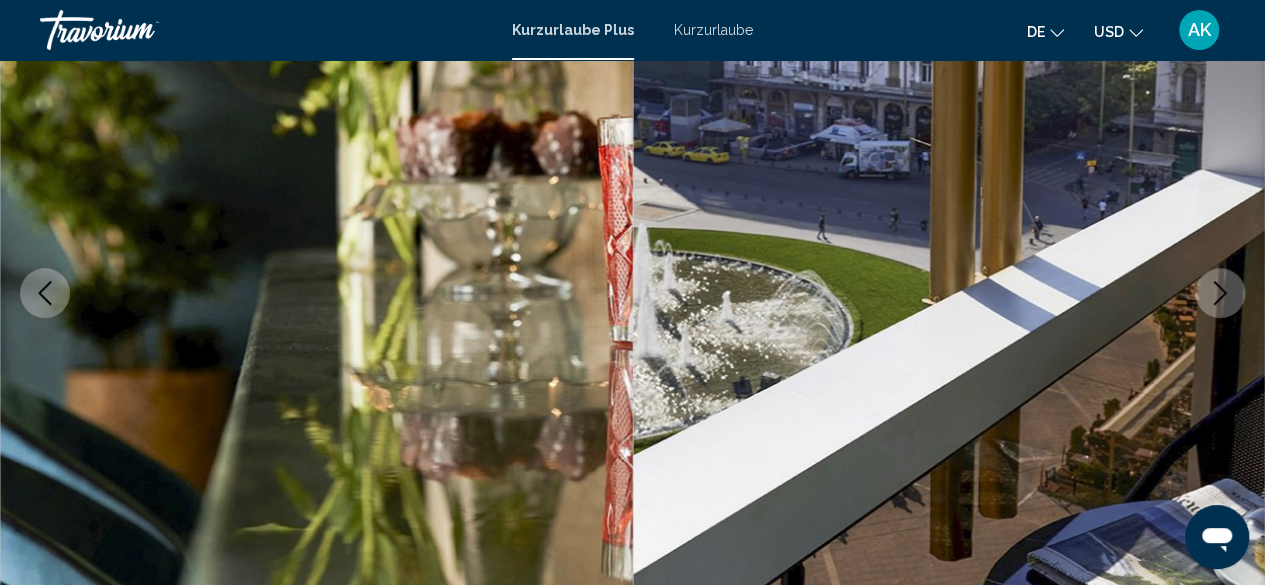 click at bounding box center [1220, 293] 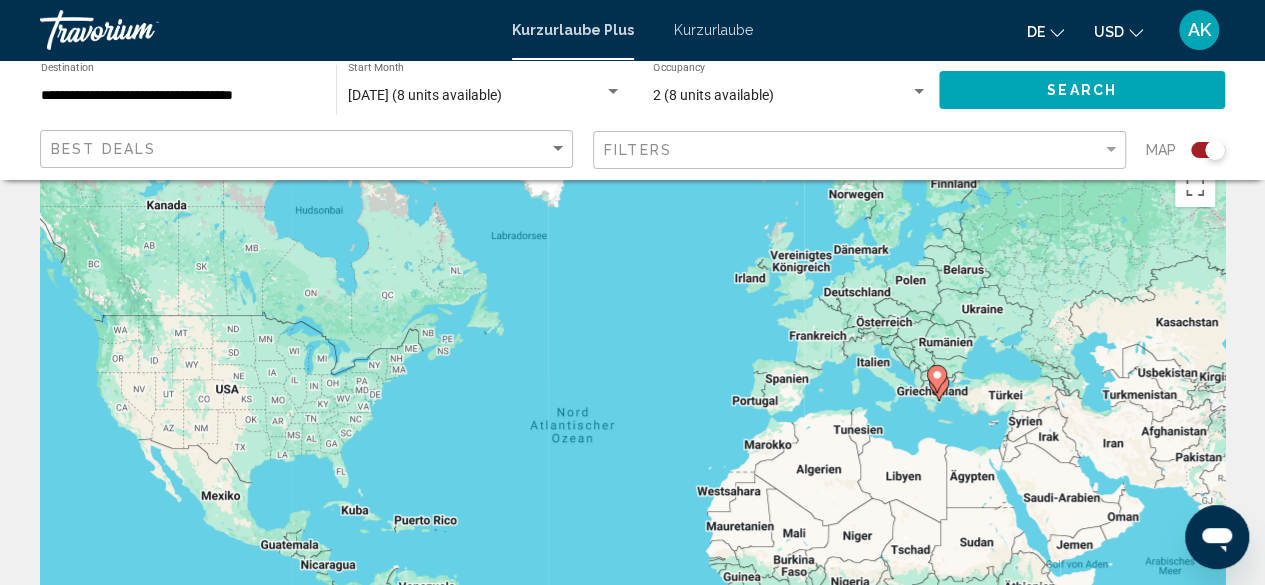 scroll, scrollTop: 0, scrollLeft: 0, axis: both 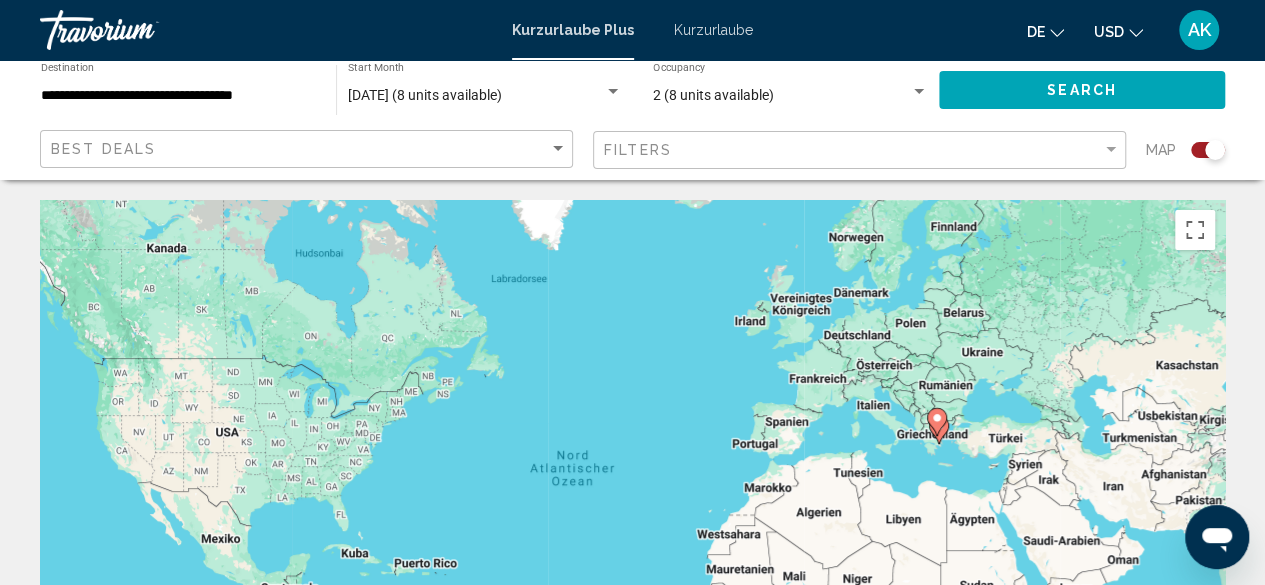 click on "**********" 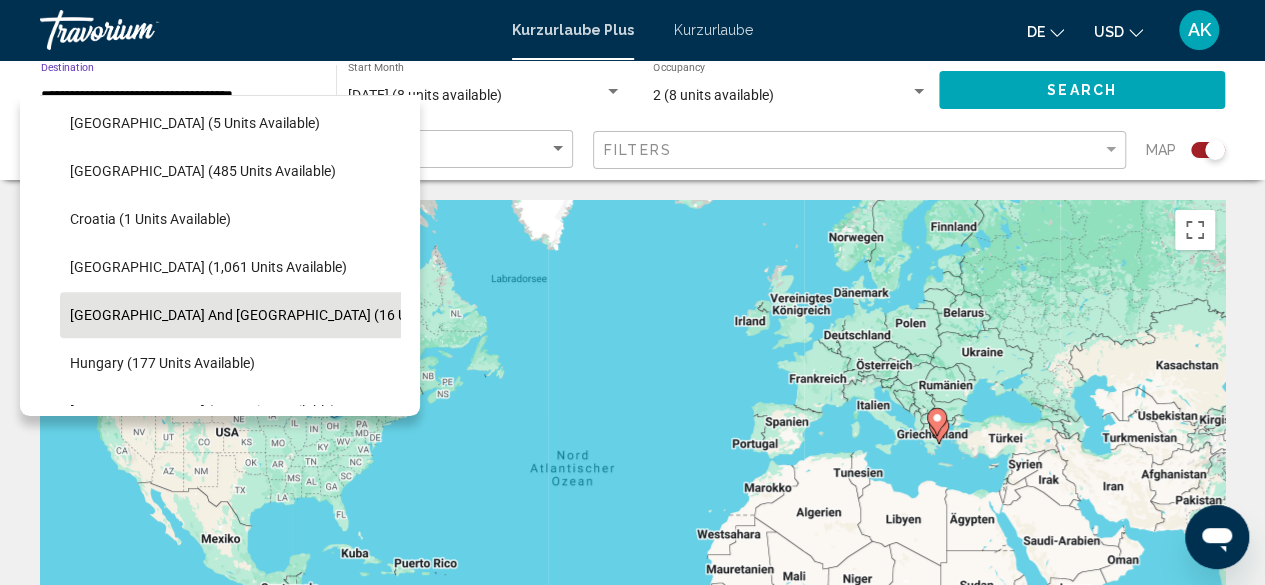 scroll, scrollTop: 266, scrollLeft: 0, axis: vertical 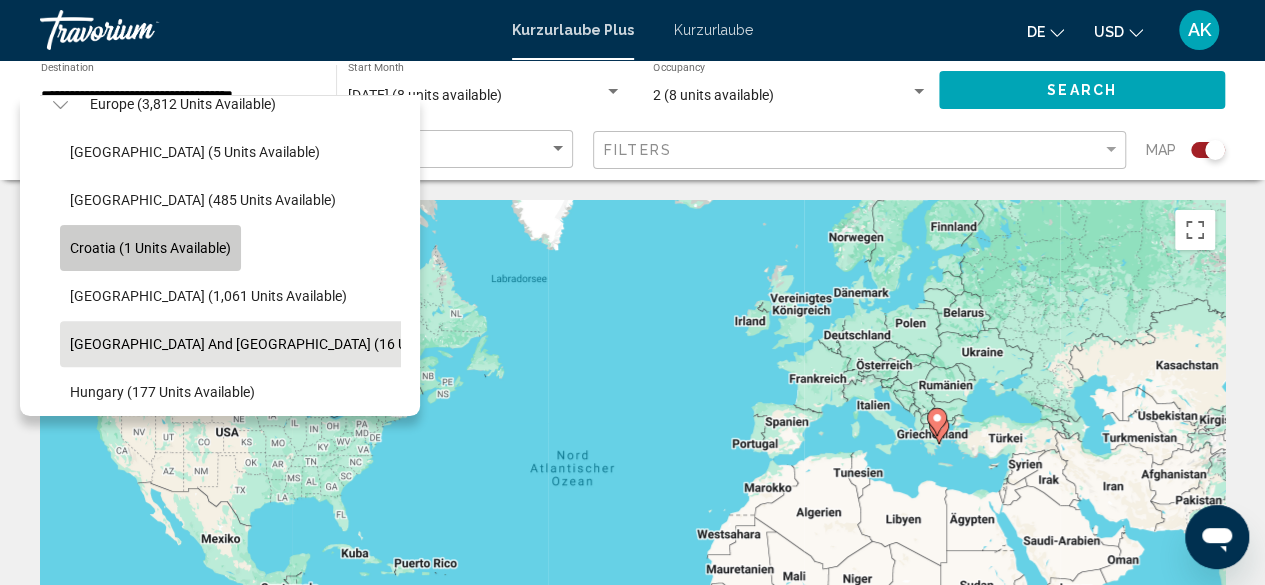 click on "Croatia (1 units available)" 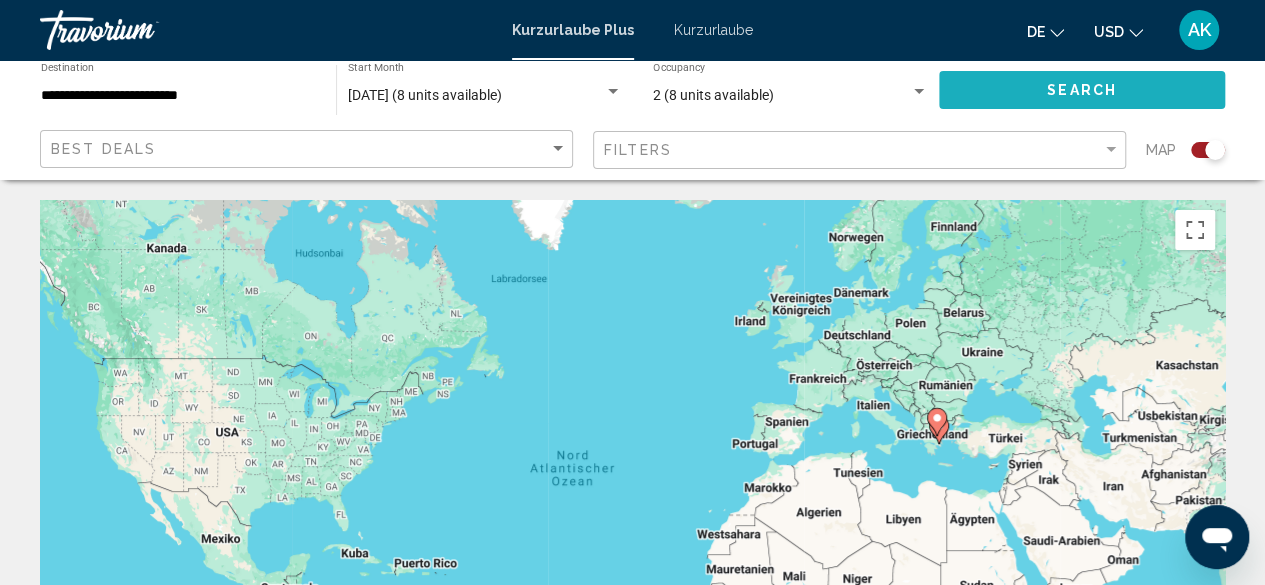 click on "Search" 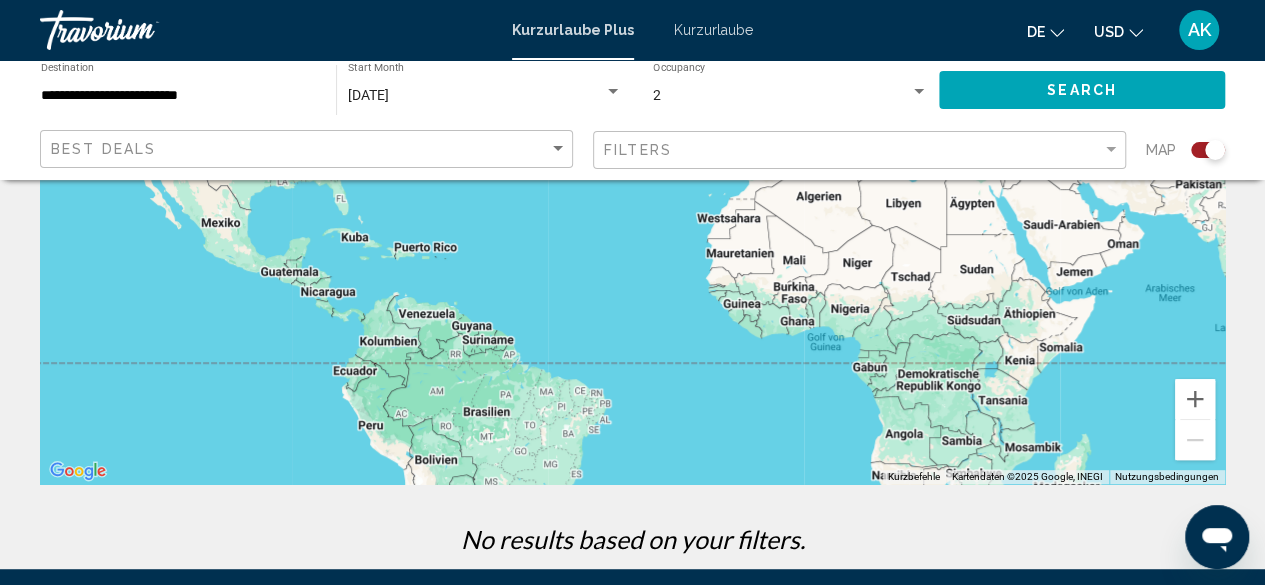 scroll, scrollTop: 44, scrollLeft: 0, axis: vertical 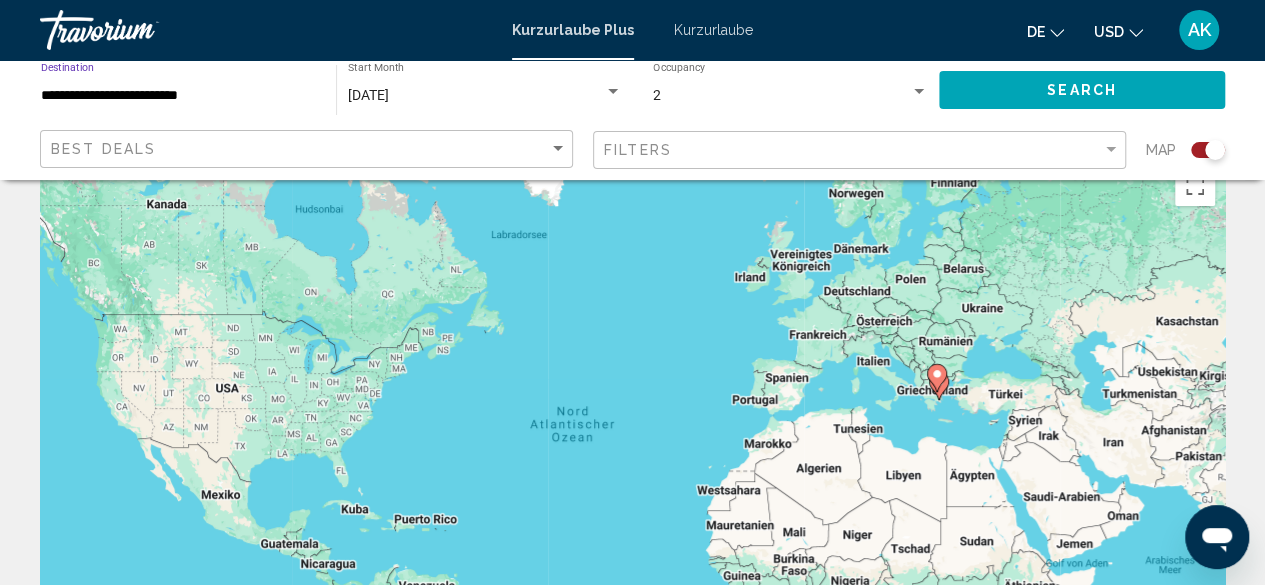 click on "**********" at bounding box center (178, 96) 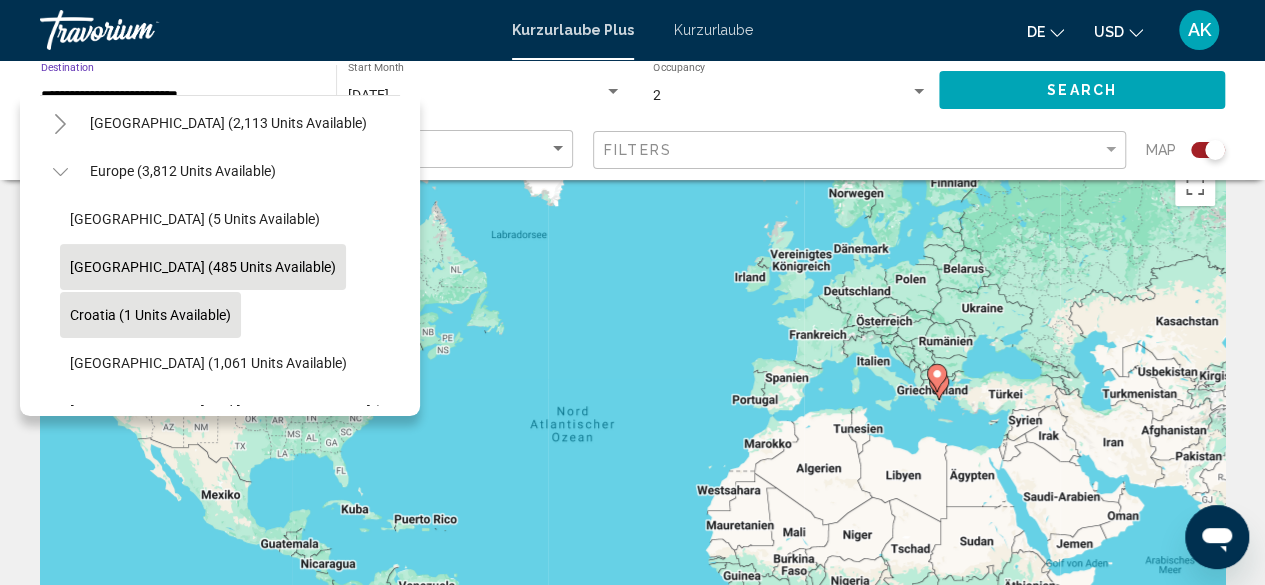 scroll, scrollTop: 170, scrollLeft: 0, axis: vertical 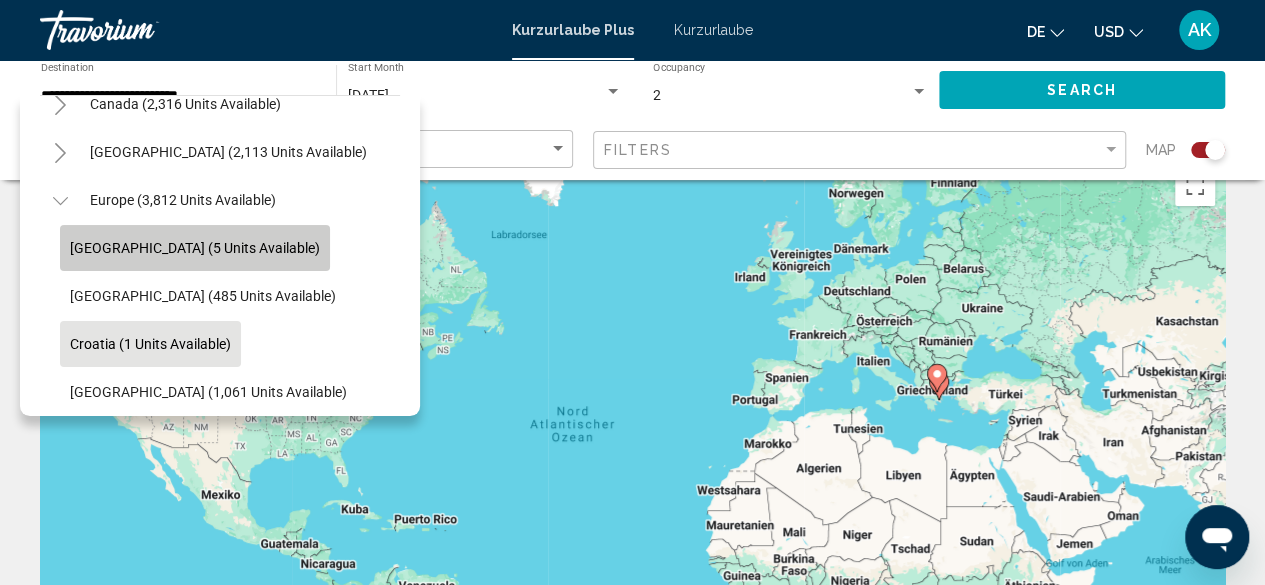 click on "Andorra (5 units available)" 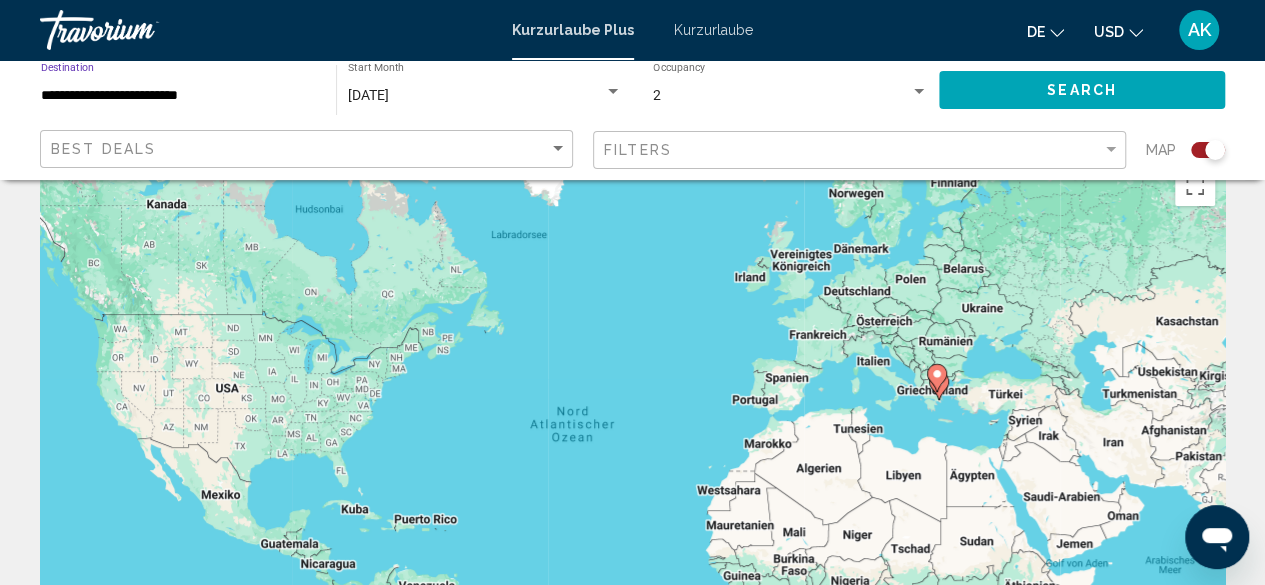 click on "Search" 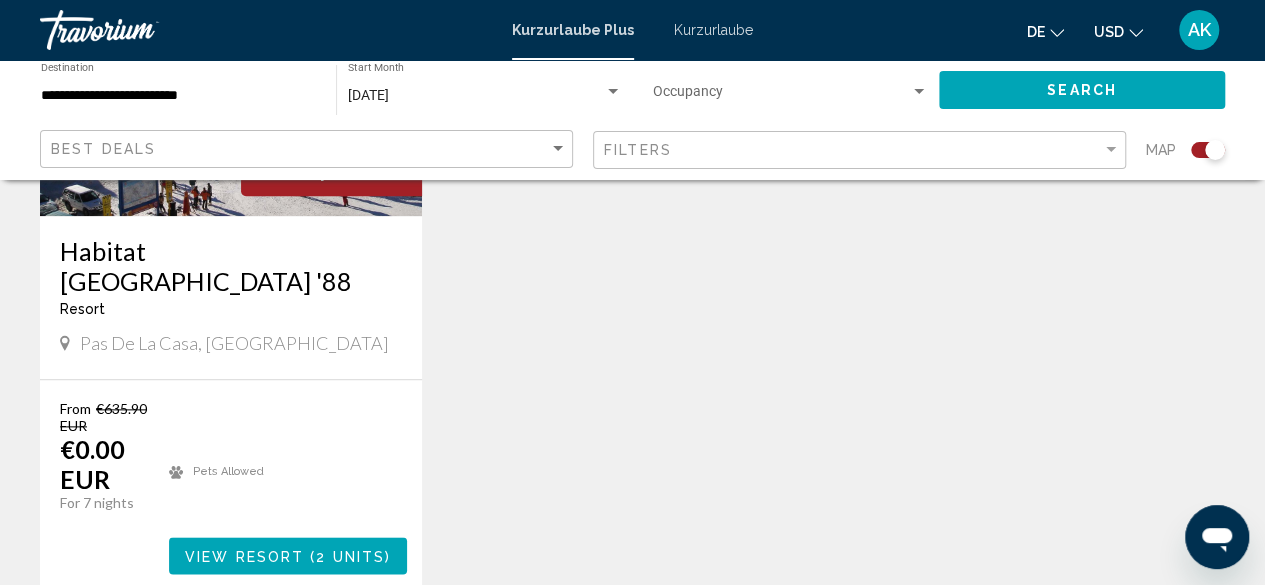 scroll, scrollTop: 1000, scrollLeft: 0, axis: vertical 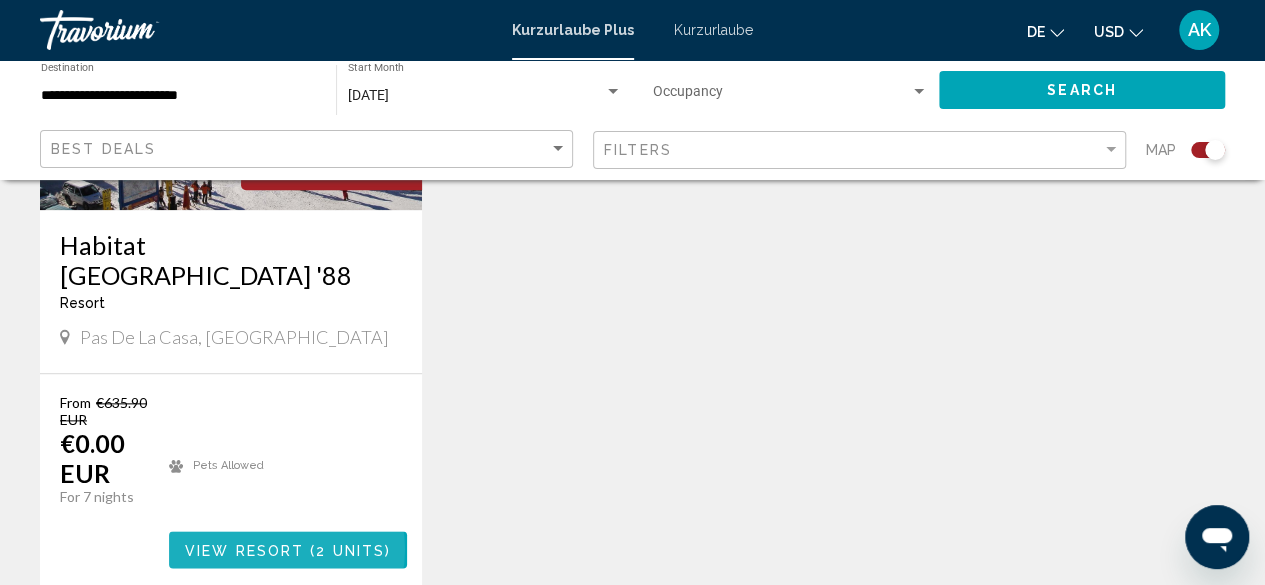 click on "View Resort" at bounding box center [244, 550] 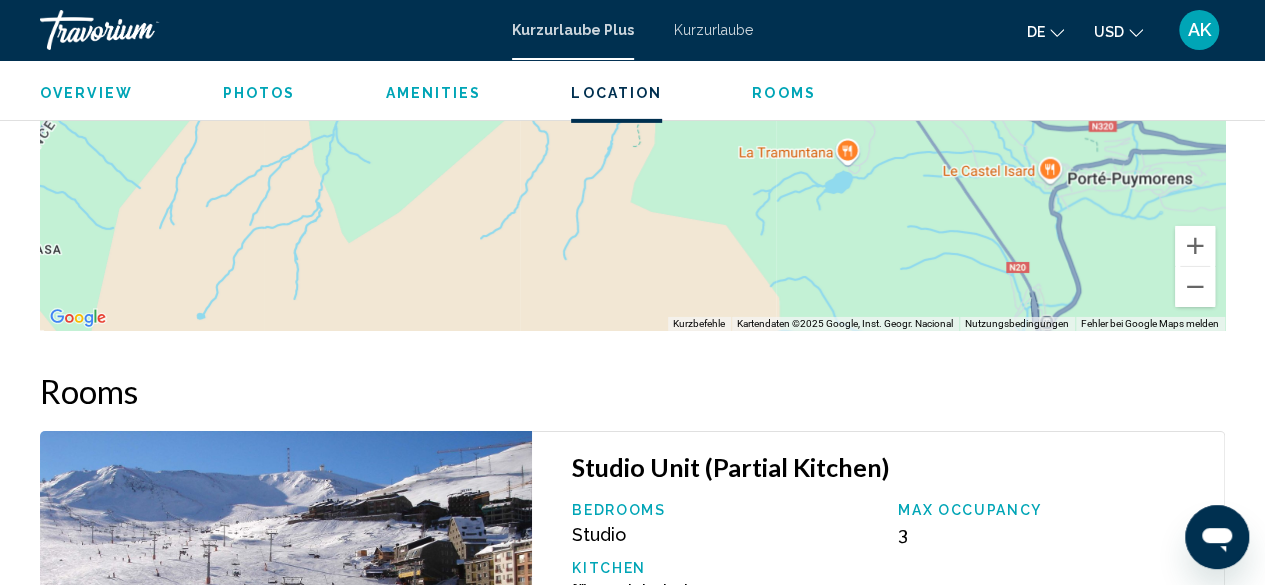 scroll, scrollTop: 3242, scrollLeft: 0, axis: vertical 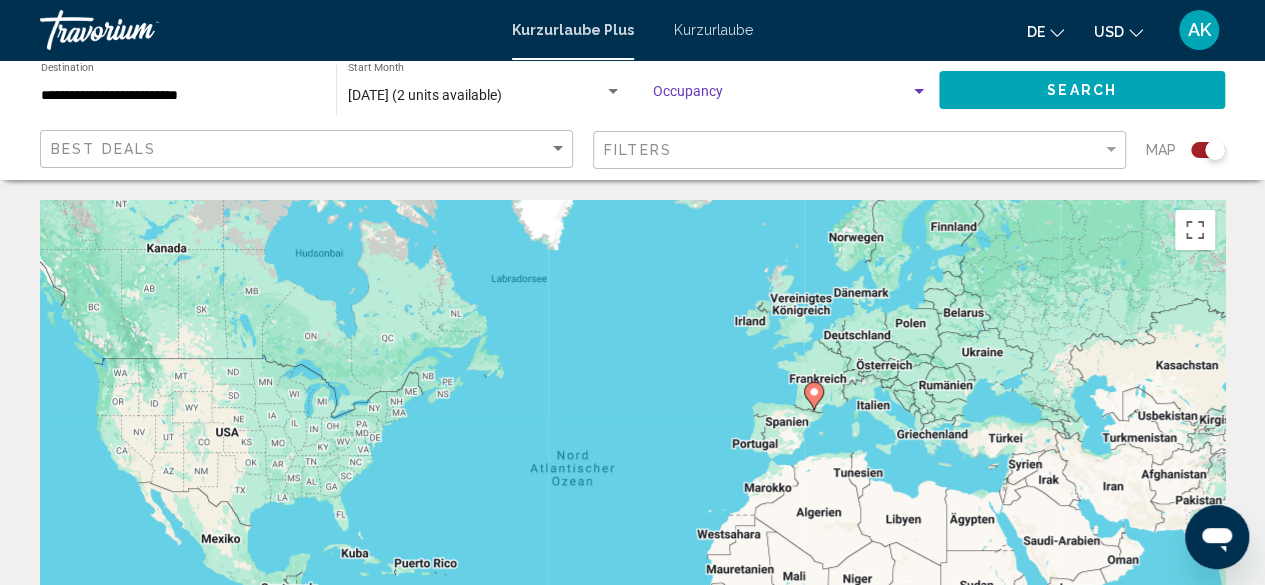 click at bounding box center (781, 96) 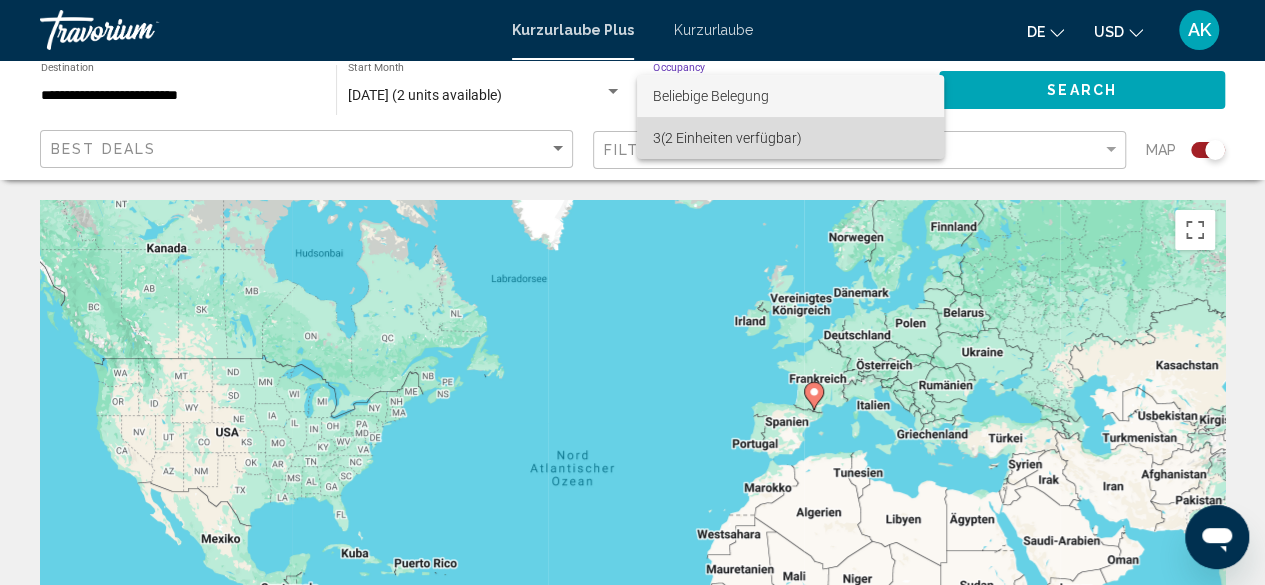 click on "3  (2 Einheiten verfügbar)" at bounding box center [790, 138] 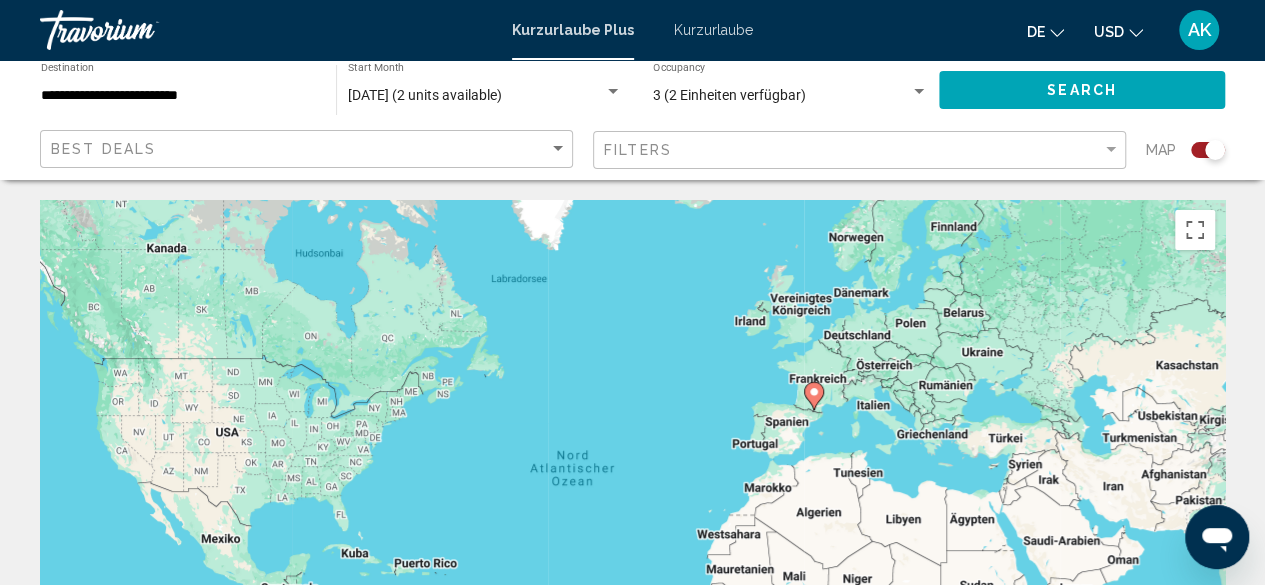 click on "**********" 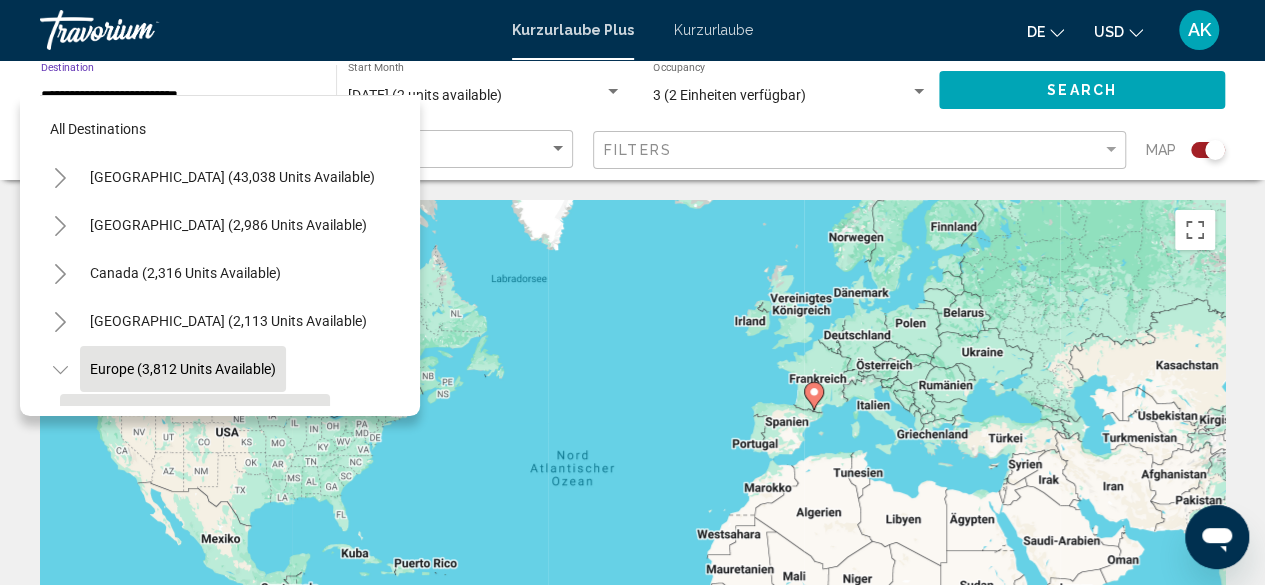 scroll, scrollTop: 0, scrollLeft: 0, axis: both 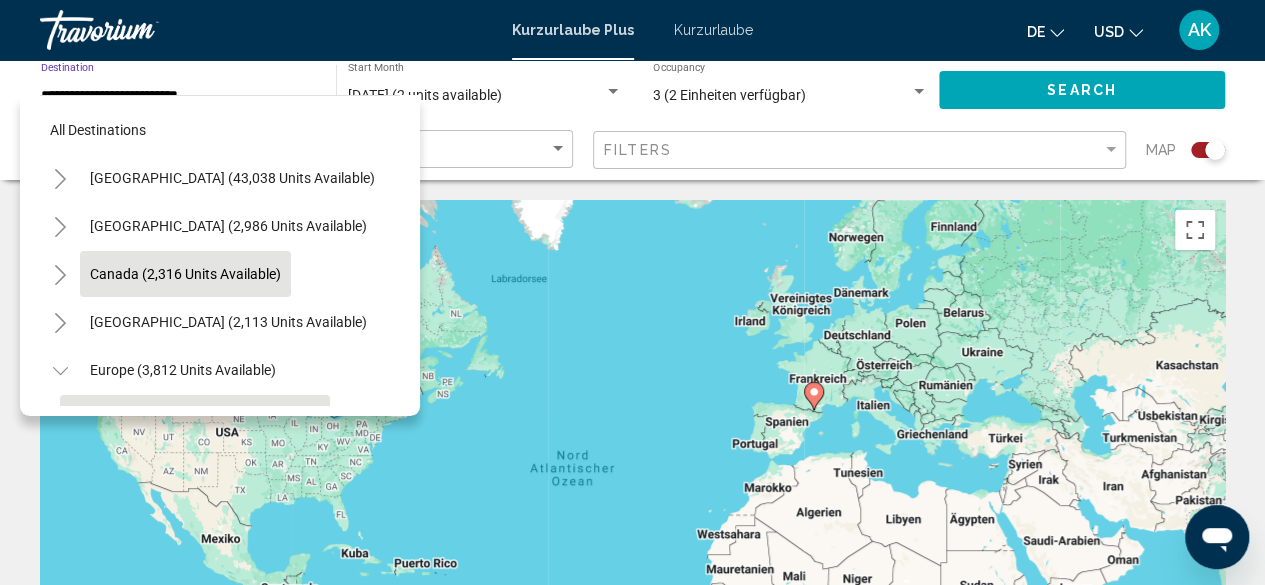 click on "Canada (2,316 units available)" at bounding box center (228, 322) 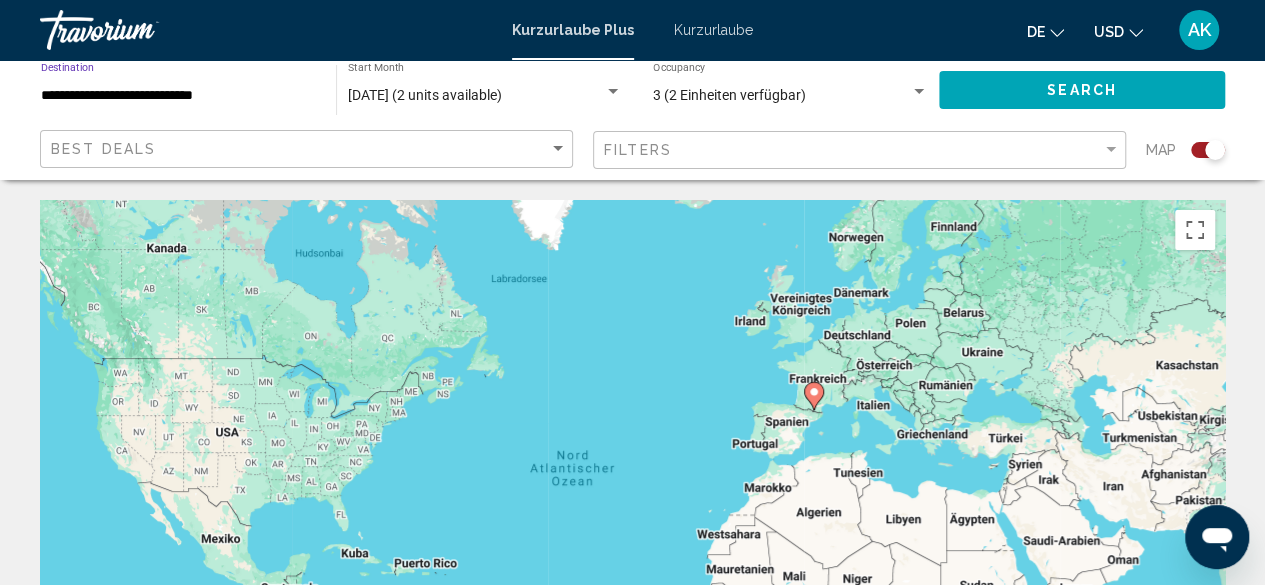 click on "Search" 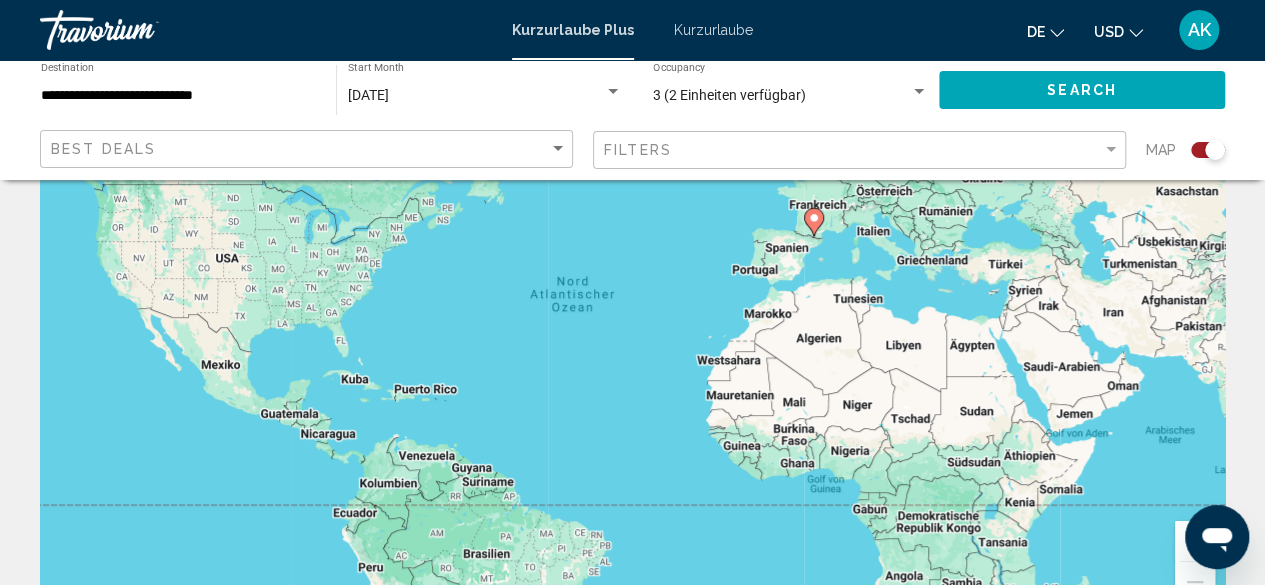 scroll, scrollTop: 144, scrollLeft: 0, axis: vertical 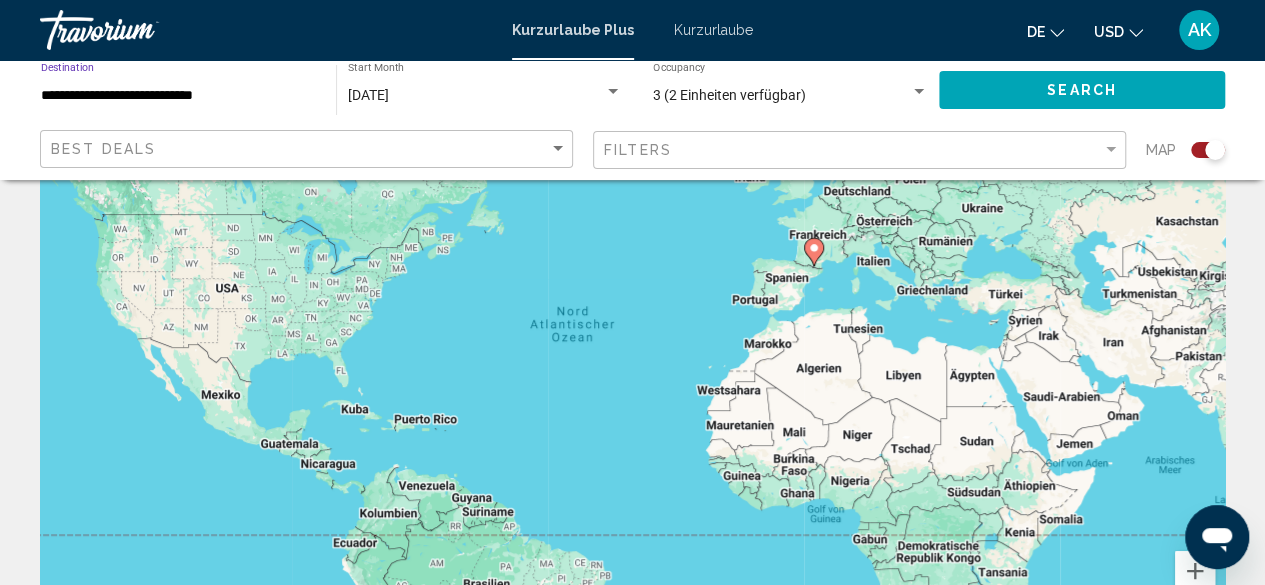 click on "**********" at bounding box center [178, 96] 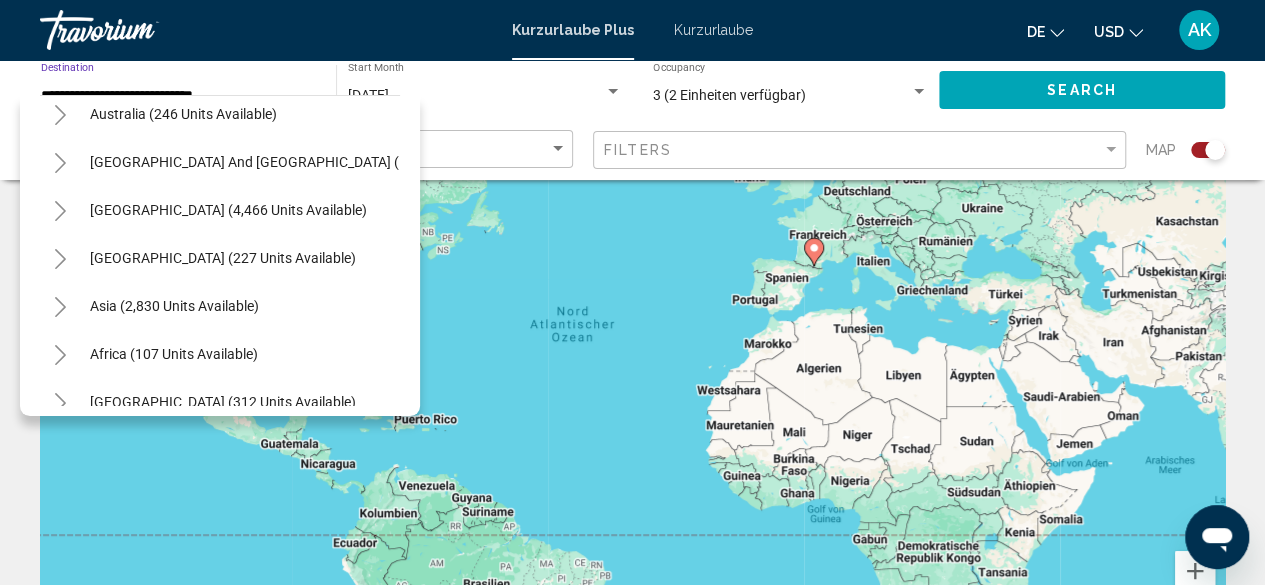 scroll, scrollTop: 435, scrollLeft: 0, axis: vertical 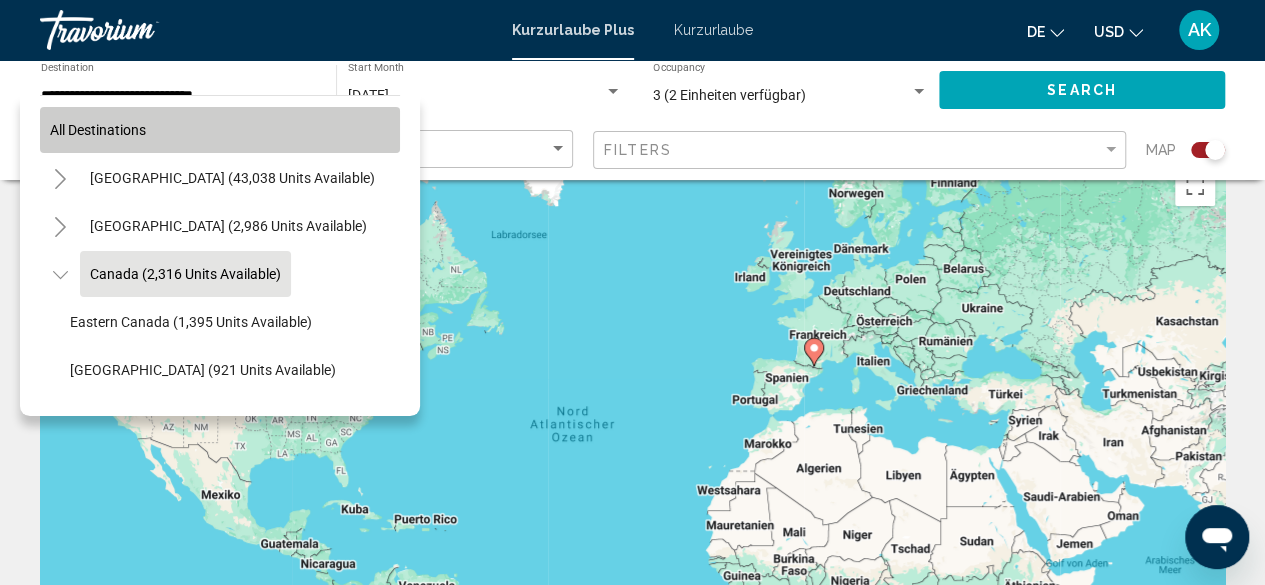 click on "All destinations" at bounding box center (220, 130) 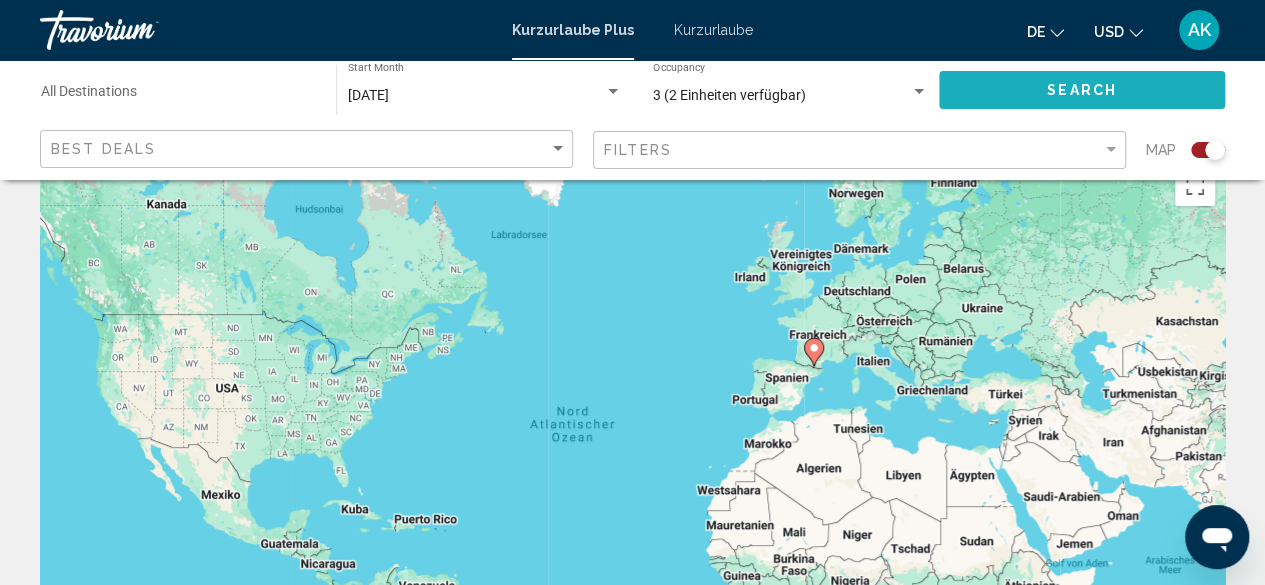 click on "Search" 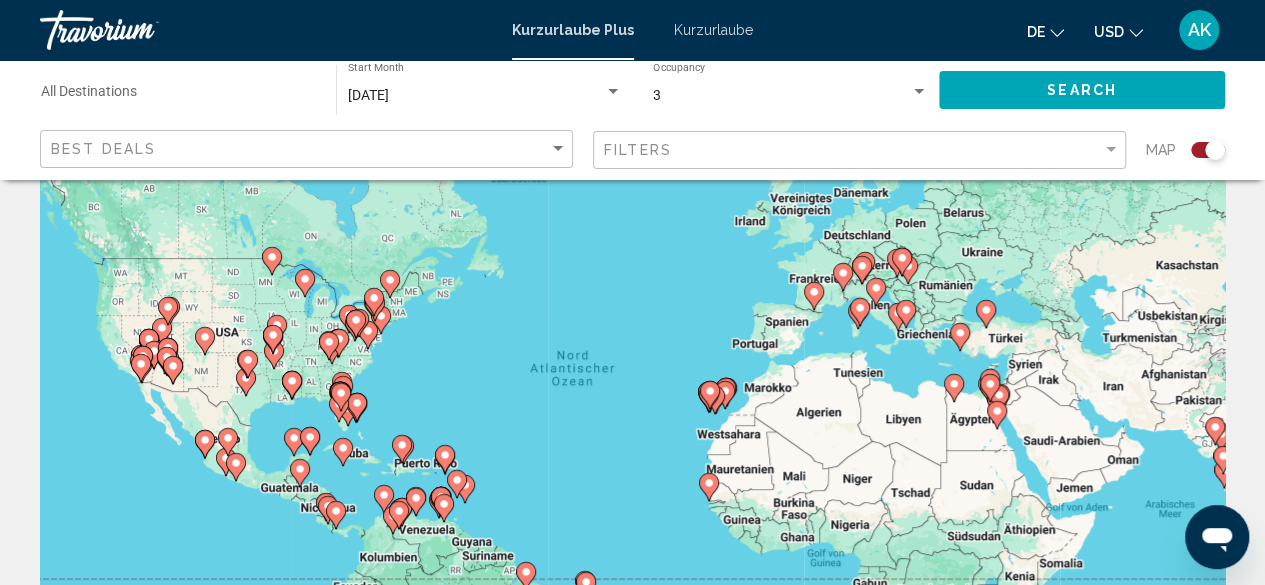 scroll, scrollTop: 0, scrollLeft: 0, axis: both 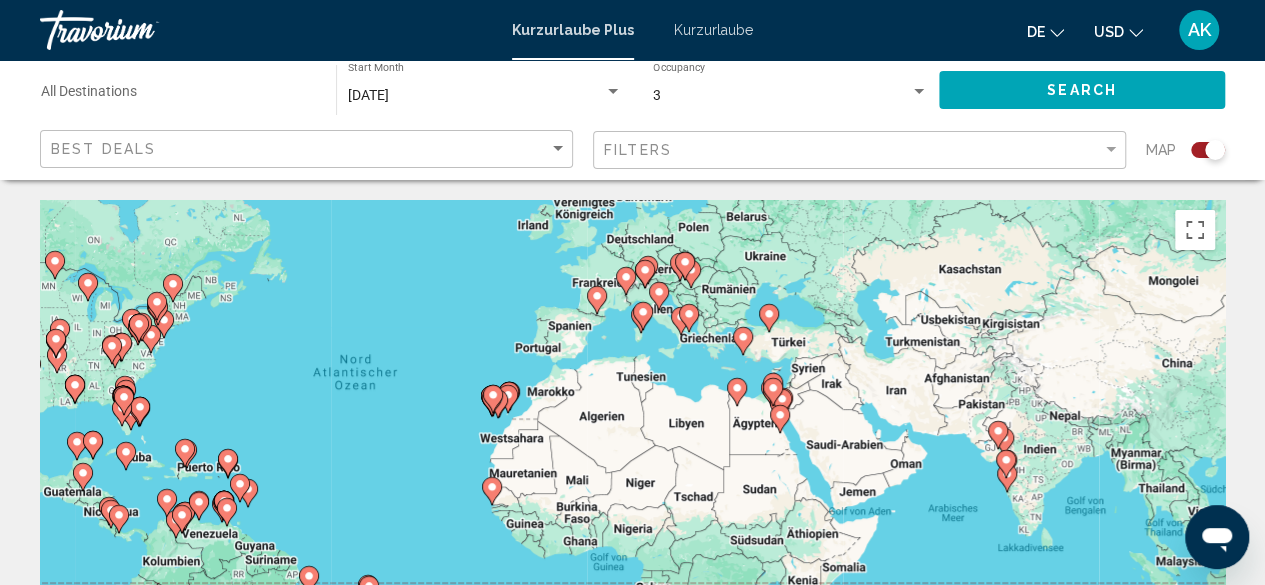 drag, startPoint x: 904, startPoint y: 451, endPoint x: 685, endPoint y: 355, distance: 239.11713 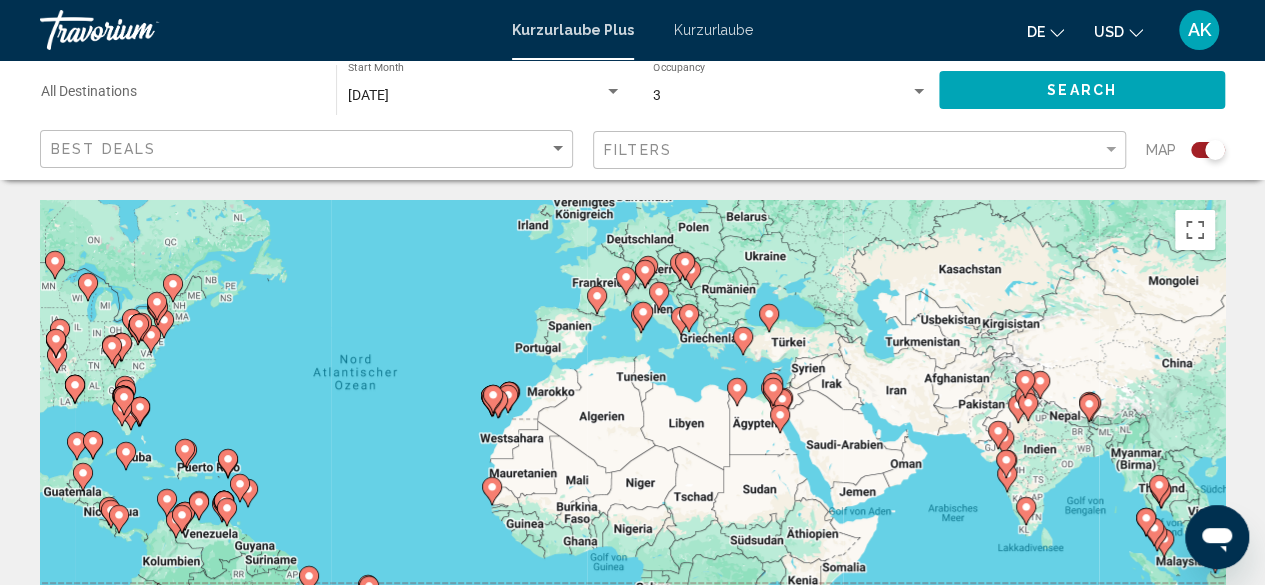 click 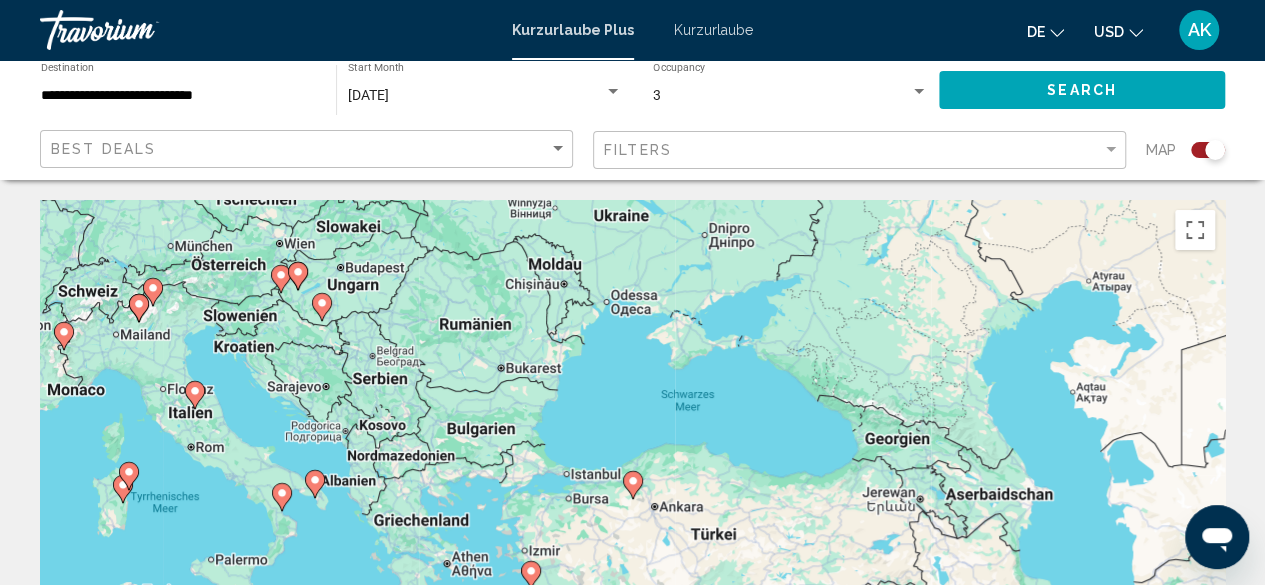 click 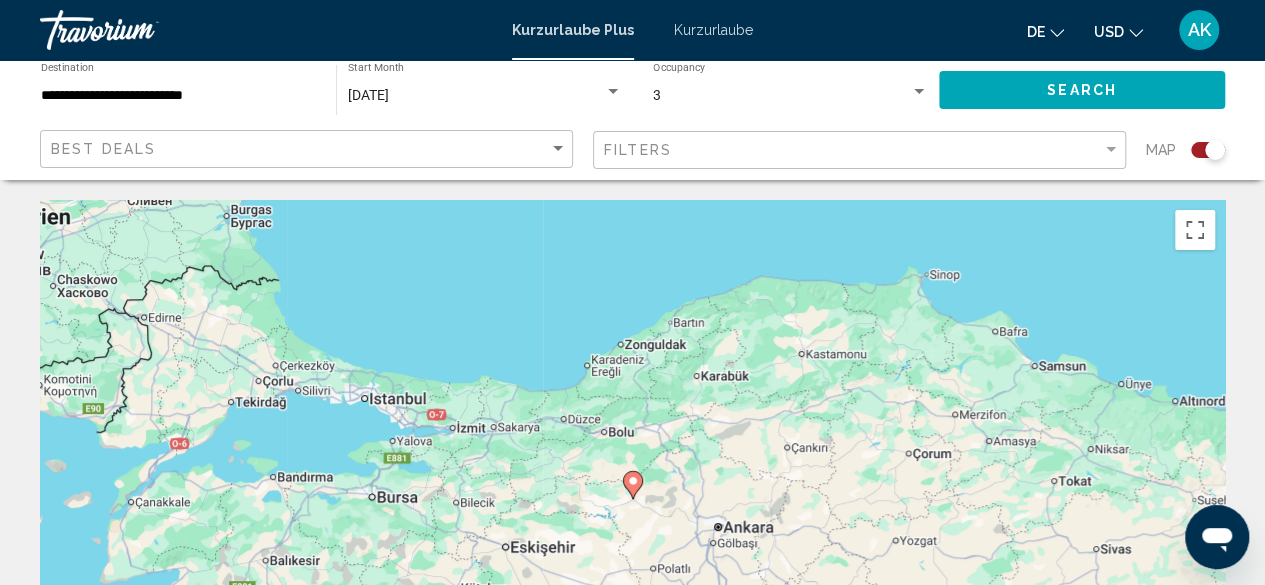 click 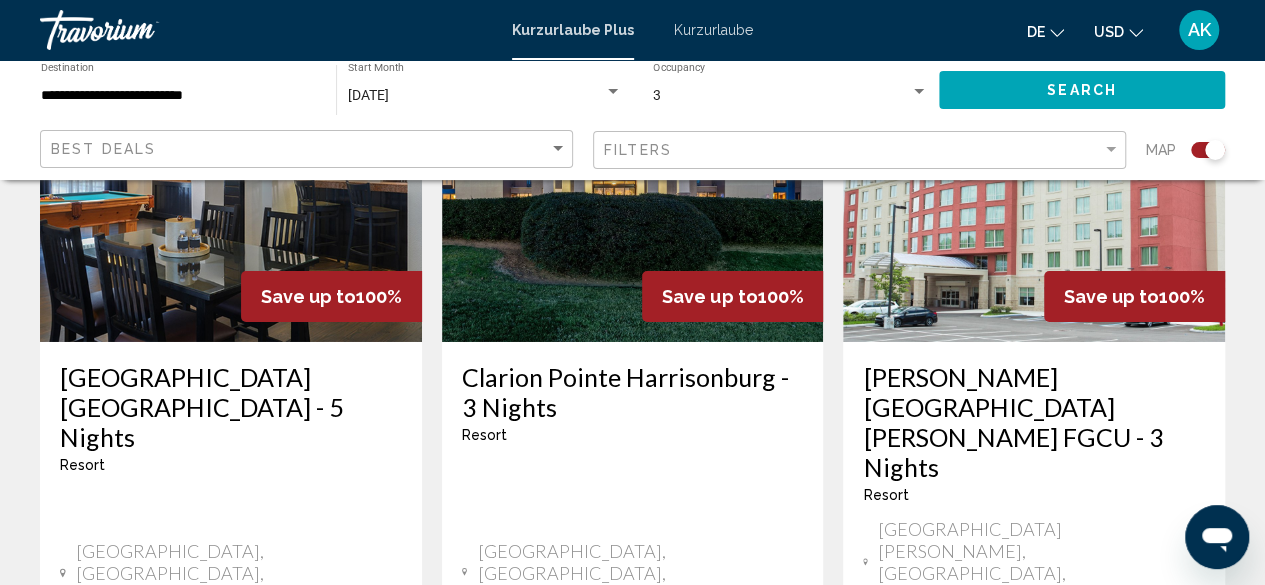 scroll, scrollTop: 3400, scrollLeft: 0, axis: vertical 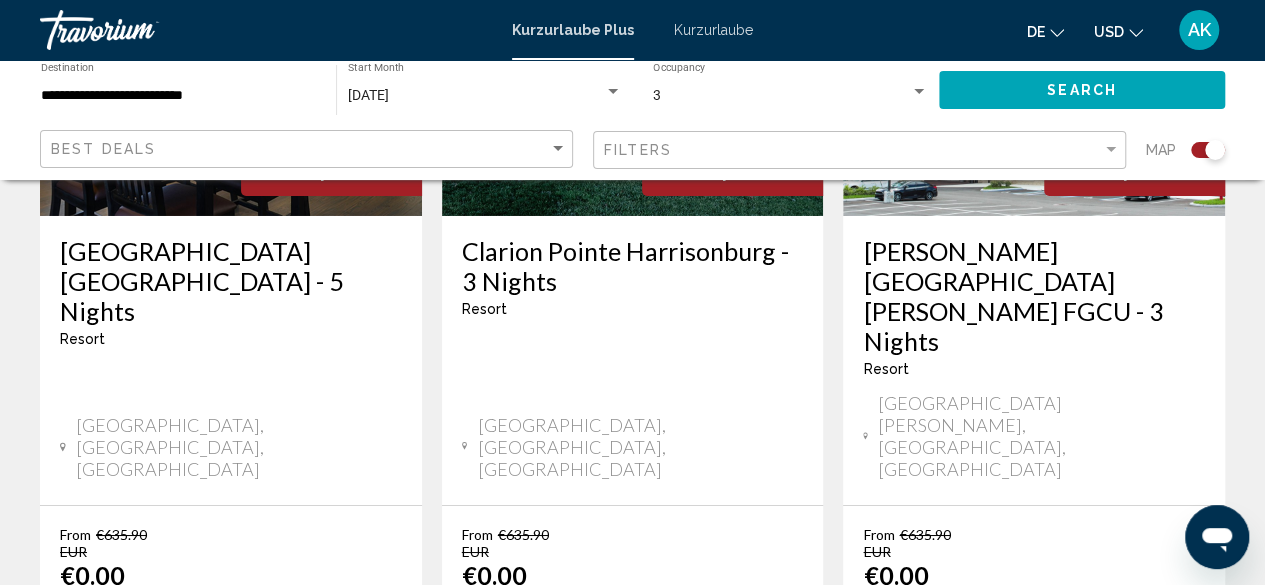 click on "page  2" at bounding box center [492, 780] 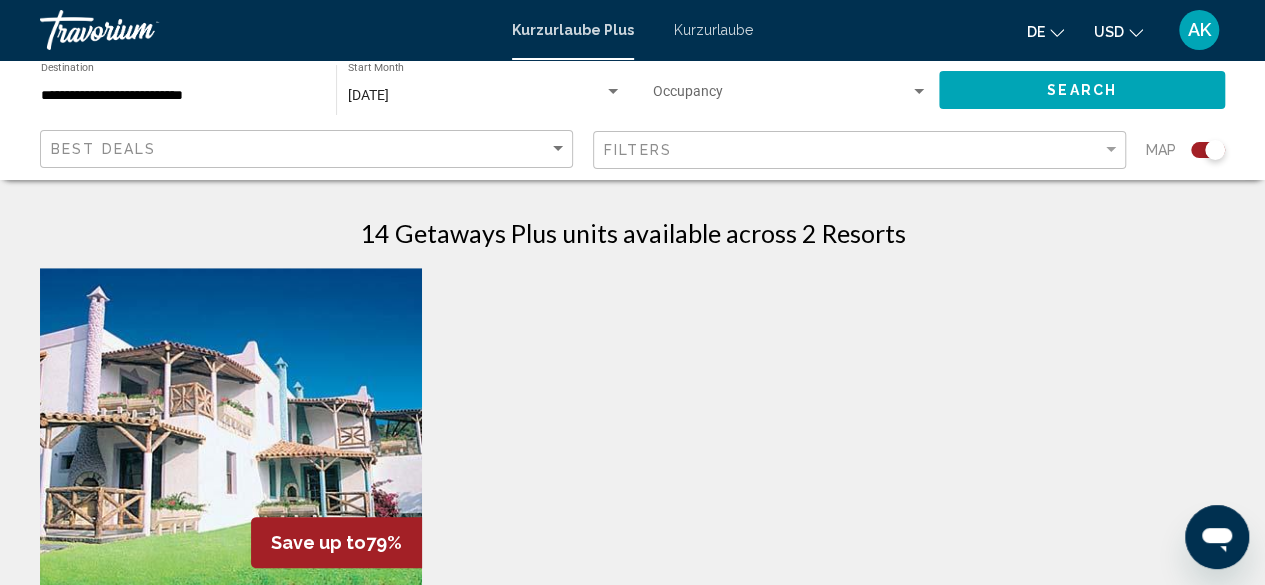 scroll, scrollTop: 621, scrollLeft: 0, axis: vertical 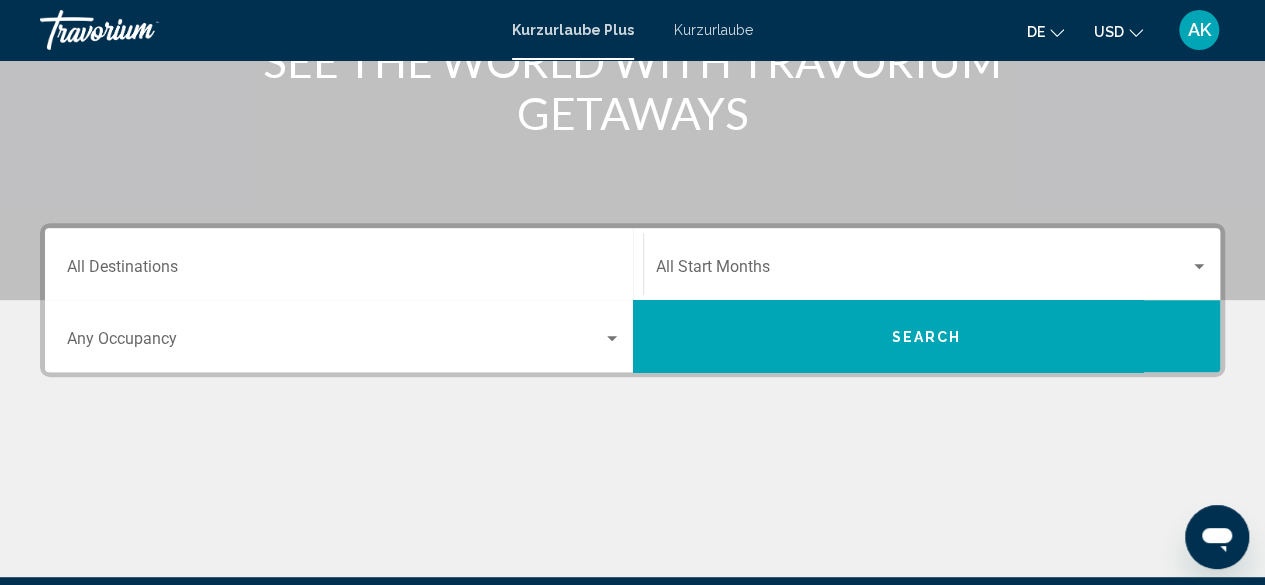 click on "Destination All Destinations" at bounding box center [344, 264] 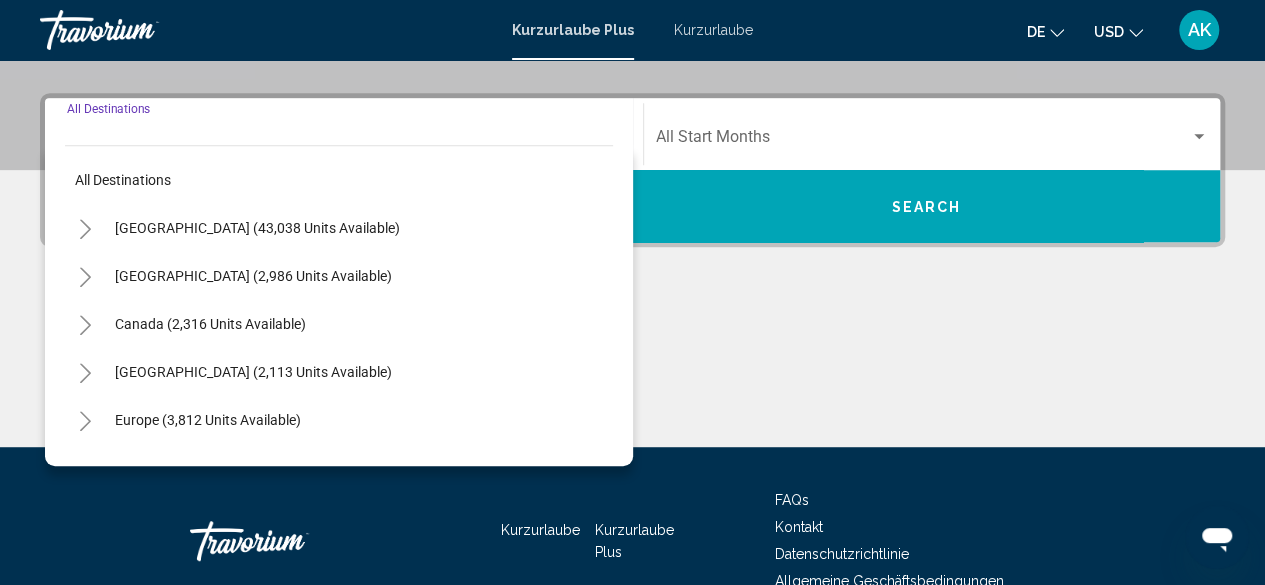 scroll, scrollTop: 458, scrollLeft: 0, axis: vertical 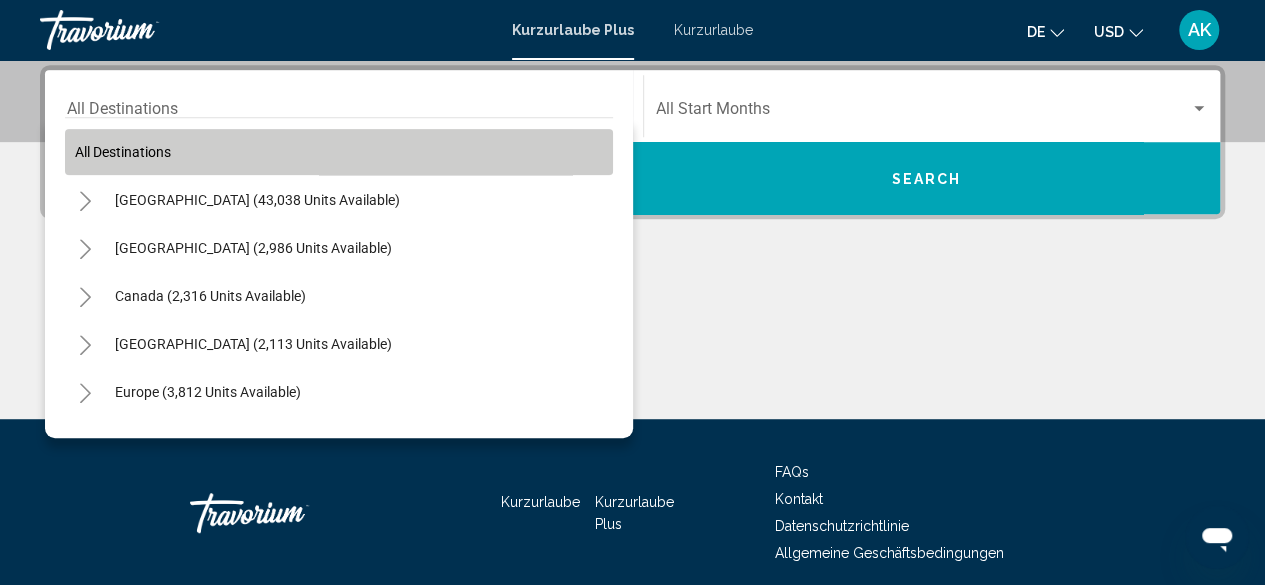 click on "All destinations" at bounding box center [339, 152] 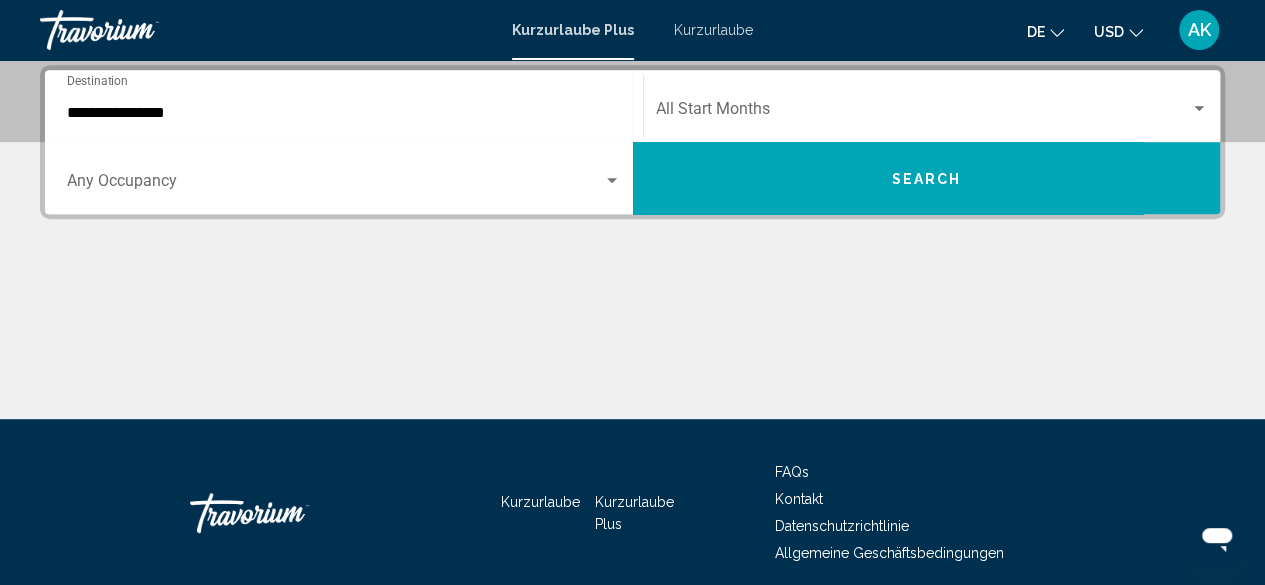 click at bounding box center [923, 113] 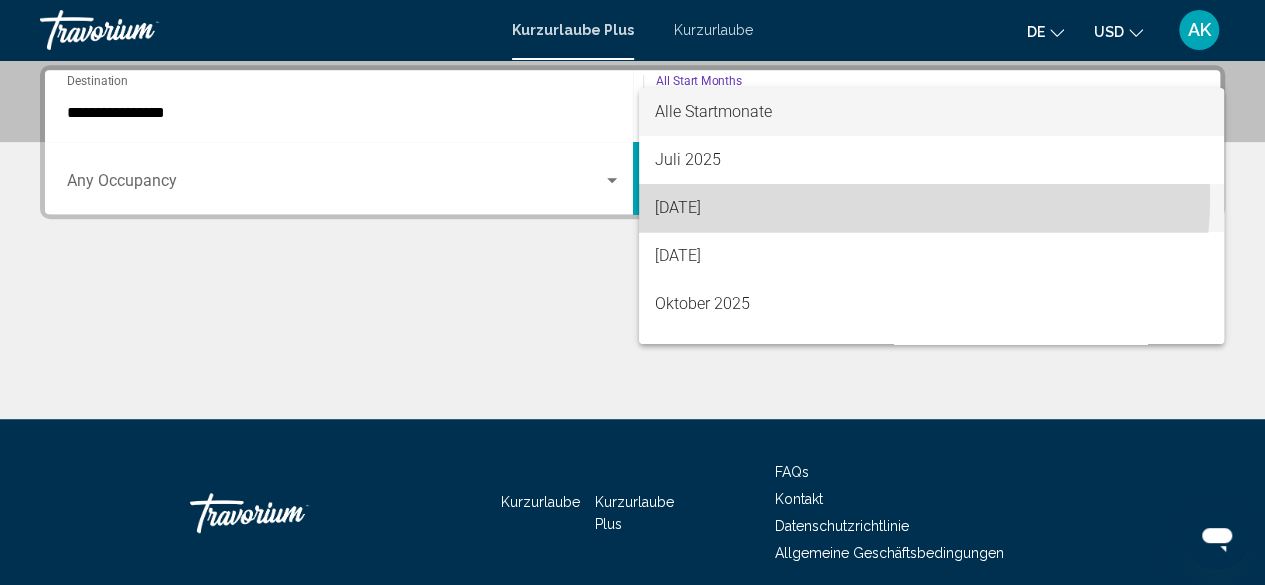 click on "[DATE]" at bounding box center [931, 208] 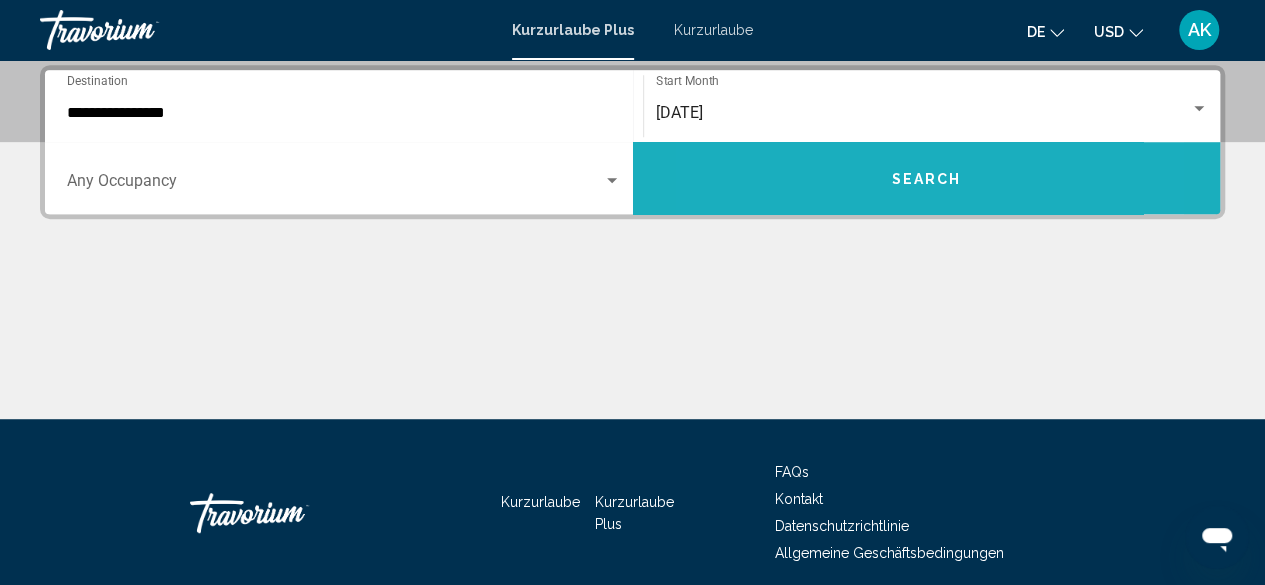 click on "Search" at bounding box center (927, 178) 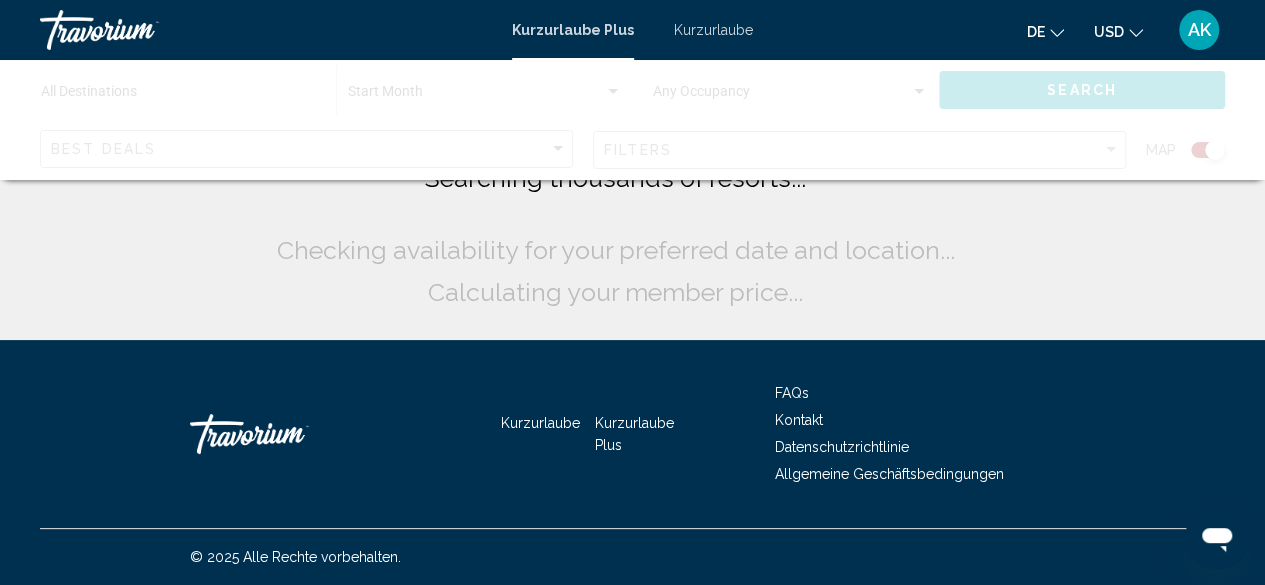 scroll, scrollTop: 0, scrollLeft: 0, axis: both 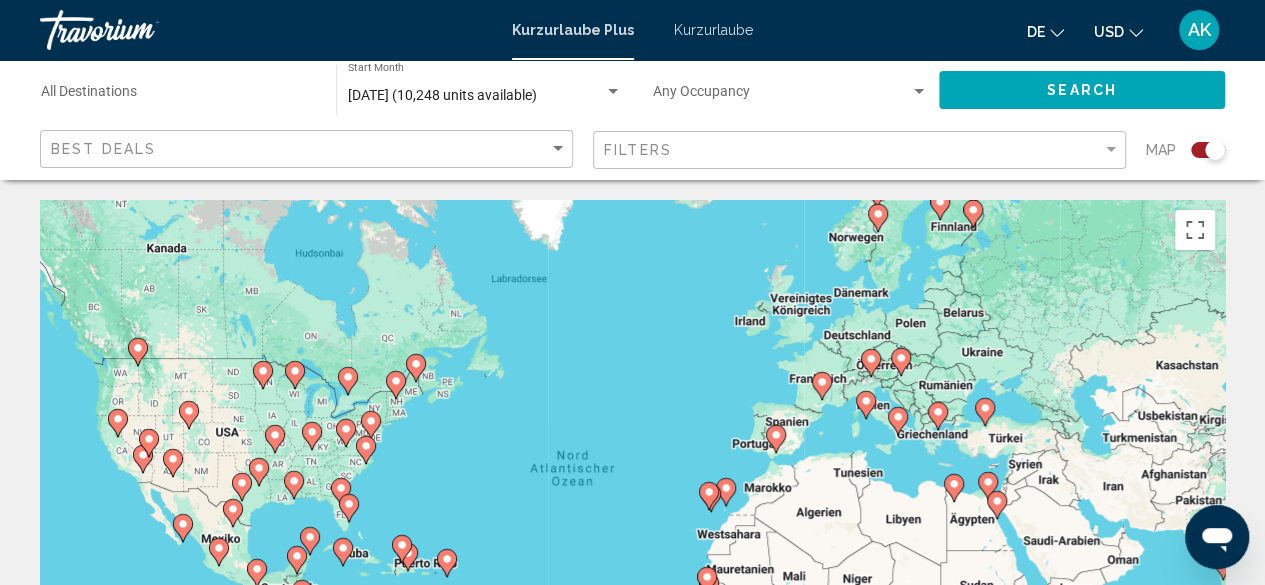 click at bounding box center [822, 386] 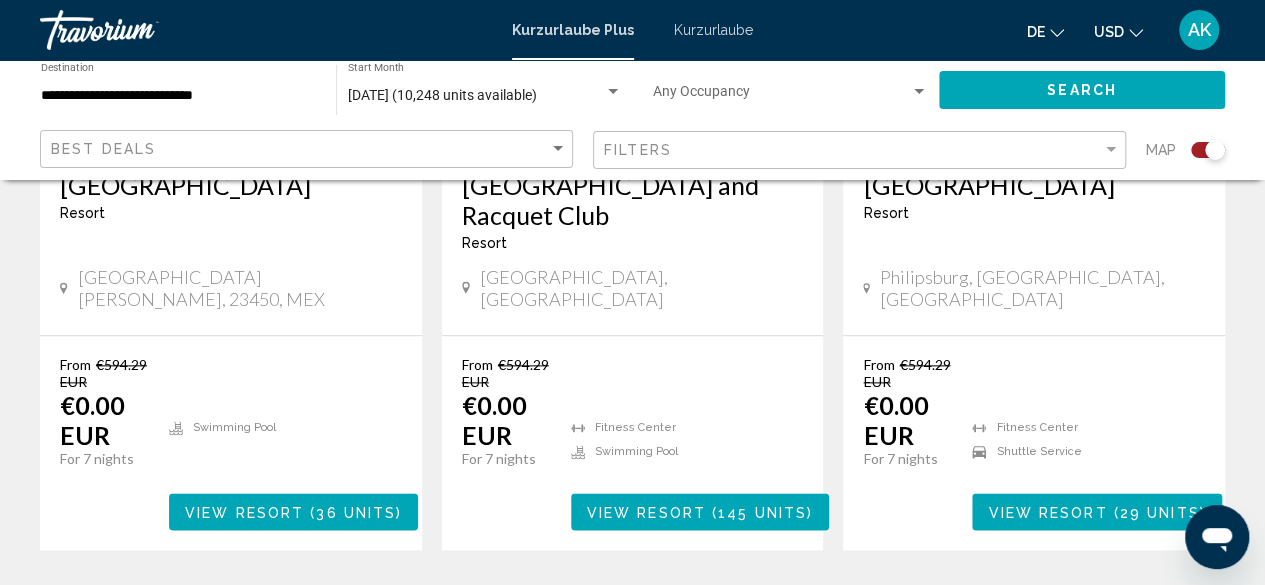 scroll, scrollTop: 1200, scrollLeft: 0, axis: vertical 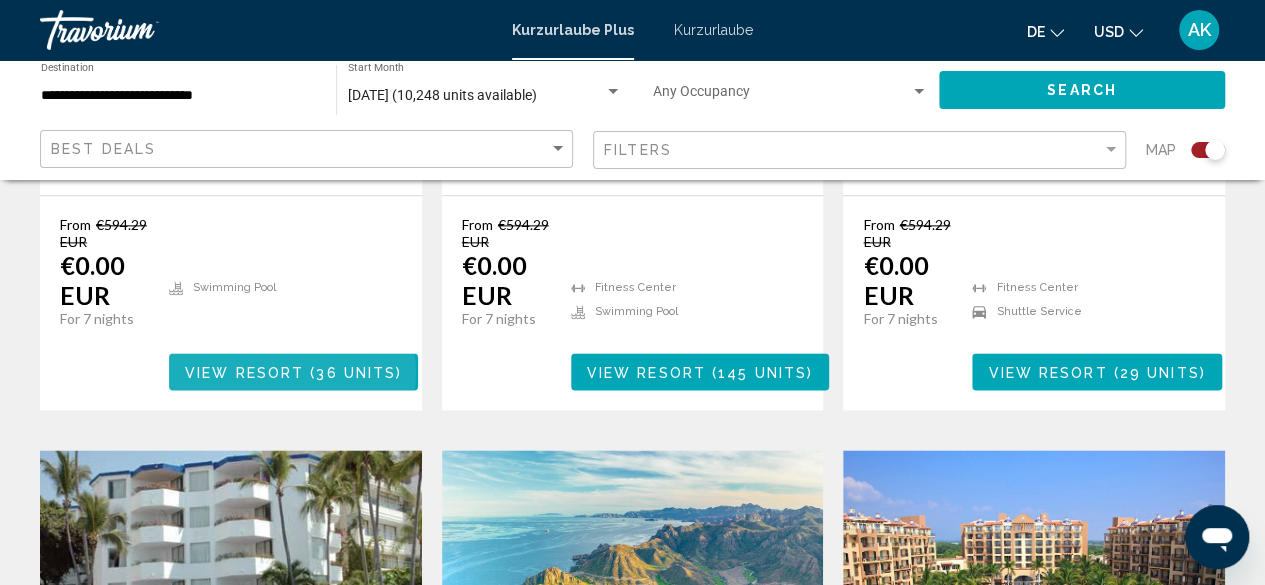 click on "View Resort" at bounding box center (244, 372) 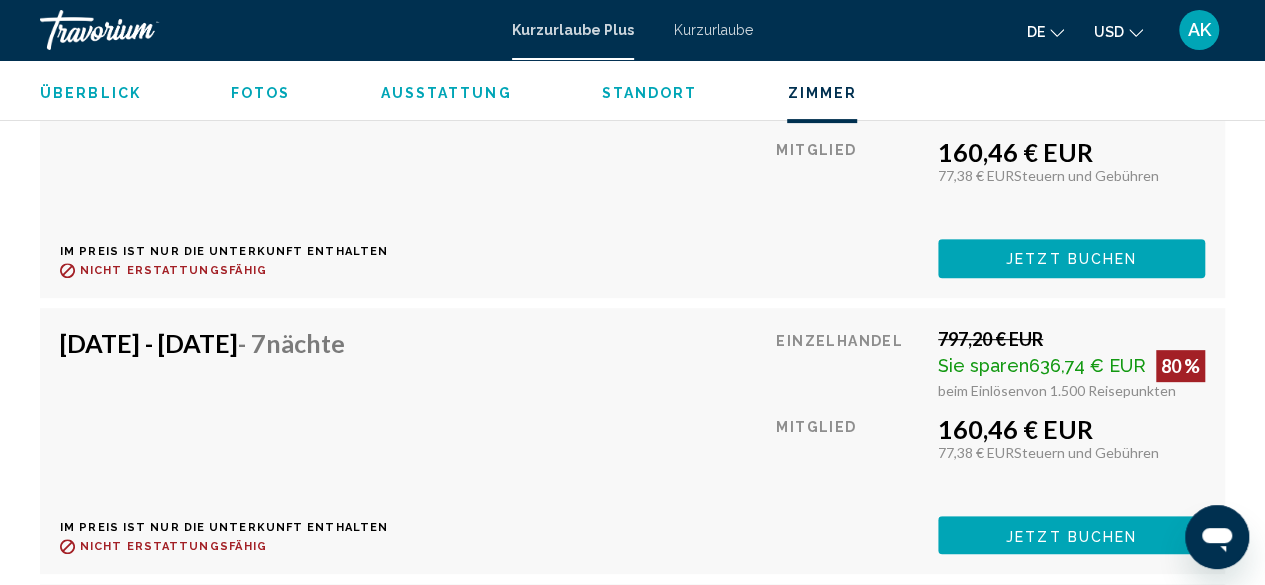scroll, scrollTop: 4042, scrollLeft: 0, axis: vertical 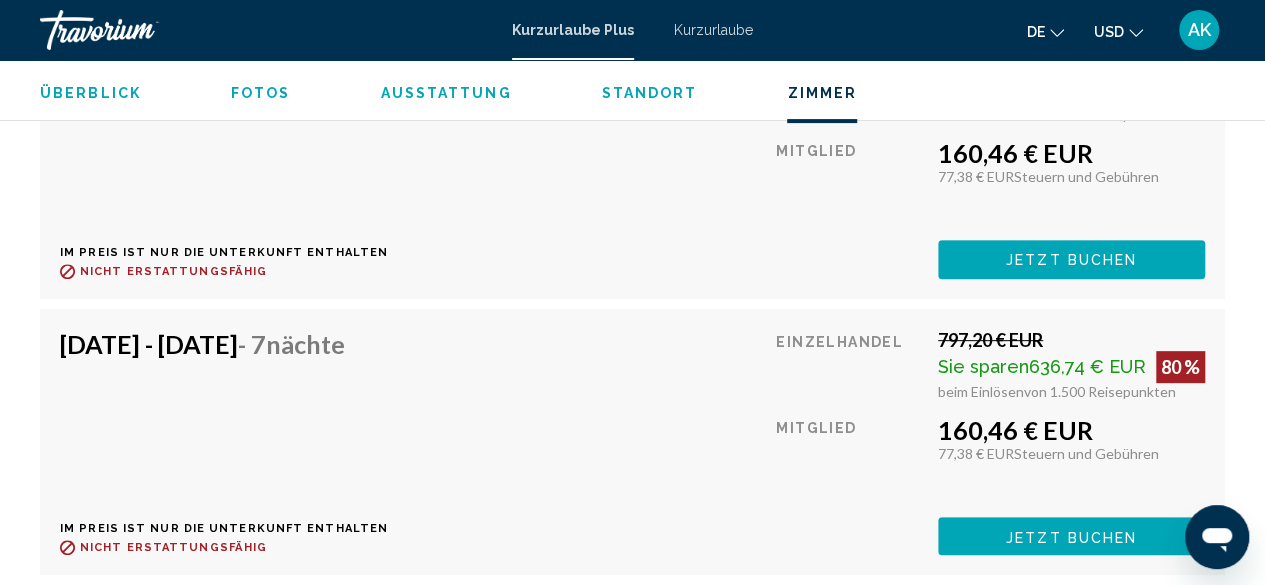 click on "Kurzurlaube" at bounding box center (713, 30) 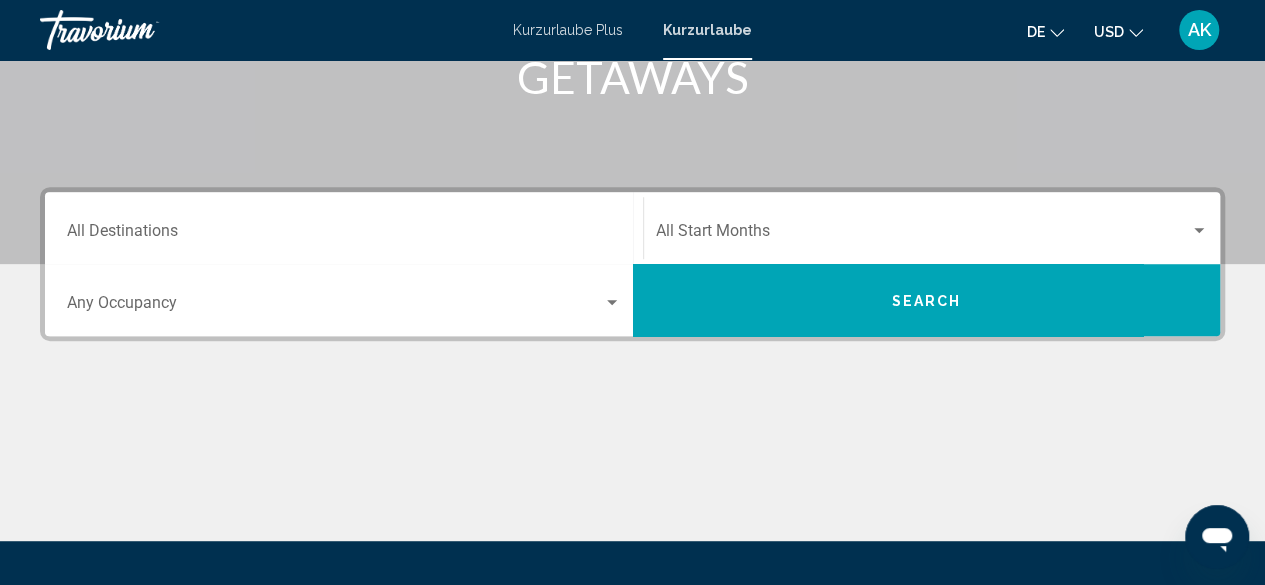 scroll, scrollTop: 100, scrollLeft: 0, axis: vertical 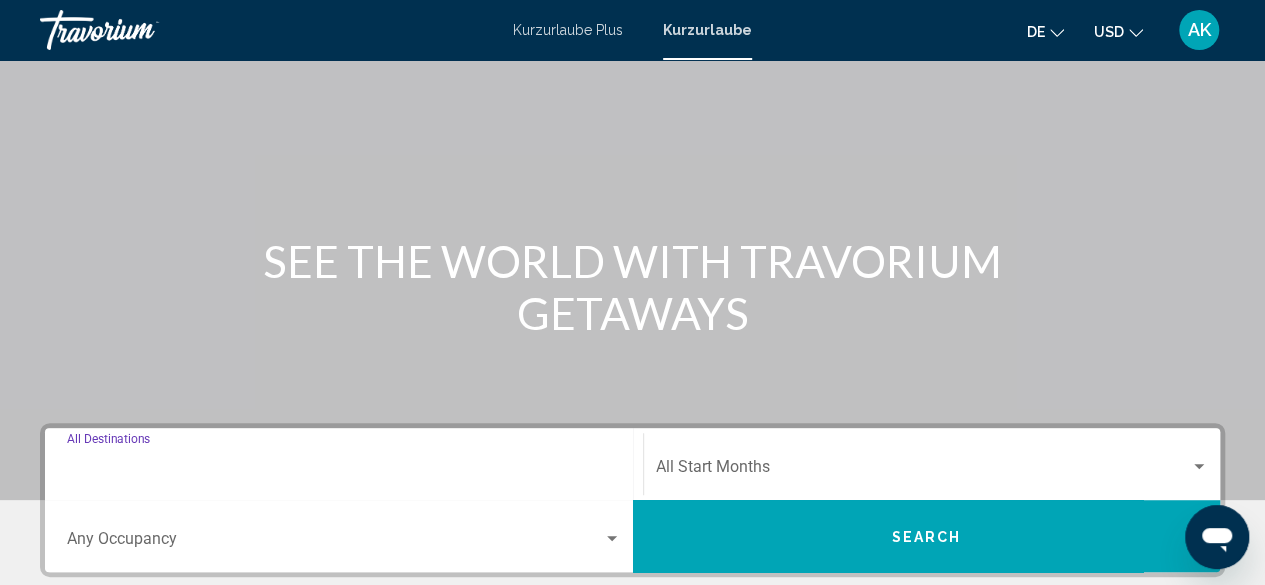click on "Destination All Destinations" at bounding box center [344, 471] 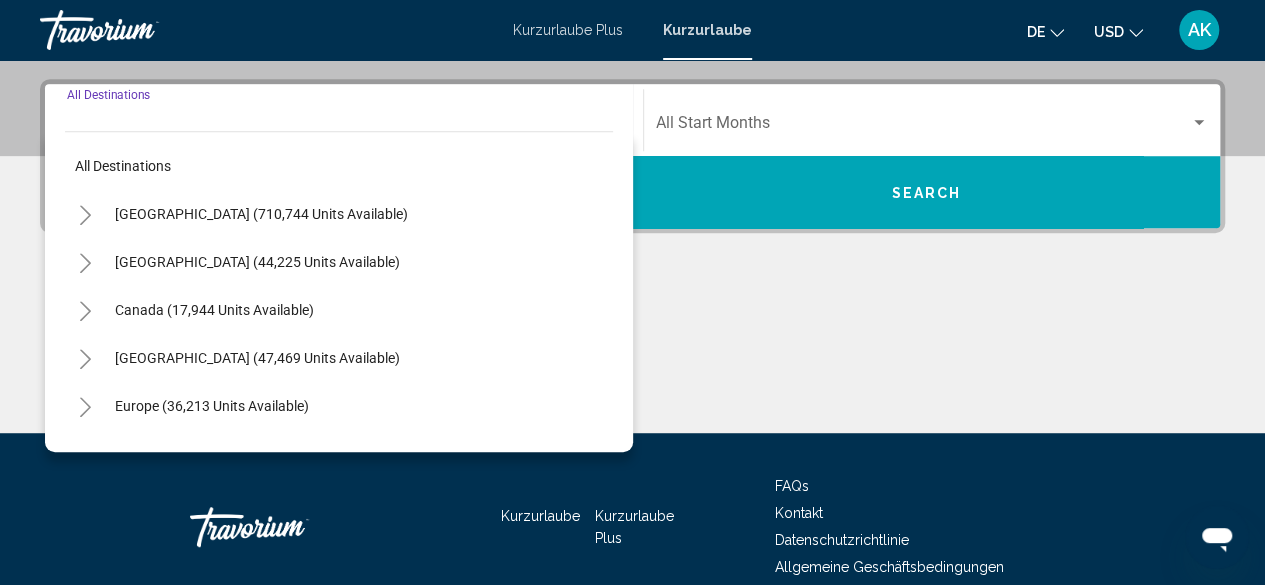 scroll, scrollTop: 458, scrollLeft: 0, axis: vertical 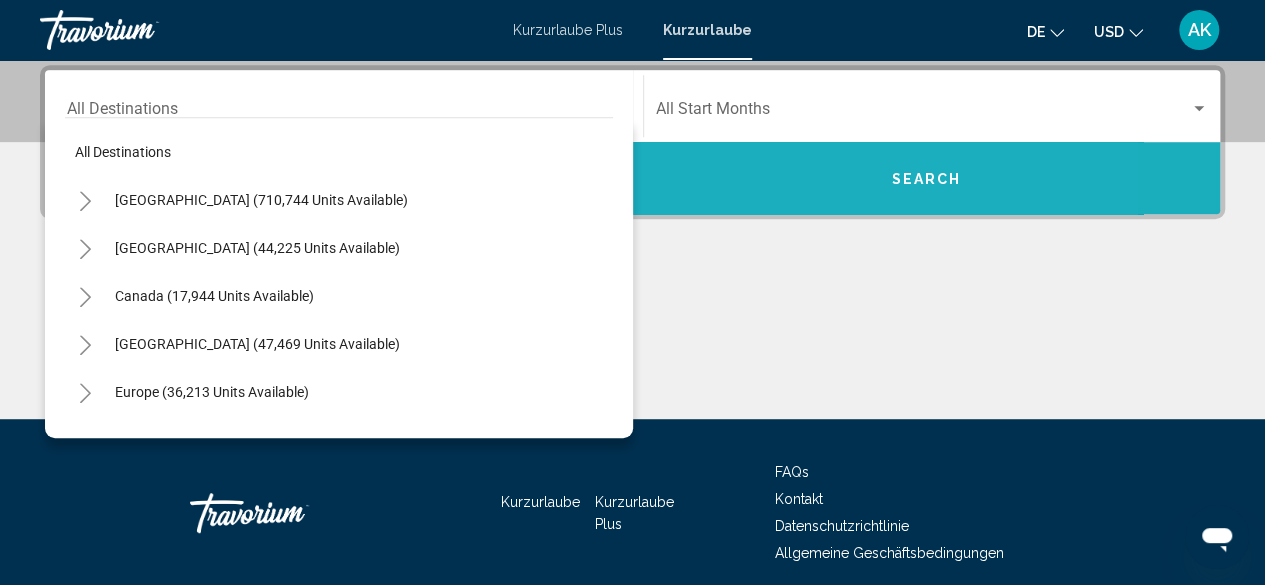 click on "Search" at bounding box center [927, 178] 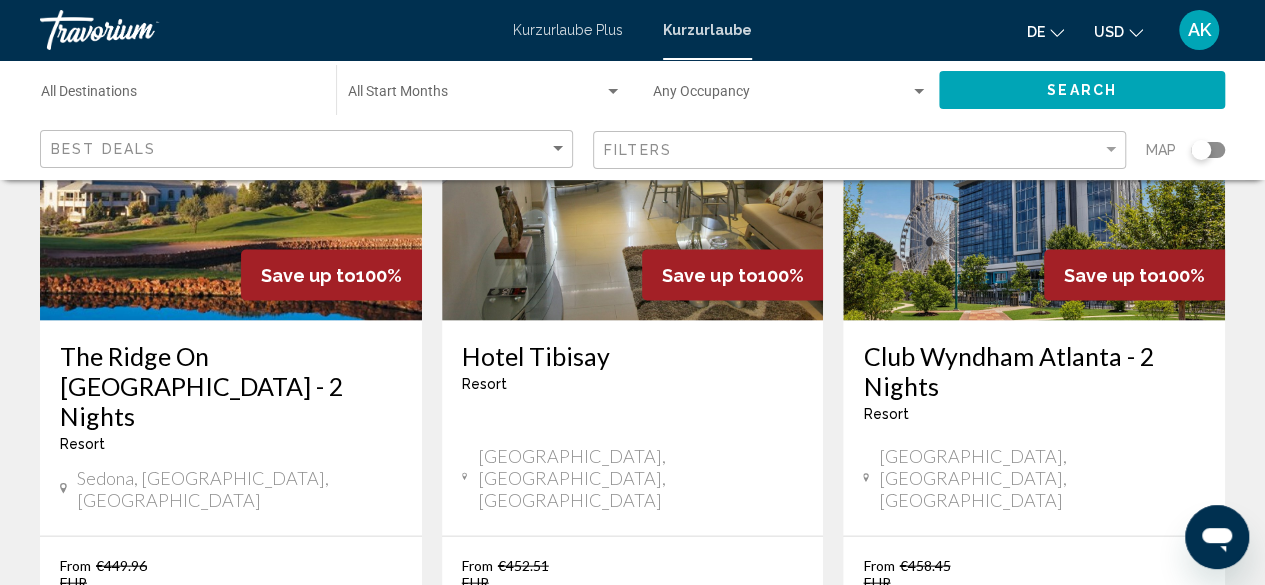 scroll, scrollTop: 1296, scrollLeft: 0, axis: vertical 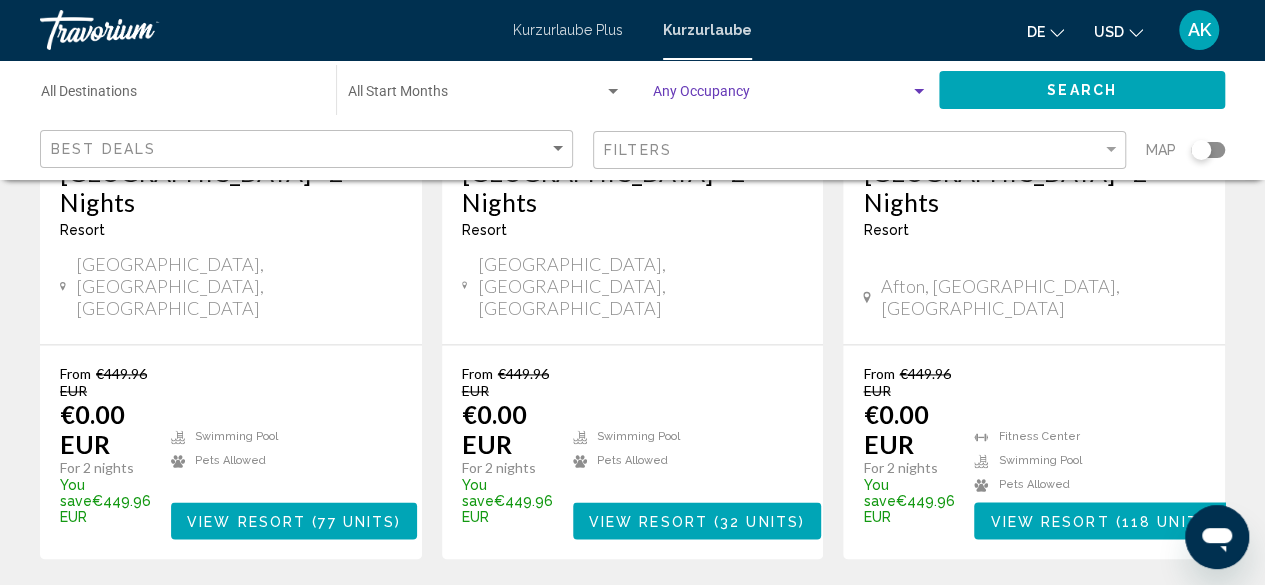 click on "Occupancy Any Occupancy" 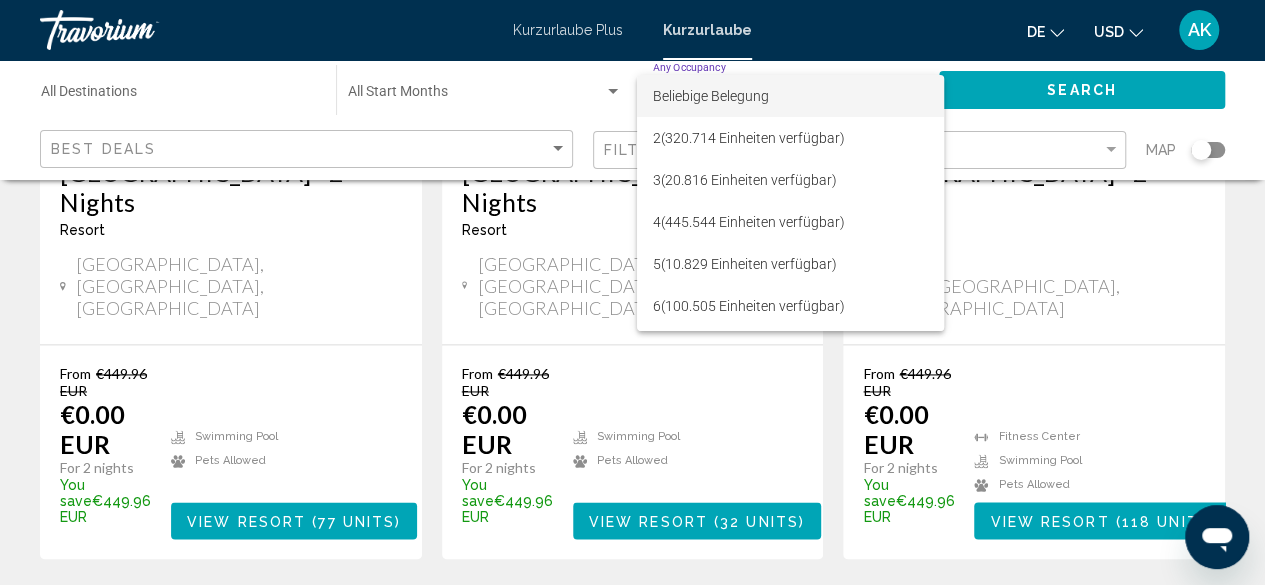 click on "Beliebige Belegung" at bounding box center (790, 96) 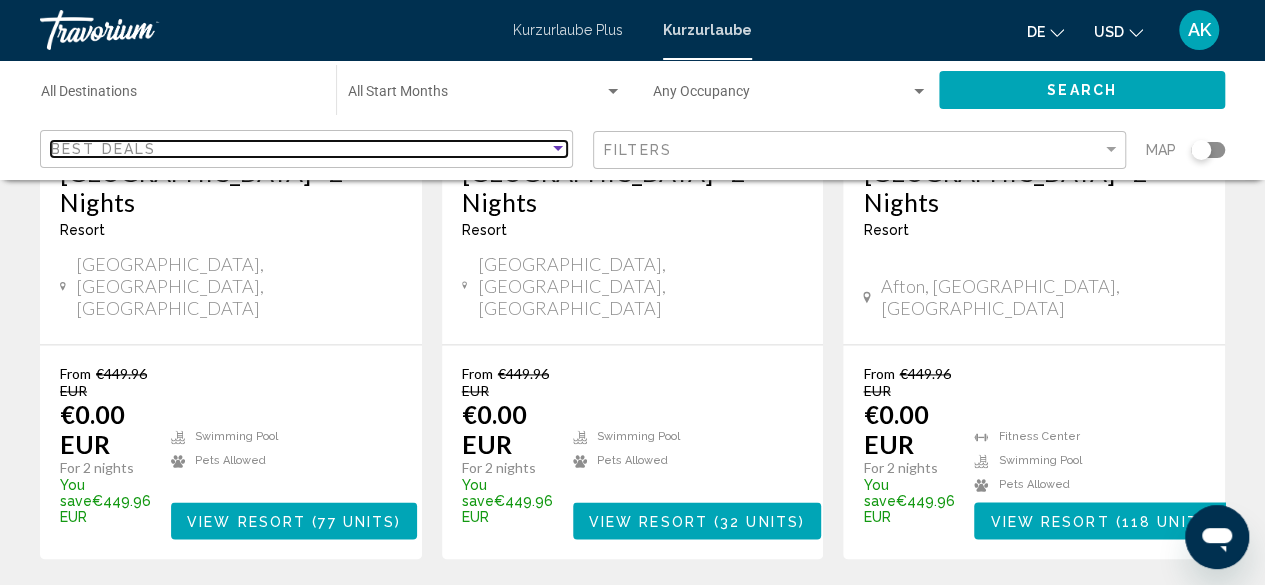click at bounding box center [558, 149] 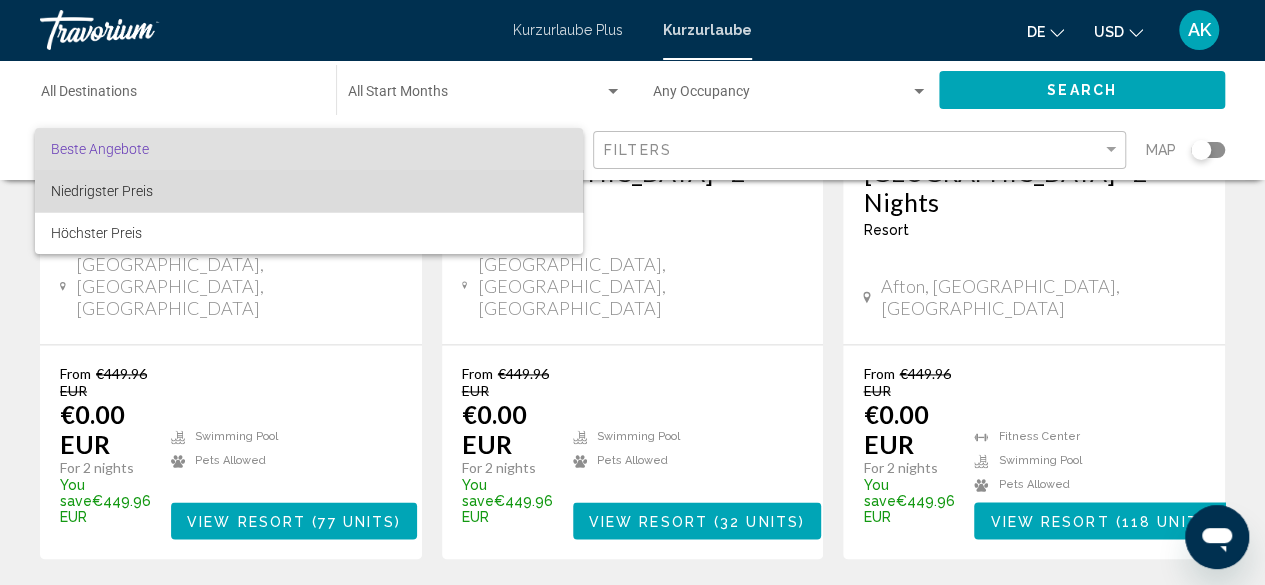 click on "Niedrigster Preis" at bounding box center (309, 191) 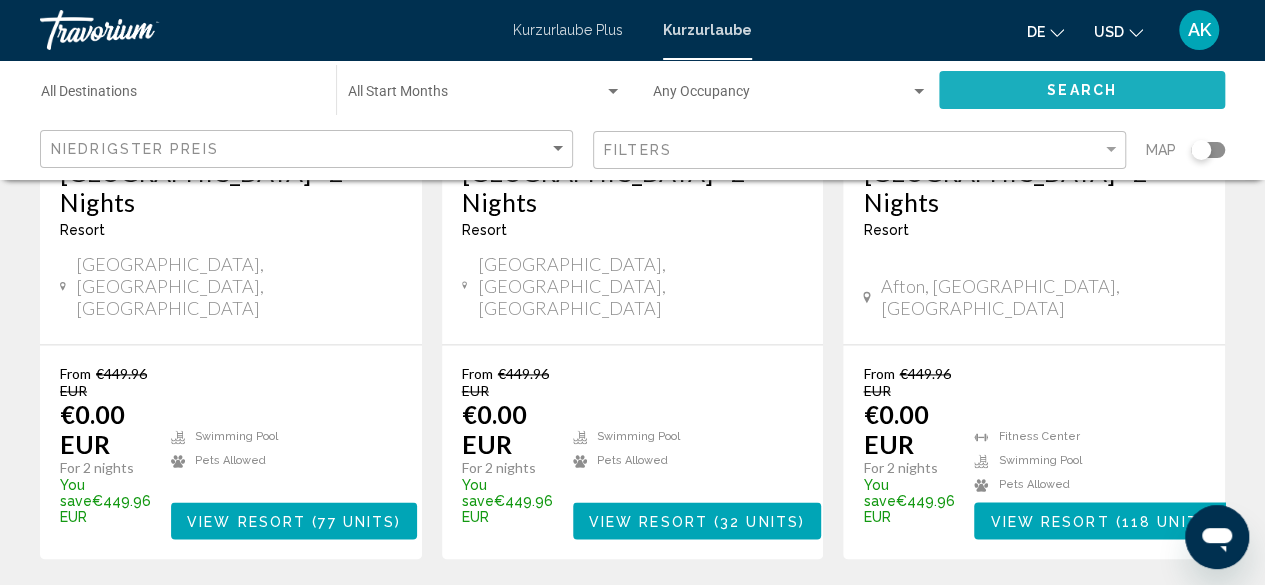 click on "Search" 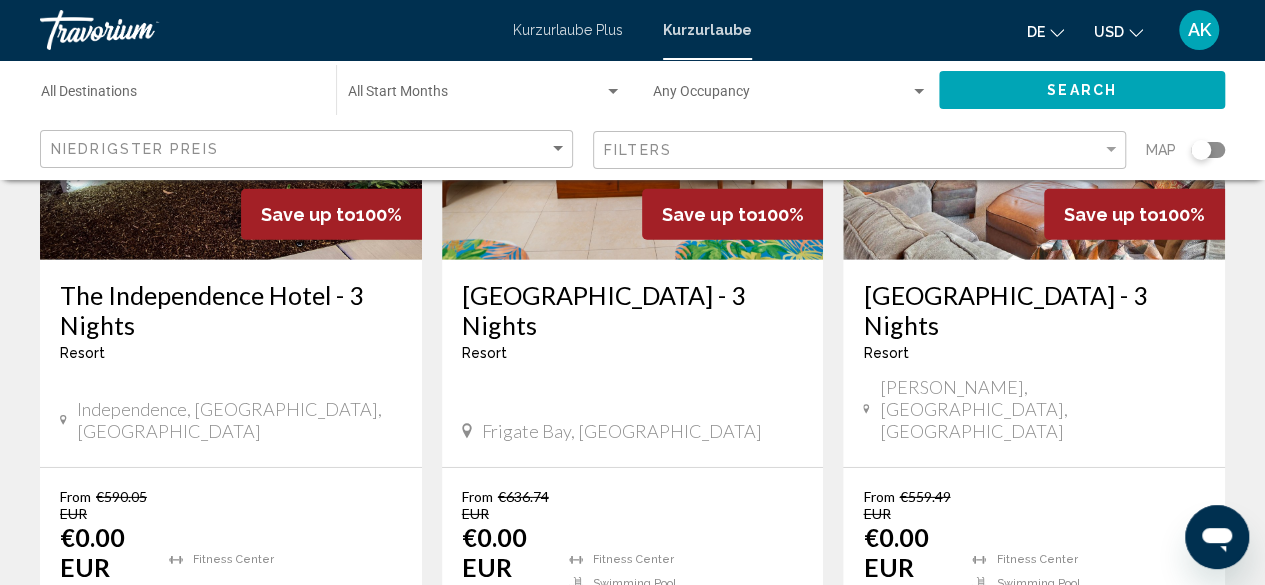 scroll, scrollTop: 2956, scrollLeft: 0, axis: vertical 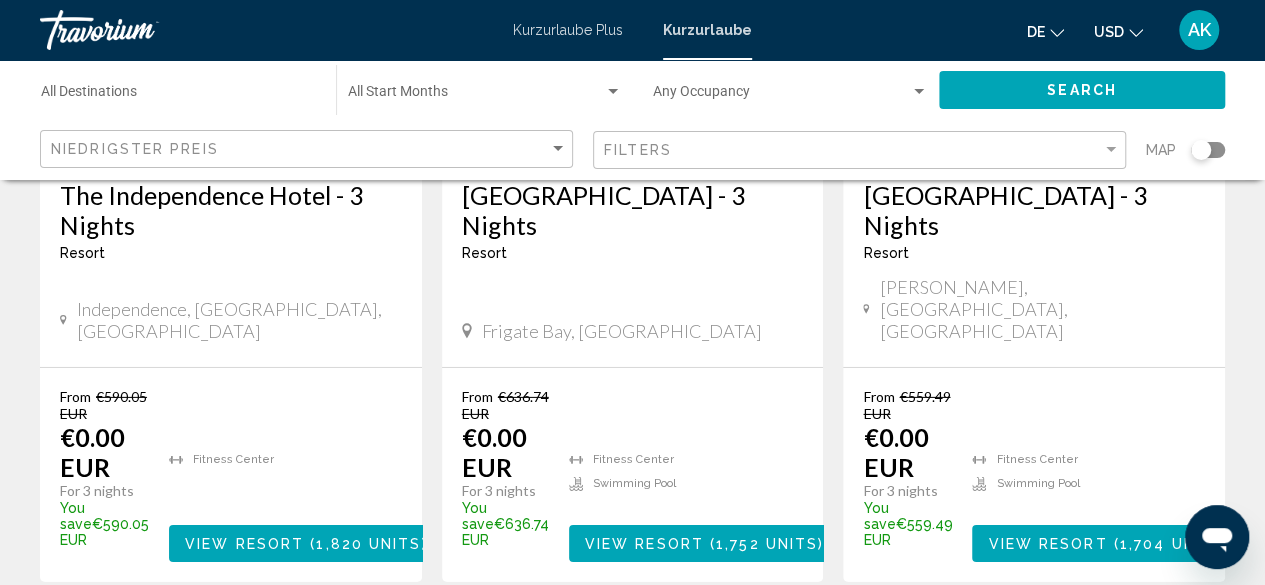 click on "page  2" at bounding box center [492, 642] 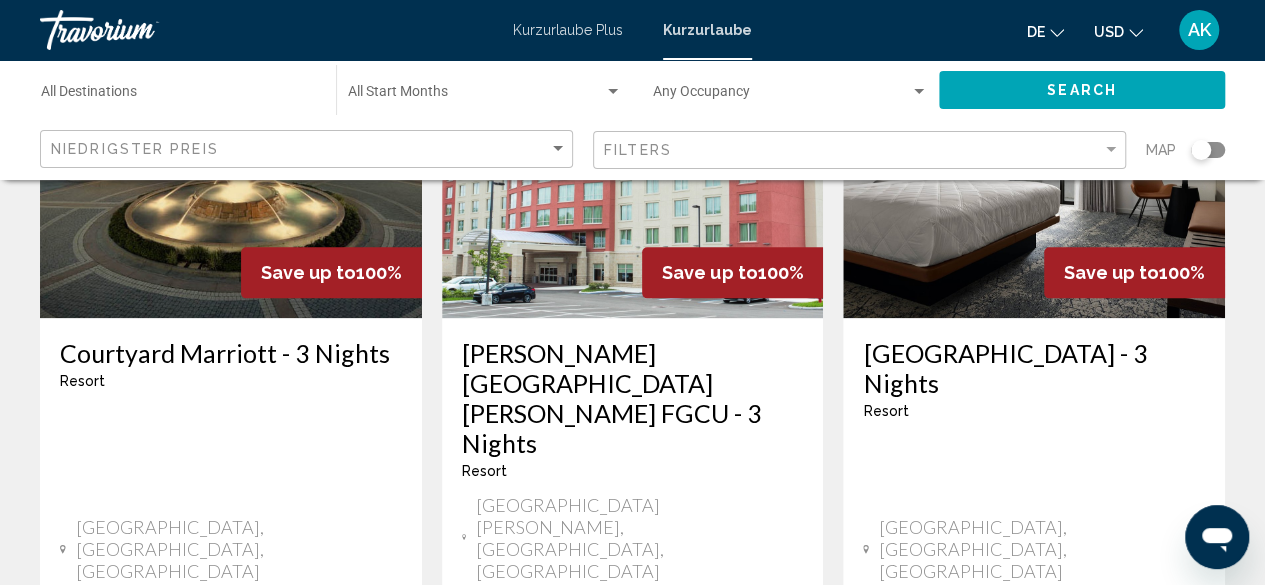 scroll, scrollTop: 1100, scrollLeft: 0, axis: vertical 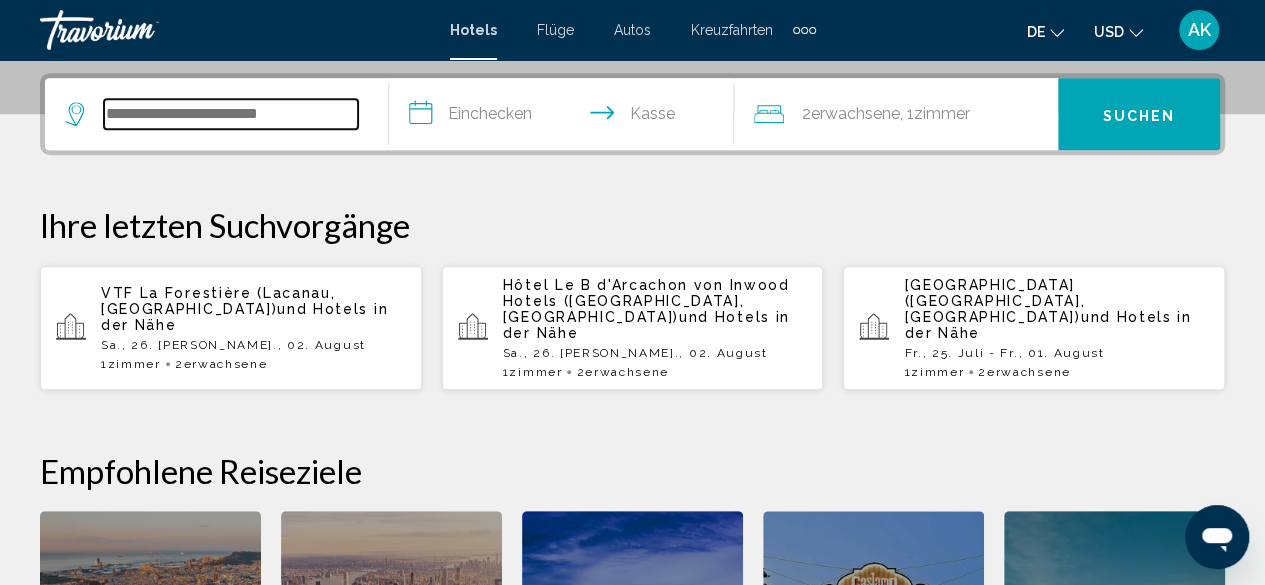click at bounding box center (231, 114) 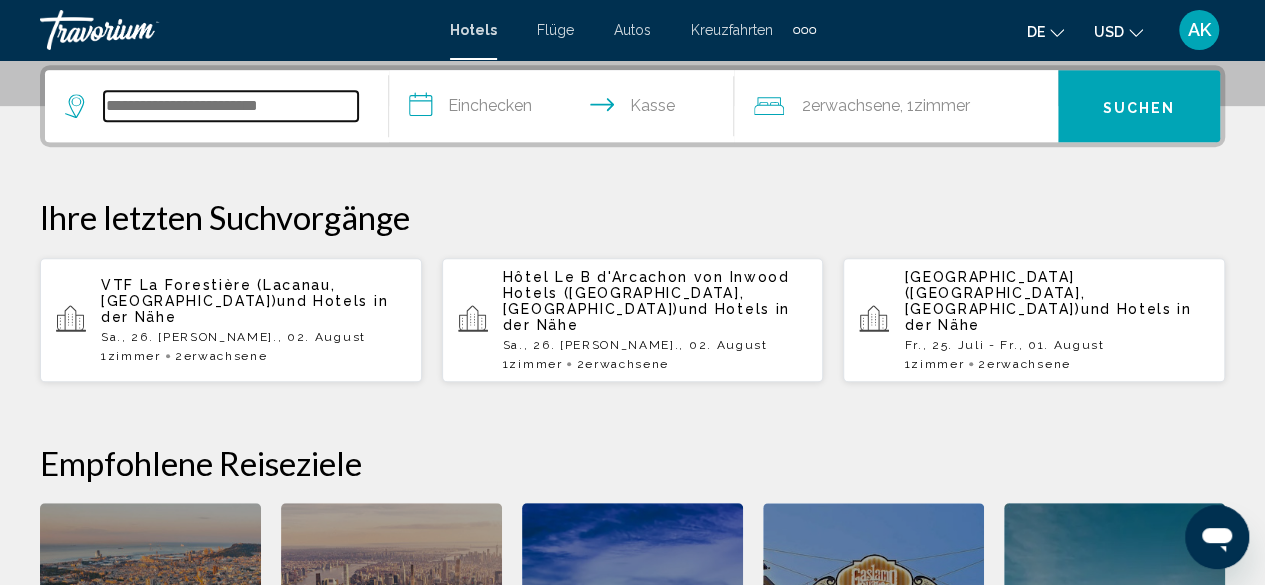 click at bounding box center (231, 106) 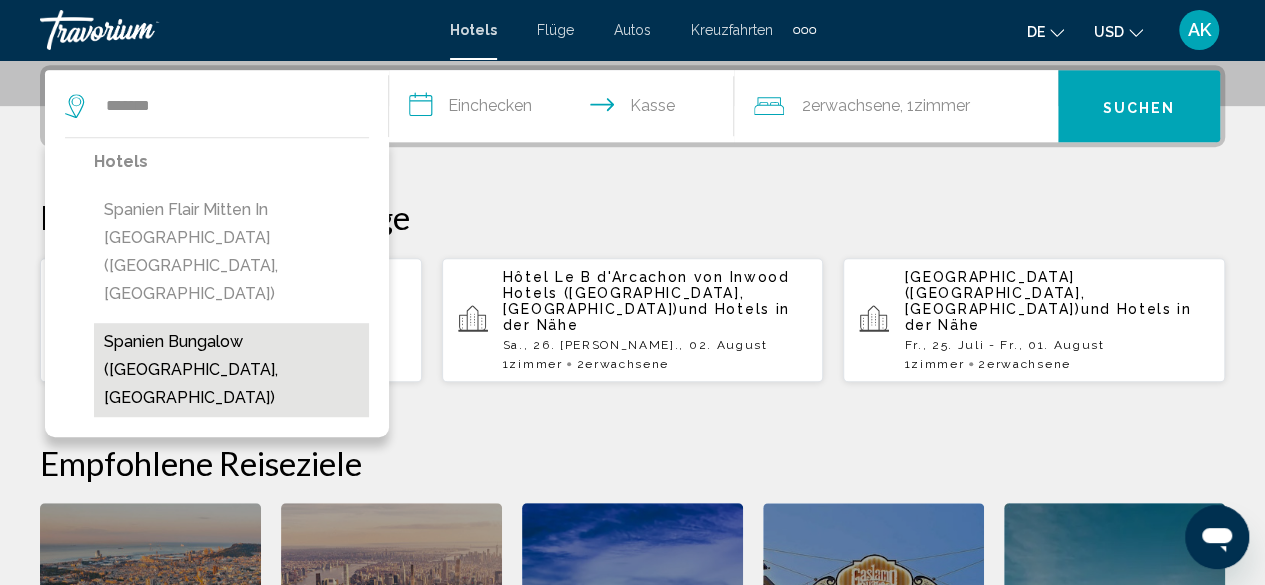 click on "Spanien Bungalow ([GEOGRAPHIC_DATA], [GEOGRAPHIC_DATA])" at bounding box center [231, 370] 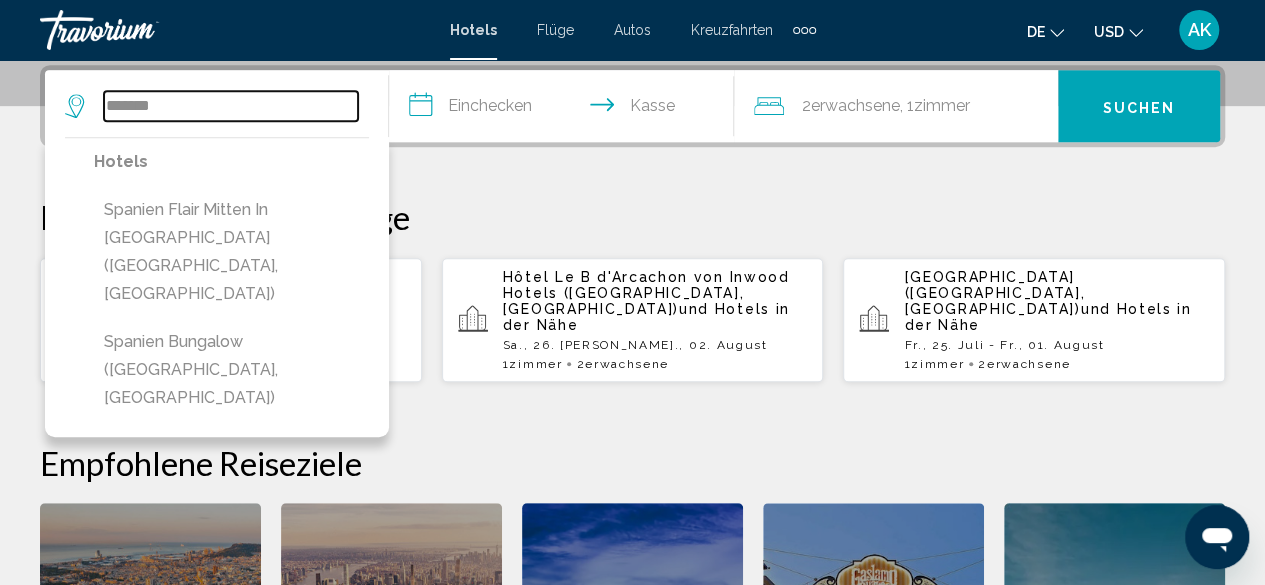 type on "**********" 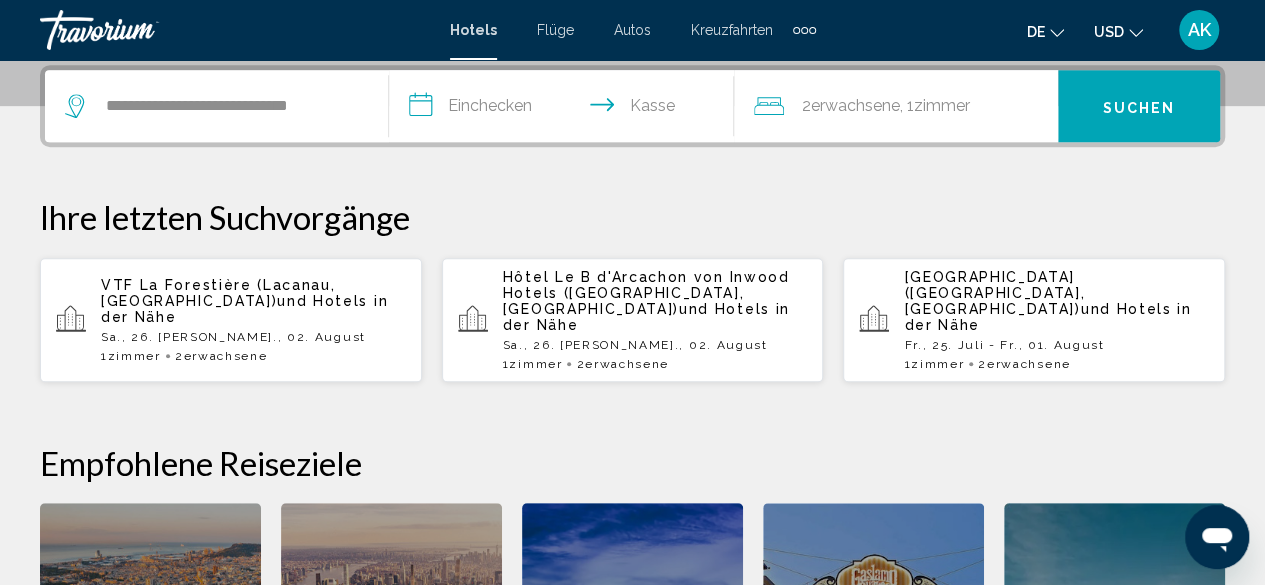 click on "**********" at bounding box center (565, 109) 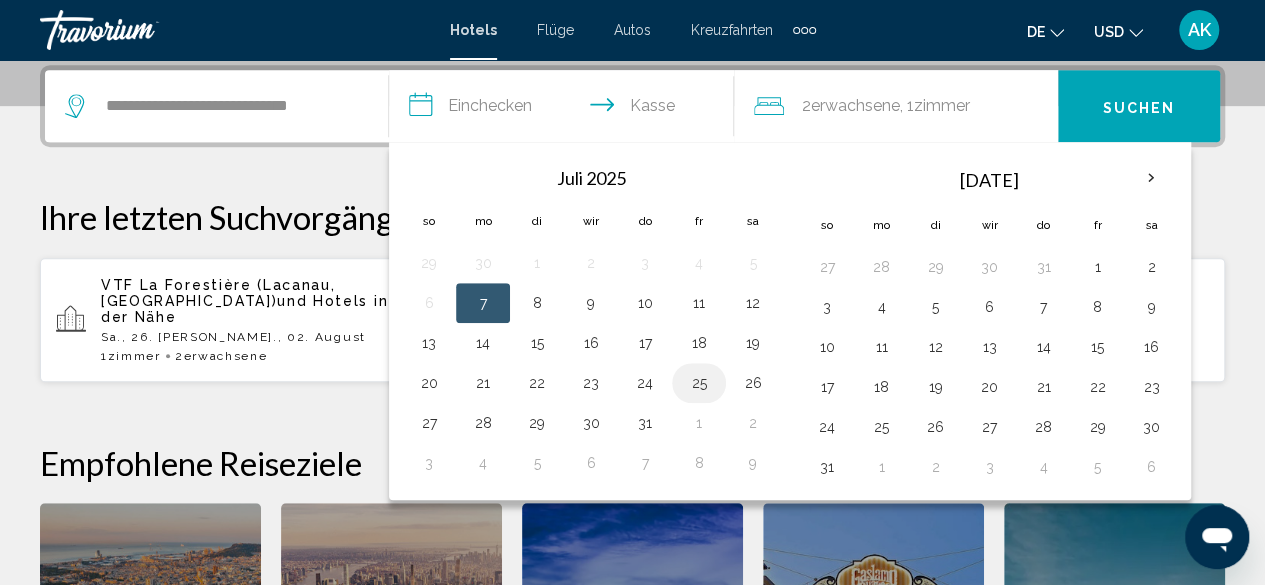 click on "25" at bounding box center [699, 383] 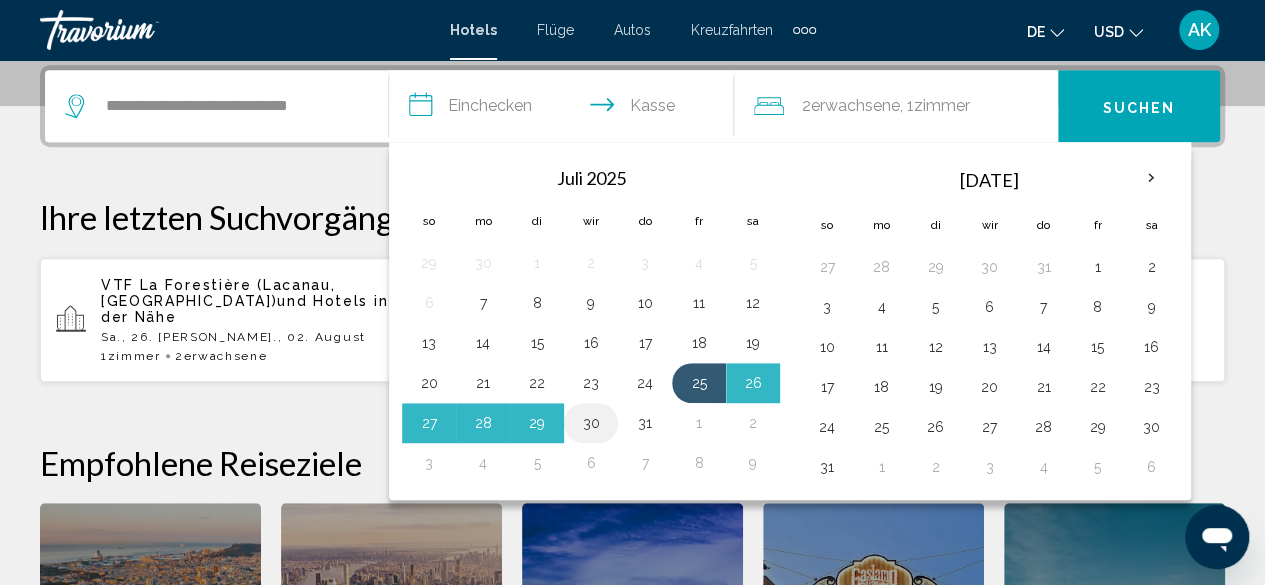 click on "30" at bounding box center (591, 423) 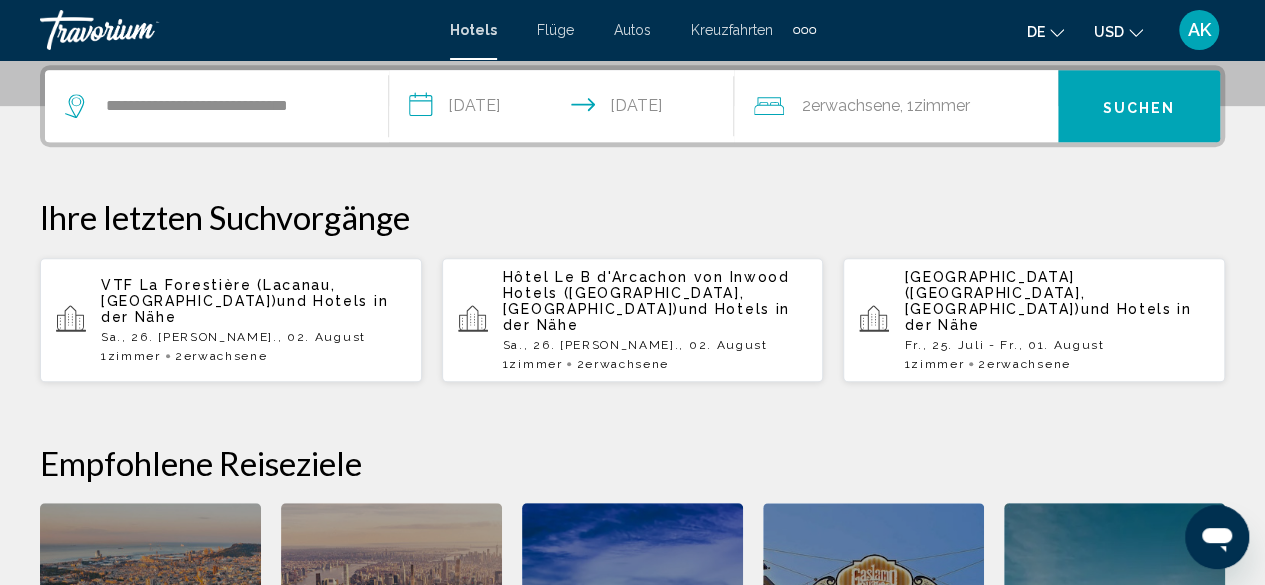 click 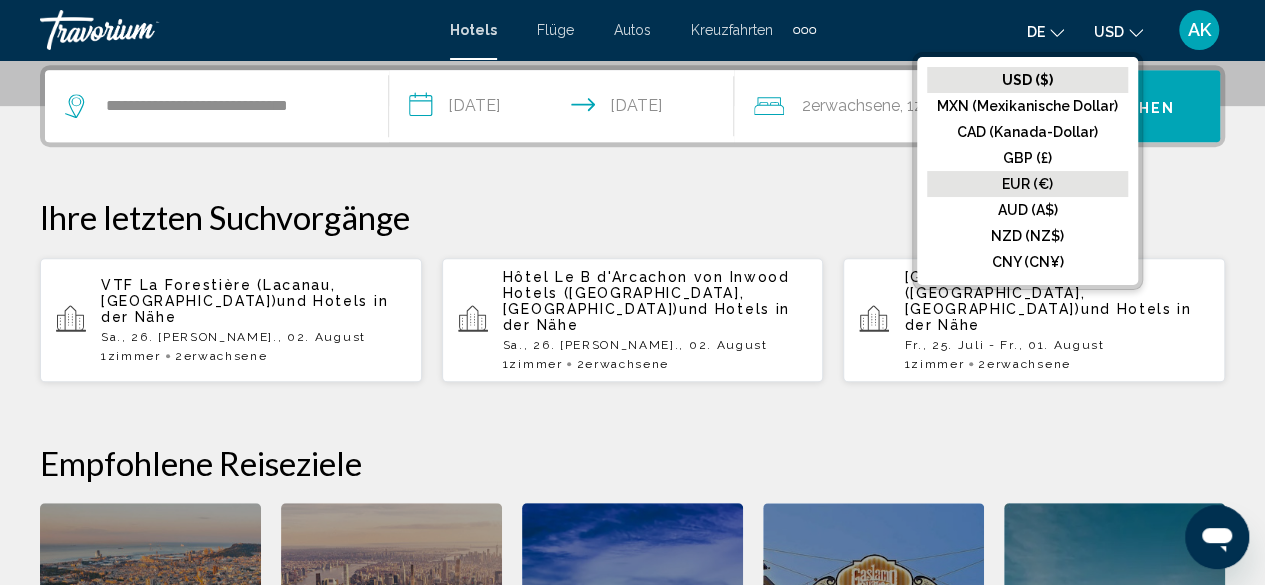 click on "EUR (€)" 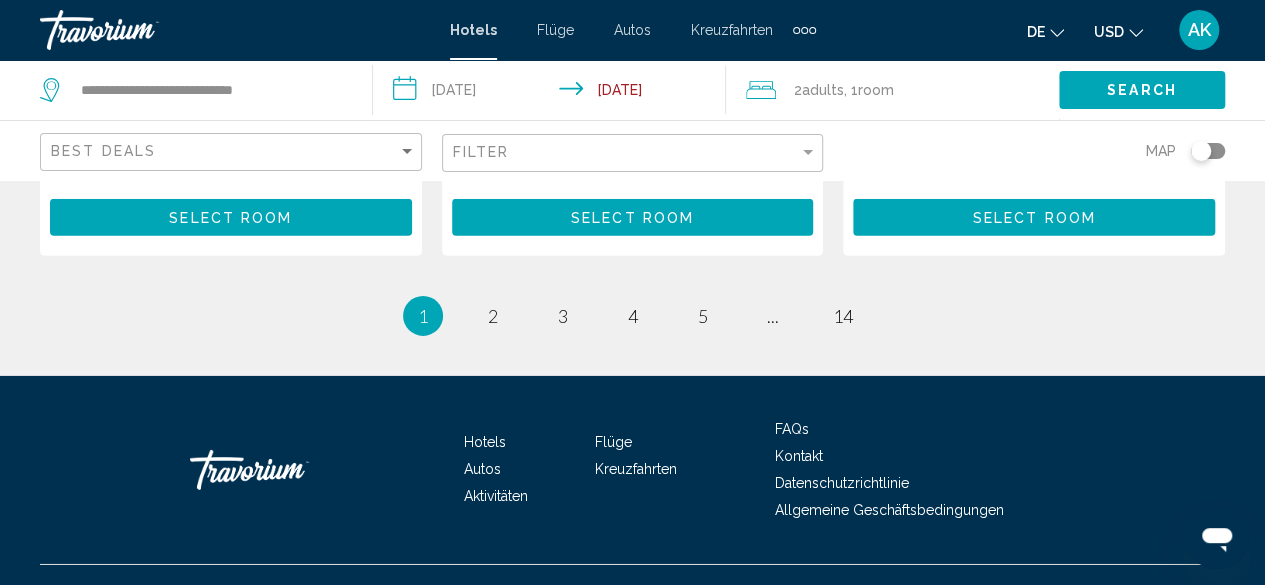scroll, scrollTop: 3050, scrollLeft: 0, axis: vertical 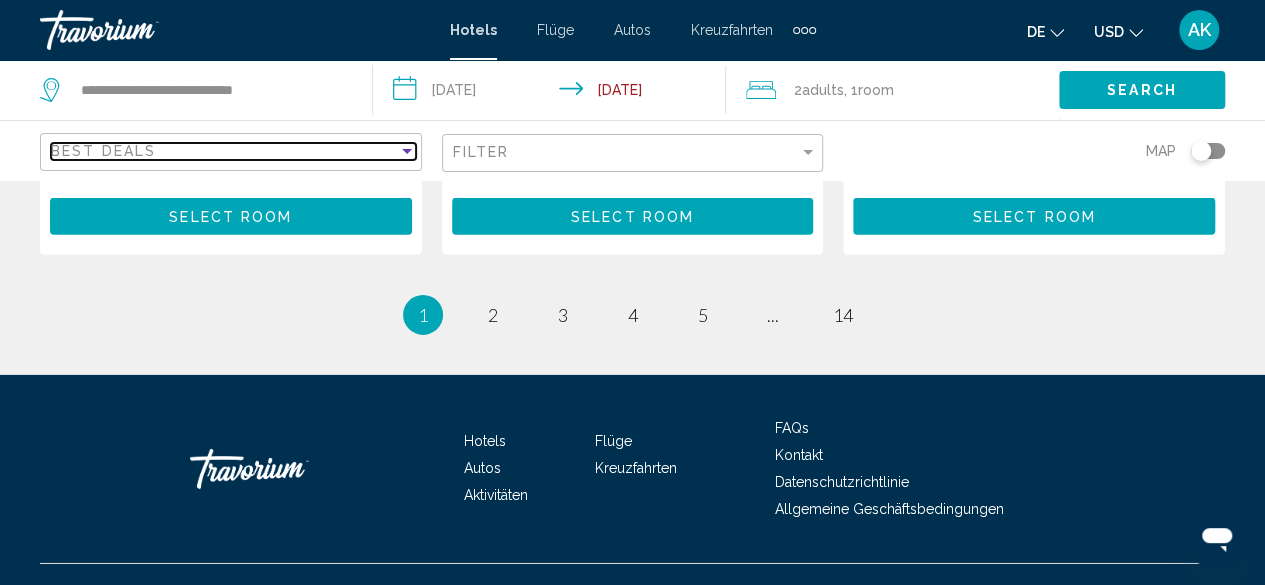 click at bounding box center [407, 151] 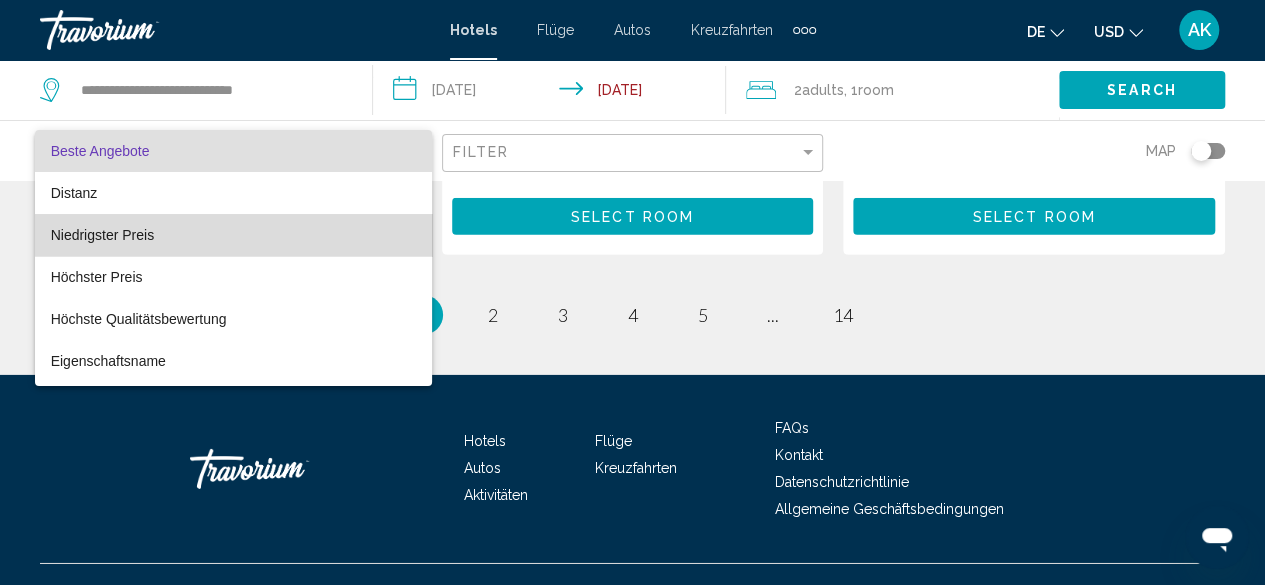 click on "Niedrigster Preis" at bounding box center [233, 235] 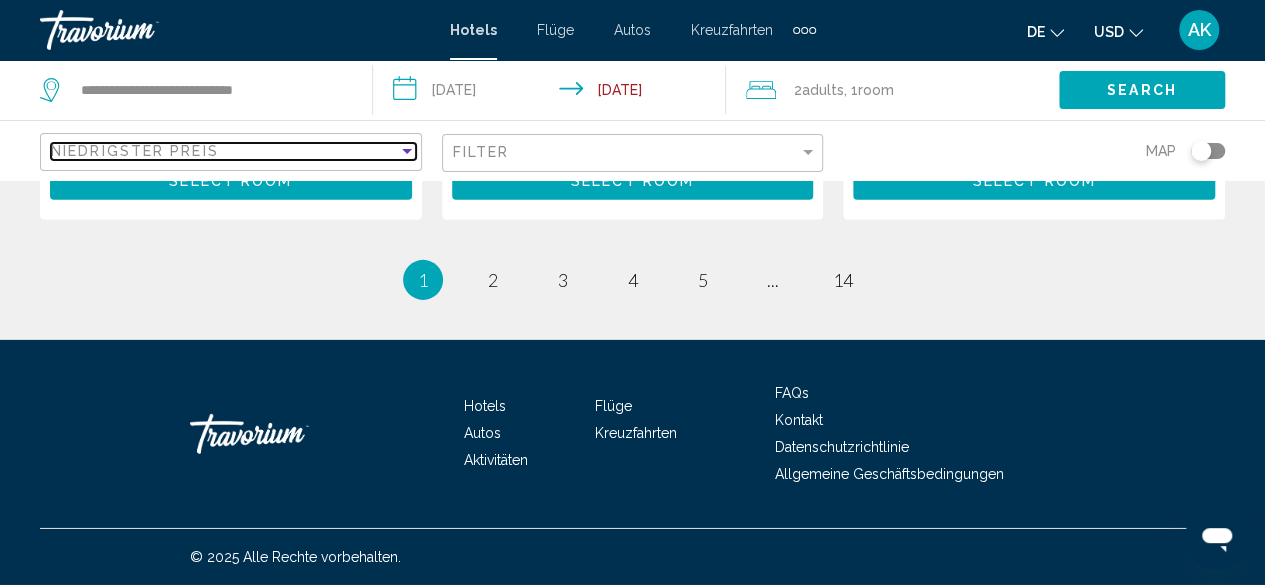 scroll, scrollTop: 2998, scrollLeft: 0, axis: vertical 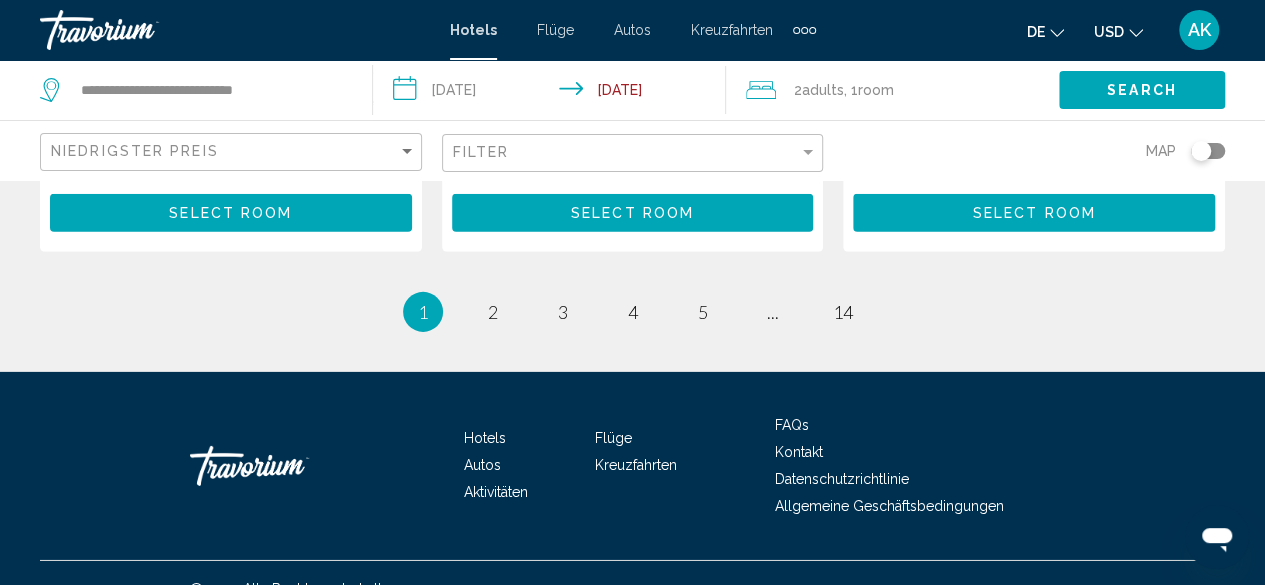 click 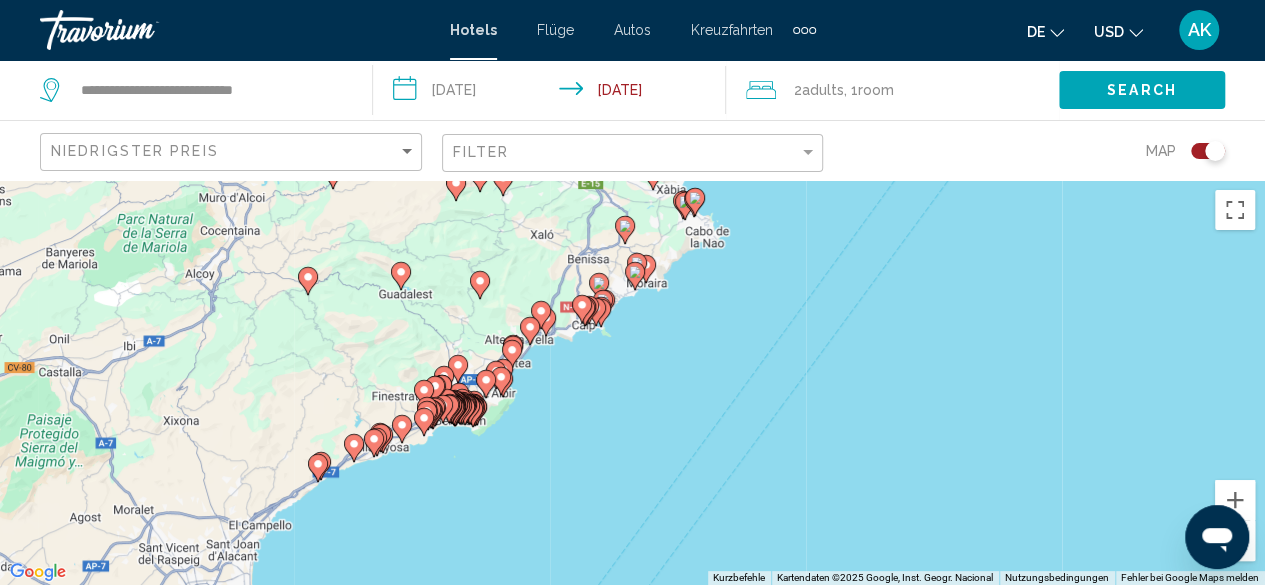 drag, startPoint x: 848, startPoint y: 473, endPoint x: 939, endPoint y: 315, distance: 182.3321 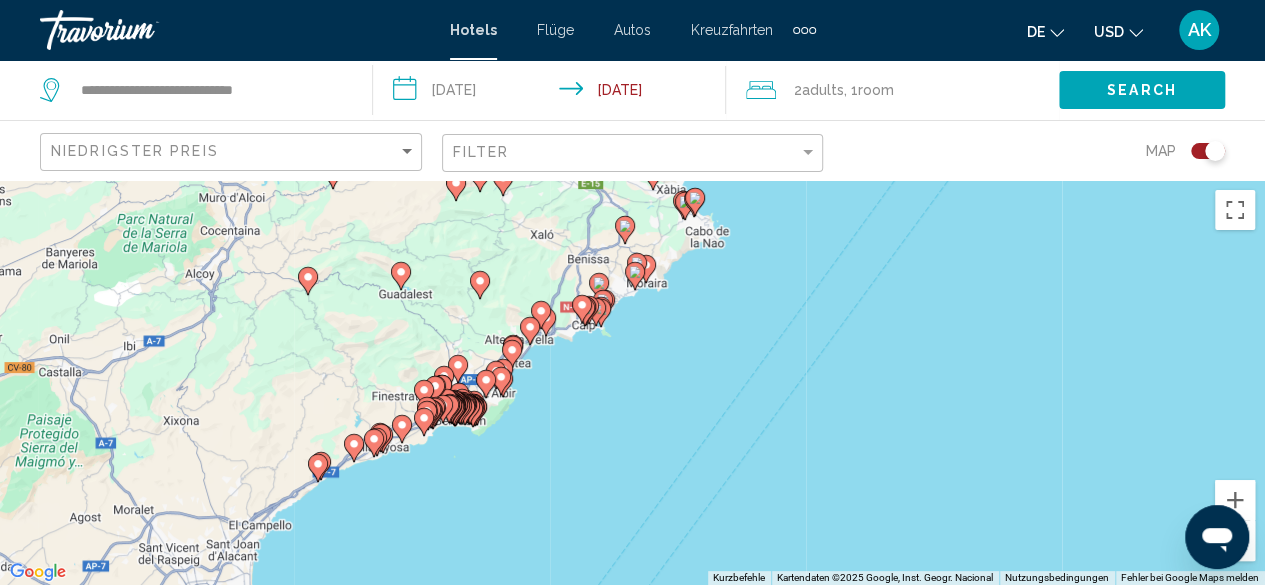 click on "Um von einem Element zum anderen zu gelangen, drückst du die Pfeiltasten entsprechend. Um den Modus zum Ziehen mit der Tastatur zu aktivieren, drückst du Alt + Eingabetaste. Wenn du den Modus aktiviert hast, kannst du die Markierung mit den Pfeiltasten verschieben. Nachdem du sie an die gewünschte Stelle gezogen bzw. verschoben hast, drückst du einfach die Eingabetaste. Durch Drücken der Esc-Taste kannst du den Vorgang abbrechen." at bounding box center [632, 382] 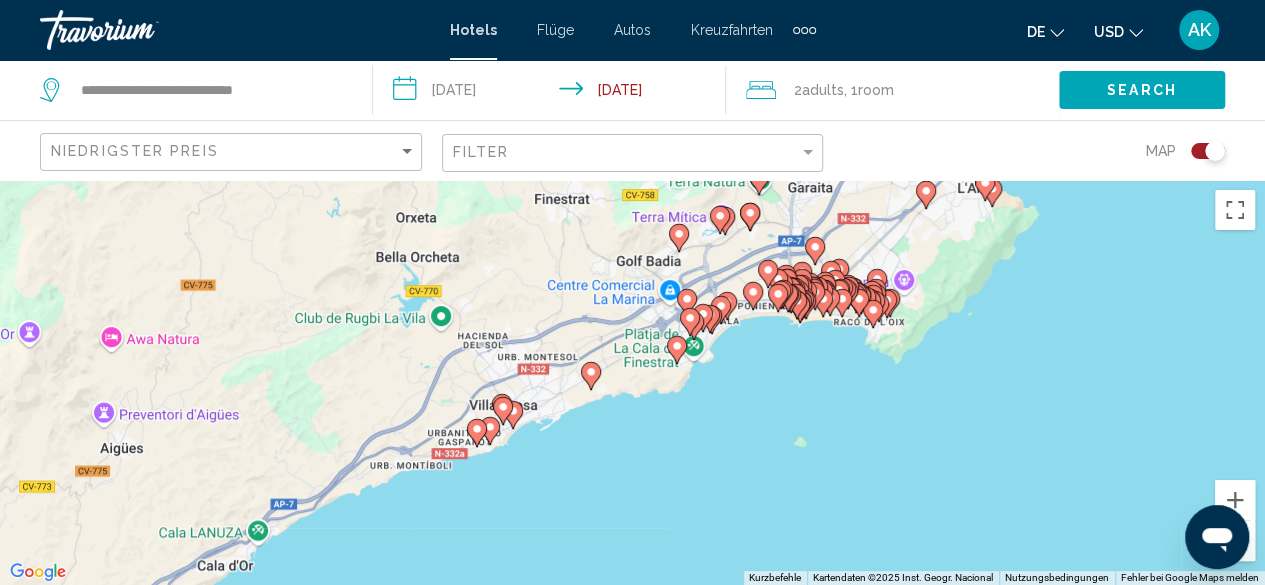 drag, startPoint x: 495, startPoint y: 390, endPoint x: 1266, endPoint y: 334, distance: 773.03107 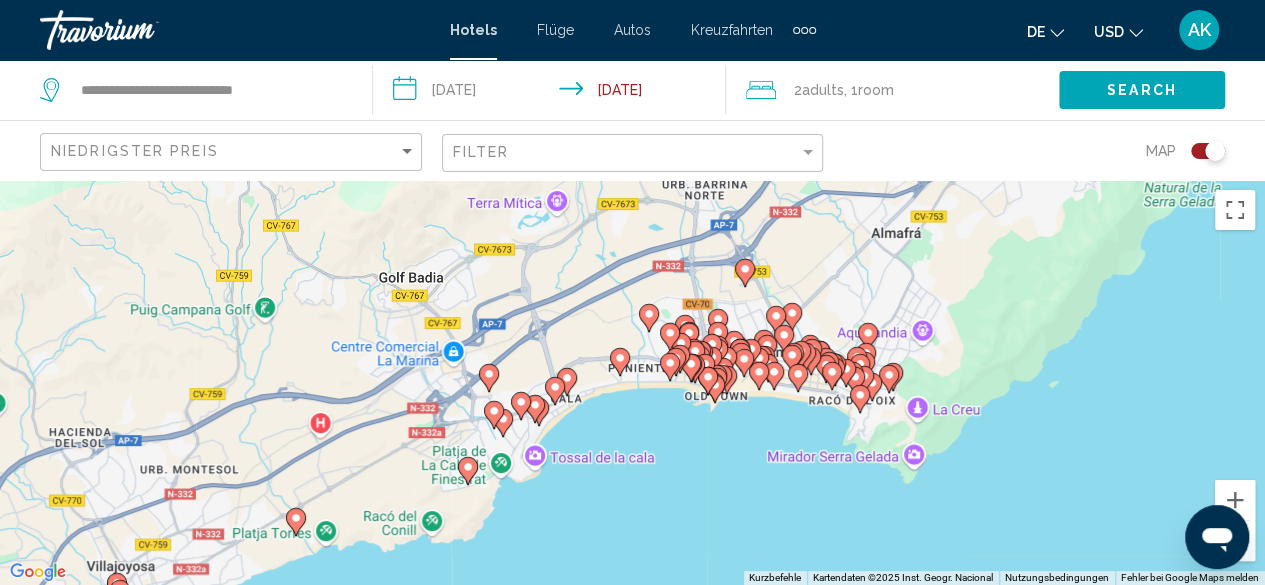 drag, startPoint x: 574, startPoint y: 334, endPoint x: 692, endPoint y: 539, distance: 236.53542 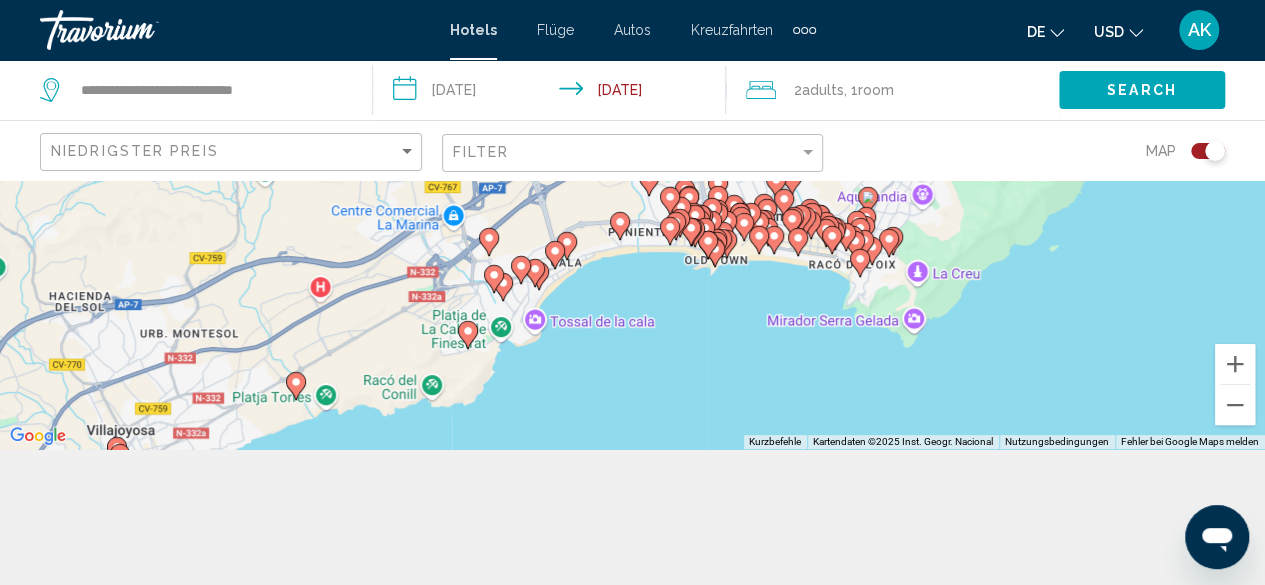 scroll, scrollTop: 180, scrollLeft: 0, axis: vertical 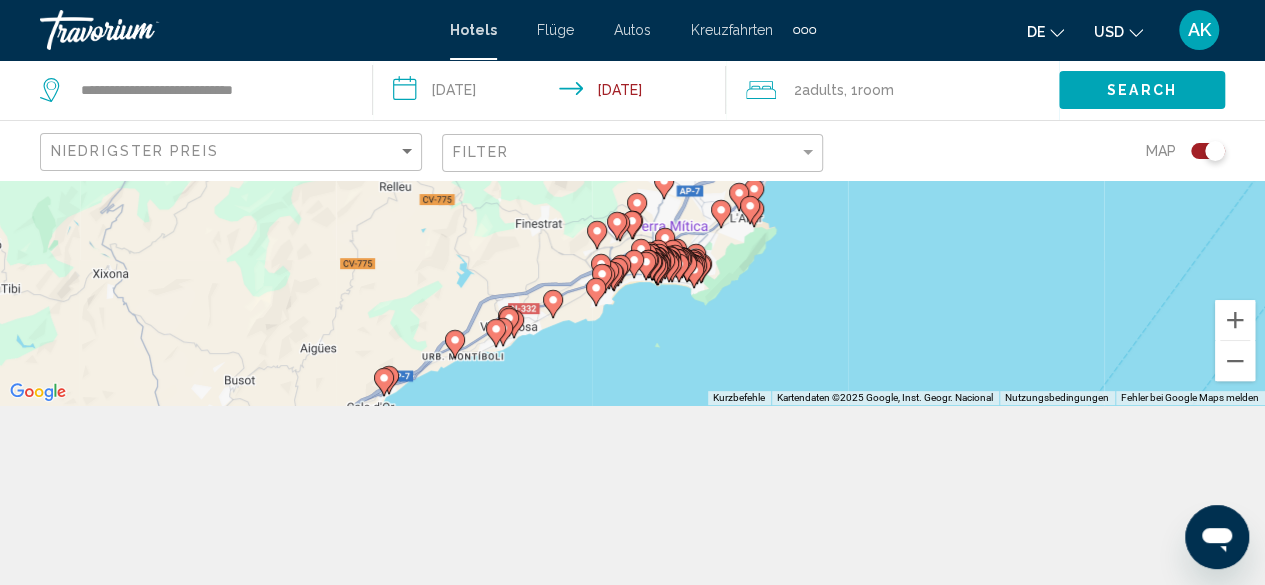 drag, startPoint x: 1128, startPoint y: 326, endPoint x: 805, endPoint y: 291, distance: 324.89075 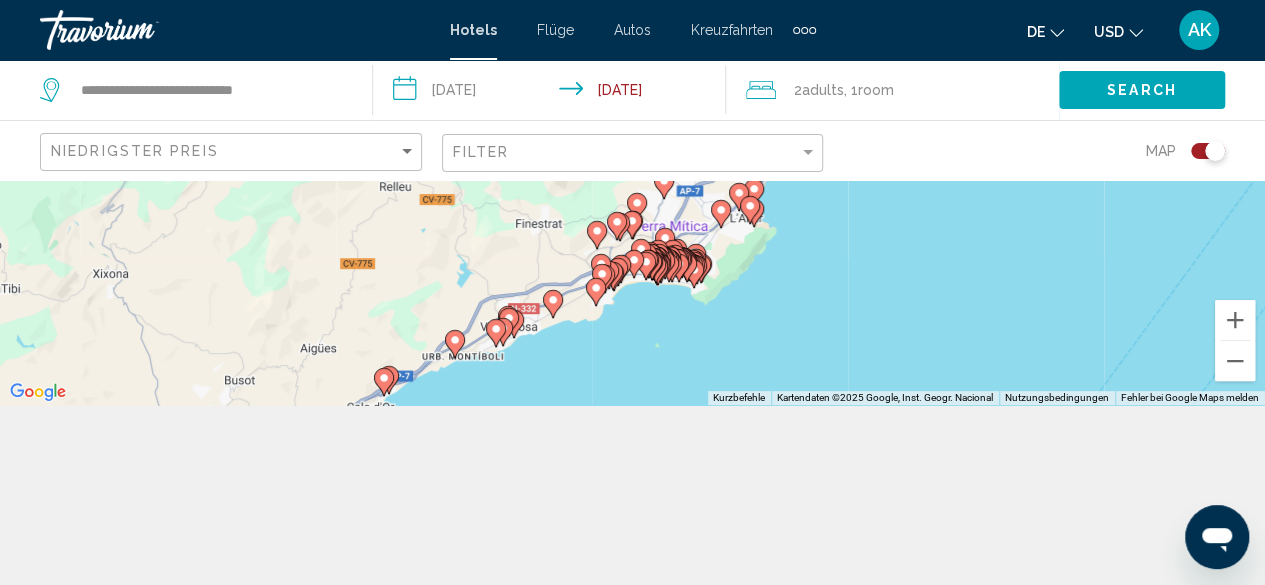 click on "Um von einem Element zum anderen zu gelangen, drückst du die Pfeiltasten entsprechend. Um den Modus zum Ziehen mit der Tastatur zu aktivieren, drückst du Alt + Eingabetaste. Wenn du den Modus aktiviert hast, kannst du die Markierung mit den Pfeiltasten verschieben. Nachdem du sie an die gewünschte Stelle gezogen bzw. verschoben hast, drückst du einfach die Eingabetaste. Durch Drücken der Esc-Taste kannst du den Vorgang abbrechen." at bounding box center (632, 202) 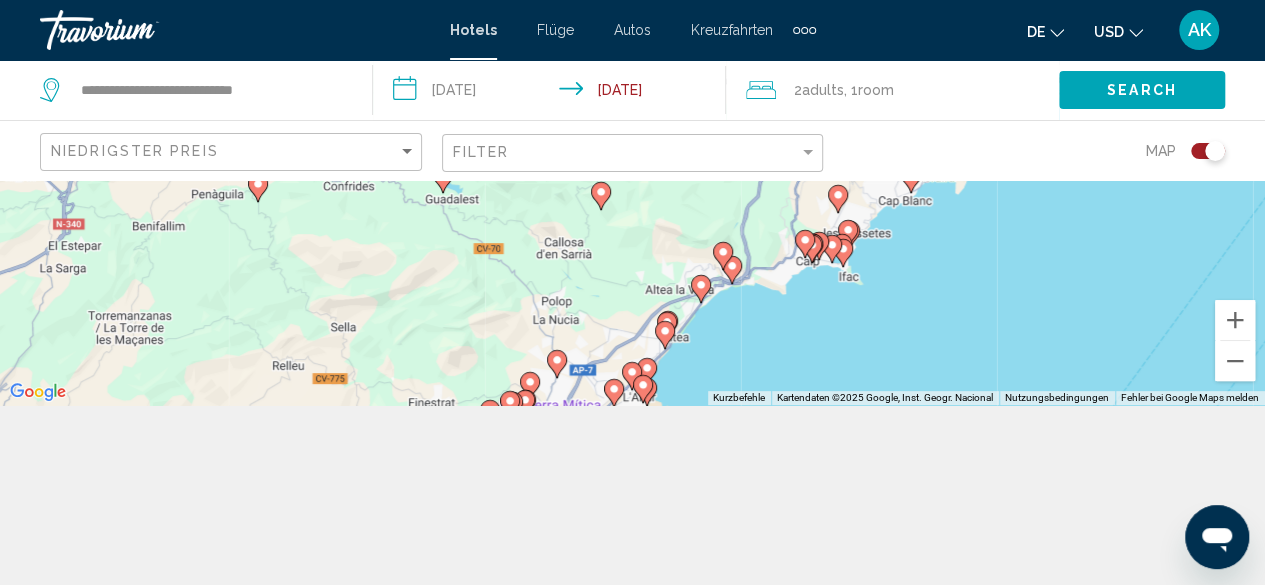 drag, startPoint x: 796, startPoint y: 303, endPoint x: 698, endPoint y: 467, distance: 191.04973 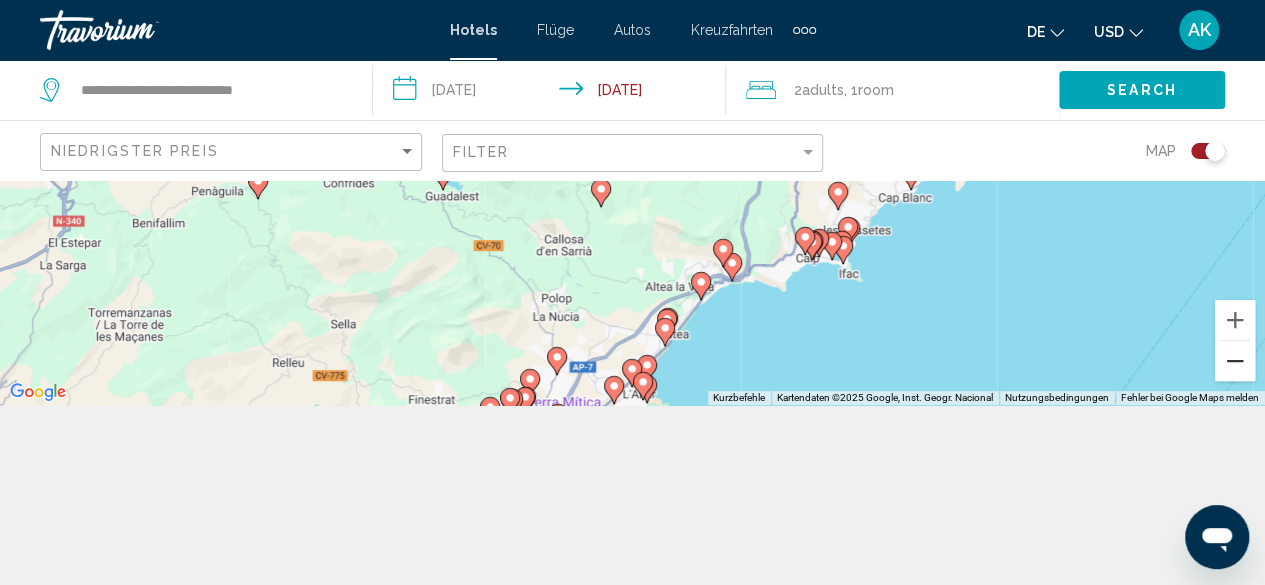 click at bounding box center [1235, 361] 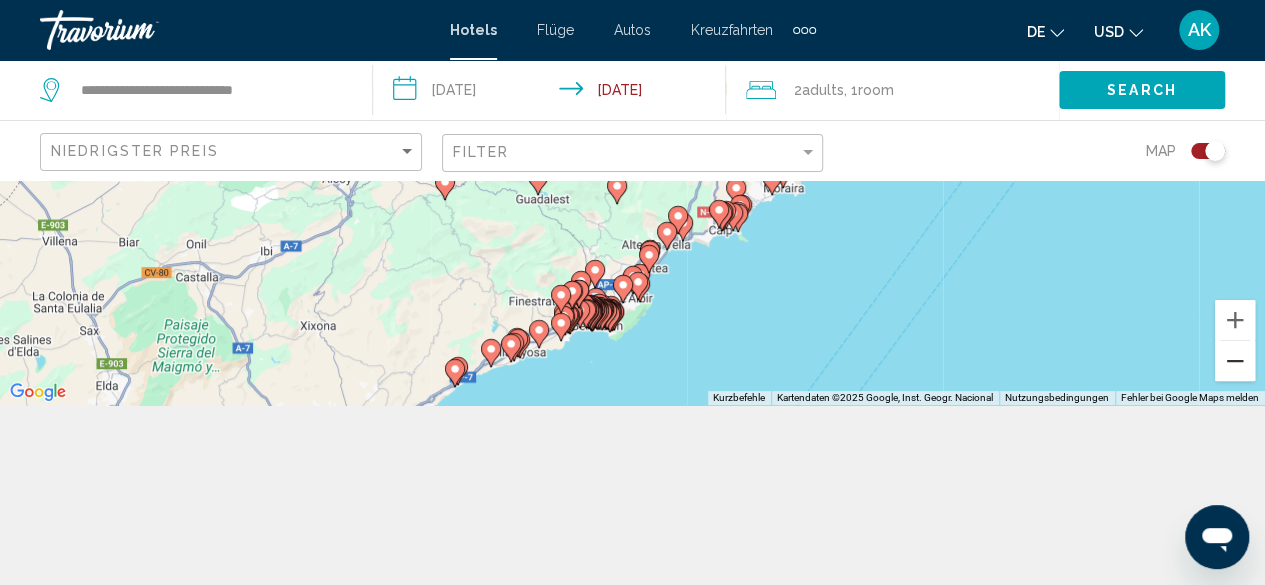 click at bounding box center (1235, 361) 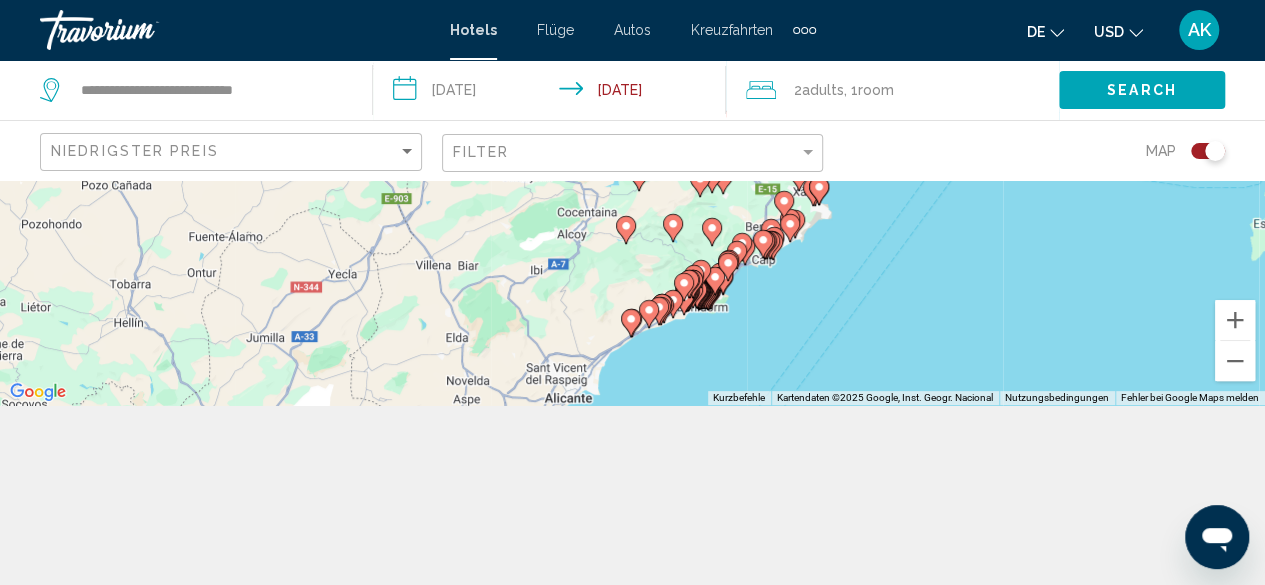 drag, startPoint x: 817, startPoint y: 277, endPoint x: 905, endPoint y: 310, distance: 93.98404 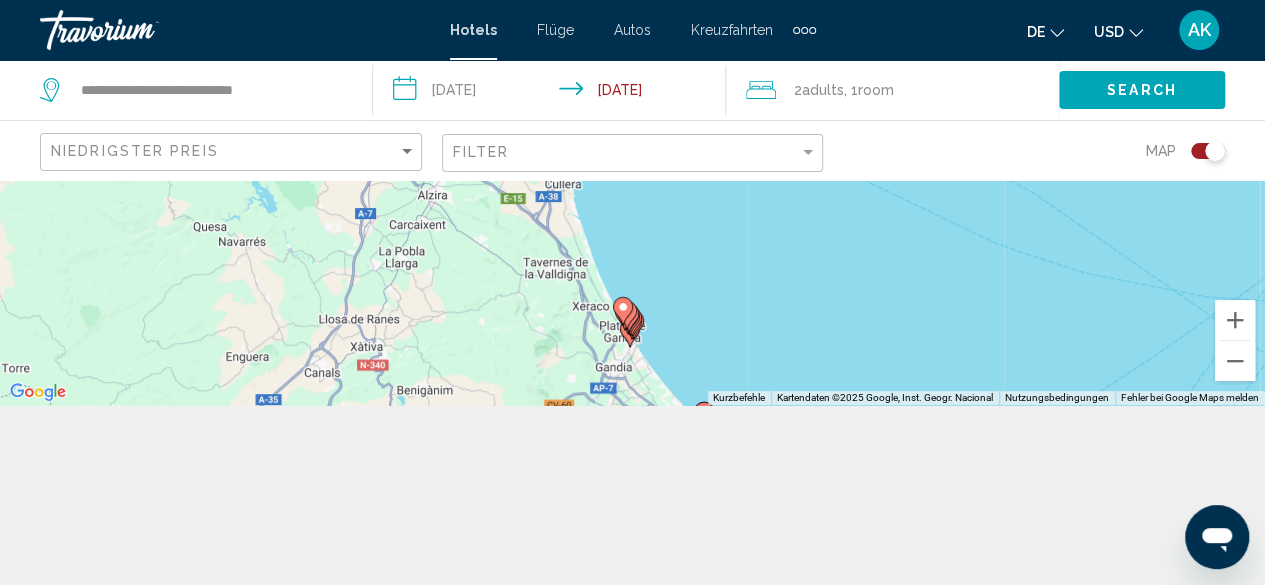 drag, startPoint x: 882, startPoint y: 375, endPoint x: 914, endPoint y: 347, distance: 42.520584 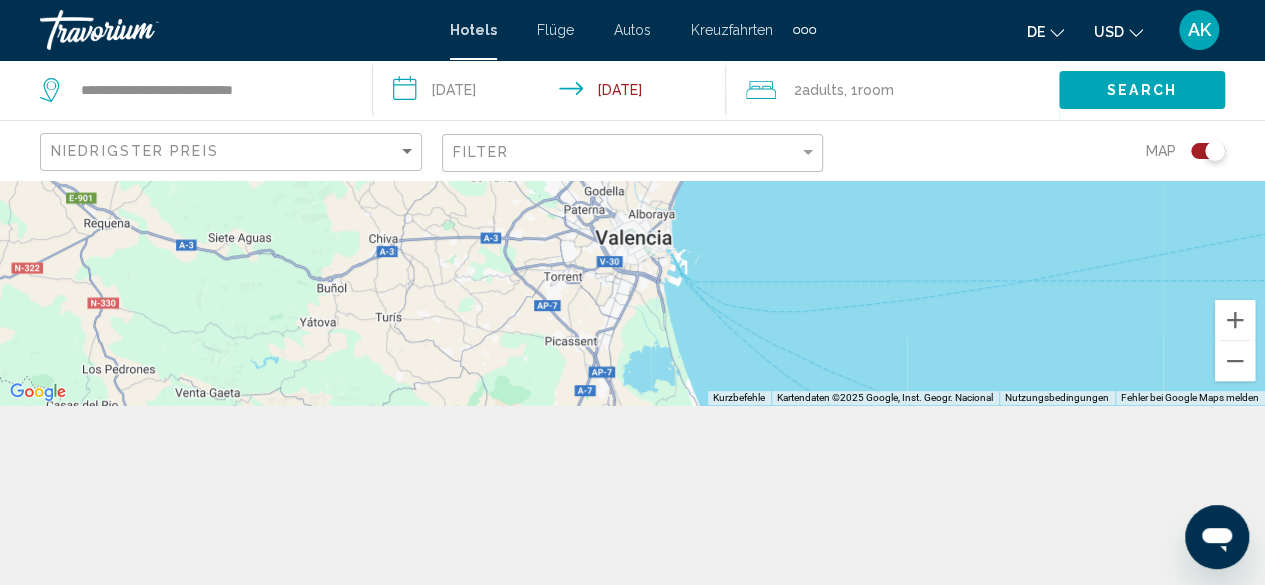 drag, startPoint x: 829, startPoint y: 240, endPoint x: 892, endPoint y: 425, distance: 195.43285 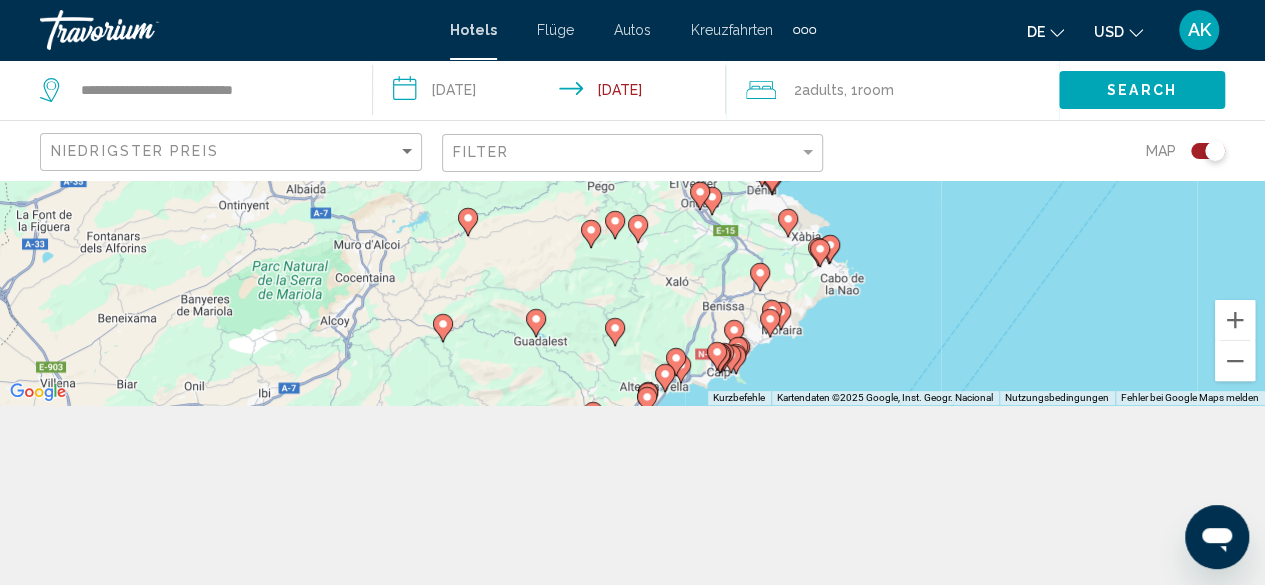 drag, startPoint x: 876, startPoint y: 267, endPoint x: 811, endPoint y: 505, distance: 246.71643 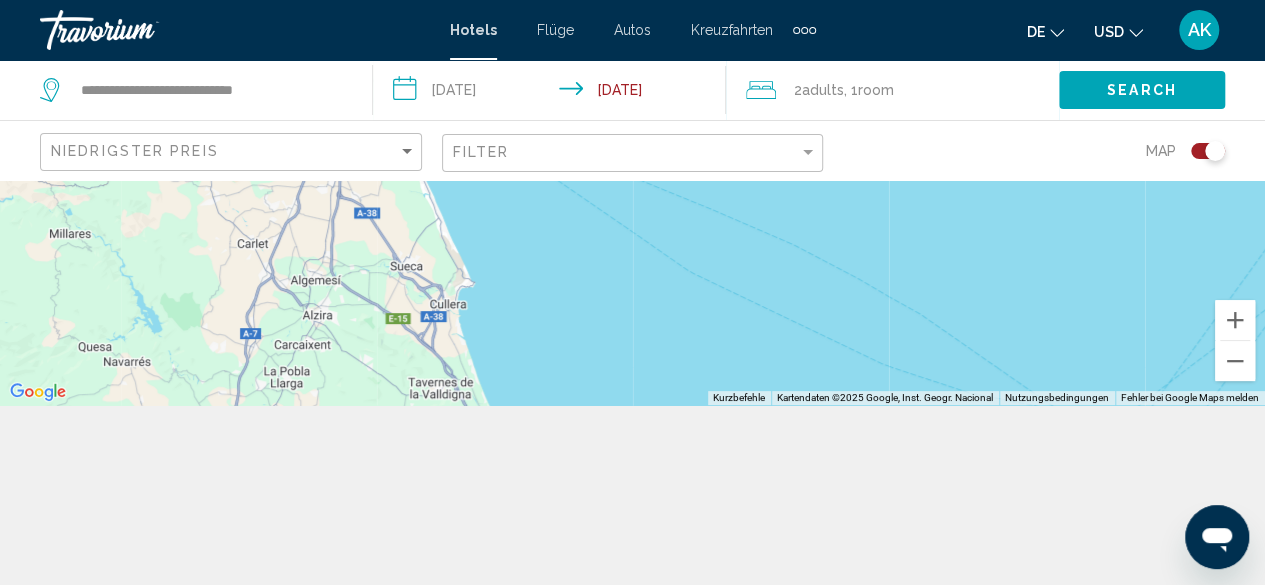 drag, startPoint x: 916, startPoint y: 273, endPoint x: 804, endPoint y: 575, distance: 322.09937 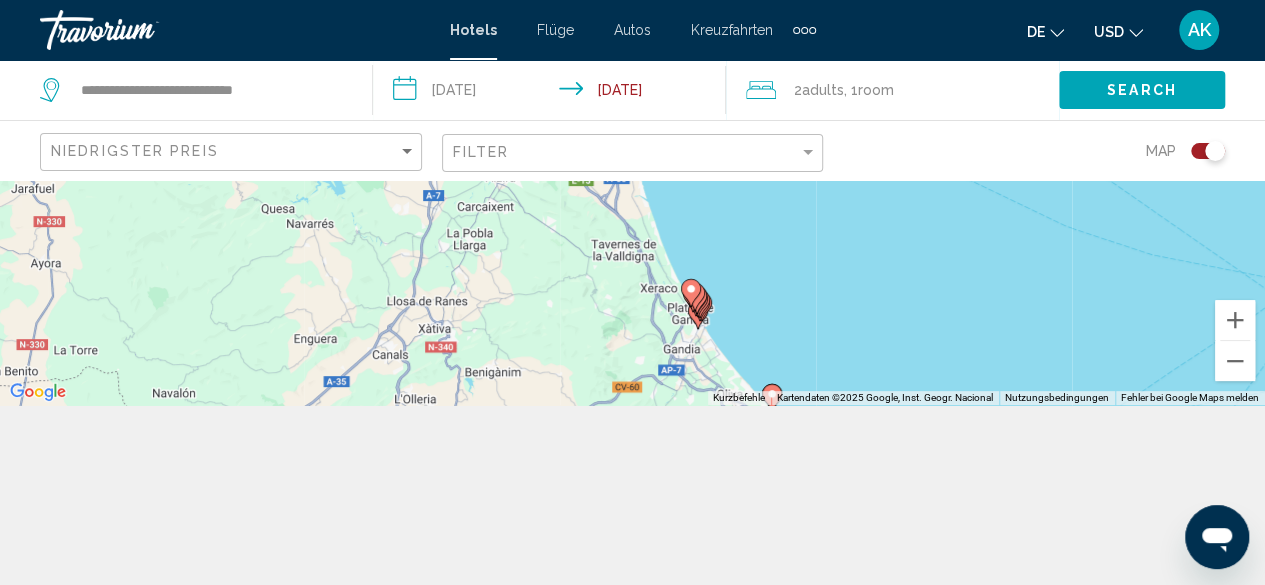 drag, startPoint x: 890, startPoint y: 325, endPoint x: 1080, endPoint y: 221, distance: 216.60101 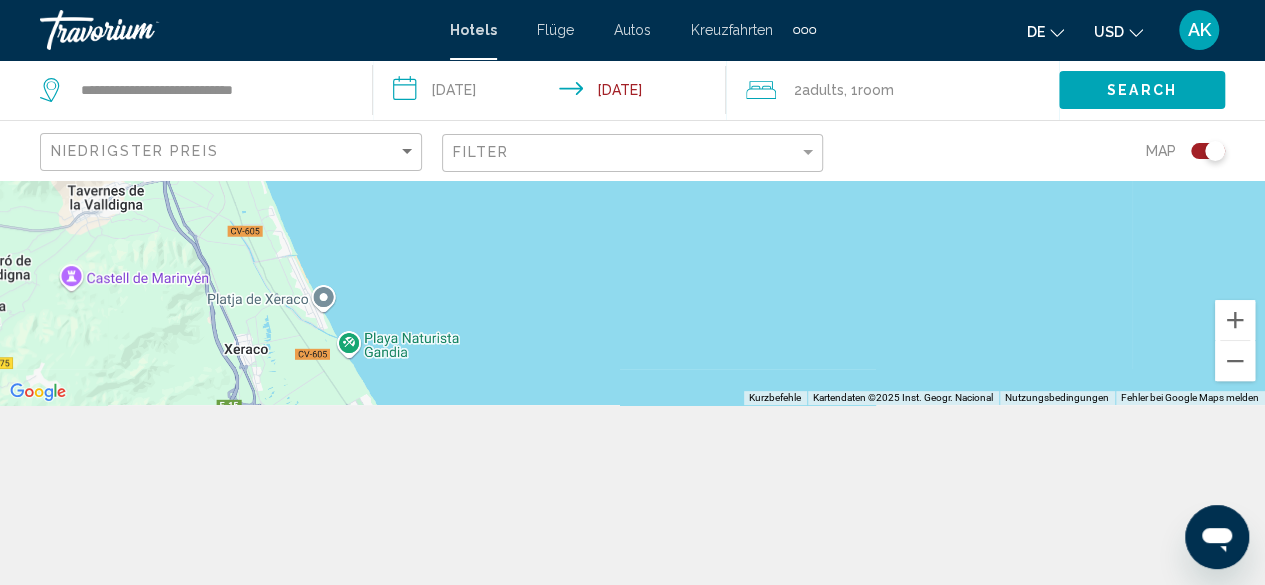 drag, startPoint x: 367, startPoint y: 299, endPoint x: 1157, endPoint y: 163, distance: 801.62085 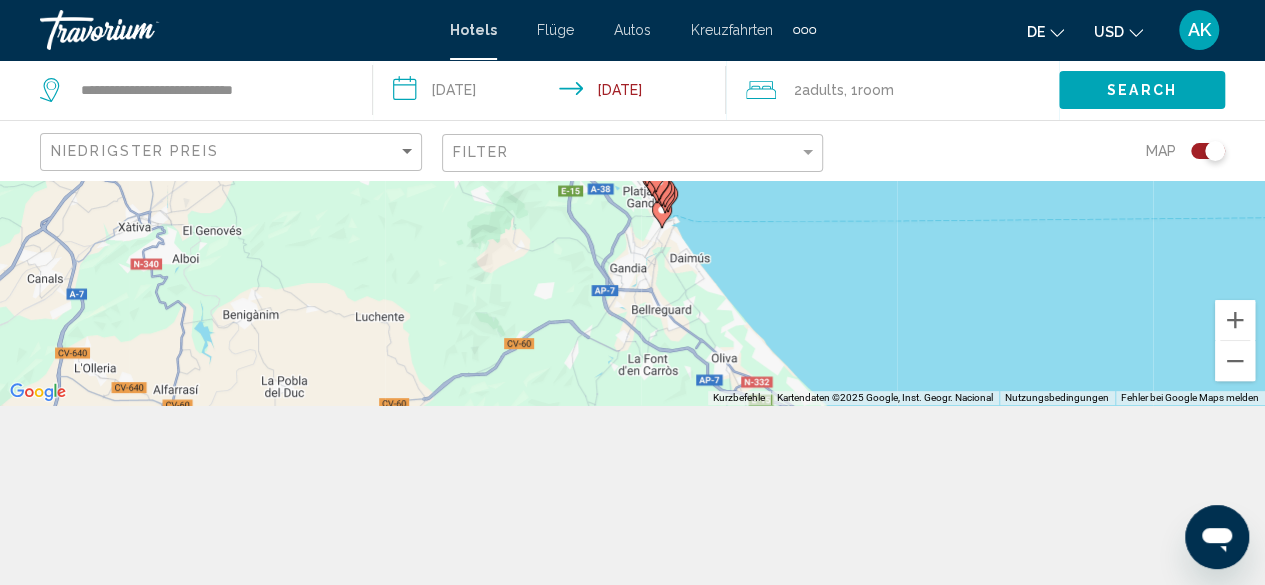 drag, startPoint x: 701, startPoint y: 299, endPoint x: 760, endPoint y: 135, distance: 174.29 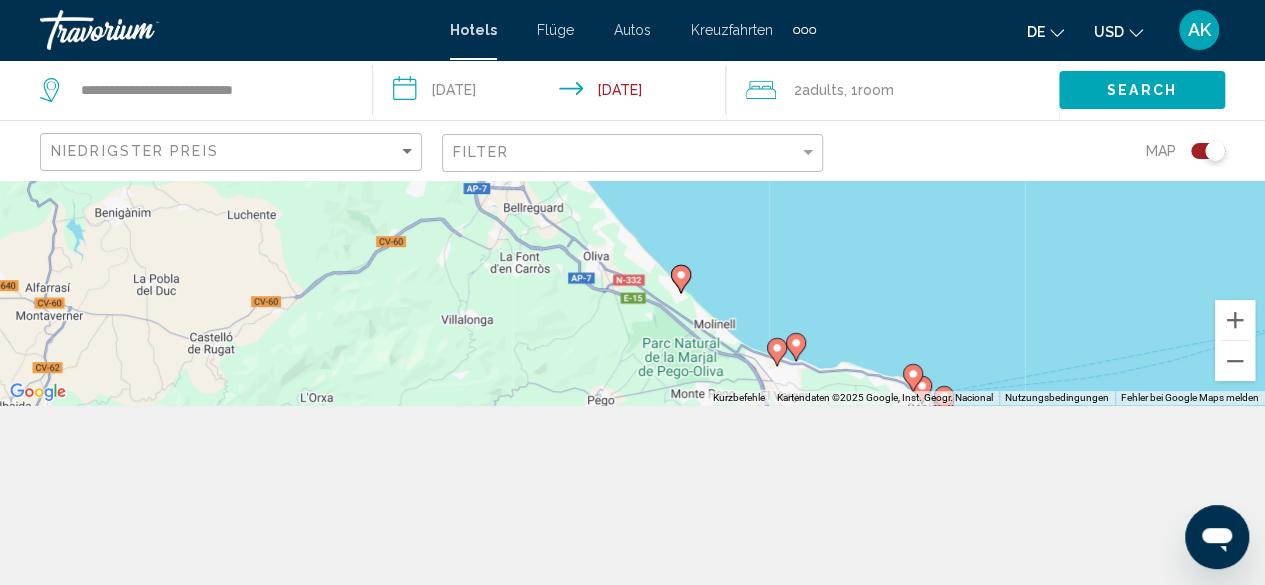 drag, startPoint x: 924, startPoint y: 347, endPoint x: 794, endPoint y: 253, distance: 160.42444 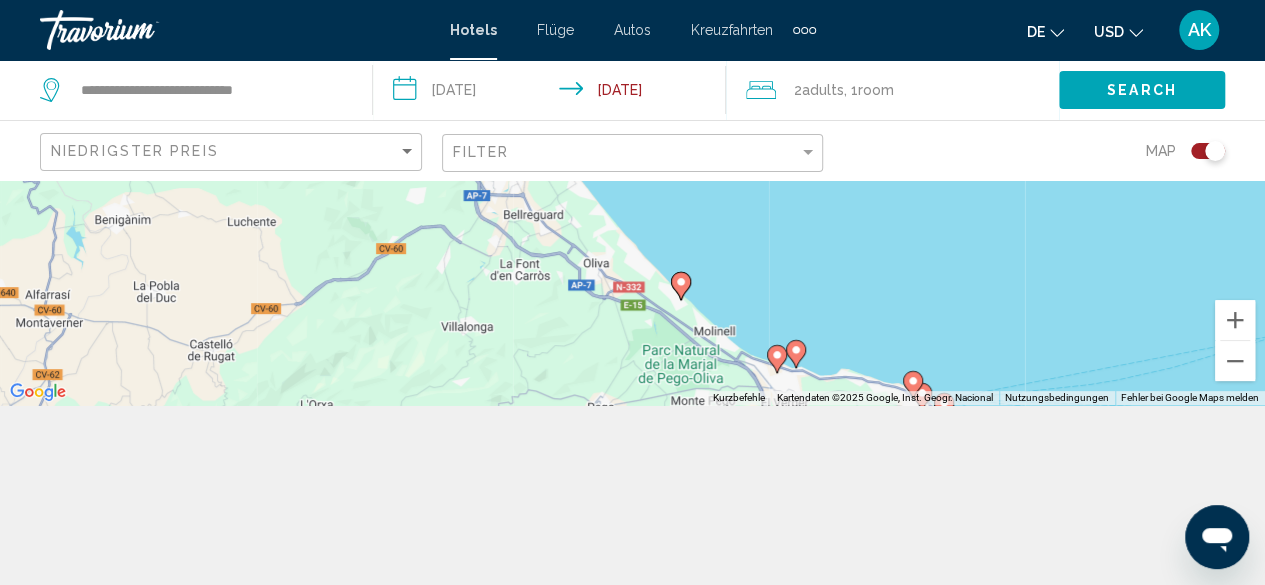 click 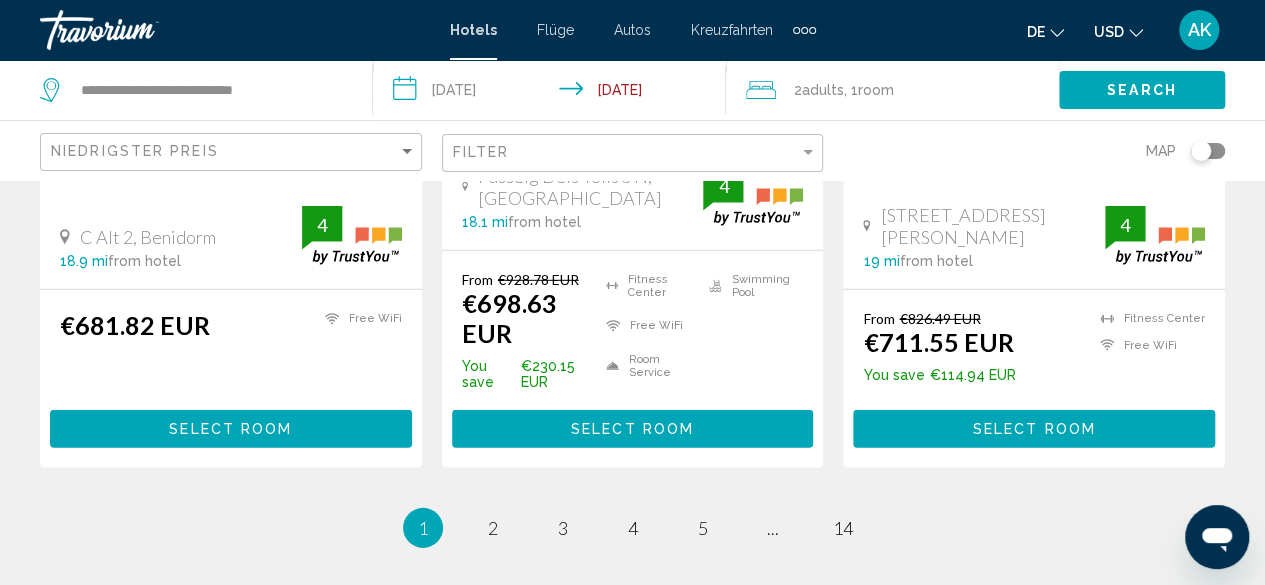 scroll, scrollTop: 2998, scrollLeft: 0, axis: vertical 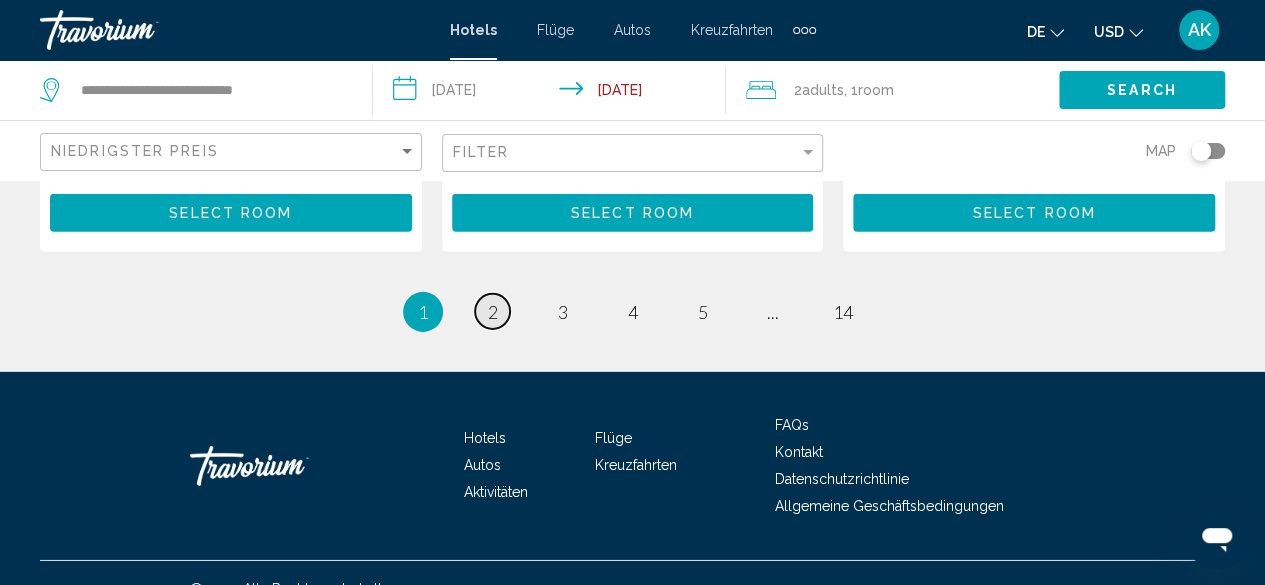 click on "page  2" at bounding box center (492, 311) 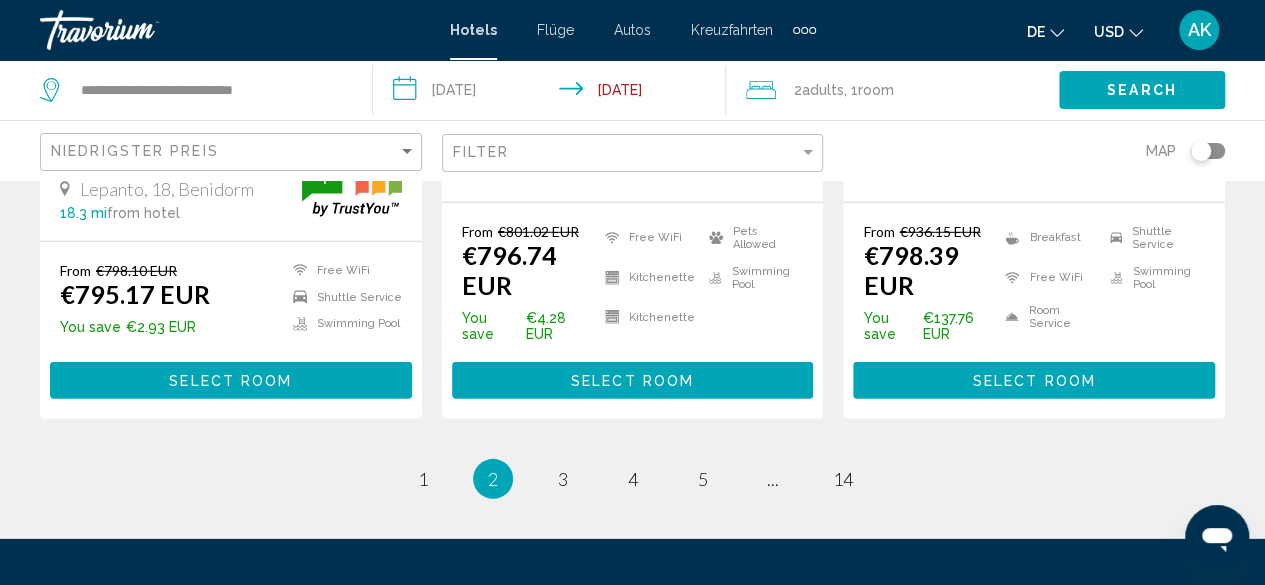 scroll, scrollTop: 2800, scrollLeft: 0, axis: vertical 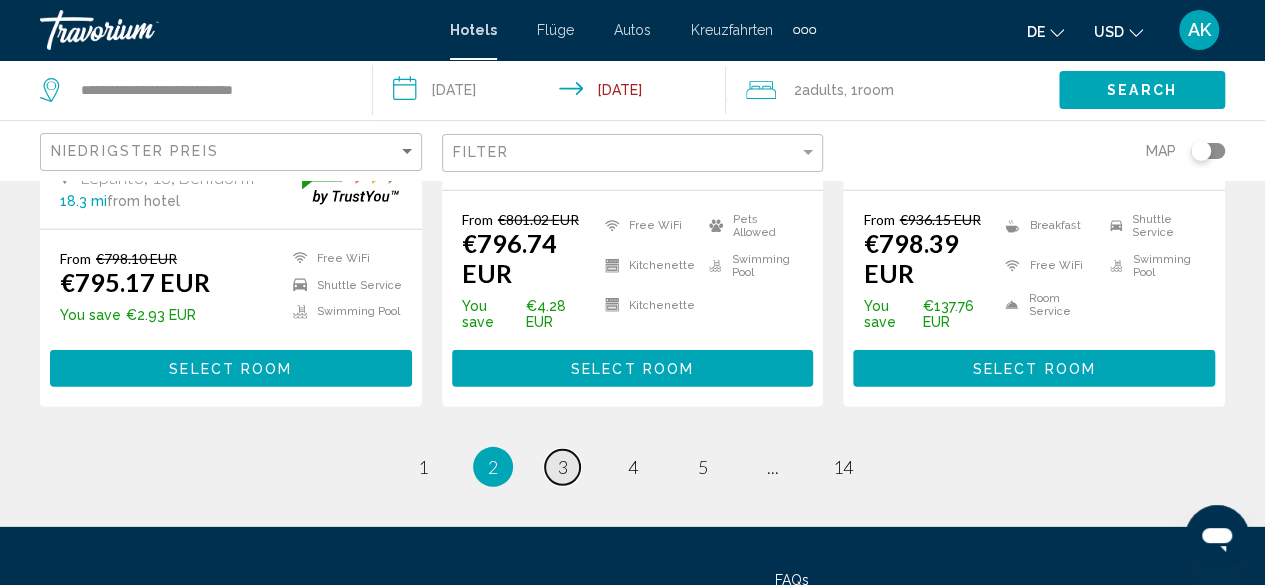 click on "3" at bounding box center (563, 467) 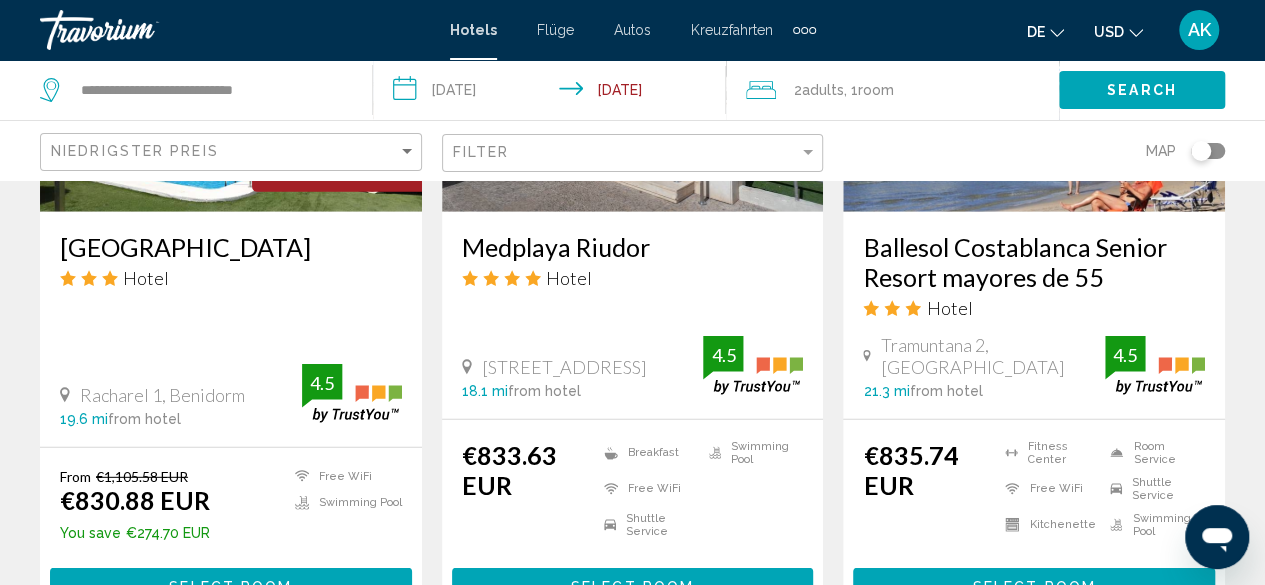 scroll, scrollTop: 2800, scrollLeft: 0, axis: vertical 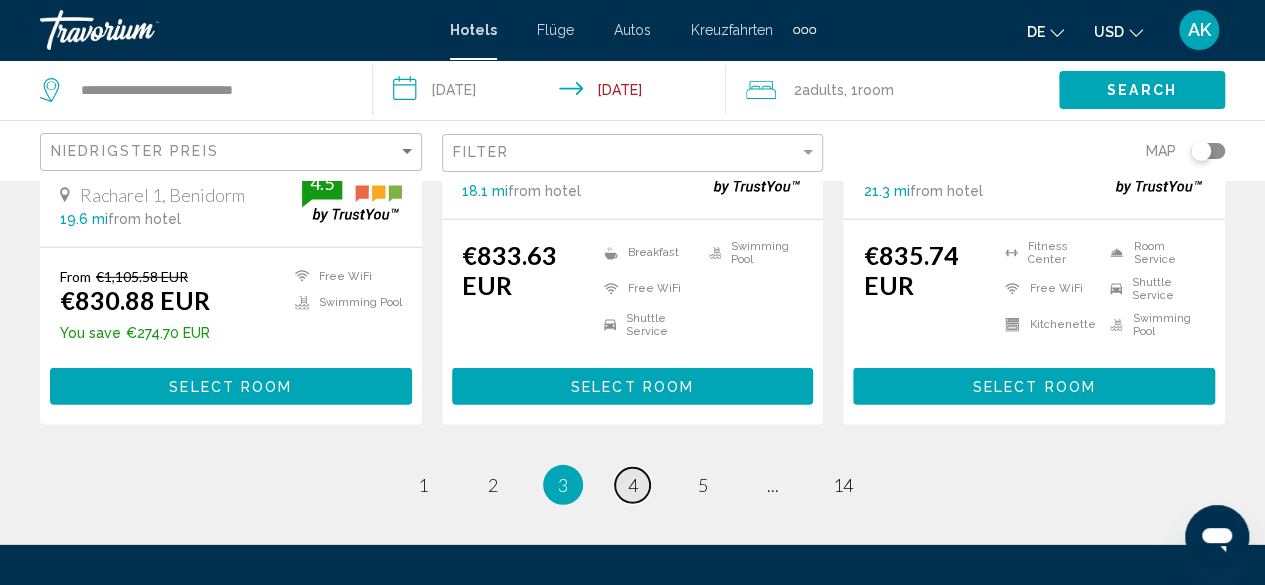 click on "4" at bounding box center [633, 485] 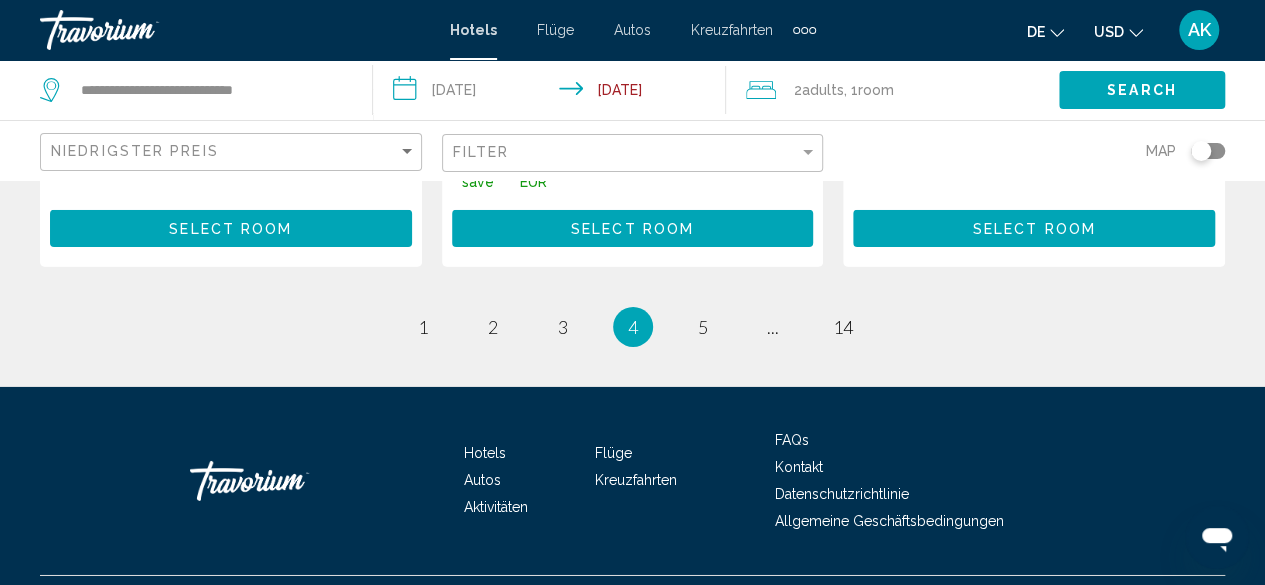 scroll, scrollTop: 3100, scrollLeft: 0, axis: vertical 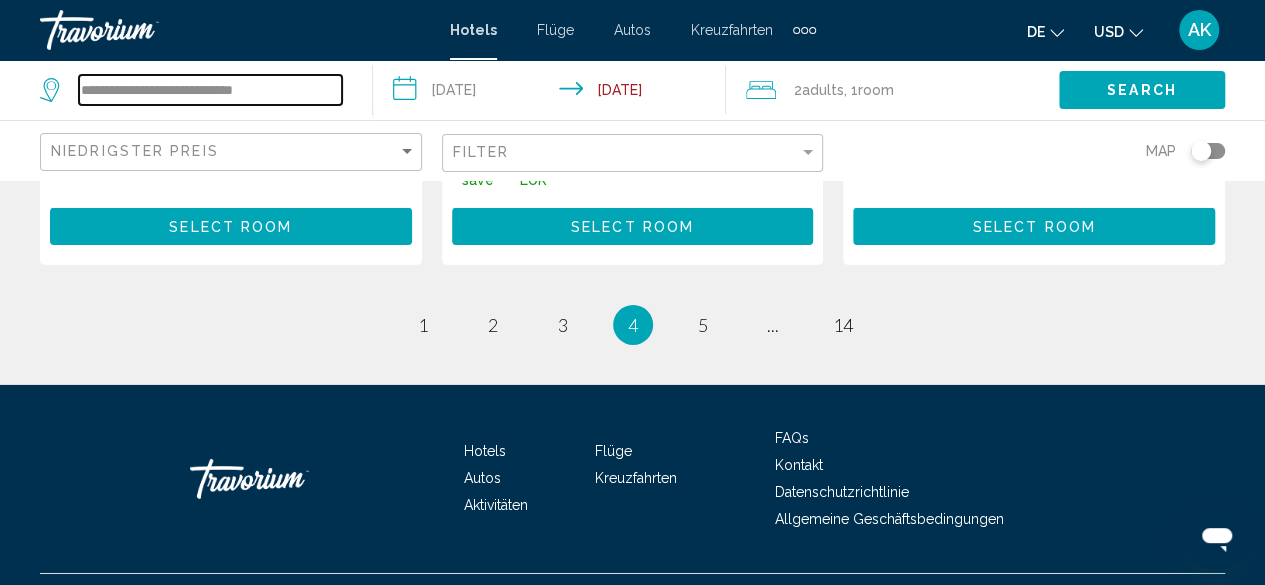 click on "**********" at bounding box center [210, 90] 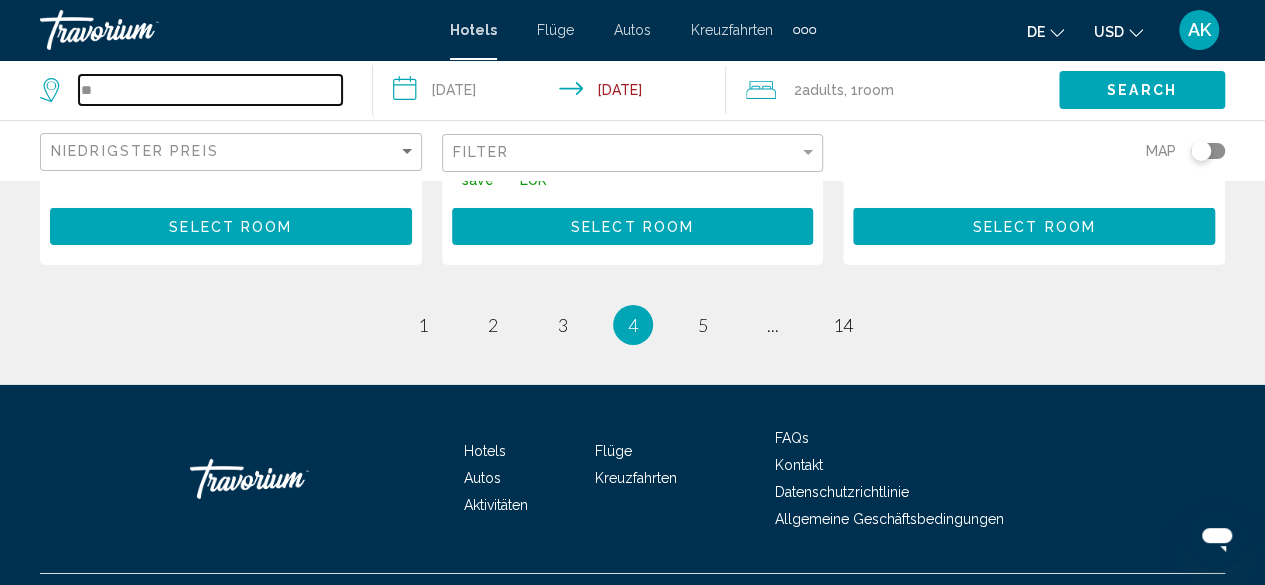 type on "*" 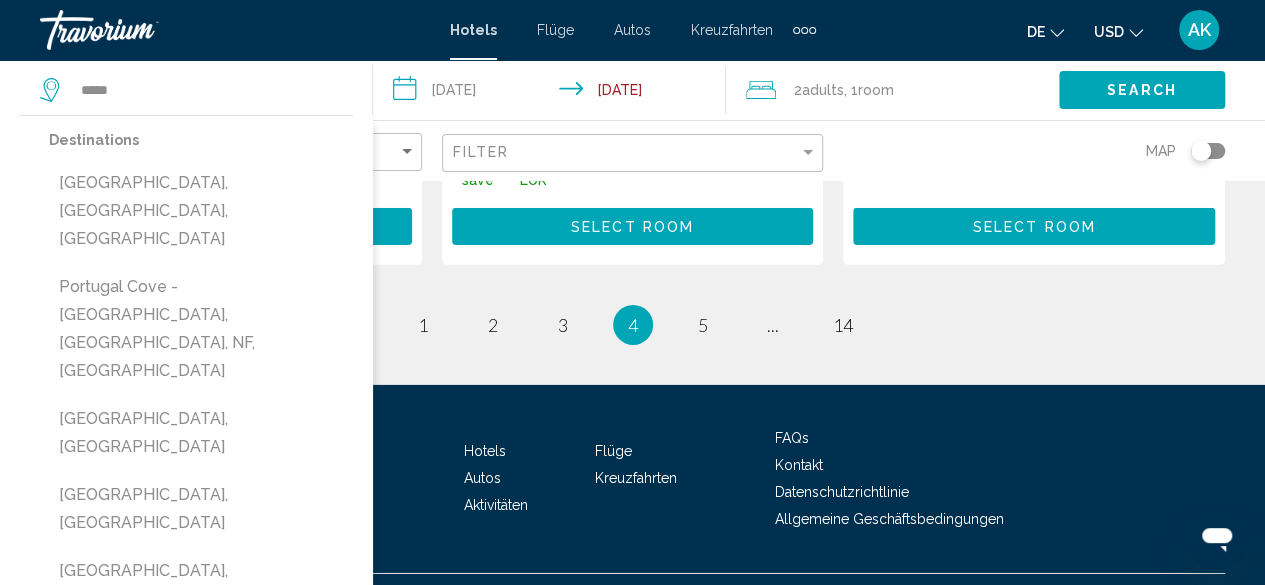 click on "Portugal Active Bandeira Retreat ([GEOGRAPHIC_DATA], [GEOGRAPHIC_DATA])" at bounding box center [201, 746] 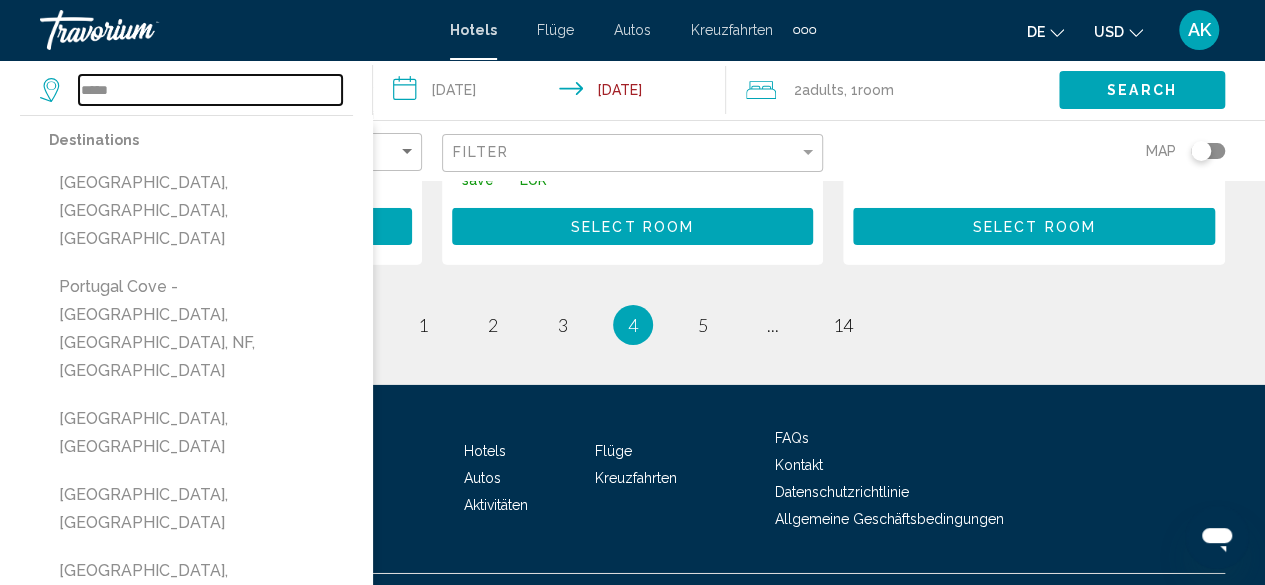 type on "**********" 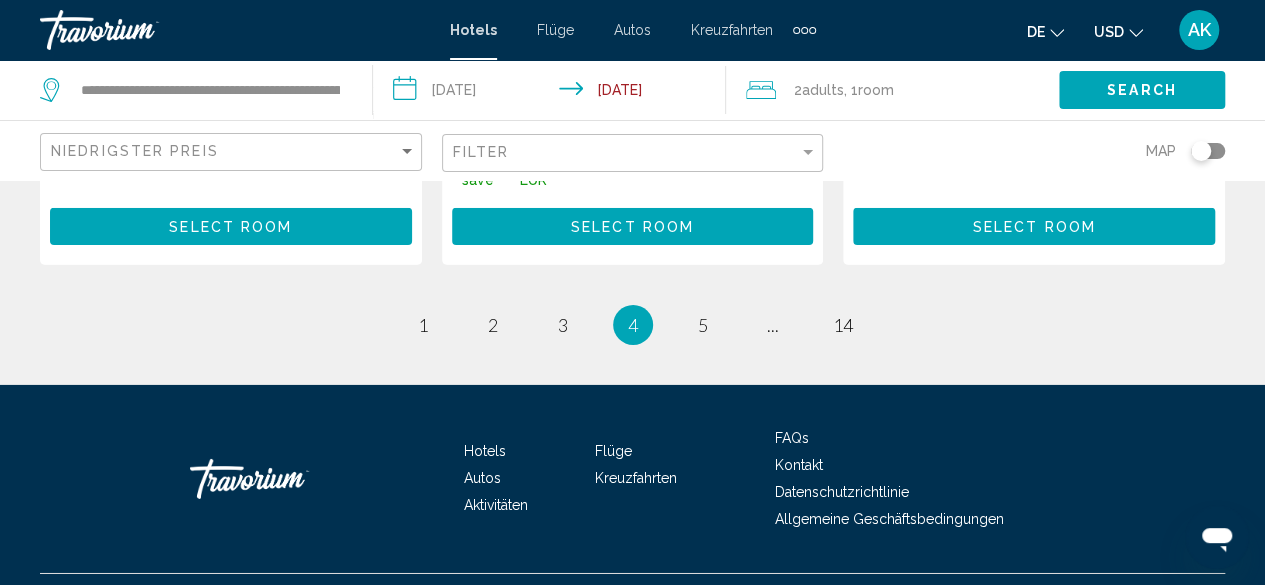 click on "Search" 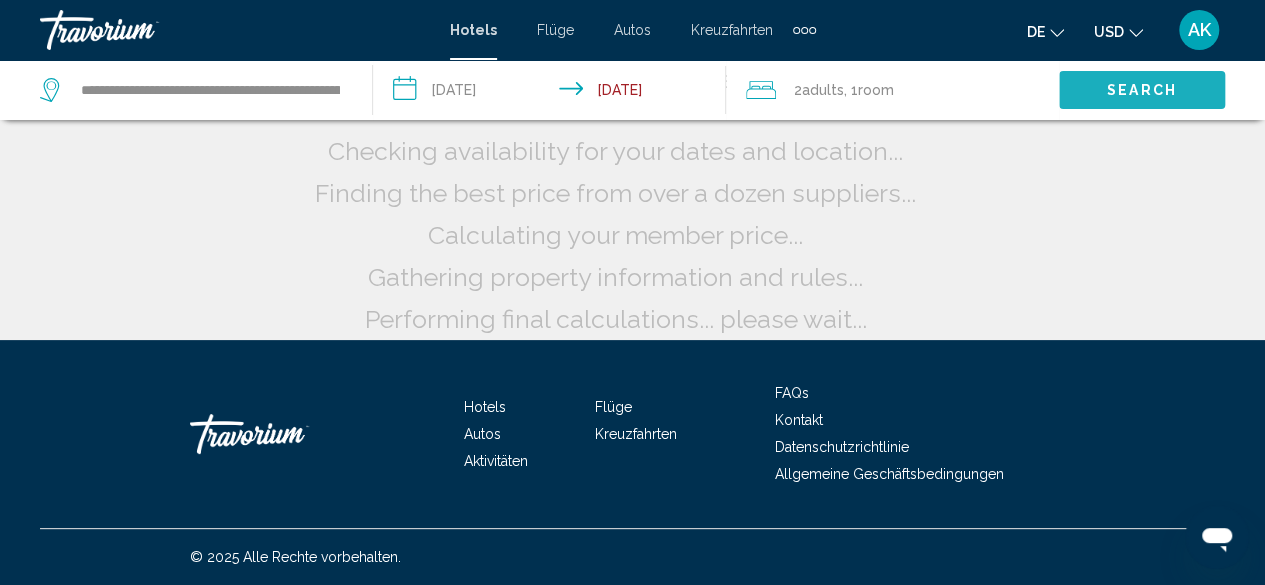 scroll, scrollTop: 71, scrollLeft: 0, axis: vertical 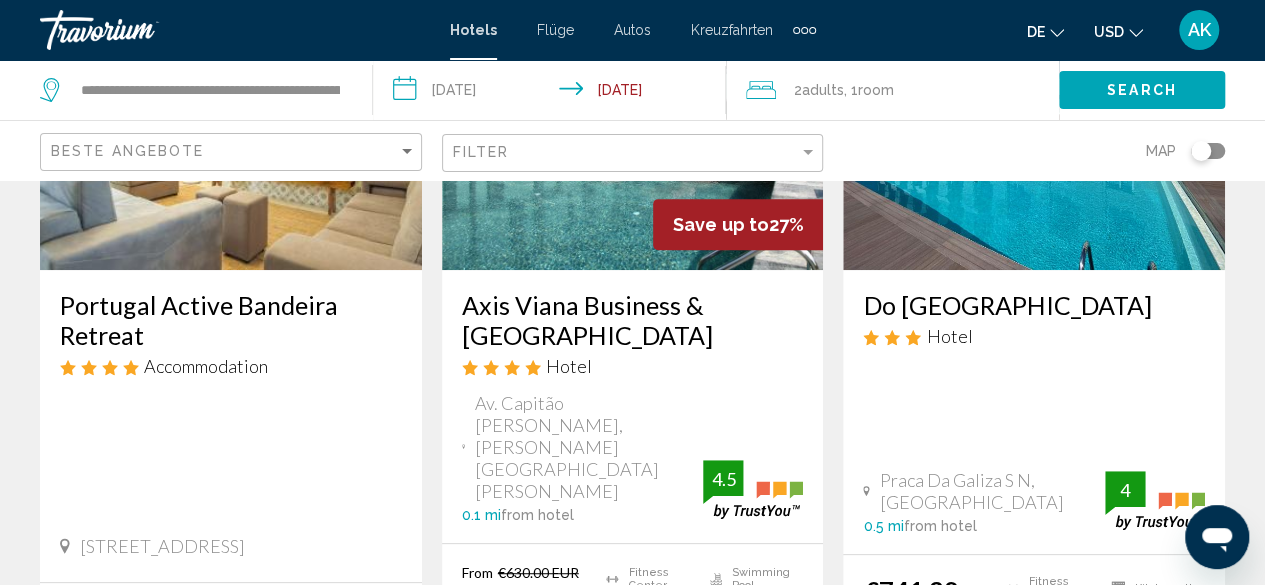 click at bounding box center (633, 110) 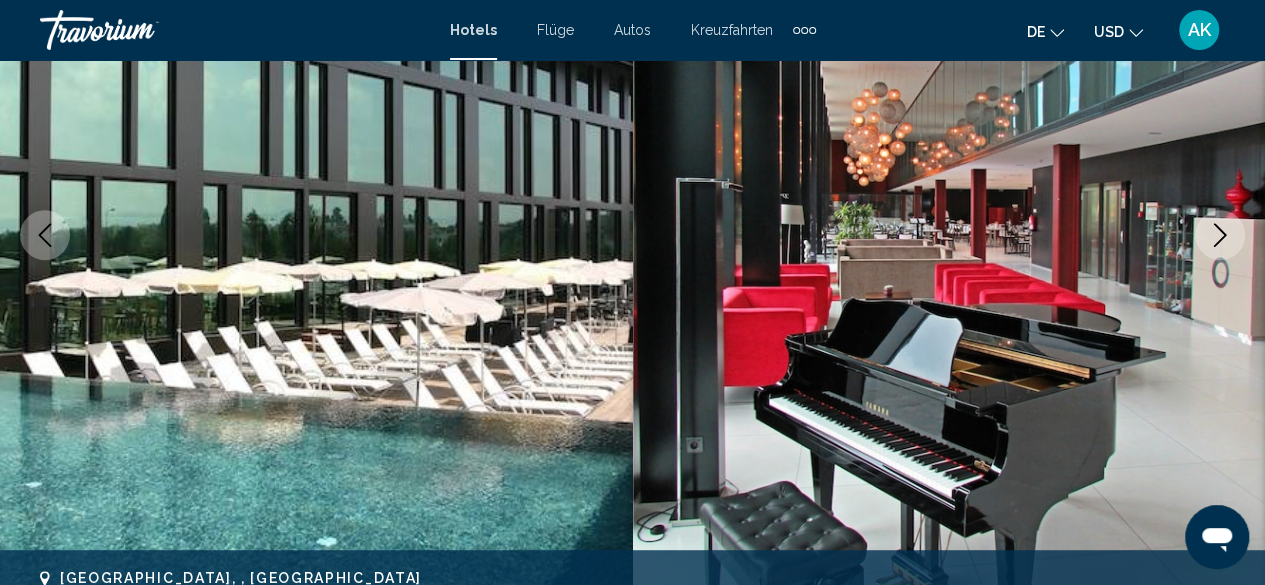 scroll, scrollTop: 242, scrollLeft: 0, axis: vertical 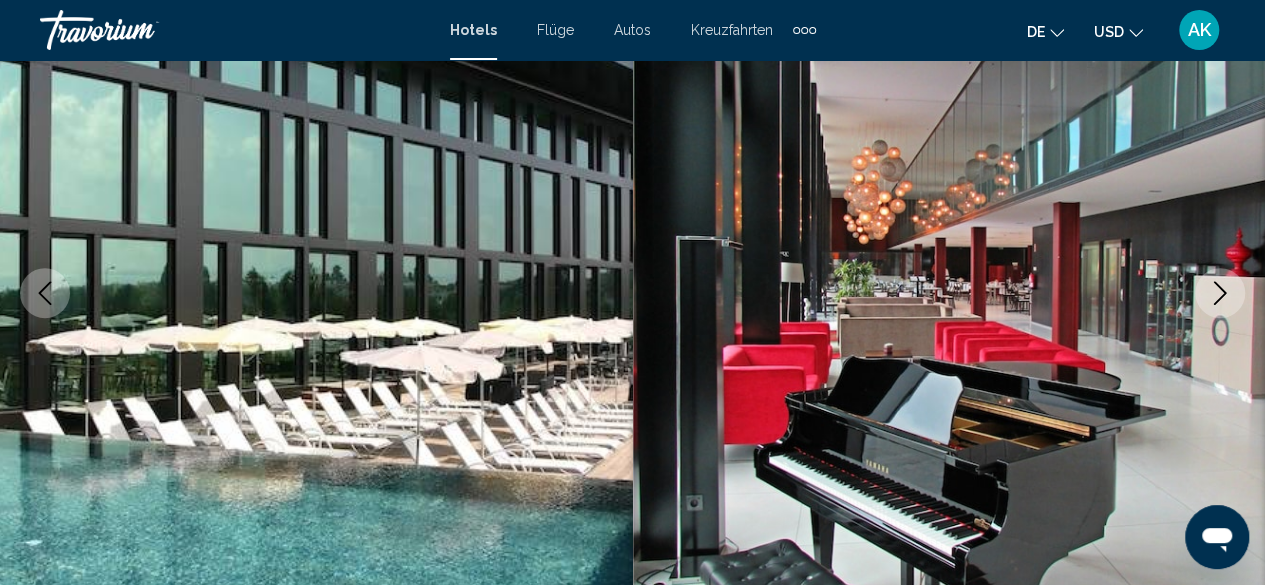 click 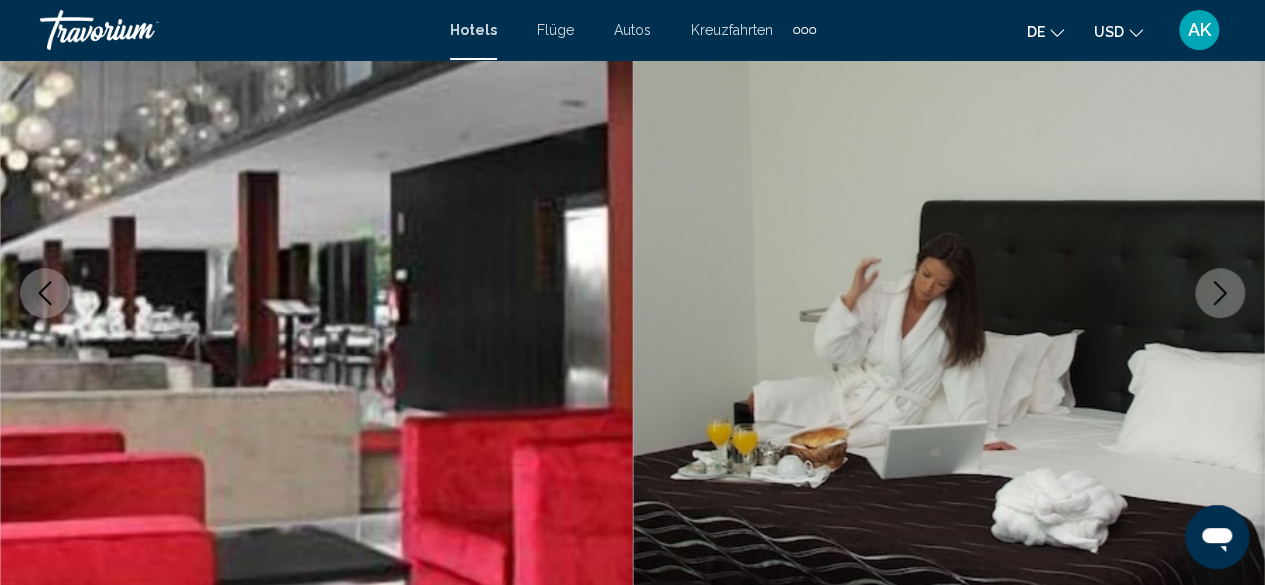 click 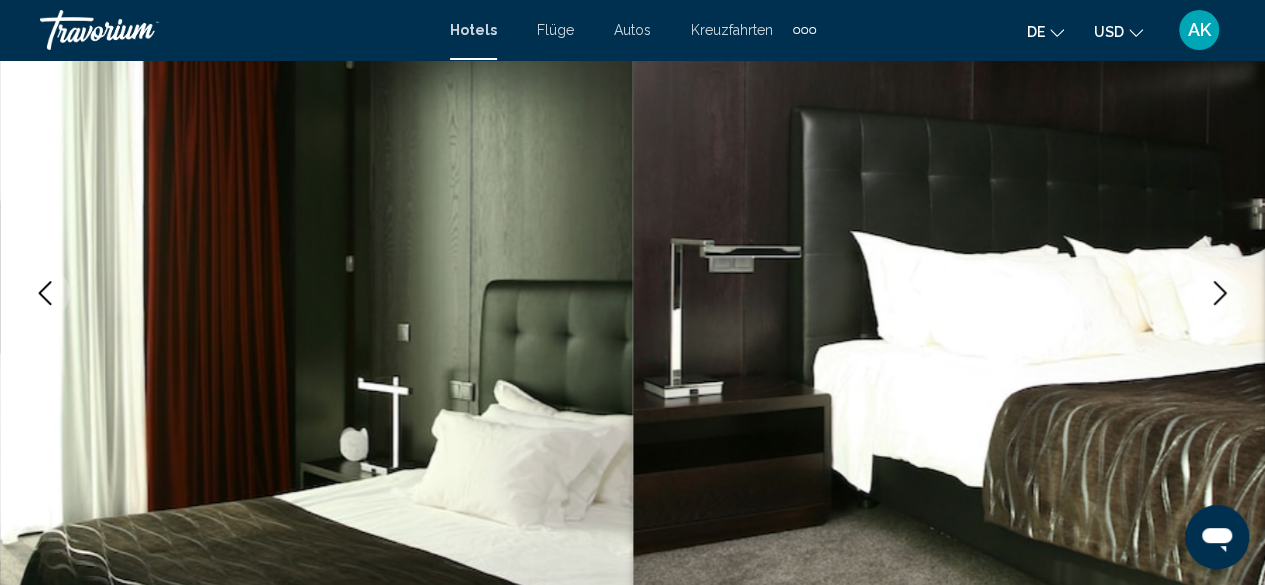 click at bounding box center (1220, 293) 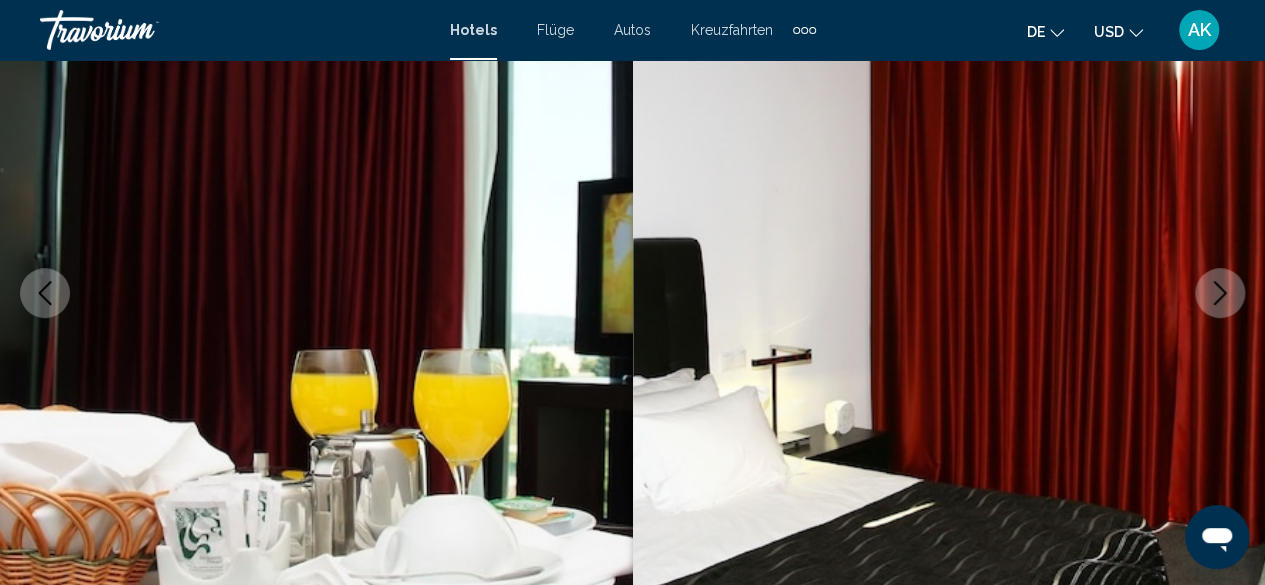 click at bounding box center (1220, 293) 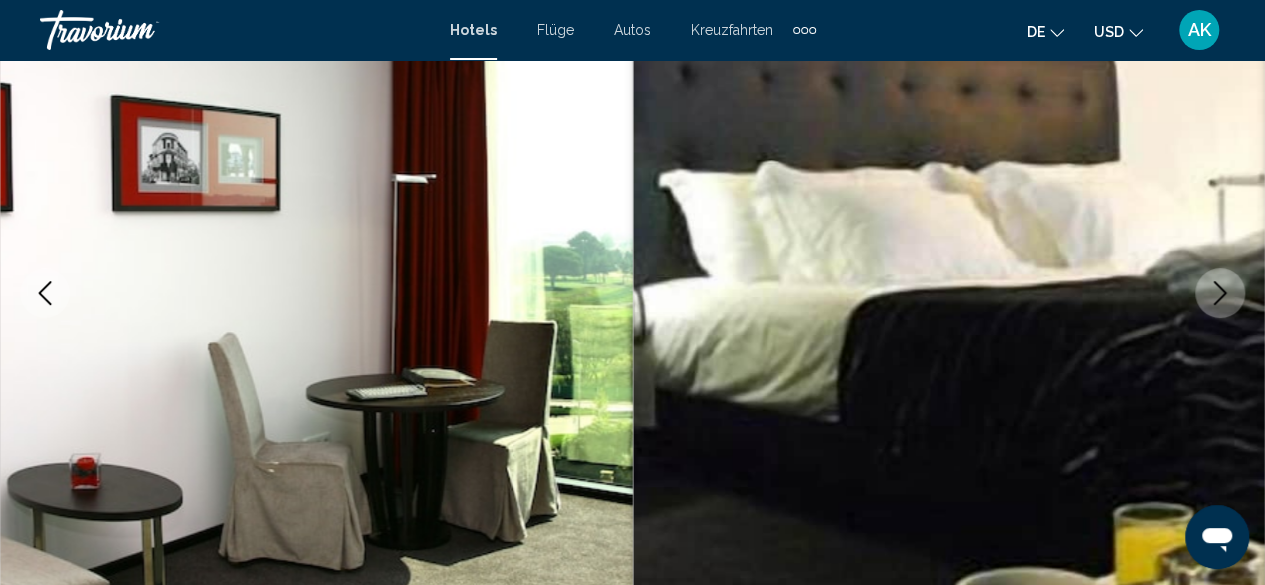 click at bounding box center [1220, 293] 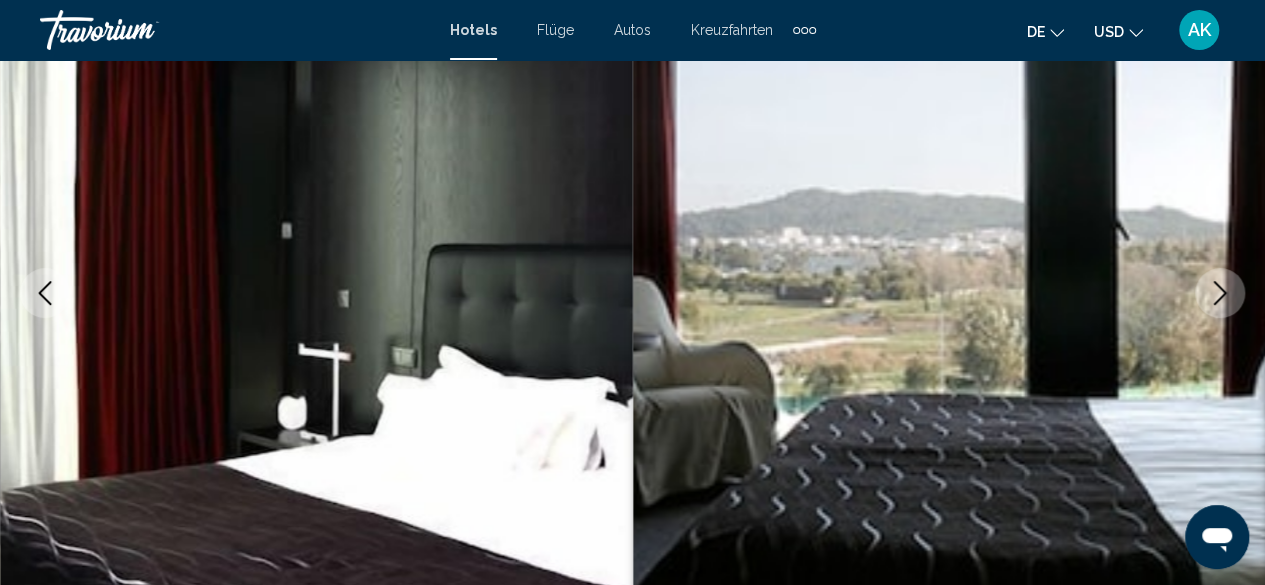 click at bounding box center (1220, 293) 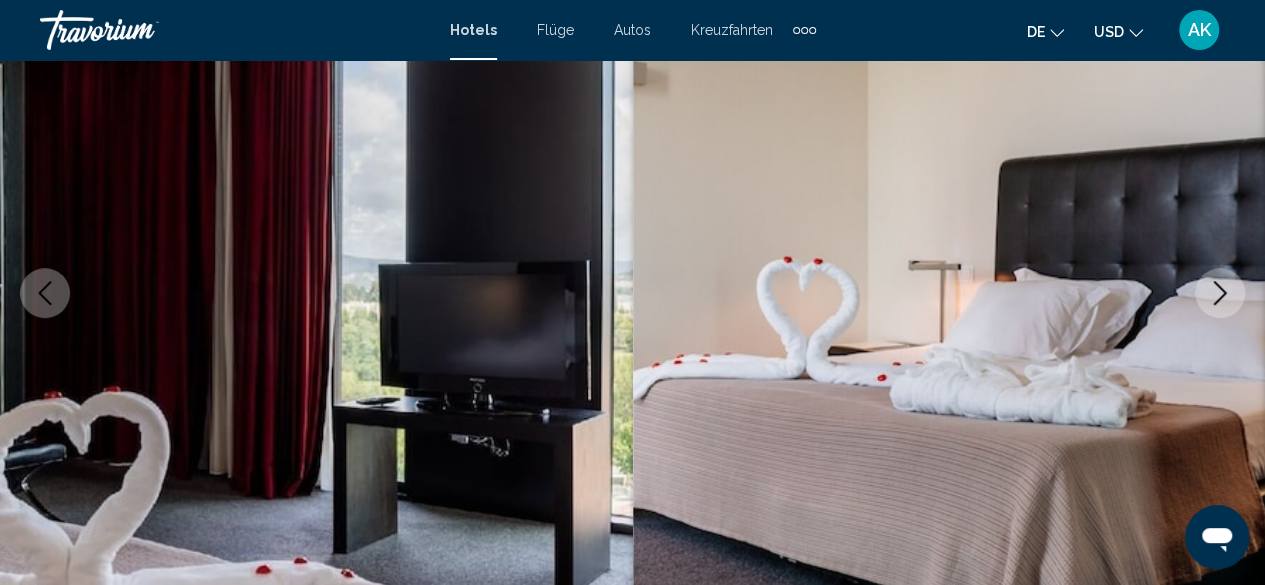 click at bounding box center (1220, 293) 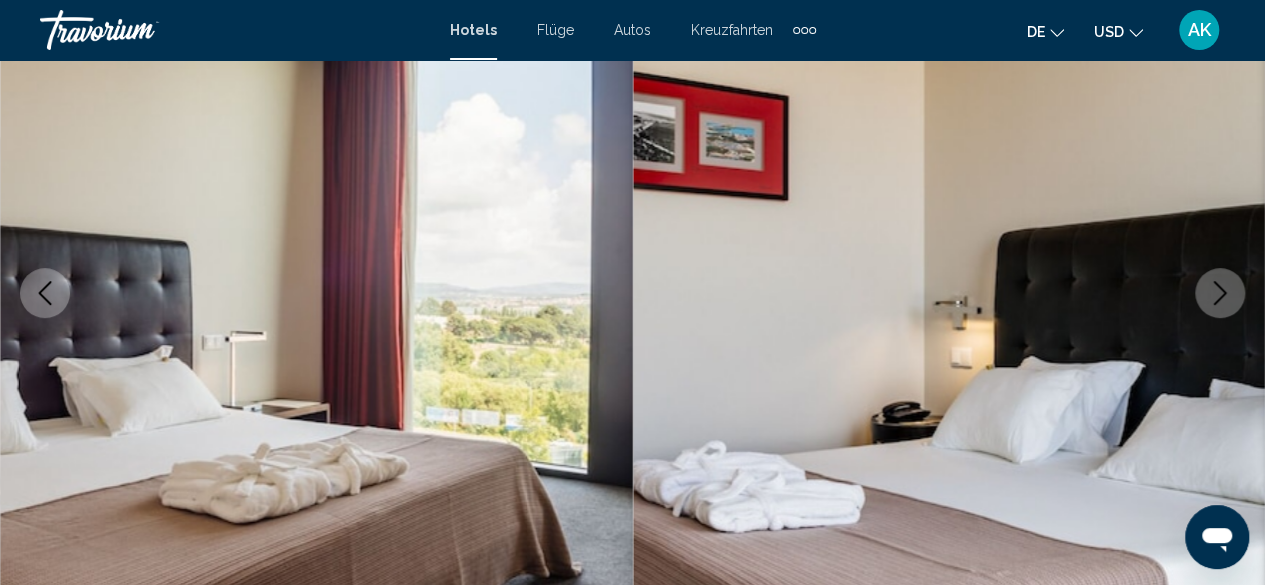 click 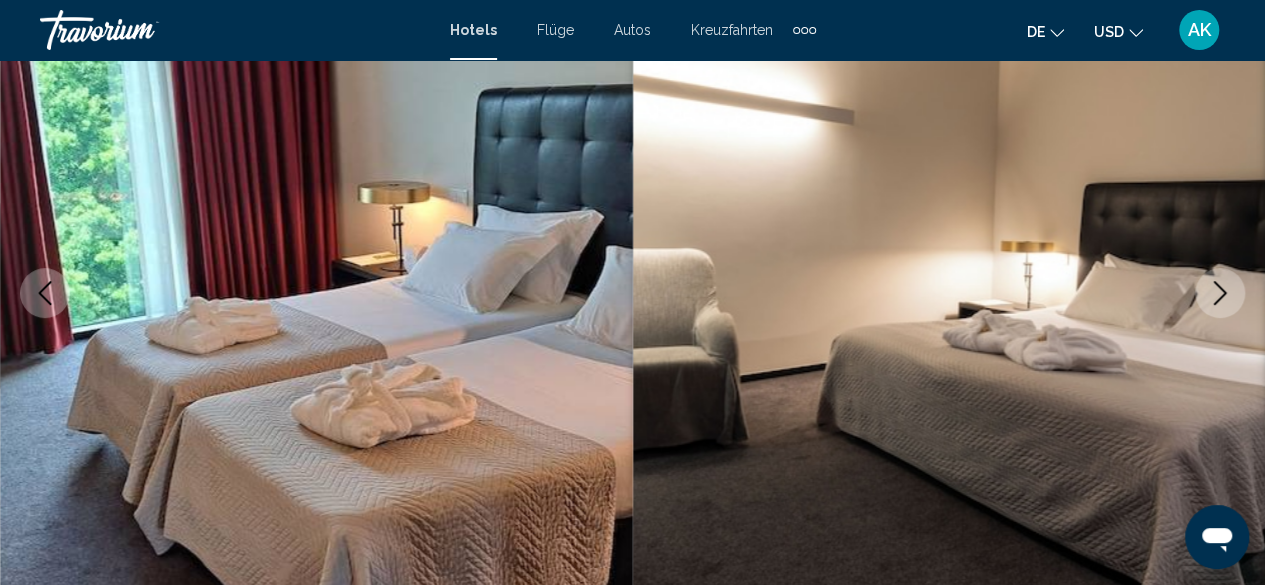 click 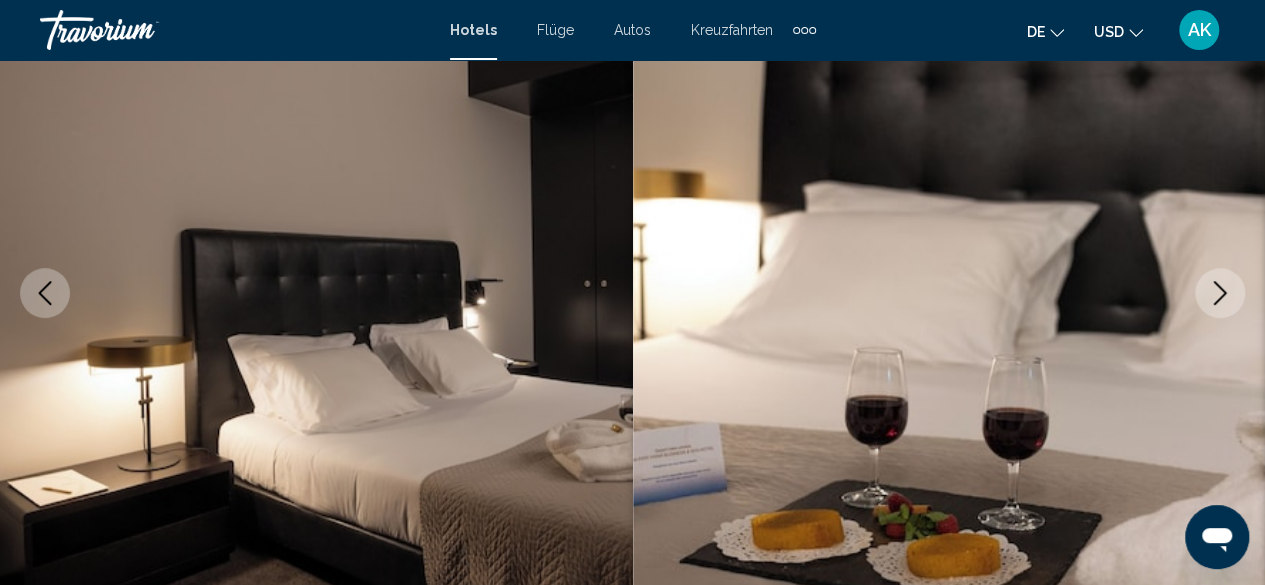 click 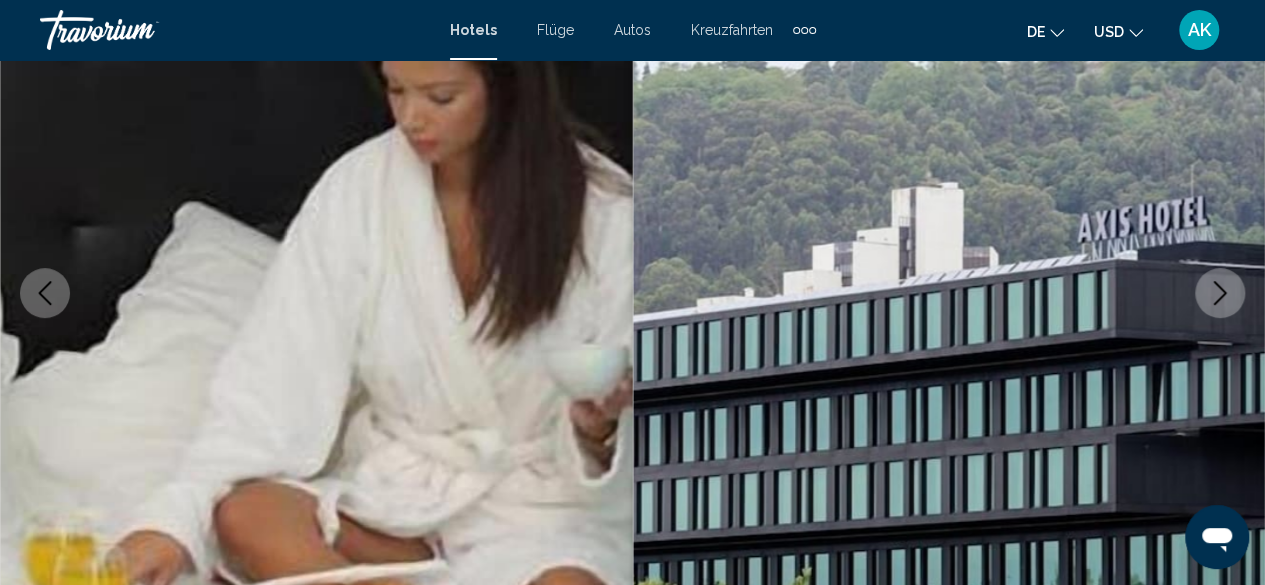 click 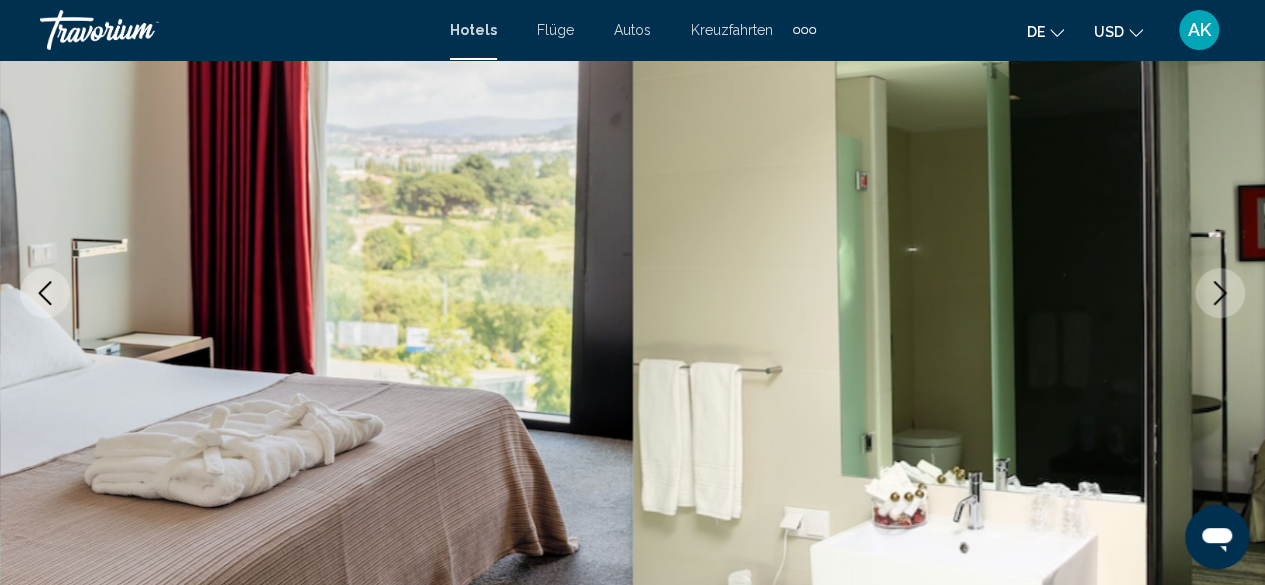 click 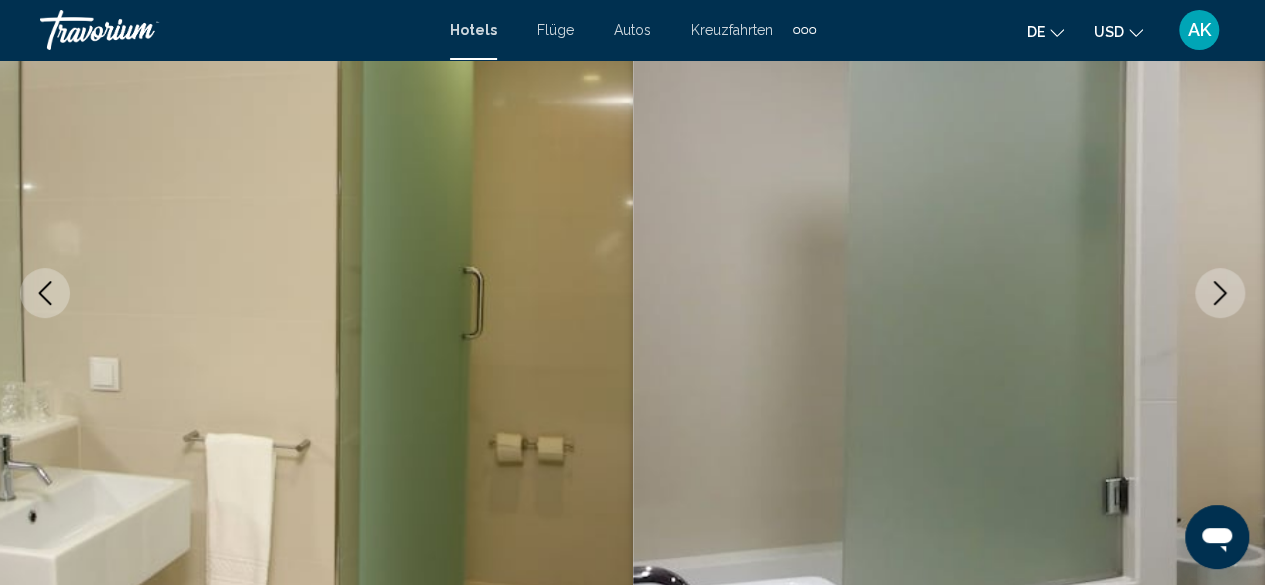 click 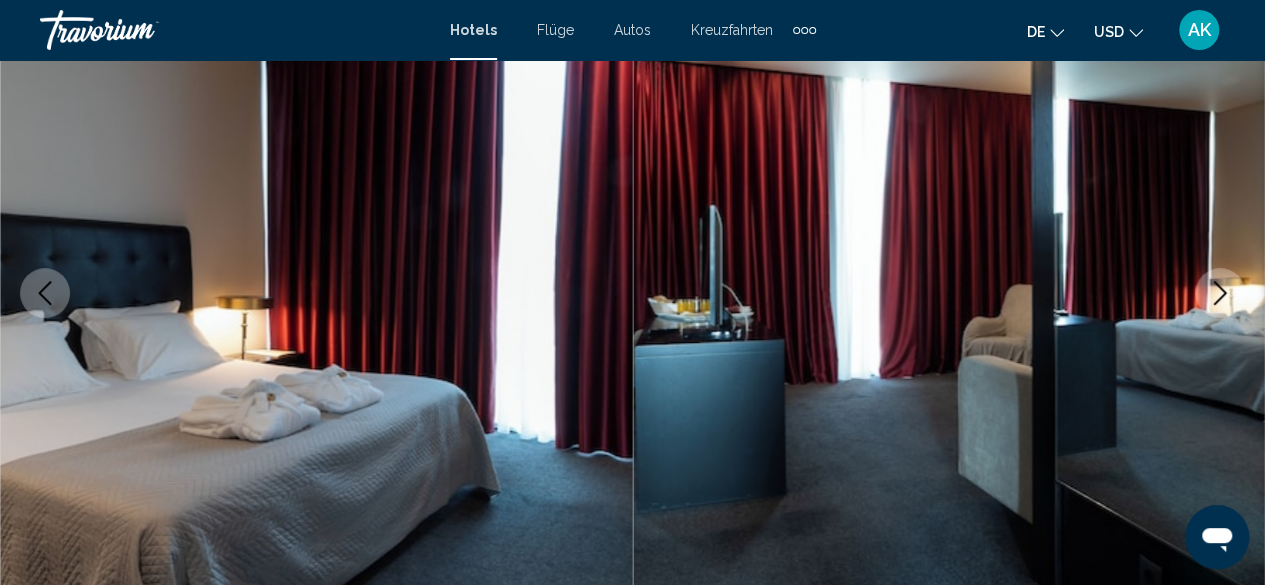 click 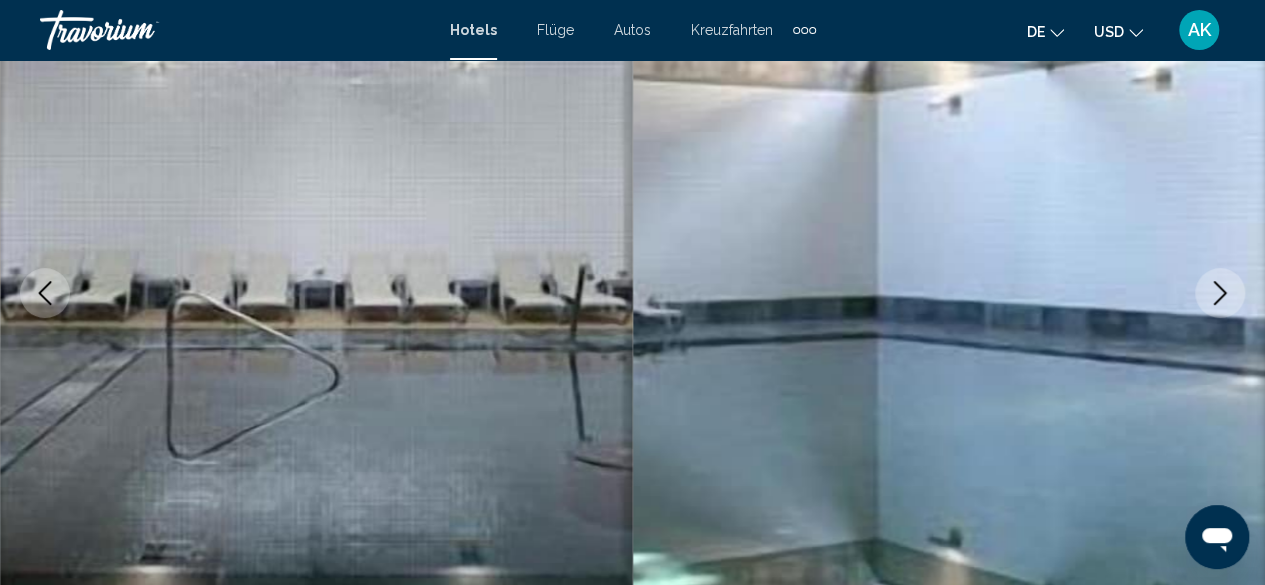 click at bounding box center (1220, 293) 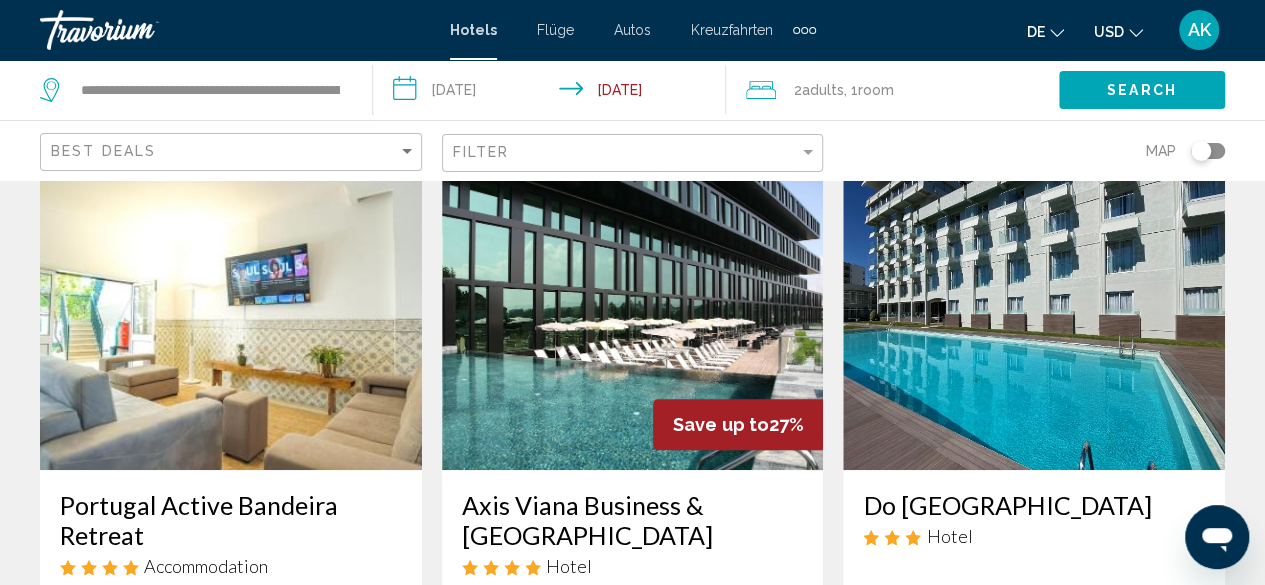scroll, scrollTop: 200, scrollLeft: 0, axis: vertical 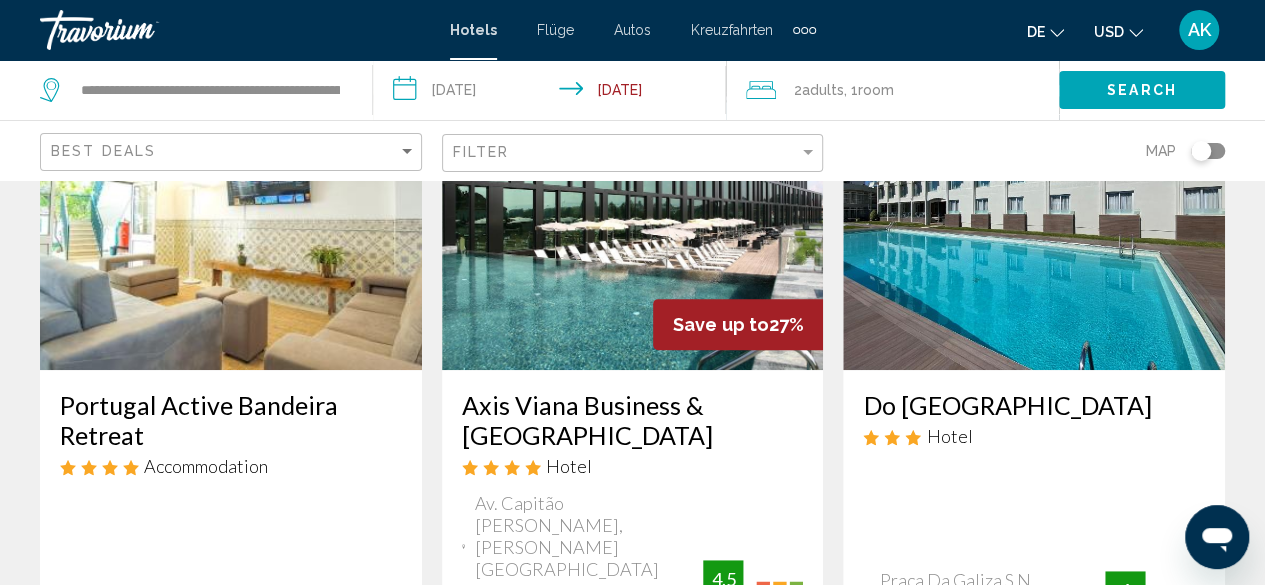 click 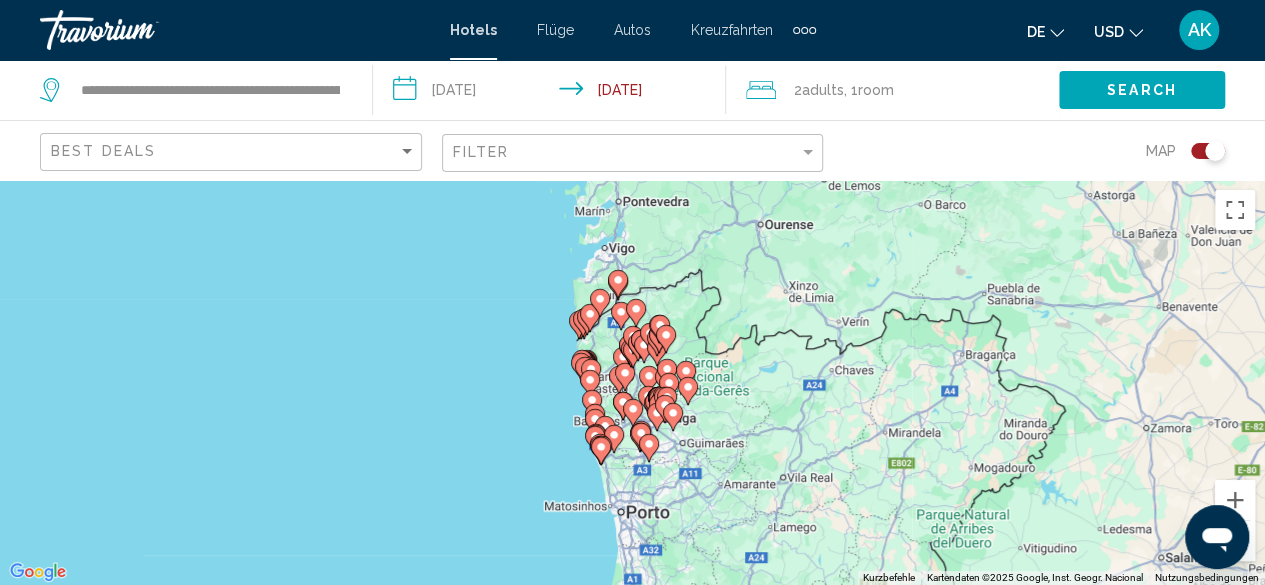 click at bounding box center [590, 318] 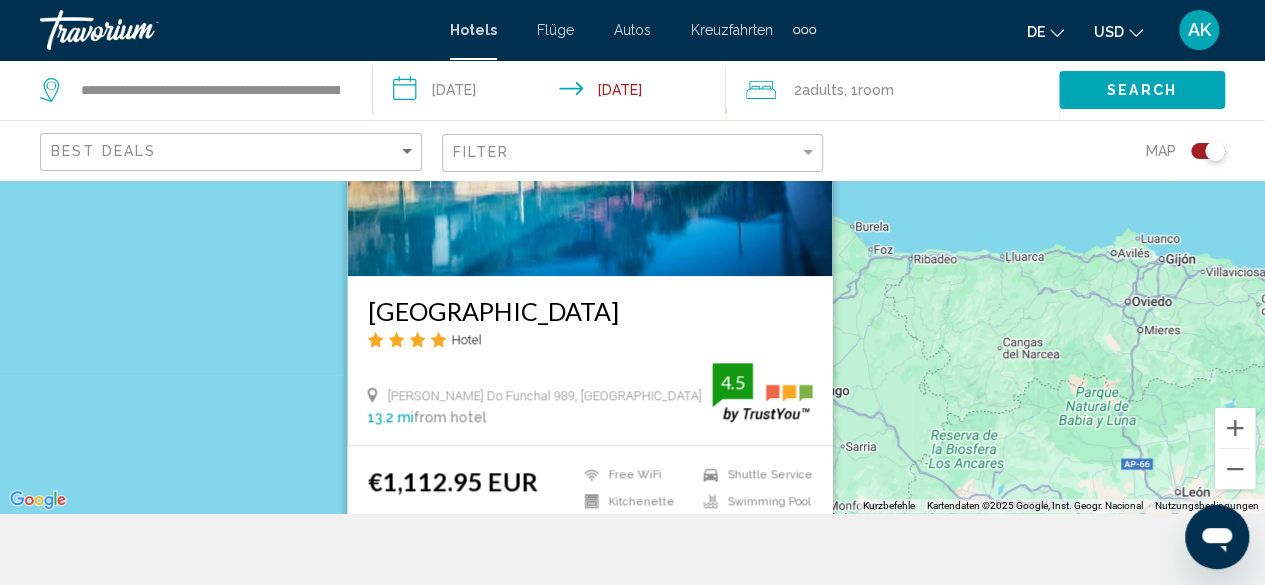 scroll, scrollTop: 100, scrollLeft: 0, axis: vertical 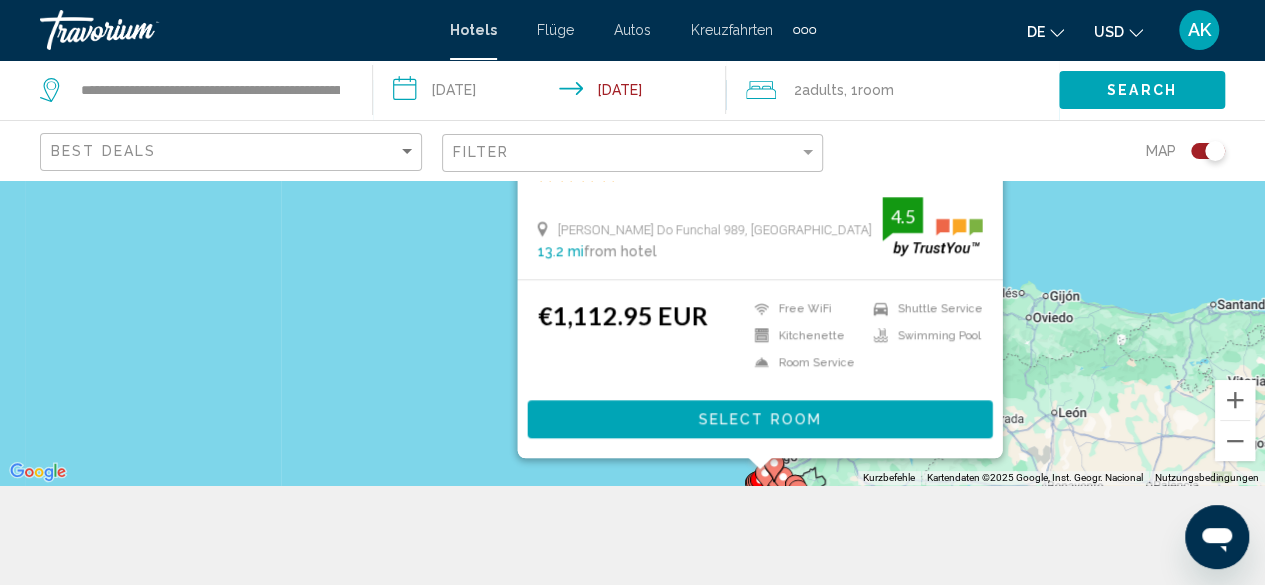 click on "Um von einem Element zum anderen zu gelangen, drückst du die Pfeiltasten entsprechend. Um den Modus zum Ziehen mit der Tastatur zu aktivieren, drückst du Alt + Eingabetaste. Wenn du den Modus aktiviert hast, kannst du die Markierung mit den Pfeiltasten verschieben. Nachdem du sie an die gewünschte Stelle gezogen bzw. verschoben hast, drückst du einfach die Eingabetaste. Durch Drücken der Esc-Taste kannst du den Vorgang abbrechen.  [GEOGRAPHIC_DATA]
Hotel
[PERSON_NAME] Do Funchal 989, Caminha 13.2 mi  from hotel 4.5 €1,112.95 EUR
Free WiFi
Kitchenette
Room Service
Shuttle Service
Swimming Pool" at bounding box center [632, 282] 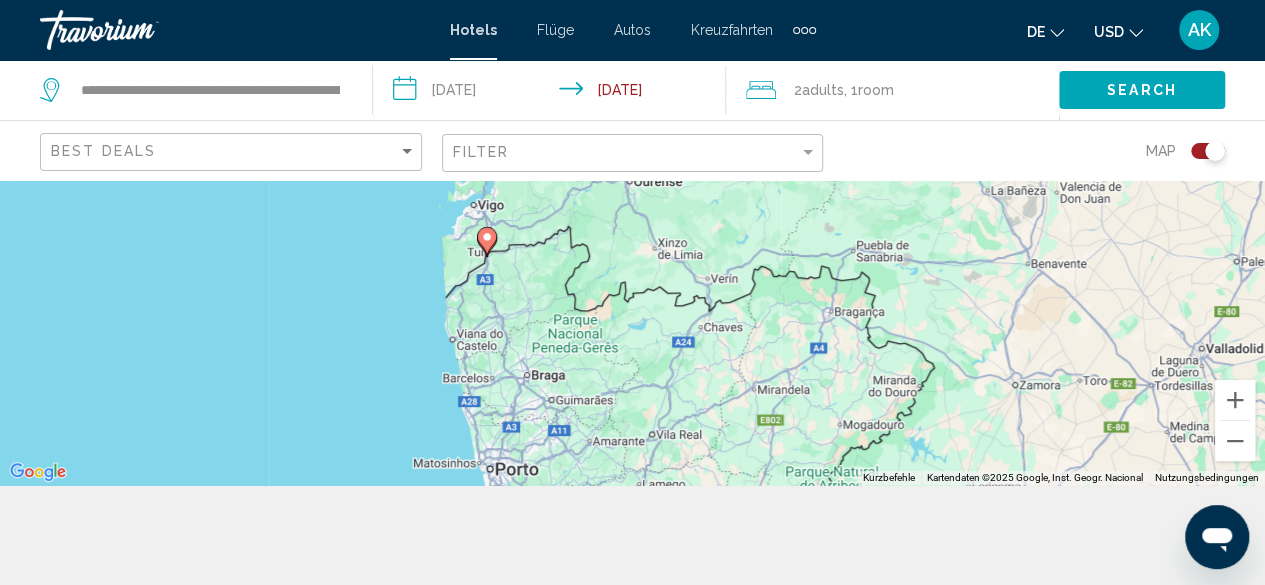 drag, startPoint x: 632, startPoint y: 428, endPoint x: 786, endPoint y: 125, distance: 339.88968 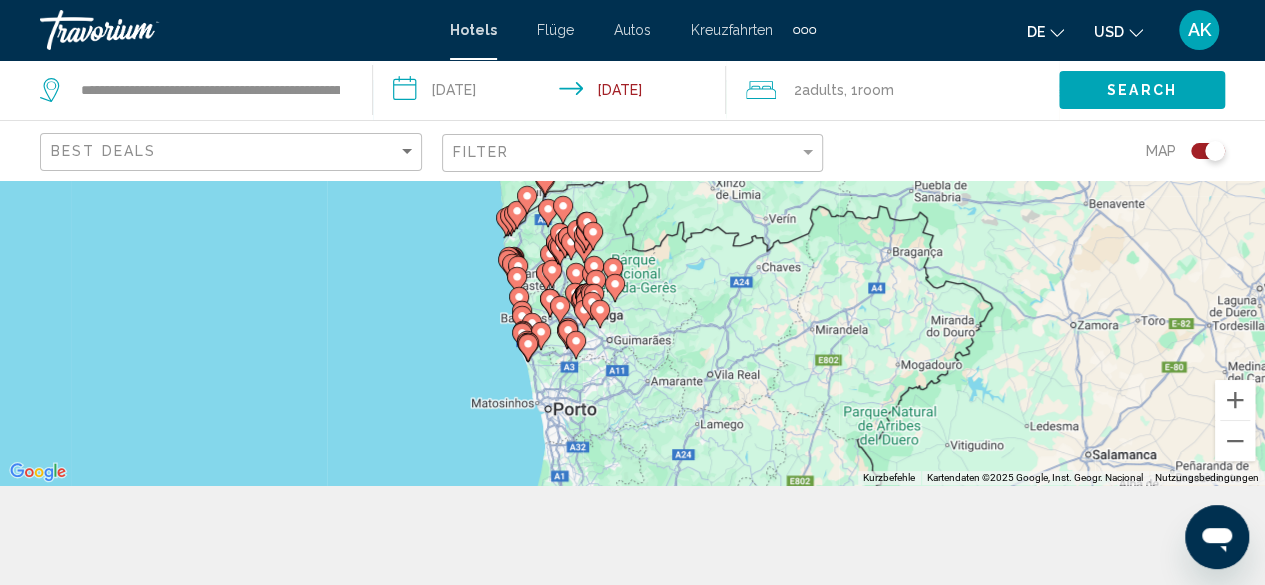 drag, startPoint x: 655, startPoint y: 312, endPoint x: 724, endPoint y: 240, distance: 99.724625 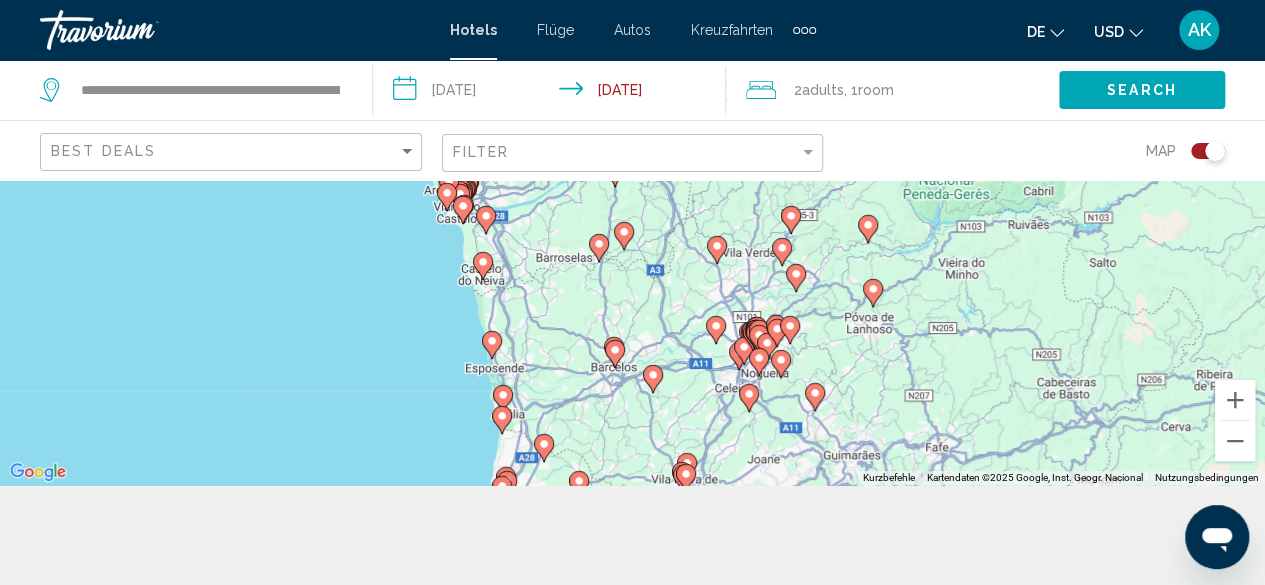 drag, startPoint x: 609, startPoint y: 329, endPoint x: 1058, endPoint y: 425, distance: 459.14813 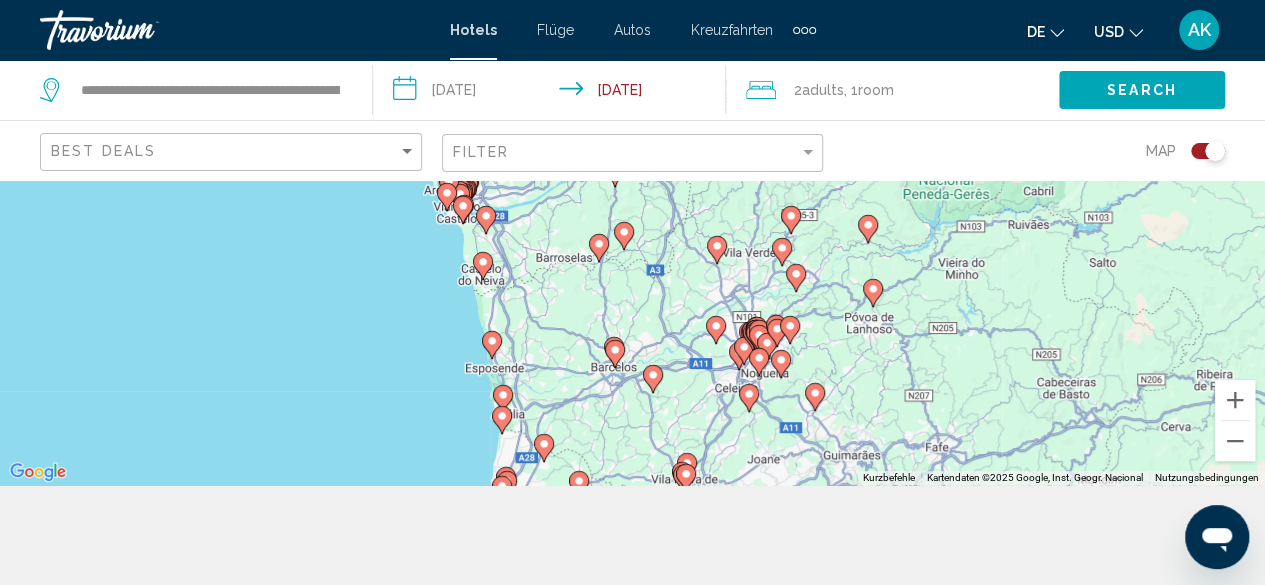 click 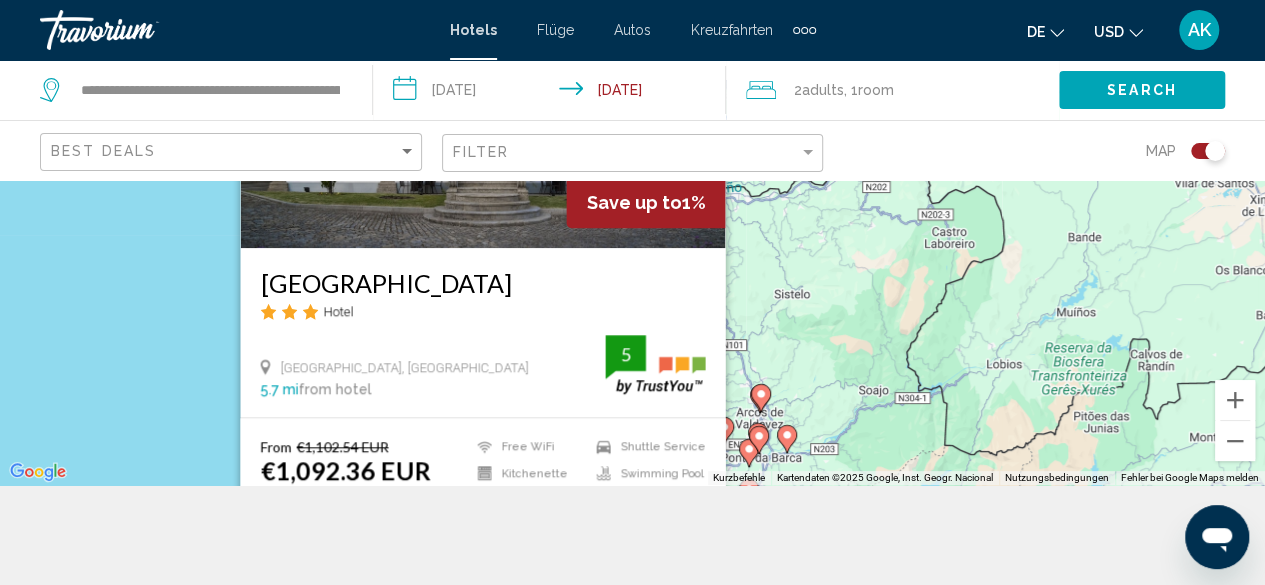 click on "Um von einem Element zum anderen zu gelangen, drückst du die Pfeiltasten entsprechend. Um den Modus zum Ziehen mit der Tastatur zu aktivieren, drückst du Alt + Eingabetaste. Wenn du den Modus aktiviert hast, kannst du die Markierung mit den Pfeiltasten verschieben. Nachdem du sie an die gewünschte Stelle gezogen bzw. verschoben hast, drückst du einfach die Eingabetaste. Durch Drücken der Esc-Taste kannst du den Vorgang abbrechen. Save up to  1%   [GEOGRAPHIC_DATA]
Hotel
[GEOGRAPHIC_DATA], [GEOGRAPHIC_DATA] 5.7 mi  from hotel 5 From €1,102.54 EUR €1,092.36 EUR  You save  €10.18 EUR
Free WiFi
Kitchenette" at bounding box center [632, 282] 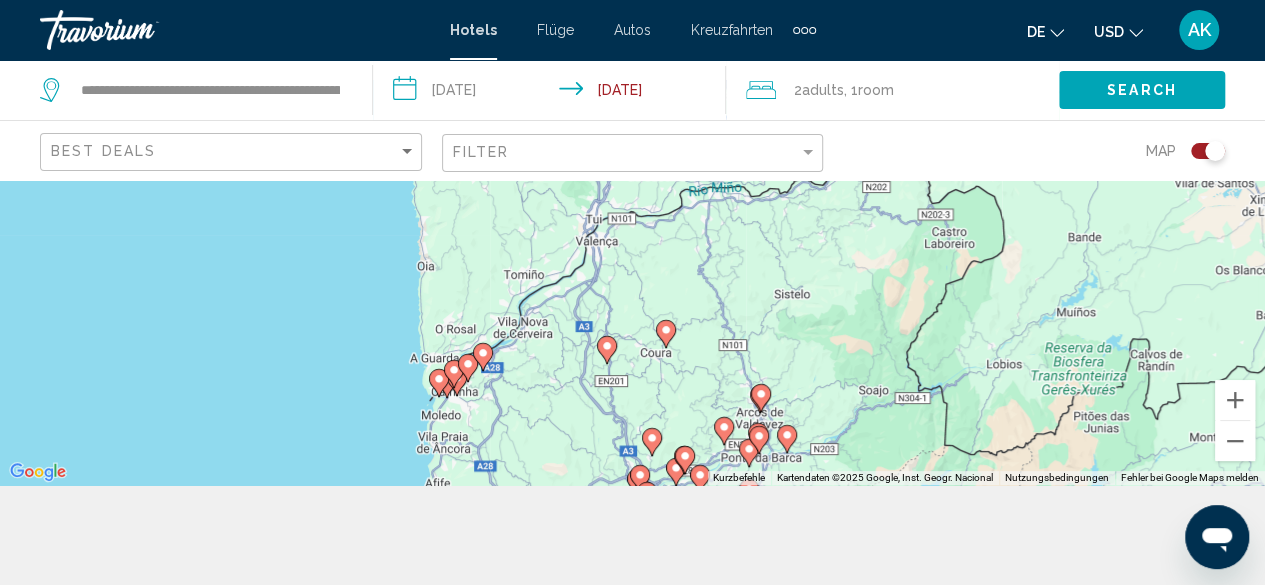 click at bounding box center [439, 383] 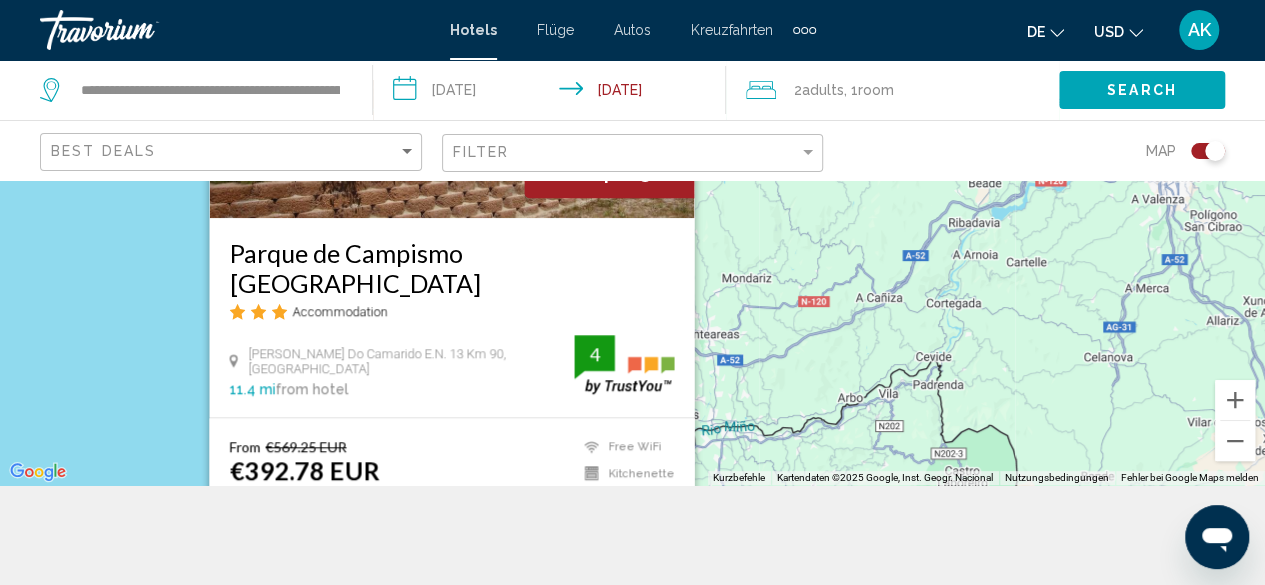 click at bounding box center (451, 58) 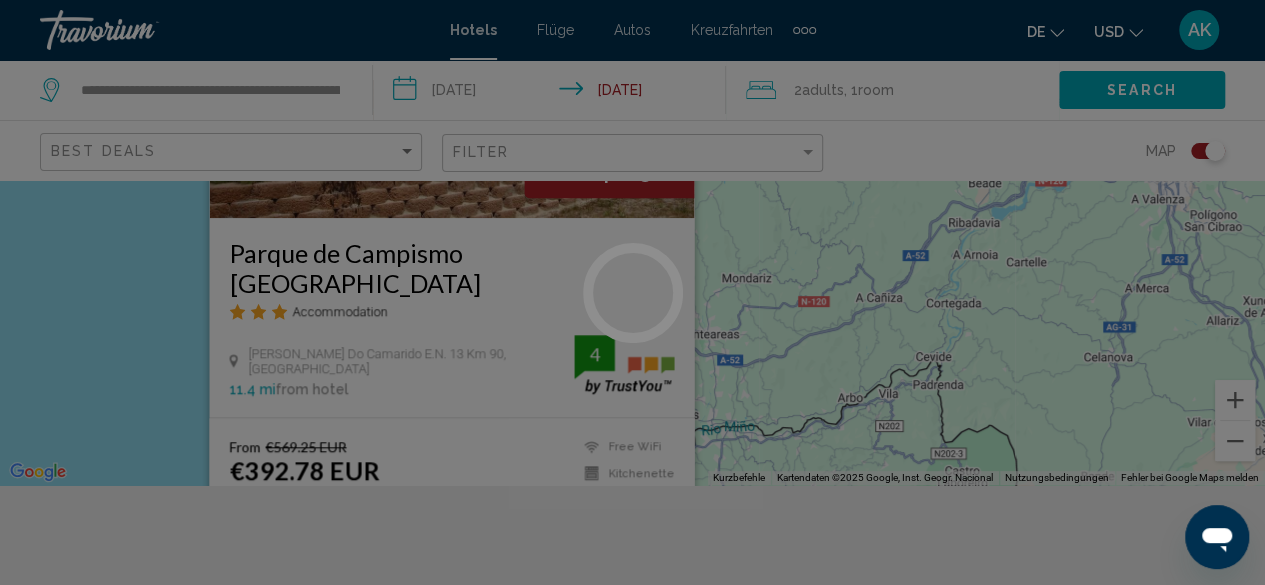scroll, scrollTop: 242, scrollLeft: 0, axis: vertical 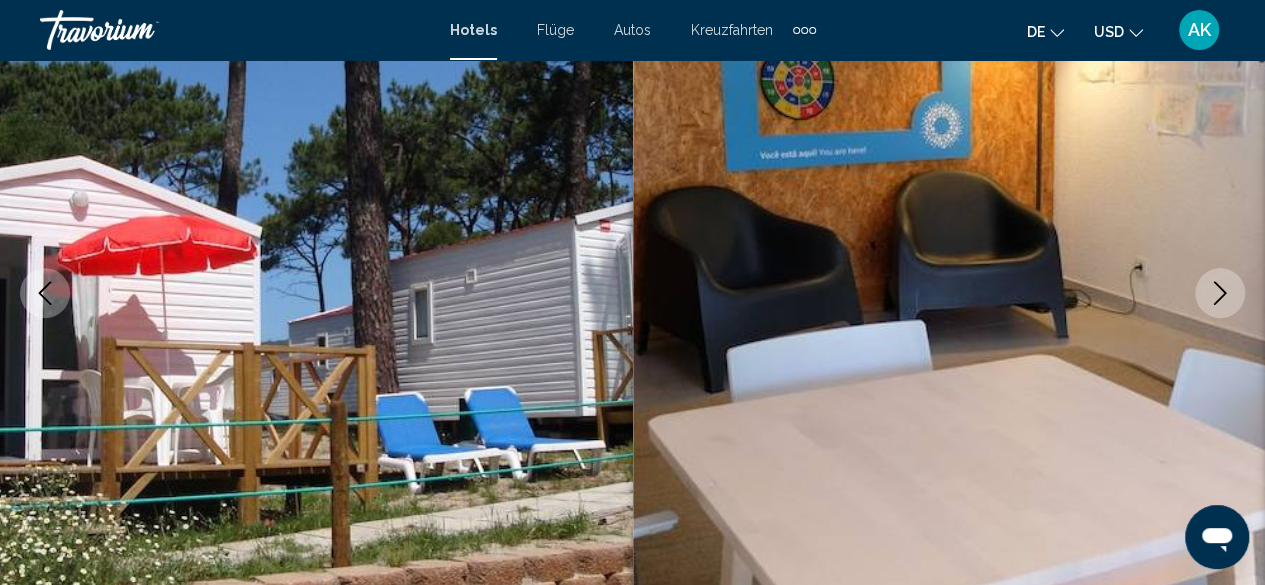 click at bounding box center (1220, 293) 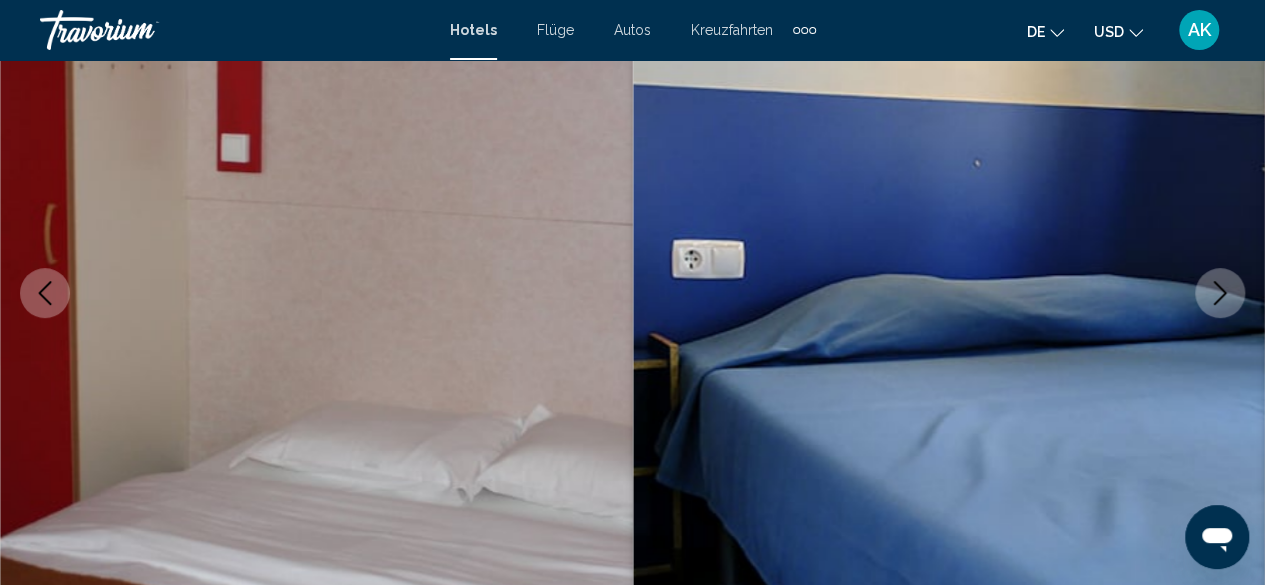 click at bounding box center [1220, 293] 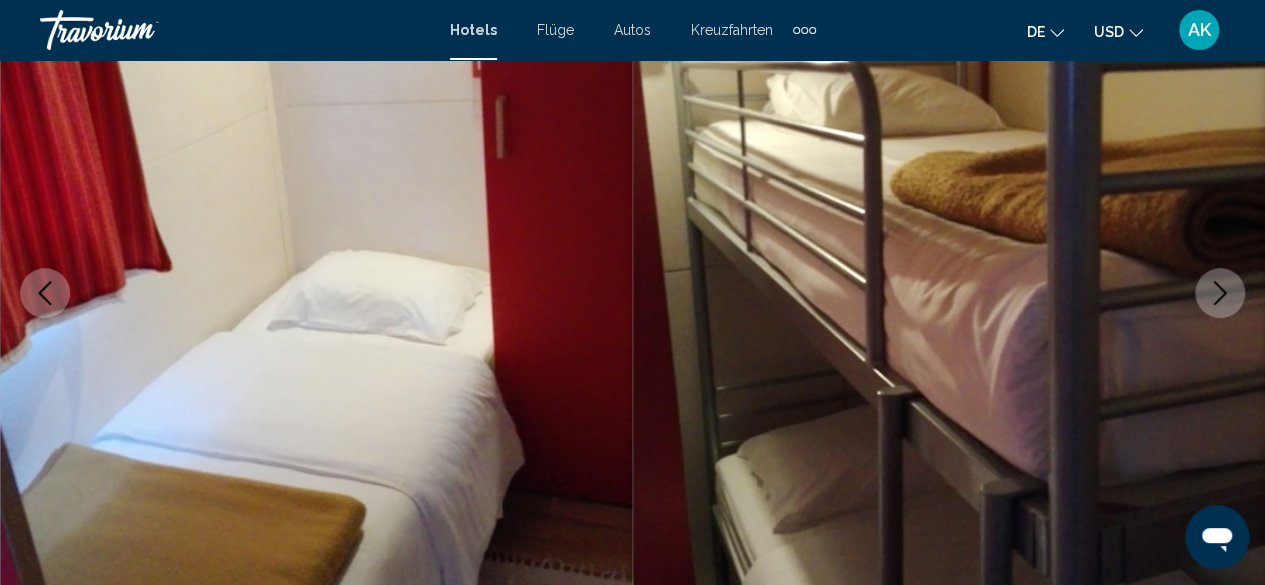 click at bounding box center (1220, 293) 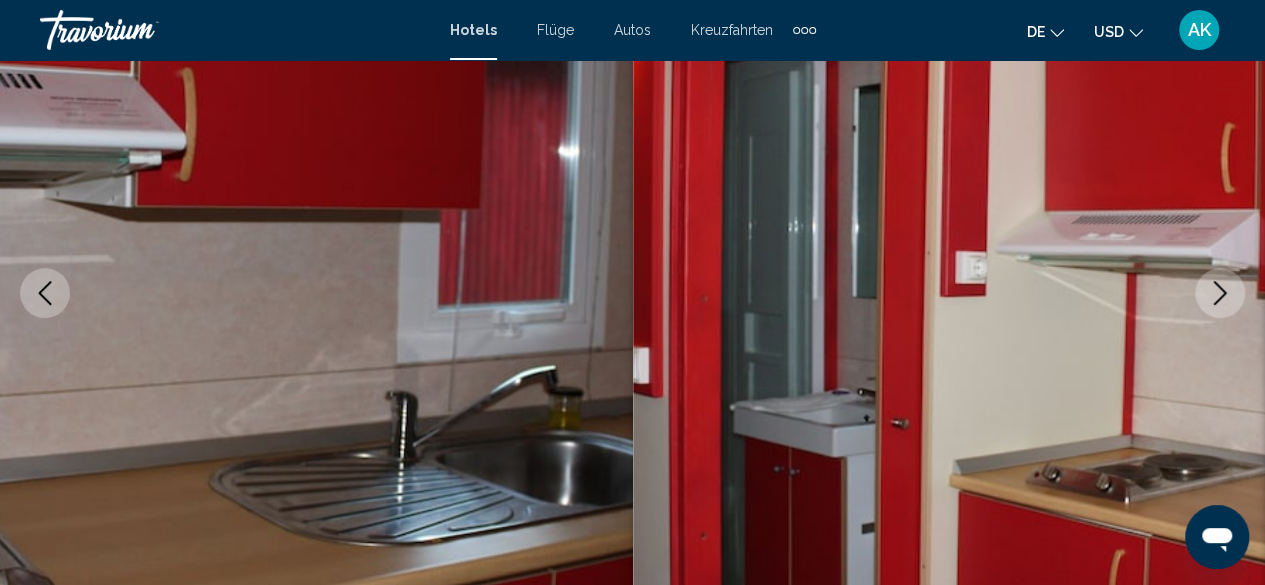 click at bounding box center [1220, 293] 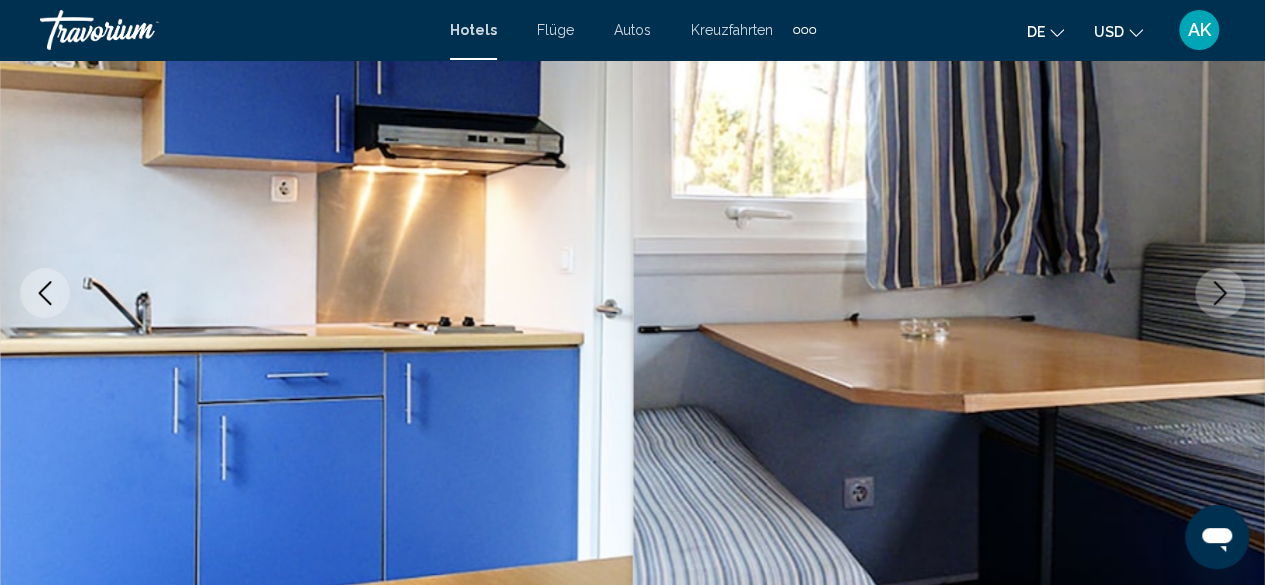 click at bounding box center [1220, 293] 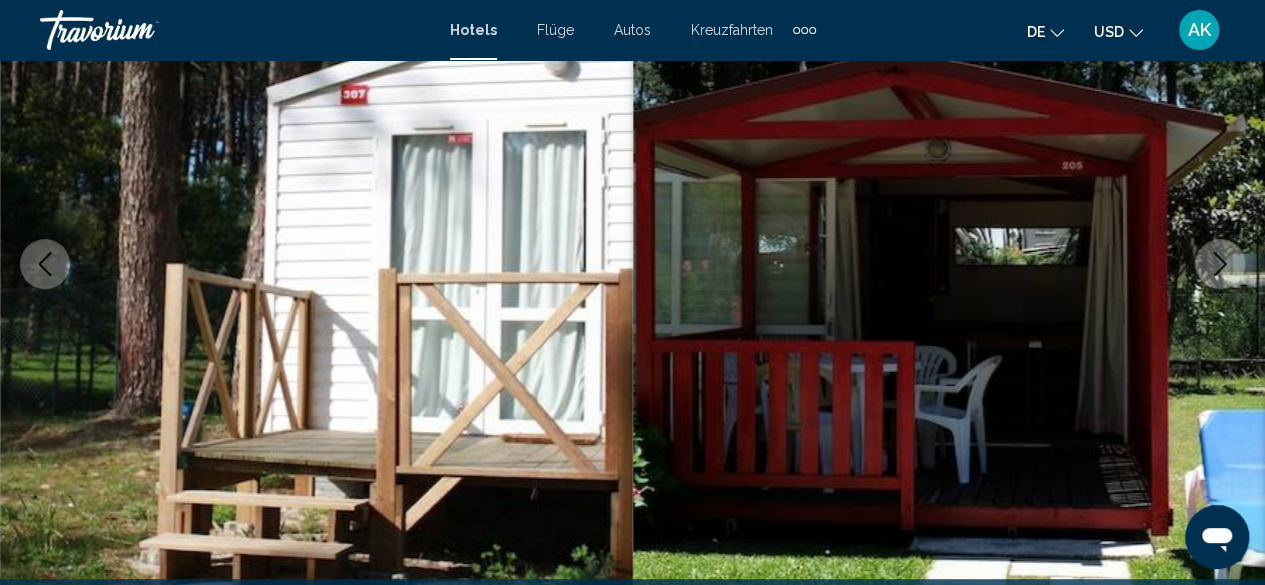 scroll, scrollTop: 242, scrollLeft: 0, axis: vertical 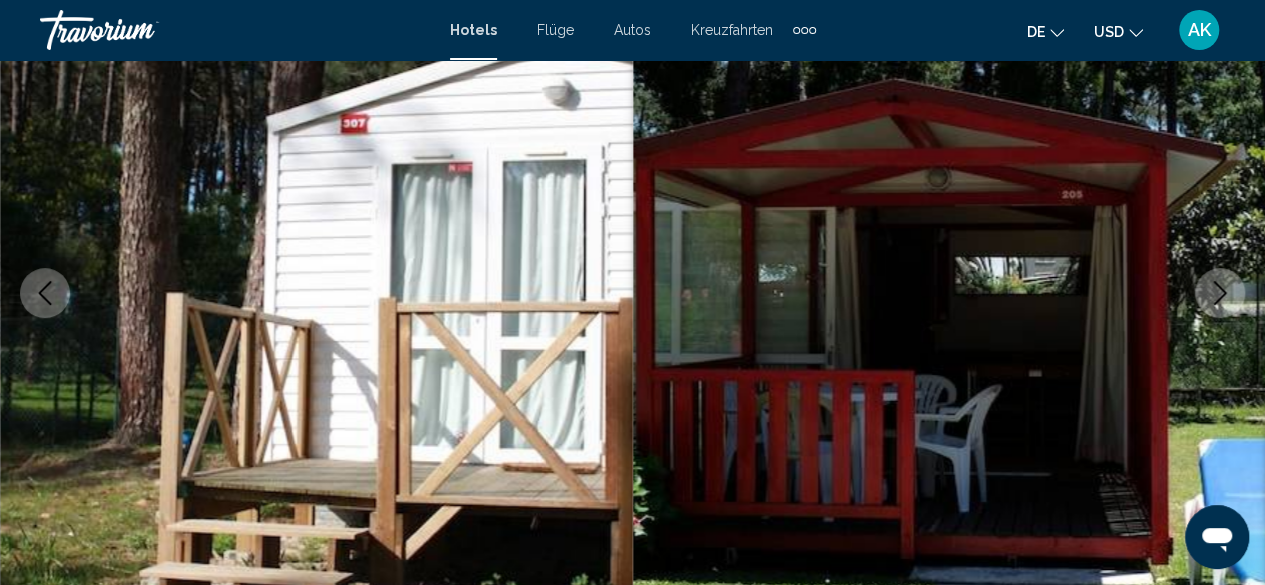 click 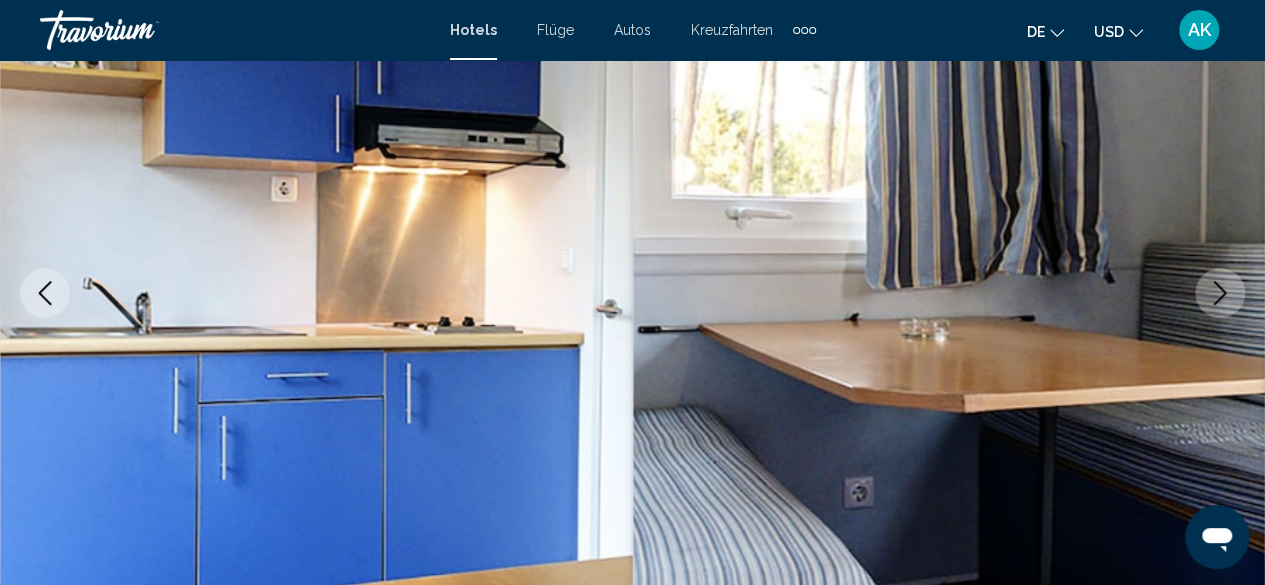 click 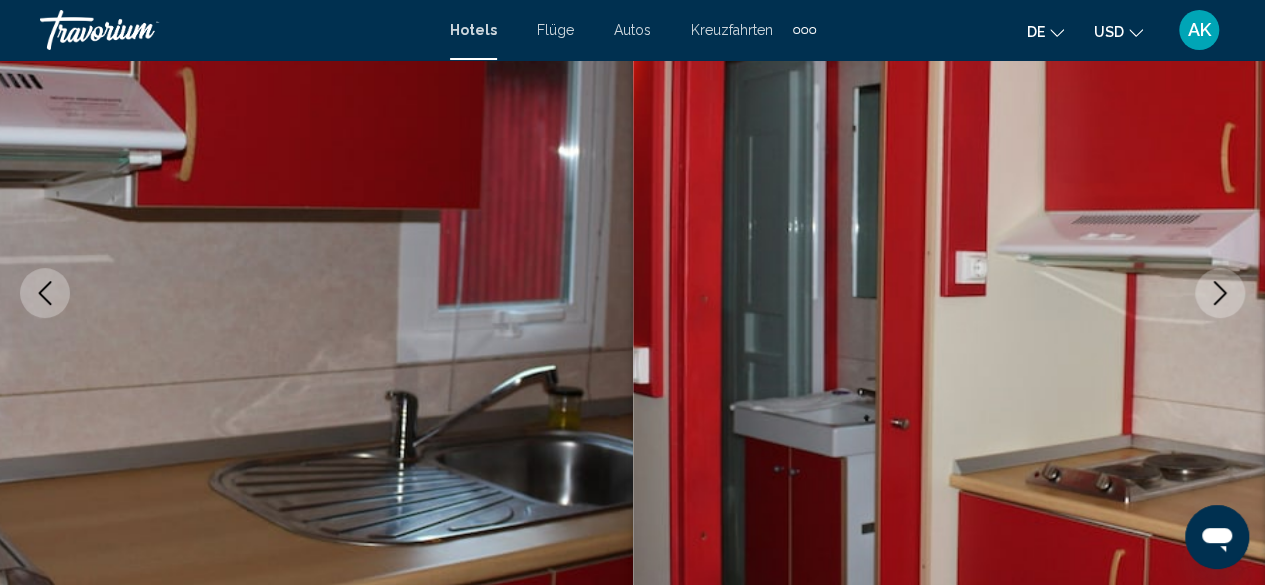 click 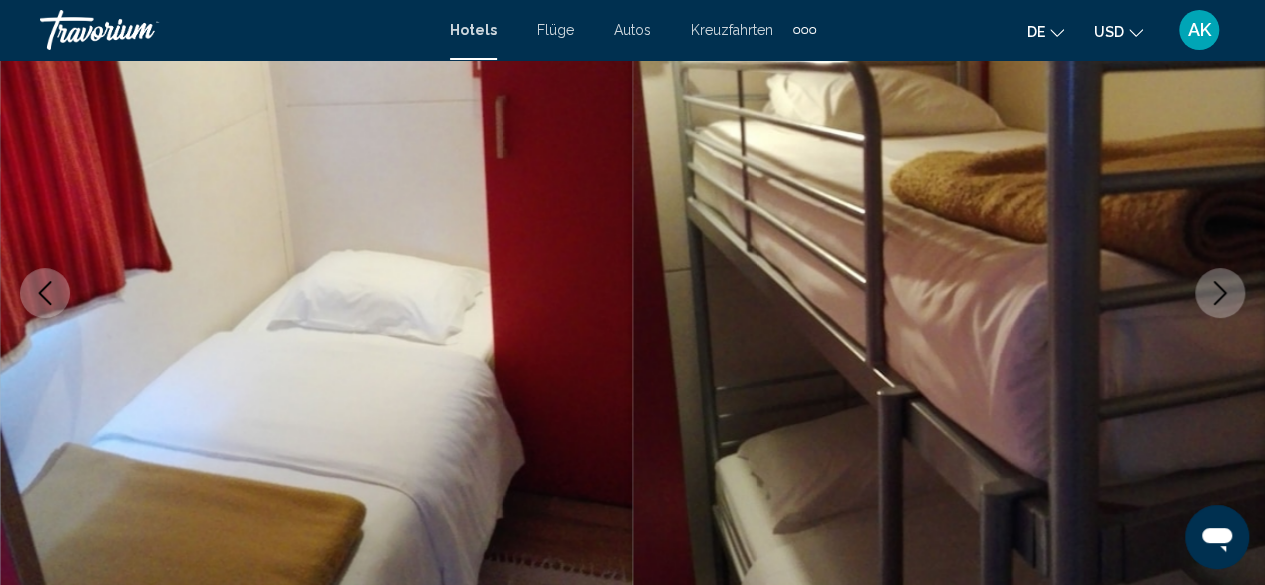 click 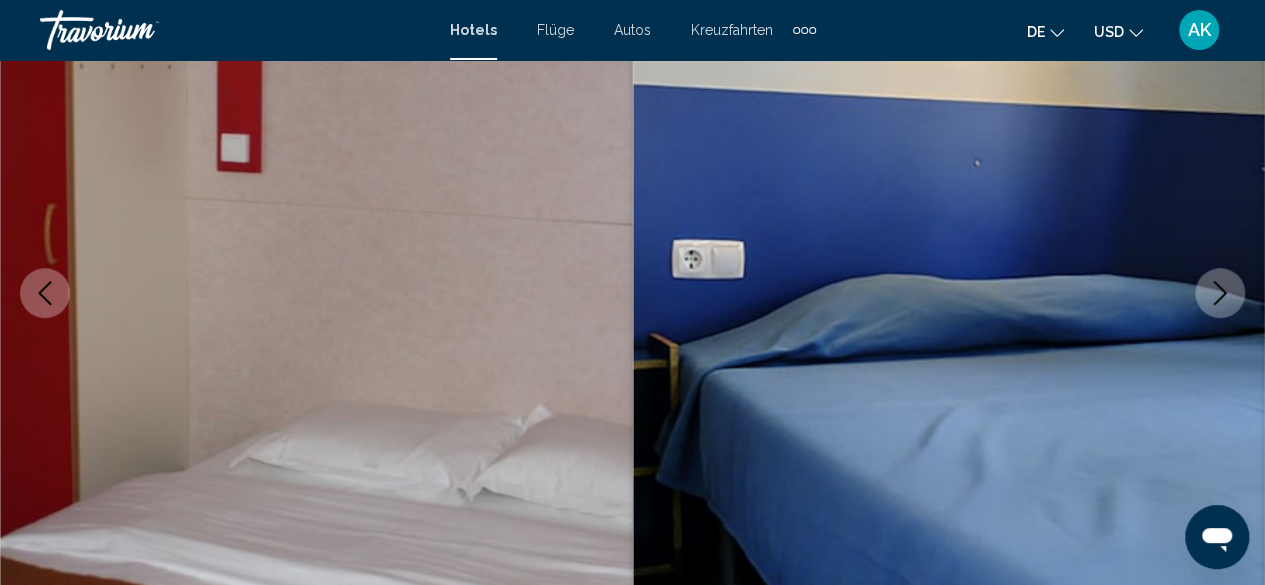 click 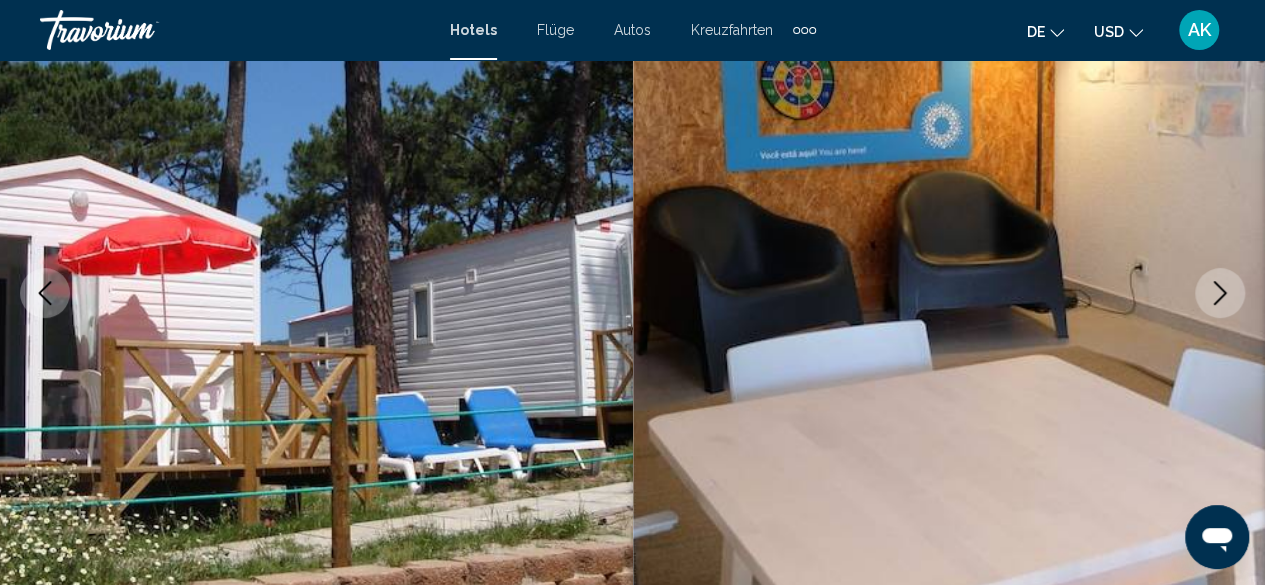 click 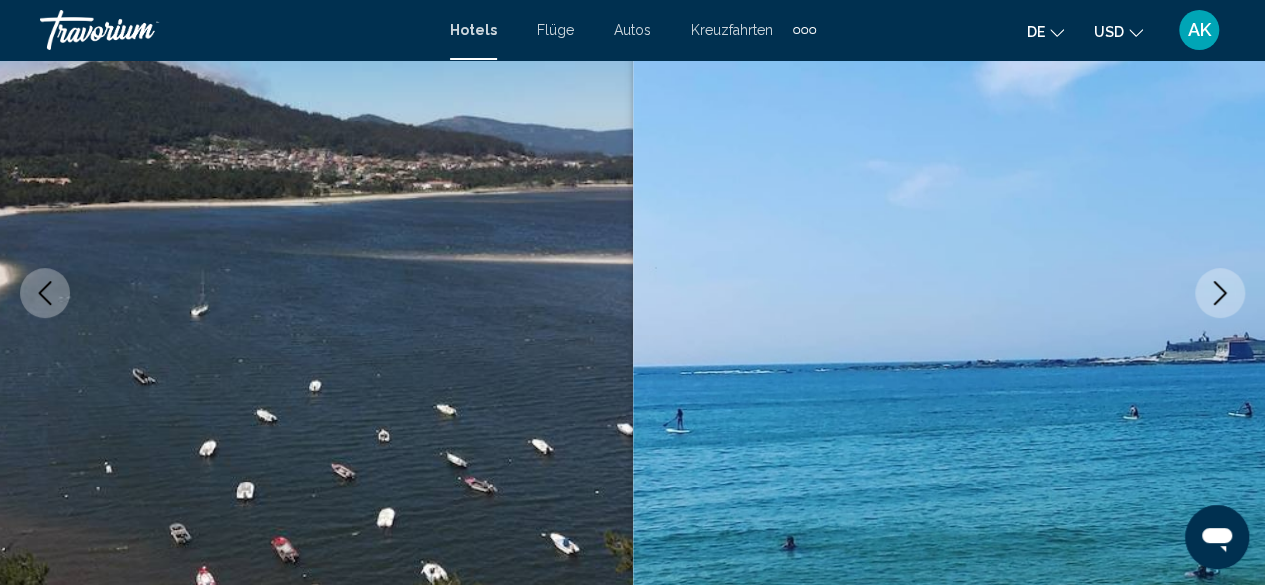 click 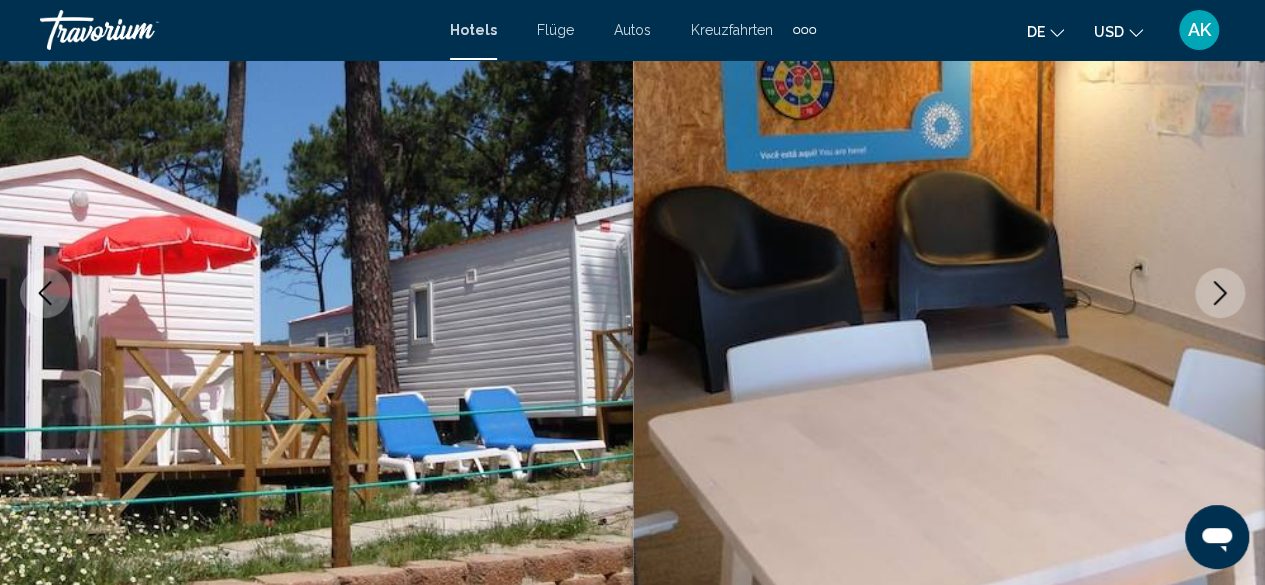 drag, startPoint x: 1232, startPoint y: 292, endPoint x: 1233, endPoint y: 320, distance: 28.01785 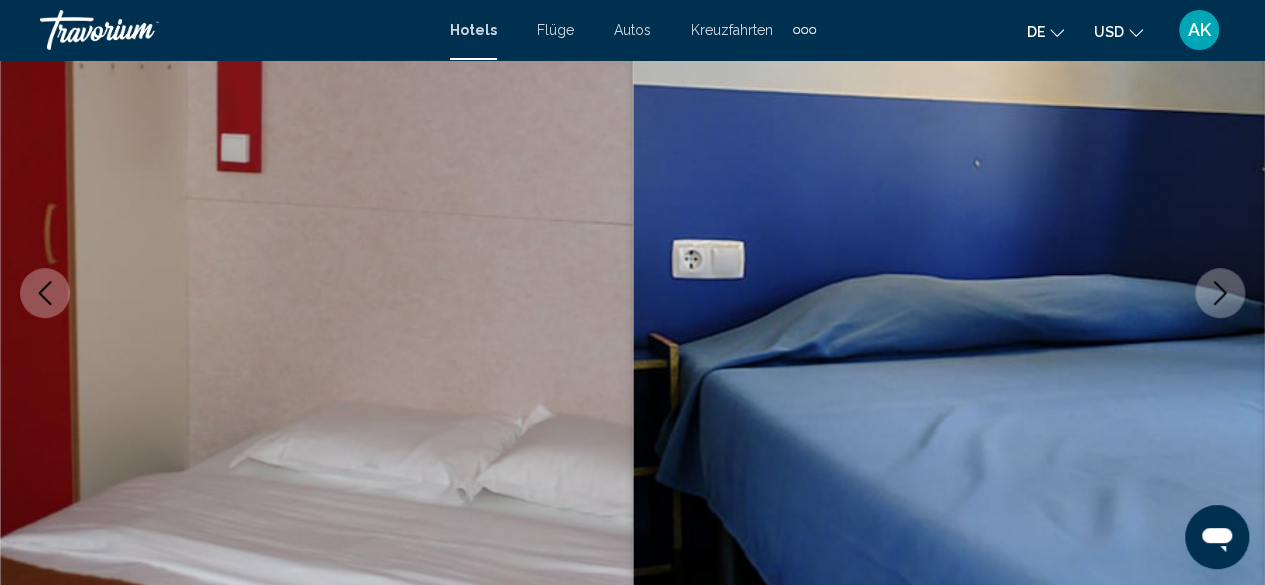 click 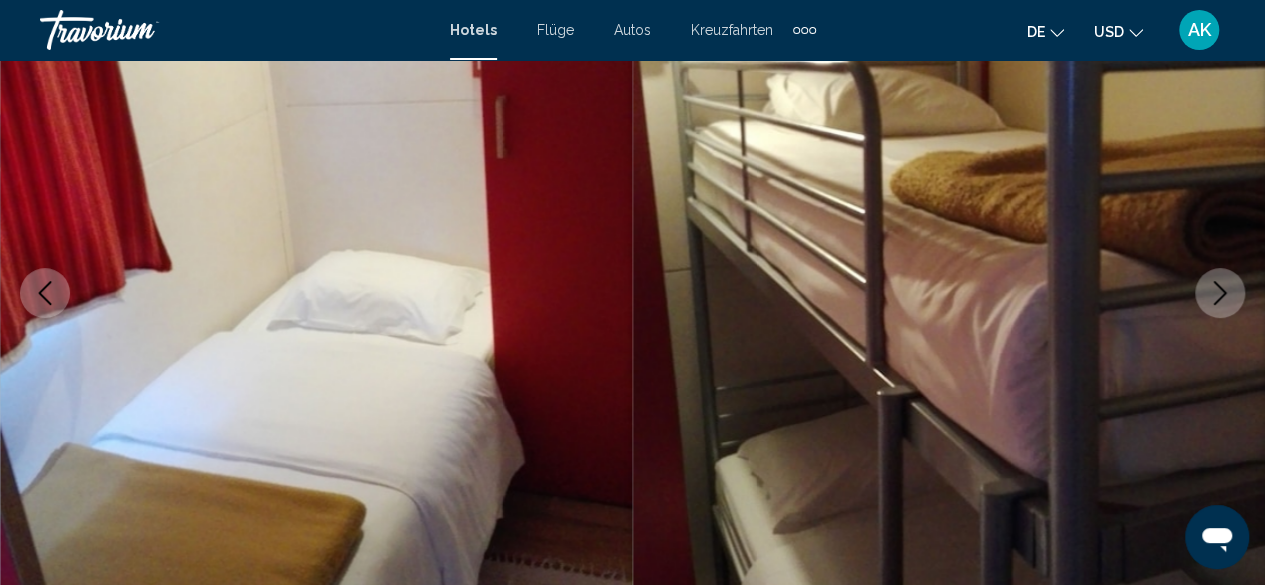 click 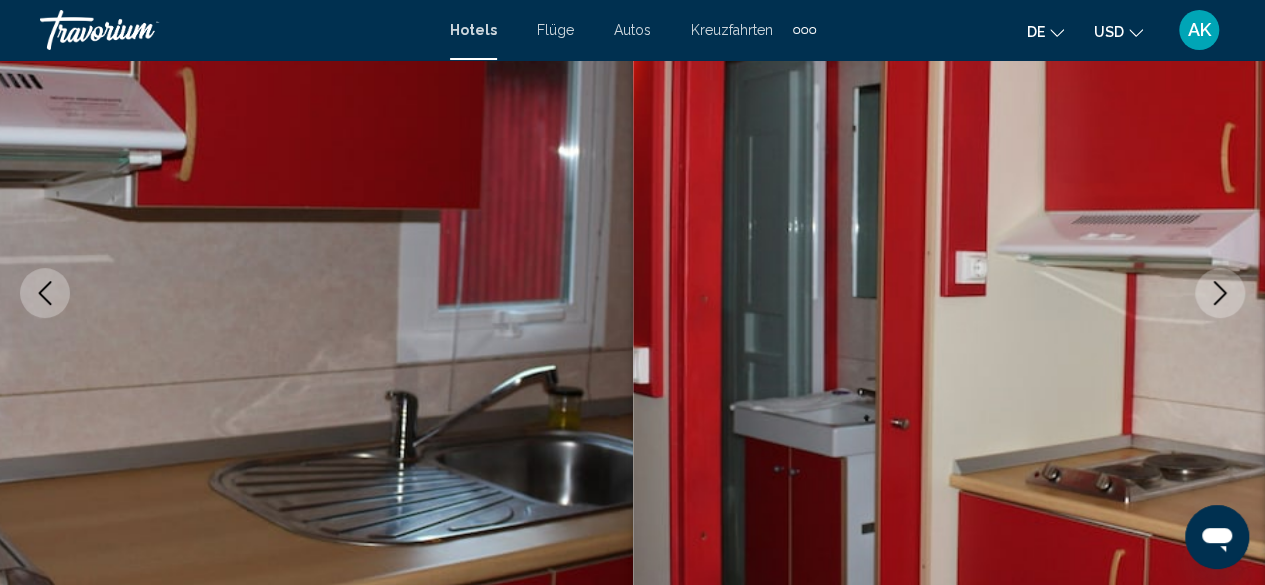 click 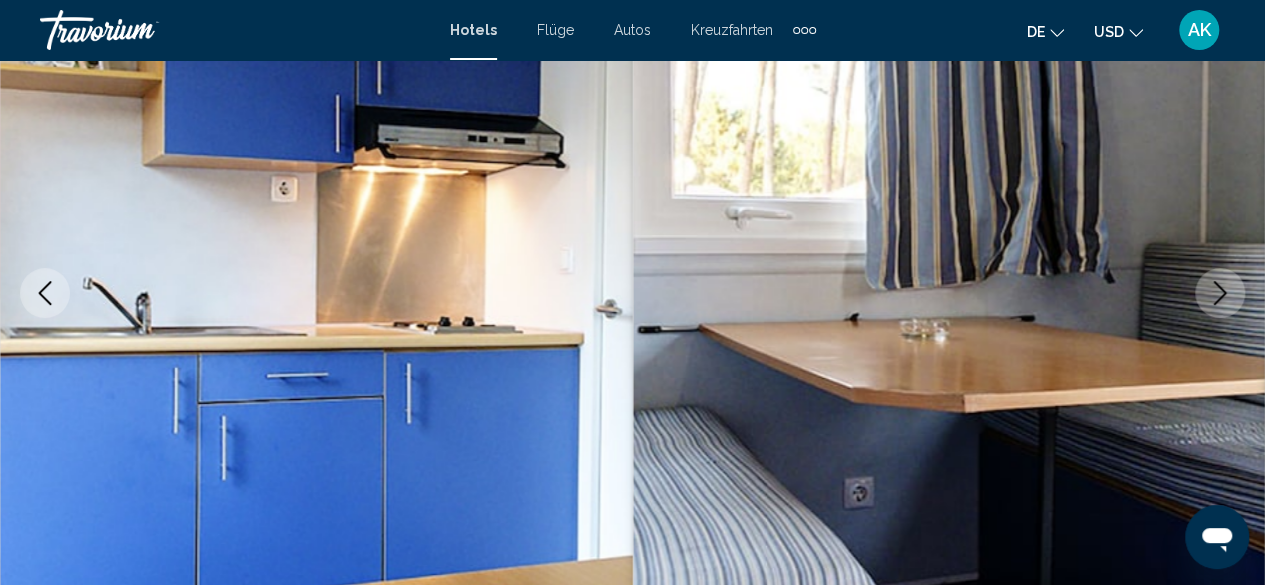 click 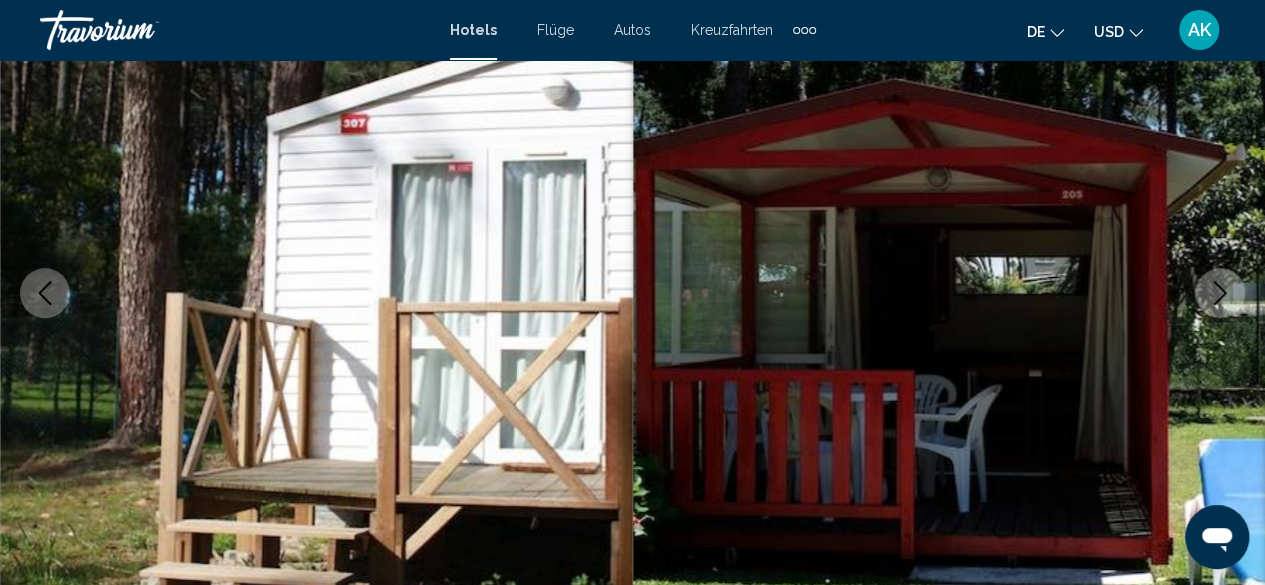 click 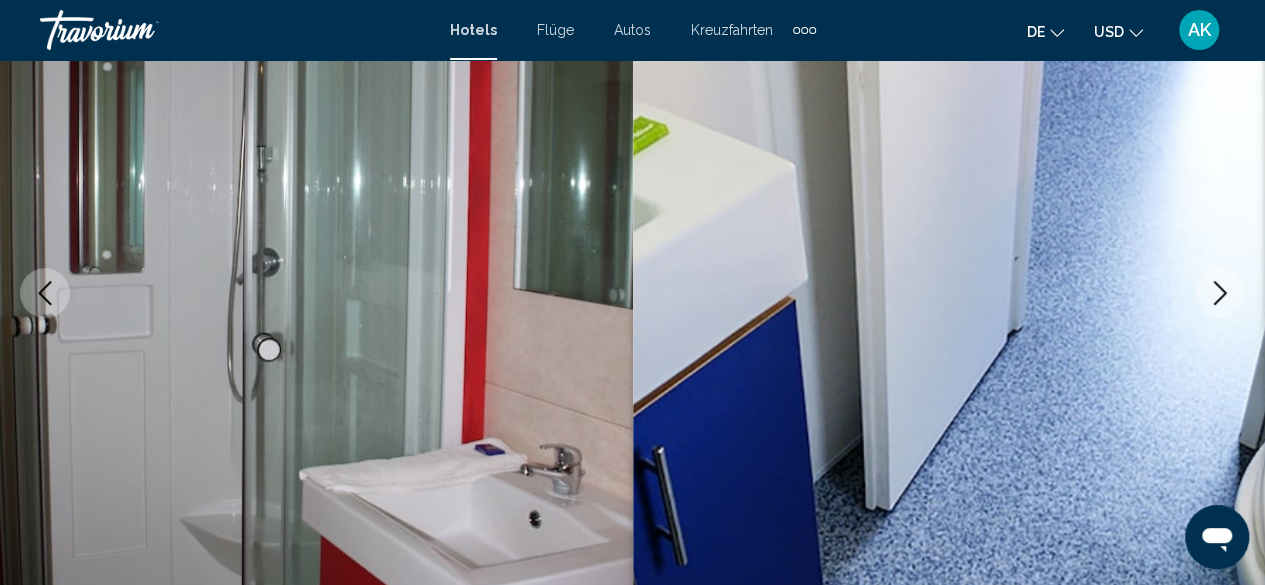click 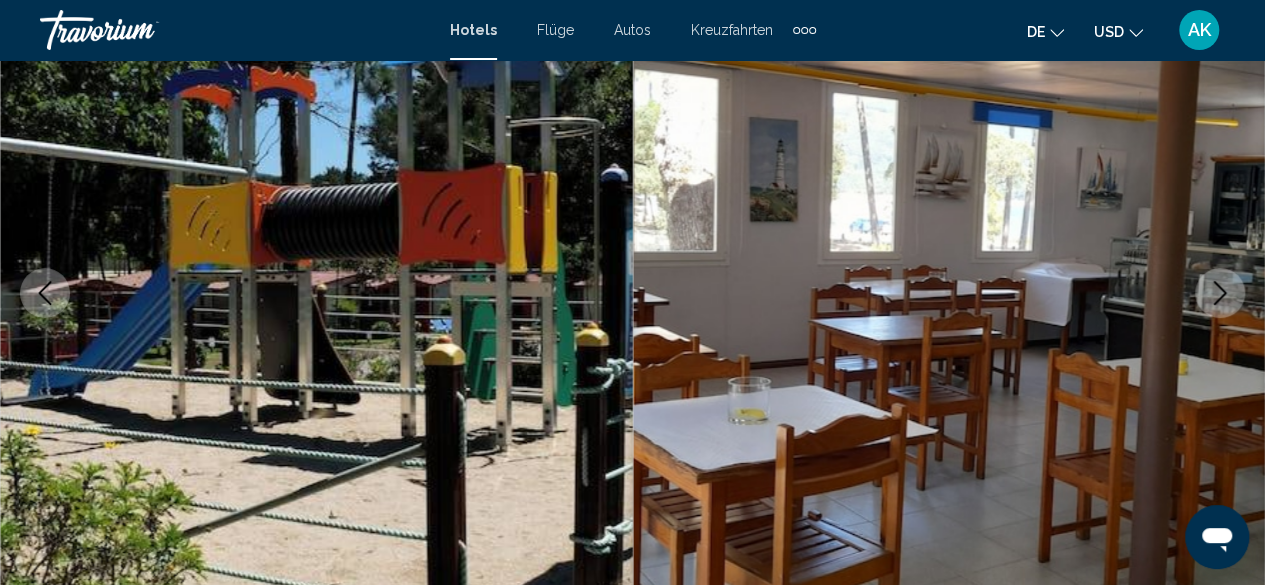 click at bounding box center [45, 293] 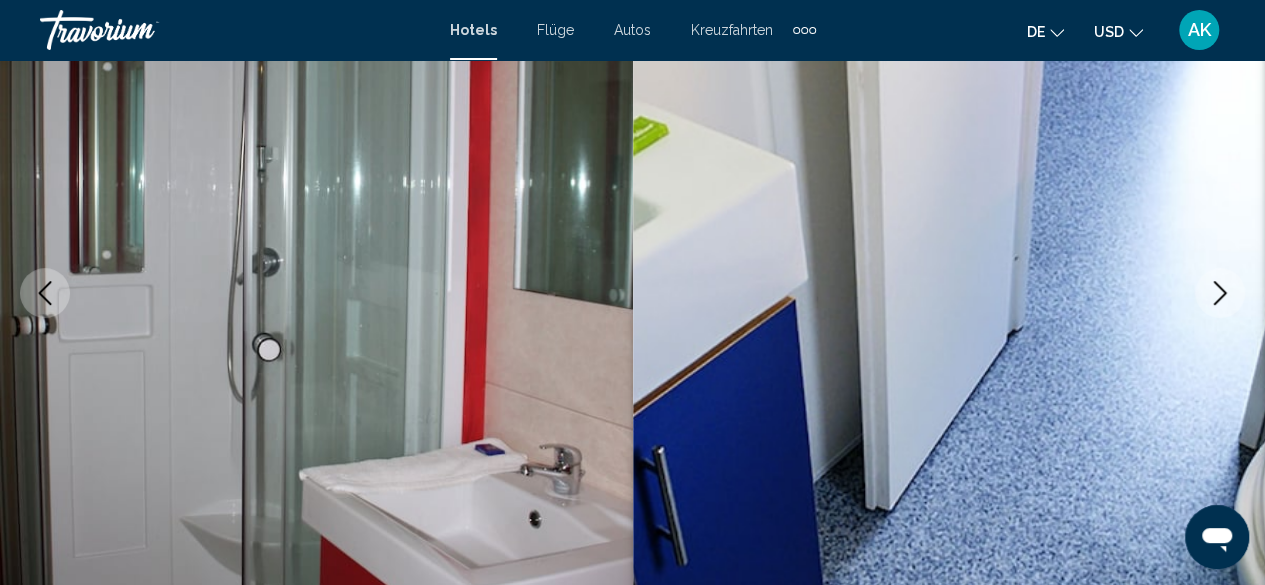 click 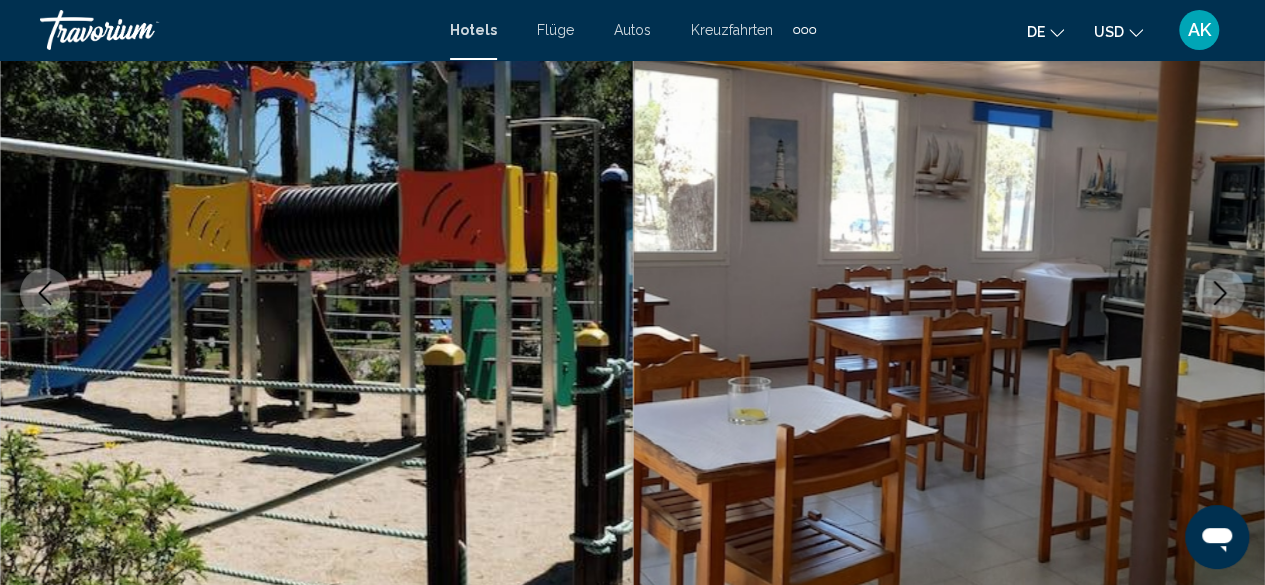 click 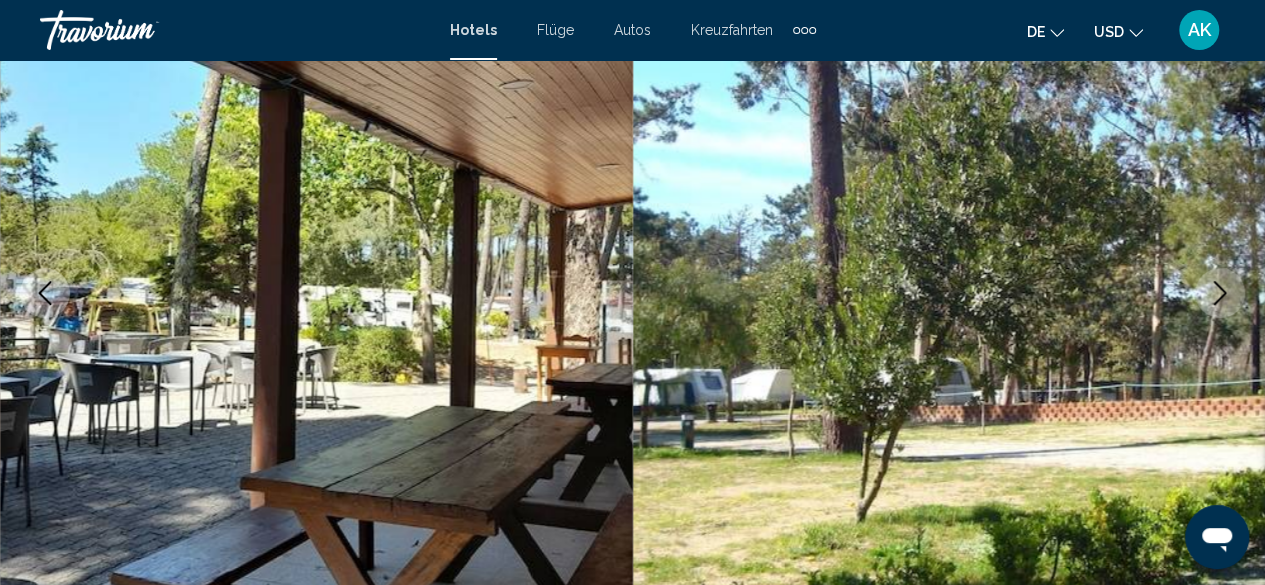 click 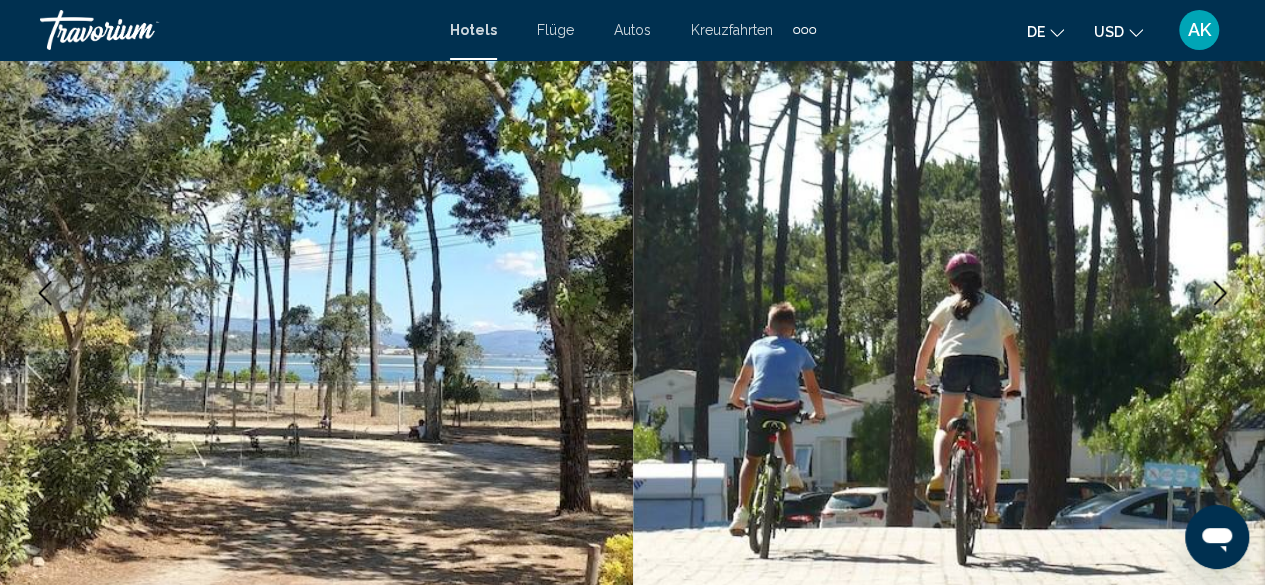 click 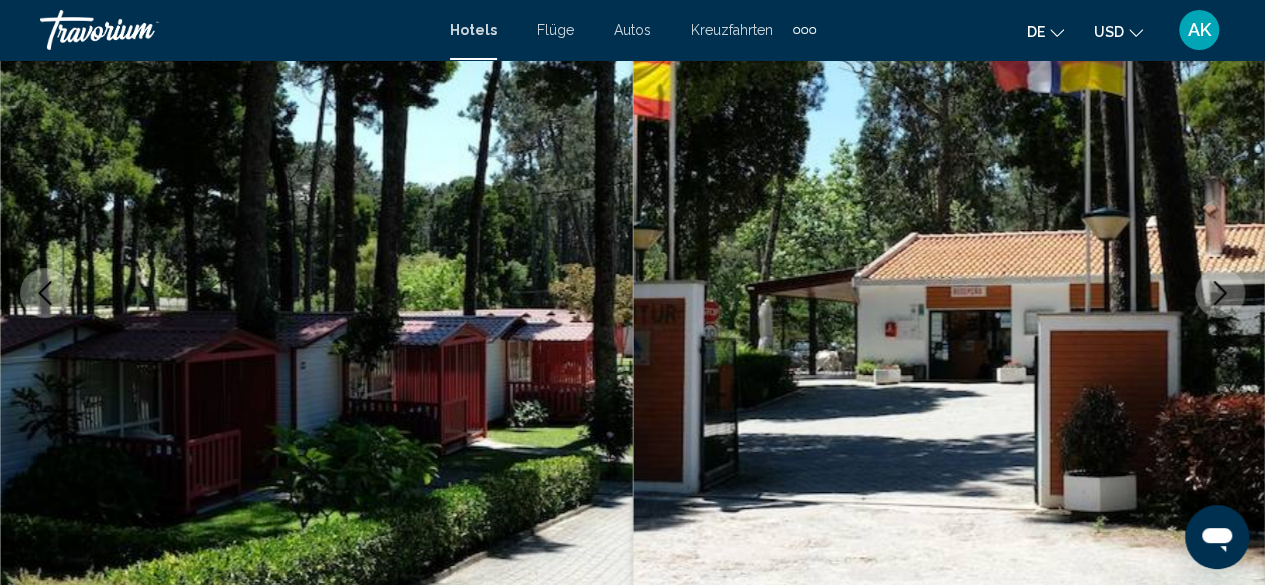 click 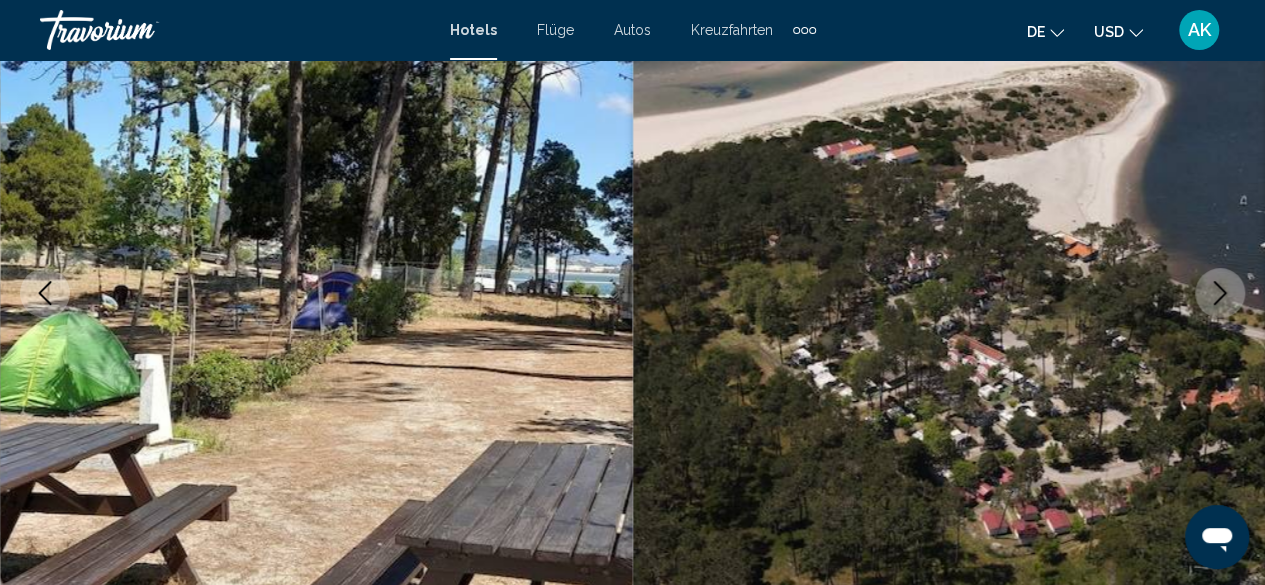 click 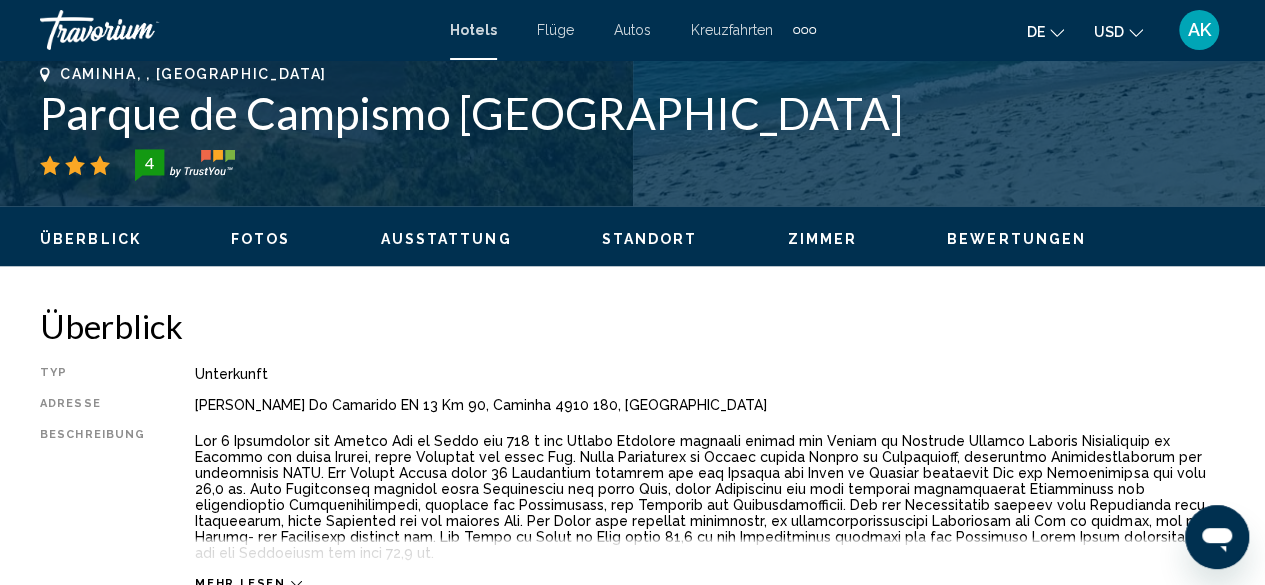 scroll, scrollTop: 852, scrollLeft: 0, axis: vertical 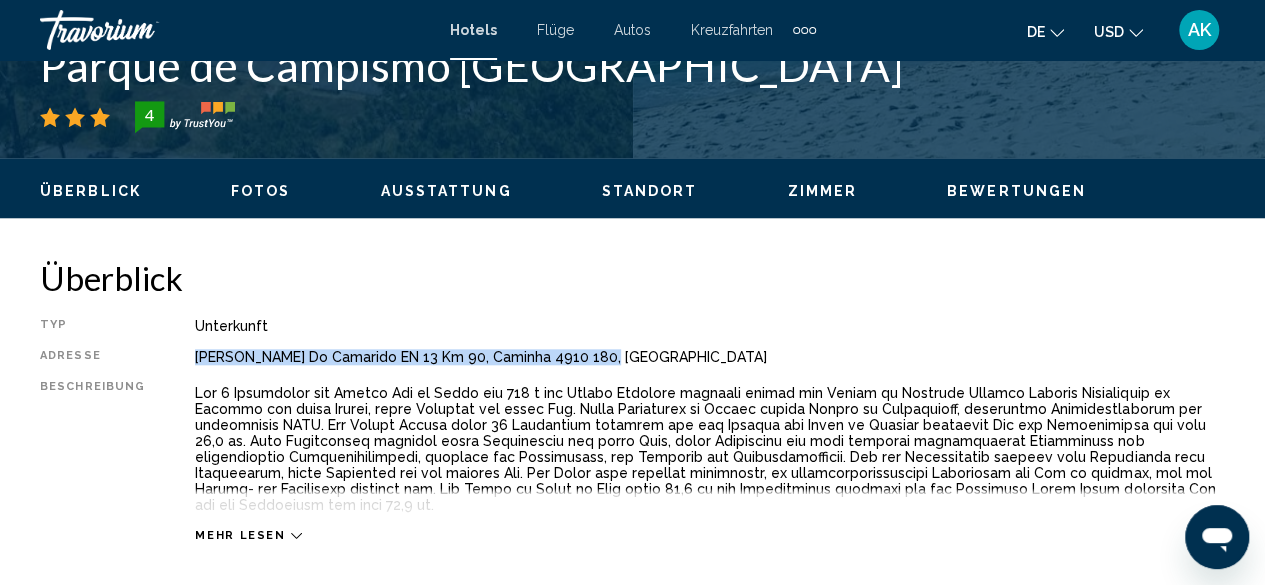 drag, startPoint x: 596, startPoint y: 355, endPoint x: 185, endPoint y: 362, distance: 411.0596 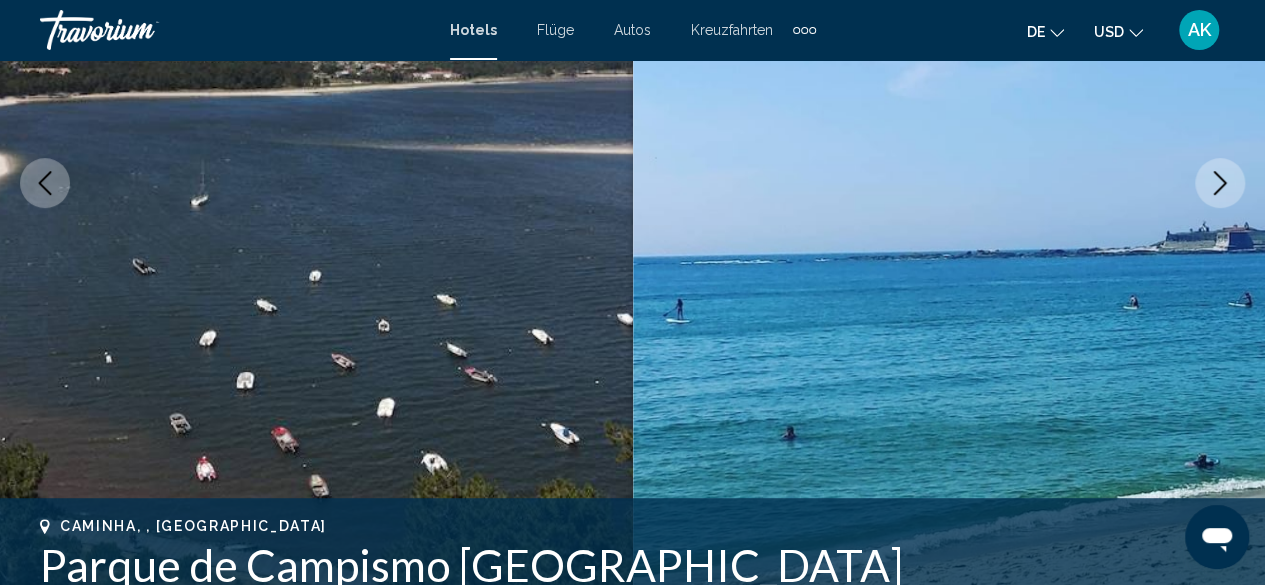 scroll, scrollTop: 0, scrollLeft: 0, axis: both 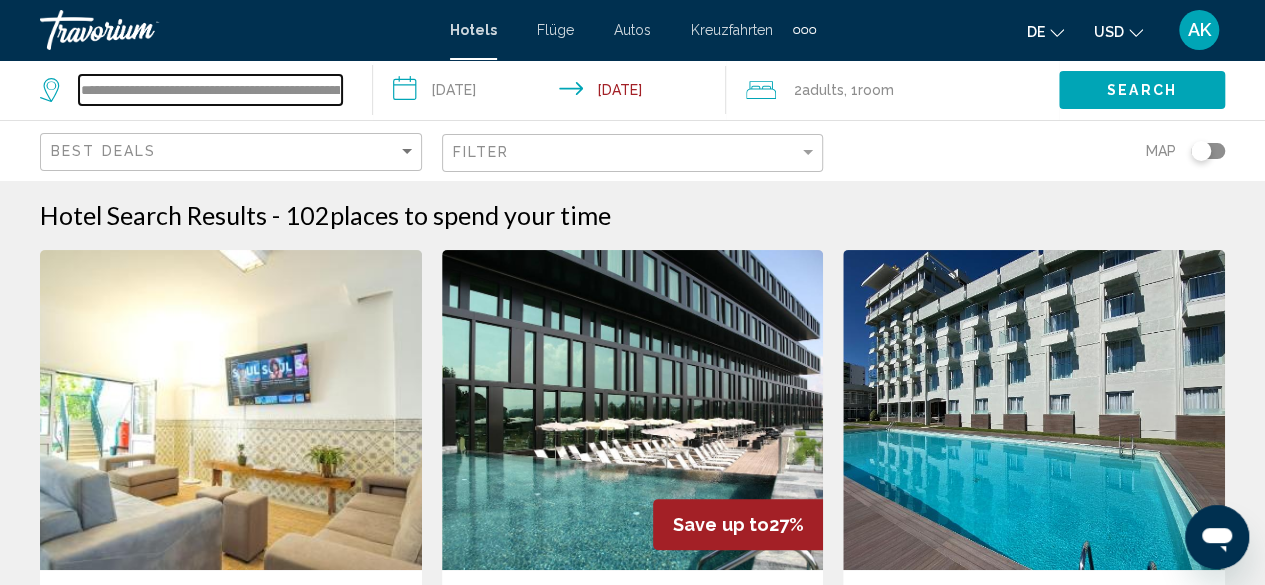 click on "**********" at bounding box center (210, 90) 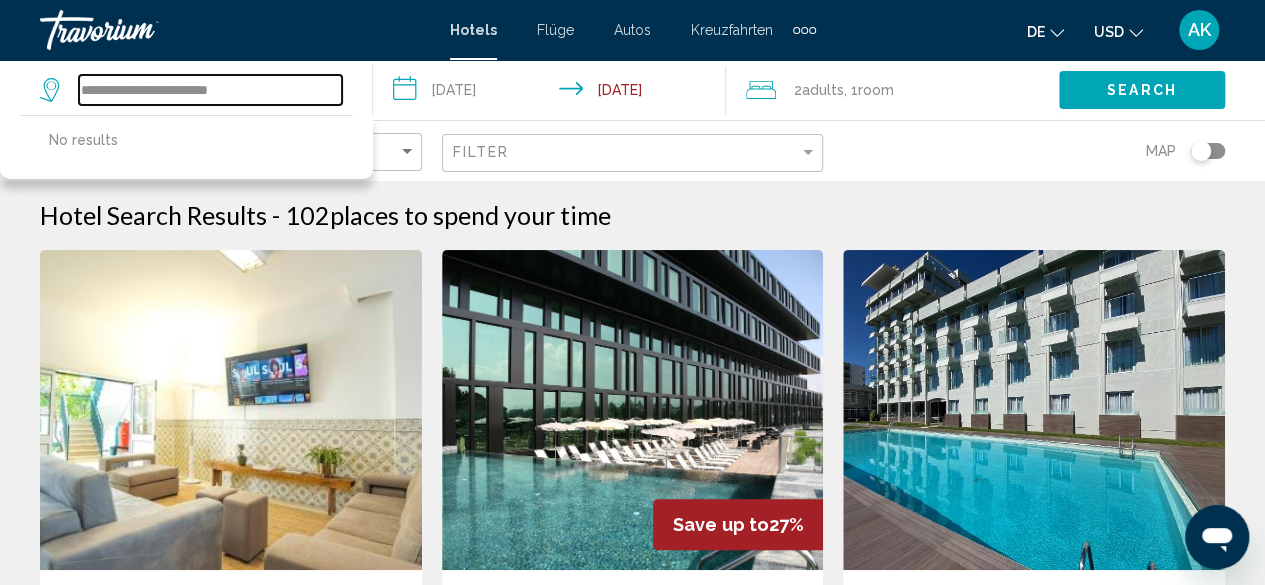 click on "**********" at bounding box center [210, 90] 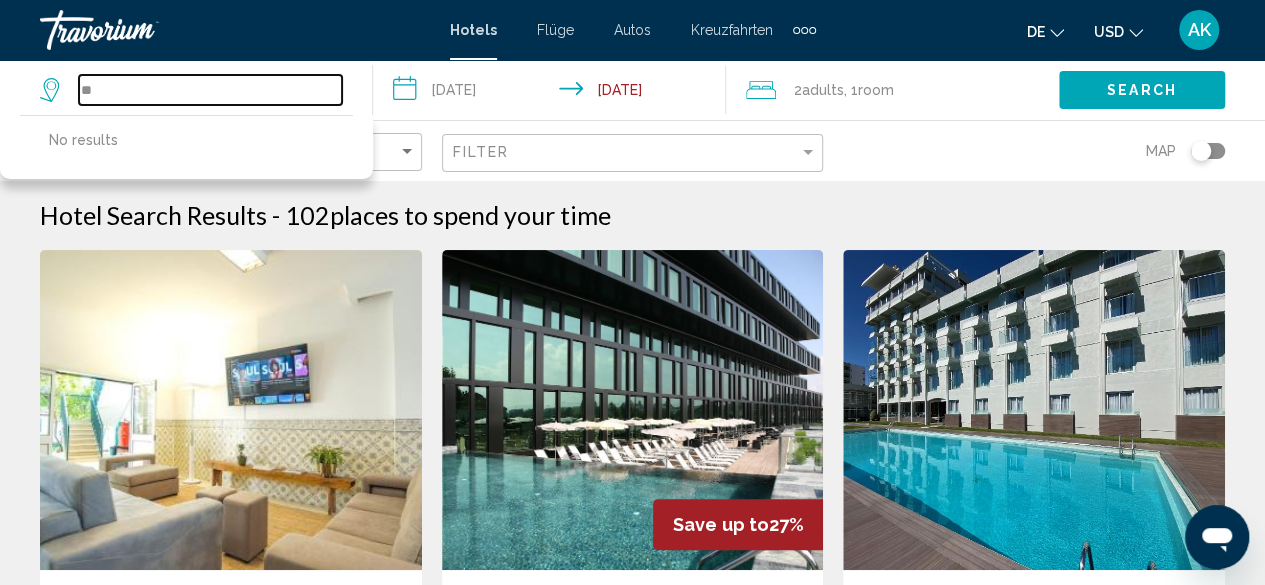 type on "*" 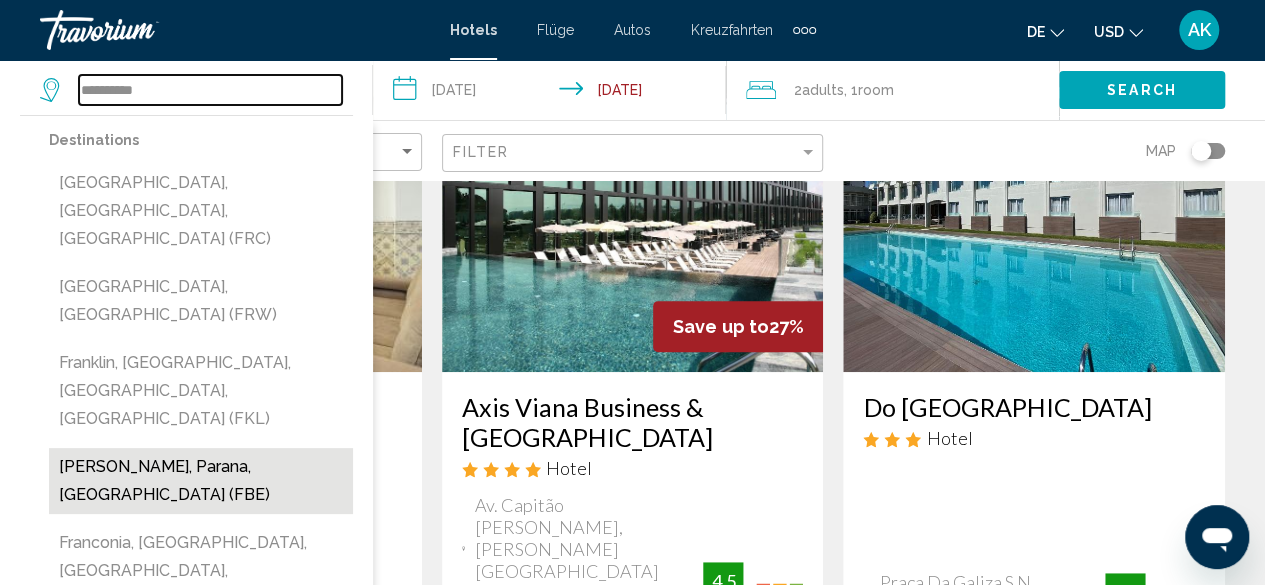 scroll, scrollTop: 200, scrollLeft: 0, axis: vertical 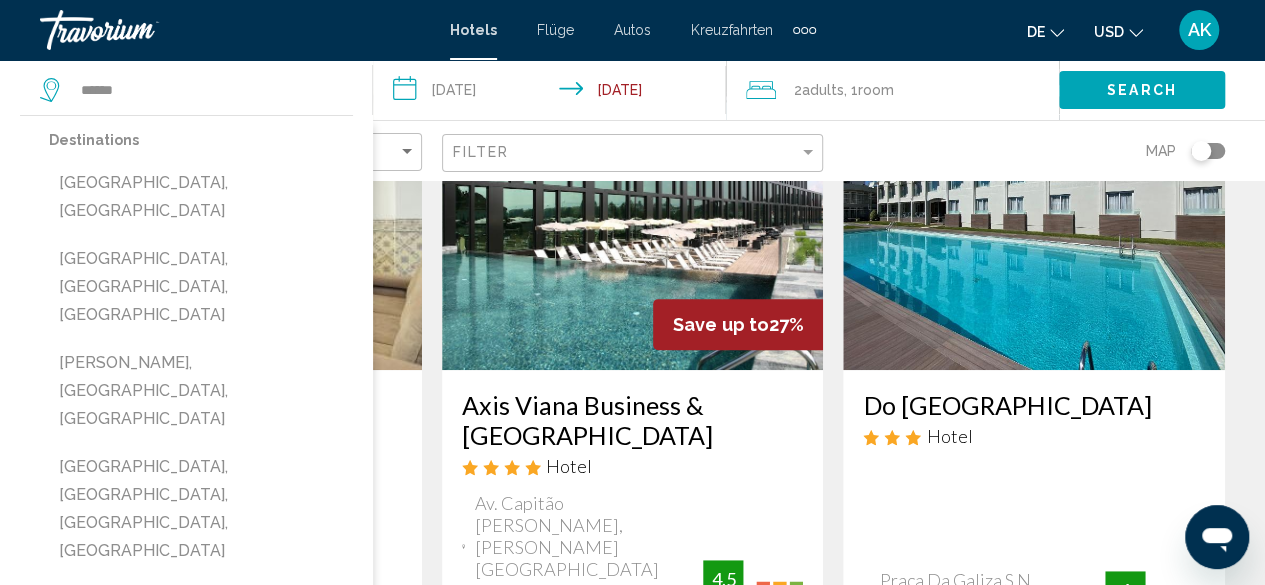 click on "France Nice Promenade Des Anglais 80m Piano ([GEOGRAPHIC_DATA], [GEOGRAPHIC_DATA])" at bounding box center [201, 718] 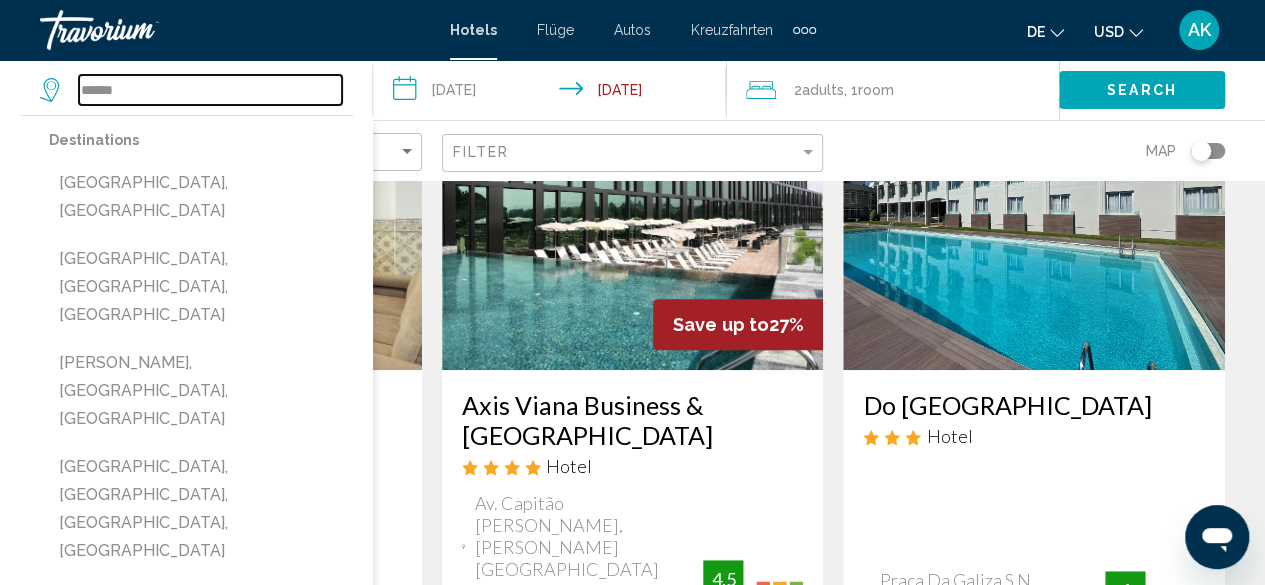 type on "**********" 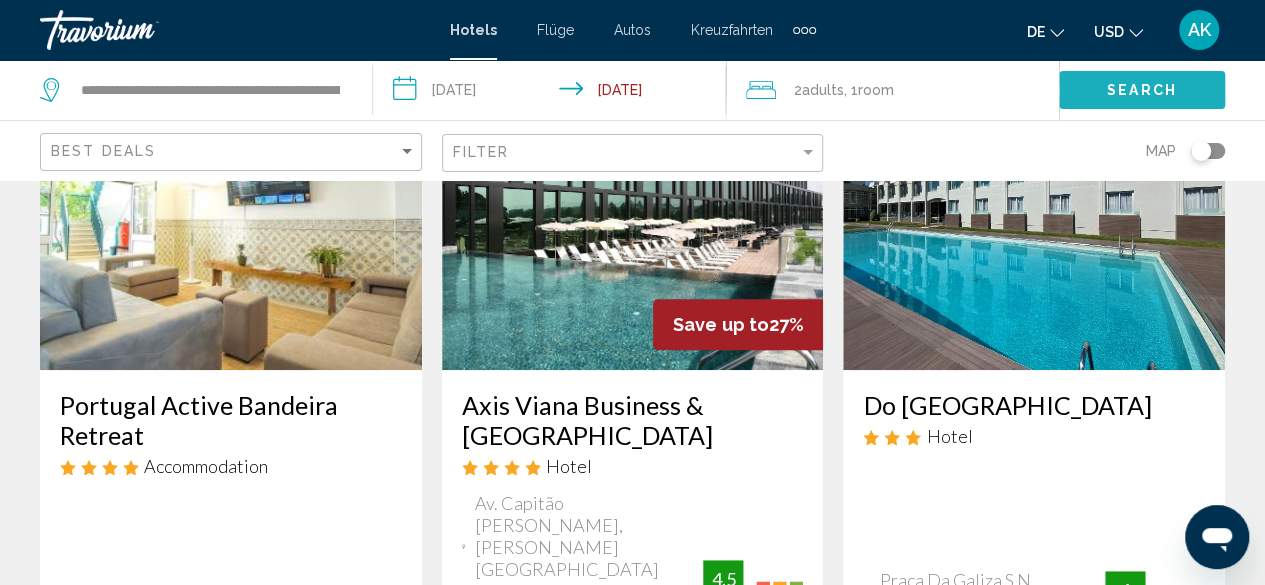 click on "Search" 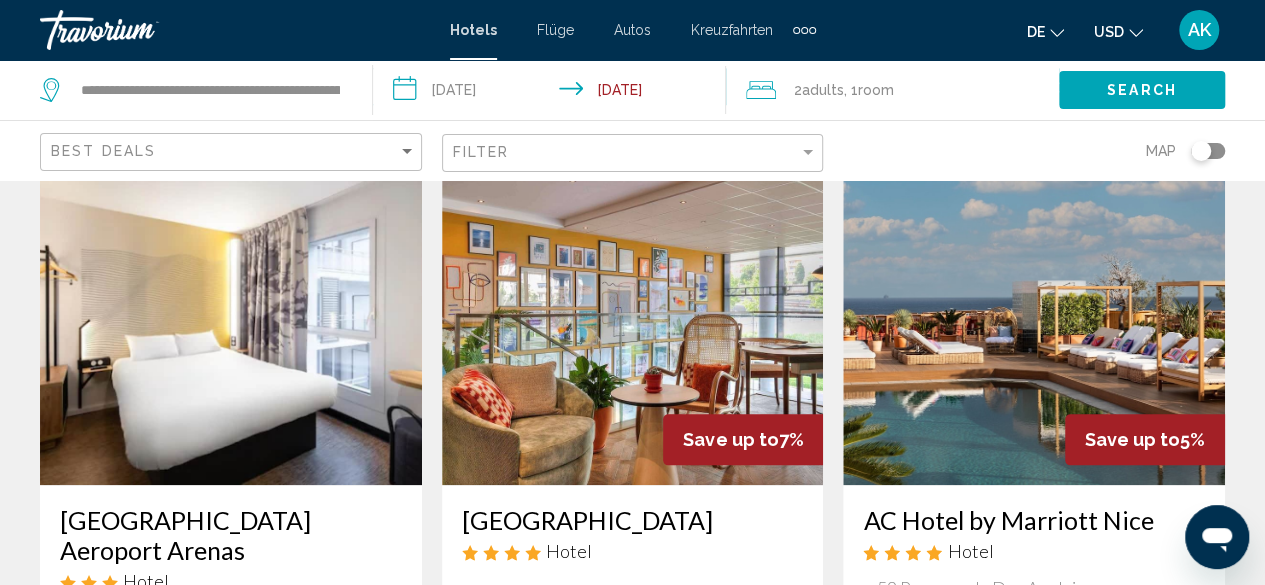 scroll, scrollTop: 900, scrollLeft: 0, axis: vertical 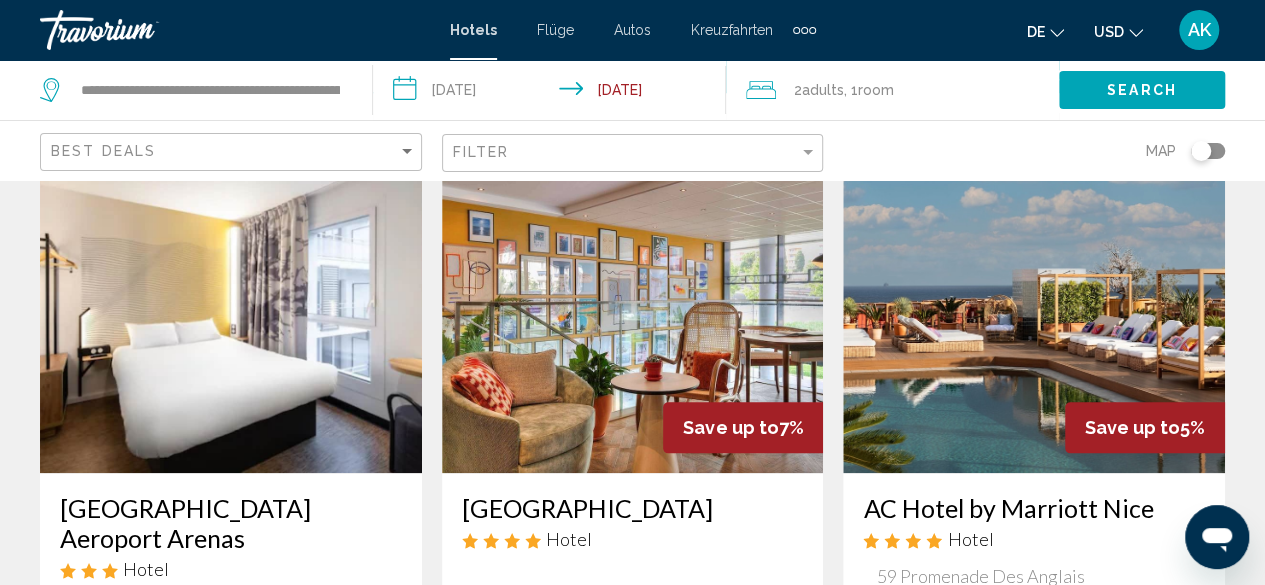 click on "Best Deals" 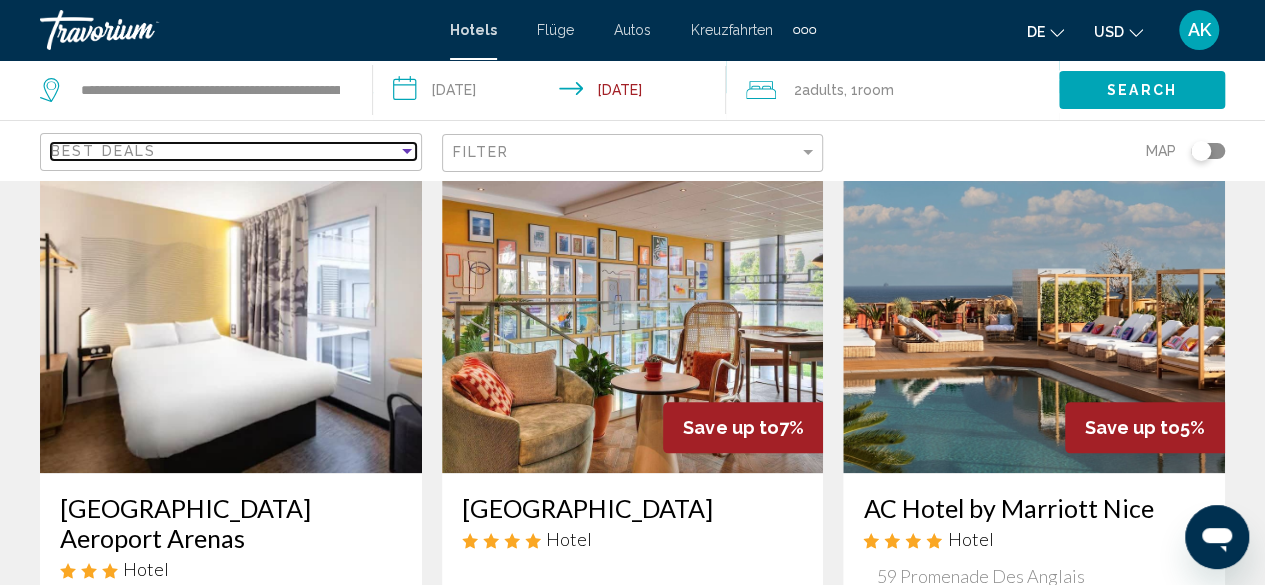 click at bounding box center [407, 151] 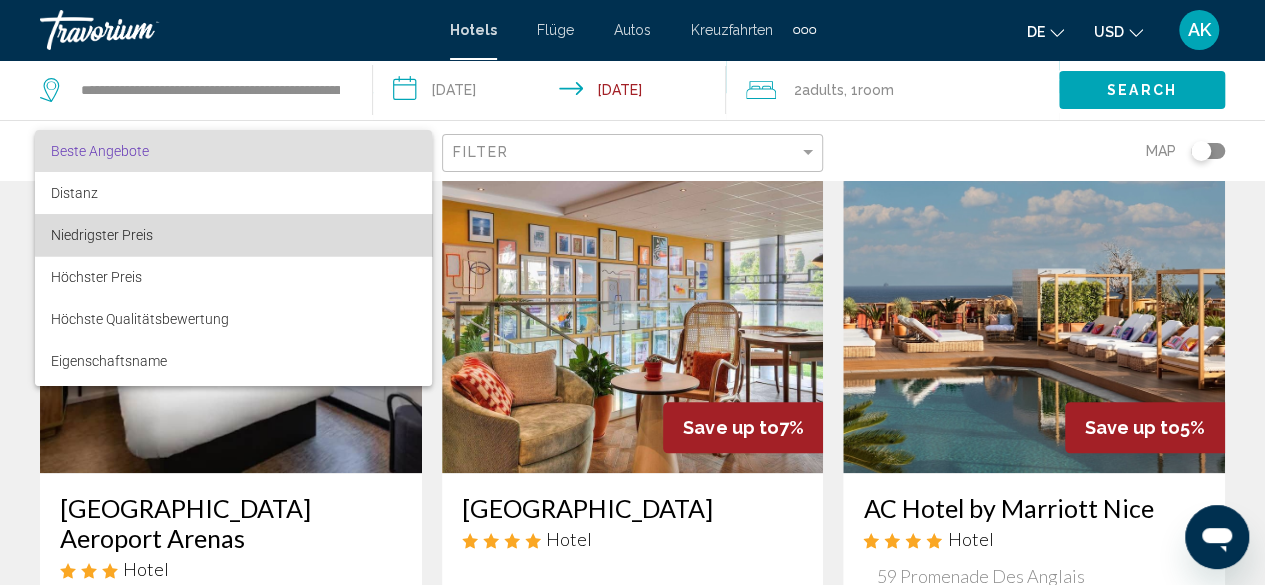 click on "Niedrigster Preis" at bounding box center [233, 235] 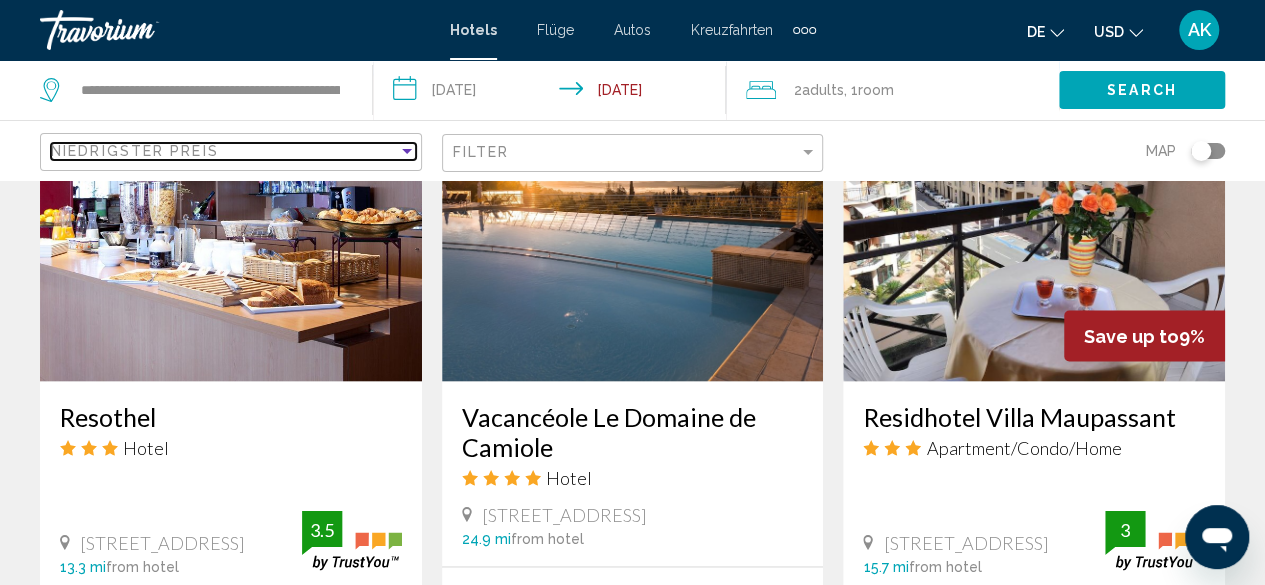 scroll, scrollTop: 1700, scrollLeft: 0, axis: vertical 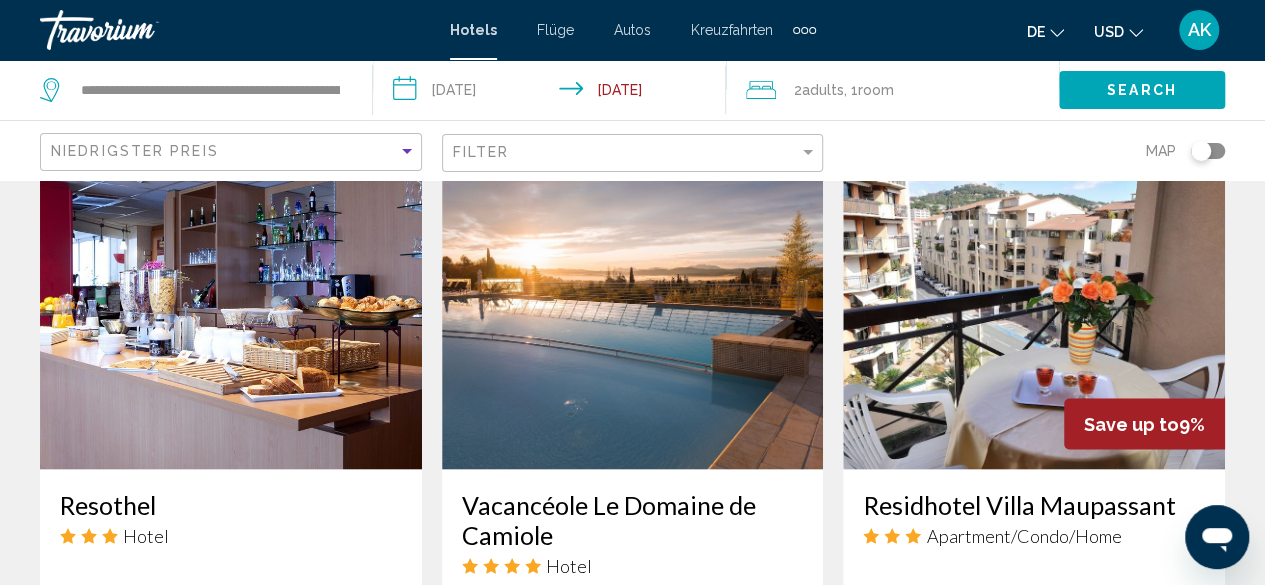click on "Vacancéole Le Domaine de Camiole" at bounding box center (633, 519) 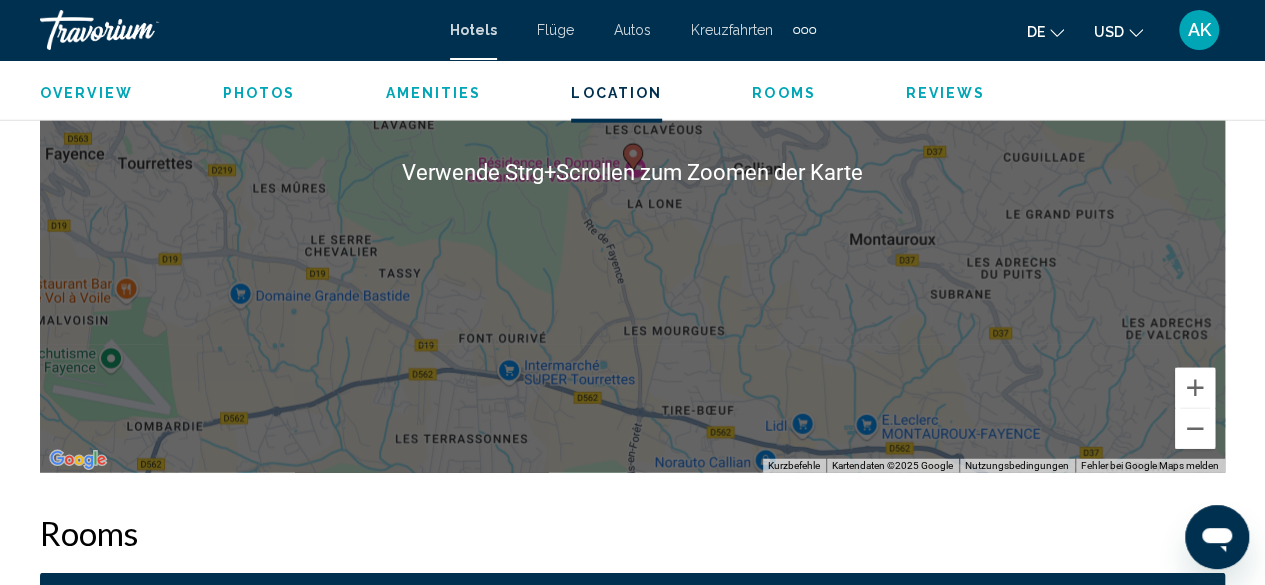 scroll, scrollTop: 2142, scrollLeft: 0, axis: vertical 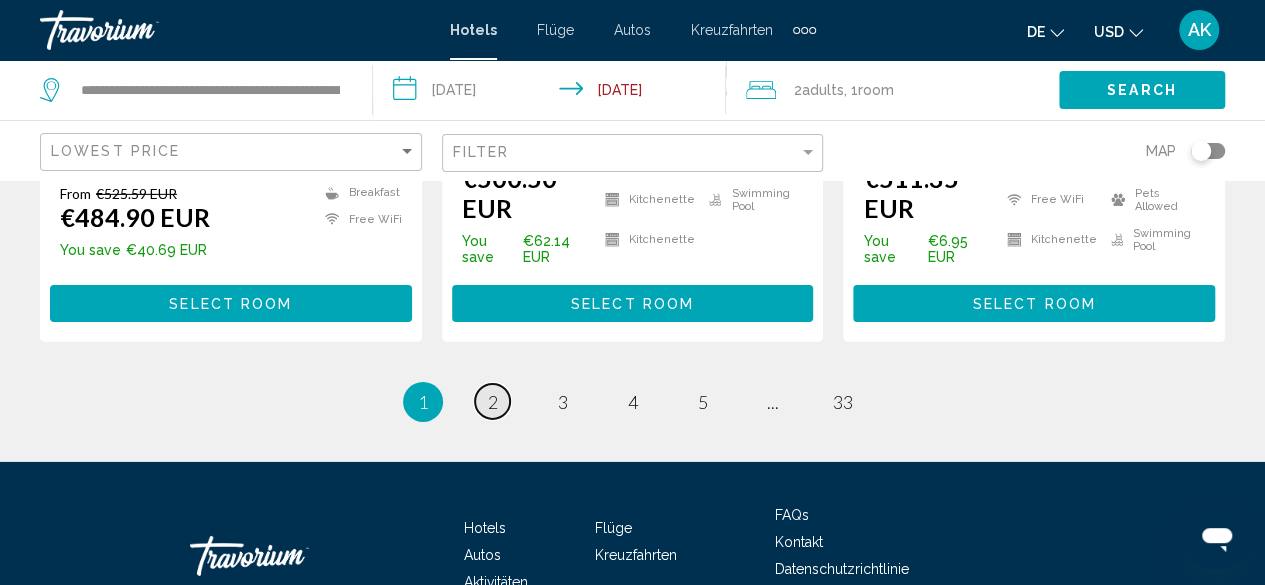 click on "2" at bounding box center (493, 402) 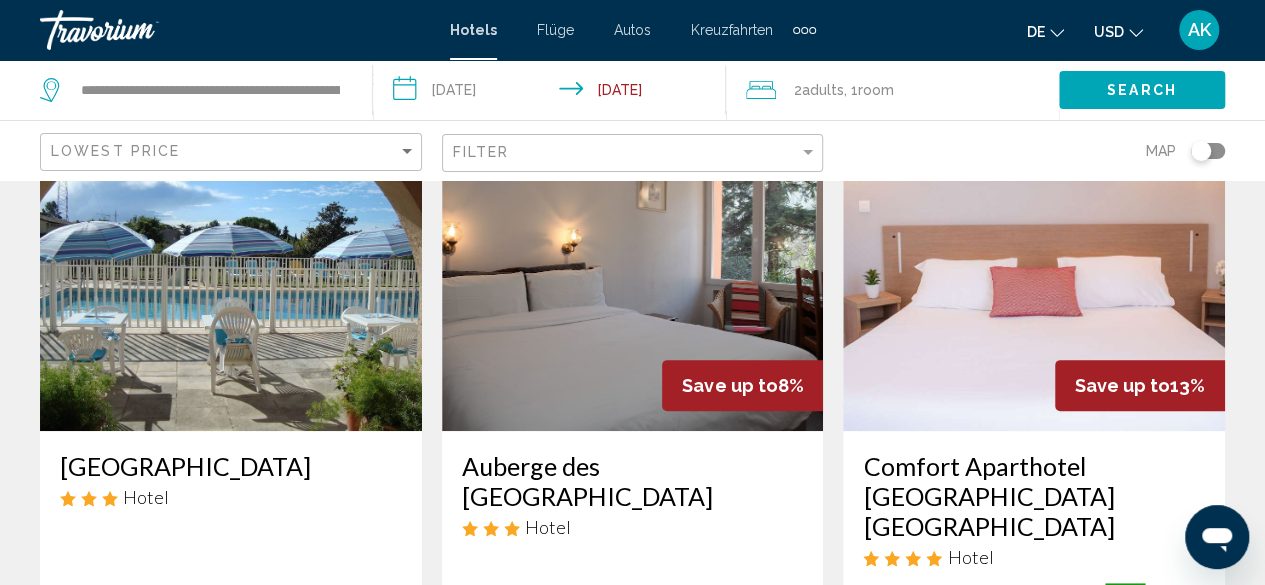 scroll, scrollTop: 400, scrollLeft: 0, axis: vertical 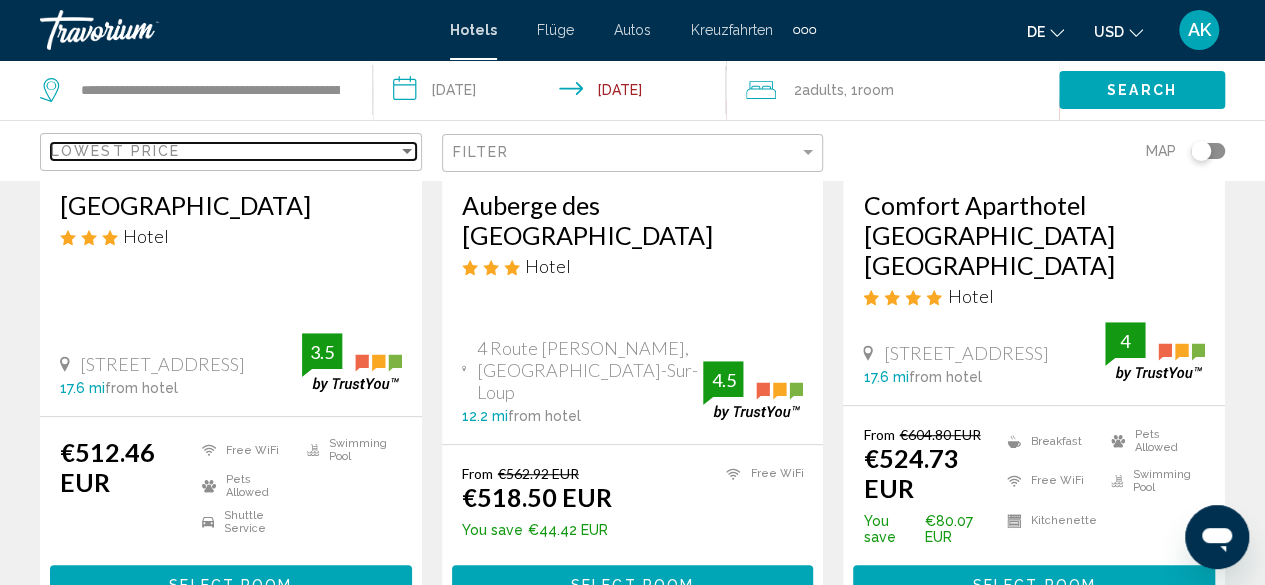 click at bounding box center [407, 151] 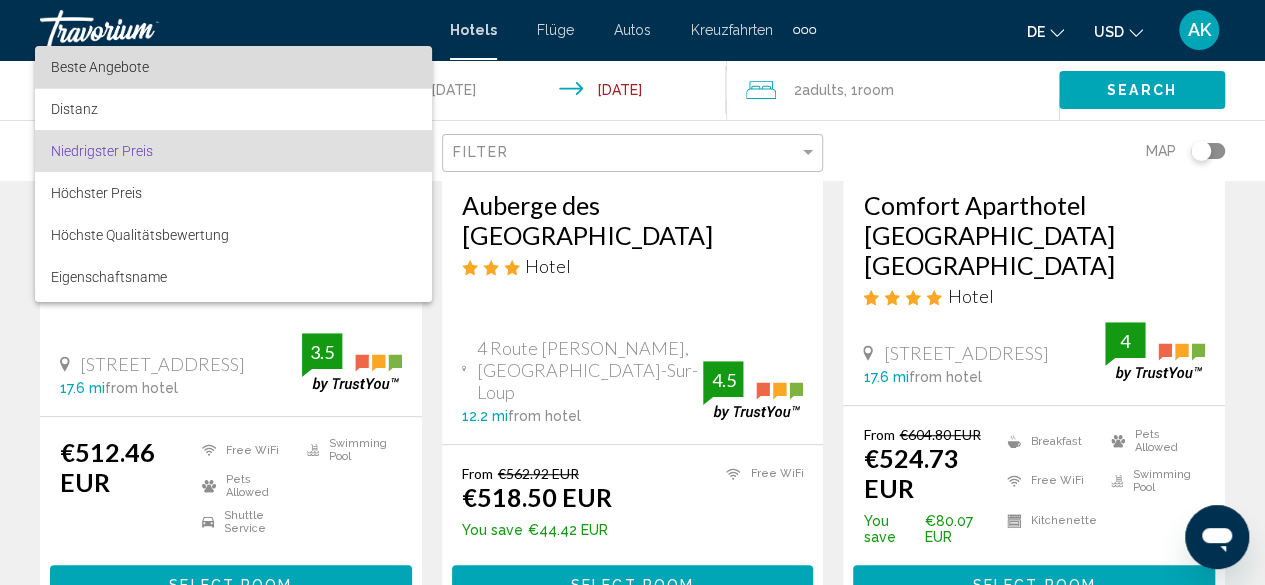 click on "Beste Angebote" at bounding box center [233, 67] 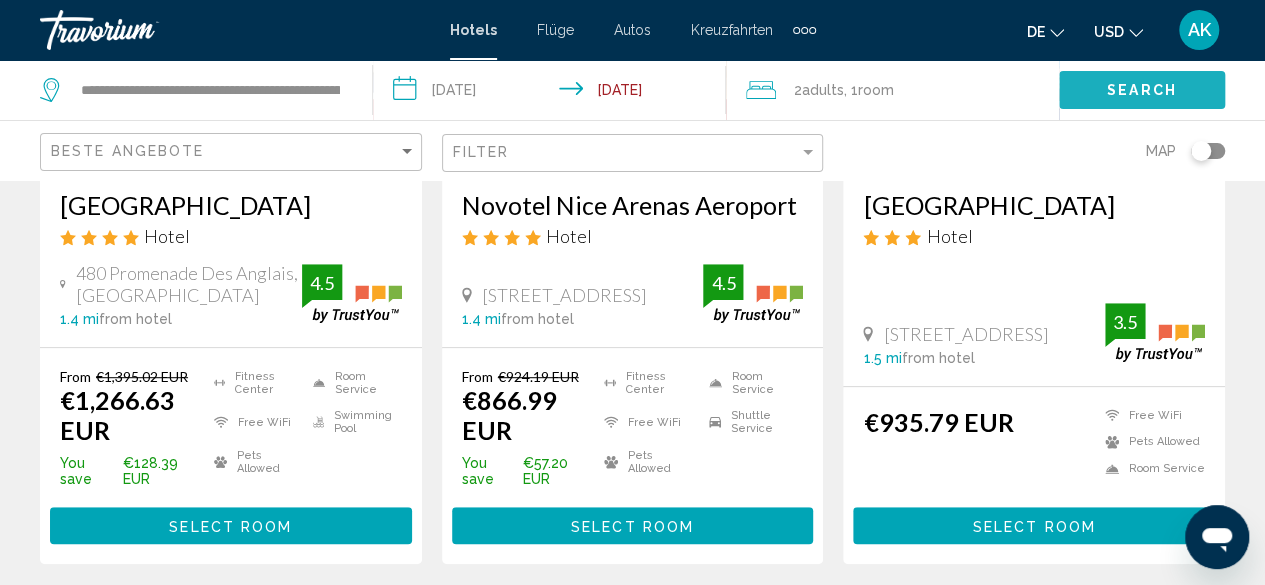 click on "Search" 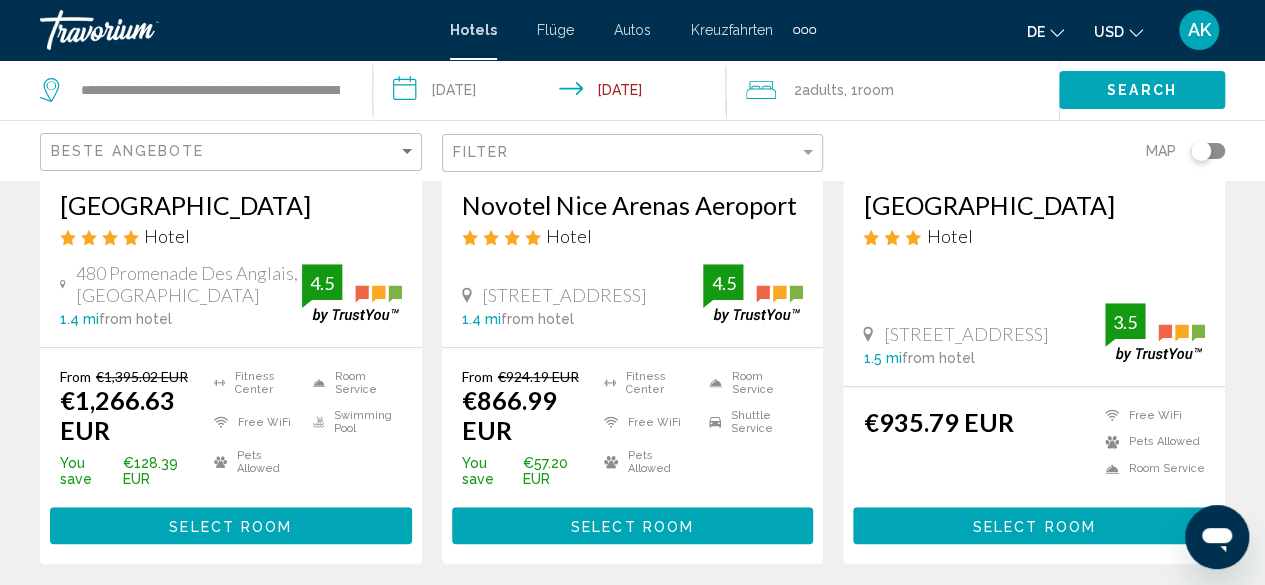 click 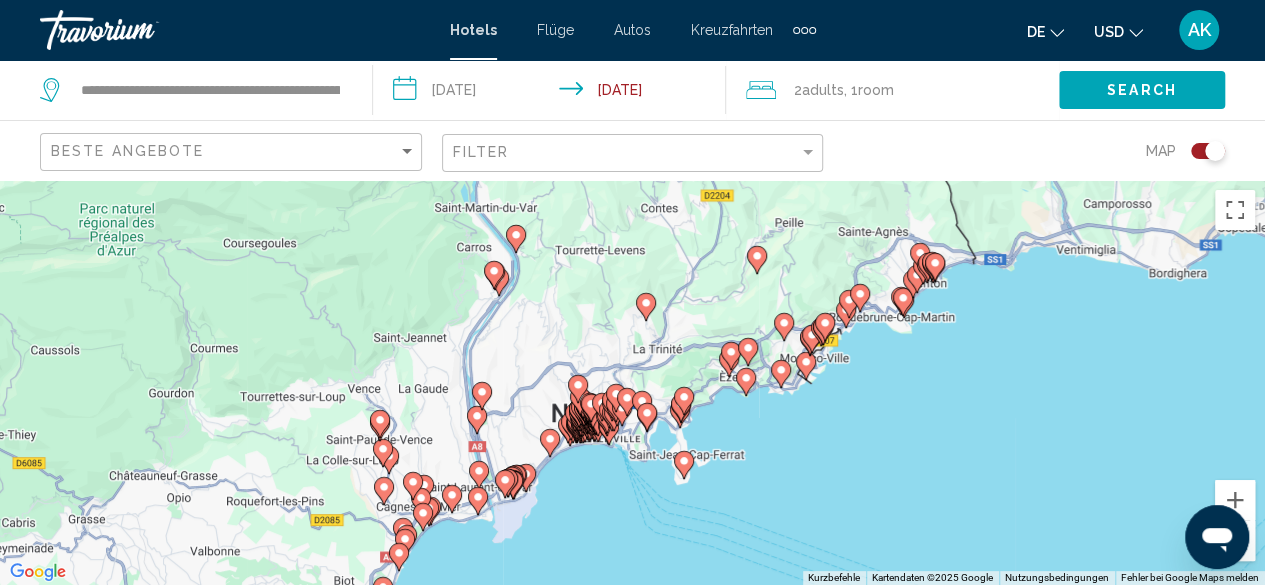 drag, startPoint x: 444, startPoint y: 351, endPoint x: 1192, endPoint y: 337, distance: 748.131 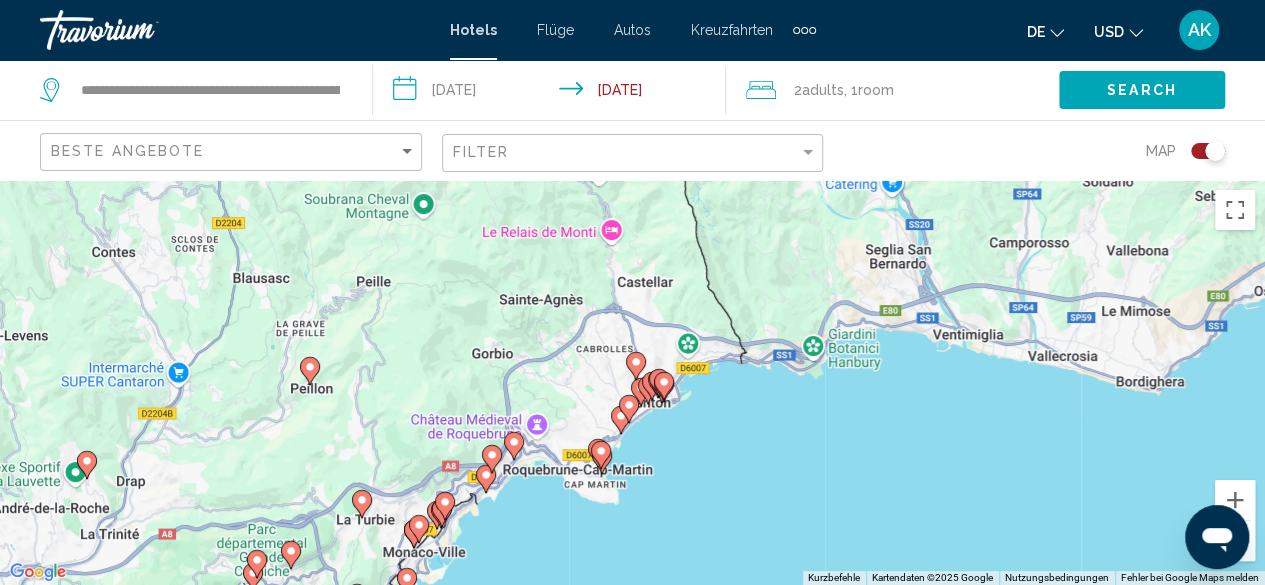 drag, startPoint x: 797, startPoint y: 377, endPoint x: 620, endPoint y: 631, distance: 309.58844 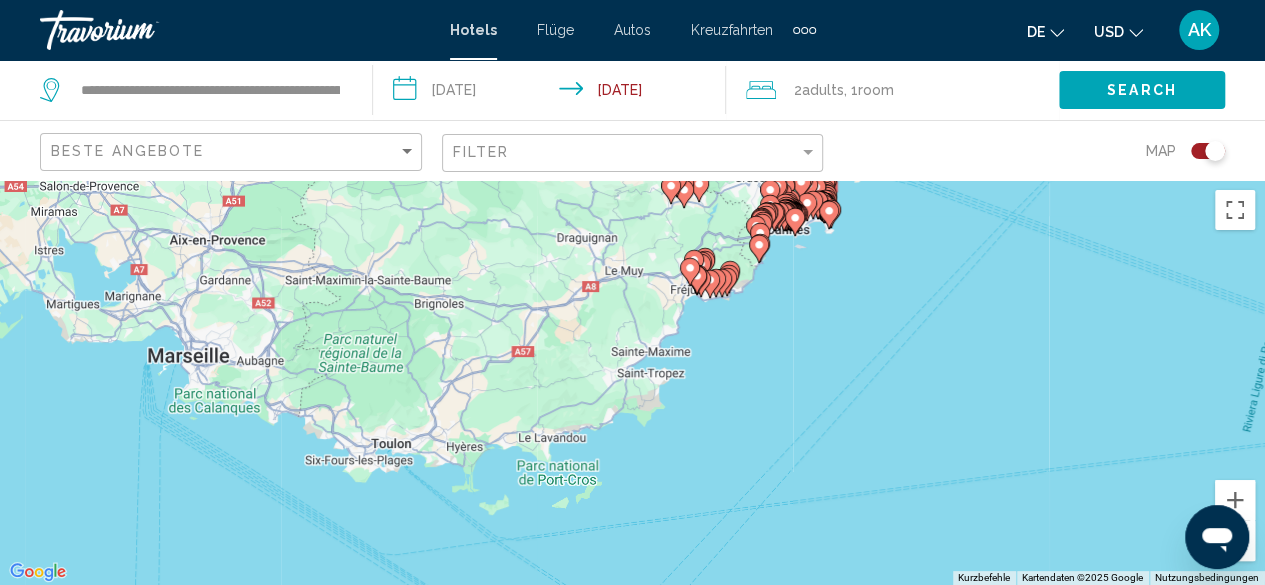 drag, startPoint x: 844, startPoint y: 483, endPoint x: 772, endPoint y: 578, distance: 119.20151 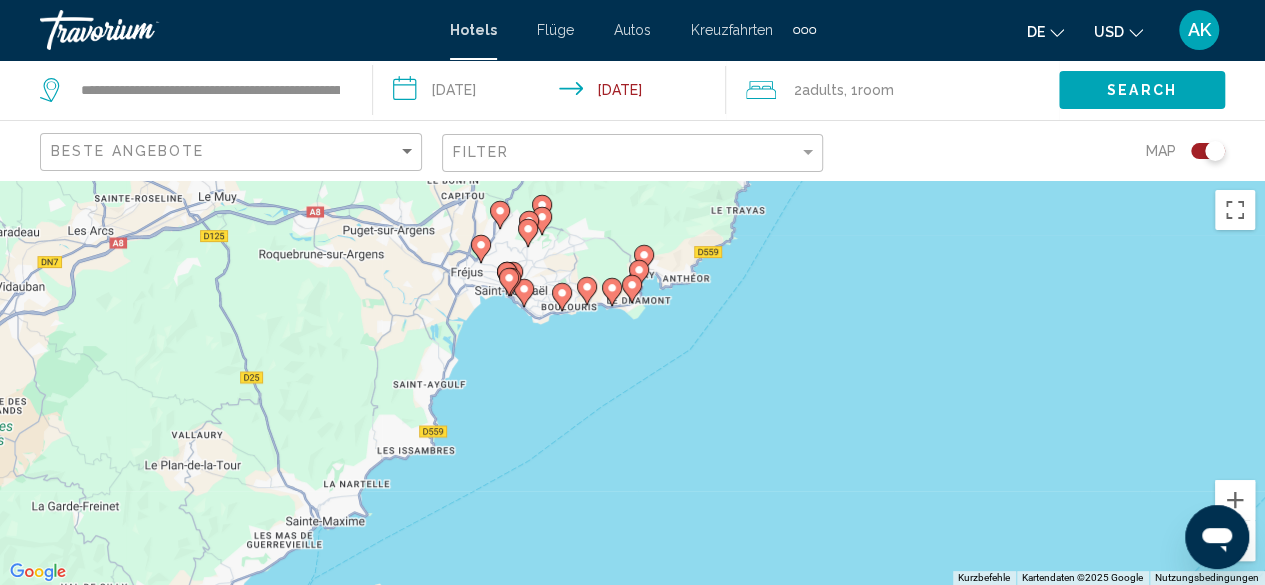 drag, startPoint x: 754, startPoint y: 371, endPoint x: 804, endPoint y: 619, distance: 252.99011 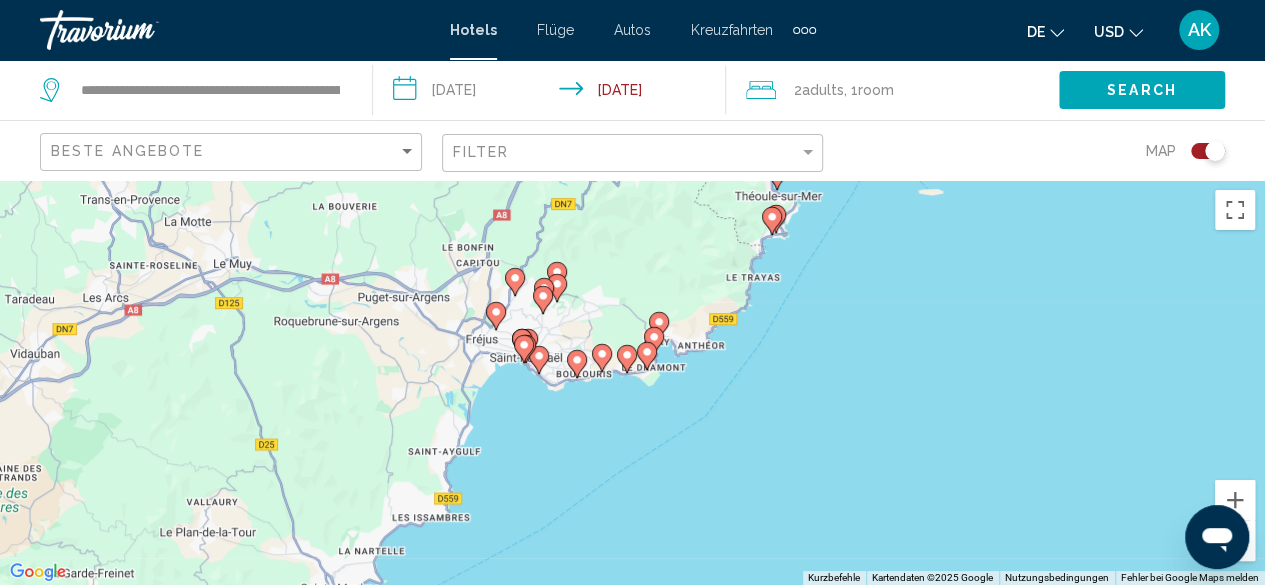 drag, startPoint x: 753, startPoint y: 438, endPoint x: 765, endPoint y: 504, distance: 67.08204 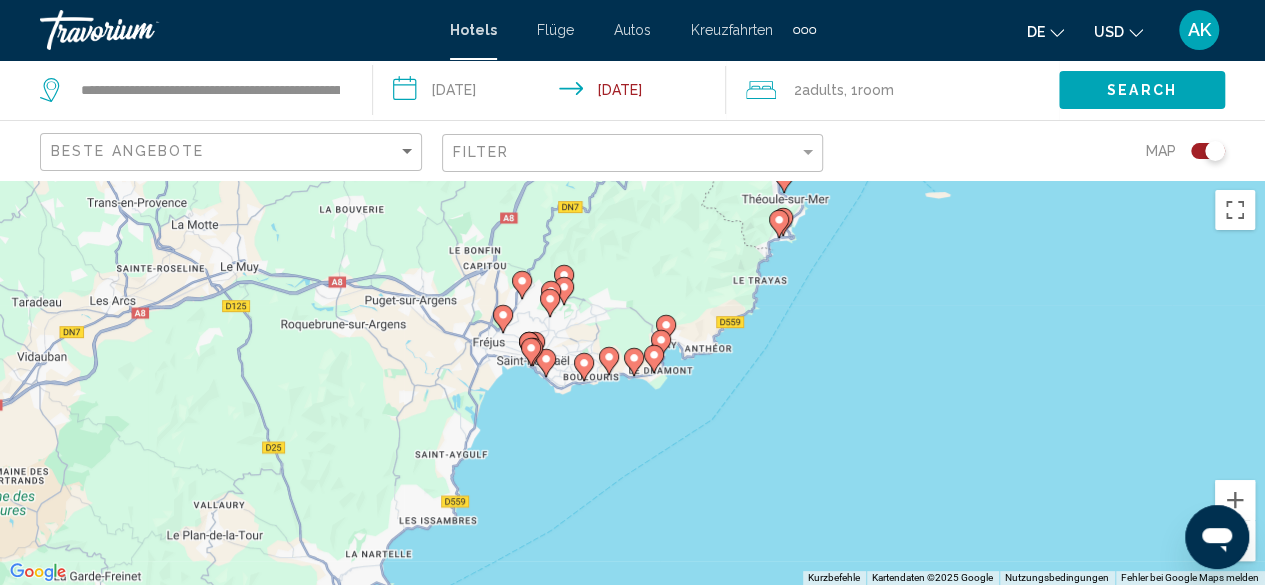 click 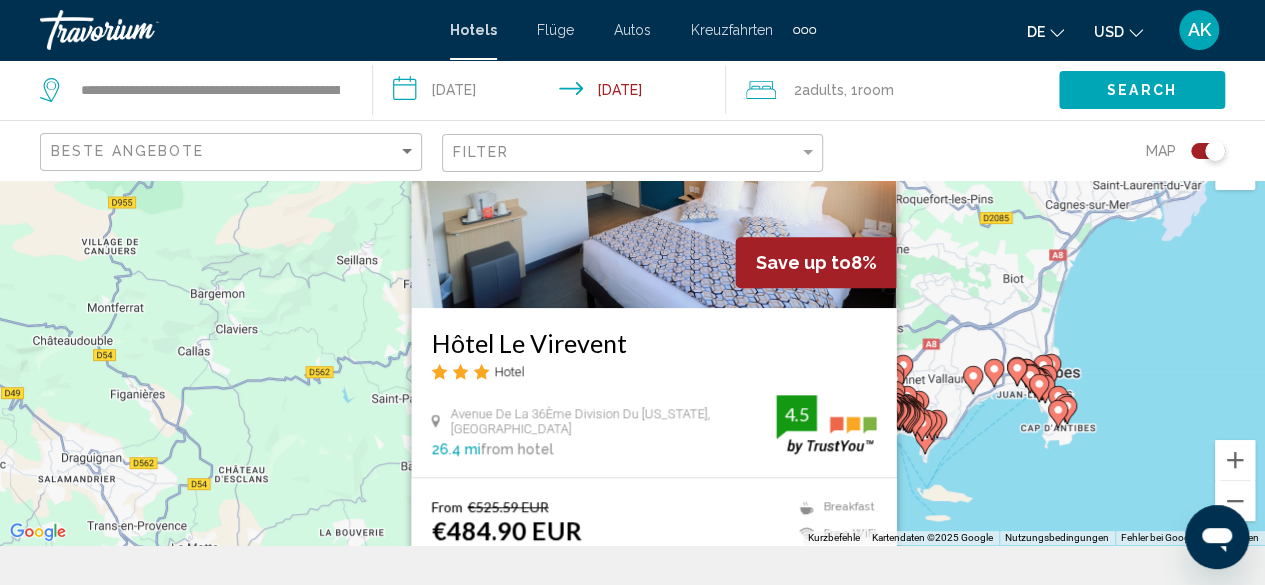 scroll, scrollTop: 0, scrollLeft: 0, axis: both 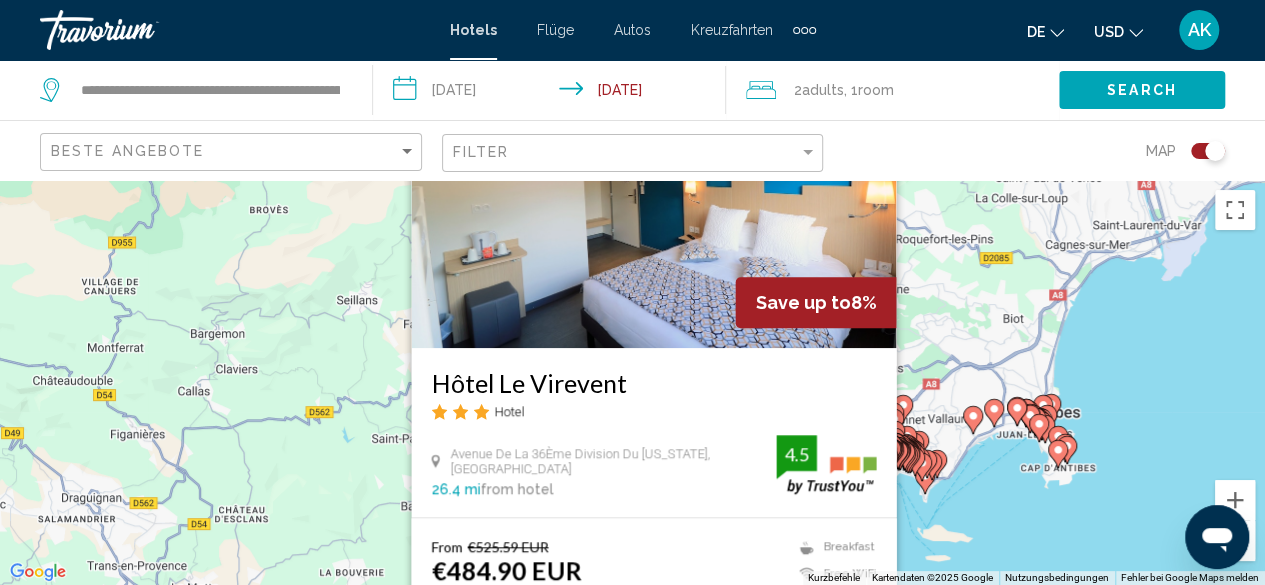 click at bounding box center (653, 188) 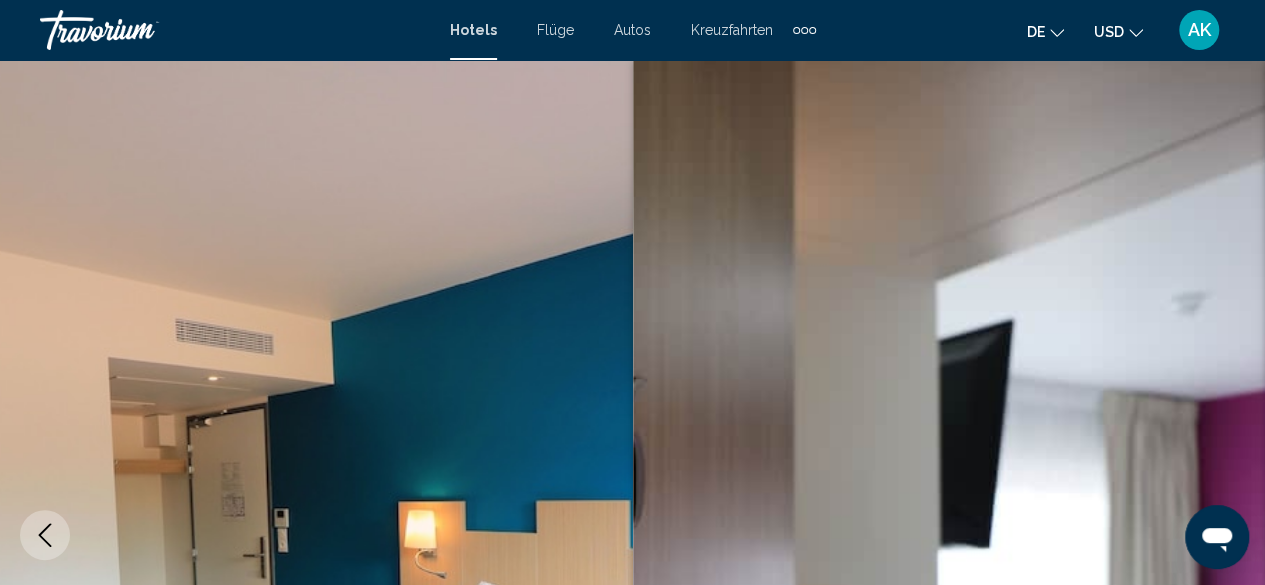 scroll, scrollTop: 242, scrollLeft: 0, axis: vertical 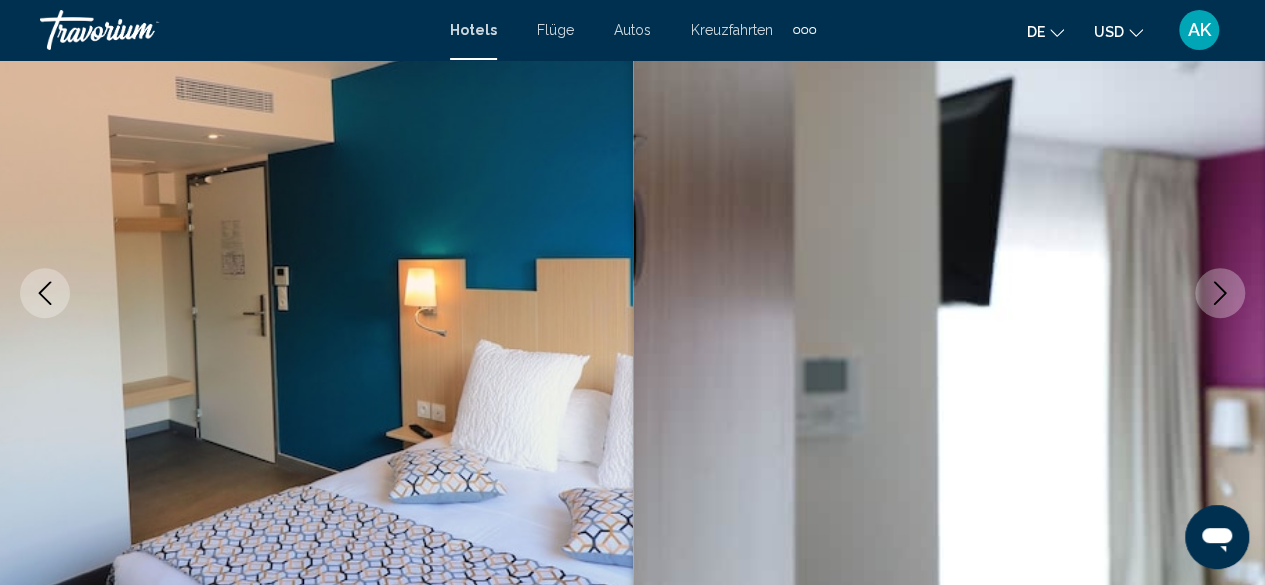 click 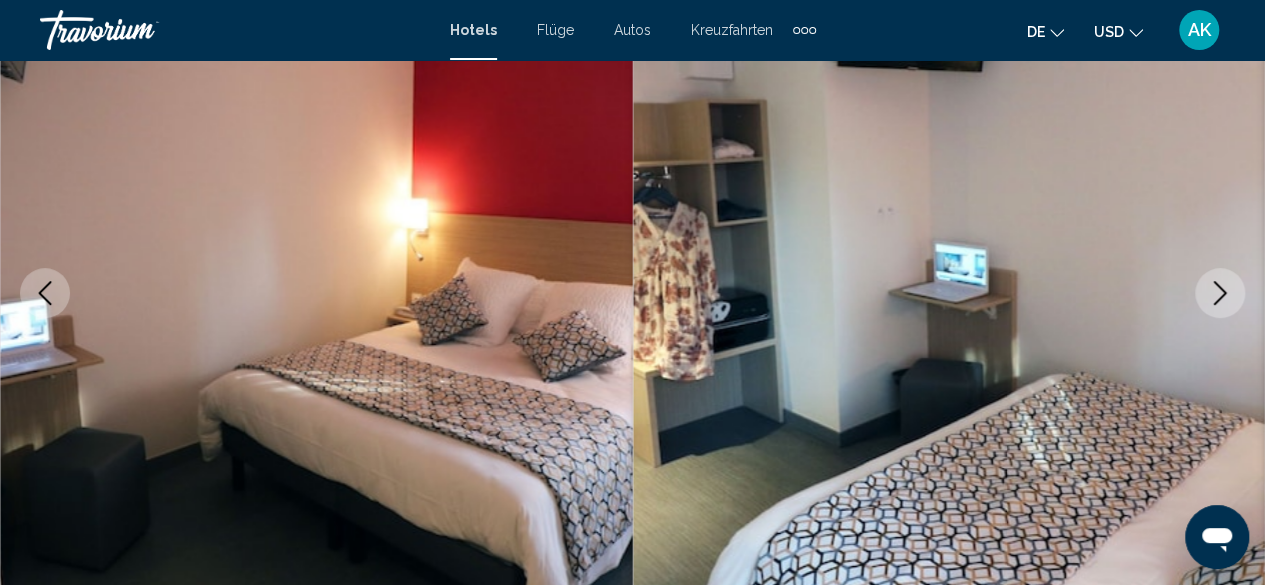click at bounding box center [1220, 293] 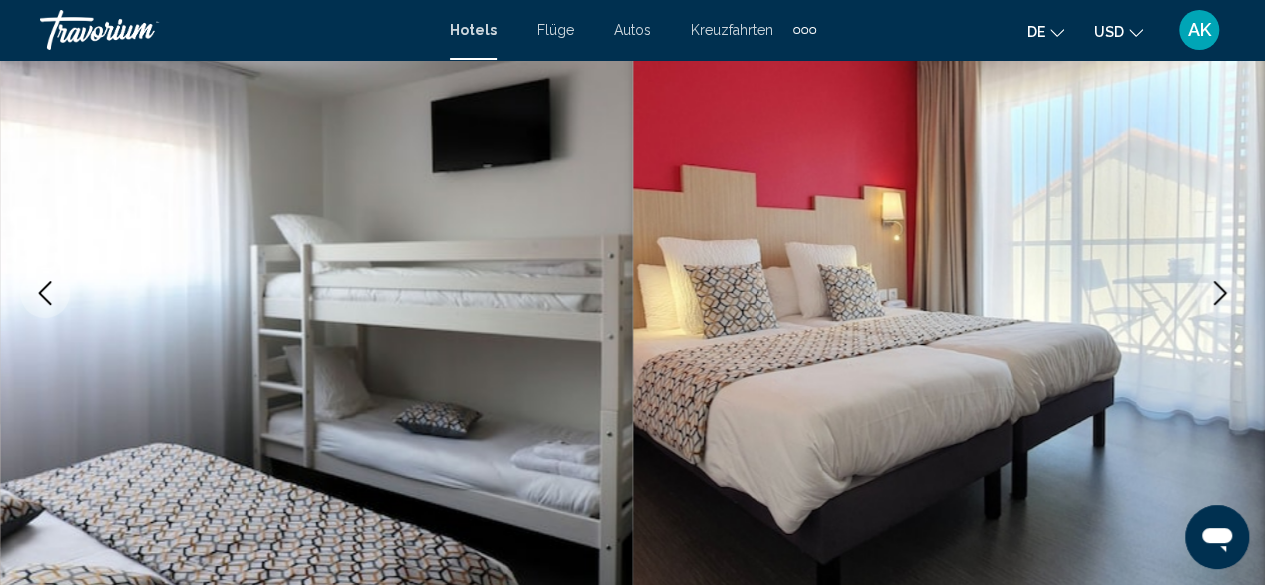click at bounding box center (1220, 293) 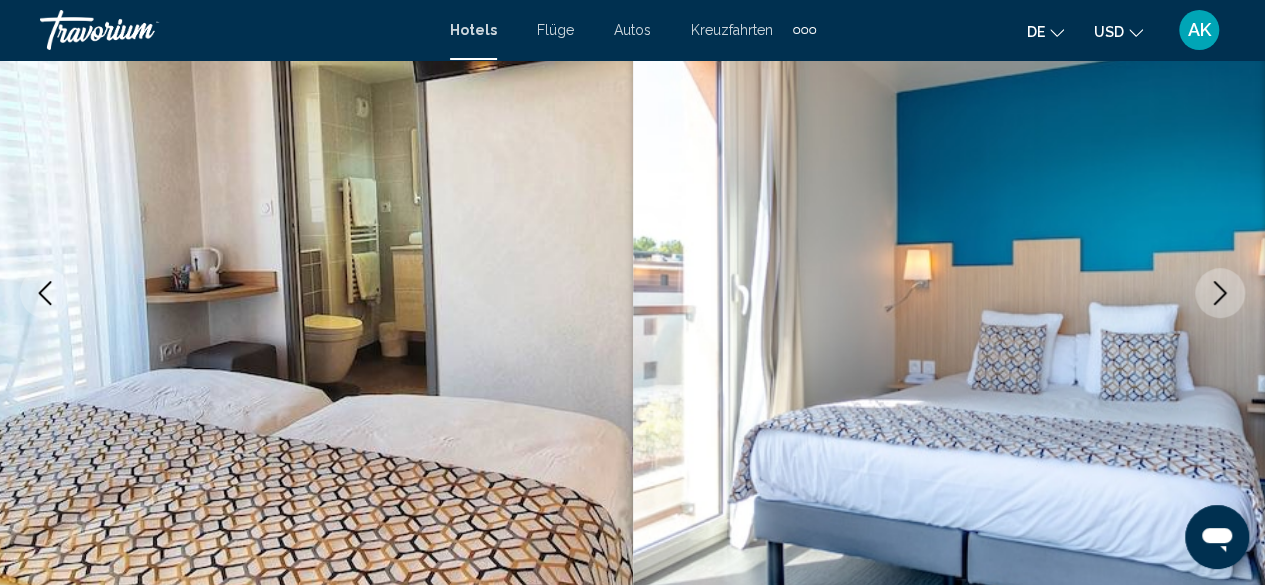 click at bounding box center (1220, 293) 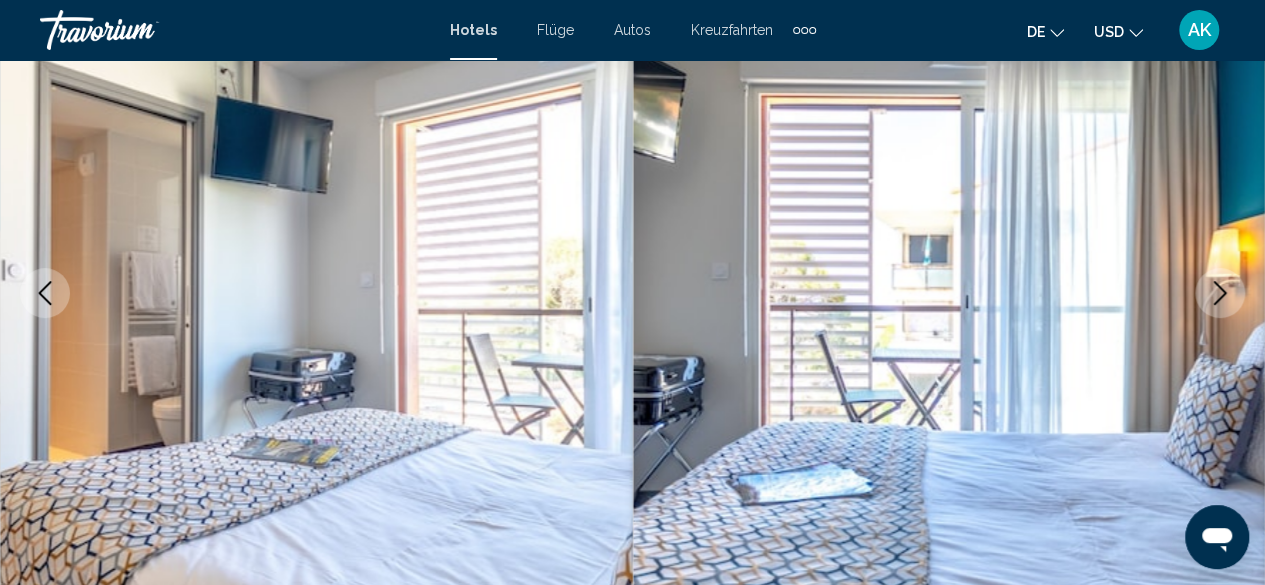 click at bounding box center (1220, 293) 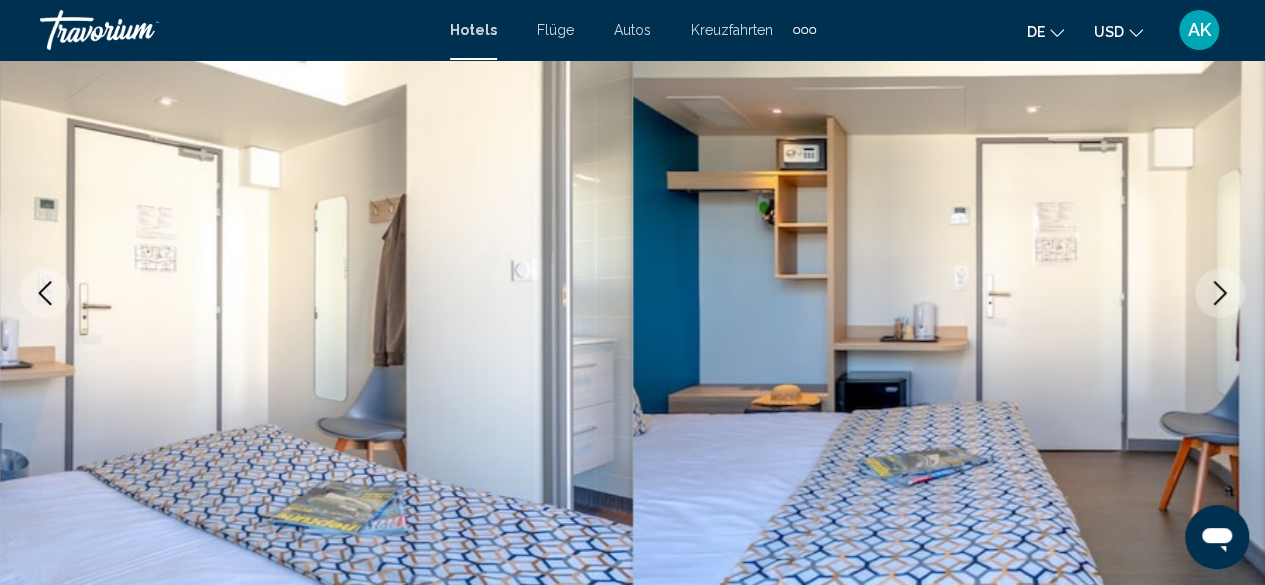 click at bounding box center [1220, 293] 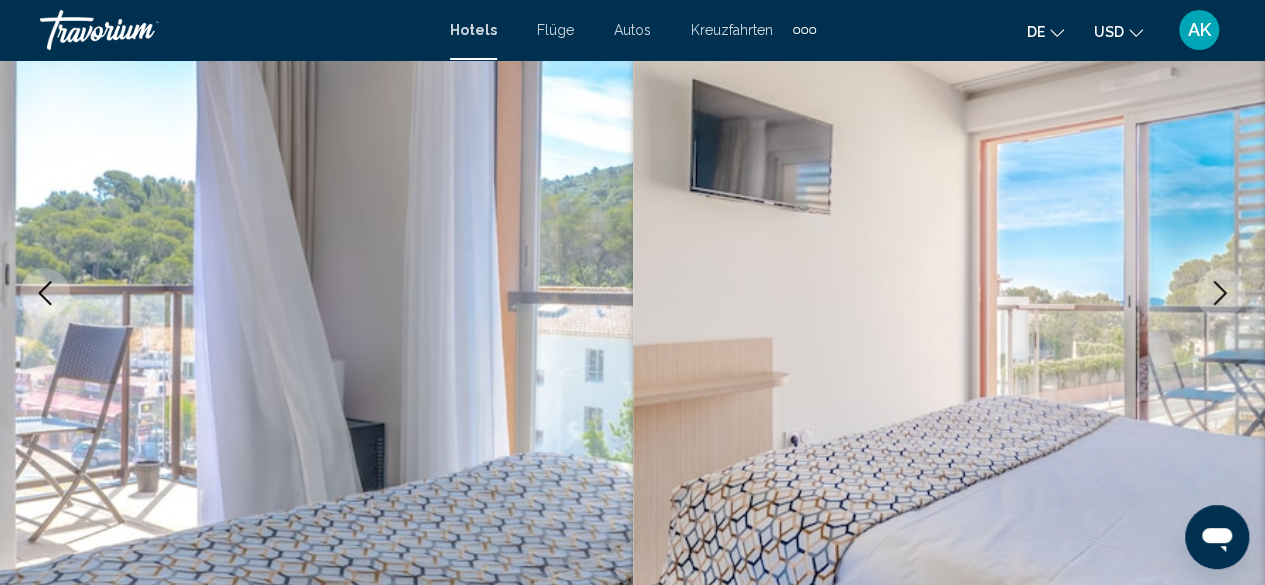 click at bounding box center [1220, 293] 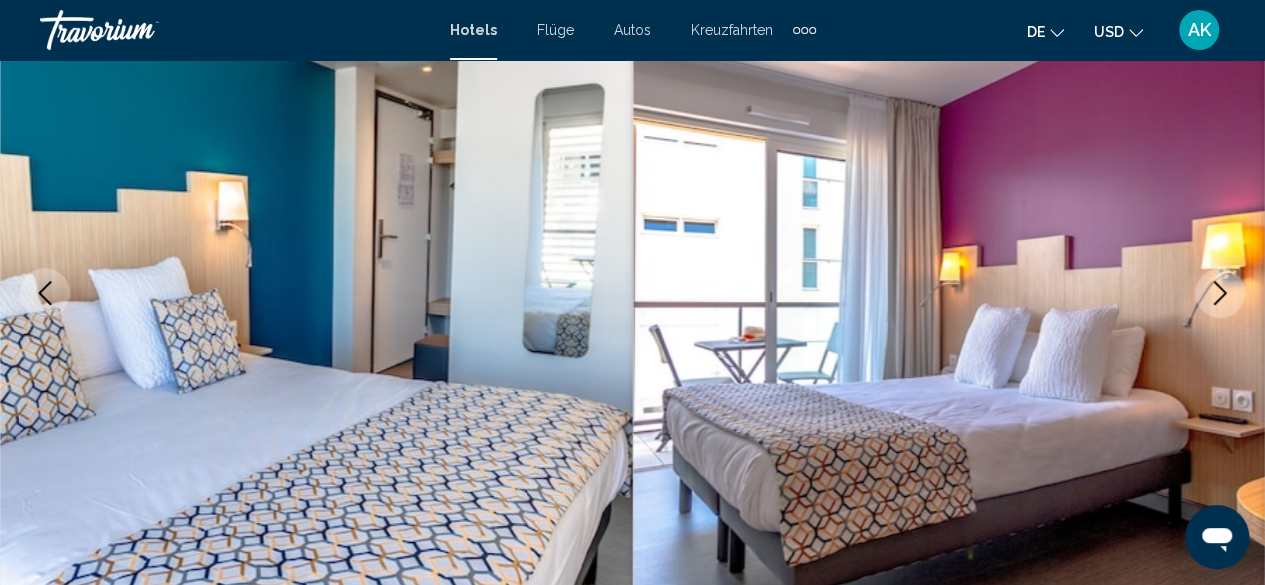click at bounding box center [1220, 293] 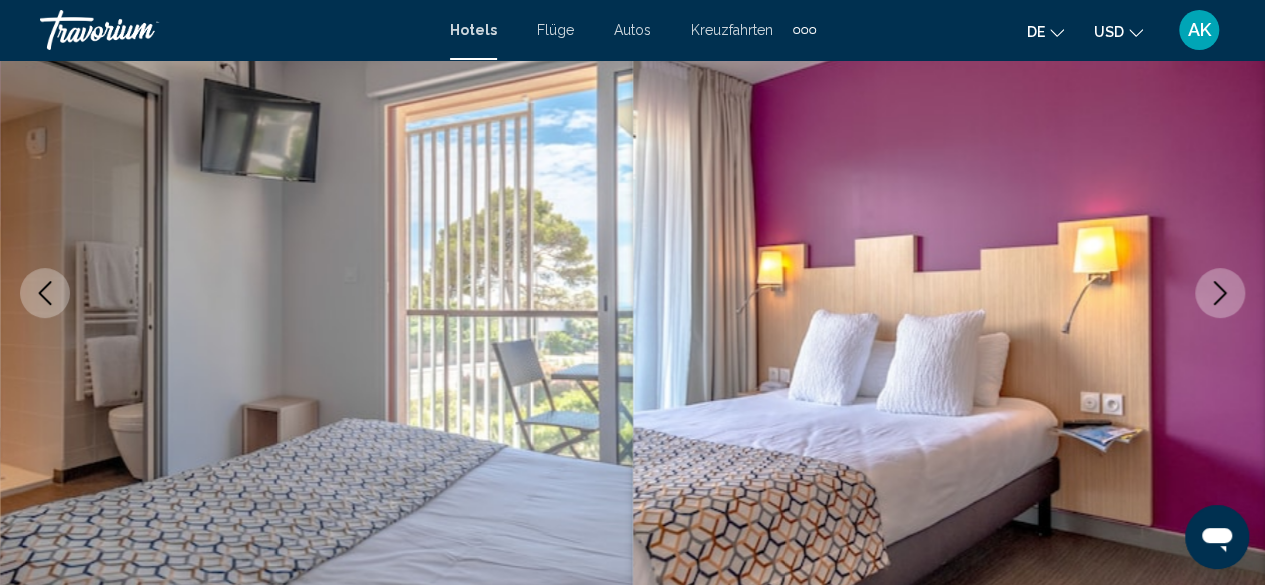 click at bounding box center (1220, 293) 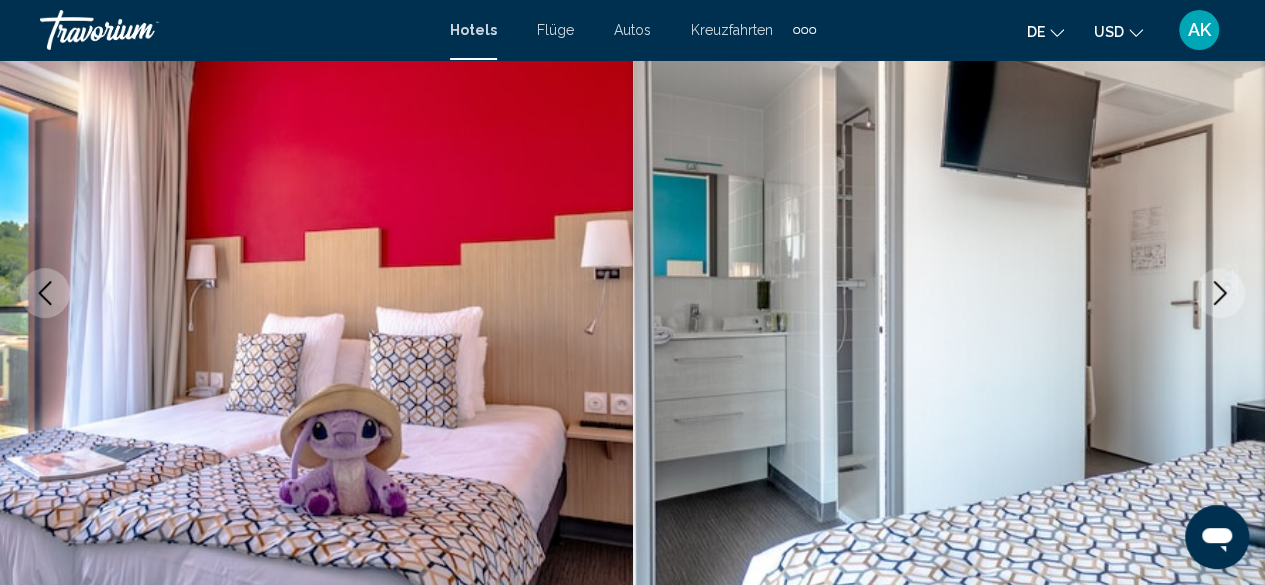 click at bounding box center [1220, 293] 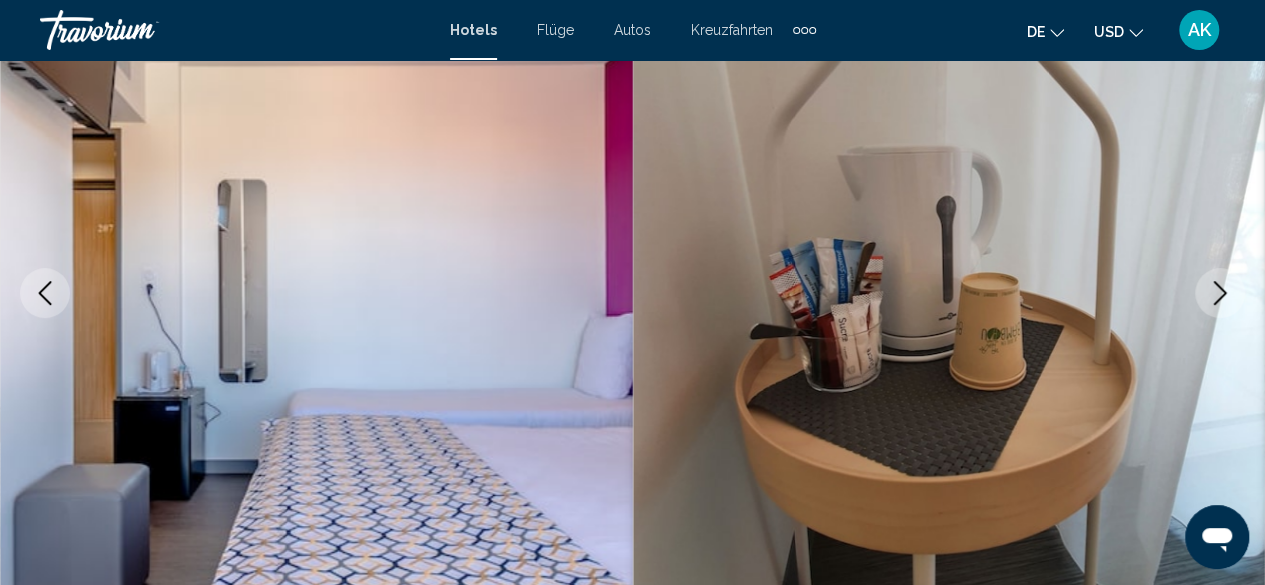 click at bounding box center (1220, 293) 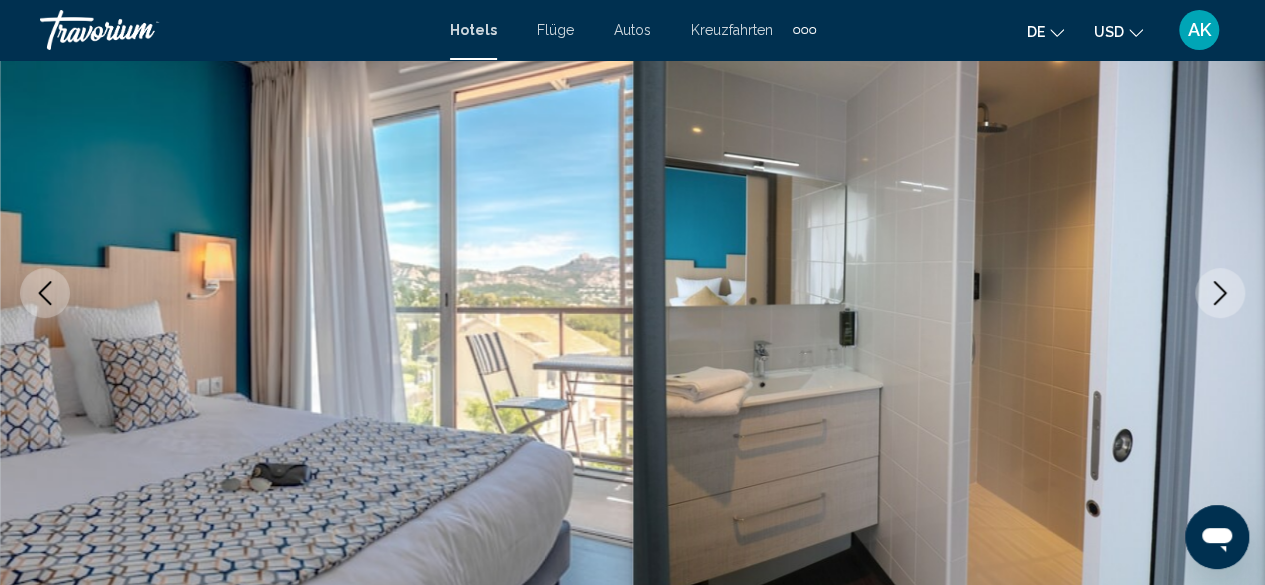 click at bounding box center (1220, 293) 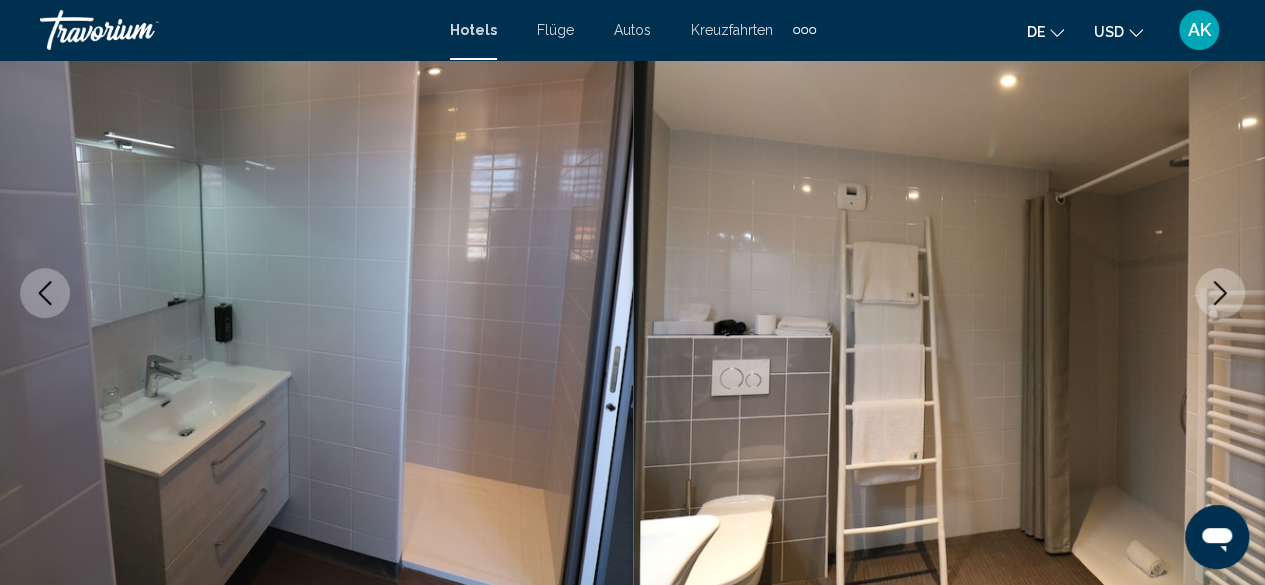 click at bounding box center (1220, 293) 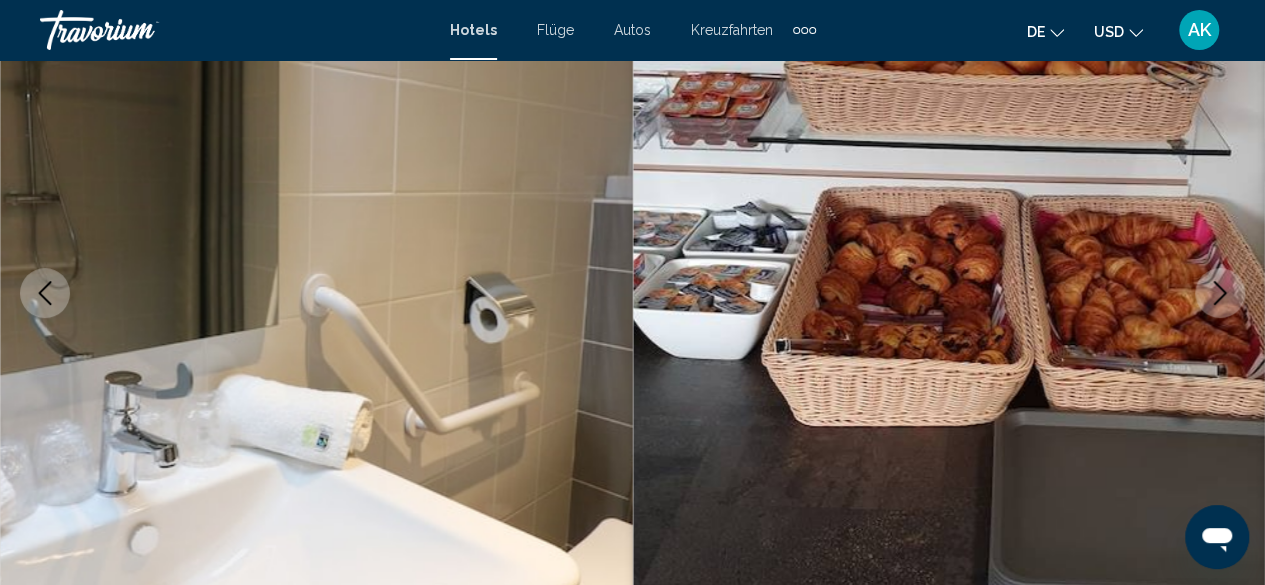 click at bounding box center [1220, 293] 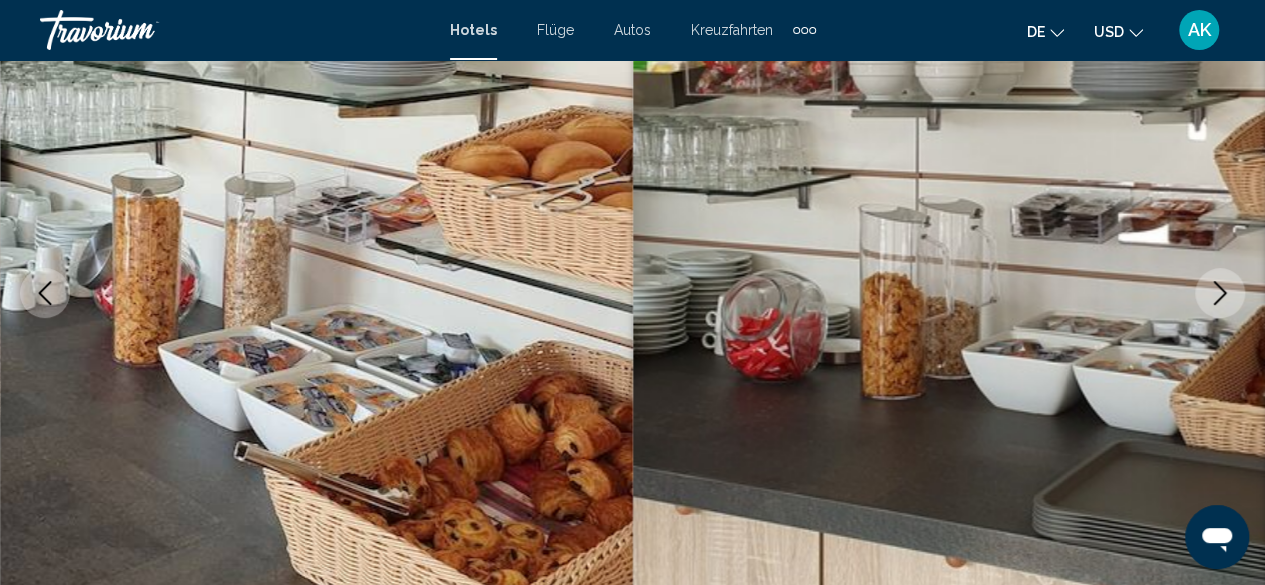 click at bounding box center (1220, 293) 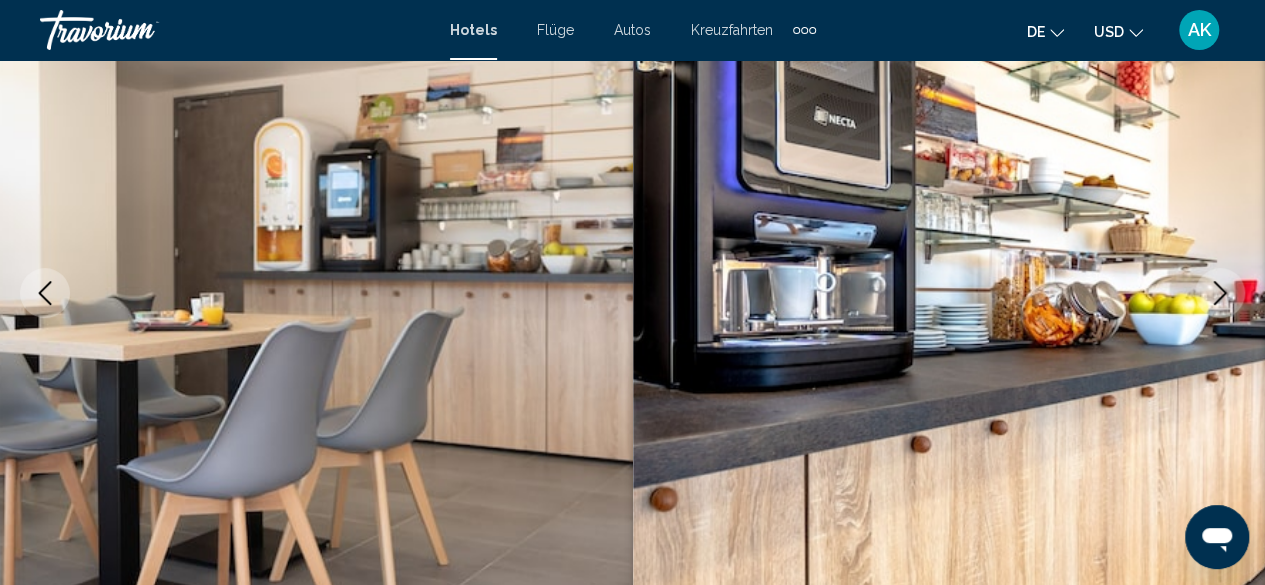 click at bounding box center (1220, 293) 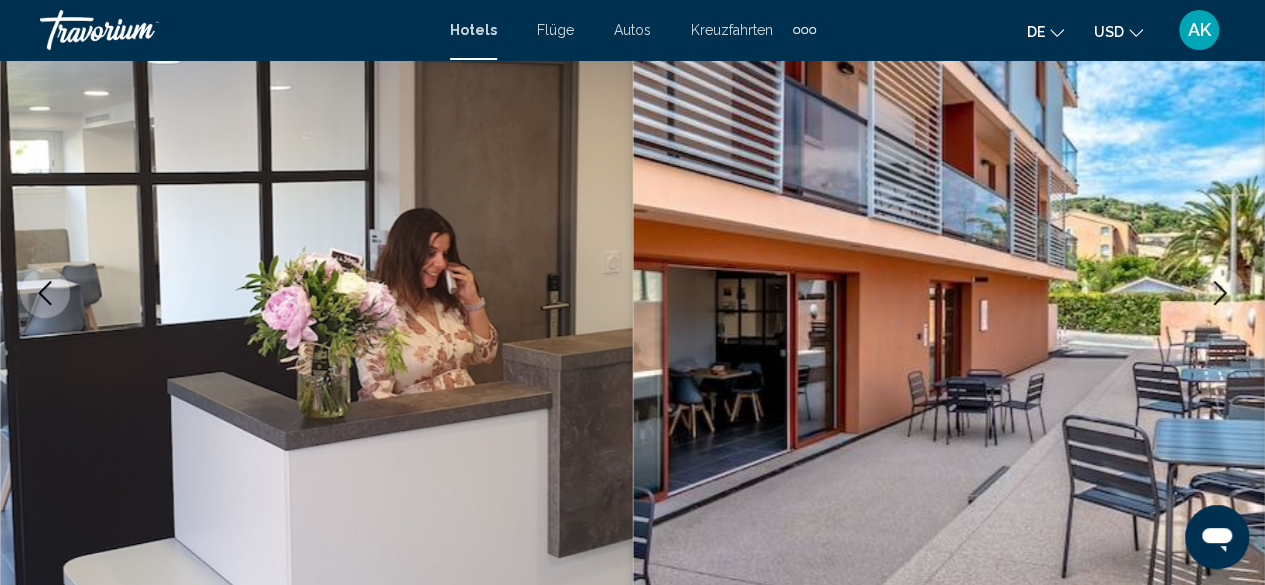 click at bounding box center [1220, 293] 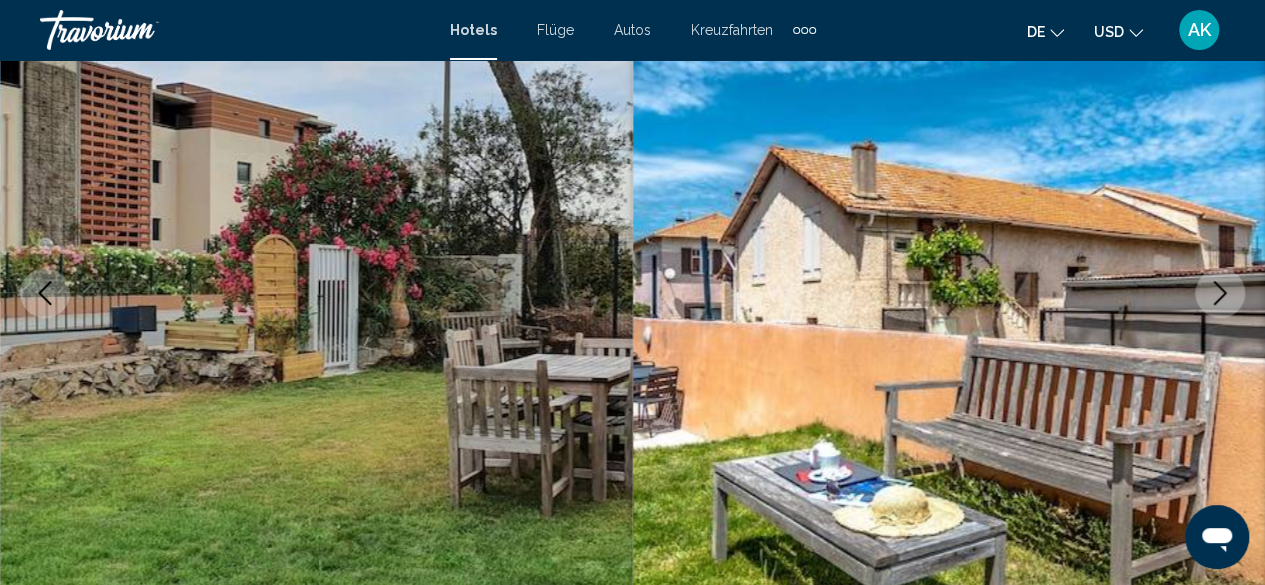 click at bounding box center (1220, 293) 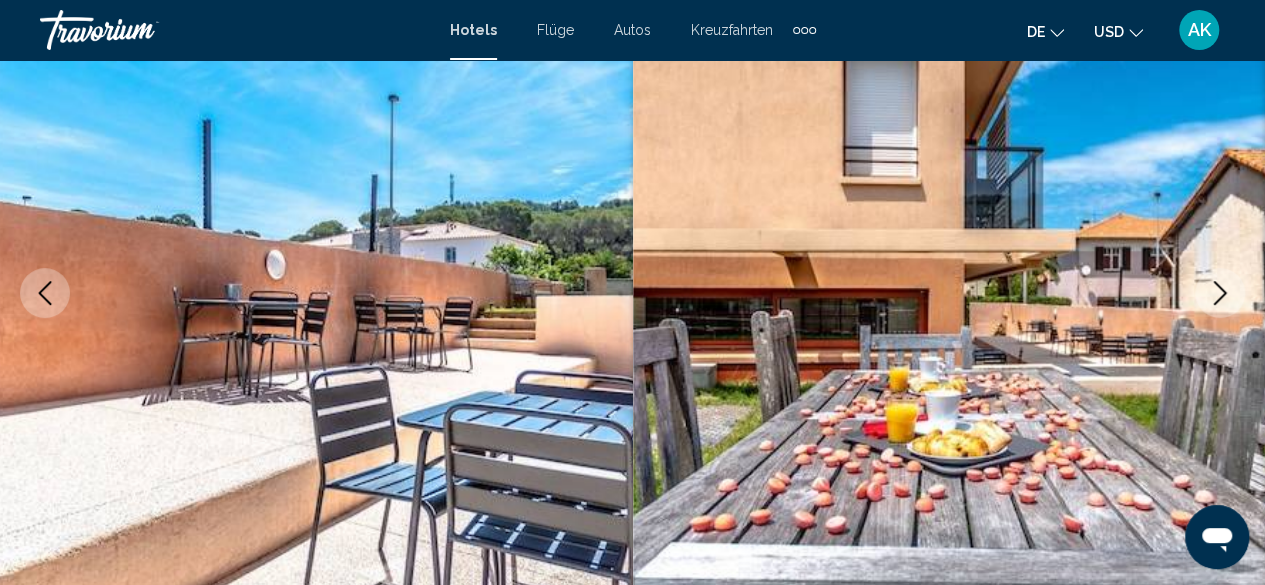 click at bounding box center (1220, 293) 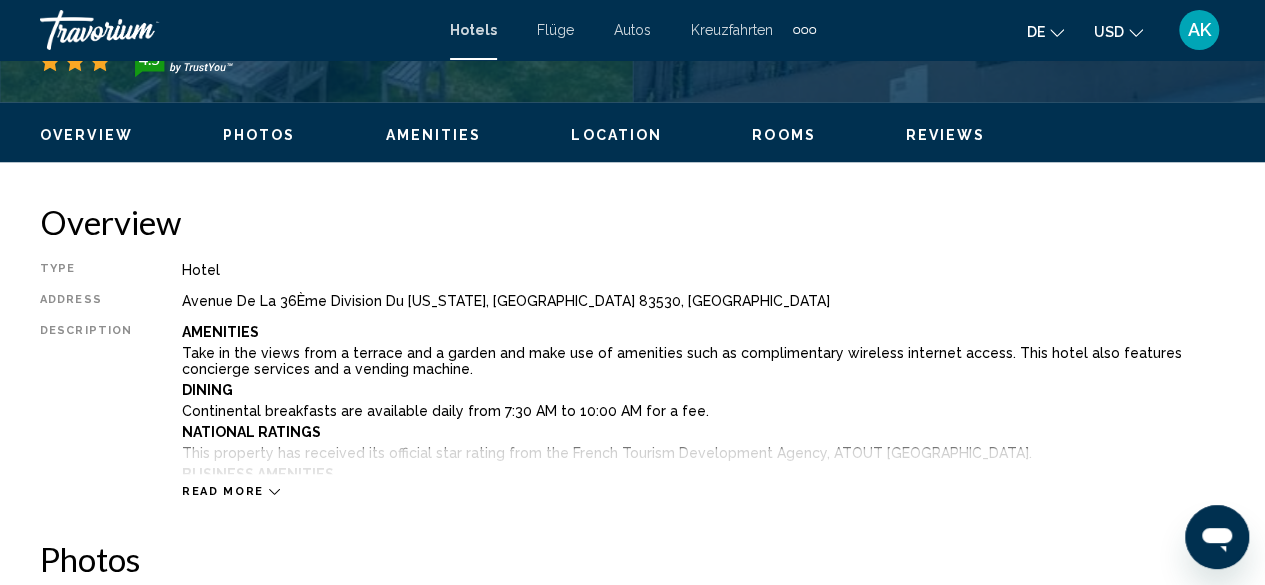 scroll, scrollTop: 942, scrollLeft: 0, axis: vertical 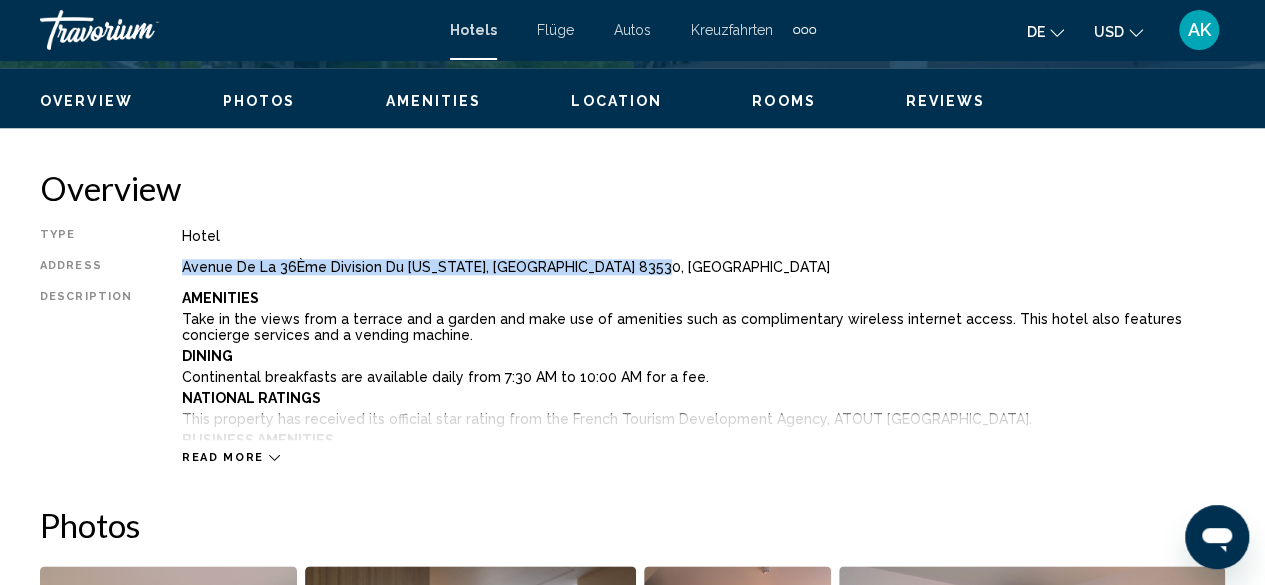 drag, startPoint x: 176, startPoint y: 267, endPoint x: 664, endPoint y: 278, distance: 488.12396 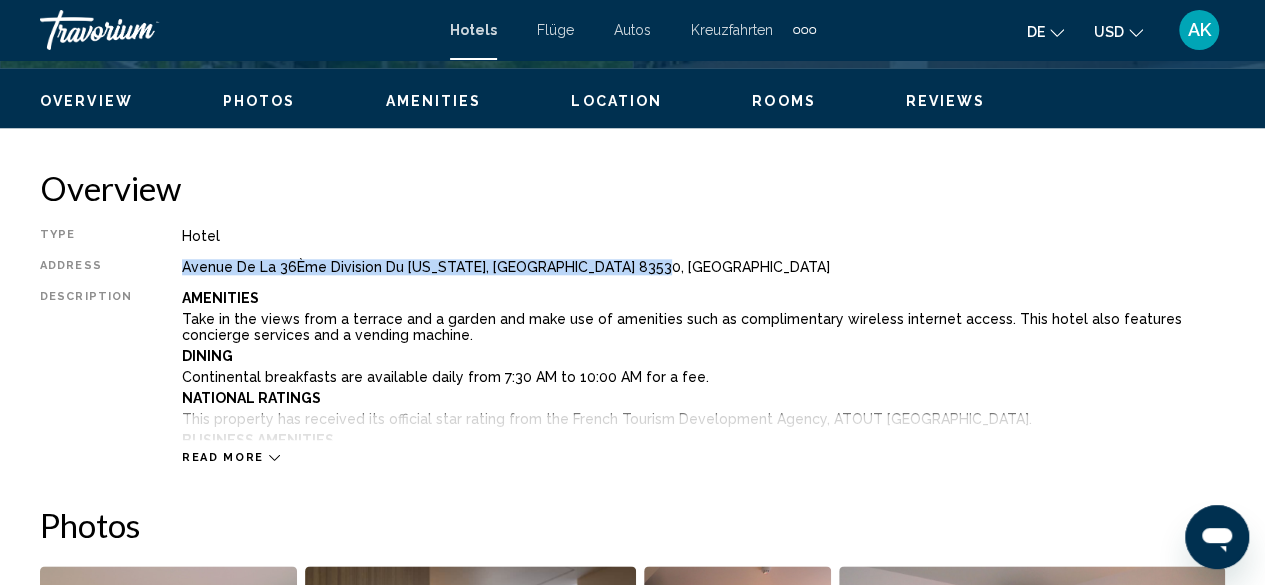 scroll, scrollTop: 0, scrollLeft: 0, axis: both 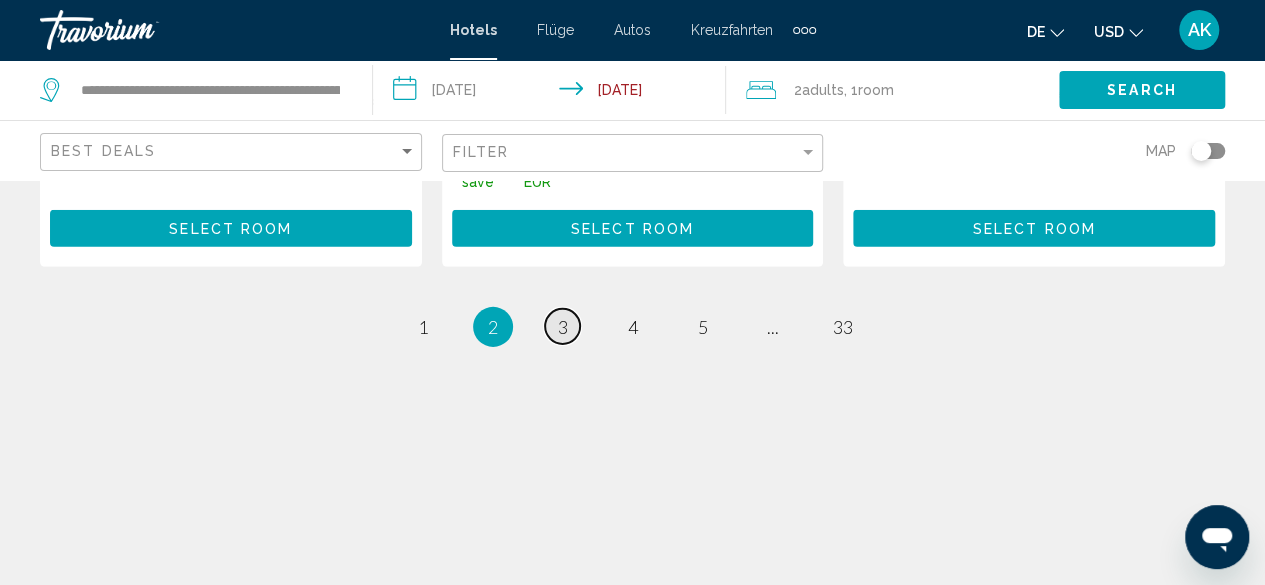click on "3" at bounding box center (563, 327) 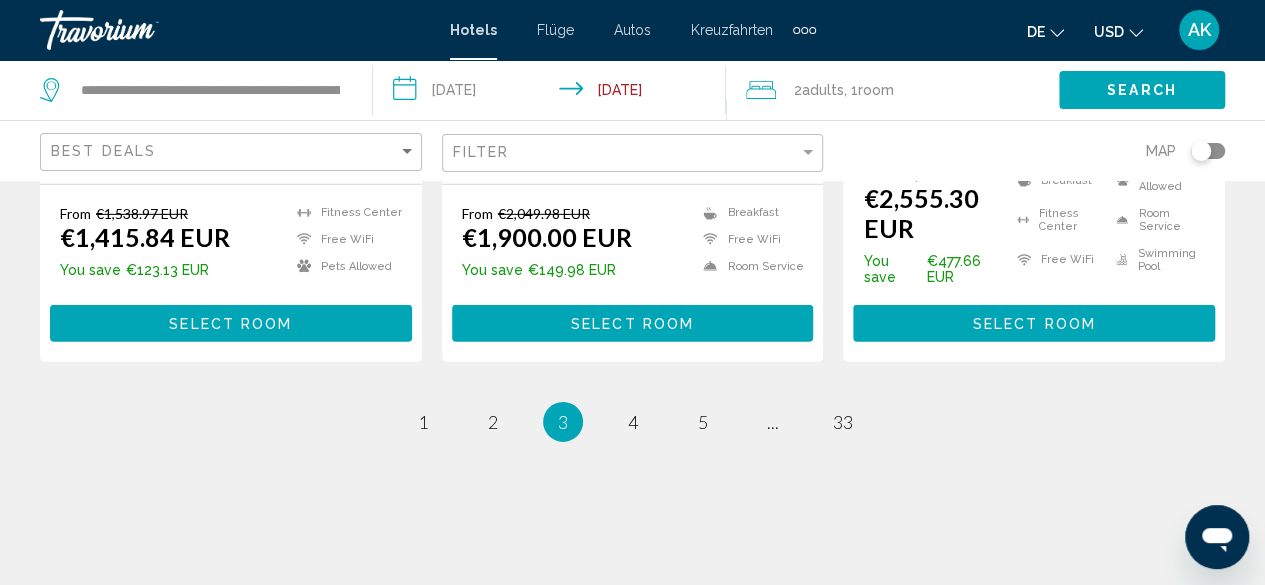 scroll, scrollTop: 2988, scrollLeft: 0, axis: vertical 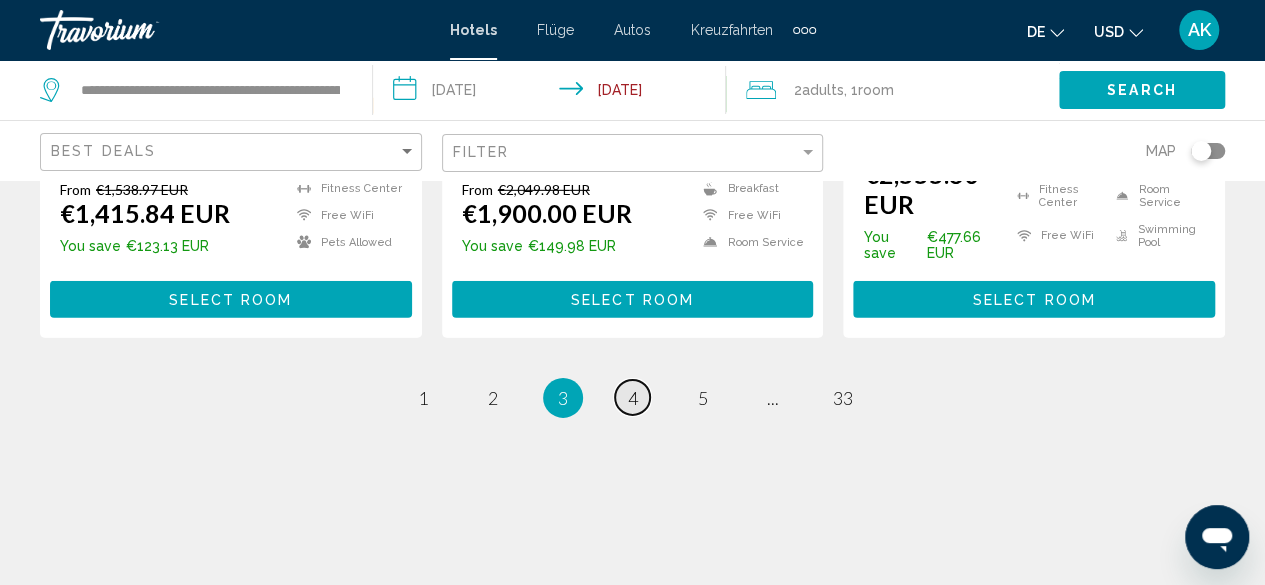 click on "page  4" at bounding box center (632, 397) 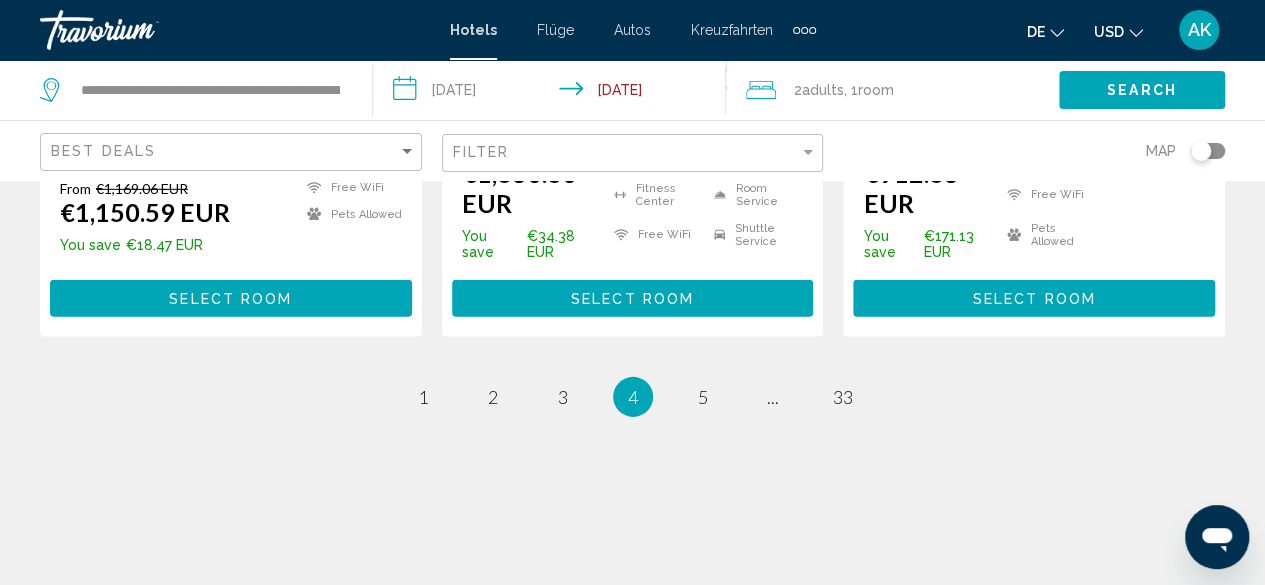 scroll, scrollTop: 2964, scrollLeft: 0, axis: vertical 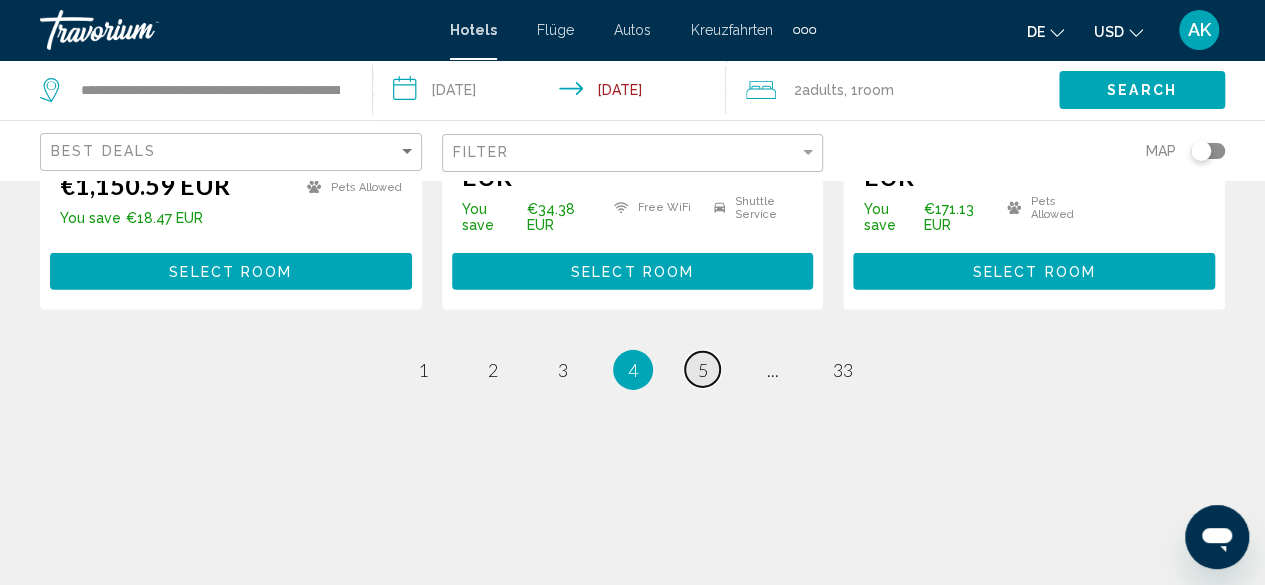 click on "5" at bounding box center (703, 370) 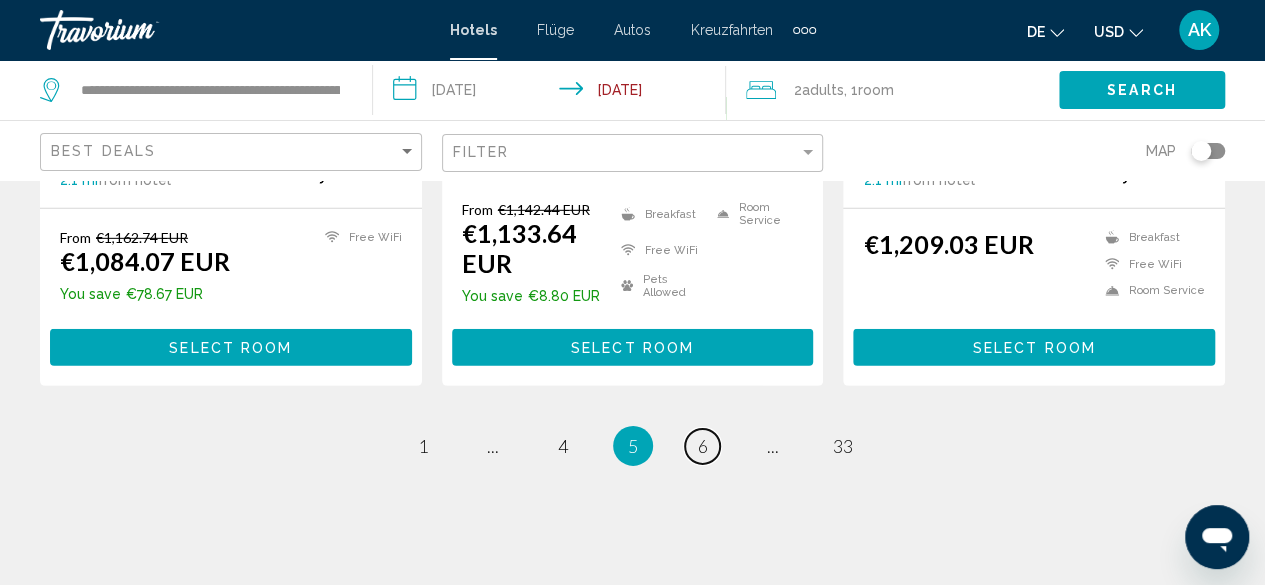 scroll, scrollTop: 2954, scrollLeft: 0, axis: vertical 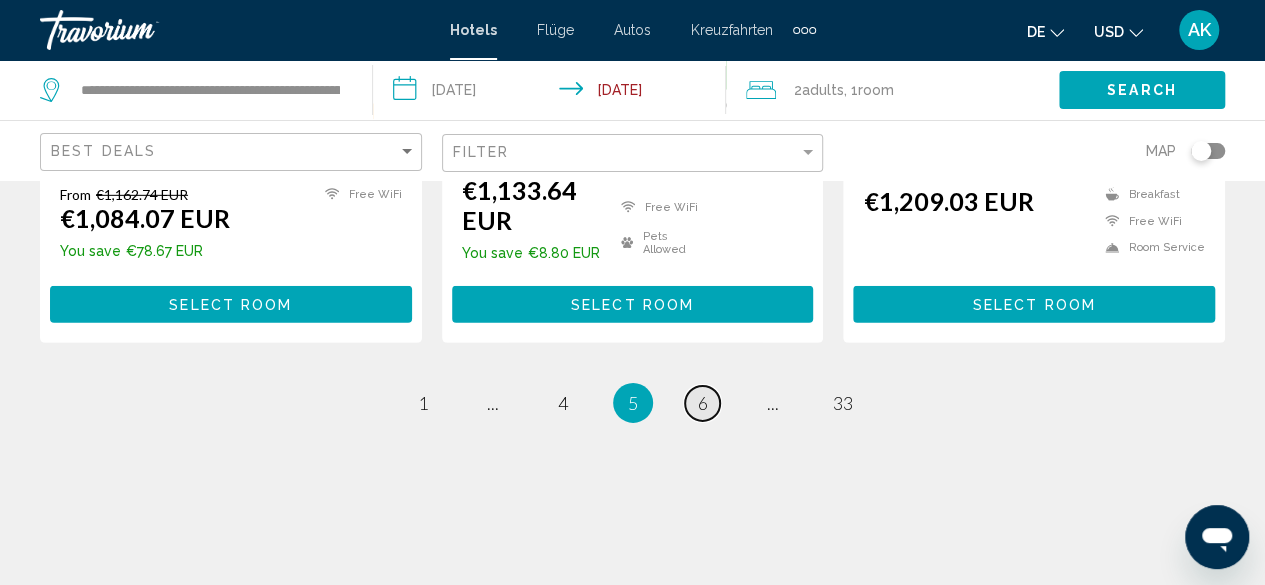 click on "page  6" at bounding box center (702, 403) 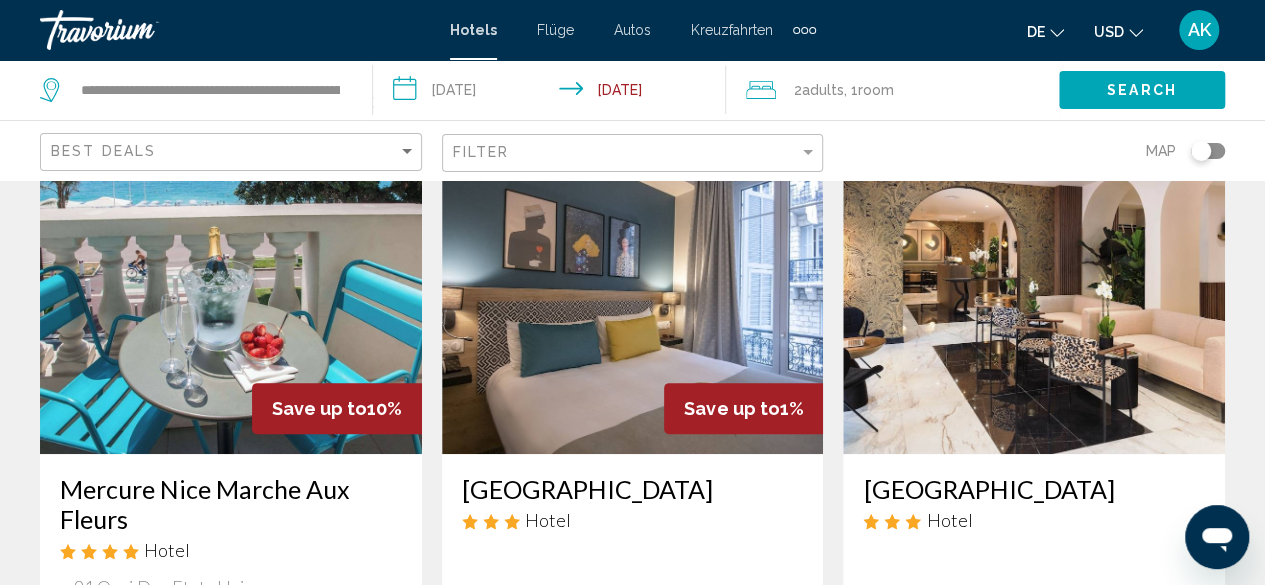 scroll, scrollTop: 400, scrollLeft: 0, axis: vertical 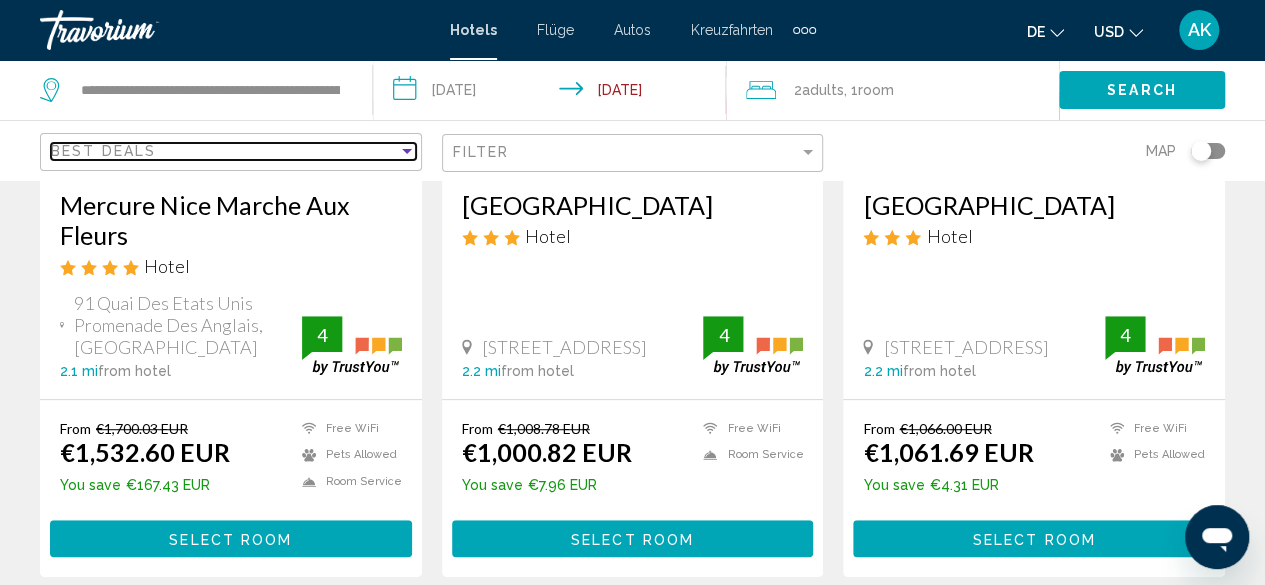 click on "Best Deals" at bounding box center [224, 151] 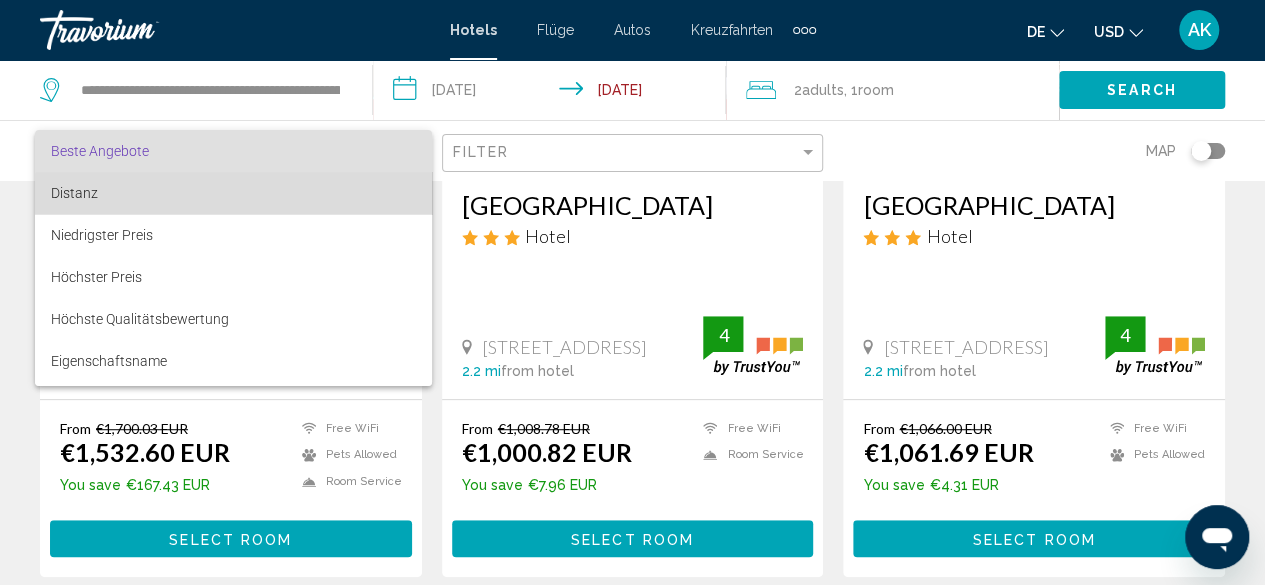 click on "Distanz" at bounding box center [233, 193] 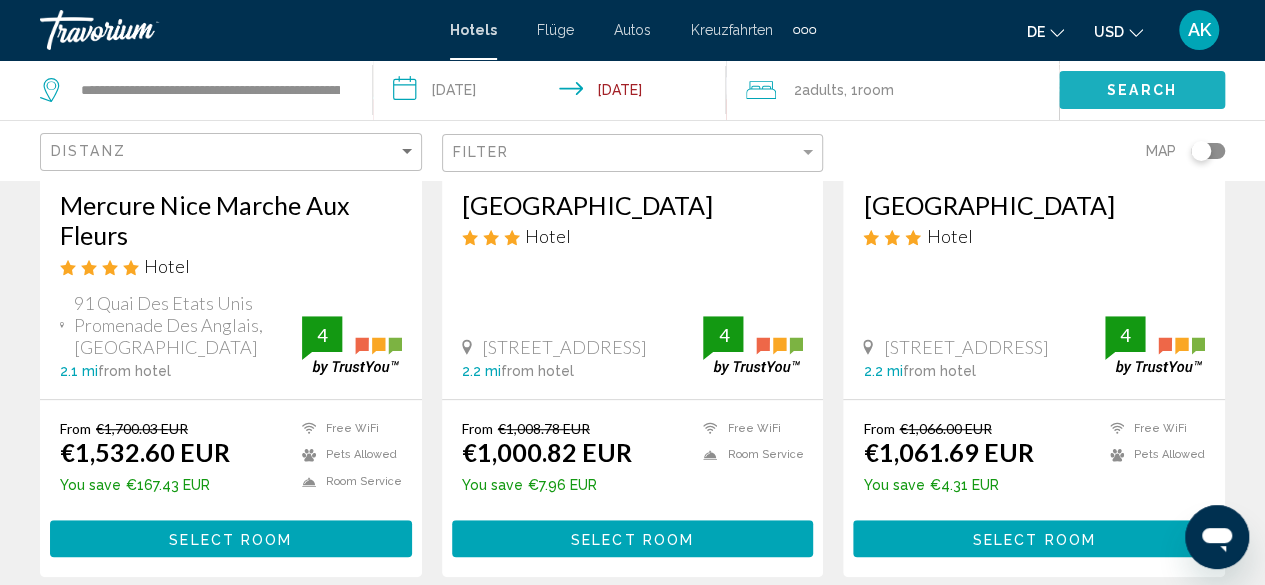 click on "Search" 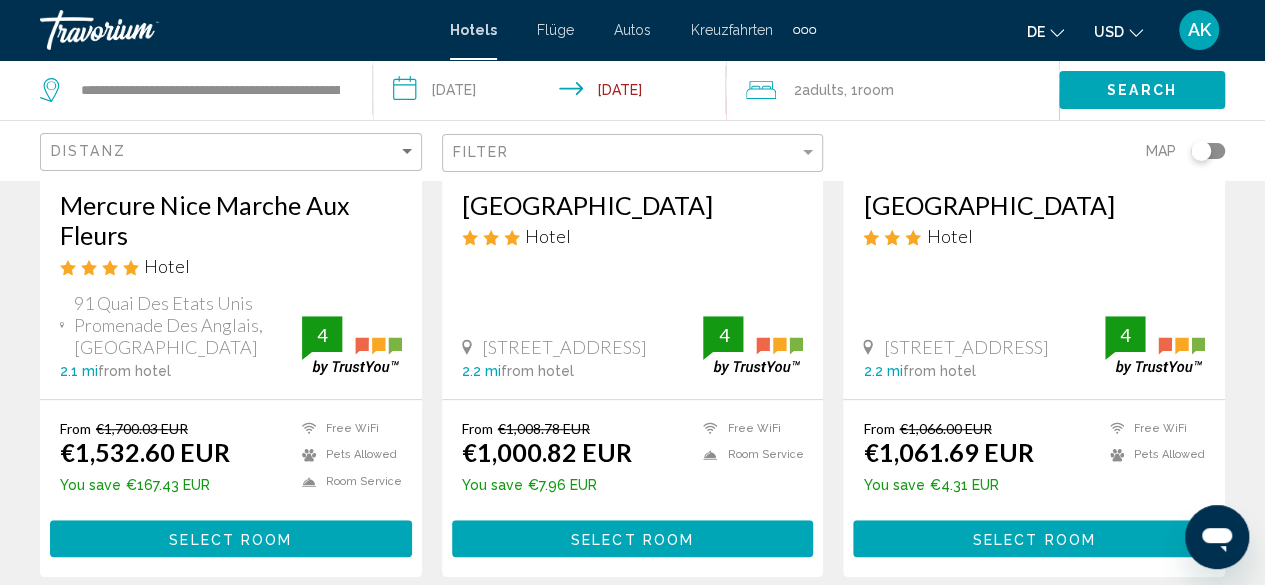 click on "Filter" 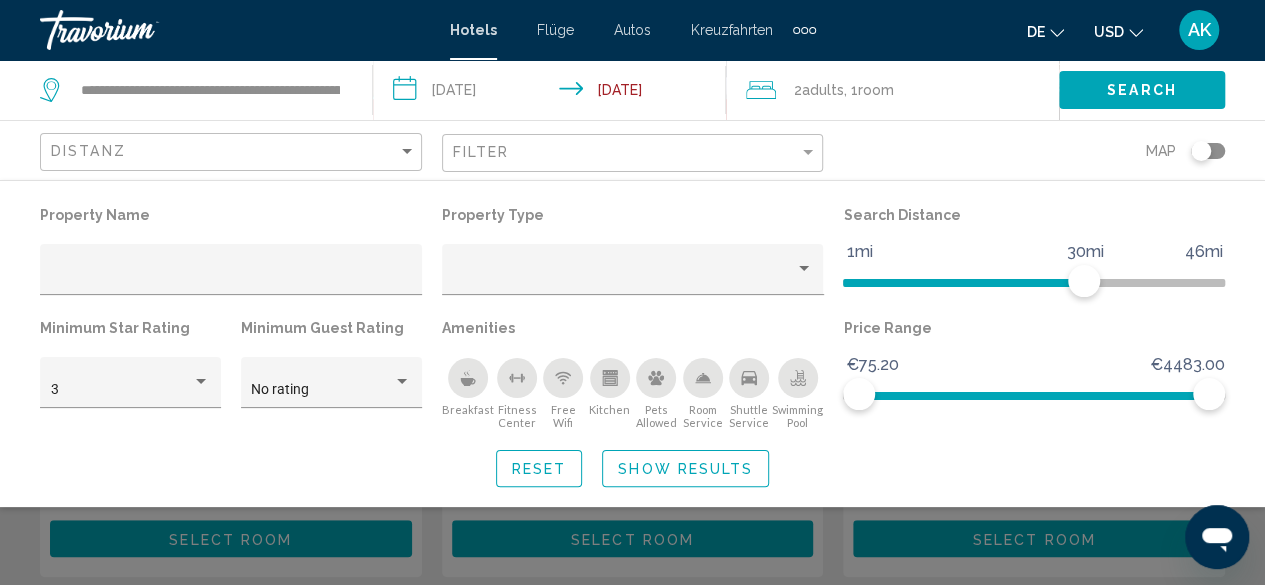 click on "Filter" 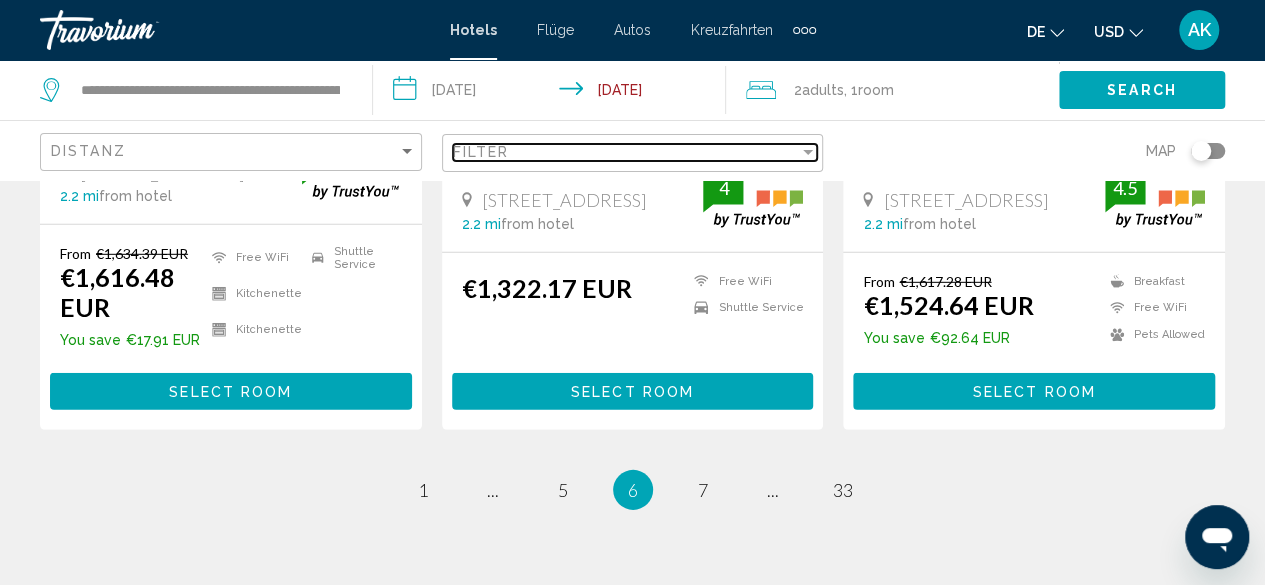 scroll, scrollTop: 2946, scrollLeft: 0, axis: vertical 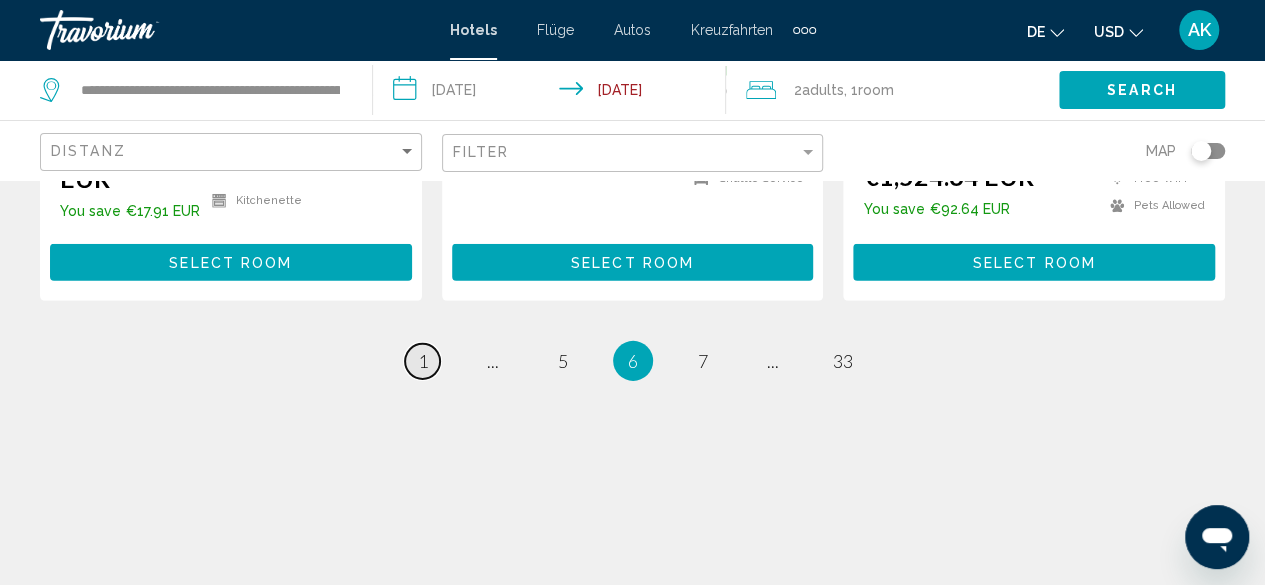 click on "1" at bounding box center [423, 361] 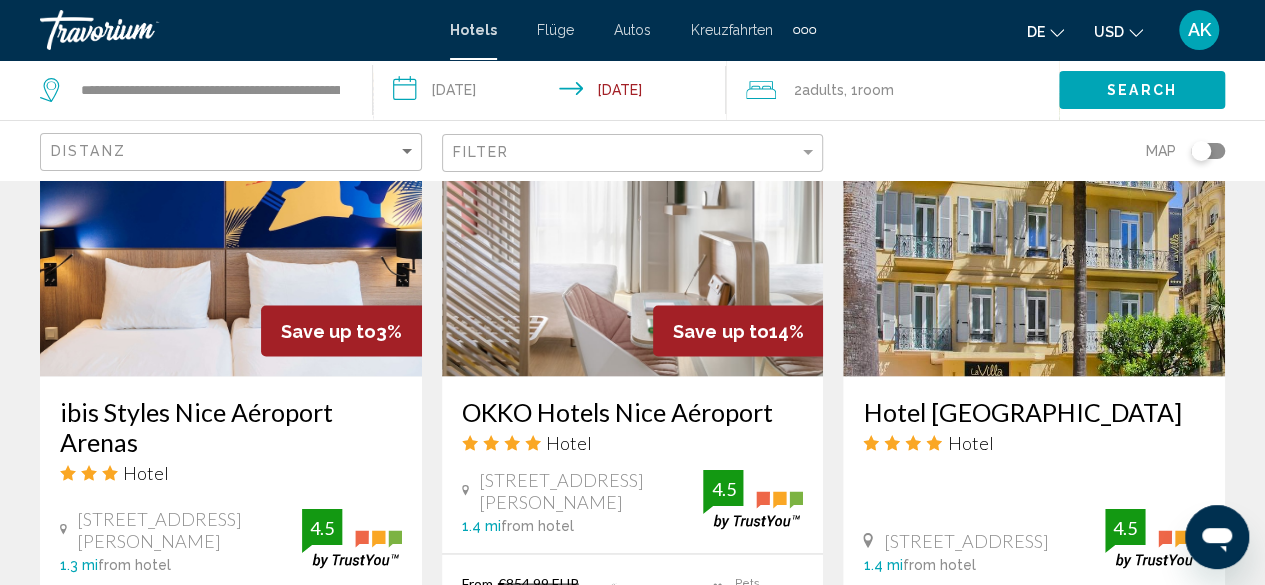 scroll, scrollTop: 1900, scrollLeft: 0, axis: vertical 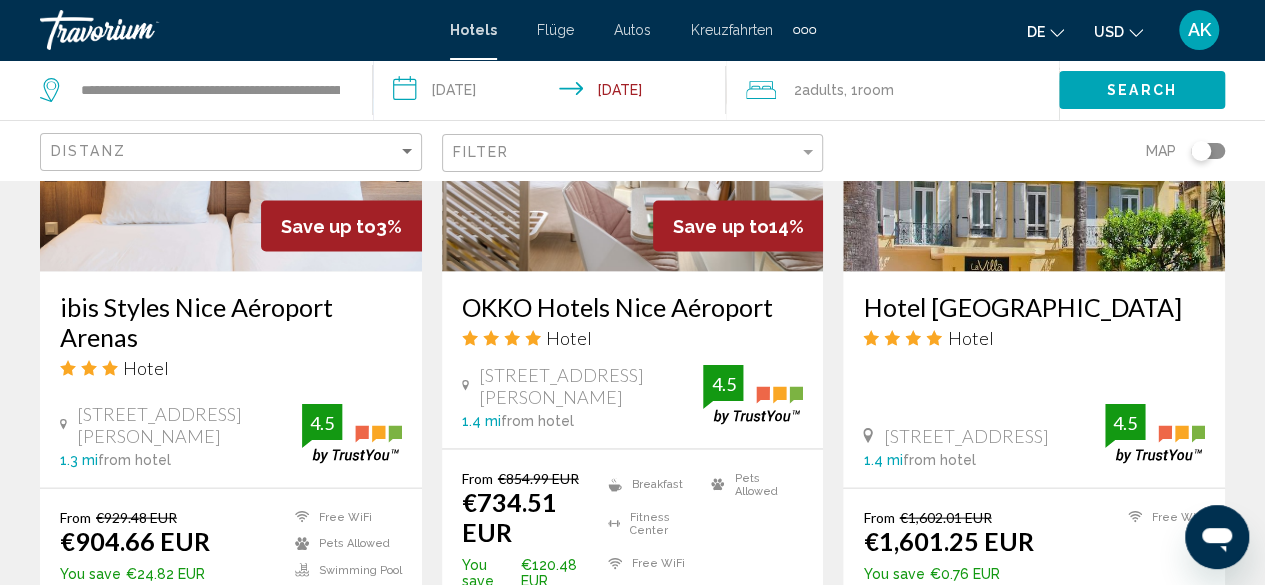 click on "OKKO Hotels Nice Aéroport" at bounding box center (633, 307) 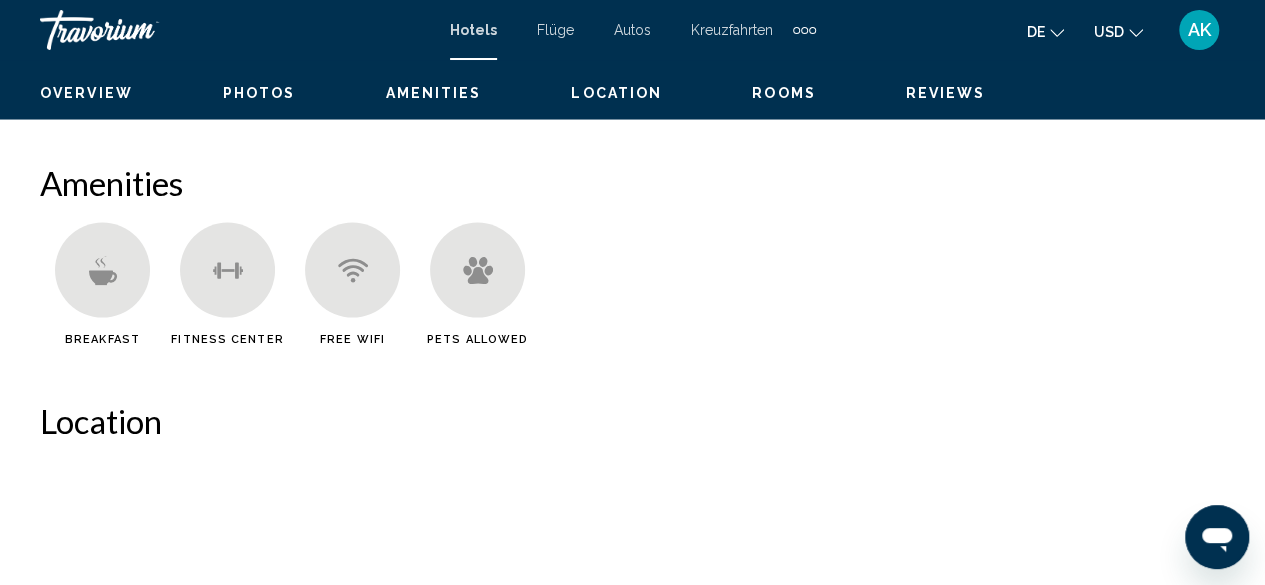 scroll, scrollTop: 242, scrollLeft: 0, axis: vertical 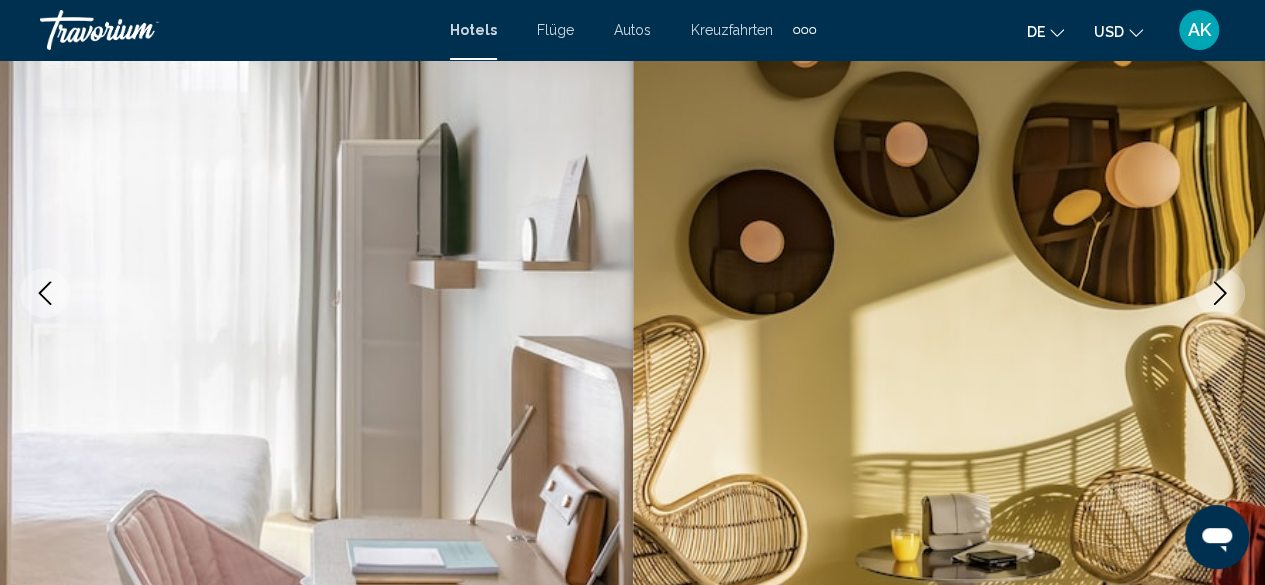 click 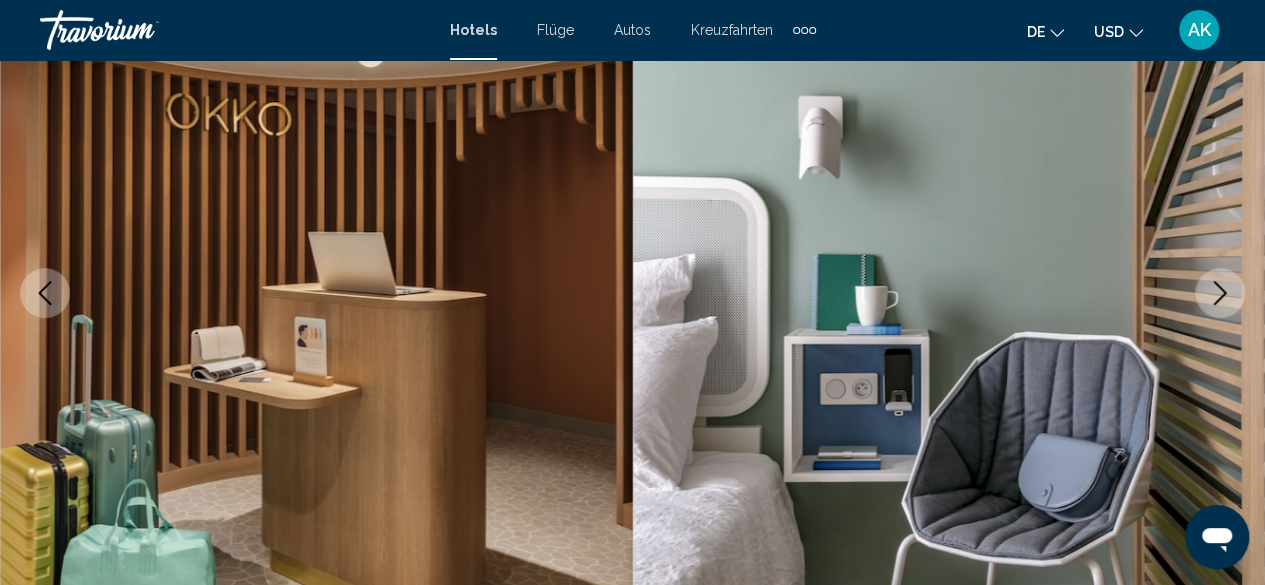 click 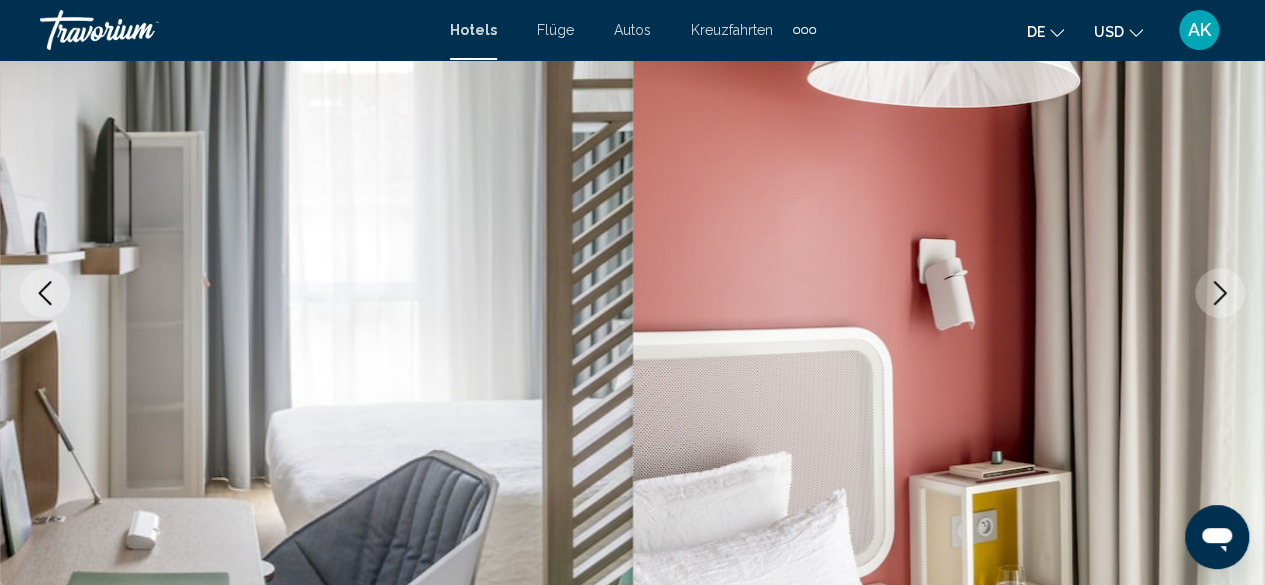 click 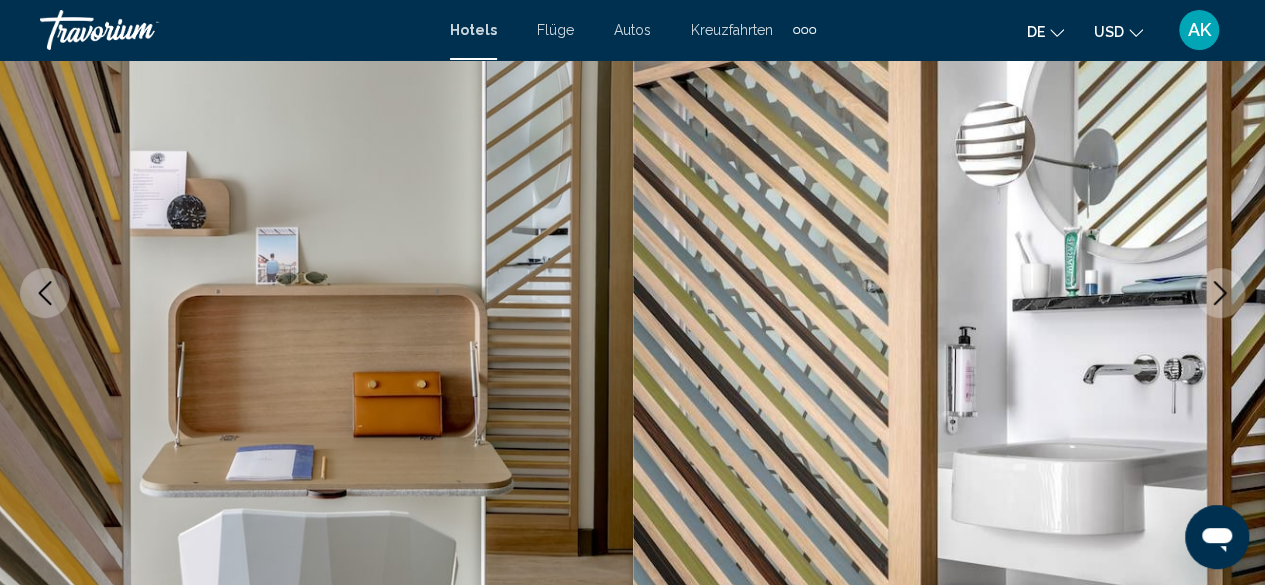 click 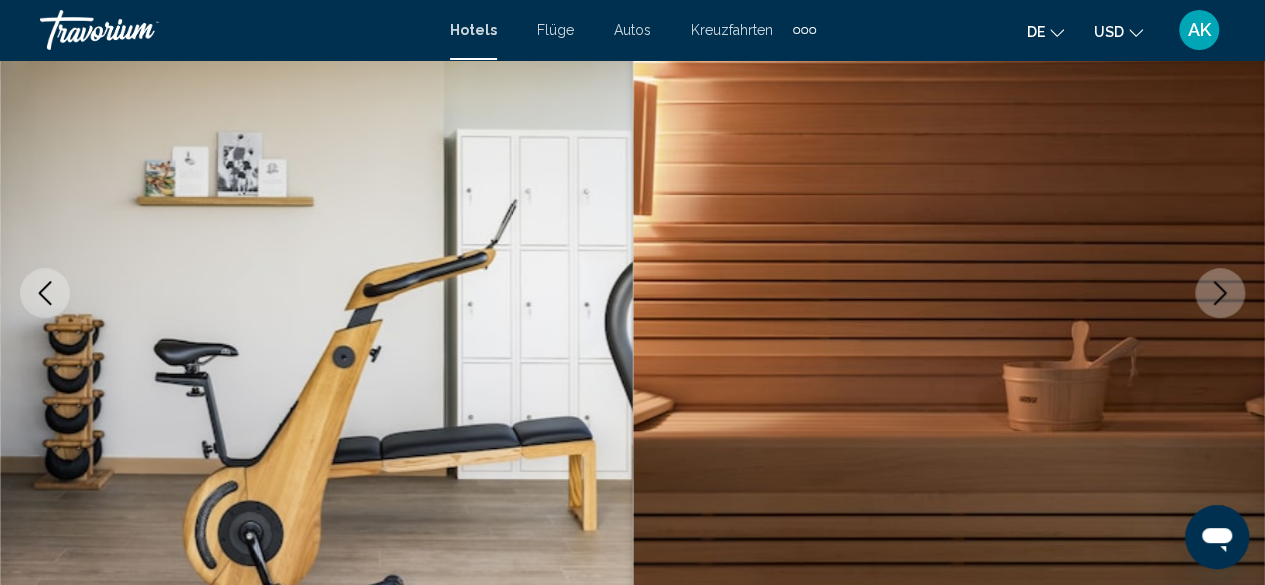 click 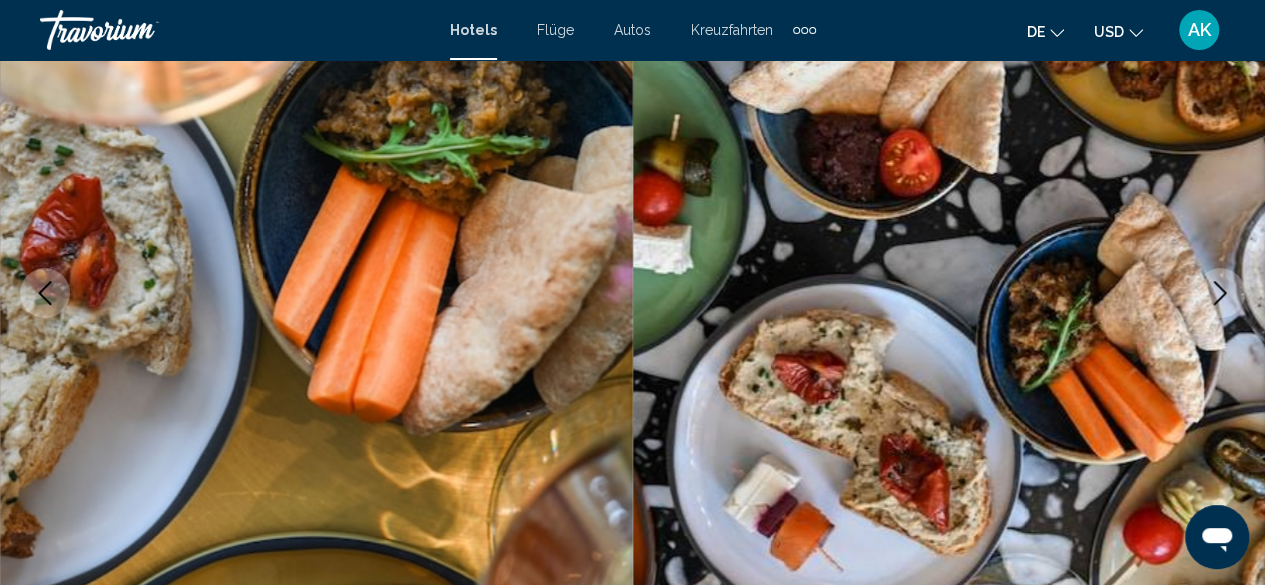 click 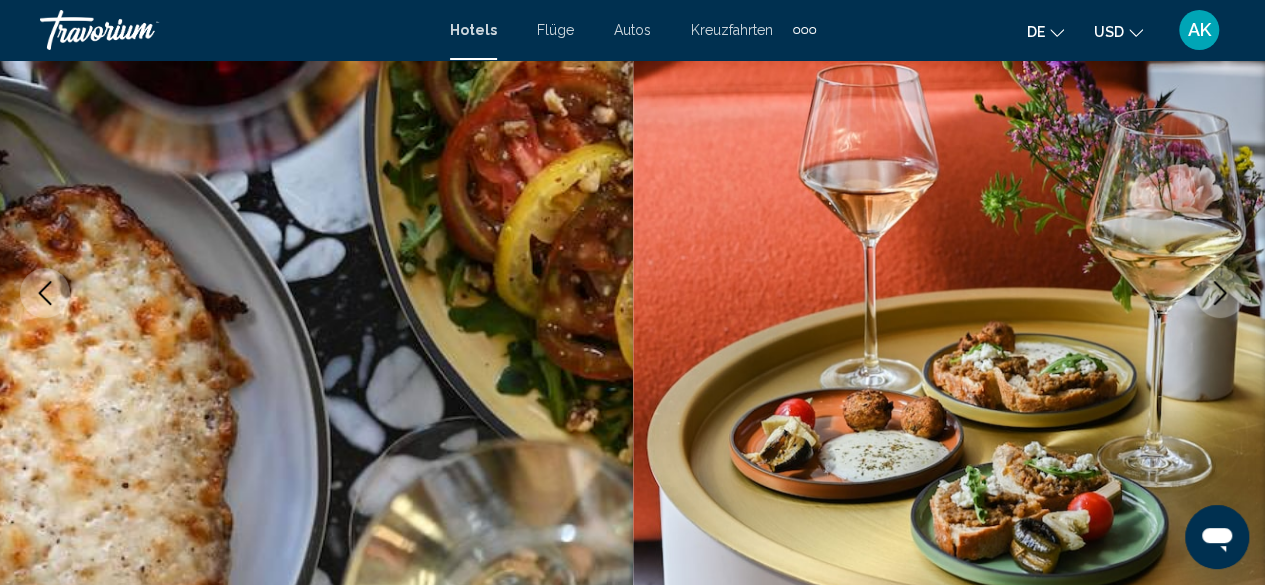 click 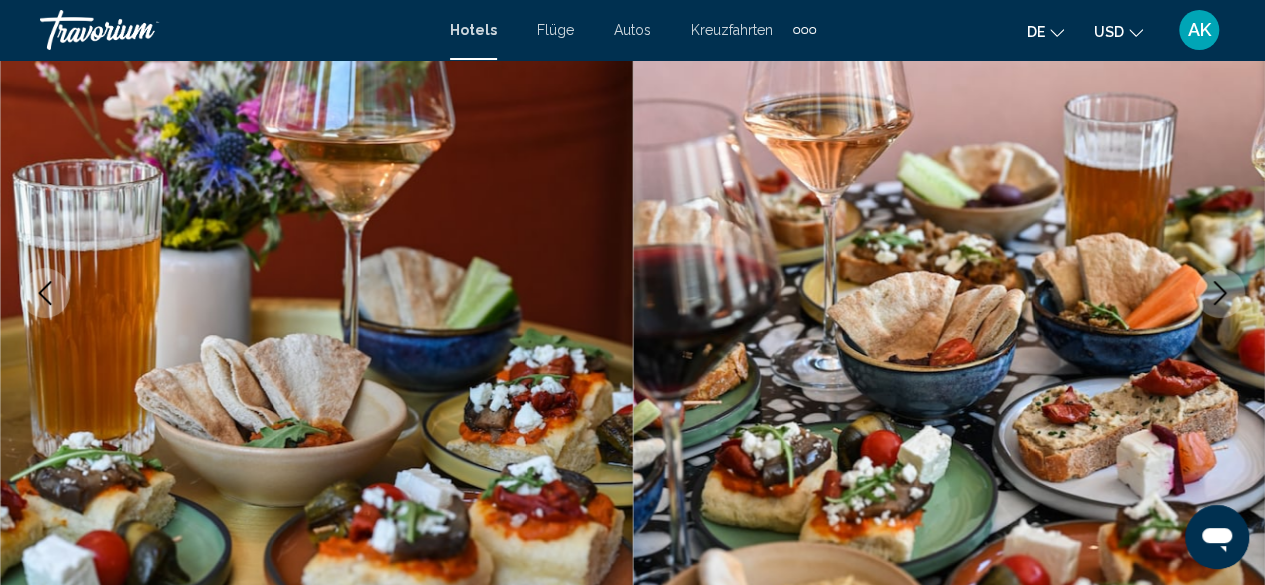 click 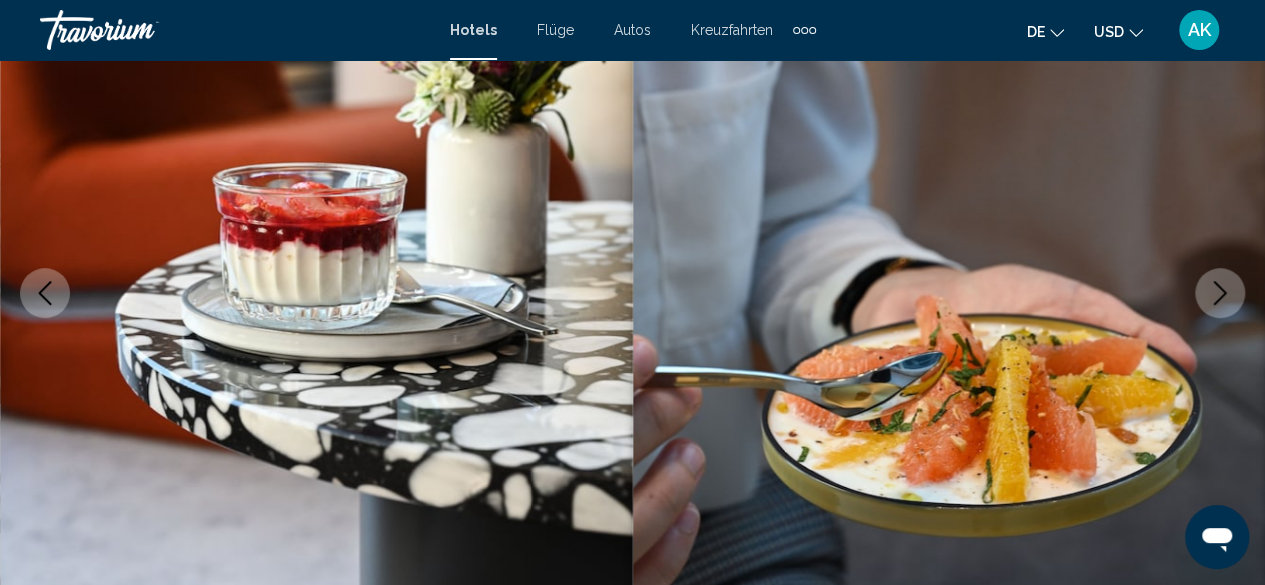 click 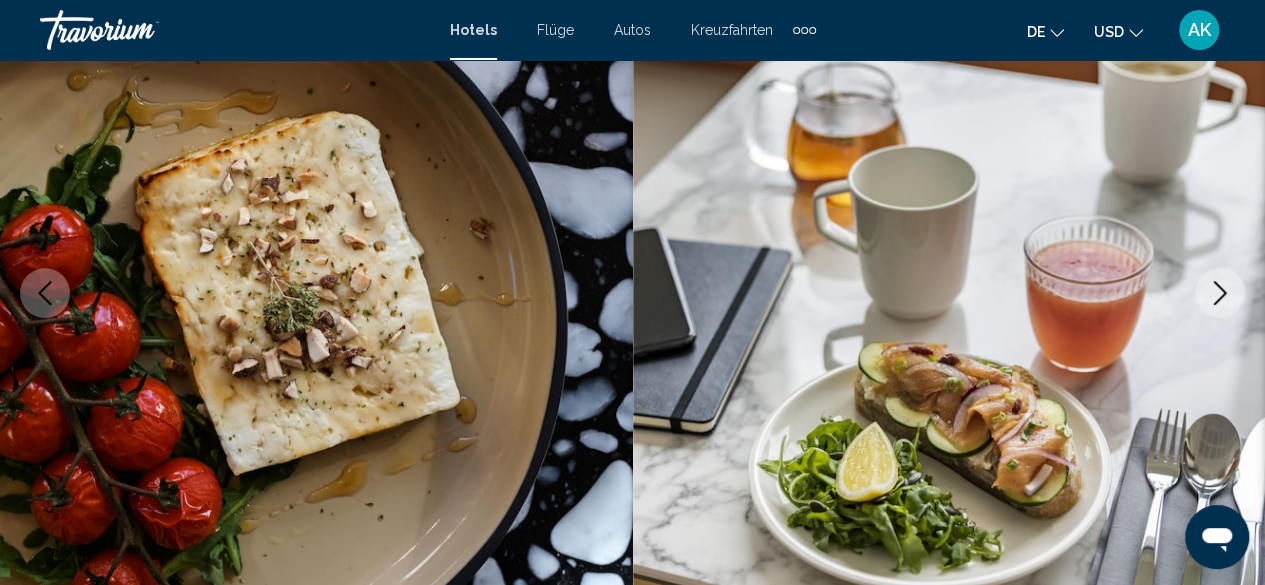click 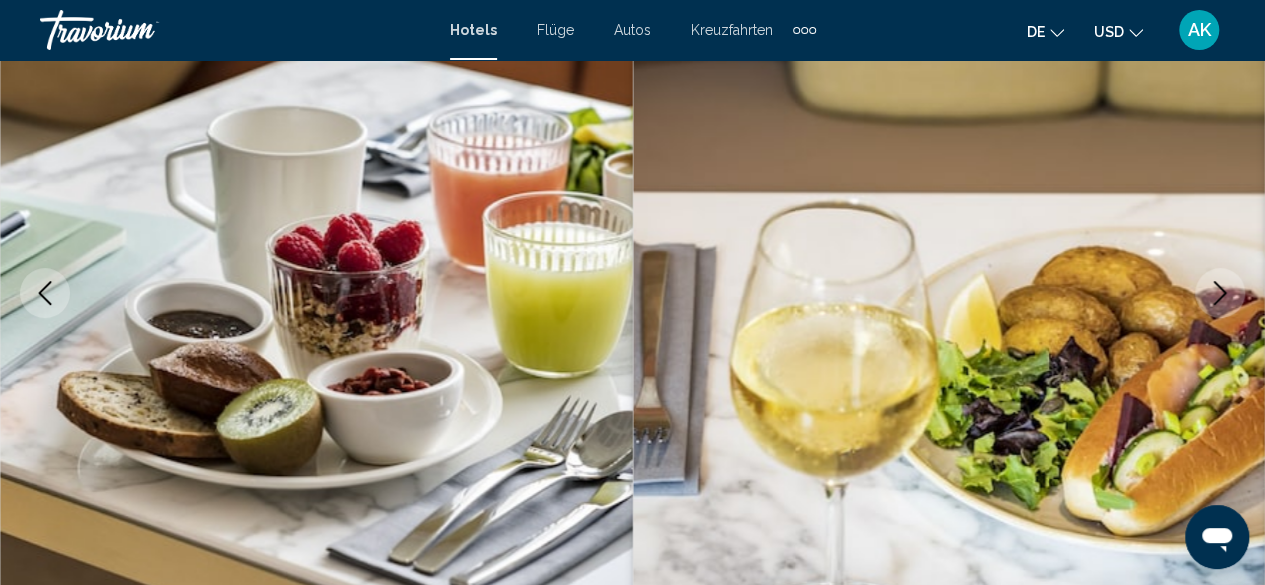click 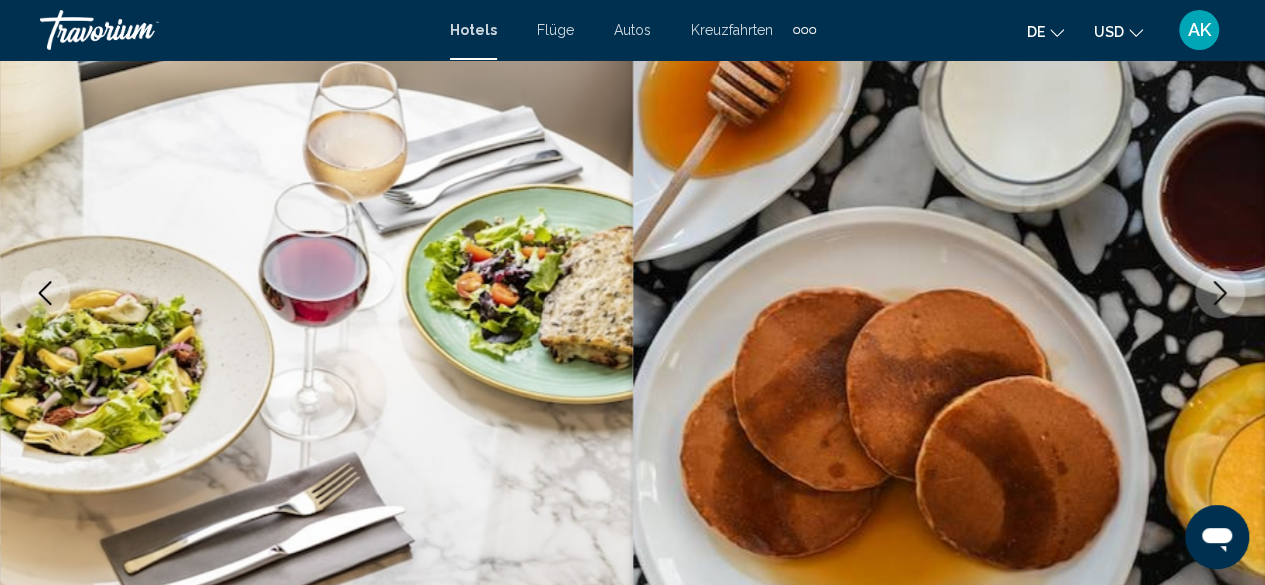 click 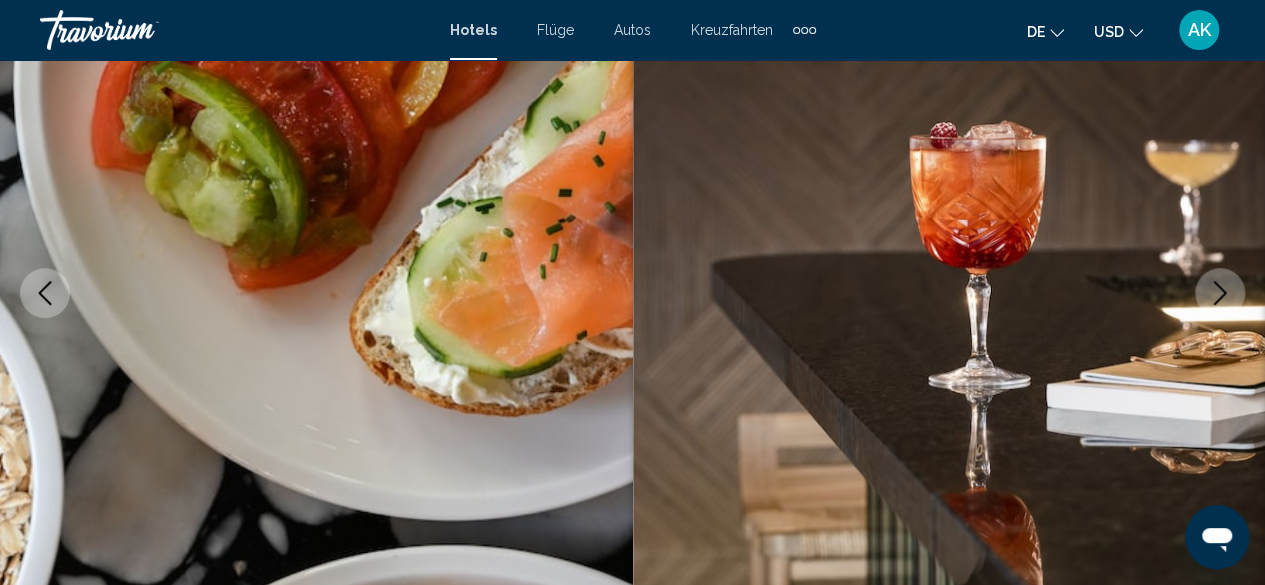 click 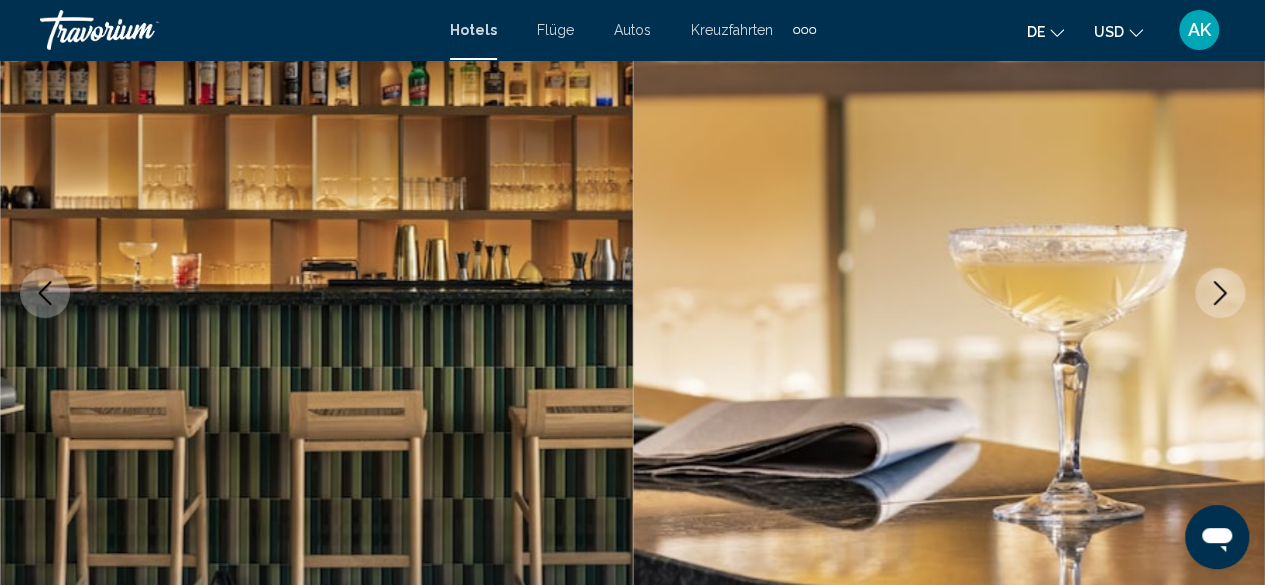 click 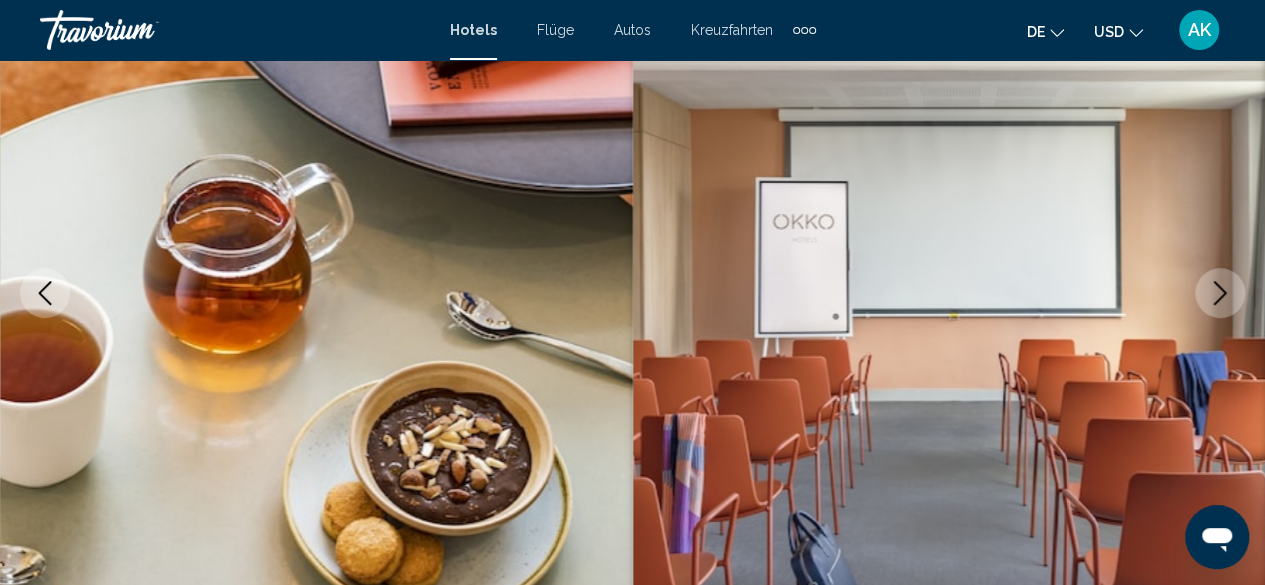 click 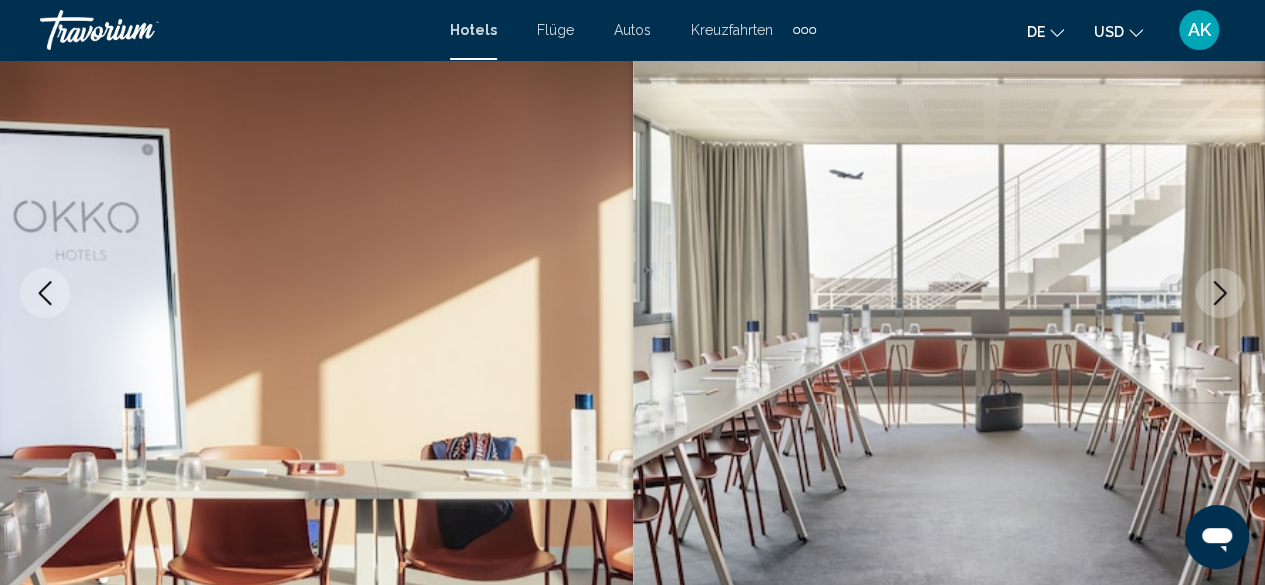 click 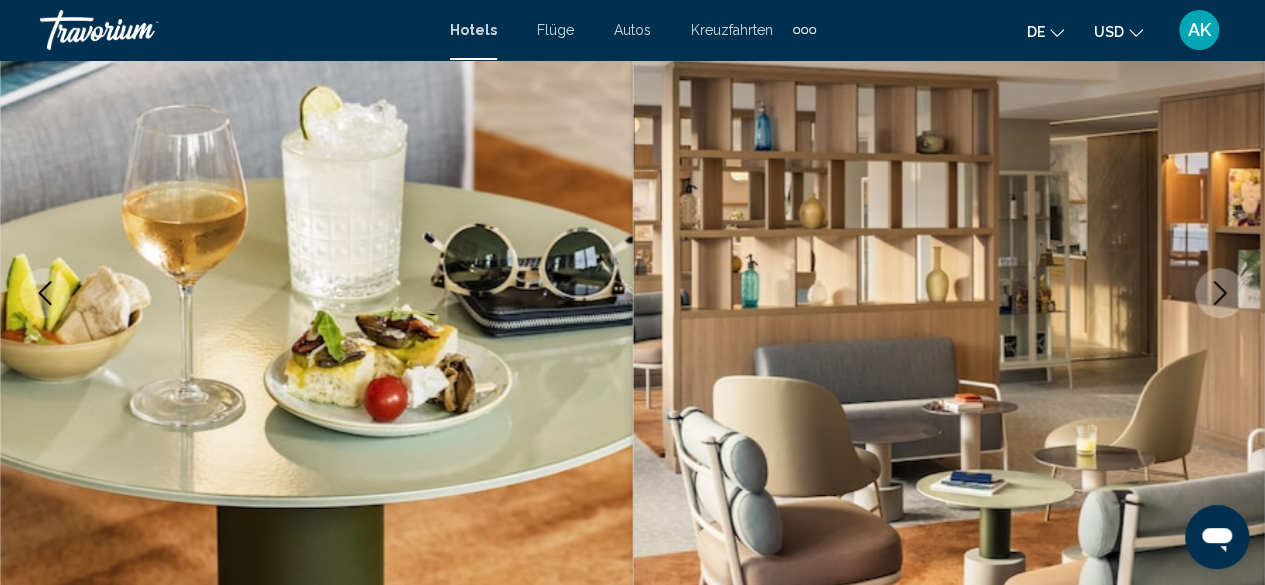 click 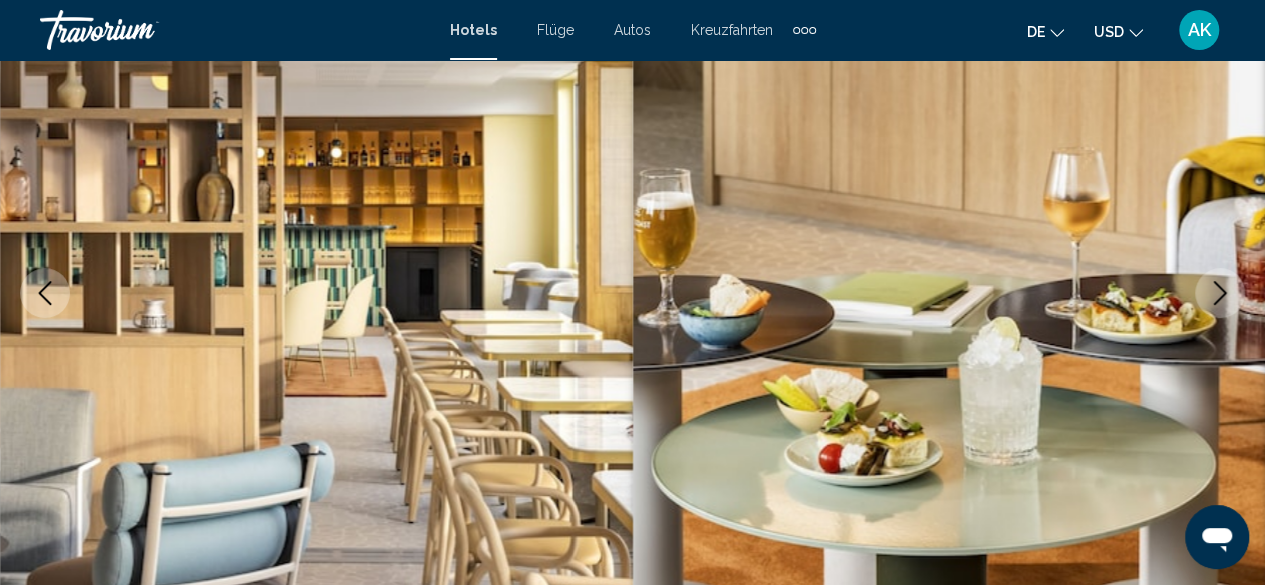 click 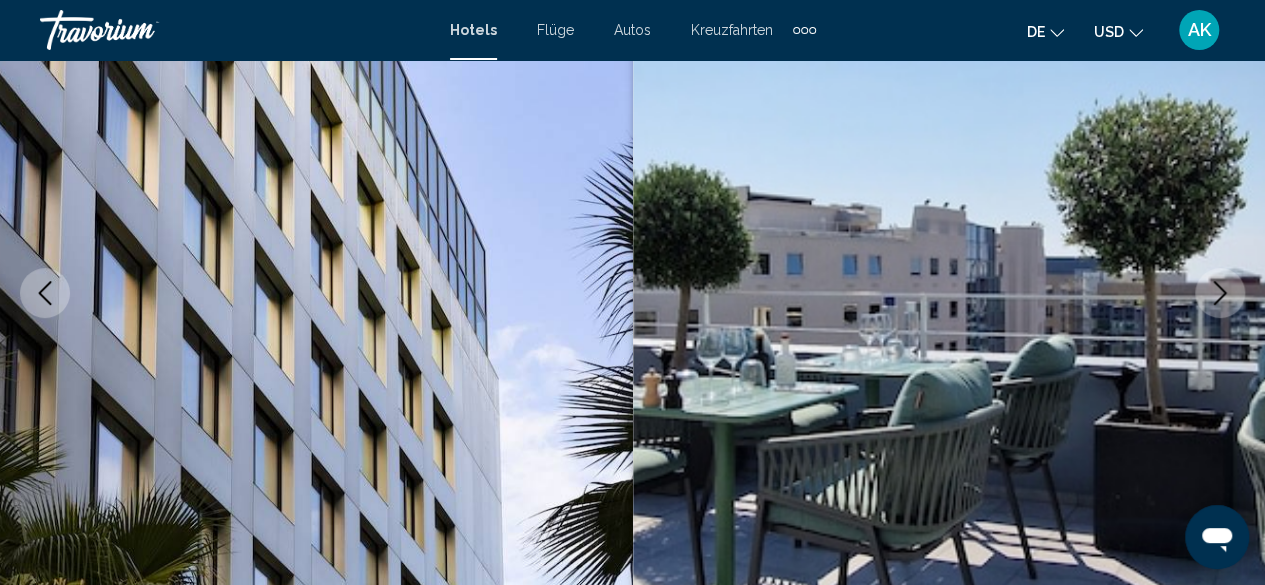 click 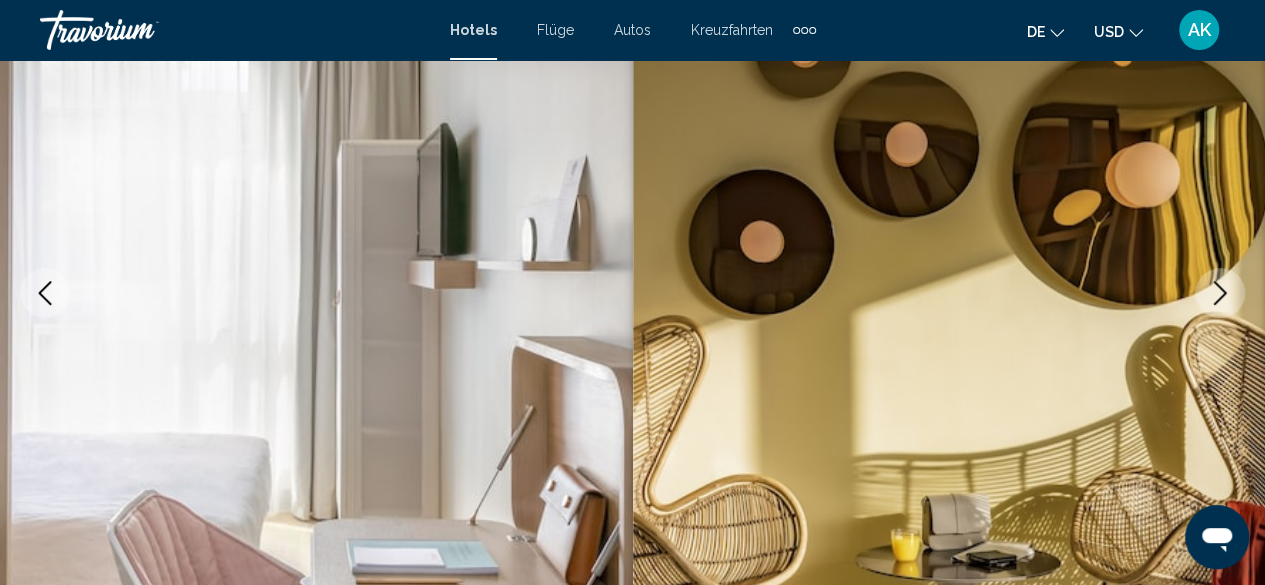 click 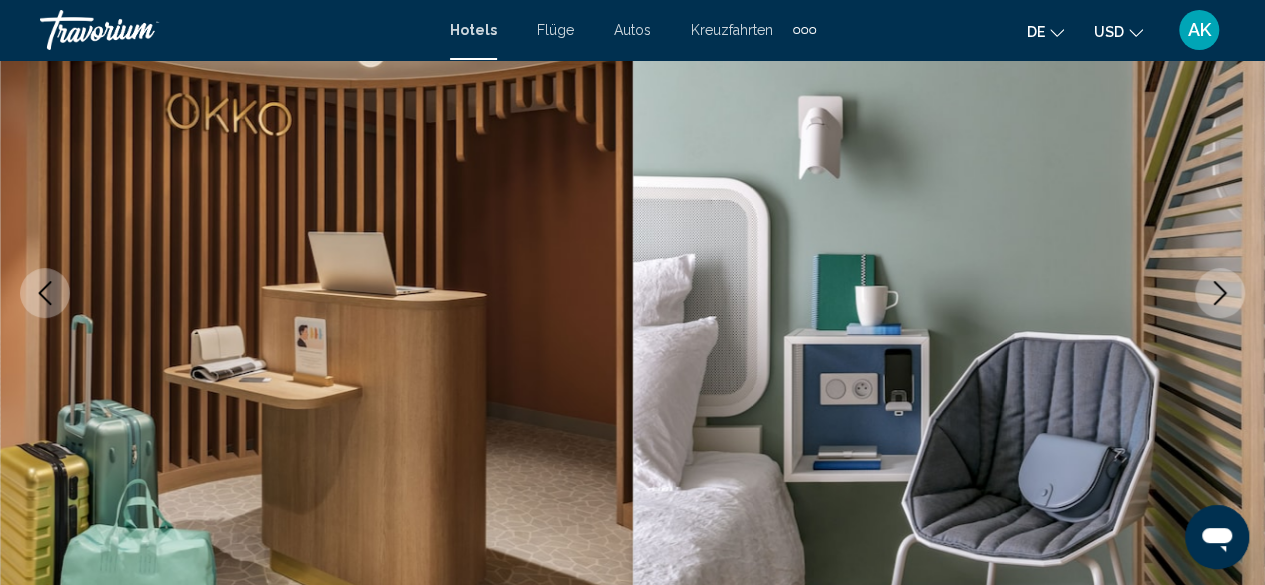 scroll, scrollTop: 0, scrollLeft: 0, axis: both 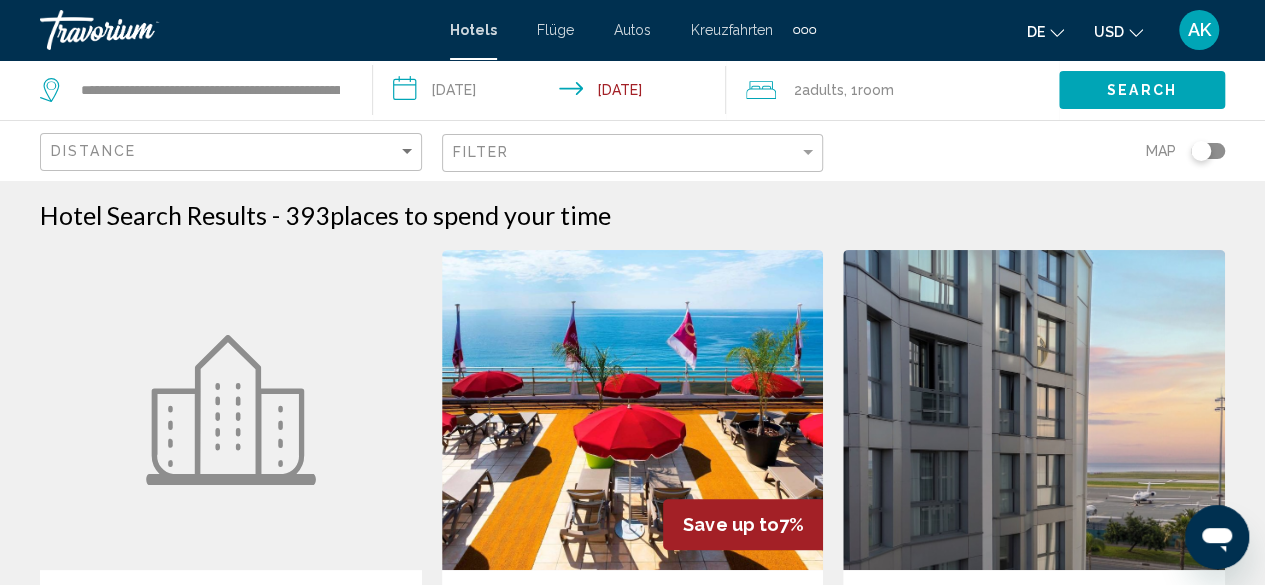 click 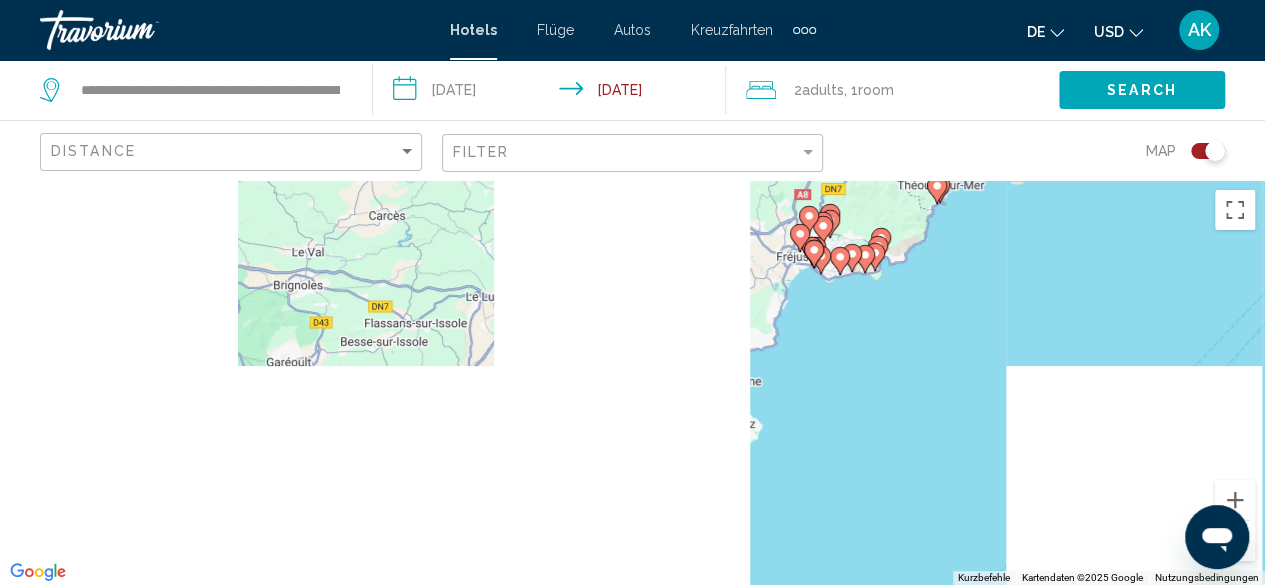 drag, startPoint x: 460, startPoint y: 369, endPoint x: 1273, endPoint y: 53, distance: 872.2528 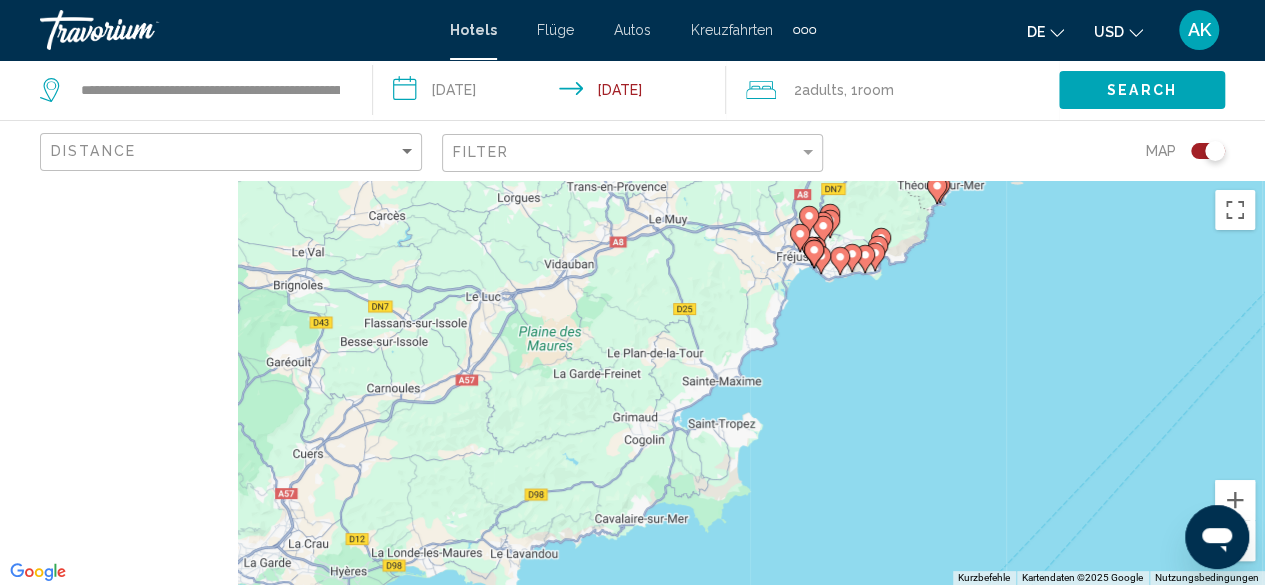 click on "**********" at bounding box center [632, 292] 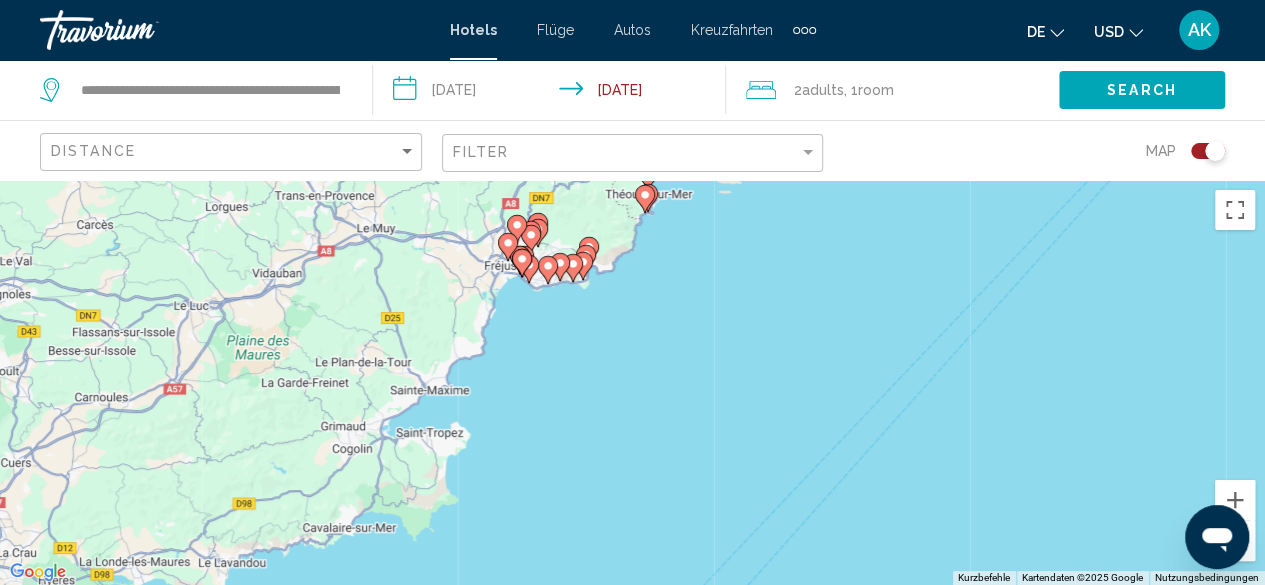 drag, startPoint x: 1026, startPoint y: 369, endPoint x: 734, endPoint y: 377, distance: 292.10956 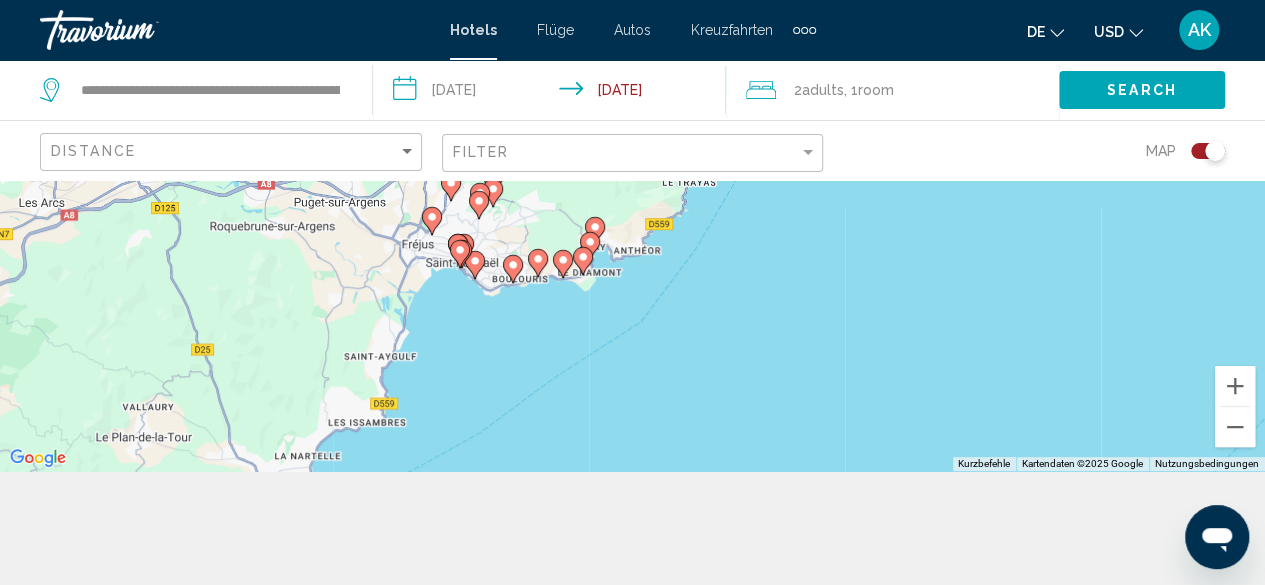 drag, startPoint x: 598, startPoint y: 310, endPoint x: 574, endPoint y: 569, distance: 260.1096 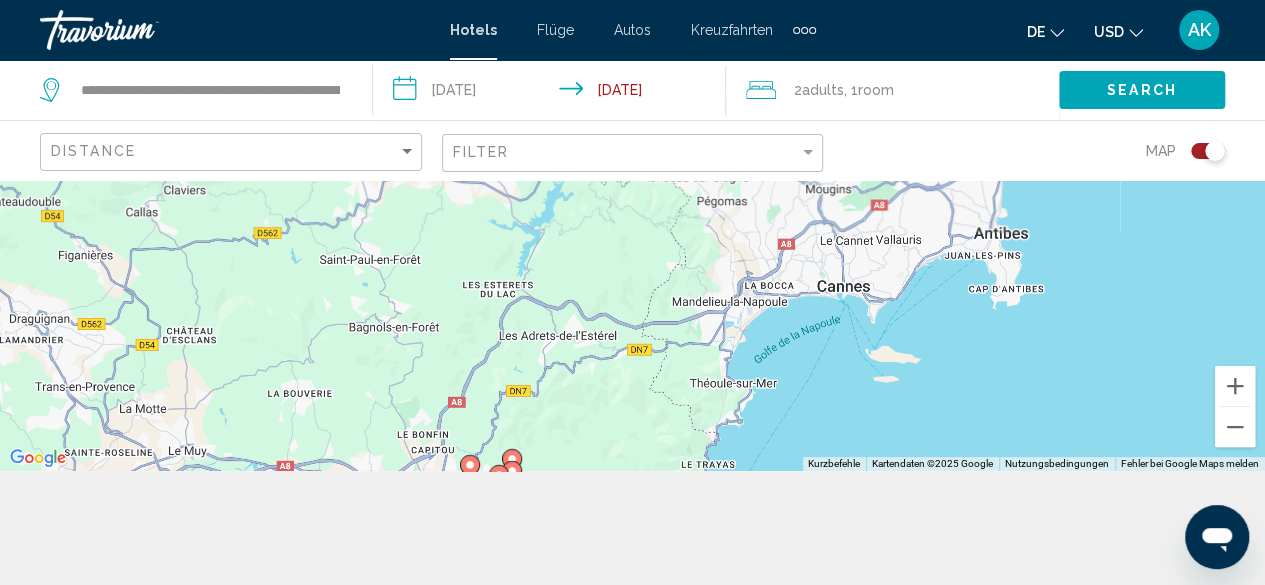 scroll, scrollTop: 180, scrollLeft: 0, axis: vertical 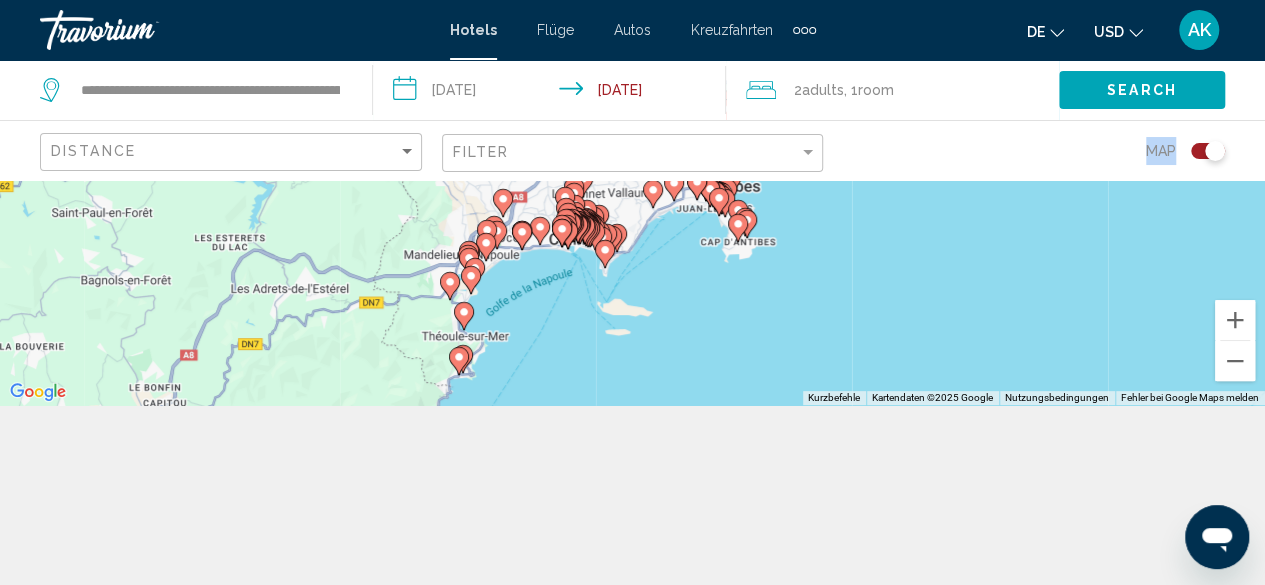 drag, startPoint x: 1051, startPoint y: -37, endPoint x: 696, endPoint y: 191, distance: 421.91113 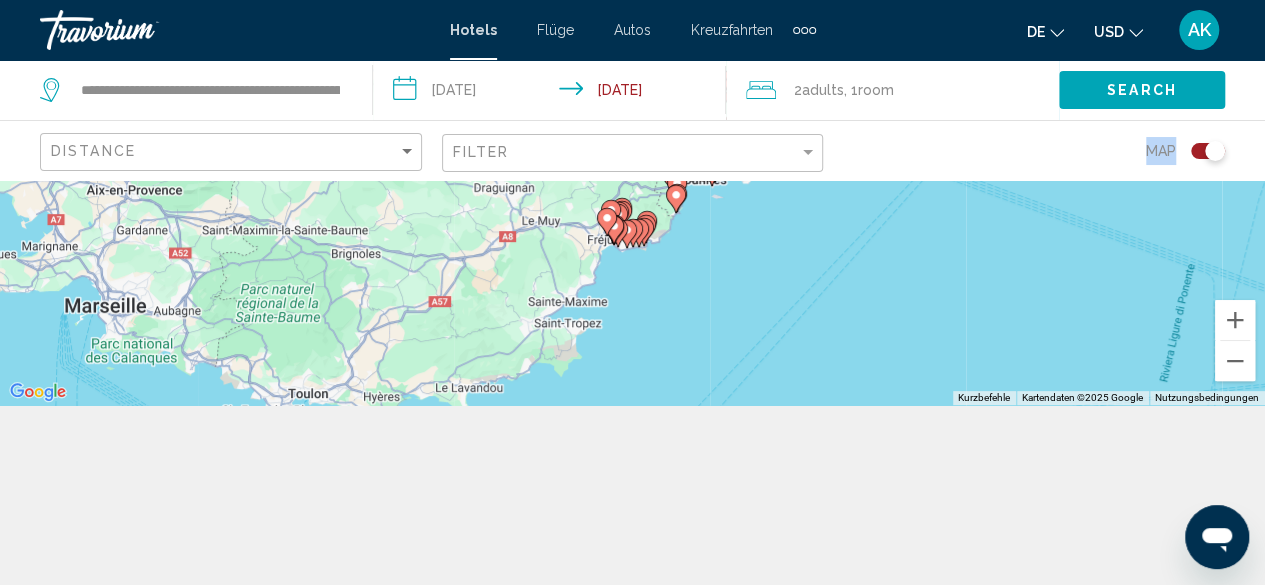 drag, startPoint x: 636, startPoint y: 341, endPoint x: 694, endPoint y: 218, distance: 135.98897 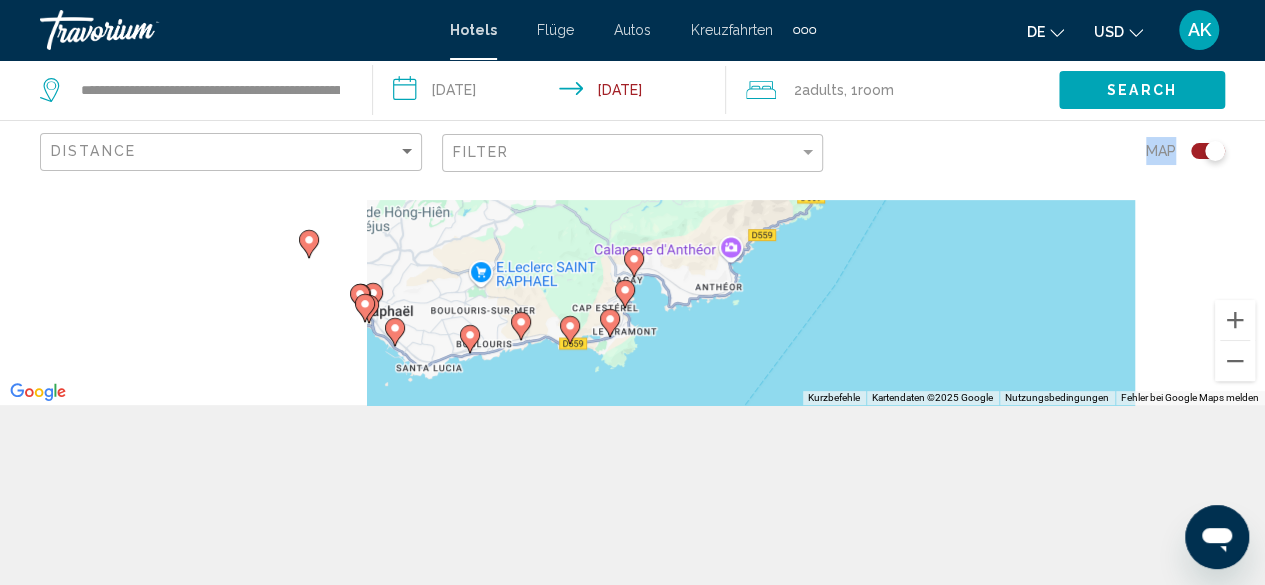 drag, startPoint x: 630, startPoint y: 261, endPoint x: 462, endPoint y: 631, distance: 406.35452 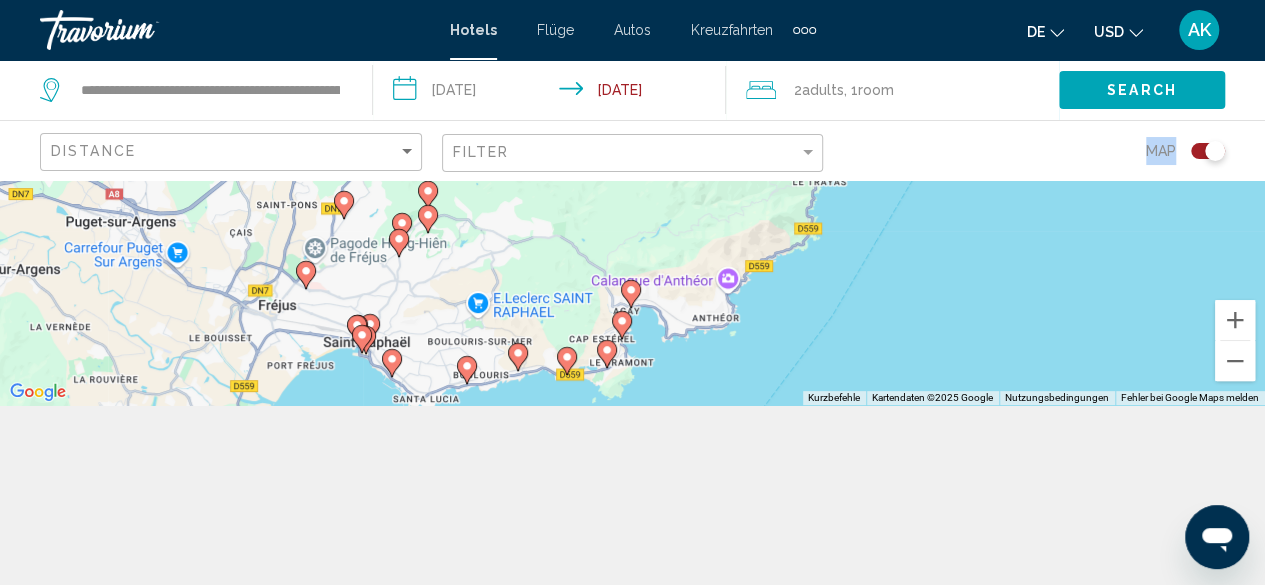 drag, startPoint x: 848, startPoint y: 269, endPoint x: 848, endPoint y: 304, distance: 35 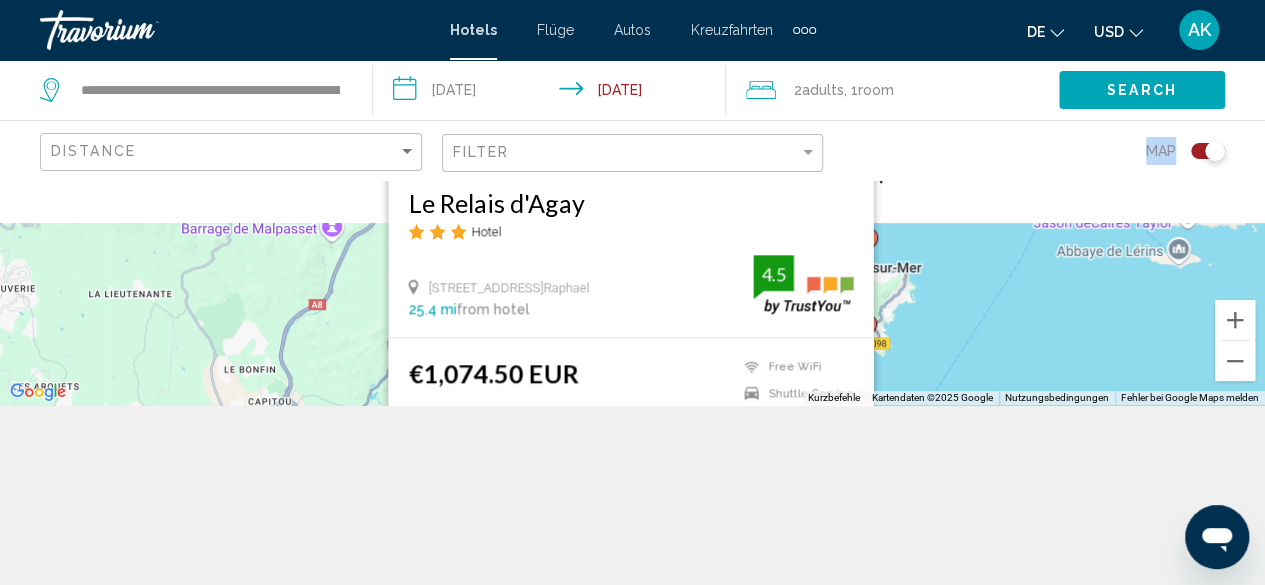 click on "Um von einem Element zum anderen zu gelangen, drückst du die Pfeiltasten entsprechend. Um den Modus zum Ziehen mit der Tastatur zu aktivieren, drückst du Alt + Eingabetaste. Wenn du den Modus aktiviert hast, kannst du die Markierung mit den Pfeiltasten verschieben. Nachdem du sie an die gewünschte Stelle gezogen bzw. verschoben hast, drückst du einfach die Eingabetaste. Durch Drücken der Esc-Taste kannst du den Vorgang abbrechen.  Le Relais d'Agay
Hotel
100 Boulevard De La Plage, Saint-Raphael 25.4 mi  from hotel 4.5 €1,074.50 EUR
Free WiFi
Shuttle Service  4.5 Select Room" at bounding box center [632, 202] 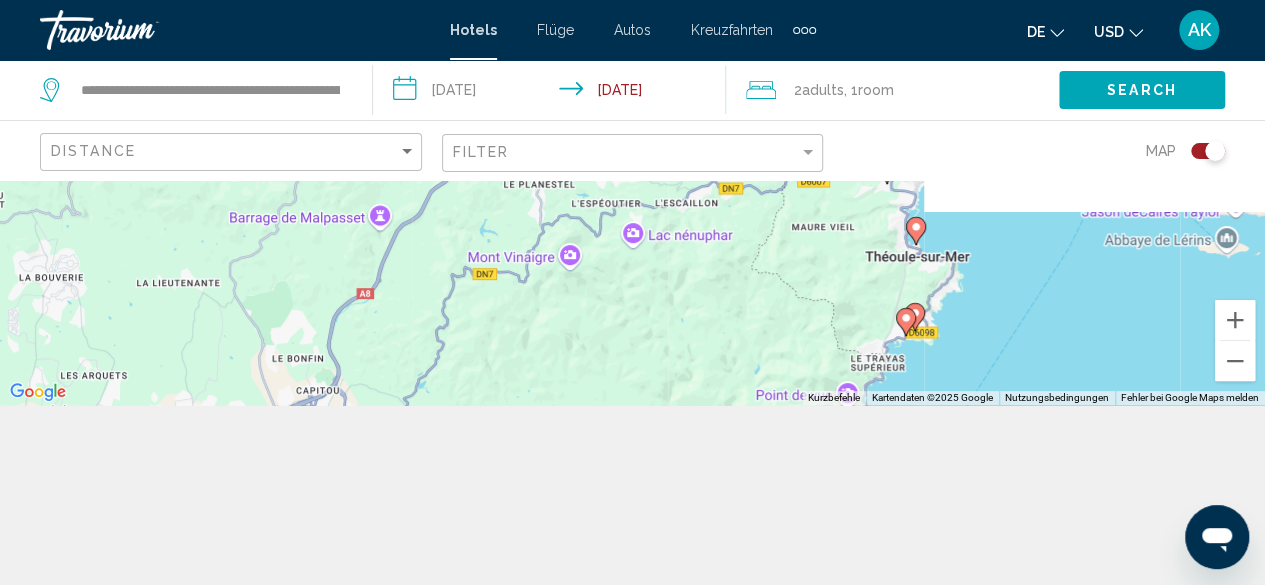 click 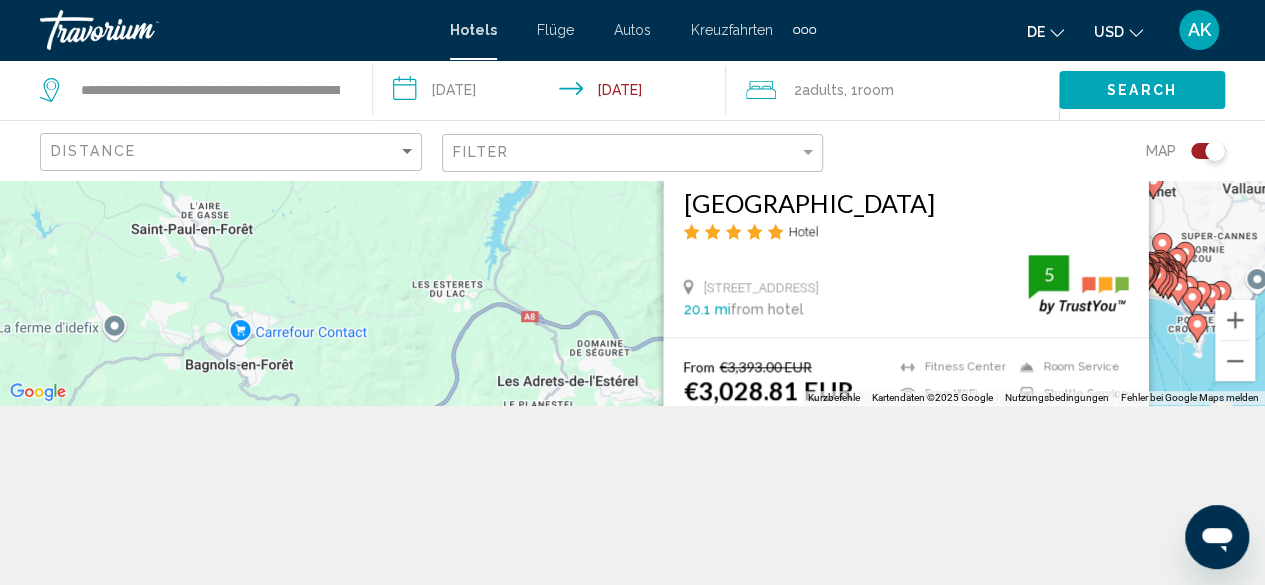 click on "Um von einem Element zum anderen zu gelangen, drückst du die Pfeiltasten entsprechend. Um den Modus zum Ziehen mit der Tastatur zu aktivieren, drückst du Alt + Eingabetaste. Wenn du den Modus aktiviert hast, kannst du die Markierung mit den Pfeiltasten verschieben. Nachdem du sie an die gewünschte Stelle gezogen bzw. verschoben hast, drückst du einfach die Eingabetaste. Durch Drücken der Esc-Taste kannst du den Vorgang abbrechen. Save up to  11%   Tiara Miramar Beach Resort
Hotel
47 Avenue De Miramar, Cannes 20.1 mi  from hotel 5 From €3,393.00 EUR €3,028.81 EUR  You save  €364.19 EUR
Fitness Center
Free WiFi
Pets Allowed
Room Service
5" at bounding box center (632, 202) 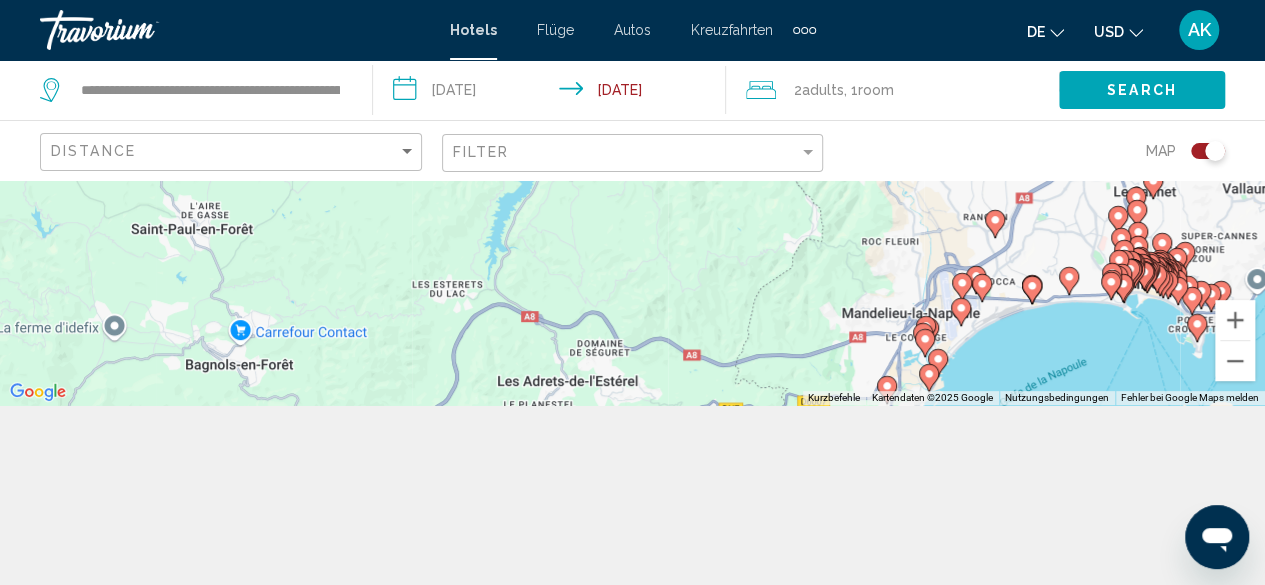 click at bounding box center [929, 378] 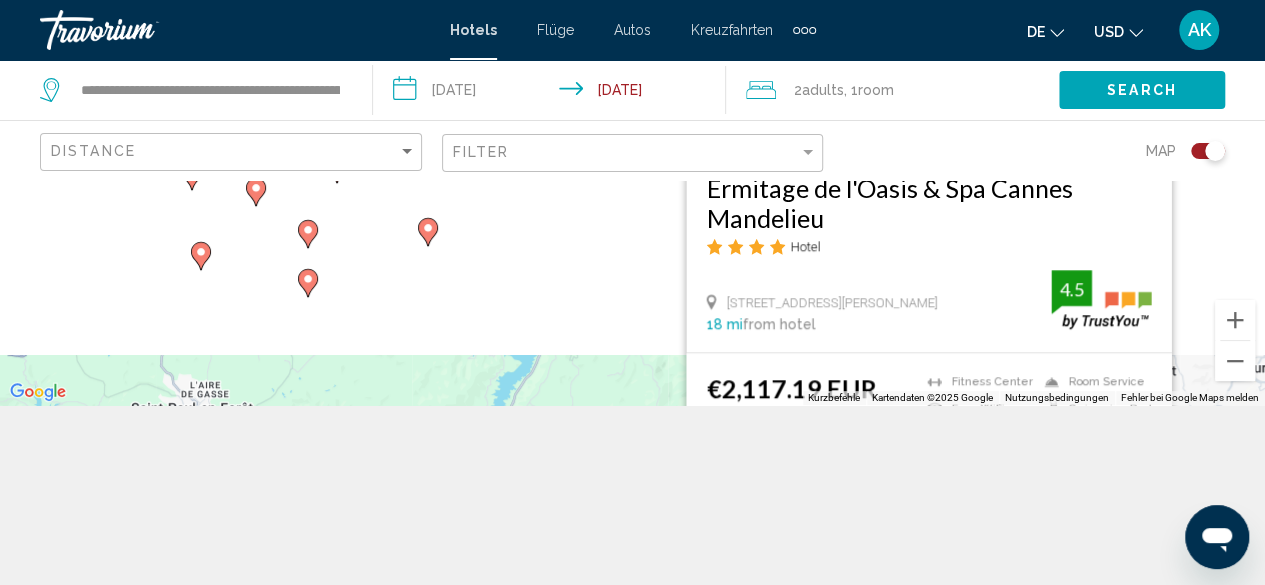 click on "Um von einem Element zum anderen zu gelangen, drückst du die Pfeiltasten entsprechend. Um den Modus zum Ziehen mit der Tastatur zu aktivieren, drückst du Alt + Eingabetaste. Wenn du den Modus aktiviert hast, kannst du die Markierung mit den Pfeiltasten verschieben. Nachdem du sie an die gewünschte Stelle gezogen bzw. verschoben hast, drückst du einfach die Eingabetaste. Durch Drücken der Esc-Taste kannst du den Vorgang abbrechen.  Ermitage de l'Oasis & Spa Cannes Mandelieu
Hotel
26 Avenue Henry Clews, Mandelieu-La-Napoule 18 mi  from hotel 4.5 €2,117.19 EUR
Fitness Center
Free WiFi
Pets Allowed
Room Service
Swimming Pool" at bounding box center (632, 202) 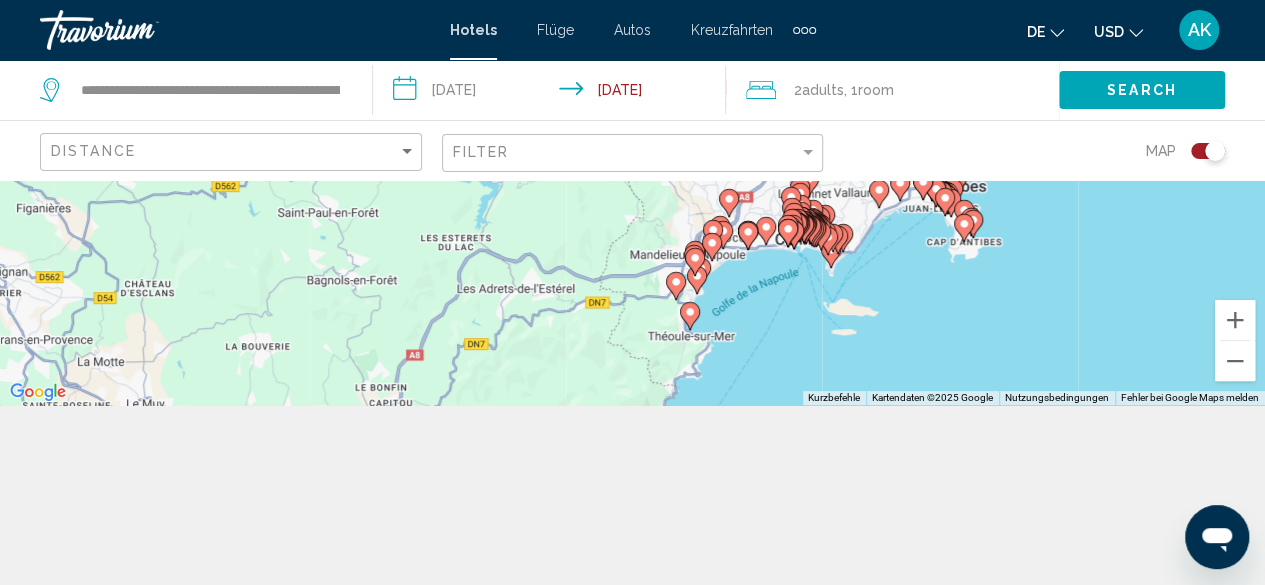 drag, startPoint x: 997, startPoint y: 349, endPoint x: 729, endPoint y: 182, distance: 315.77365 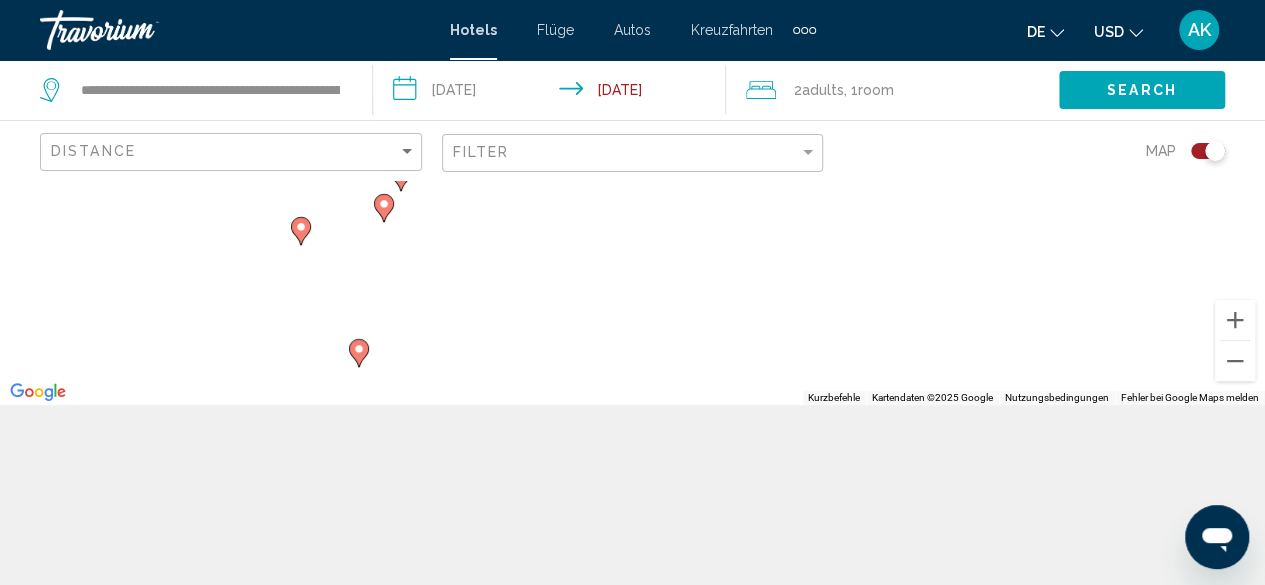 drag, startPoint x: 565, startPoint y: 301, endPoint x: 558, endPoint y: 471, distance: 170.14406 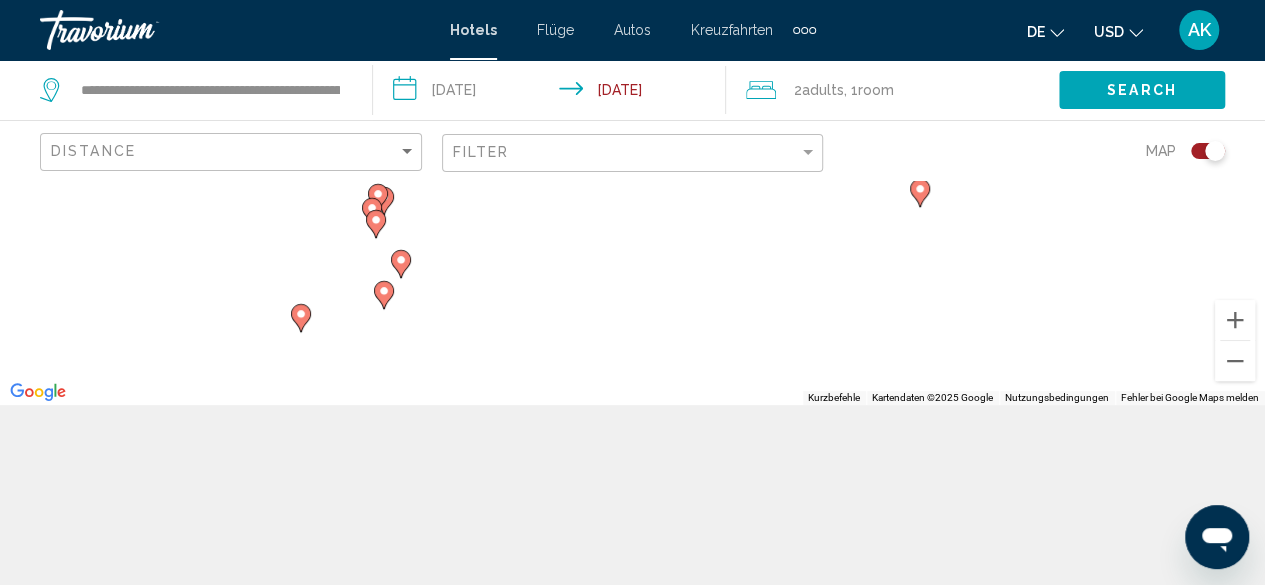 drag, startPoint x: 468, startPoint y: 257, endPoint x: 470, endPoint y: 325, distance: 68.0294 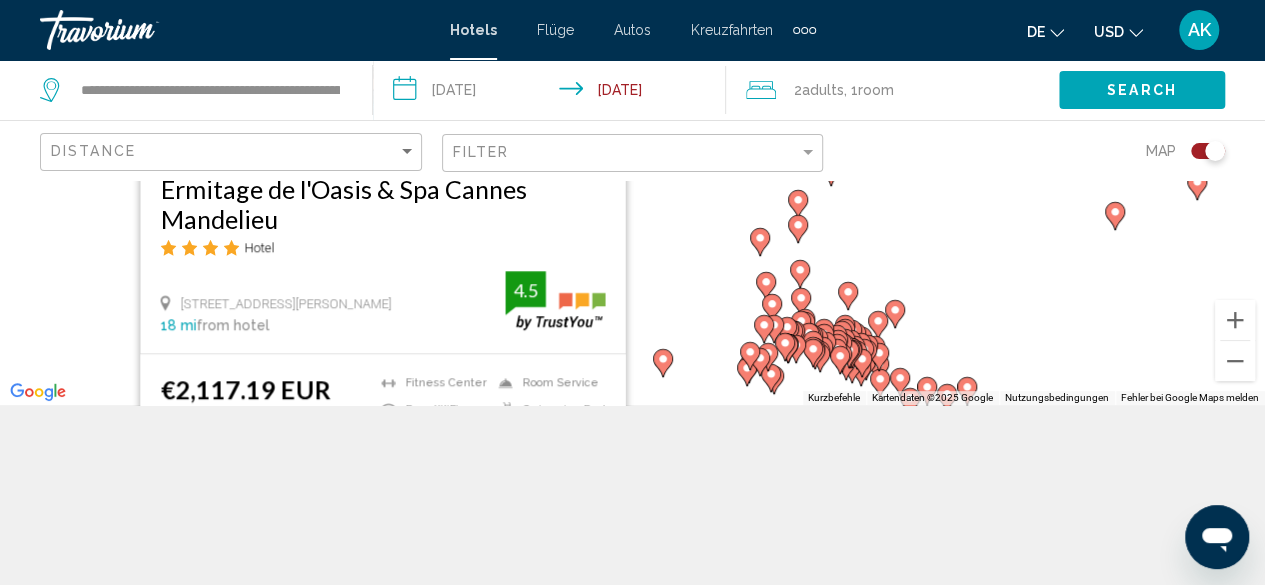 click 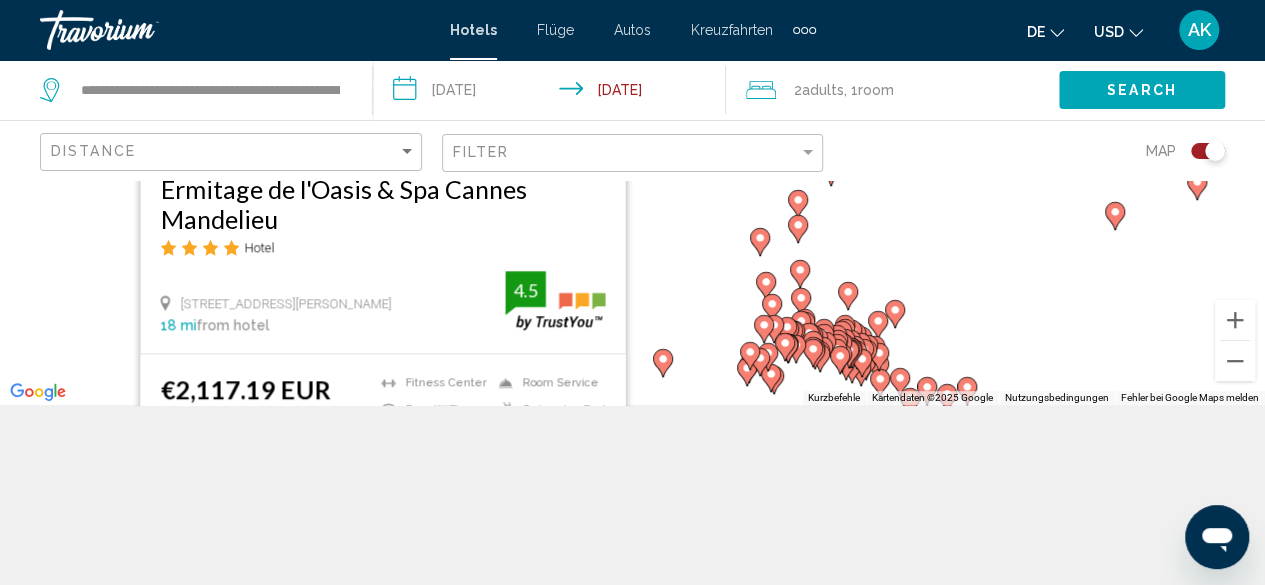 click 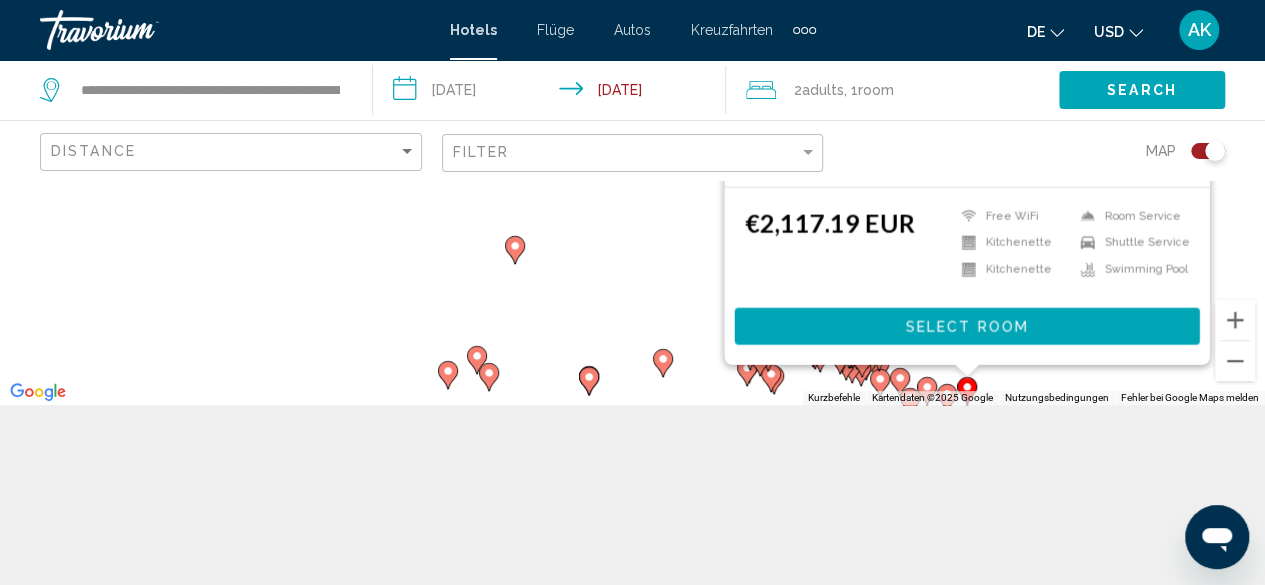 scroll, scrollTop: 0, scrollLeft: 0, axis: both 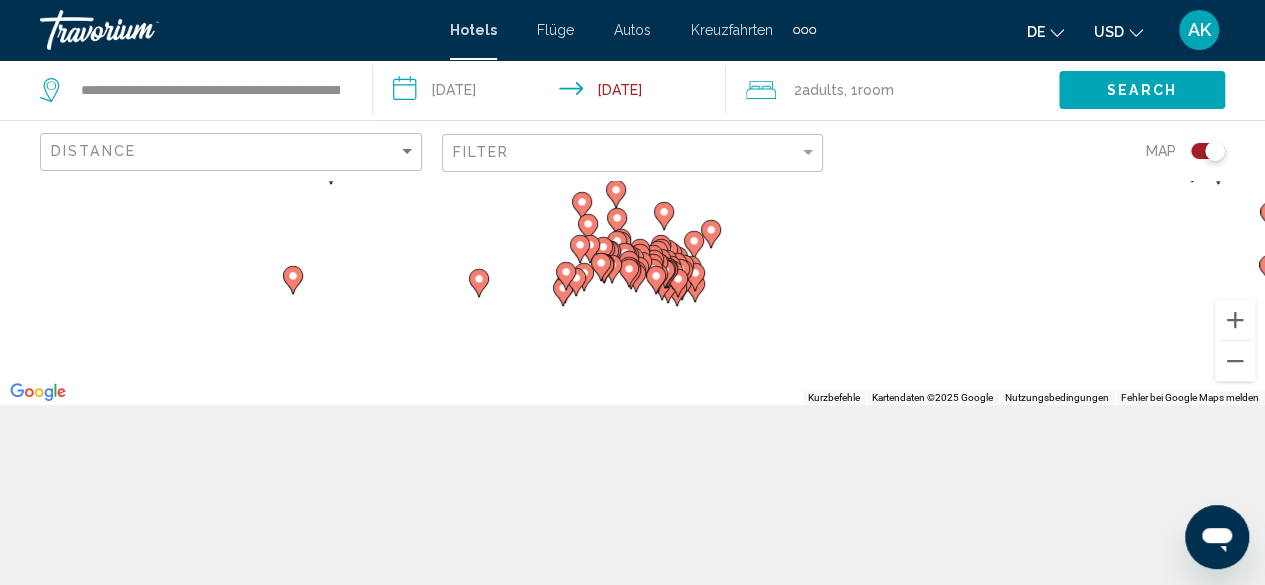 drag, startPoint x: 720, startPoint y: 313, endPoint x: 528, endPoint y: 81, distance: 301.14447 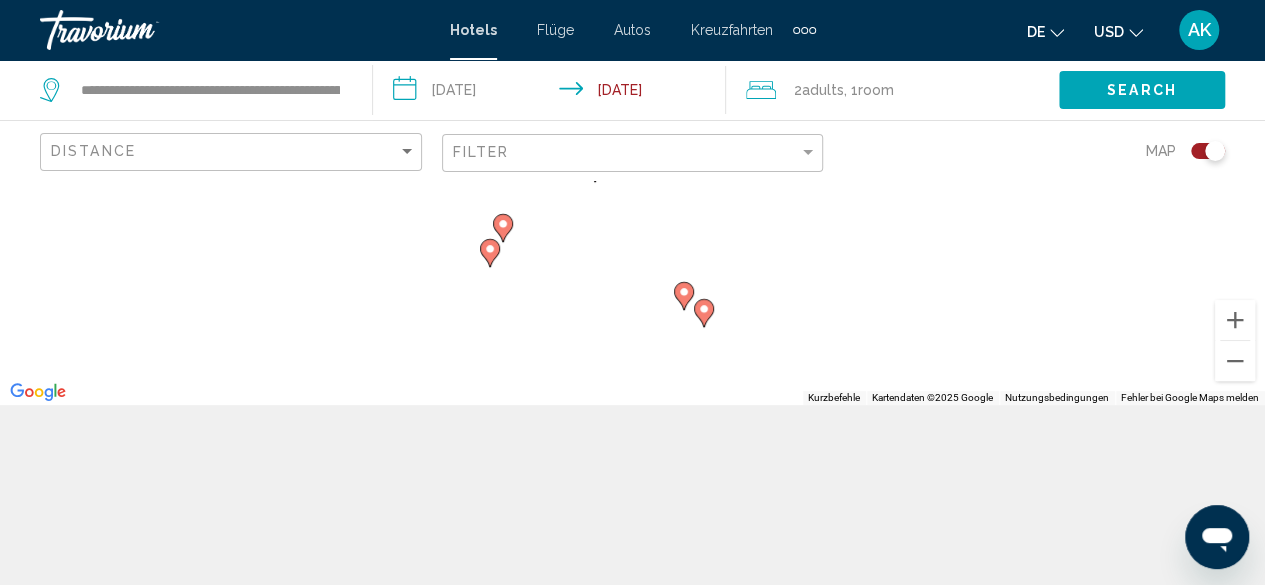 drag, startPoint x: 451, startPoint y: 298, endPoint x: 653, endPoint y: 415, distance: 233.43736 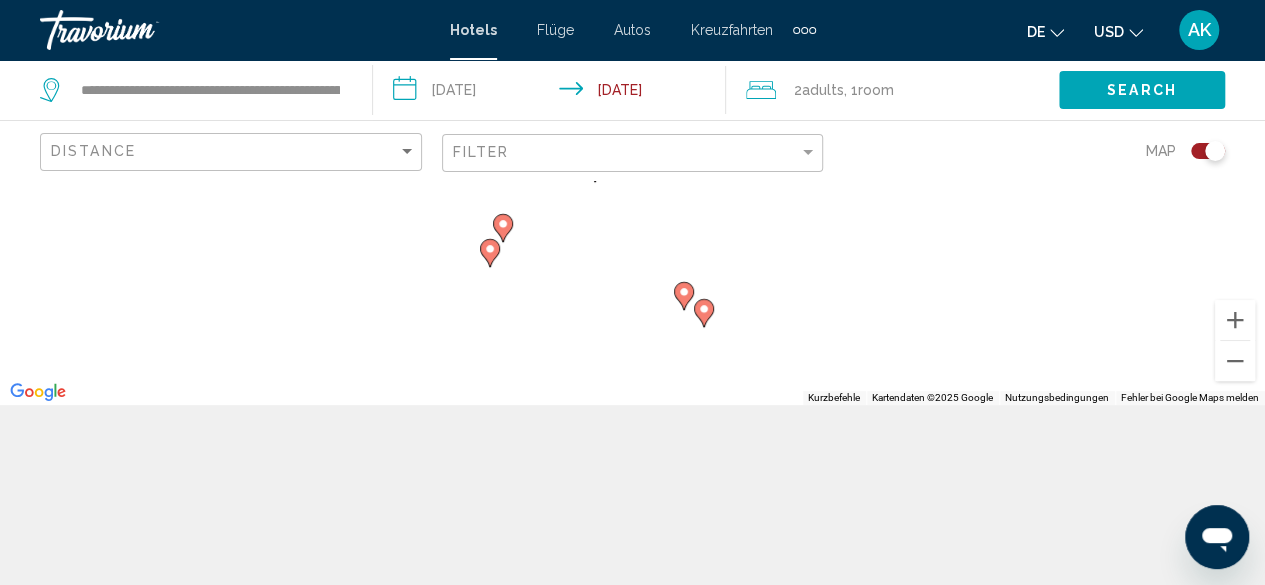 click 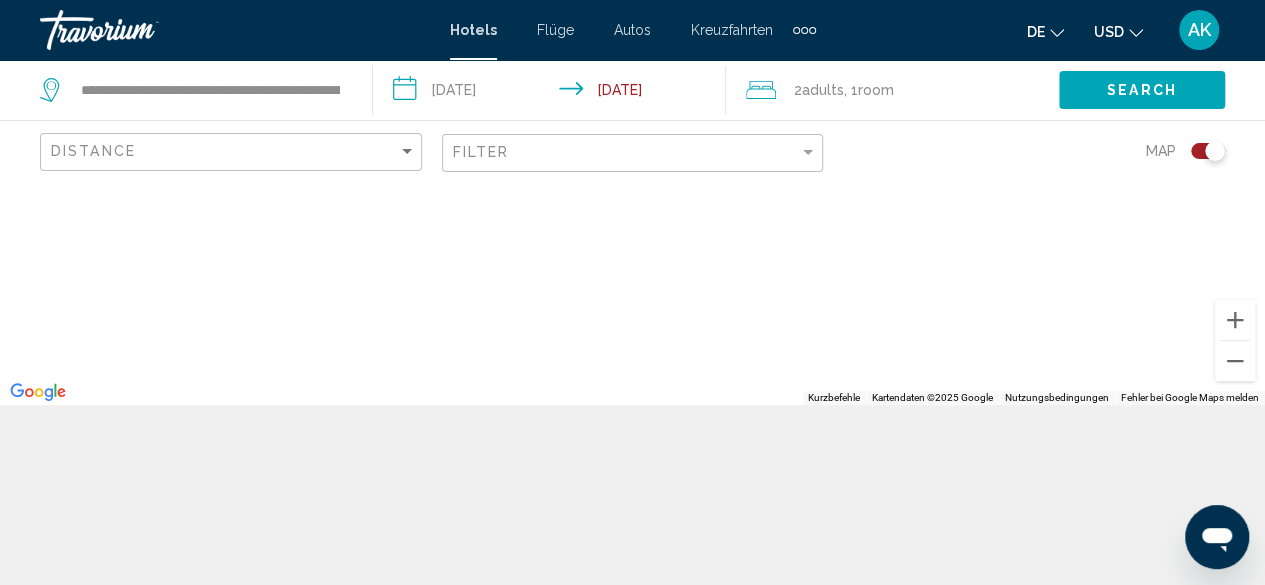 drag, startPoint x: 755, startPoint y: 294, endPoint x: 1279, endPoint y: -87, distance: 647.87115 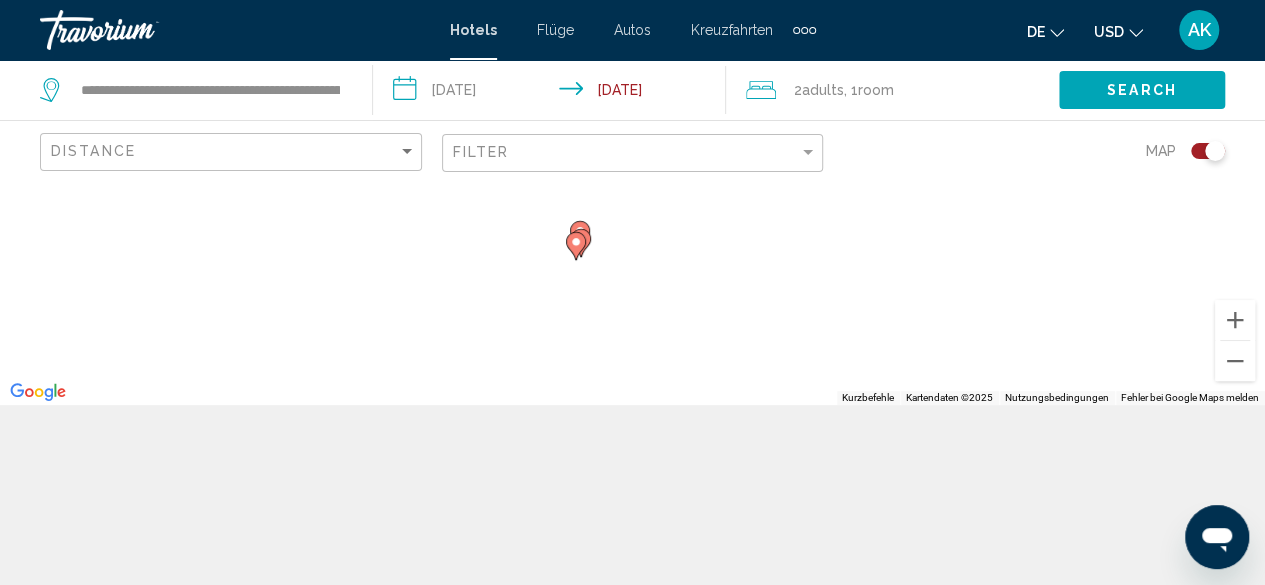 drag, startPoint x: 90, startPoint y: 337, endPoint x: 931, endPoint y: 352, distance: 841.1338 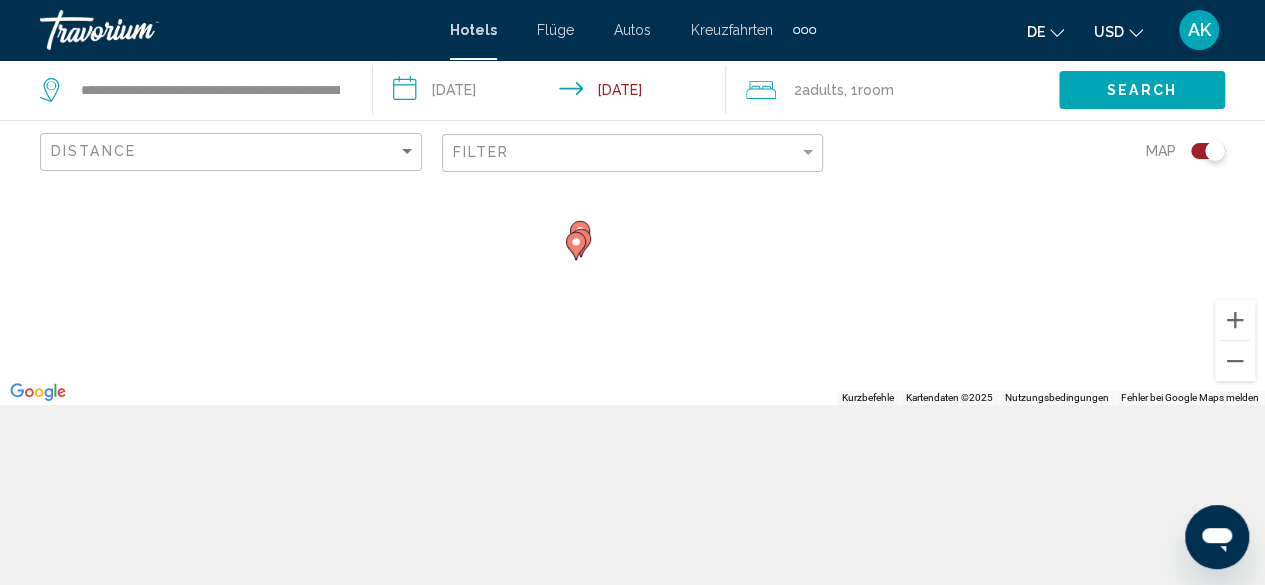 click at bounding box center [576, 246] 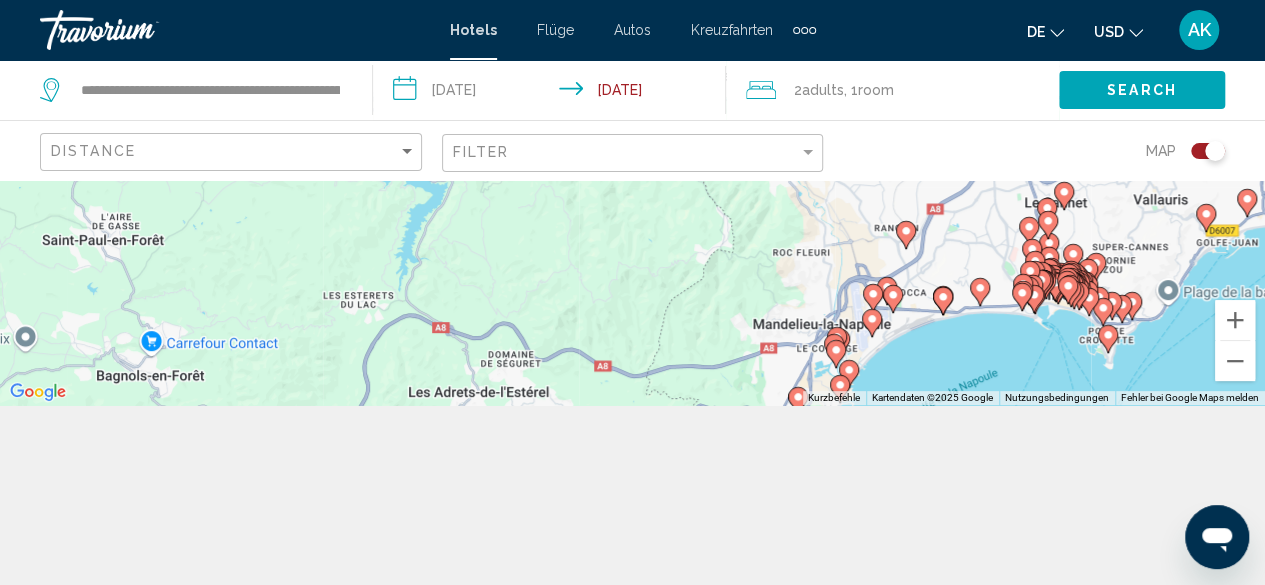 drag, startPoint x: 696, startPoint y: 363, endPoint x: 882, endPoint y: 359, distance: 186.043 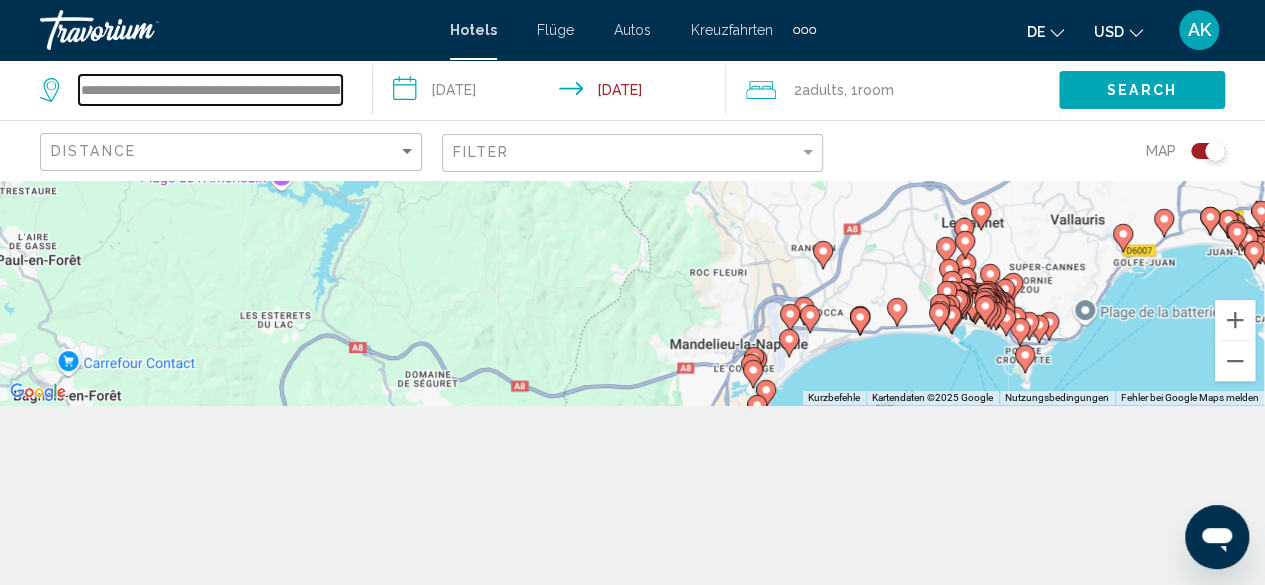 click on "**********" at bounding box center [210, 90] 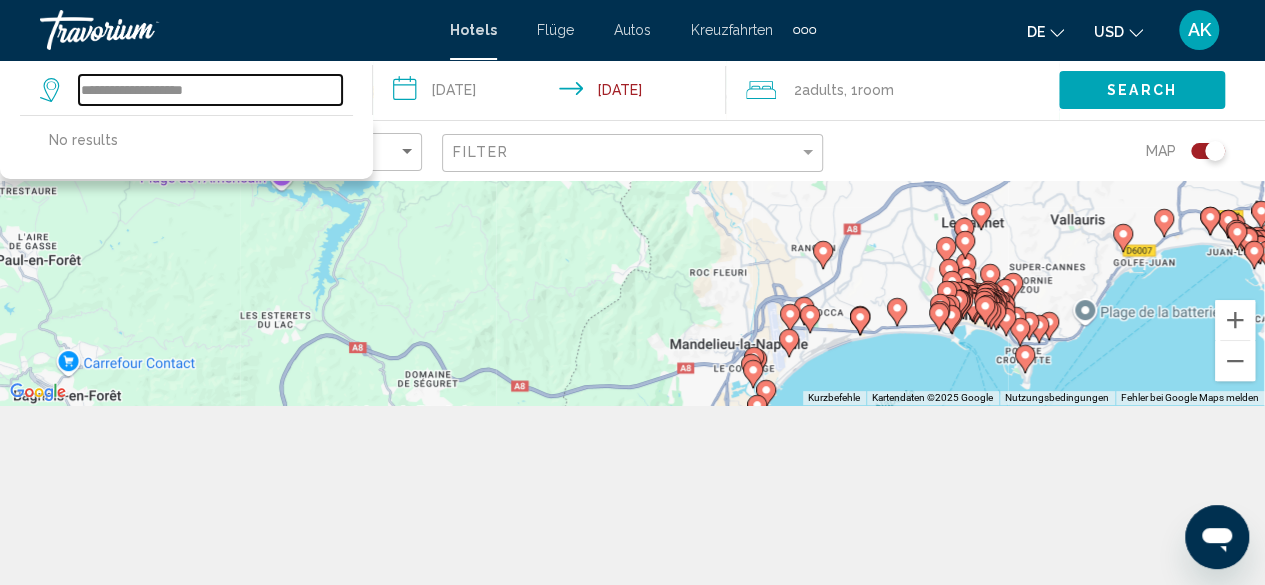 click on "**********" at bounding box center (210, 90) 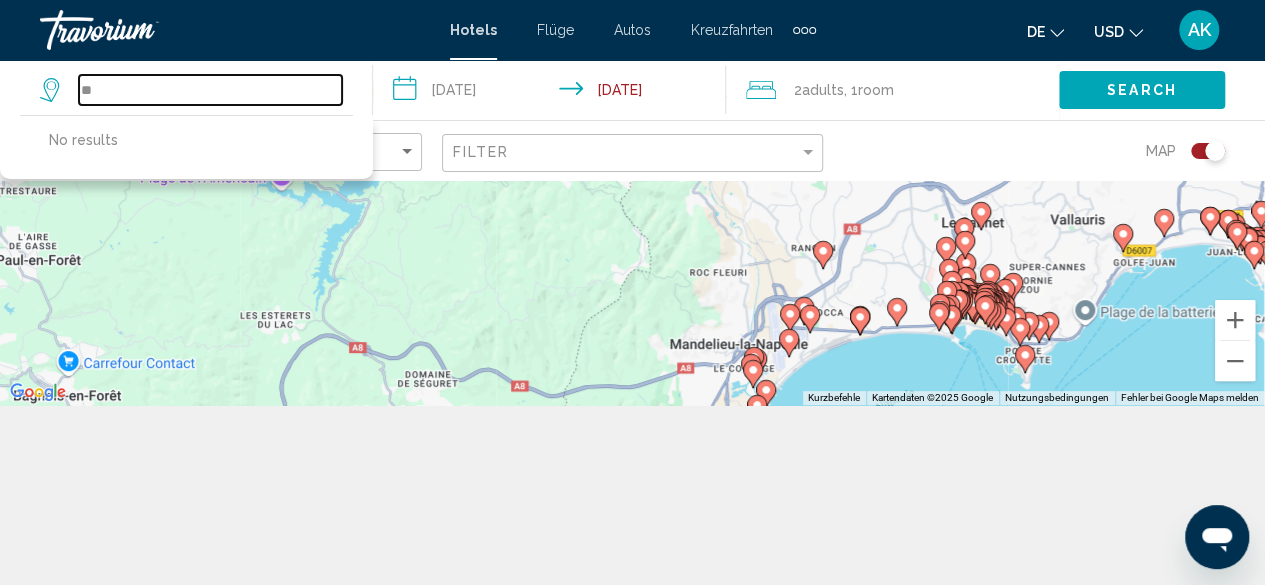 type on "*" 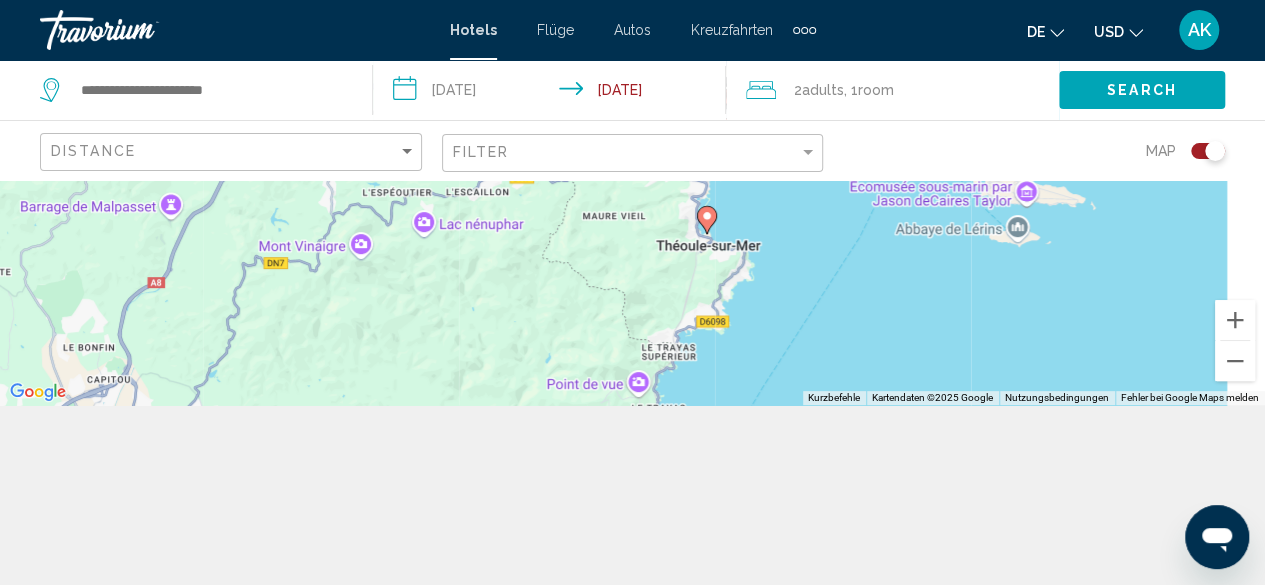 drag, startPoint x: 934, startPoint y: 363, endPoint x: 881, endPoint y: 208, distance: 163.81087 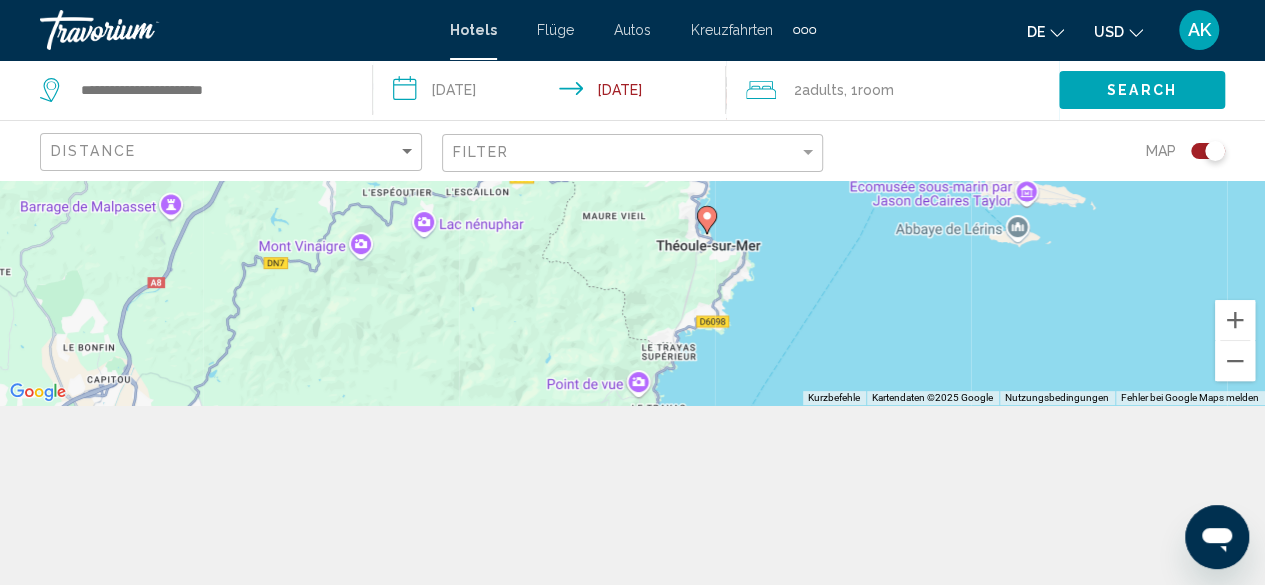 click on "**********" 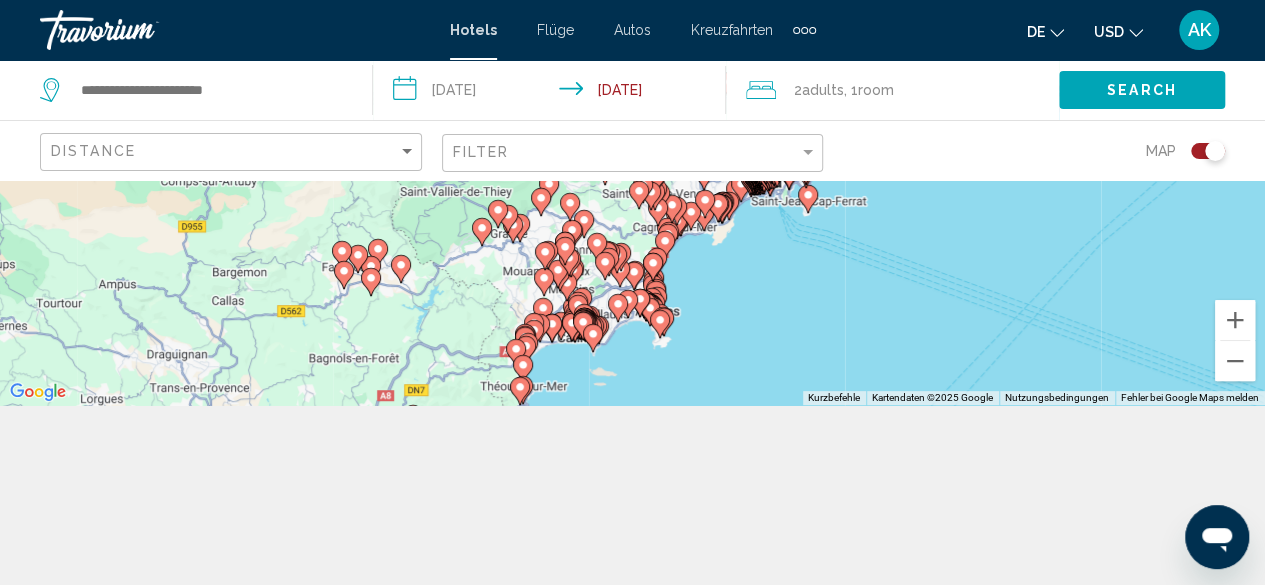 drag, startPoint x: 994, startPoint y: 281, endPoint x: 635, endPoint y: 432, distance: 389.46375 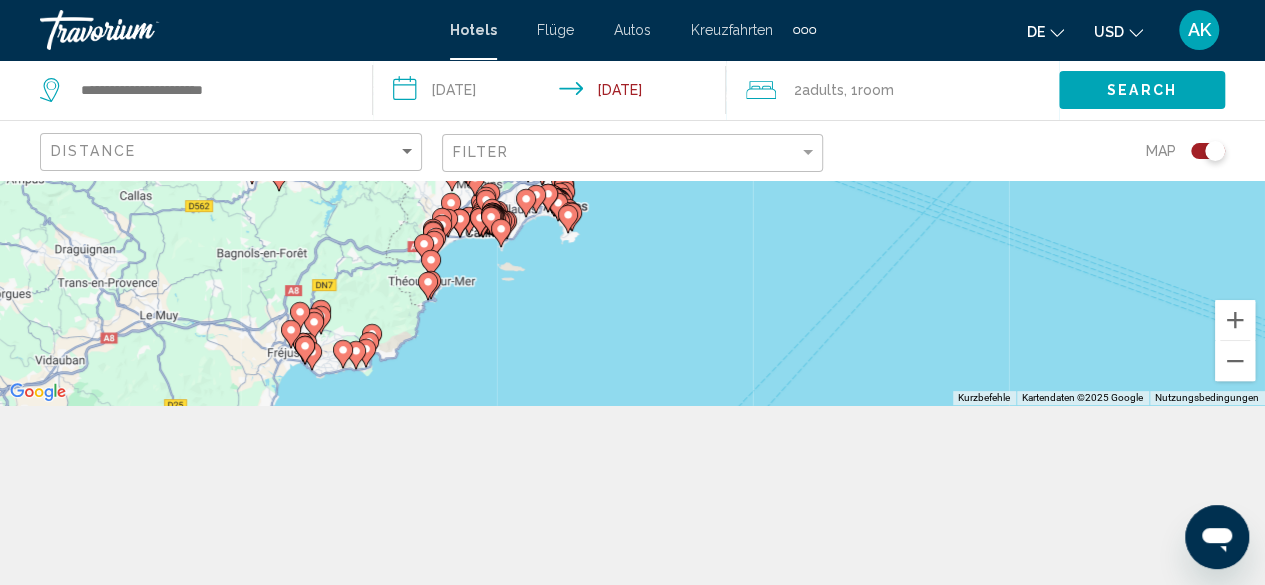 drag, startPoint x: 948, startPoint y: 277, endPoint x: 902, endPoint y: 125, distance: 158.80806 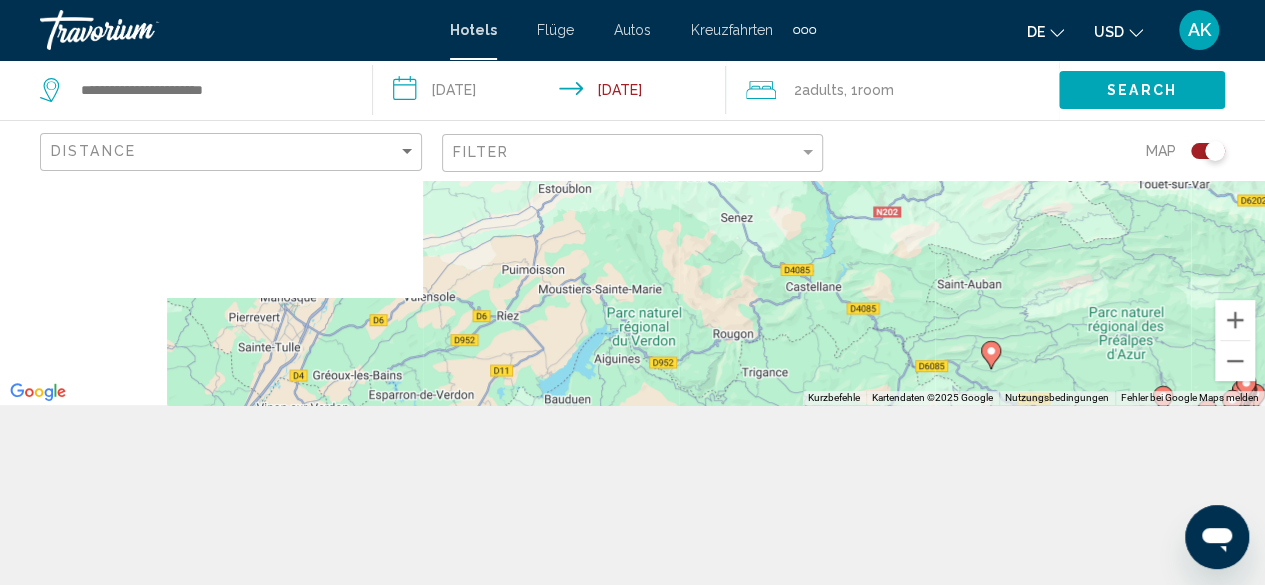 drag, startPoint x: 590, startPoint y: 283, endPoint x: 1171, endPoint y: 575, distance: 650.24994 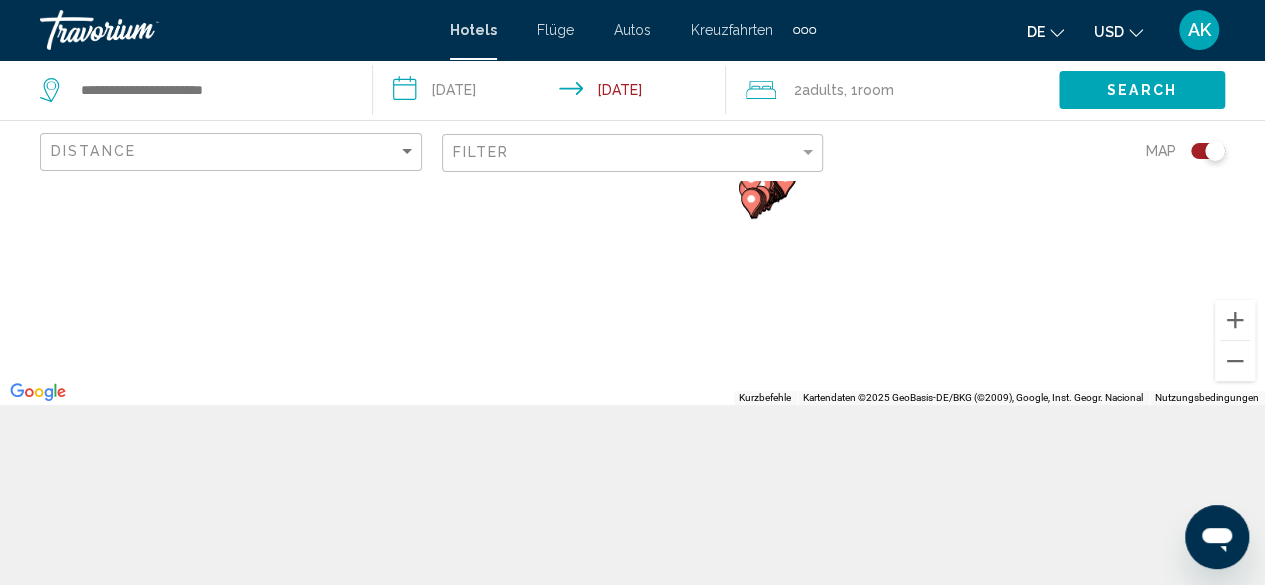 drag, startPoint x: 636, startPoint y: 336, endPoint x: 659, endPoint y: 269, distance: 70.837845 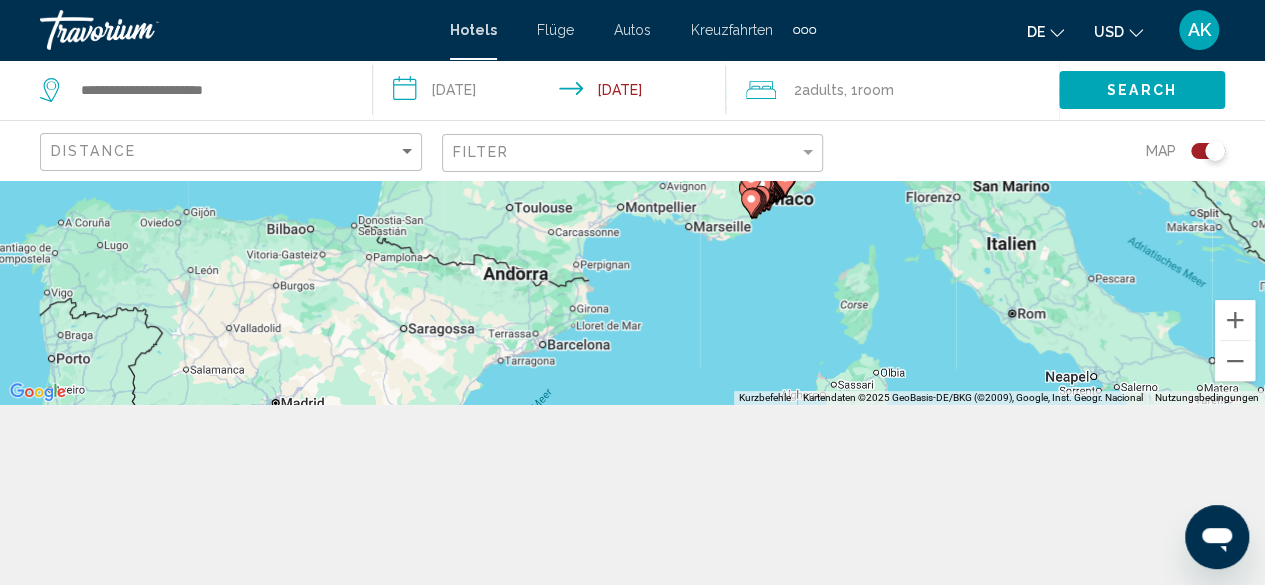 click on "Um von einem Element zum anderen zu gelangen, drückst du die Pfeiltasten entsprechend. Um den Modus zum Ziehen mit der Tastatur zu aktivieren, drückst du Alt + Eingabetaste. Wenn du den Modus aktiviert hast, kannst du die Markierung mit den Pfeiltasten verschieben. Nachdem du sie an die gewünschte Stelle gezogen bzw. verschoben hast, drückst du einfach die Eingabetaste. Durch Drücken der Esc-Taste kannst du den Vorgang abbrechen." at bounding box center (632, 202) 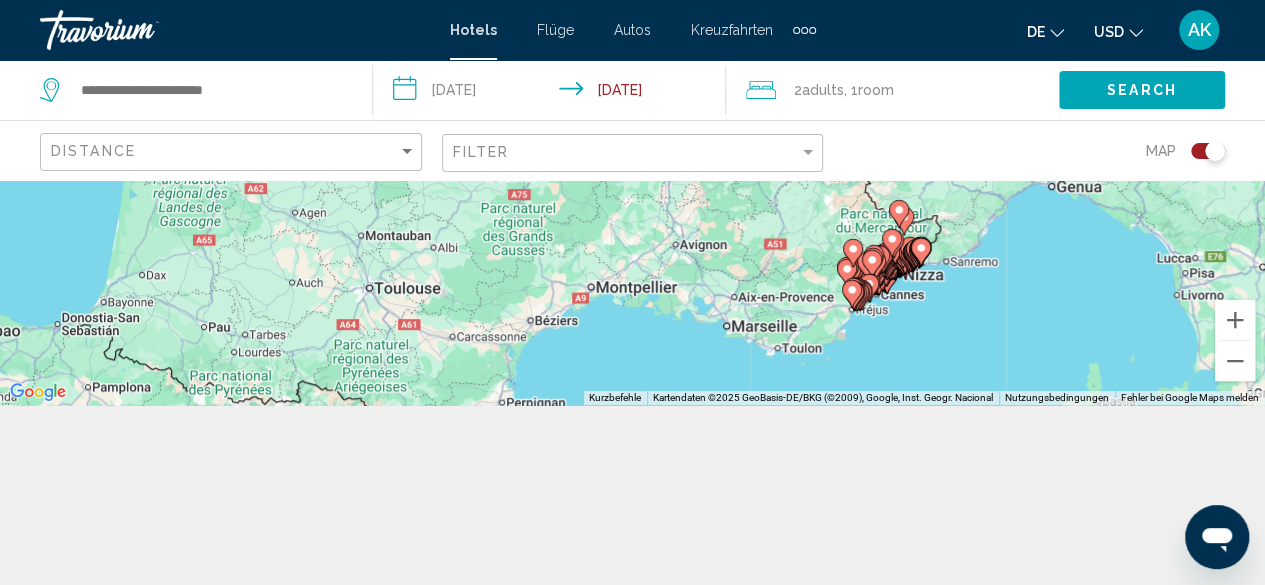 drag, startPoint x: 663, startPoint y: 263, endPoint x: 676, endPoint y: 417, distance: 154.54773 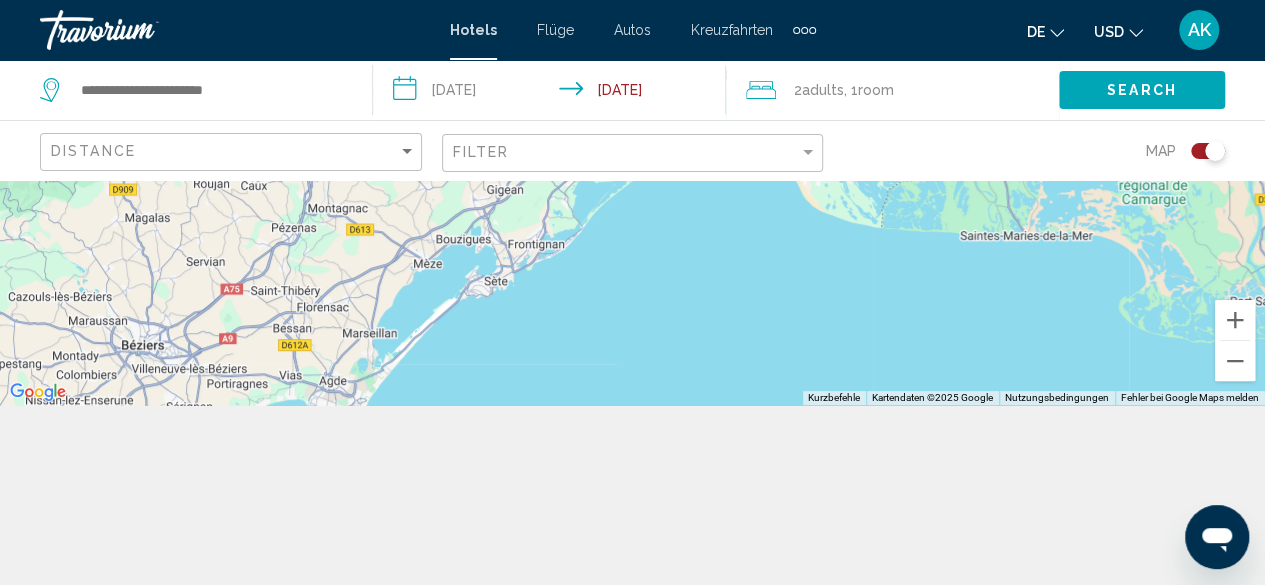 drag, startPoint x: 553, startPoint y: 341, endPoint x: 704, endPoint y: 282, distance: 162.11725 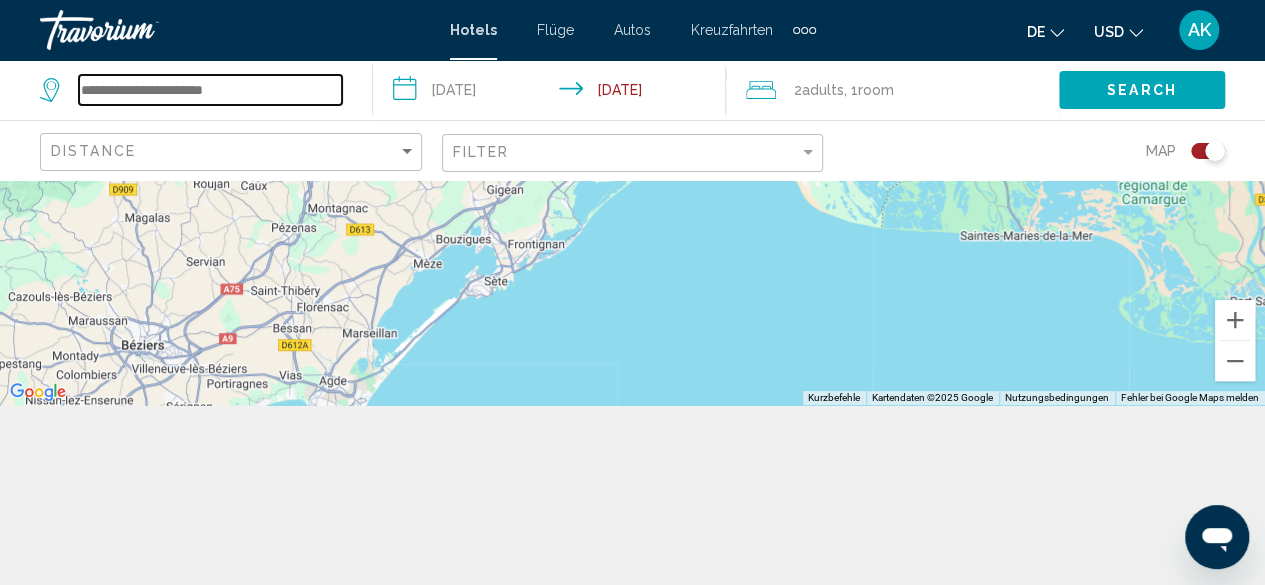 click at bounding box center (210, 90) 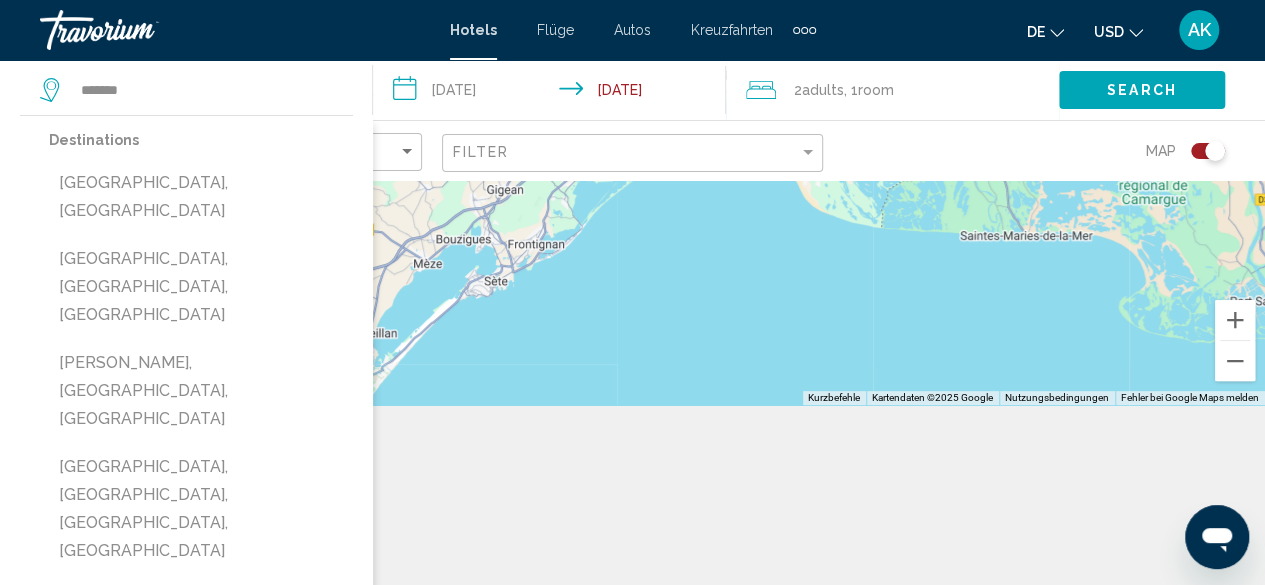 click on "France Nice Promenade Des Anglais 80m Piano ([GEOGRAPHIC_DATA], [GEOGRAPHIC_DATA])" at bounding box center (201, 718) 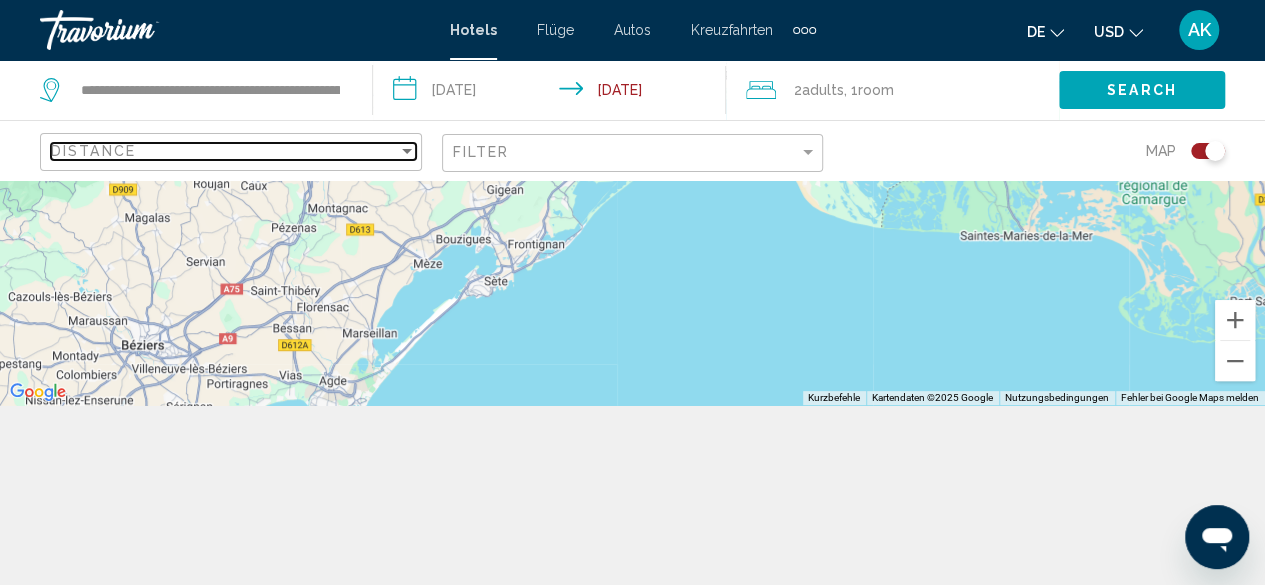 click on "Distance" at bounding box center [224, 151] 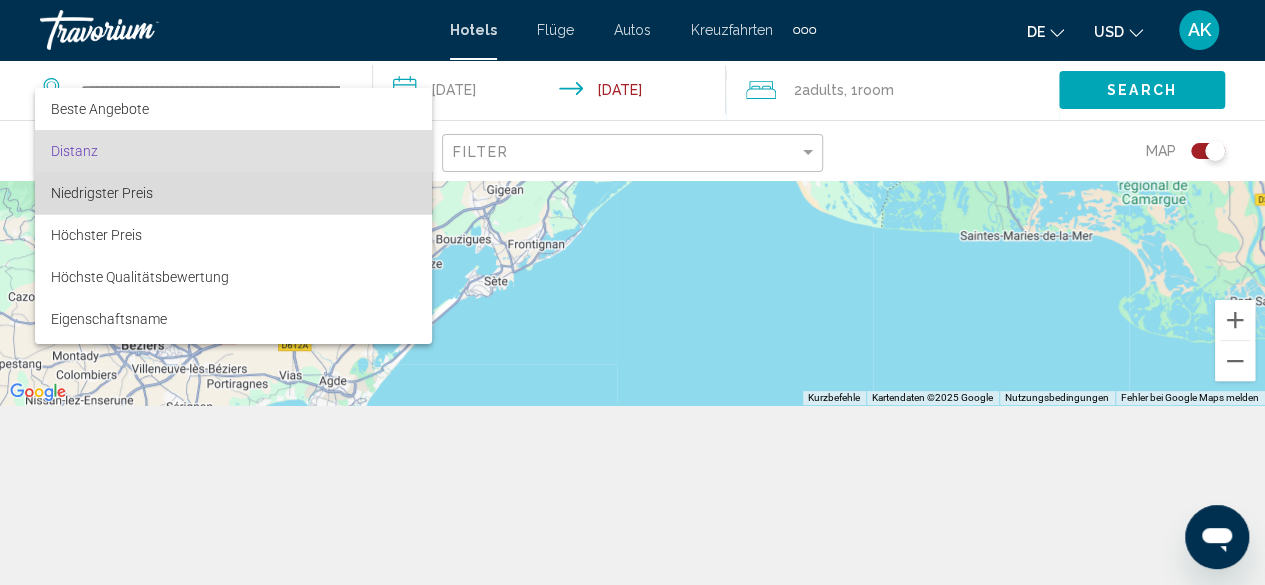 click on "Niedrigster Preis" at bounding box center (233, 193) 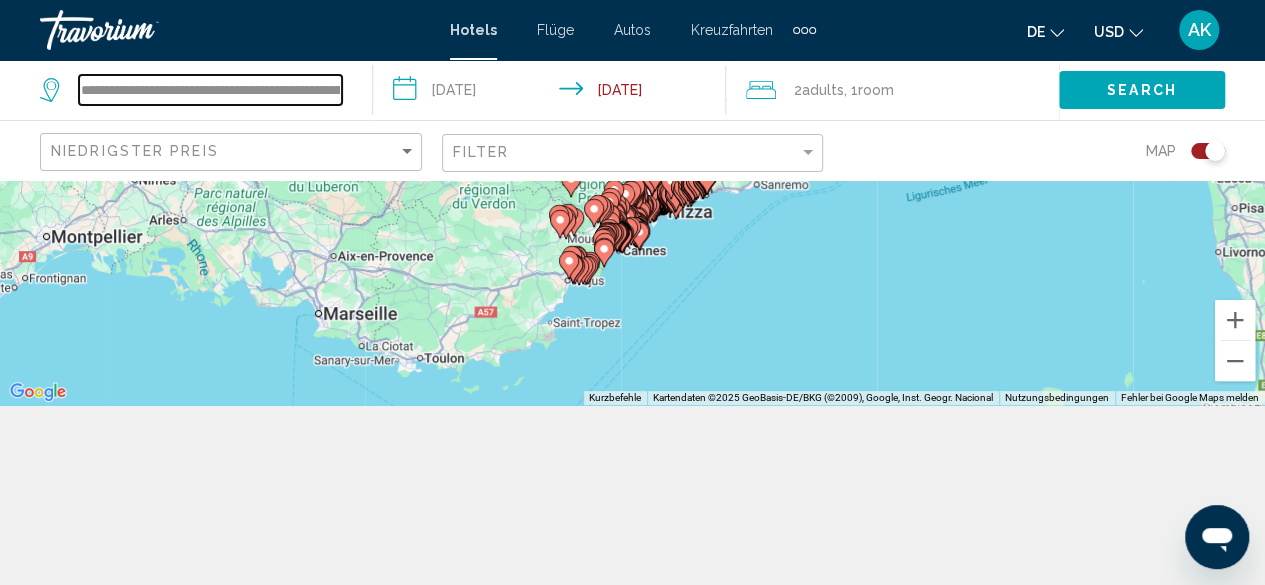 click on "**********" at bounding box center [210, 90] 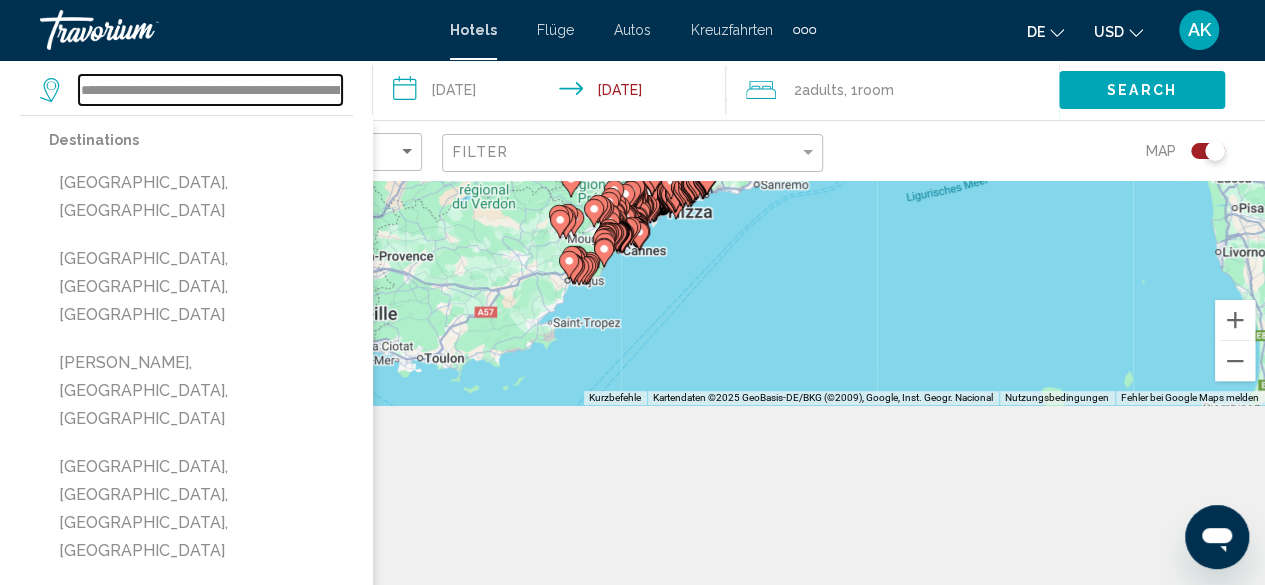 click on "**********" at bounding box center (210, 90) 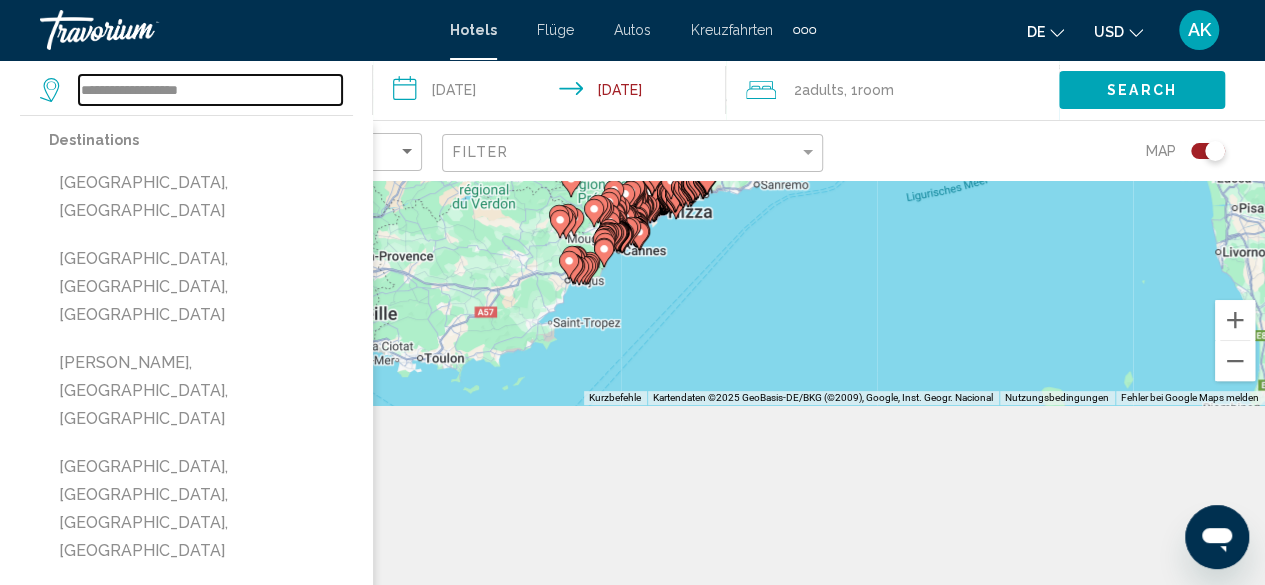 click on "**********" at bounding box center (210, 90) 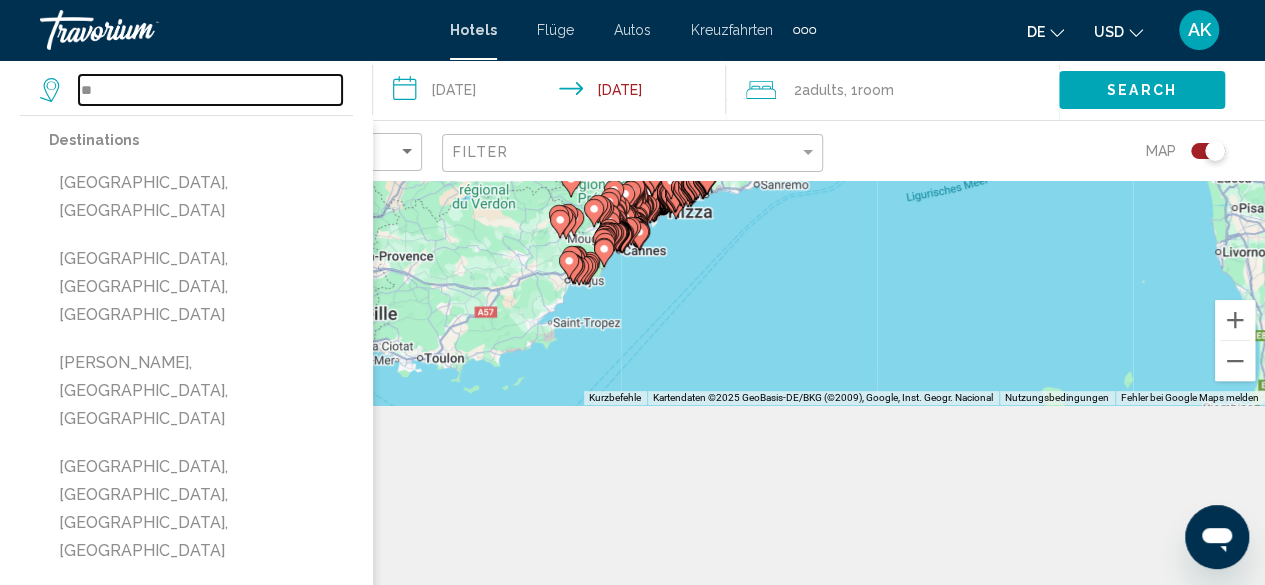 type on "*" 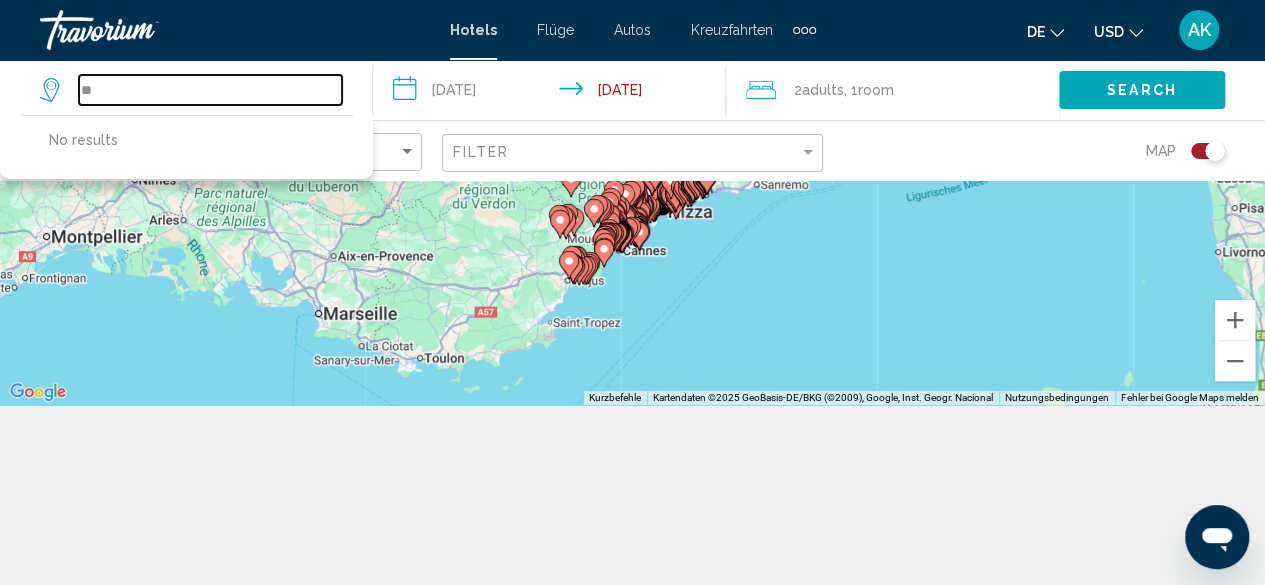 type on "*" 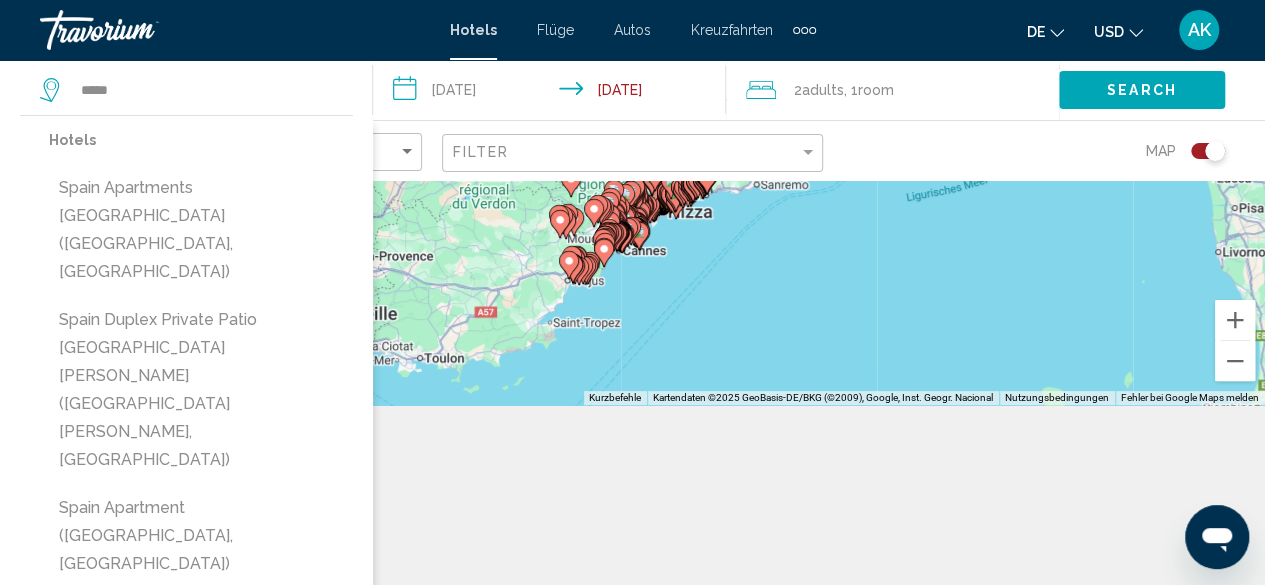 click on "Spain Select Carretas (Madrid, ES)" at bounding box center (201, 744) 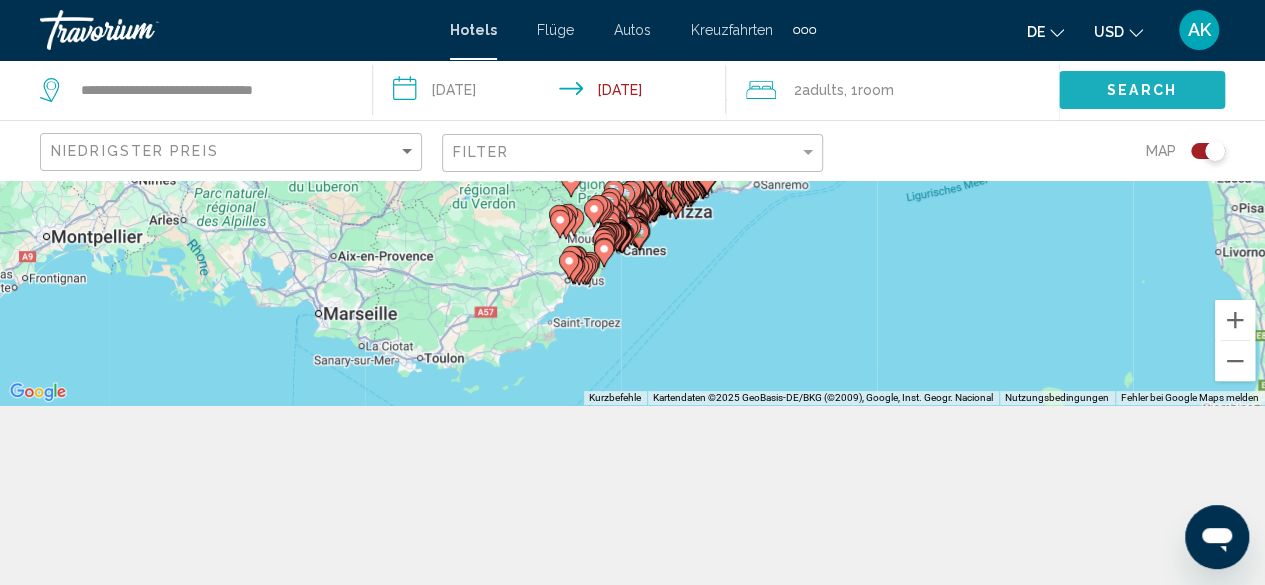 click on "Search" 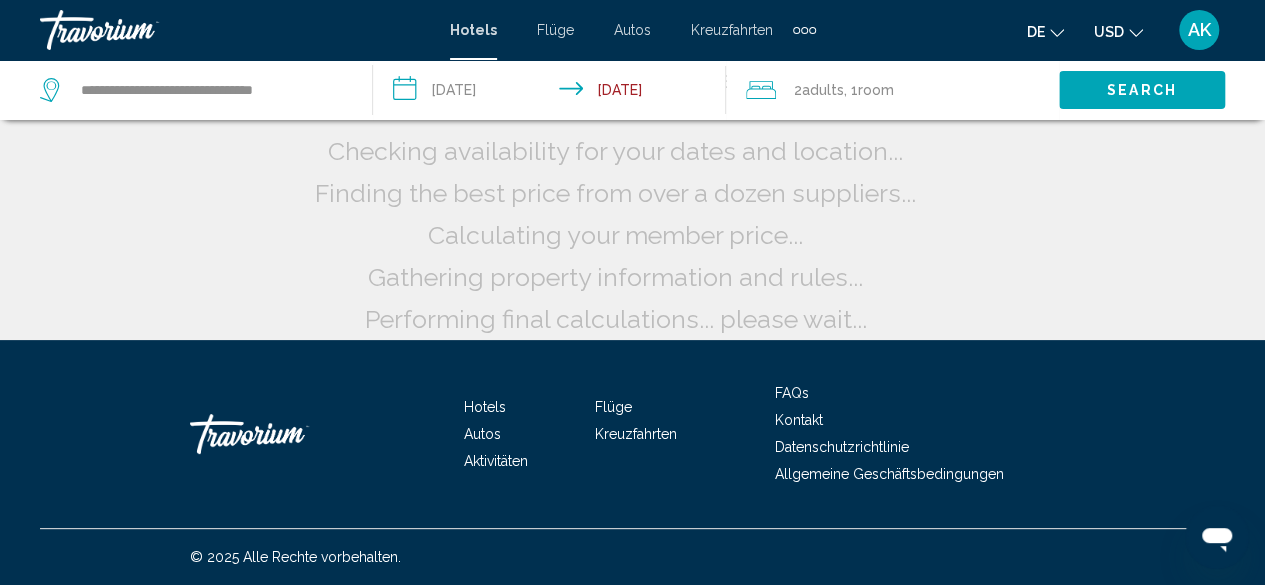 scroll, scrollTop: 0, scrollLeft: 0, axis: both 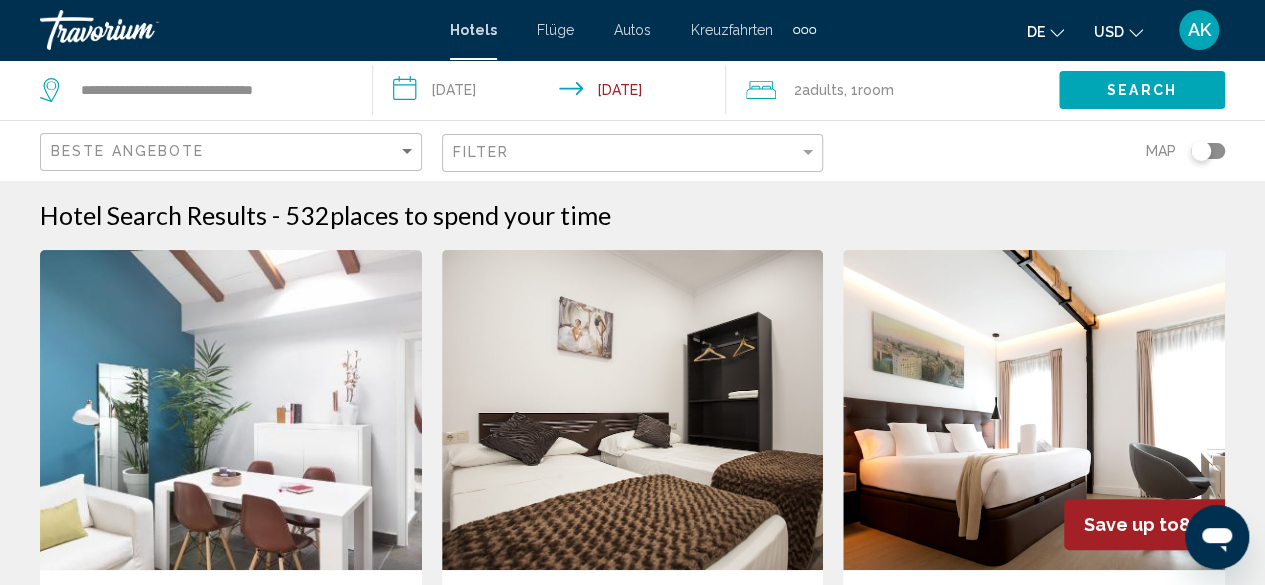 click 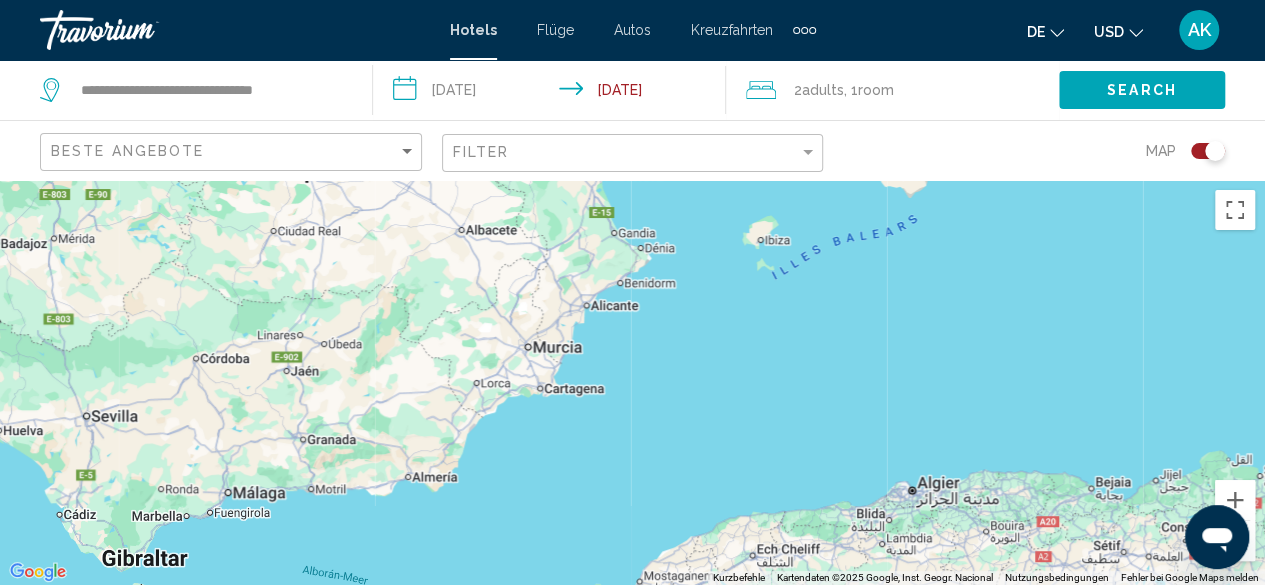 drag, startPoint x: 1209, startPoint y: 355, endPoint x: 591, endPoint y: 109, distance: 665.1616 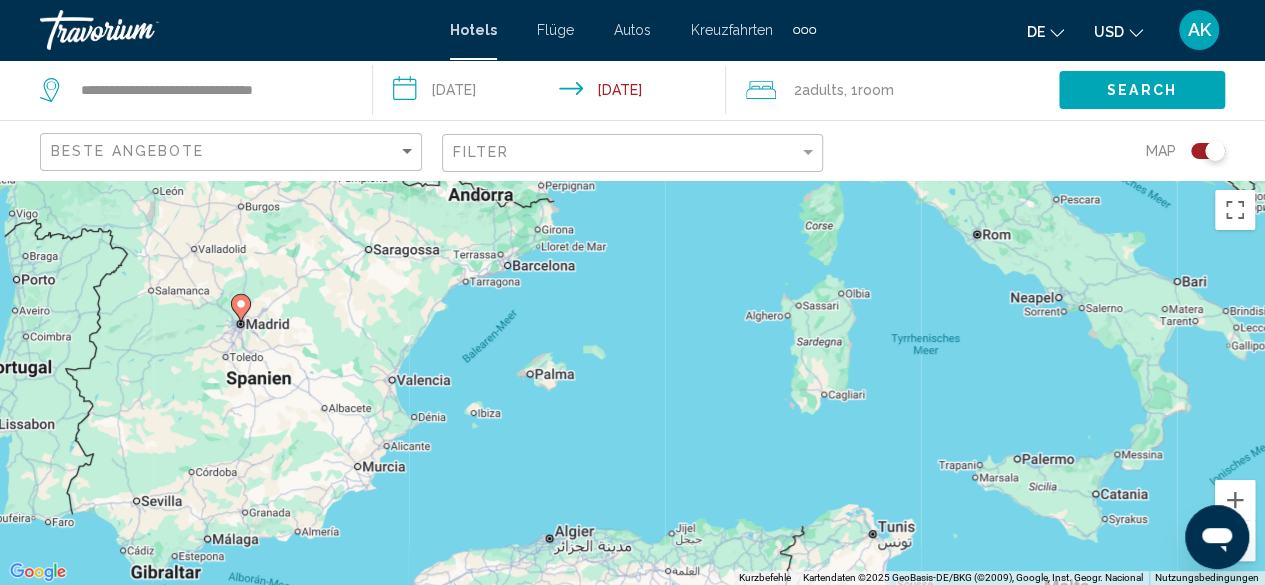 drag, startPoint x: 651, startPoint y: 282, endPoint x: 471, endPoint y: 440, distance: 239.50783 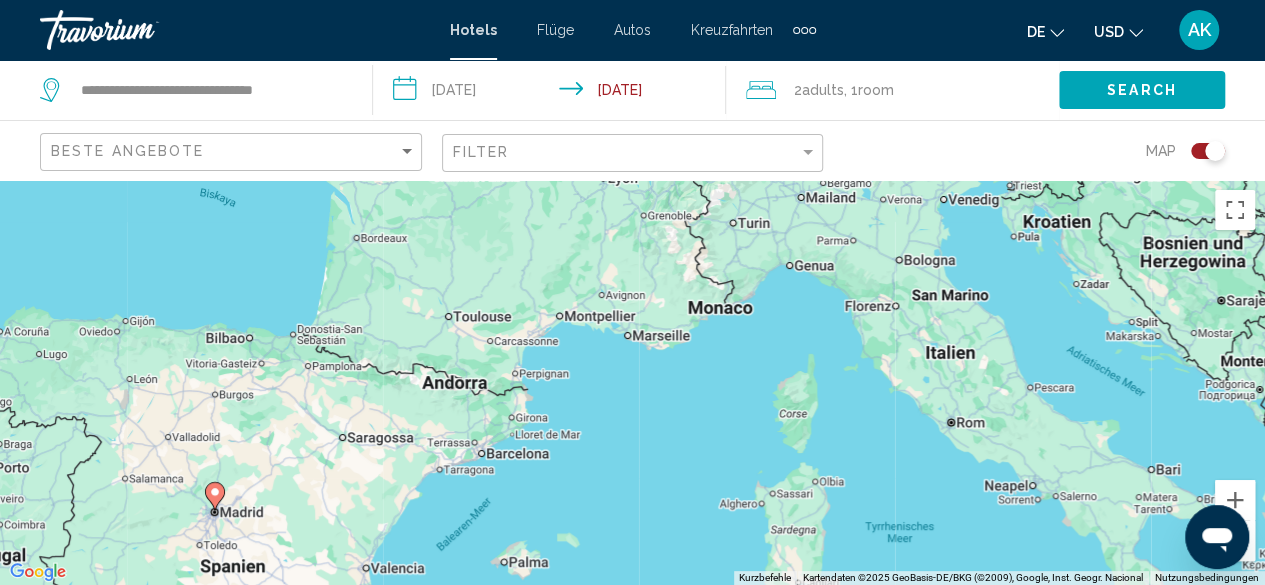 drag, startPoint x: 574, startPoint y: 338, endPoint x: 570, endPoint y: 461, distance: 123.065025 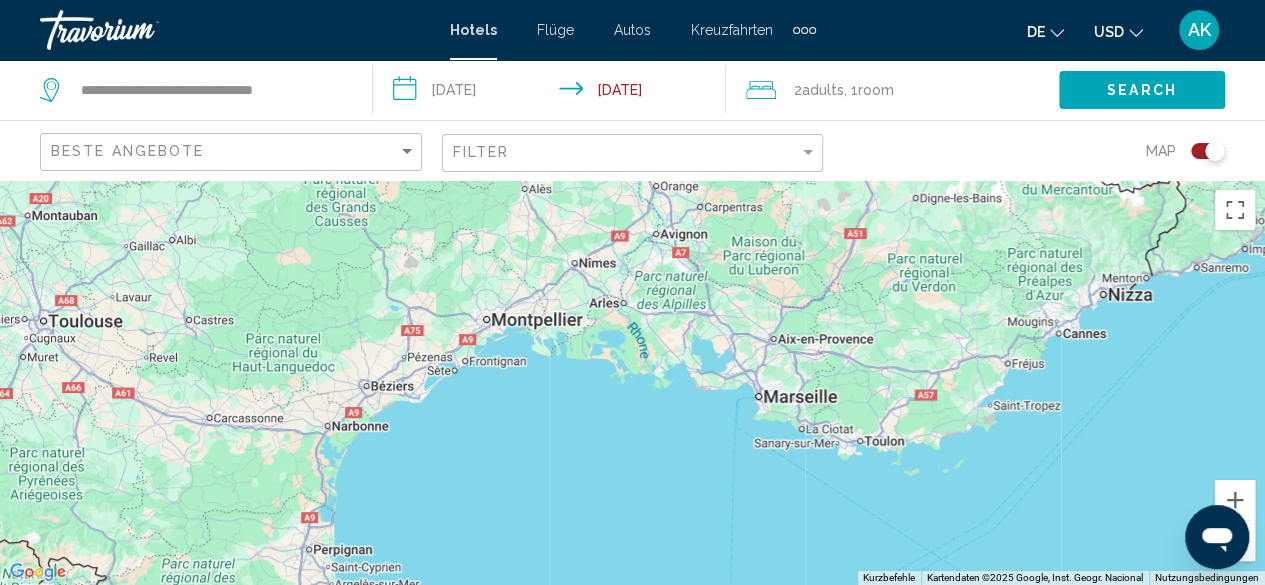 drag, startPoint x: 568, startPoint y: 305, endPoint x: 589, endPoint y: 489, distance: 185.19449 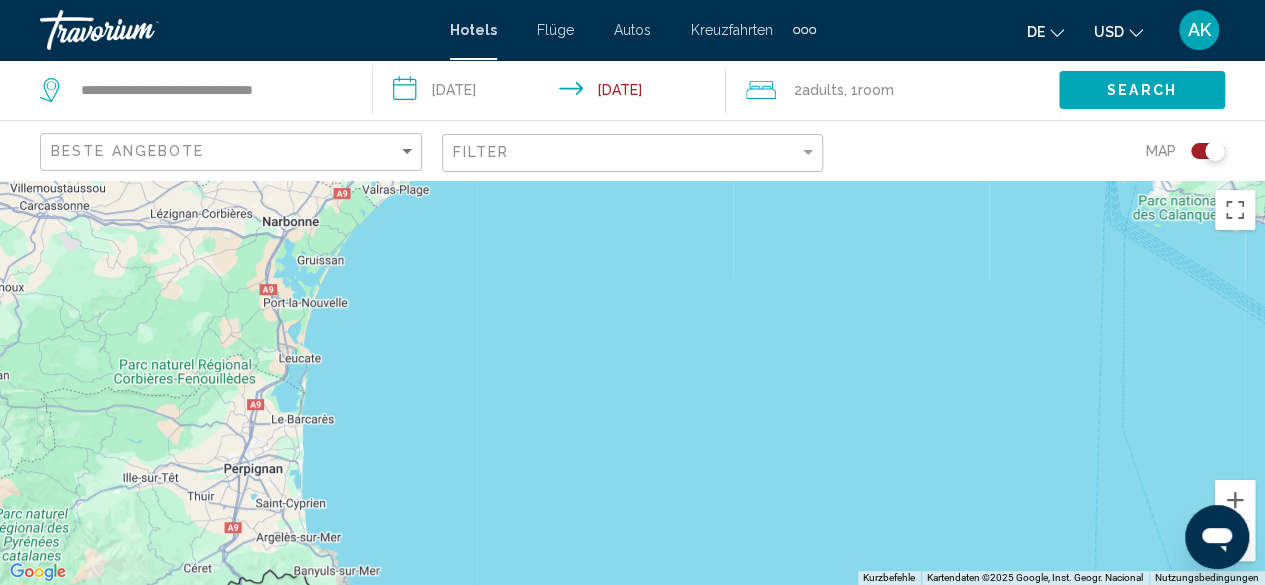 drag, startPoint x: 508, startPoint y: 399, endPoint x: 694, endPoint y: 172, distance: 293.4706 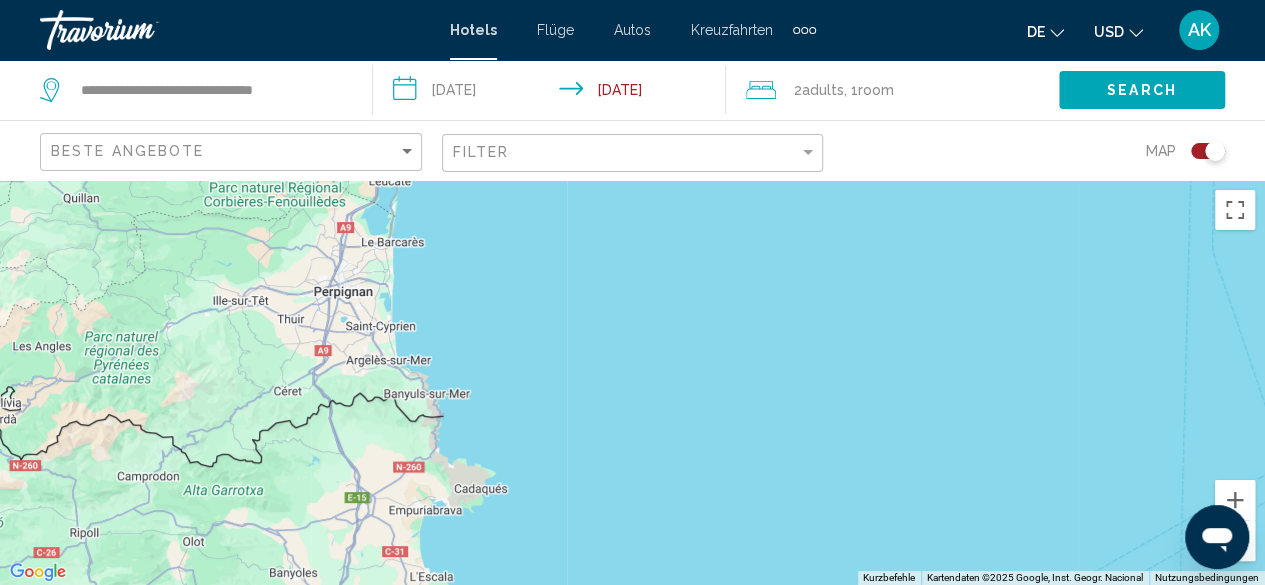 drag, startPoint x: 528, startPoint y: 386, endPoint x: 617, endPoint y: 206, distance: 200.8009 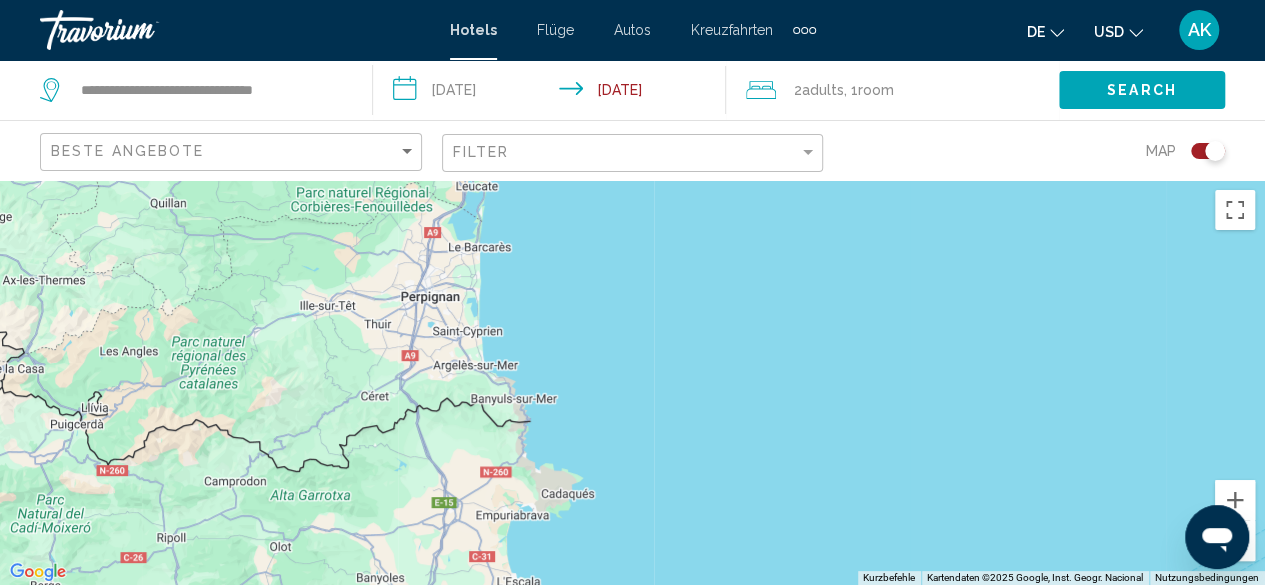 drag, startPoint x: 600, startPoint y: 324, endPoint x: 685, endPoint y: 328, distance: 85.09406 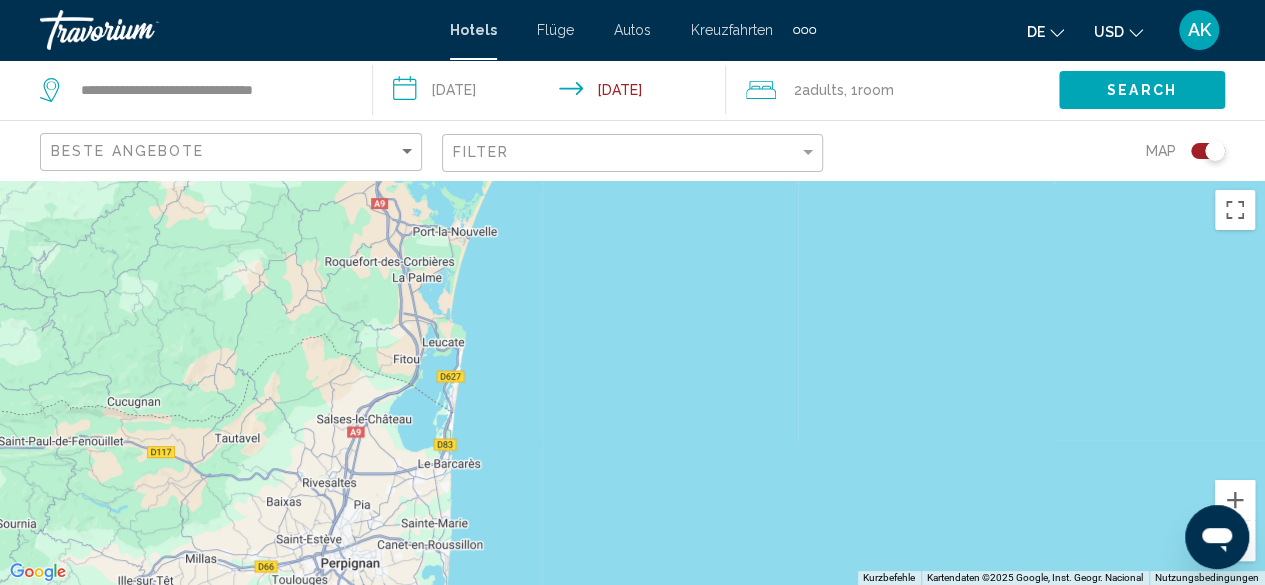 drag, startPoint x: 594, startPoint y: 337, endPoint x: 586, endPoint y: 557, distance: 220.1454 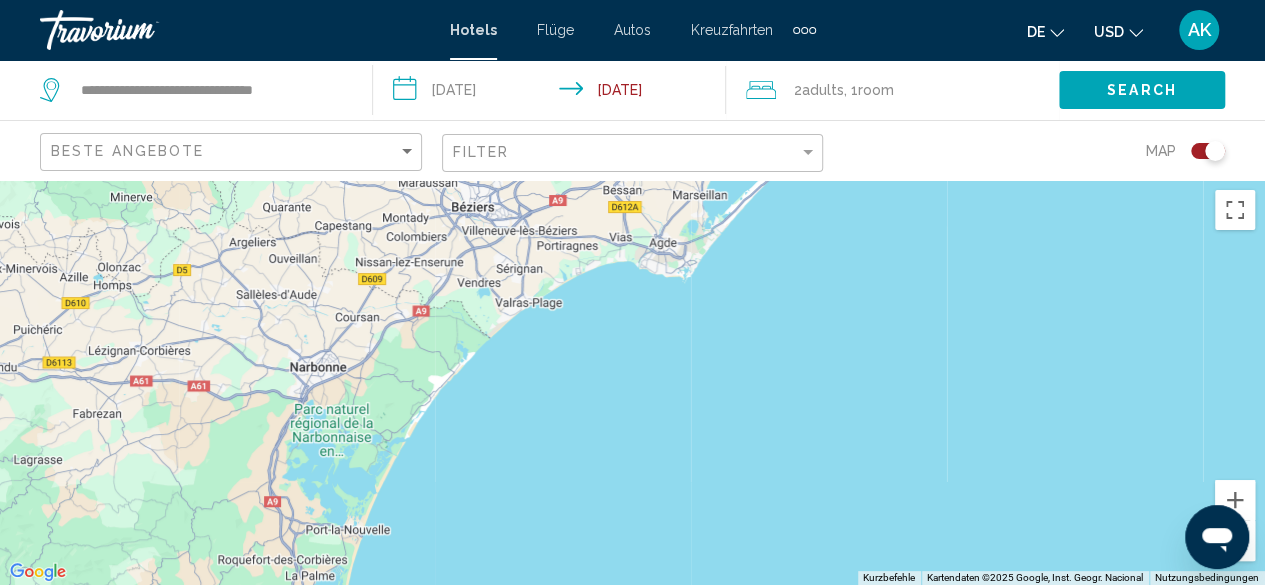 drag, startPoint x: 575, startPoint y: 294, endPoint x: 438, endPoint y: 595, distance: 330.71136 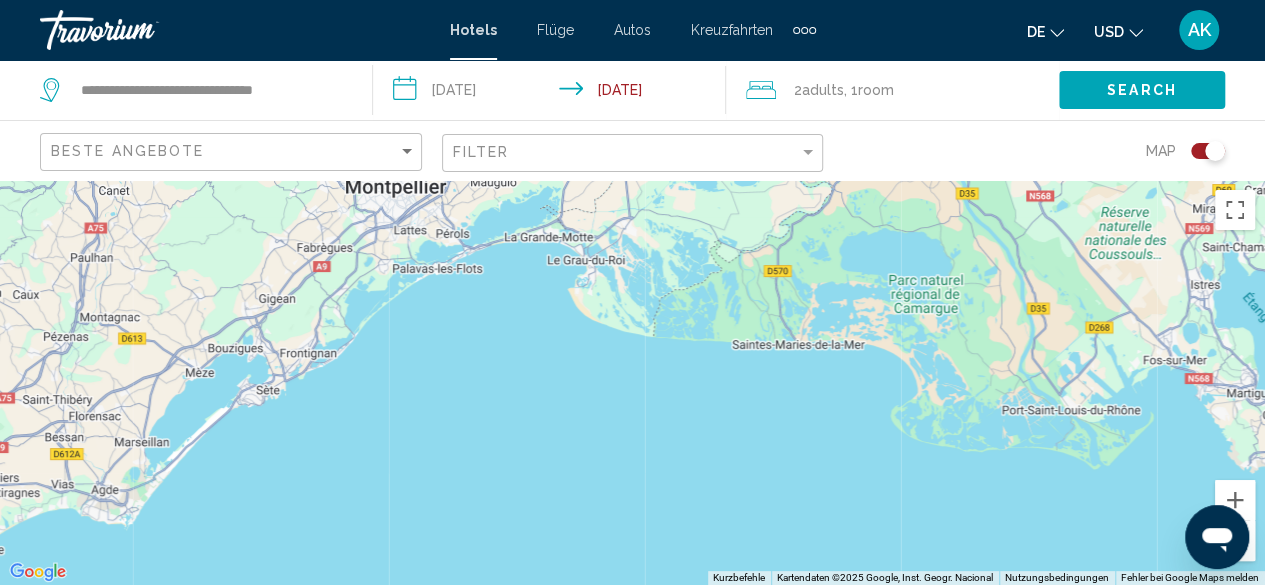 drag, startPoint x: 685, startPoint y: 347, endPoint x: 160, endPoint y: 578, distance: 573.573 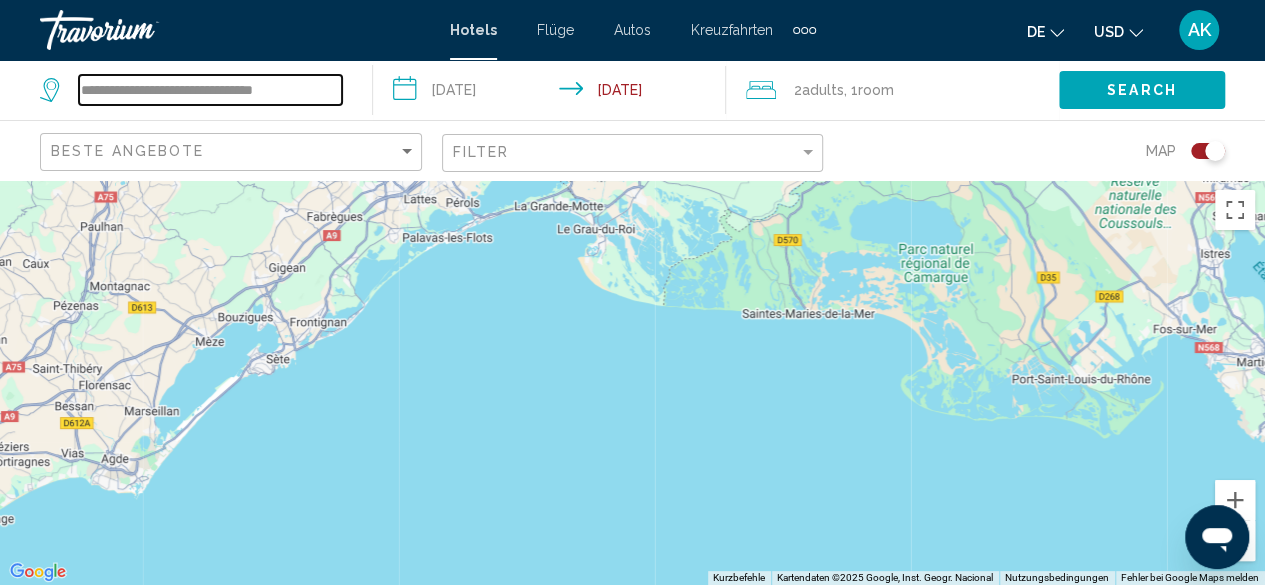click on "**********" at bounding box center (210, 90) 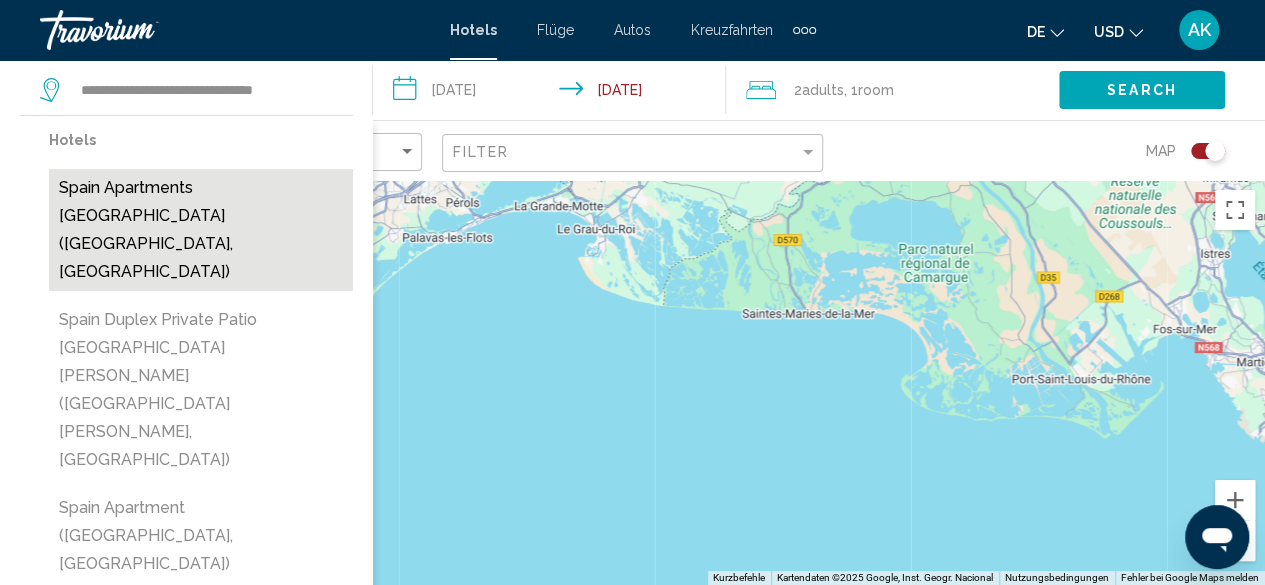 click on "Spain Apartments Mar de Cristal (Cartagena, ES)" at bounding box center [201, 230] 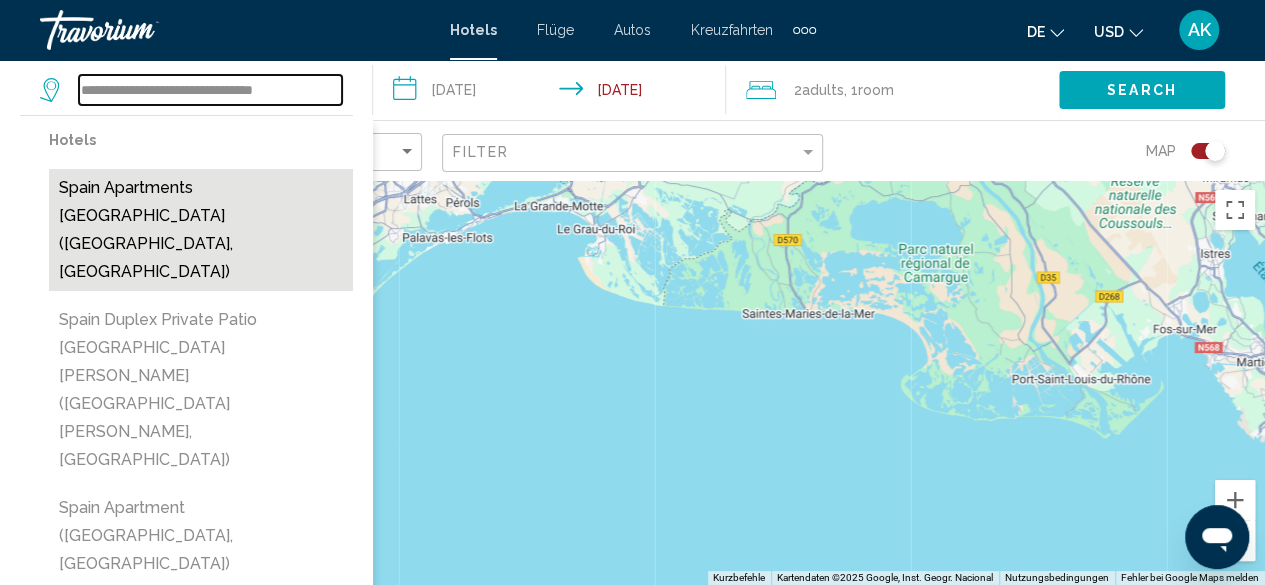 type on "**********" 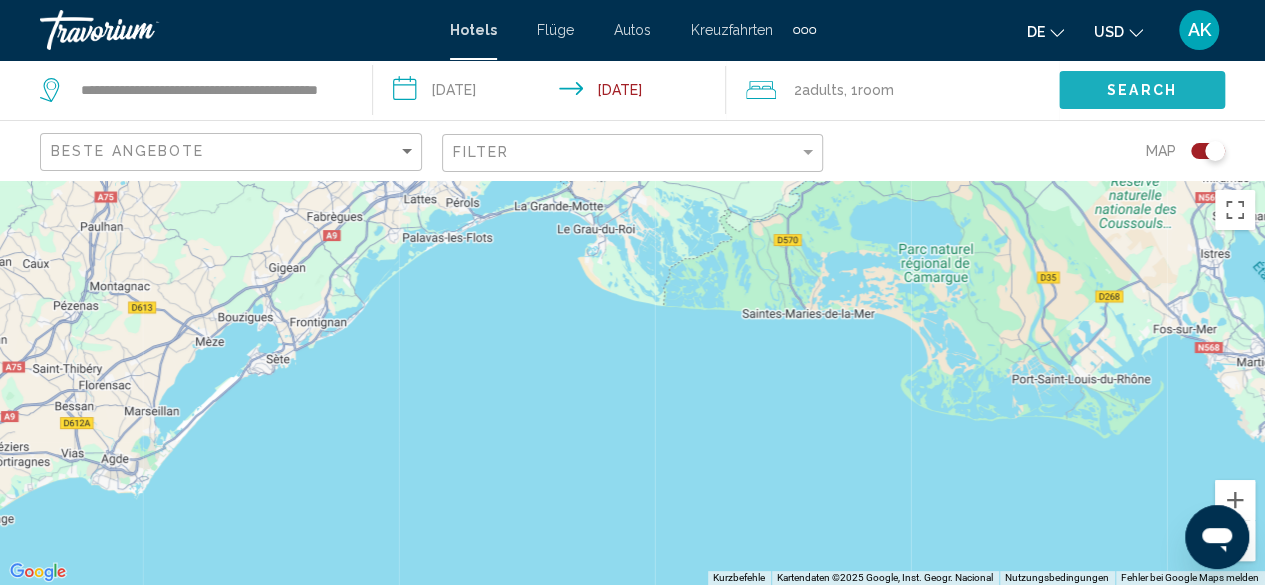 click on "Search" 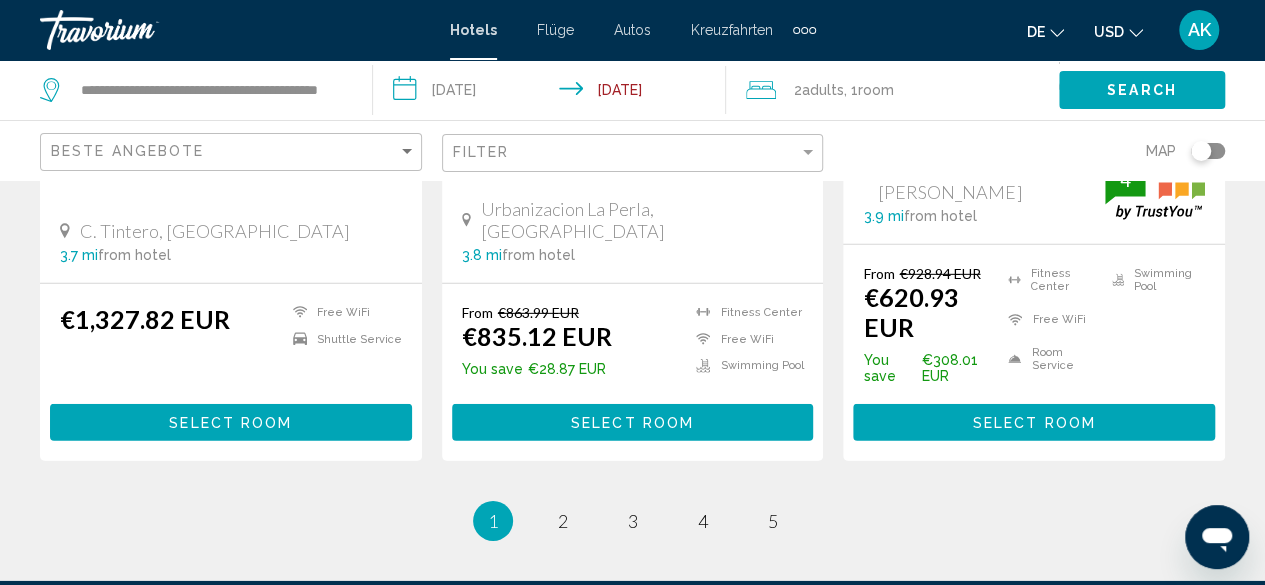 scroll, scrollTop: 2900, scrollLeft: 0, axis: vertical 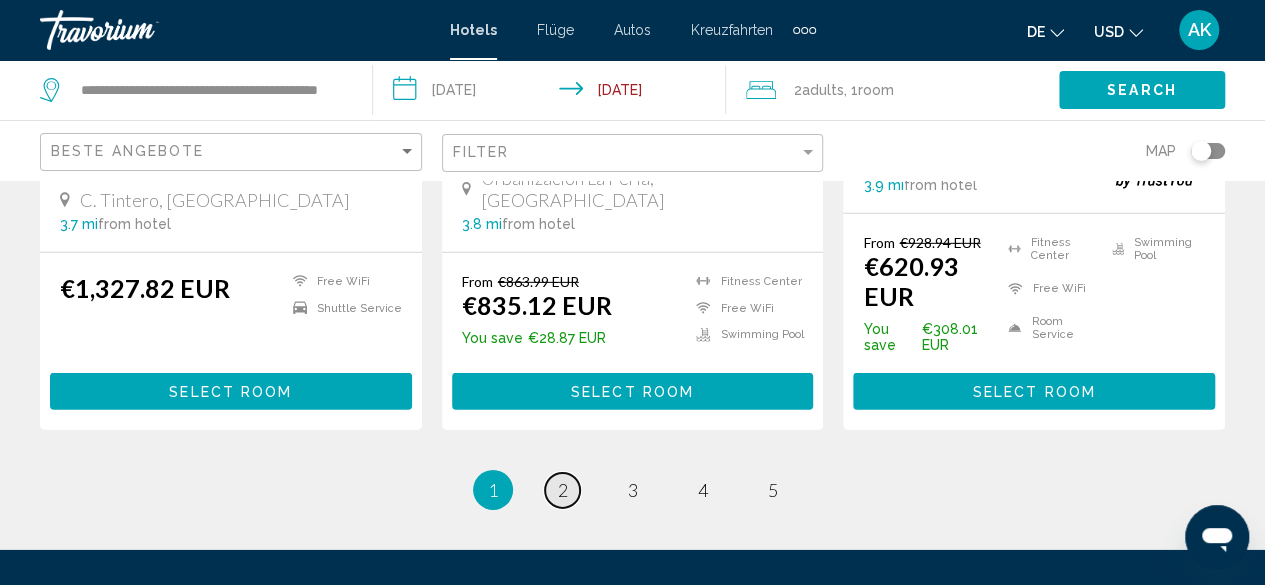click on "page  2" at bounding box center [562, 490] 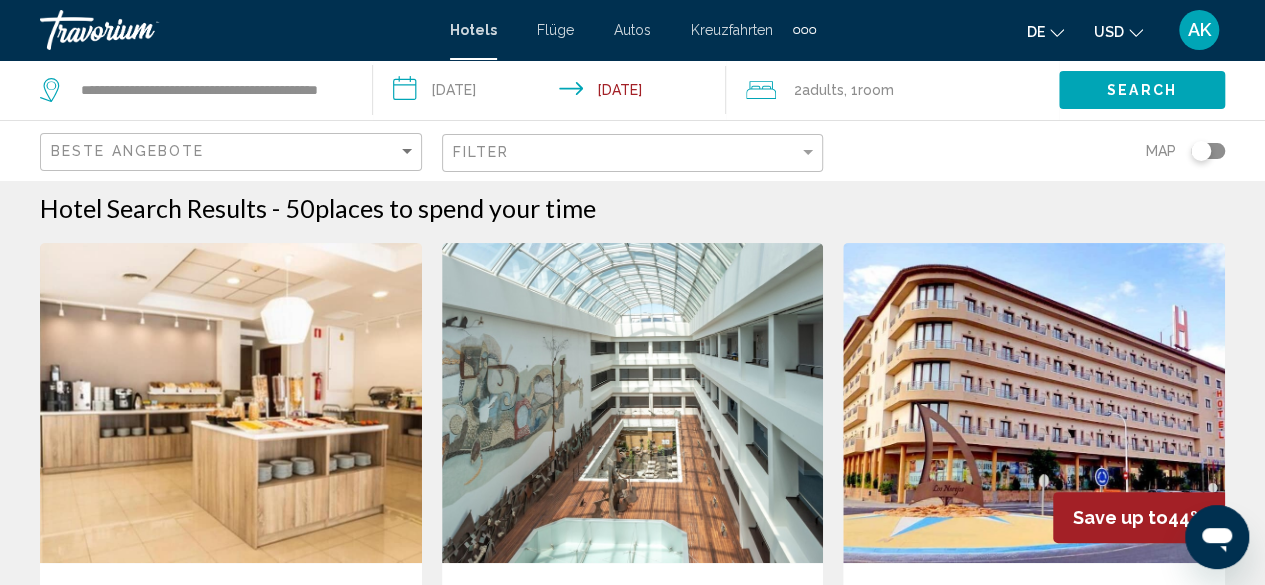 scroll, scrollTop: 0, scrollLeft: 0, axis: both 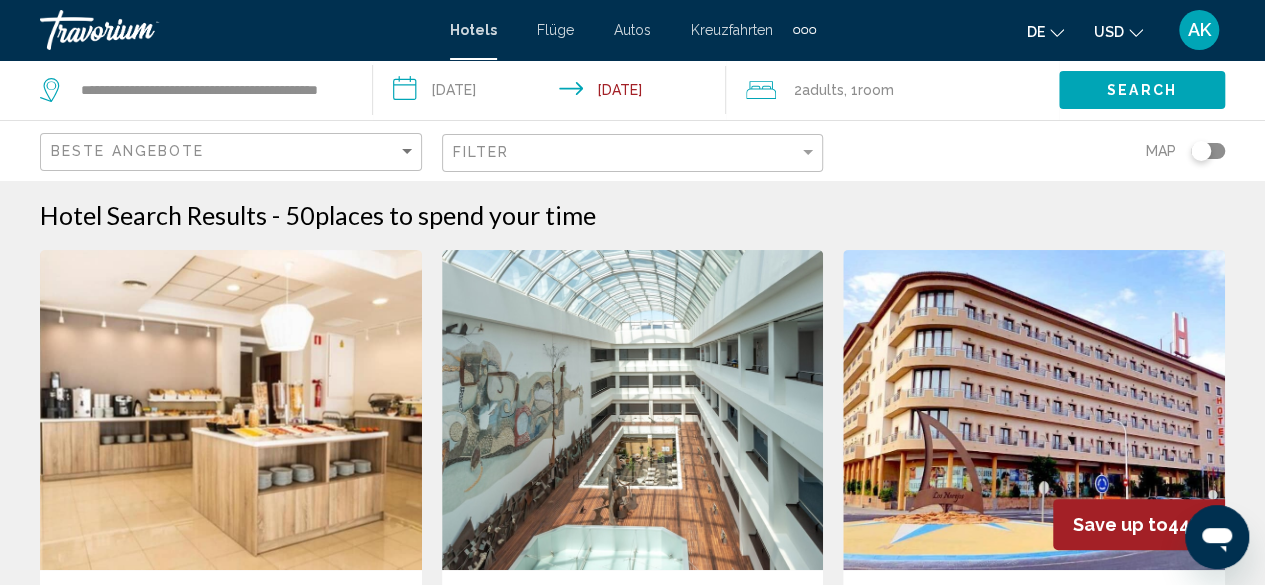 click 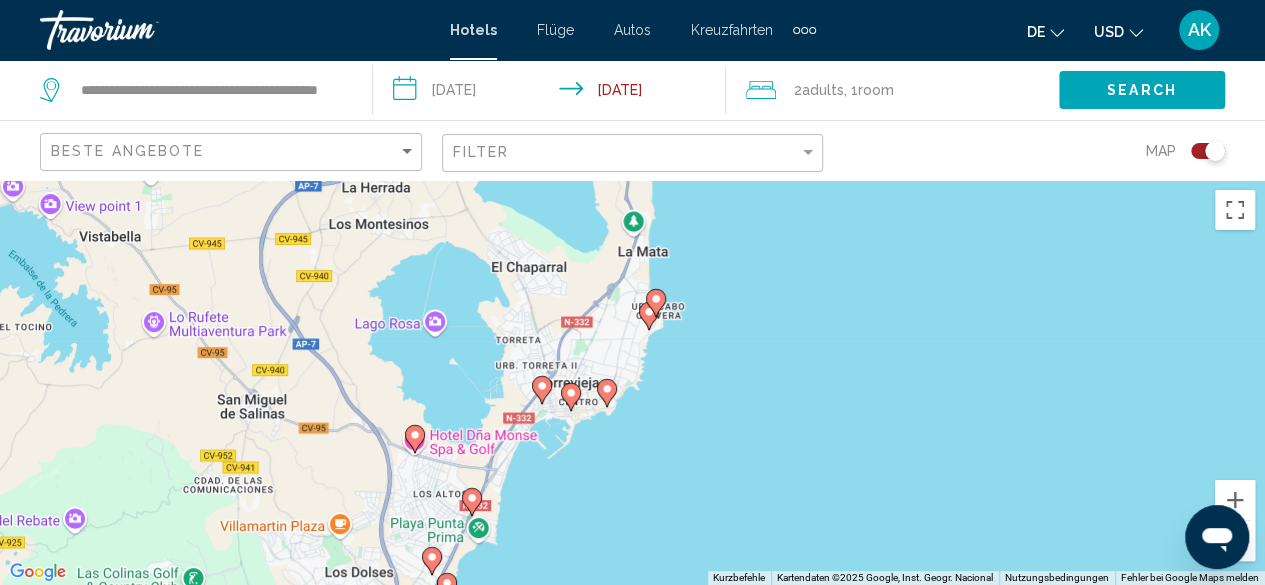 drag, startPoint x: 353, startPoint y: 302, endPoint x: 1188, endPoint y: 261, distance: 836.006 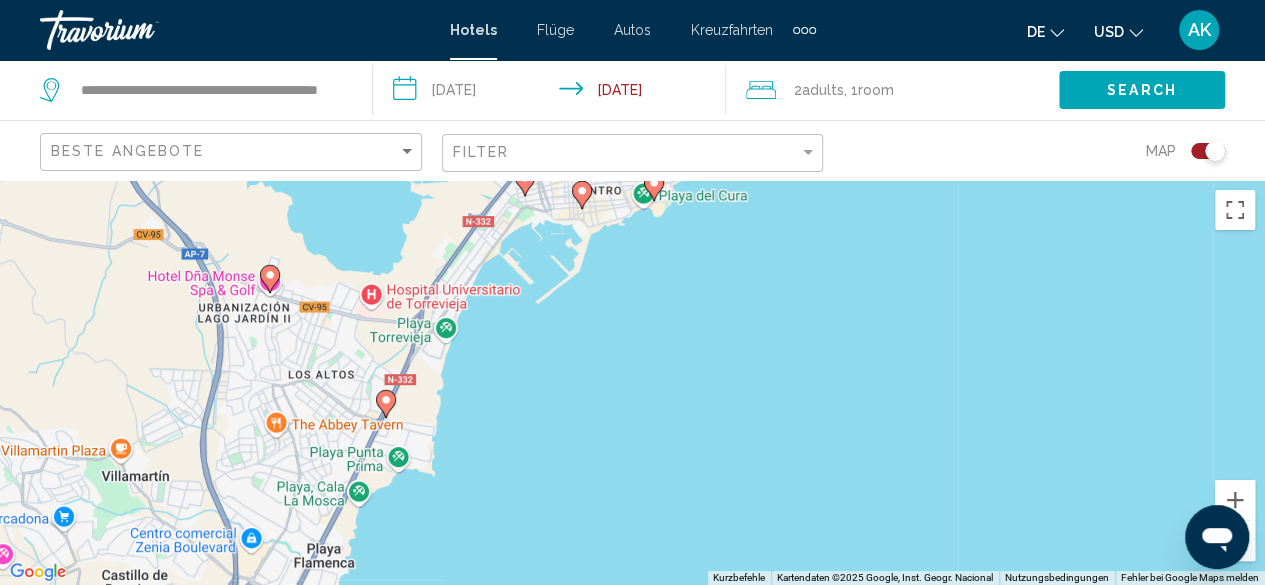 drag, startPoint x: 610, startPoint y: 358, endPoint x: 896, endPoint y: 115, distance: 375.2932 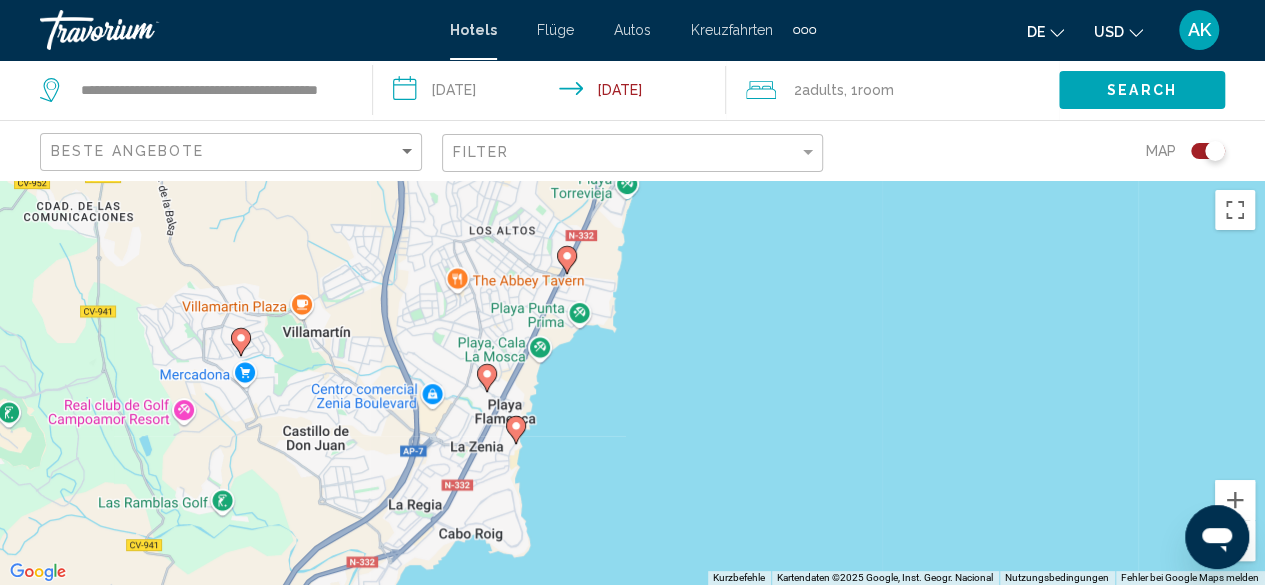 drag, startPoint x: 739, startPoint y: 357, endPoint x: 920, endPoint y: 211, distance: 232.54462 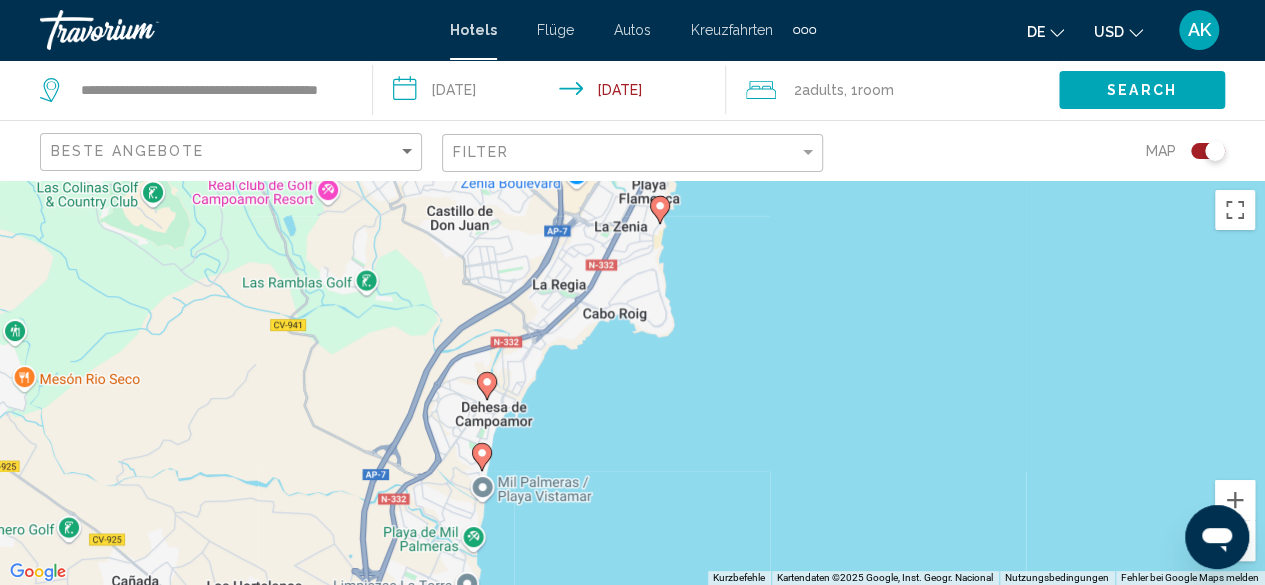 drag, startPoint x: 759, startPoint y: 408, endPoint x: 902, endPoint y: 178, distance: 270.8302 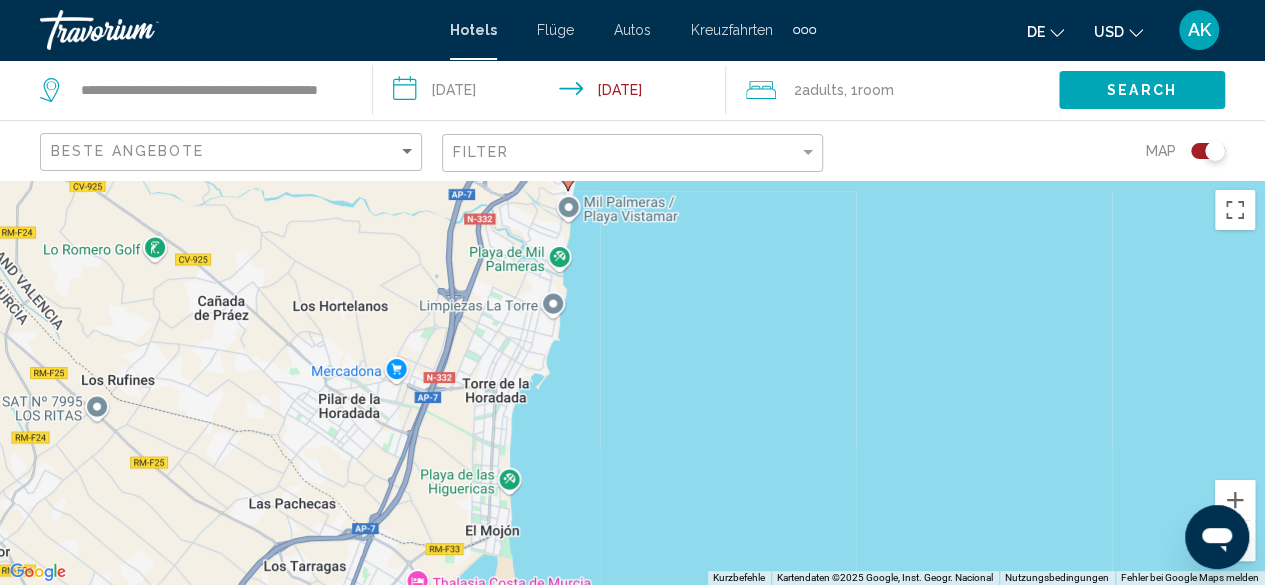 drag, startPoint x: 696, startPoint y: 467, endPoint x: 784, endPoint y: 183, distance: 297.32138 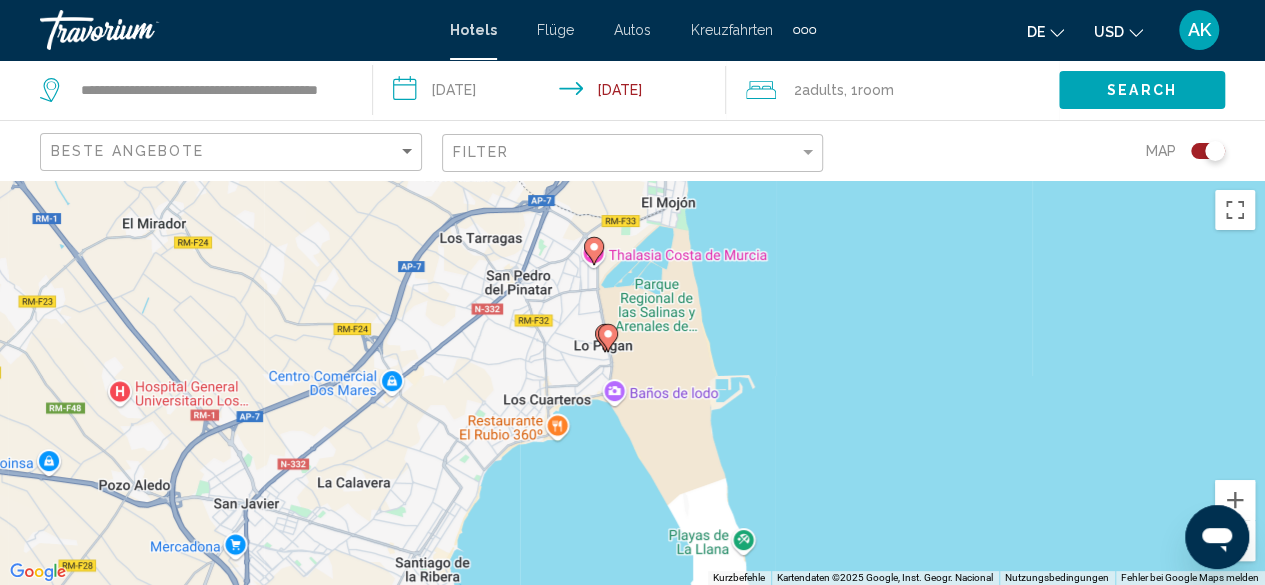 drag, startPoint x: 724, startPoint y: 425, endPoint x: 900, endPoint y: 95, distance: 374 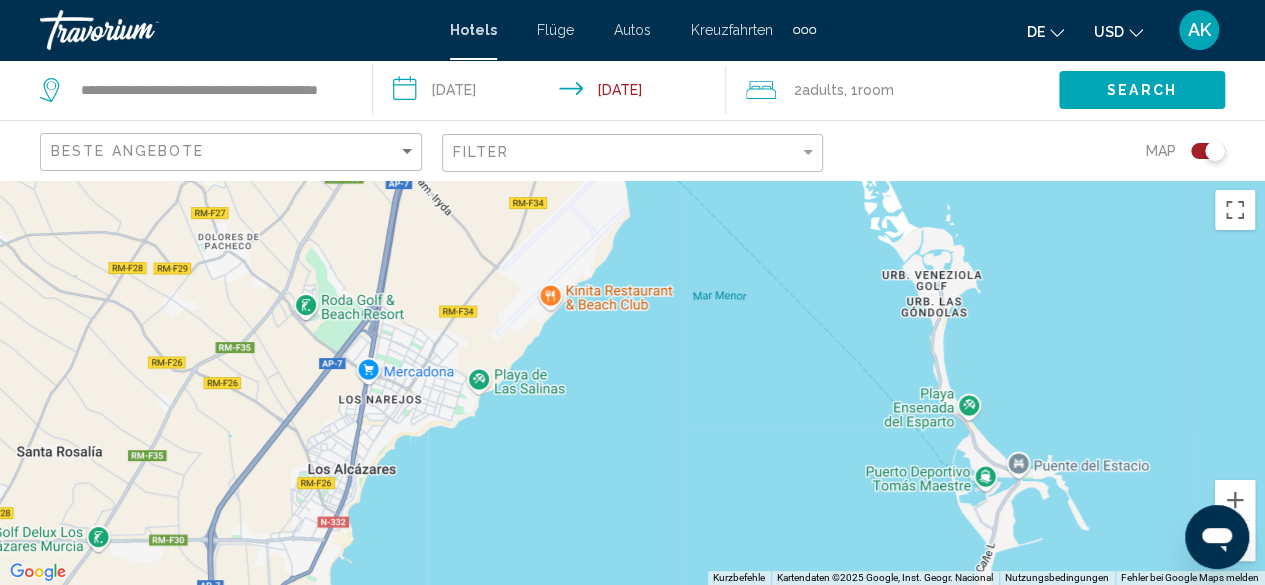 drag, startPoint x: 836, startPoint y: 375, endPoint x: 1000, endPoint y: -87, distance: 490.24484 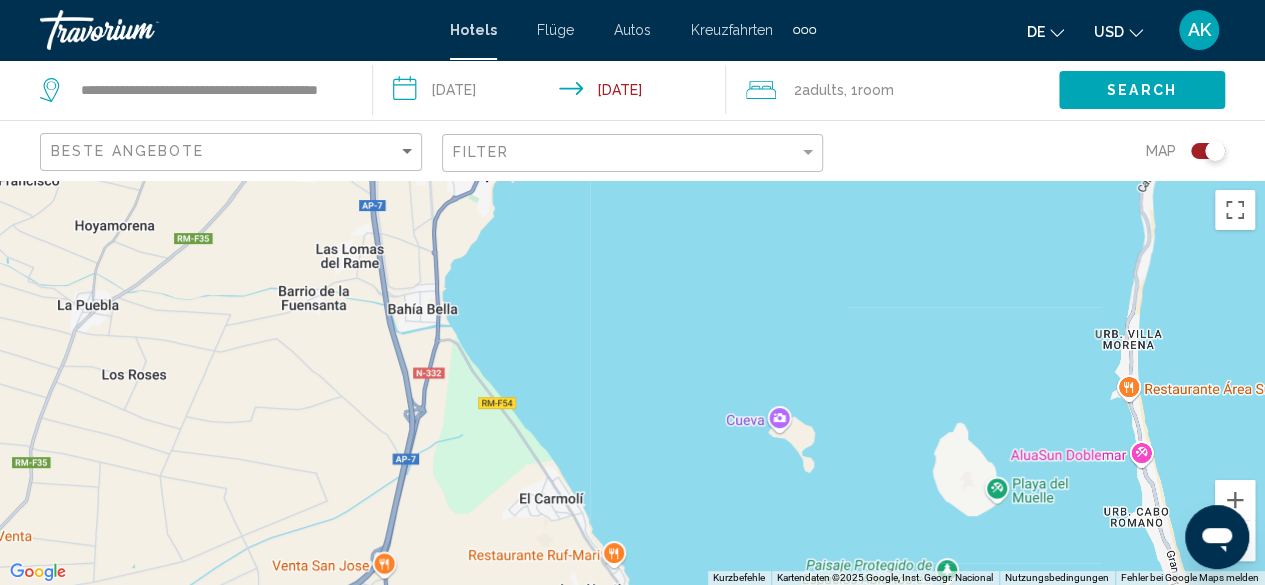drag, startPoint x: 763, startPoint y: 232, endPoint x: 918, endPoint y: -87, distance: 354.6632 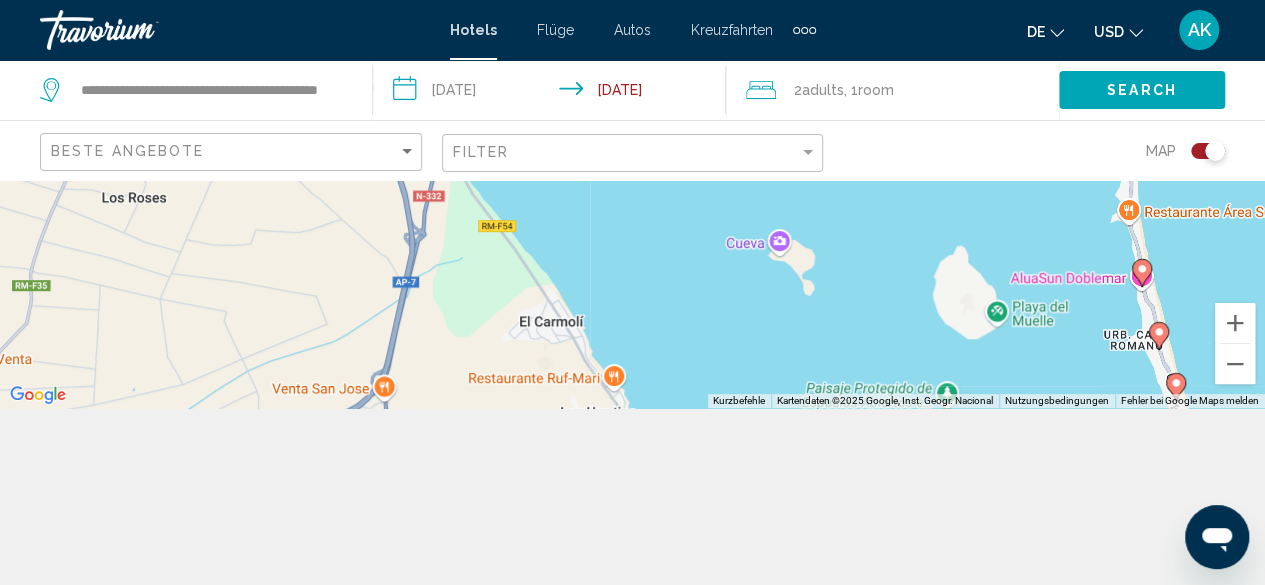 scroll, scrollTop: 180, scrollLeft: 0, axis: vertical 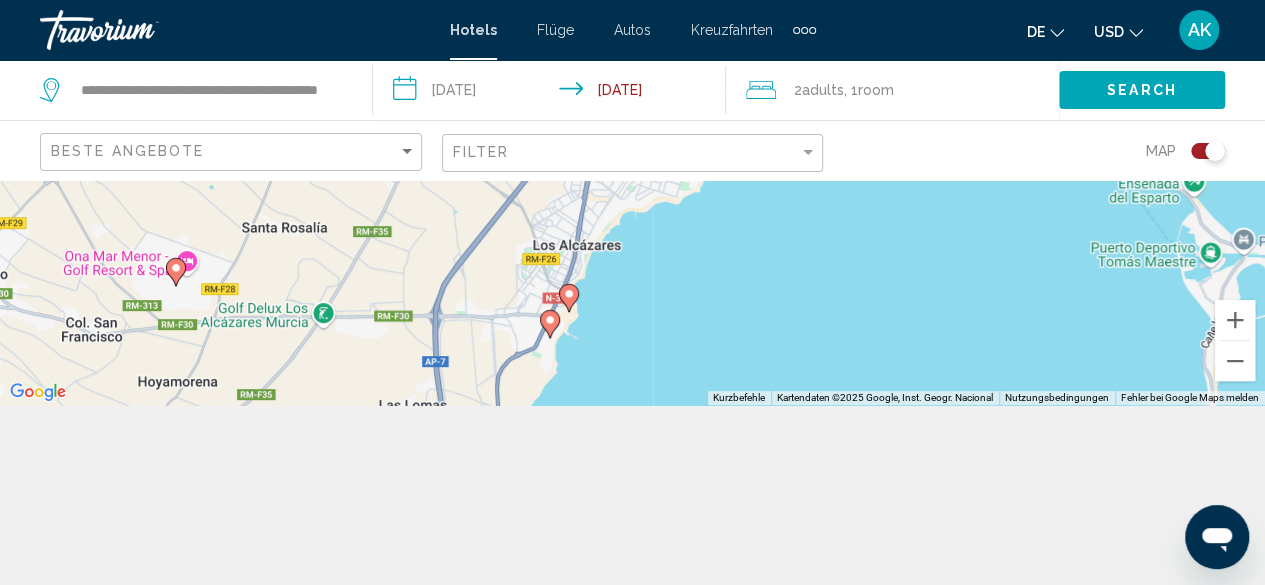 drag, startPoint x: 904, startPoint y: 222, endPoint x: 968, endPoint y: 563, distance: 346.9539 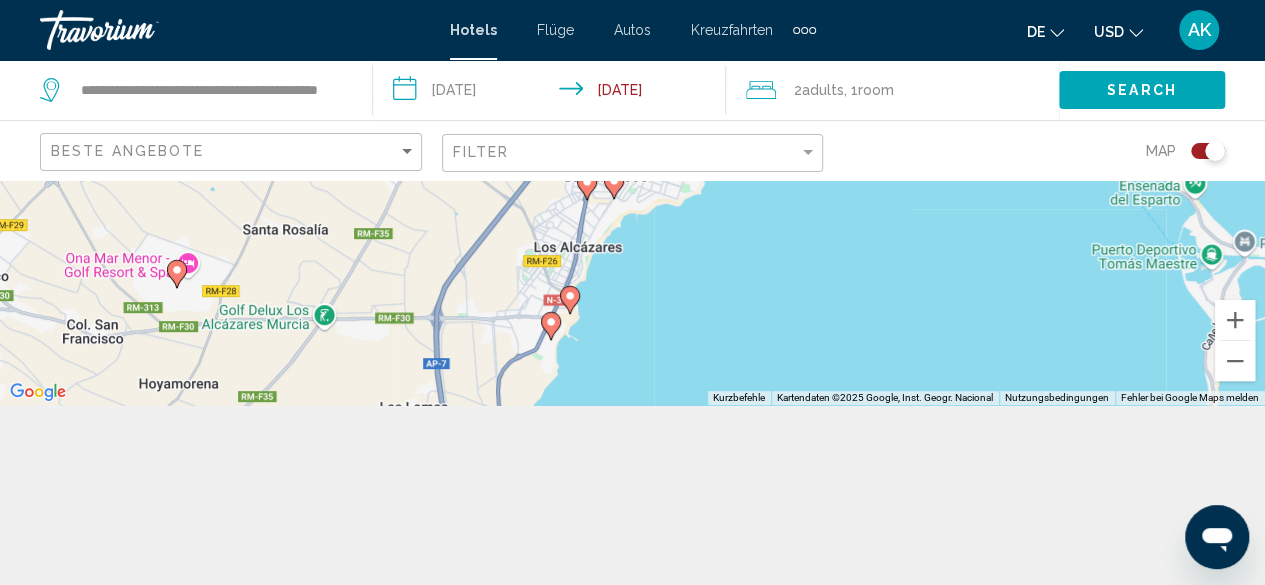 click 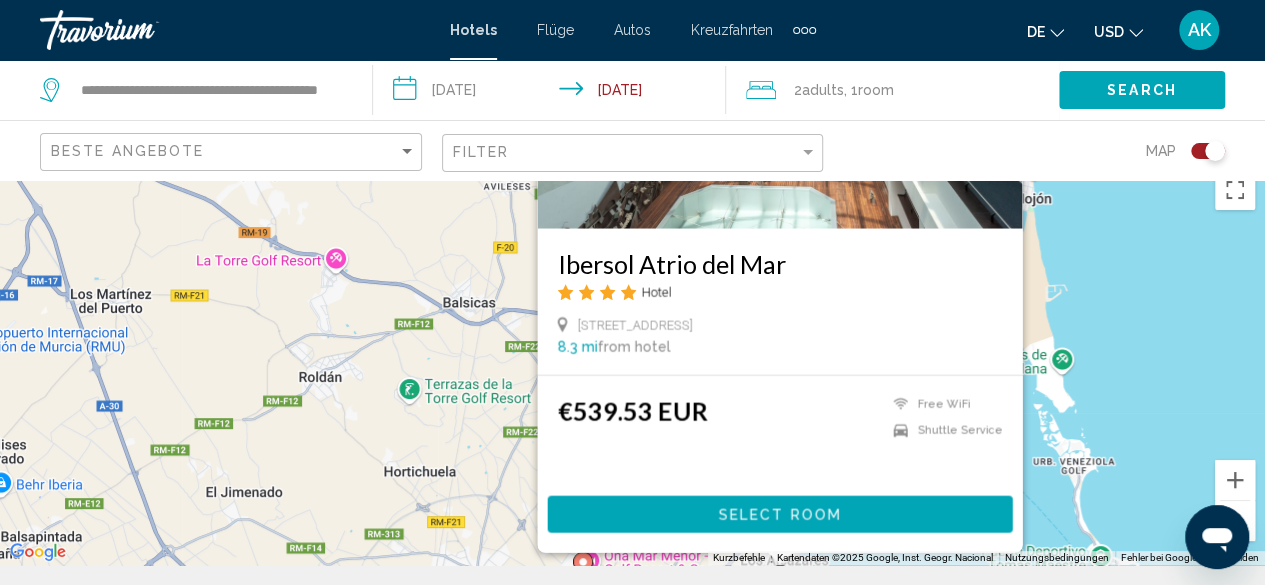 scroll, scrollTop: 0, scrollLeft: 0, axis: both 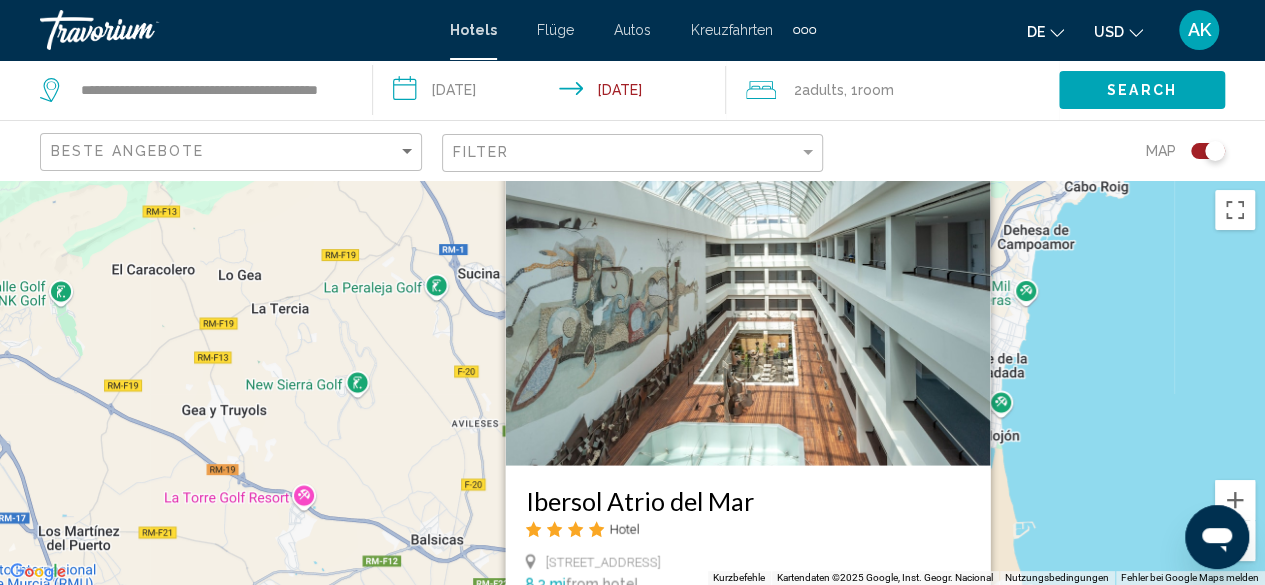 drag, startPoint x: 1156, startPoint y: 365, endPoint x: 1122, endPoint y: 589, distance: 226.56566 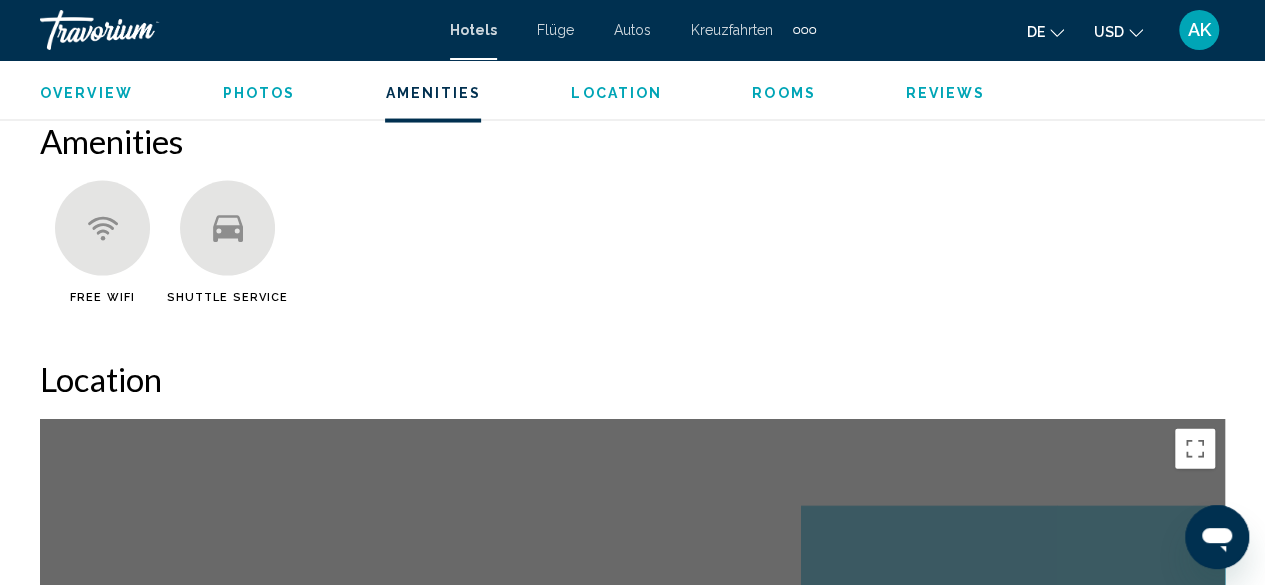 scroll, scrollTop: 1942, scrollLeft: 0, axis: vertical 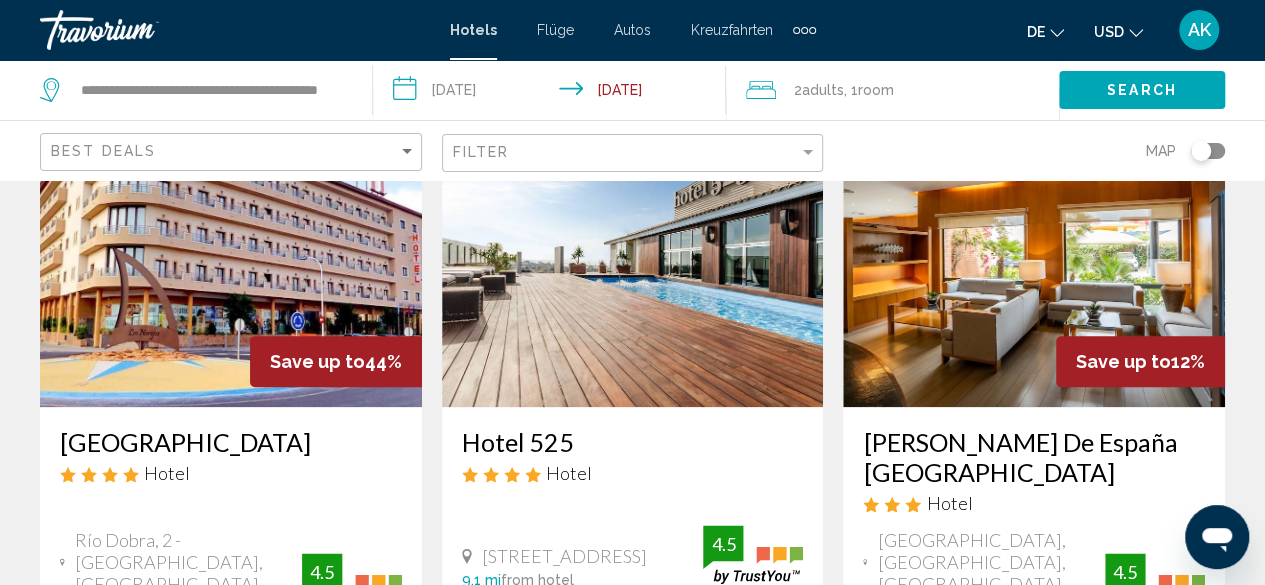 click at bounding box center (1034, 247) 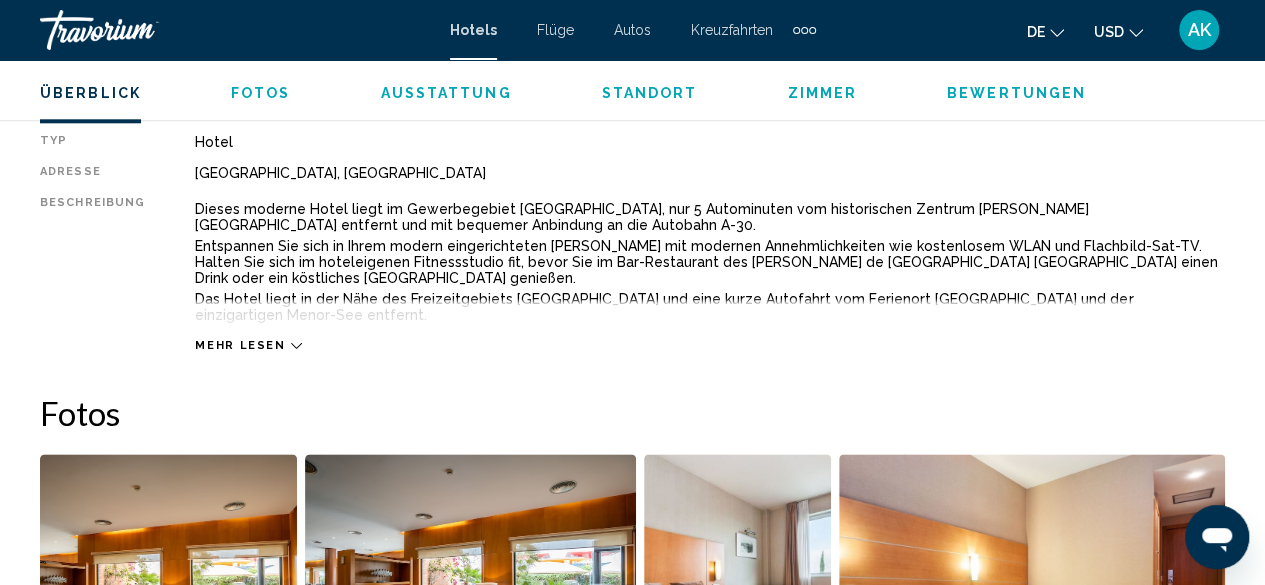 scroll, scrollTop: 942, scrollLeft: 0, axis: vertical 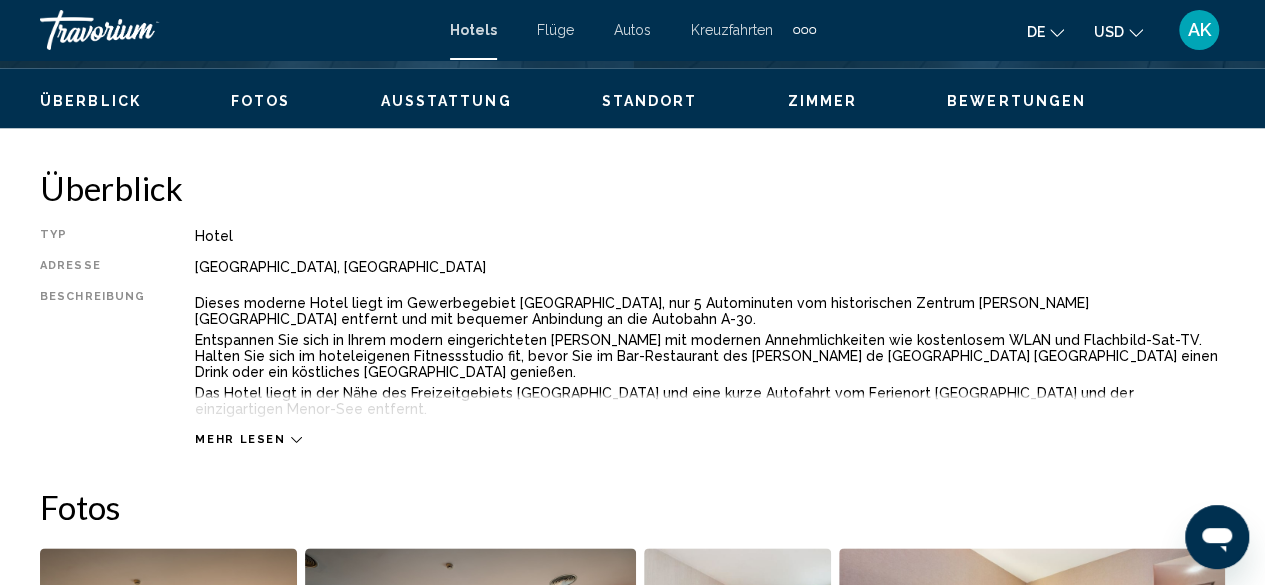 click on "Mehr lesen" at bounding box center (248, 439) 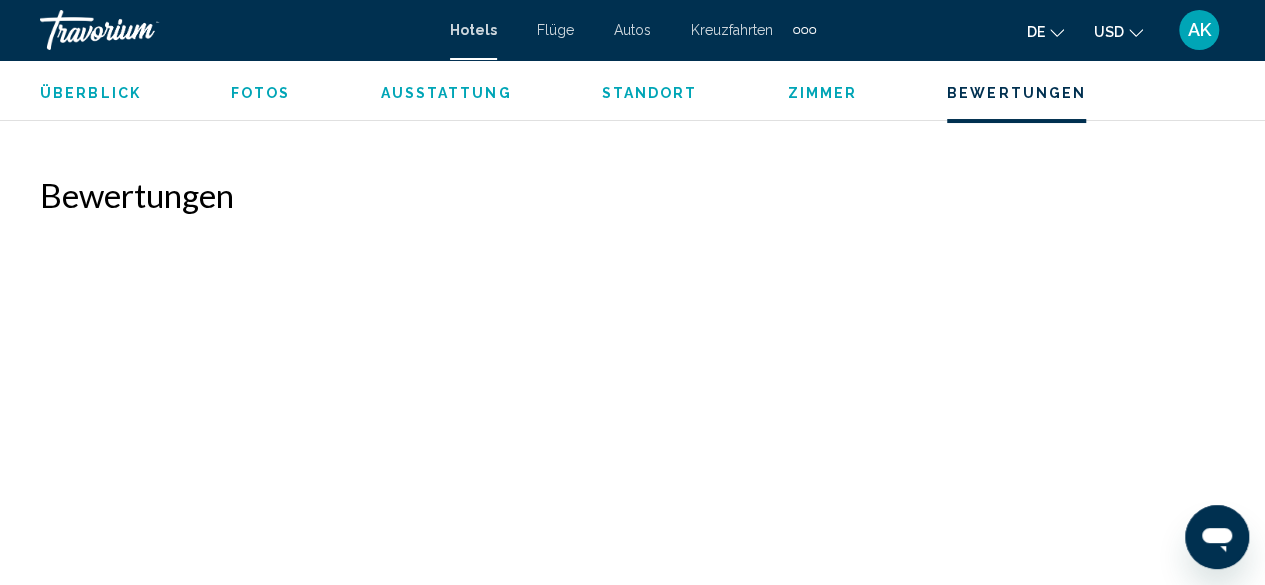 scroll, scrollTop: 3842, scrollLeft: 0, axis: vertical 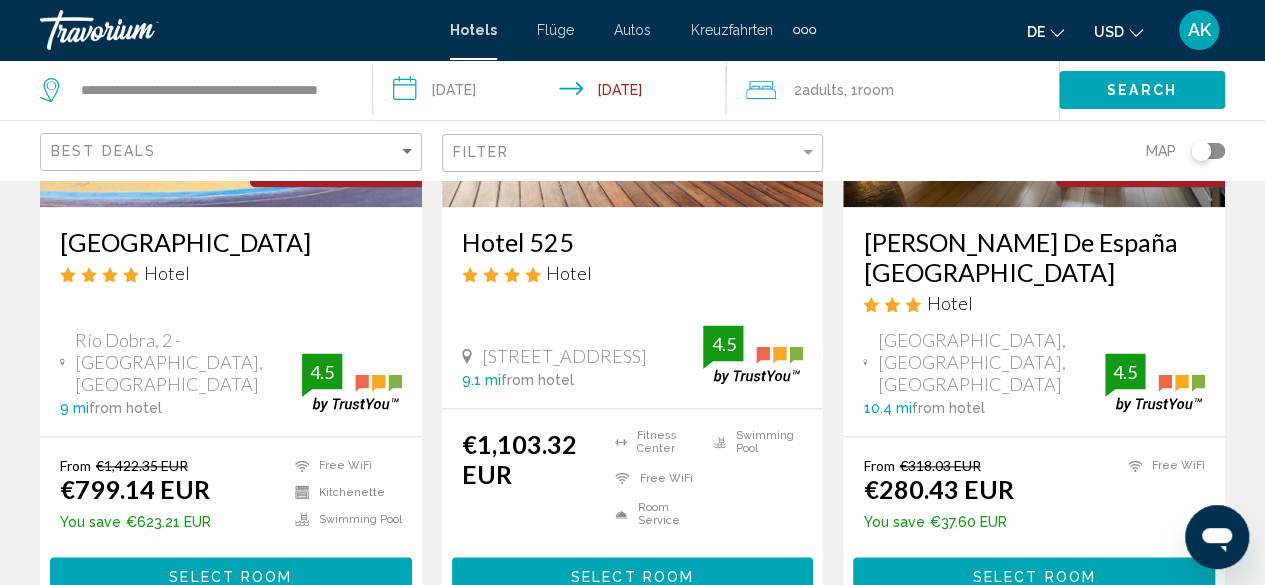 click 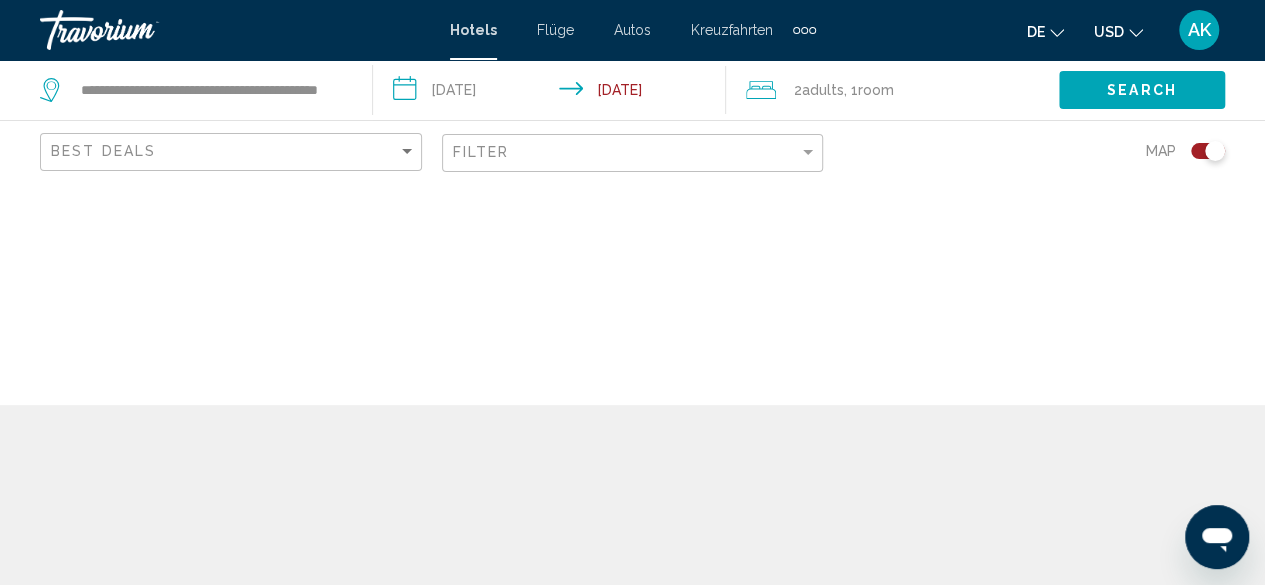 scroll, scrollTop: 0, scrollLeft: 0, axis: both 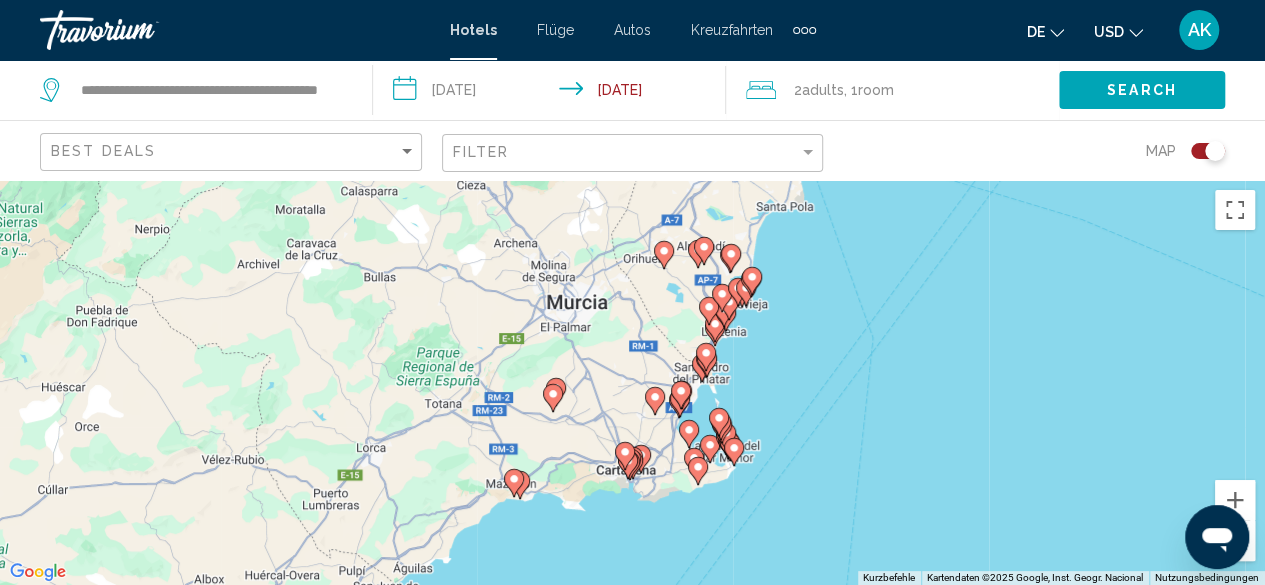click 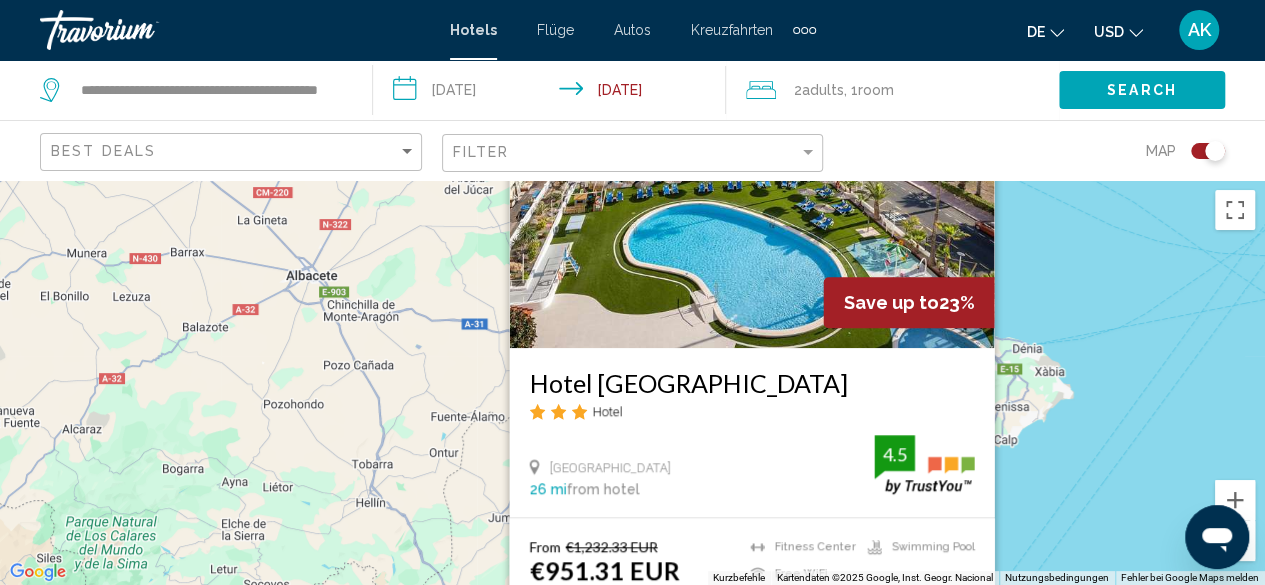 click on "Um von einem Element zum anderen zu gelangen, drückst du die Pfeiltasten entsprechend. Um den Modus zum Ziehen mit der Tastatur zu aktivieren, drückst du Alt + Eingabetaste. Wenn du den Modus aktiviert hast, kannst du die Markierung mit den Pfeiltasten verschieben. Nachdem du sie an die gewünschte Stelle gezogen bzw. verschoben hast, drückst du einfach die Eingabetaste. Durch Drücken der Esc-Taste kannst du den Vorgang abbrechen. Save up to  23%   Hotel Playas de Torrevieja
Hotel
Calle Del Cabo S N, Torrevieja 26 mi  from hotel 4.5 From €1,232.33 EUR €951.31 EUR  You save  €281.02 EUR
Fitness Center
Free WiFi
Room Service
Swimming Pool  4.5 Select Room" at bounding box center [632, 382] 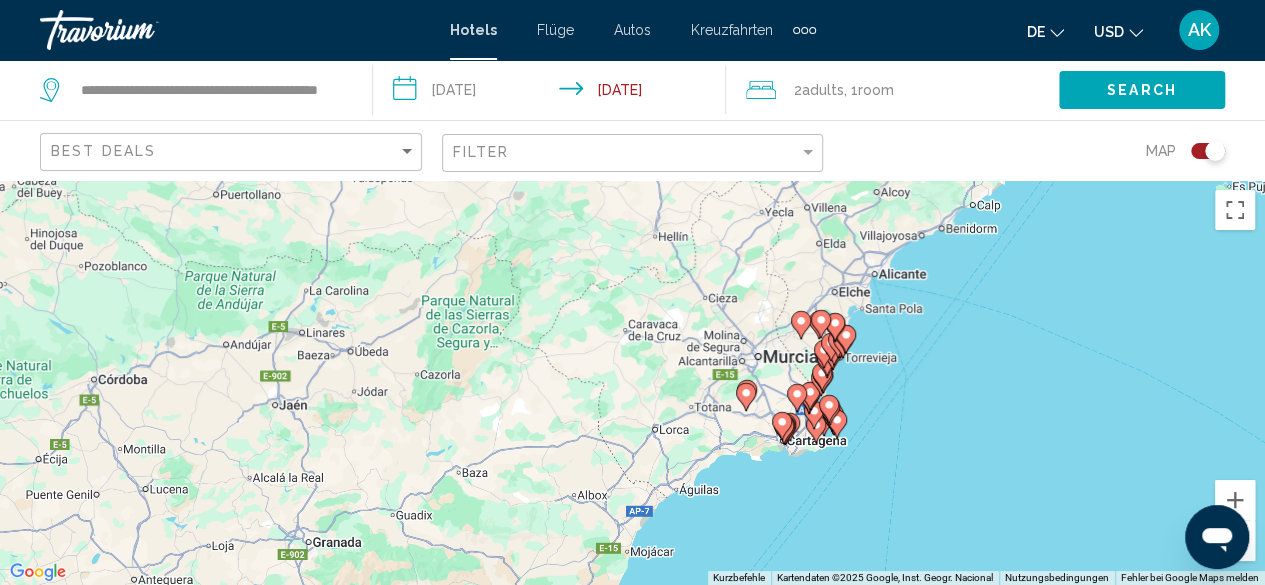 drag, startPoint x: 998, startPoint y: 535, endPoint x: 850, endPoint y: 365, distance: 225.39743 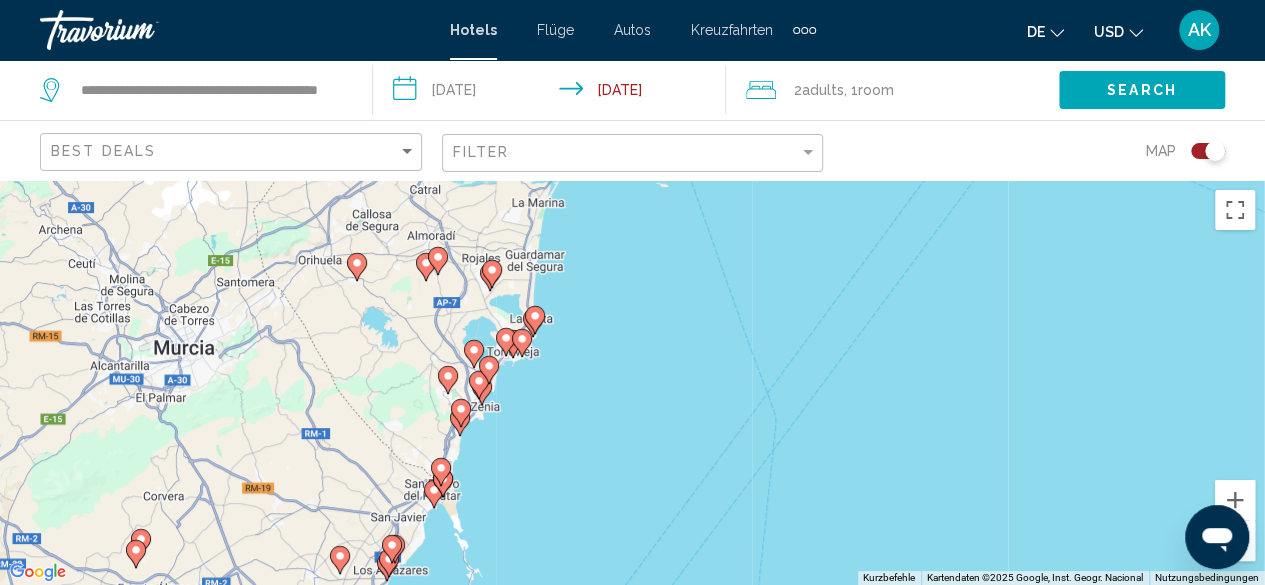 click 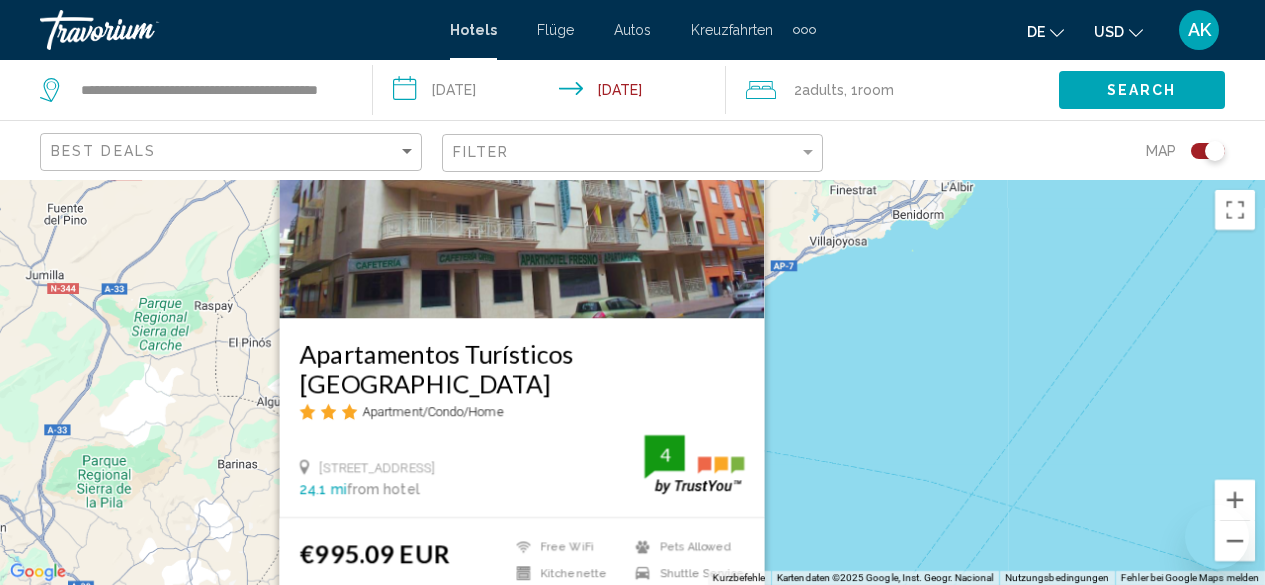 scroll, scrollTop: 0, scrollLeft: 0, axis: both 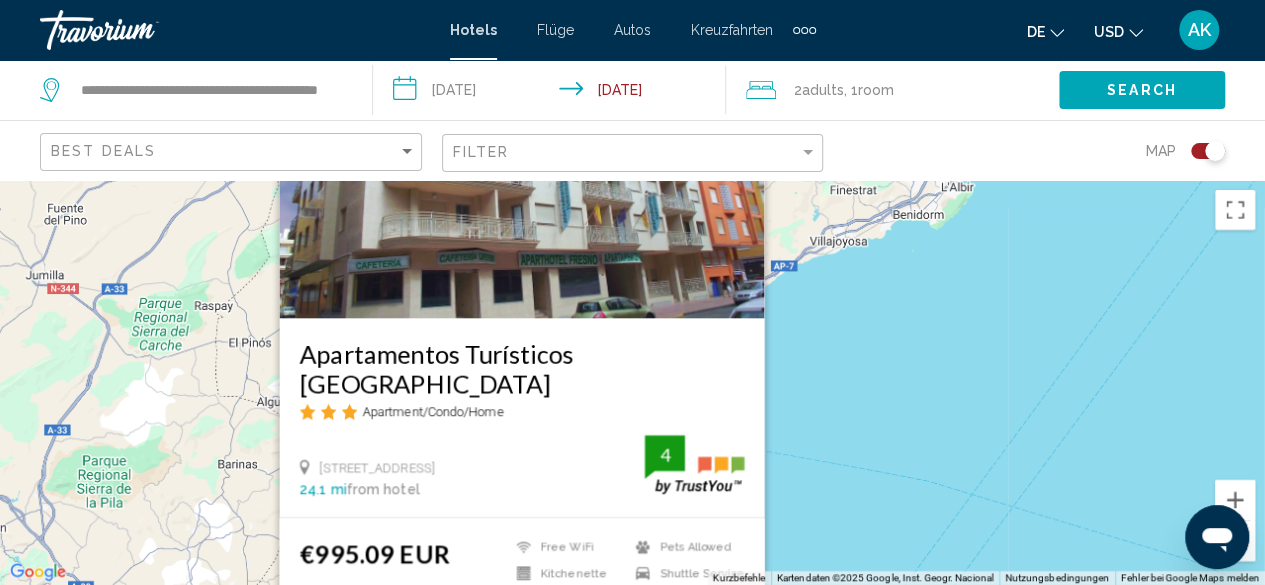 click on "Um von einem Element zum anderen zu gelangen, drückst du die Pfeiltasten entsprechend. Um den Modus zum Ziehen mit der Tastatur zu aktivieren, drückst du Alt + Eingabetaste. Wenn du den Modus aktiviert hast, kannst du die Markierung mit den Pfeiltasten verschieben. Nachdem du sie an die gewünschte Stelle gezogen bzw. verschoben hast, drückst du einfach die Eingabetaste. Durch Drücken der Esc-Taste kannst du den Vorgang abbrechen.  Apartamentos Turísticos Fresno
Apartment/Condo/Home
Avenida Purisima 33, Torrevieja 24.1 mi  from hotel 4 €995.09 EUR
Free WiFi
Kitchenette
Kitchenette
Pets Allowed
4" at bounding box center [632, 382] 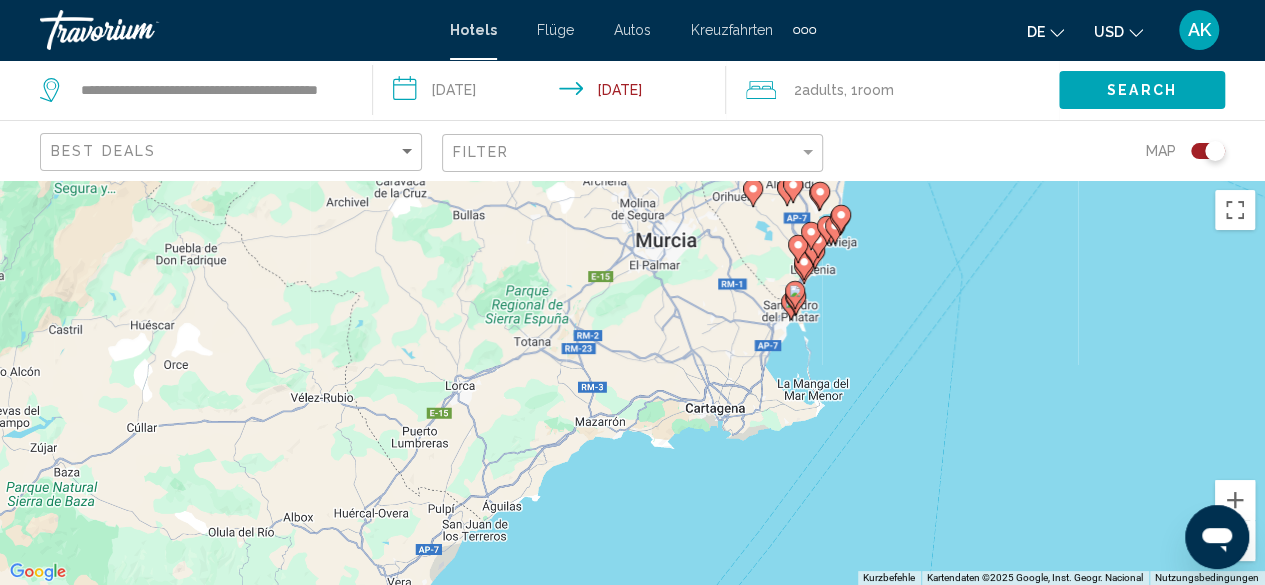 drag, startPoint x: 804, startPoint y: 505, endPoint x: 819, endPoint y: 224, distance: 281.4001 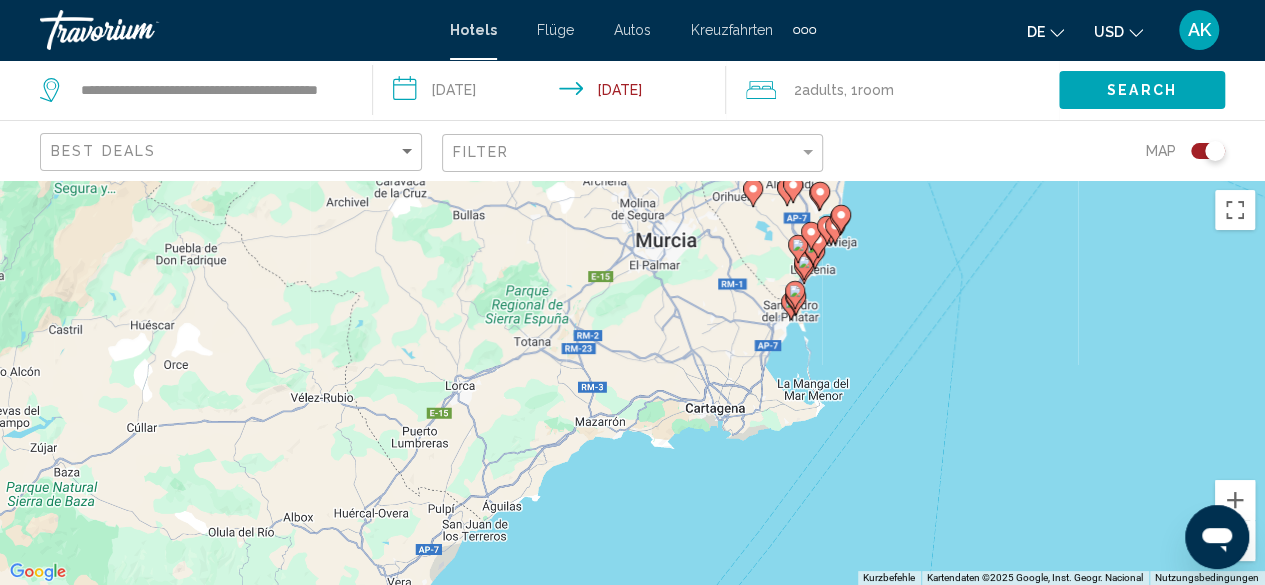 click on "Um von einem Element zum anderen zu gelangen, drückst du die Pfeiltasten entsprechend. Um den Modus zum Ziehen mit der Tastatur zu aktivieren, drückst du Alt + Eingabetaste. Wenn du den Modus aktiviert hast, kannst du die Markierung mit den Pfeiltasten verschieben. Nachdem du sie an die gewünschte Stelle gezogen bzw. verschoben hast, drückst du einfach die Eingabetaste. Durch Drücken der Esc-Taste kannst du den Vorgang abbrechen." at bounding box center [632, 382] 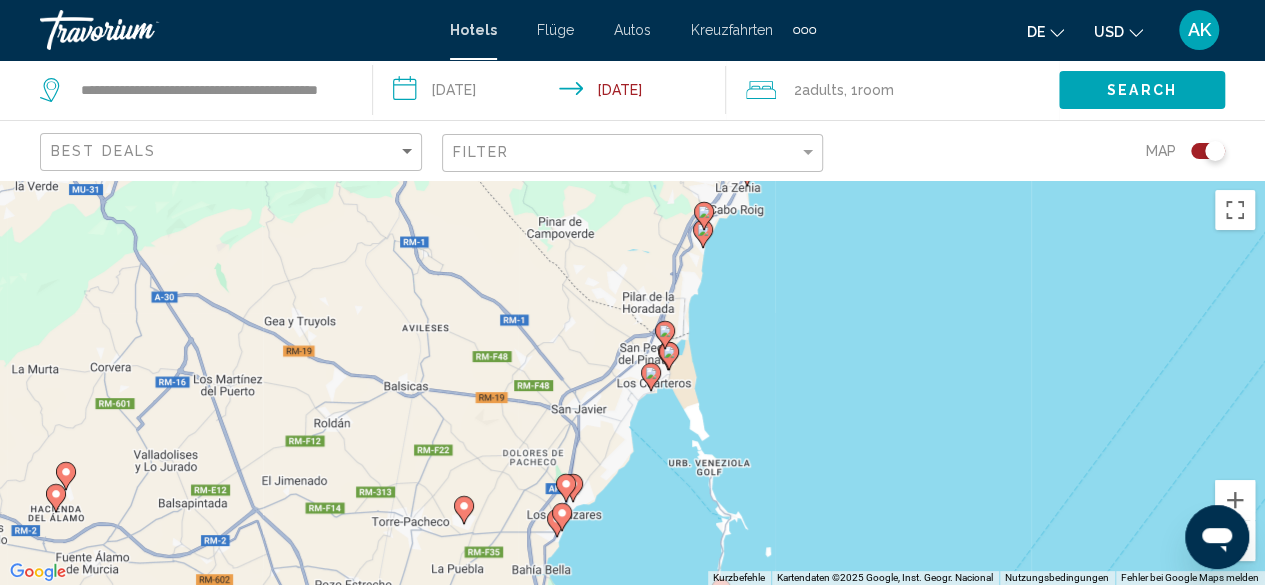 click 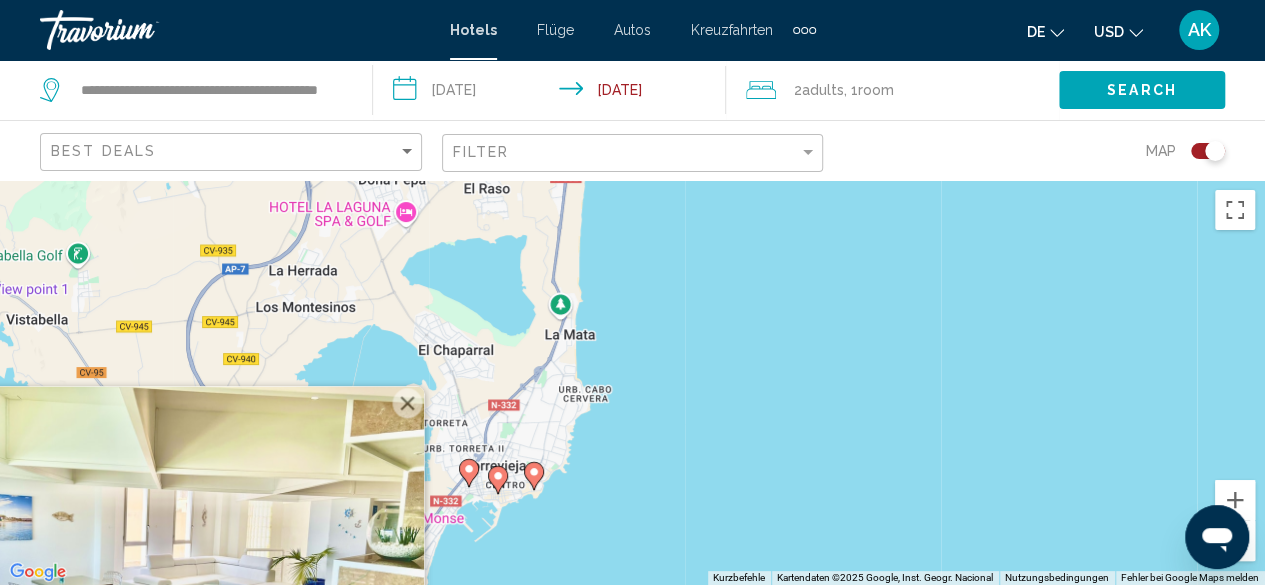 scroll, scrollTop: 180, scrollLeft: 0, axis: vertical 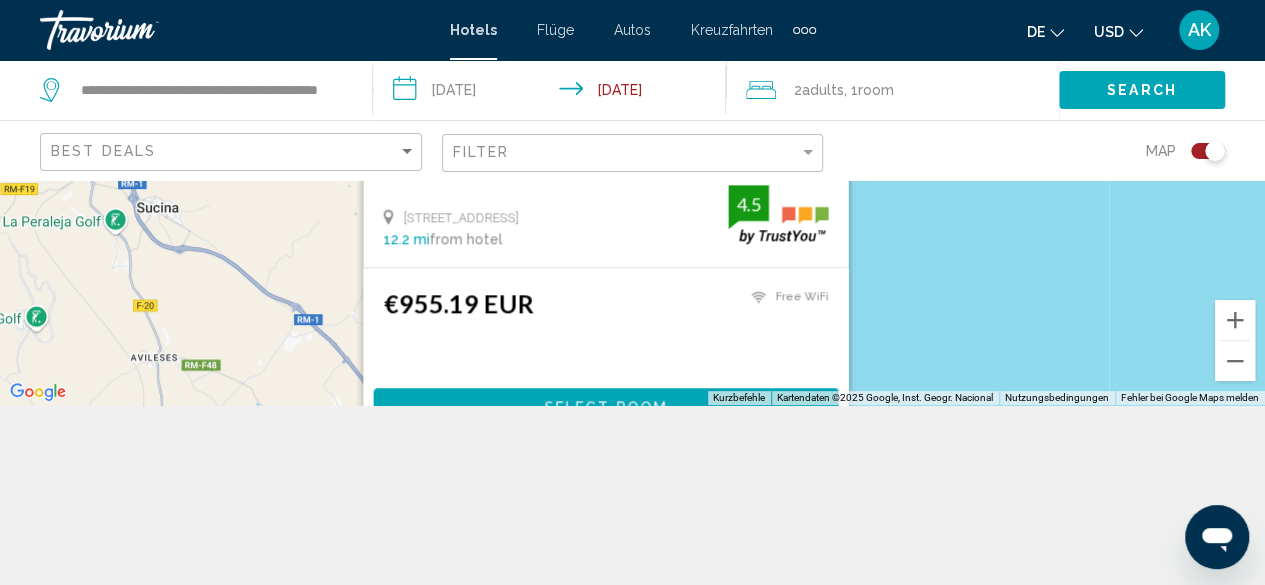 drag, startPoint x: 846, startPoint y: 361, endPoint x: 904, endPoint y: 138, distance: 230.41919 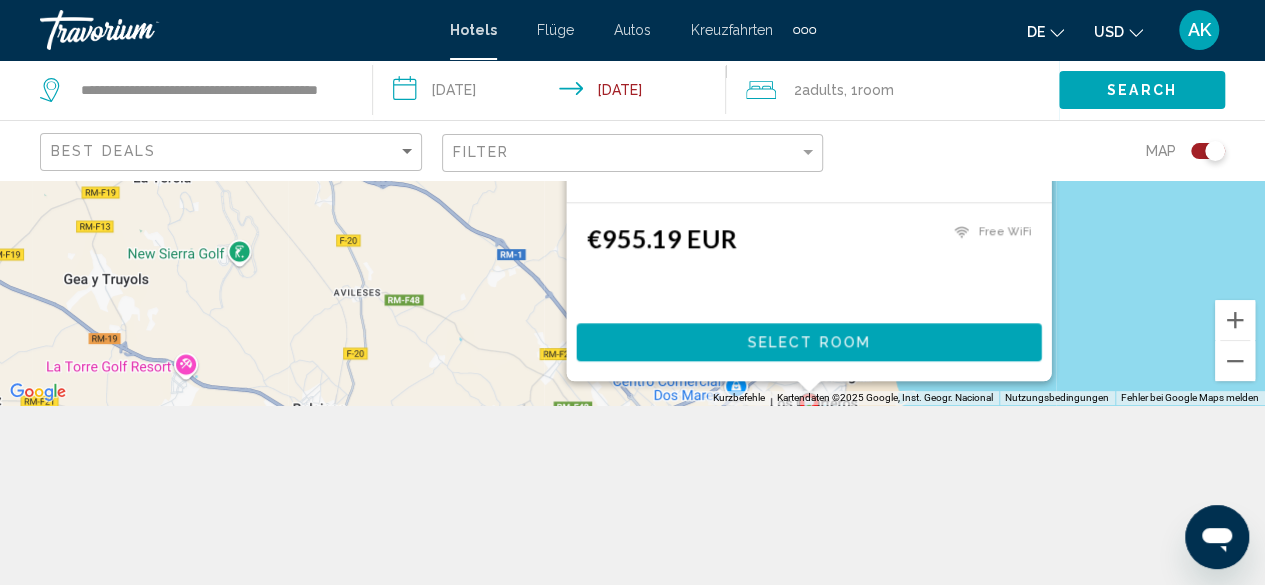 drag, startPoint x: 865, startPoint y: 231, endPoint x: 1165, endPoint y: -86, distance: 436.45047 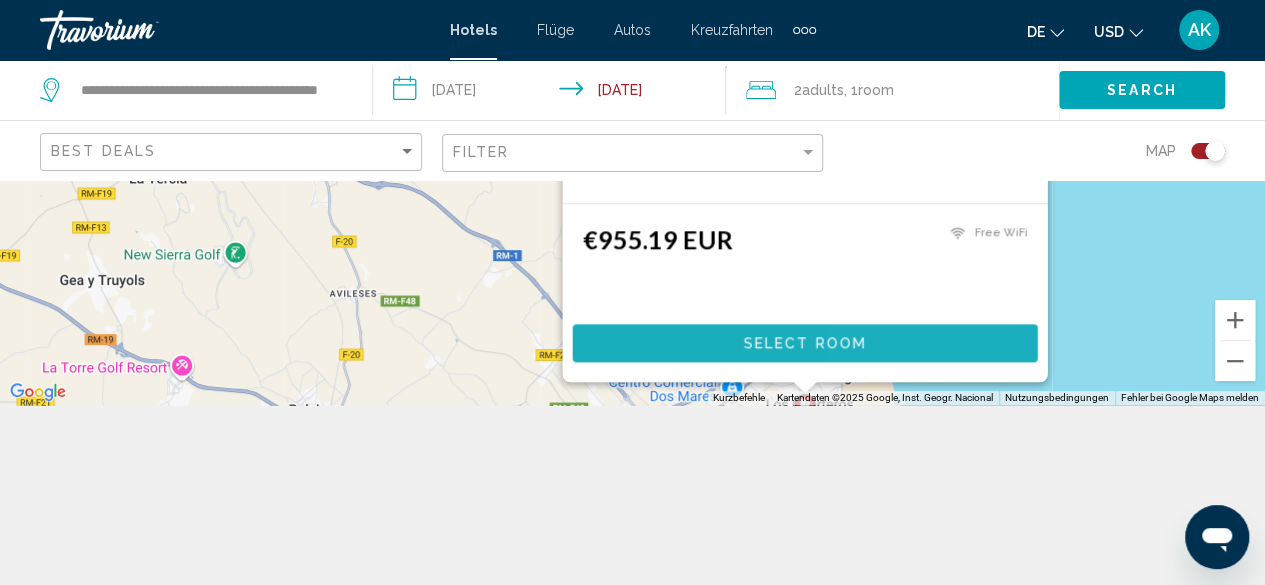 click on "Select Room" at bounding box center [804, 342] 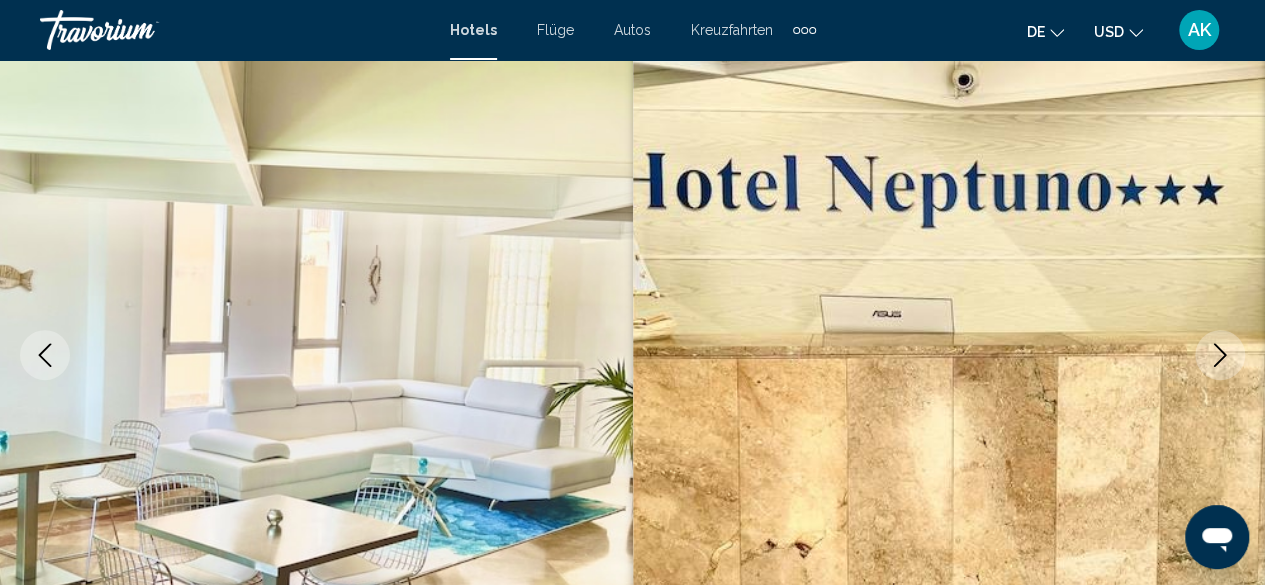 scroll, scrollTop: 242, scrollLeft: 0, axis: vertical 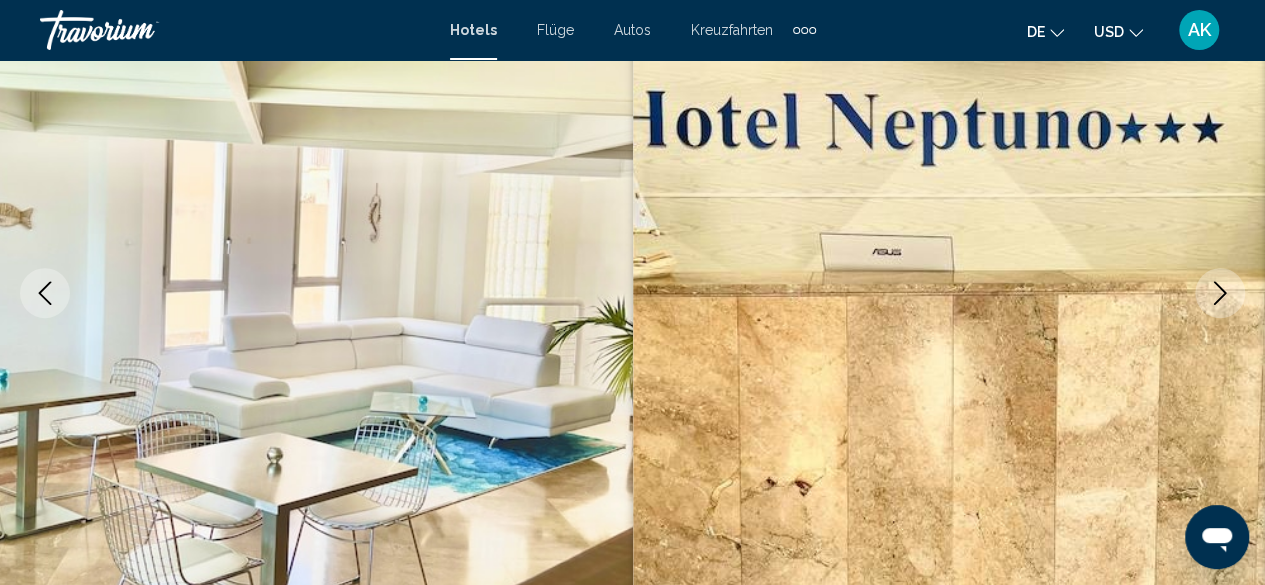 click 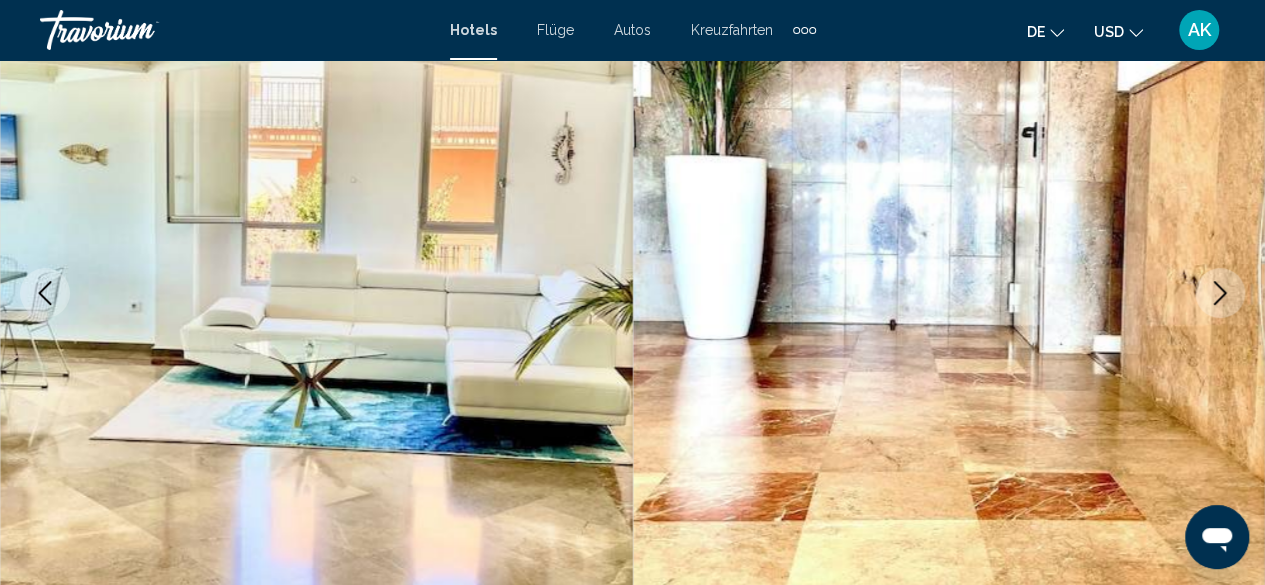 click 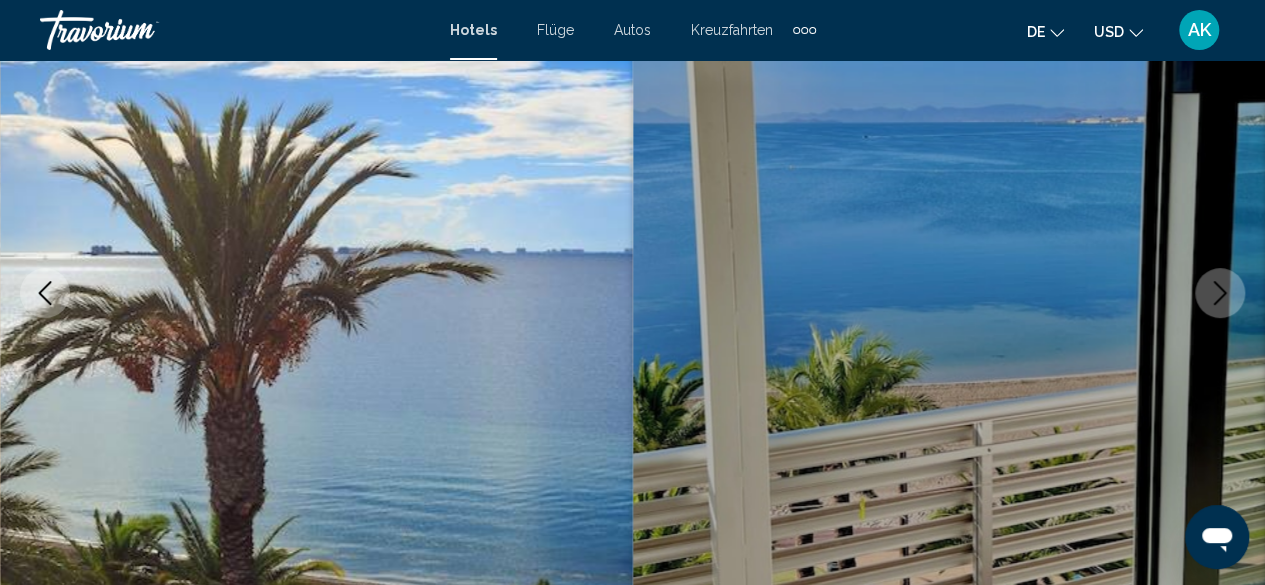 click 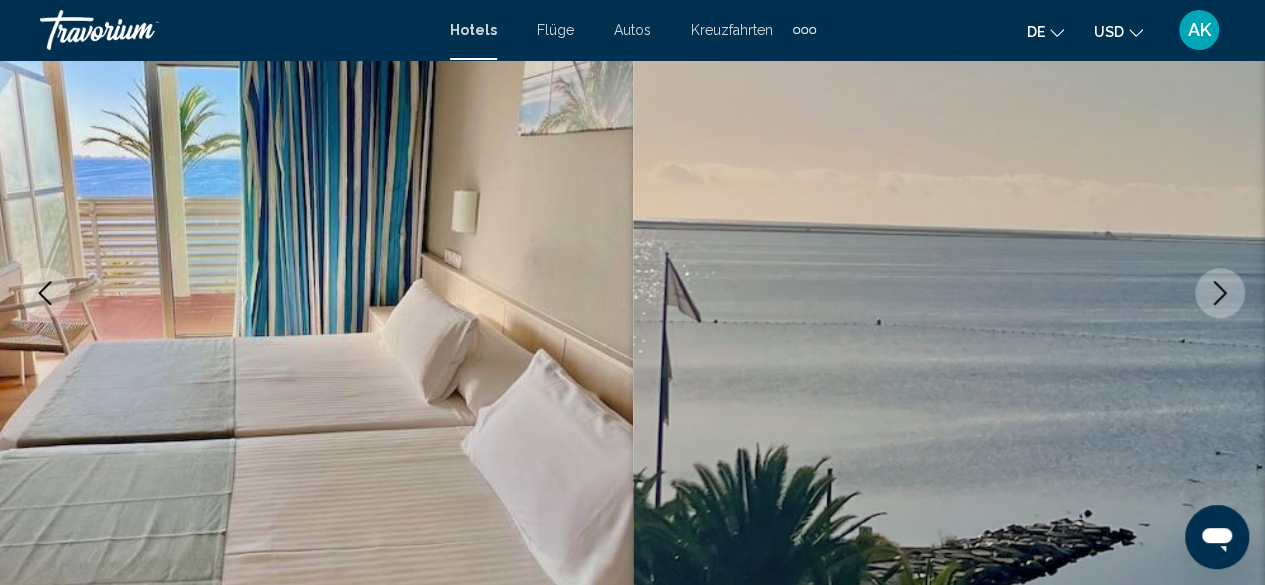 click at bounding box center [1220, 293] 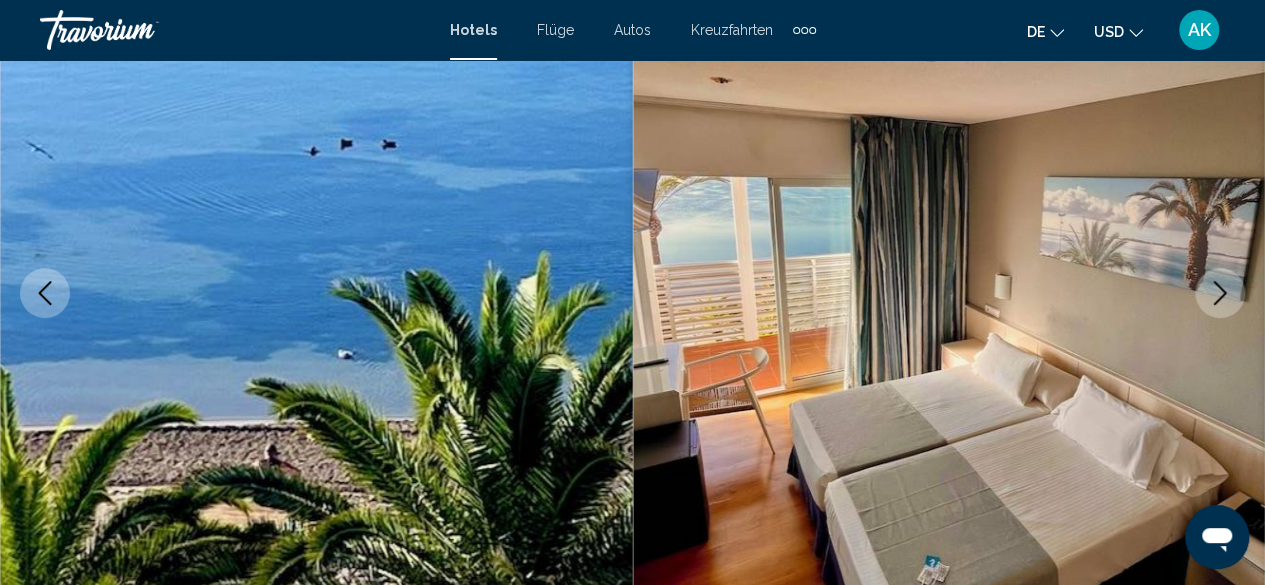 click at bounding box center [949, 293] 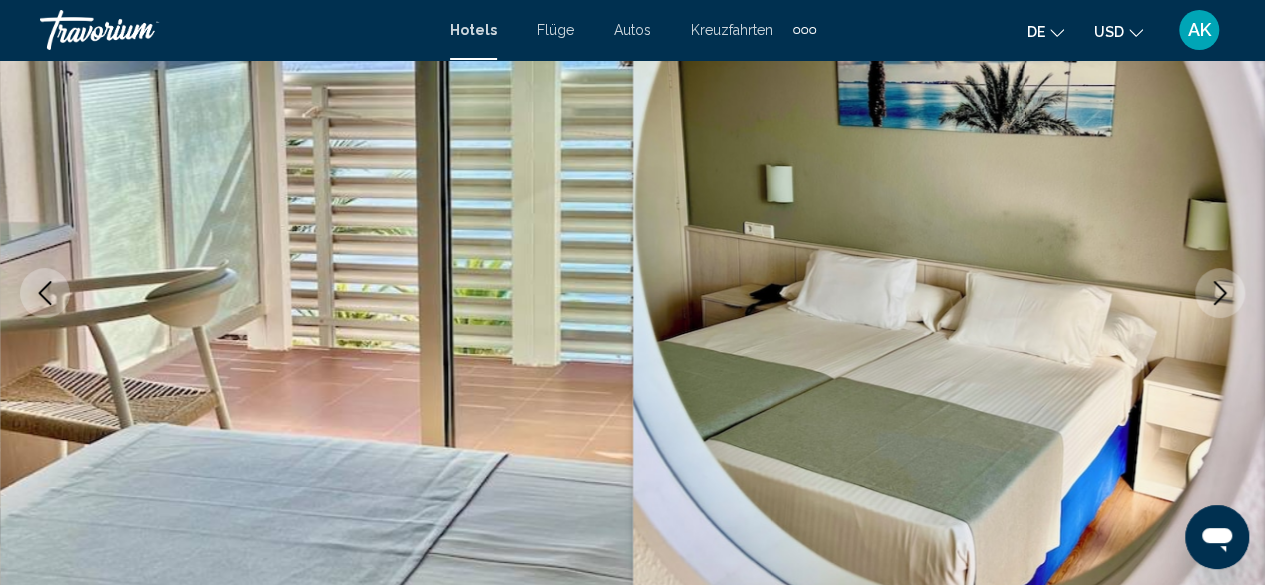 click 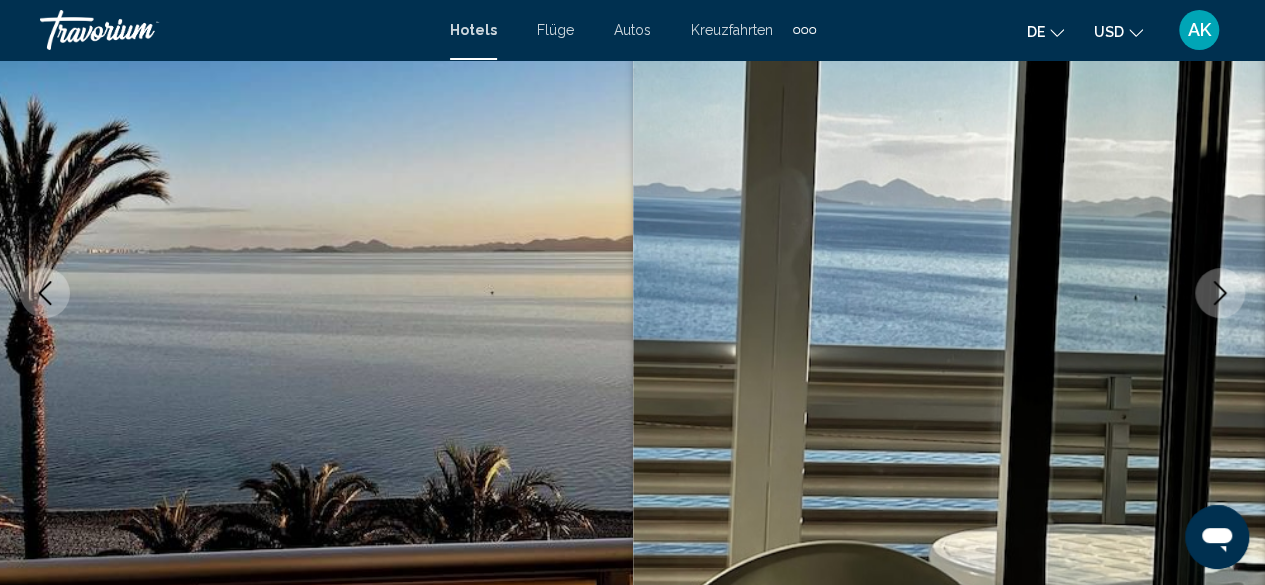 click 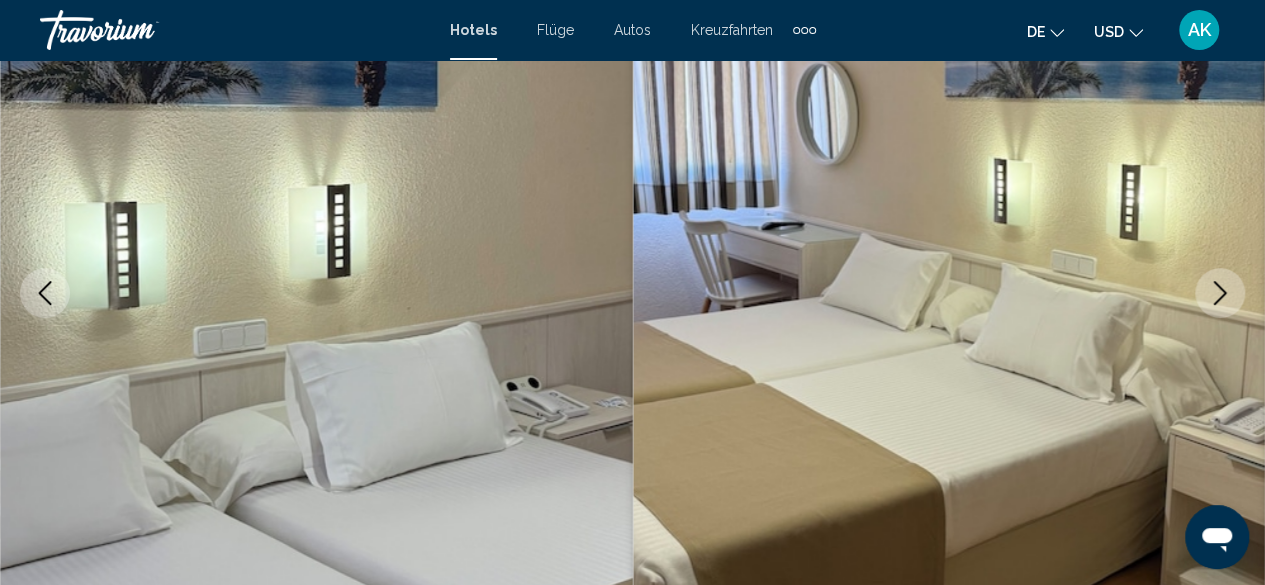 click 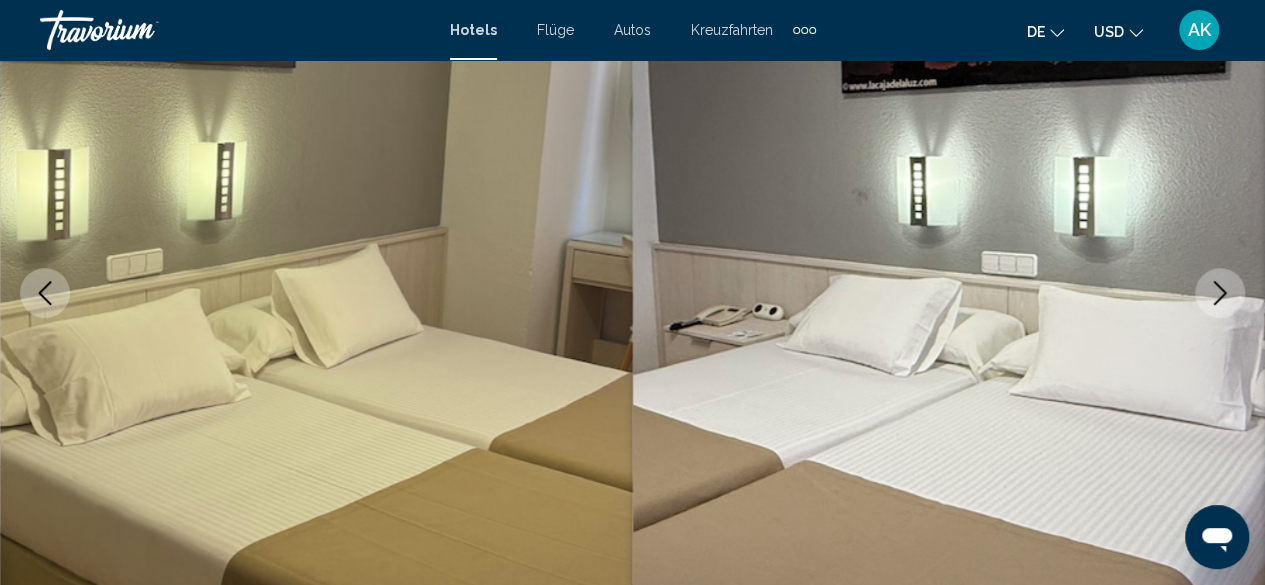 click 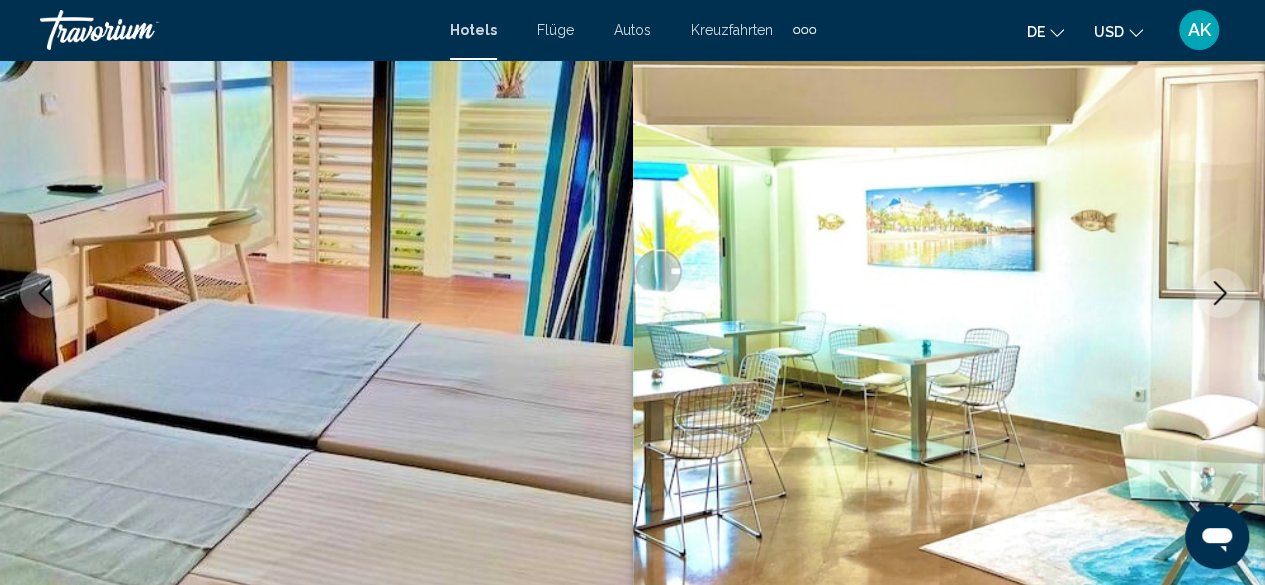 click 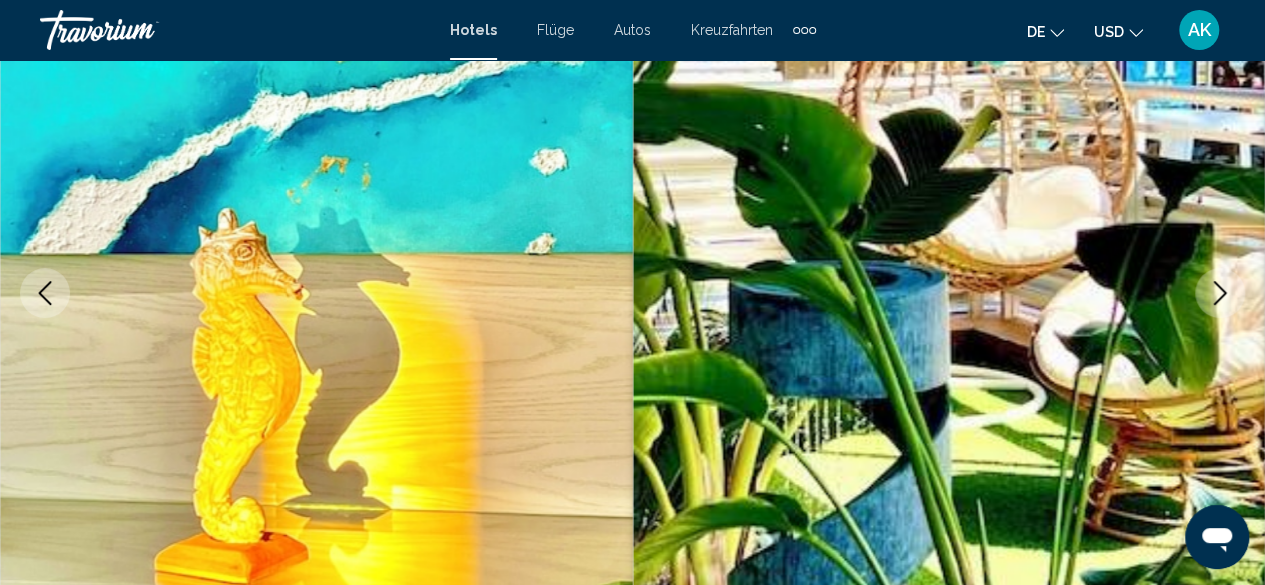 click 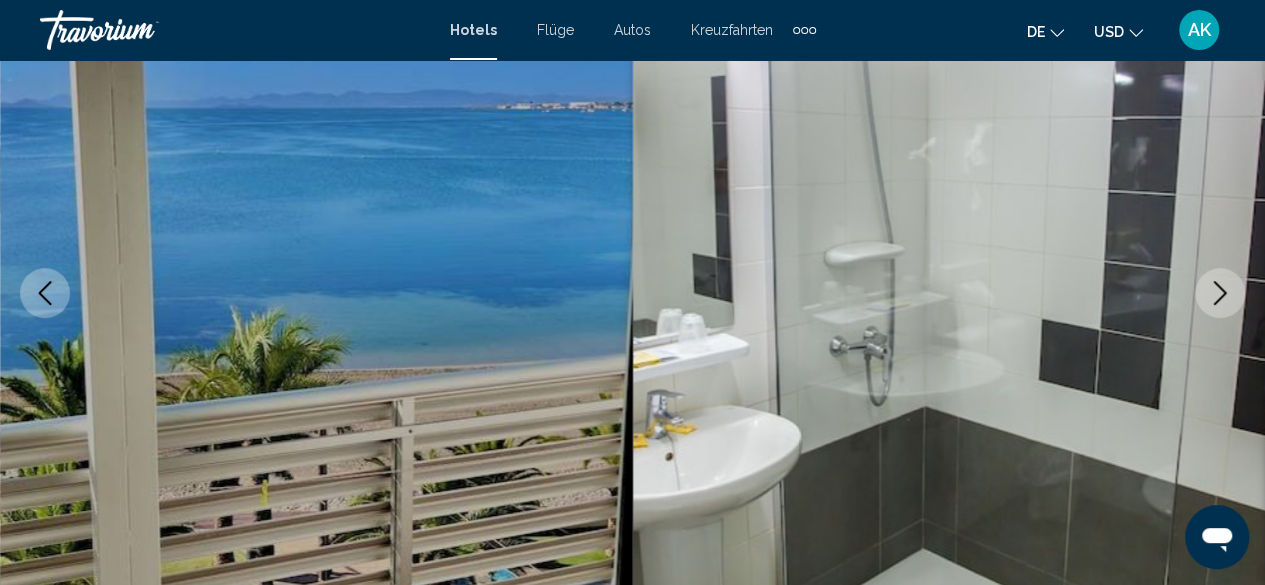 click 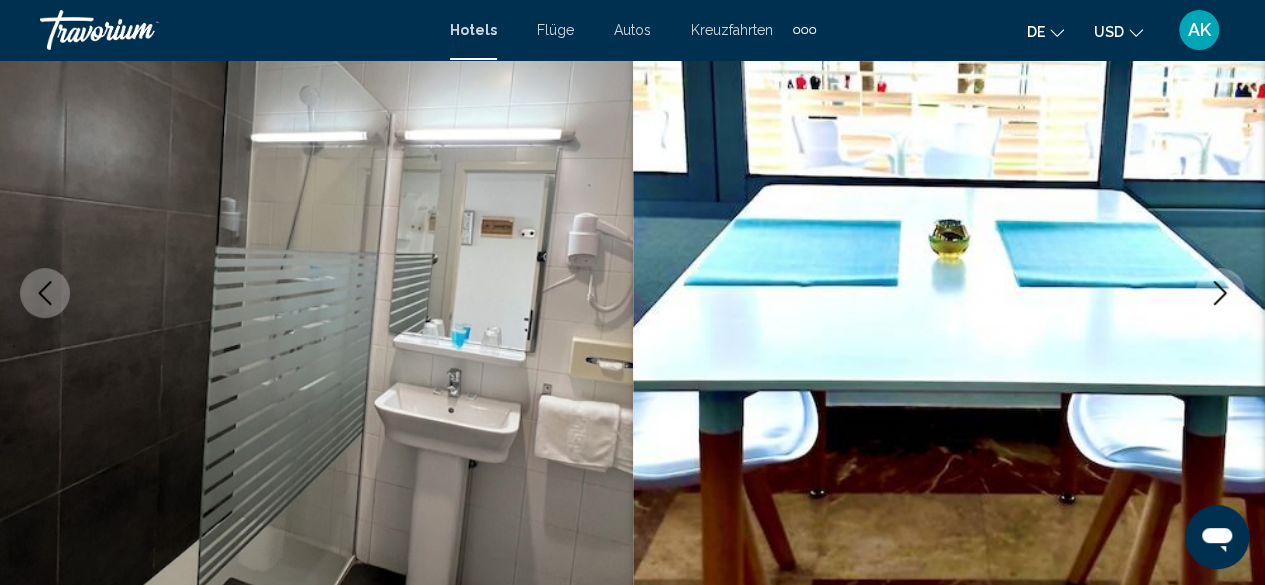 click 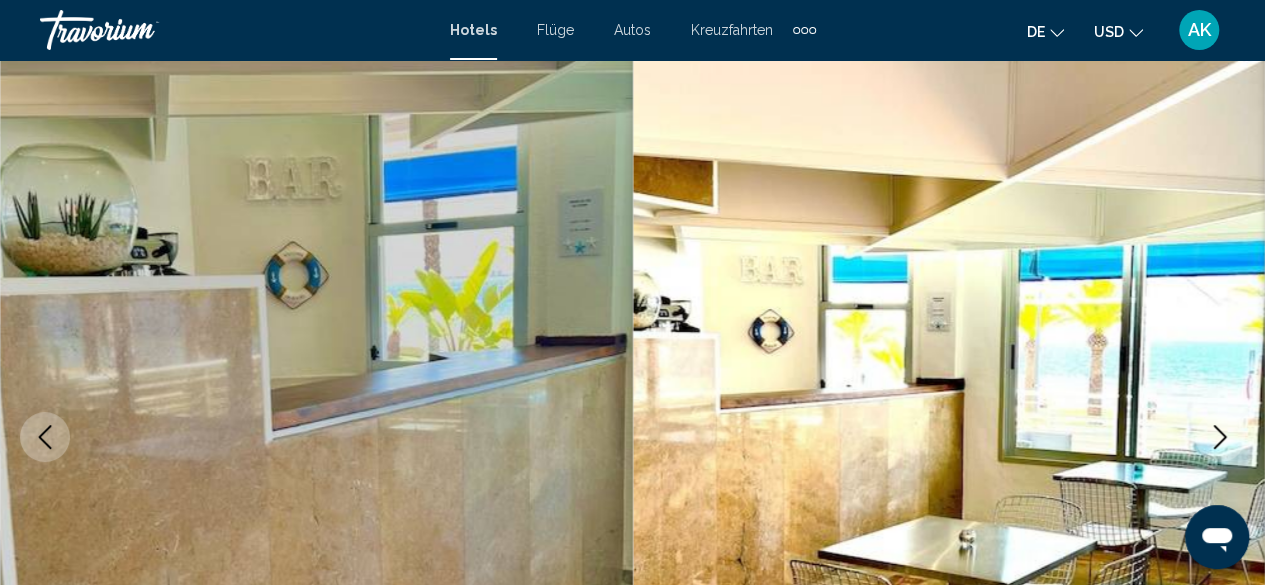 scroll, scrollTop: 0, scrollLeft: 0, axis: both 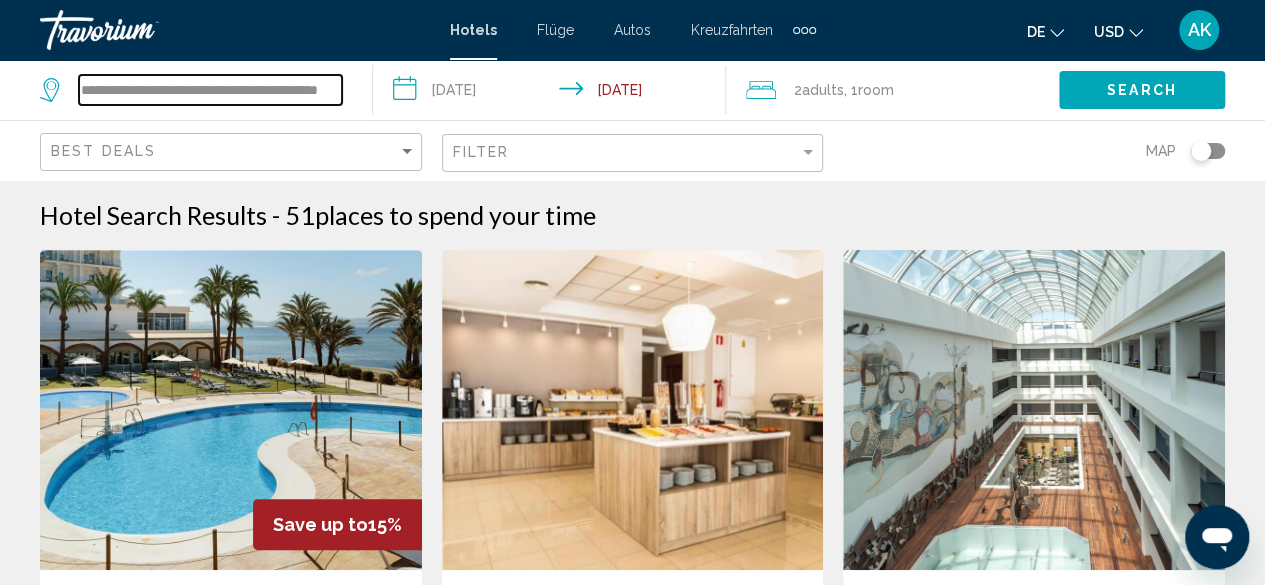 click on "**********" at bounding box center [210, 90] 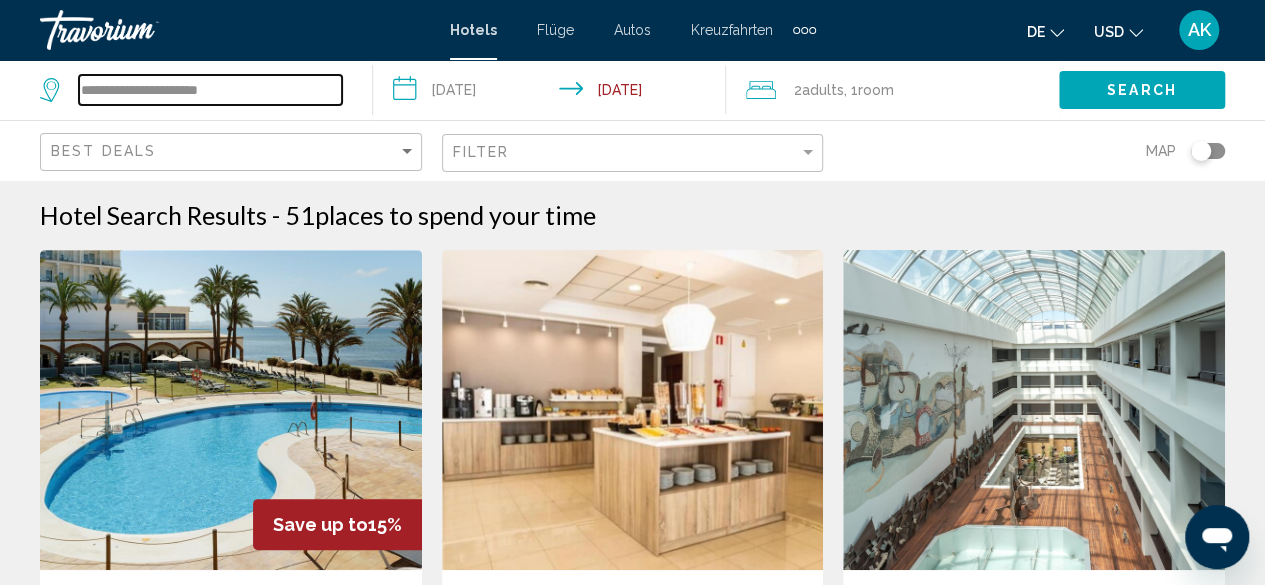 type on "**********" 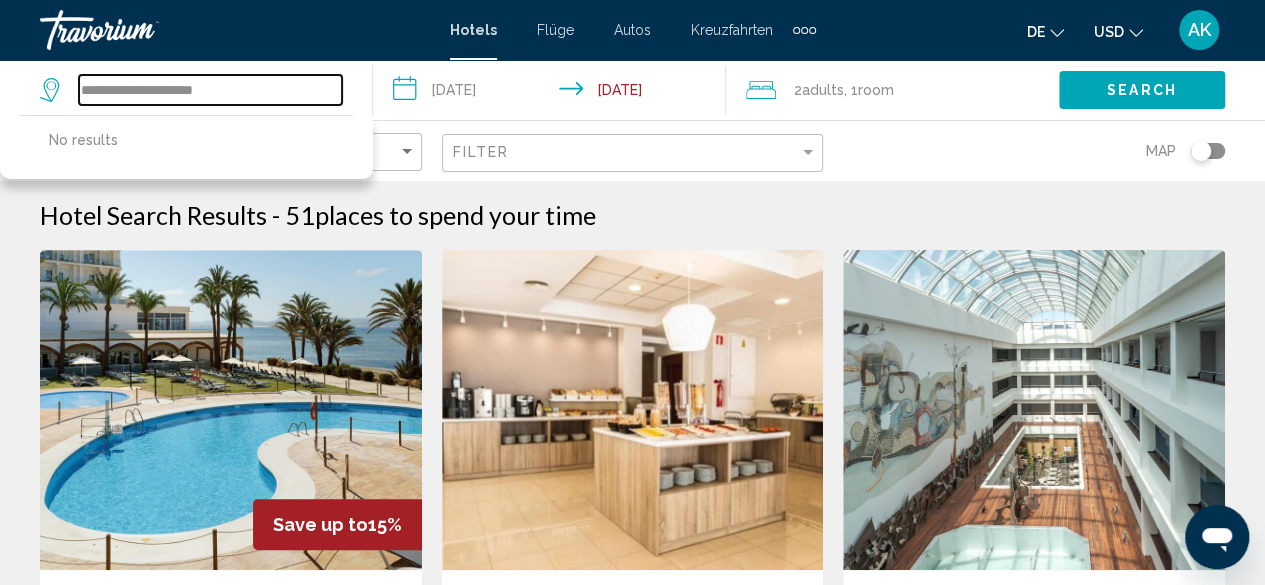 drag, startPoint x: 281, startPoint y: 89, endPoint x: 44, endPoint y: 117, distance: 238.64827 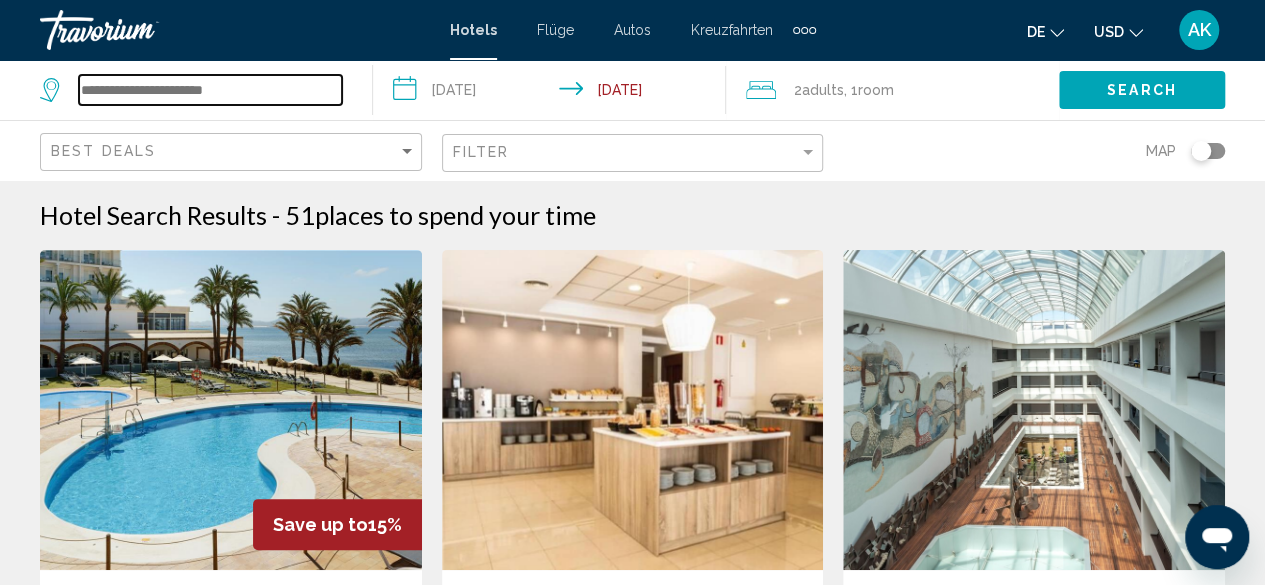 click at bounding box center (210, 90) 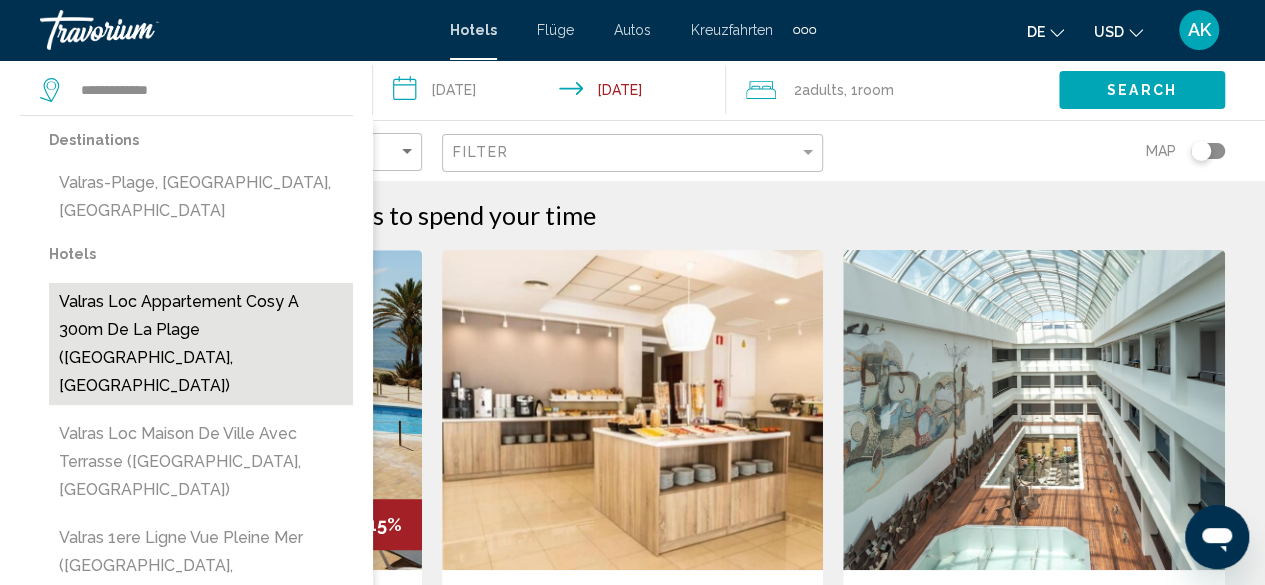 click on "Valras Loc Appartement cosy a 300m de la plage (Valras-Plage, FR)" at bounding box center (201, 344) 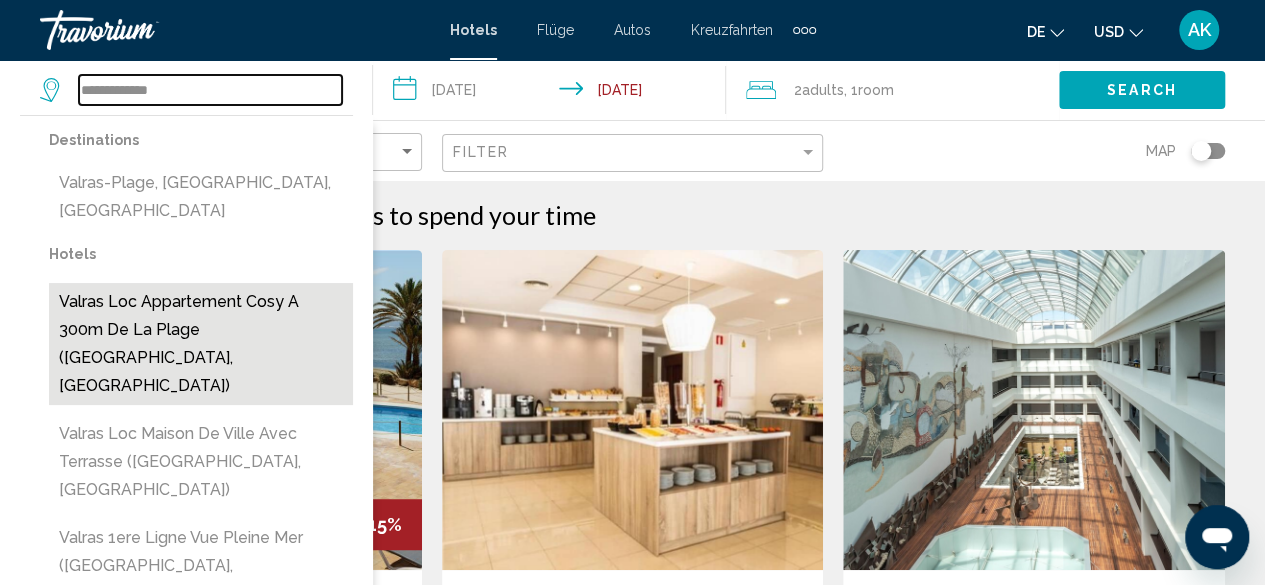type on "**********" 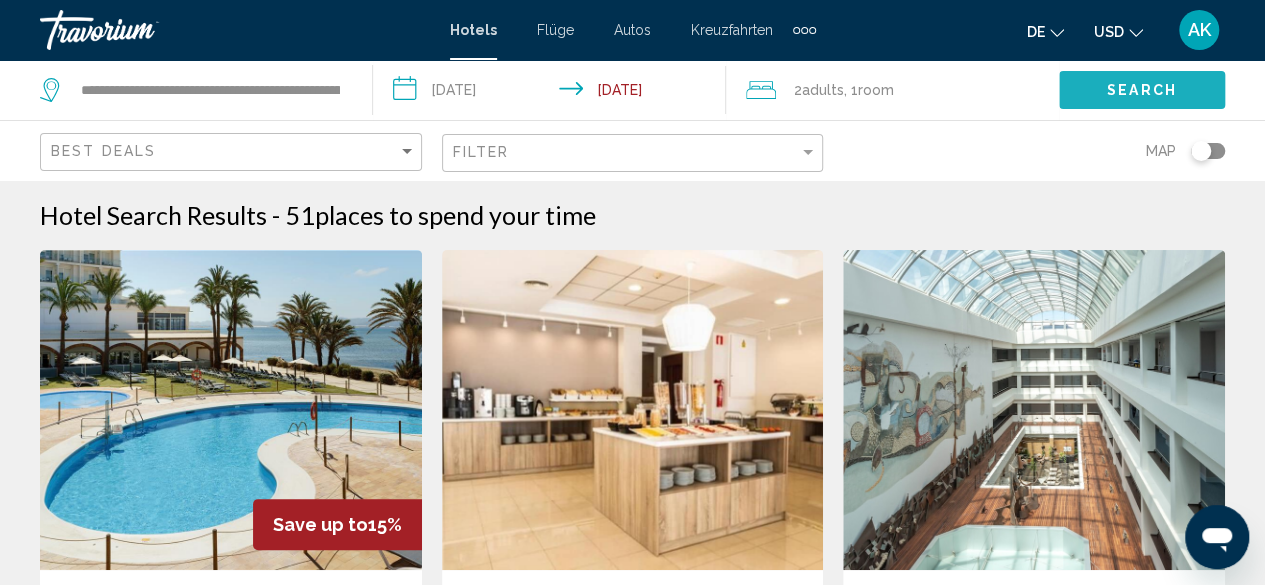 click on "Search" 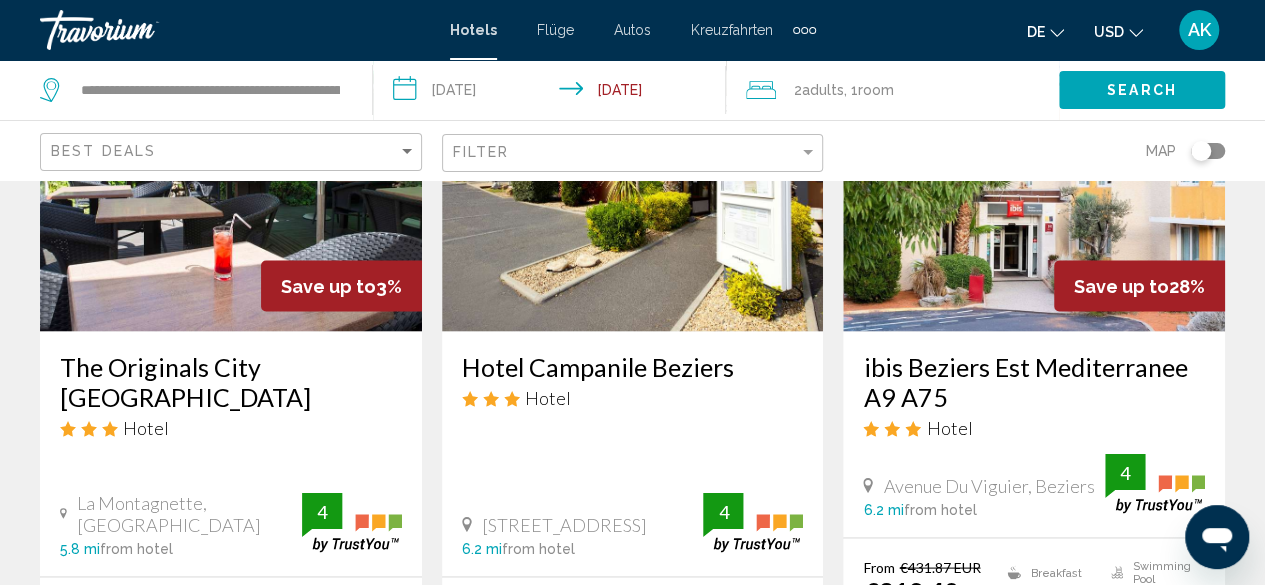 scroll, scrollTop: 1700, scrollLeft: 0, axis: vertical 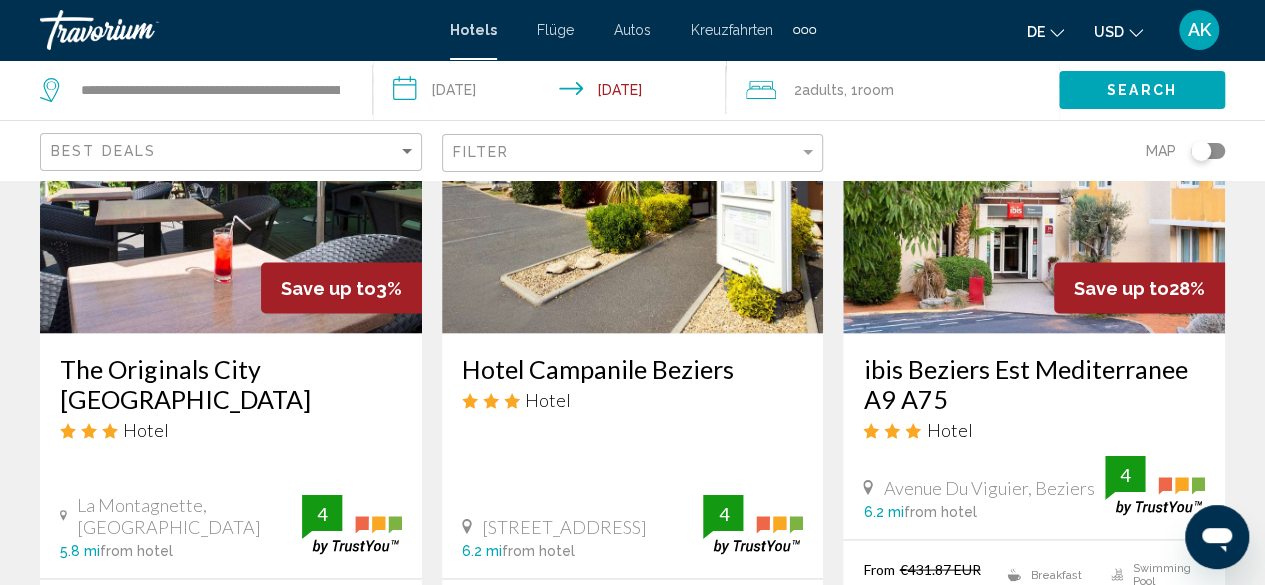 click at bounding box center [1034, 173] 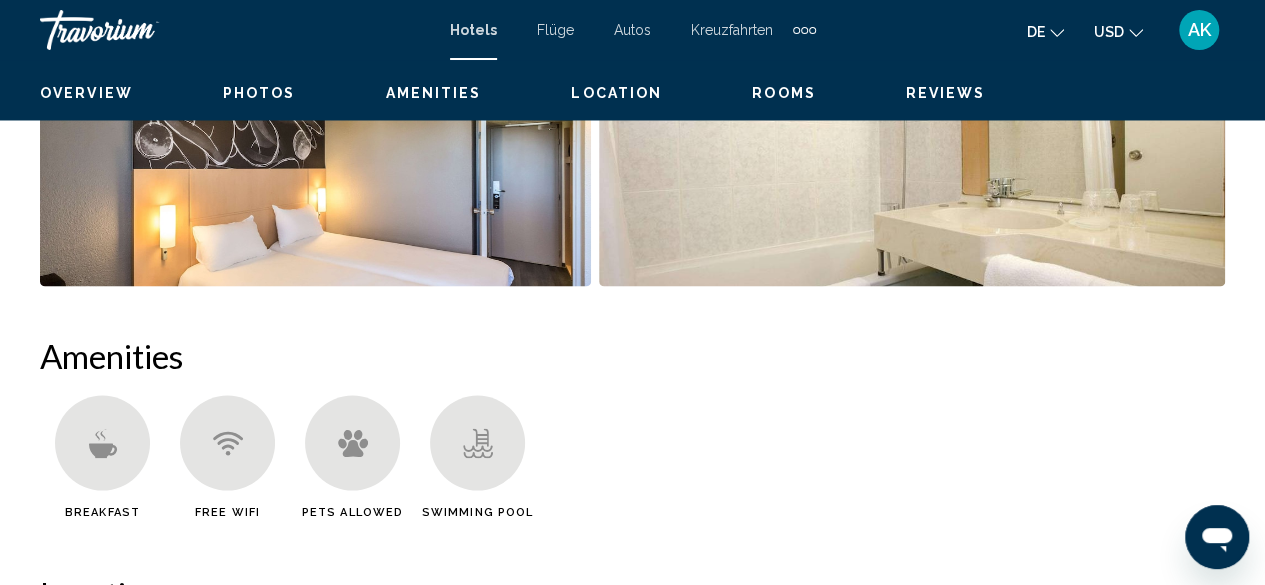 scroll, scrollTop: 242, scrollLeft: 0, axis: vertical 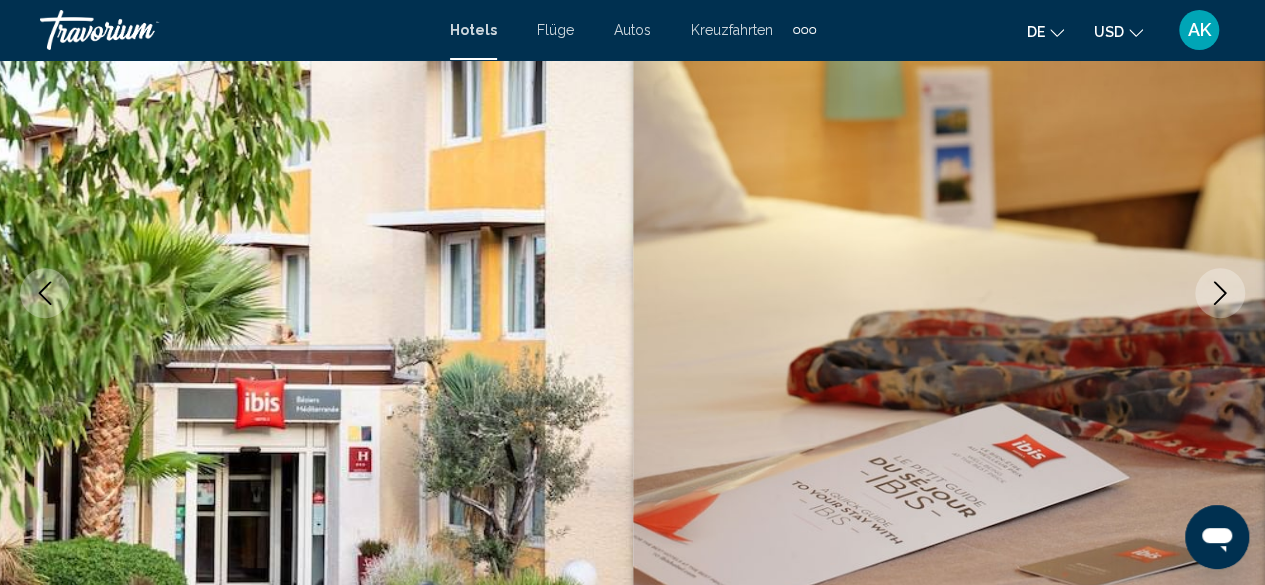 click at bounding box center [1220, 293] 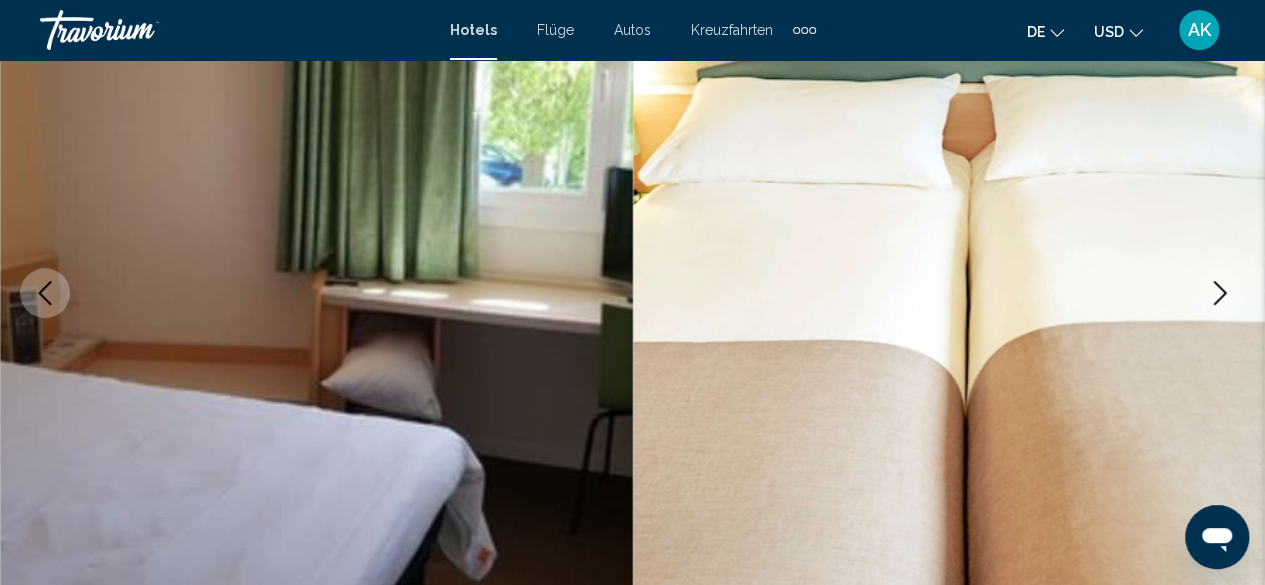 click at bounding box center [1220, 293] 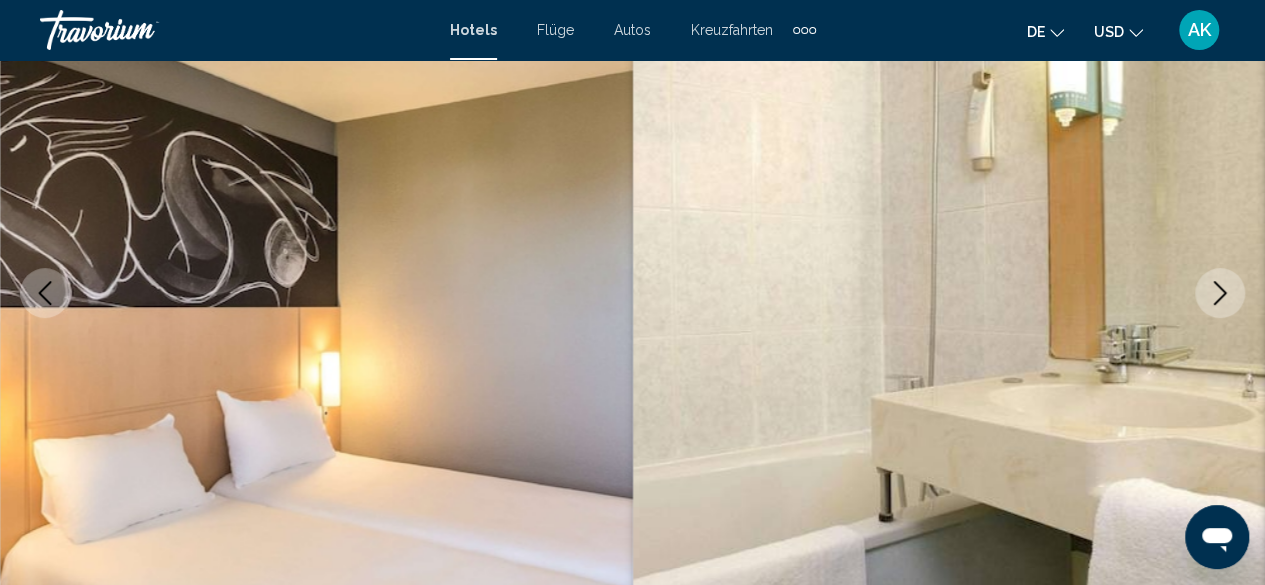 click at bounding box center (1220, 293) 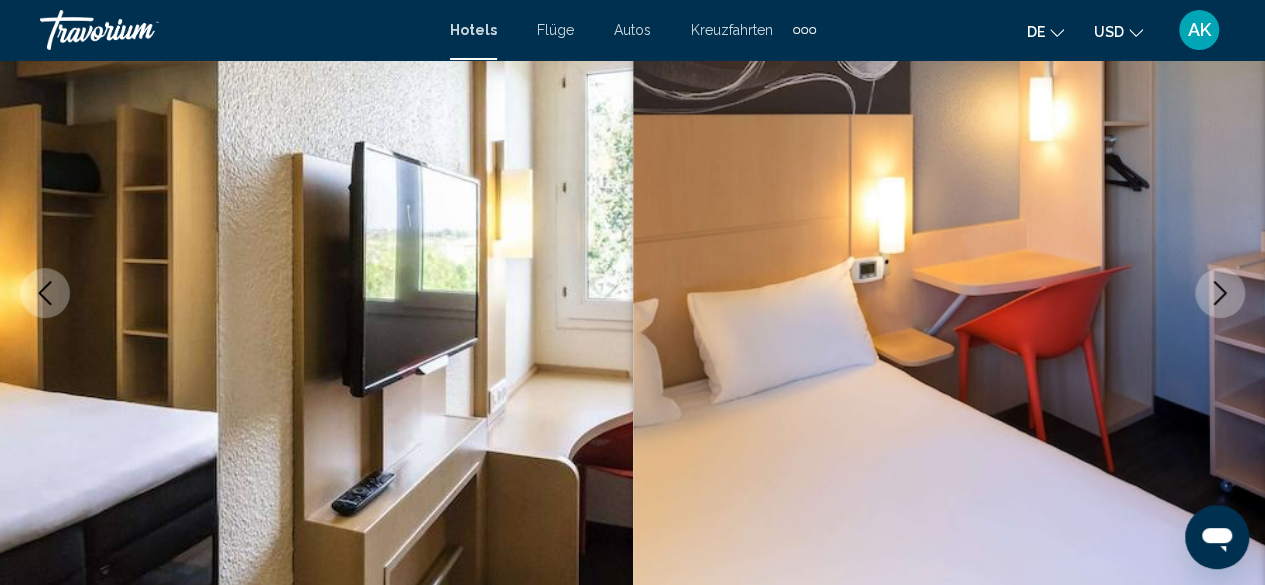 click at bounding box center (1220, 293) 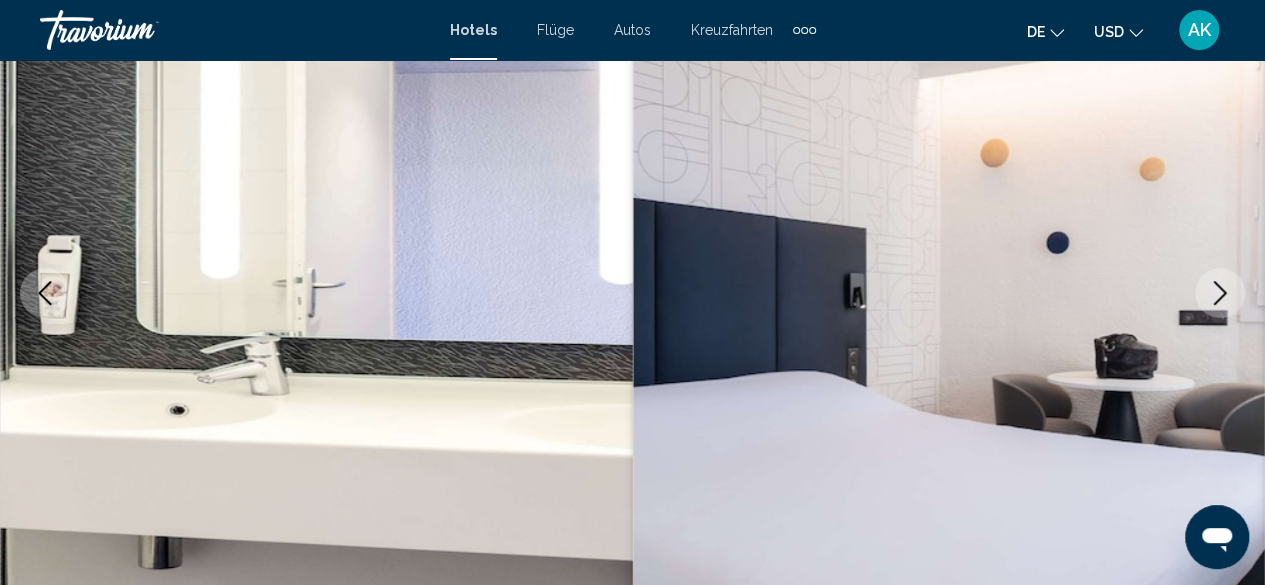 click at bounding box center (1220, 293) 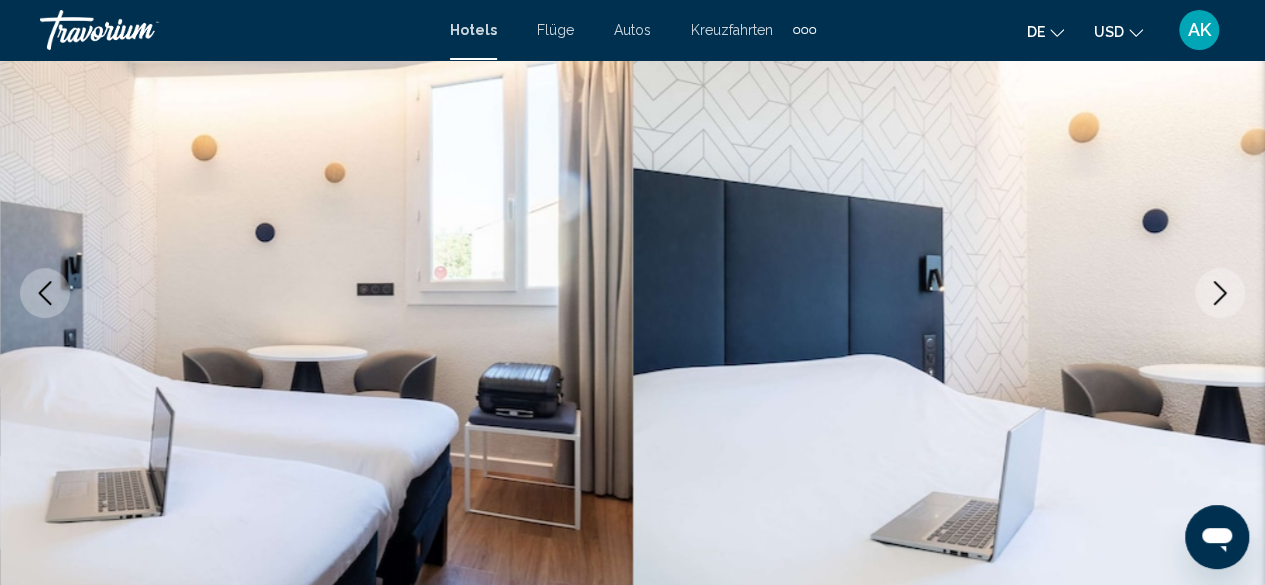 click at bounding box center (1220, 293) 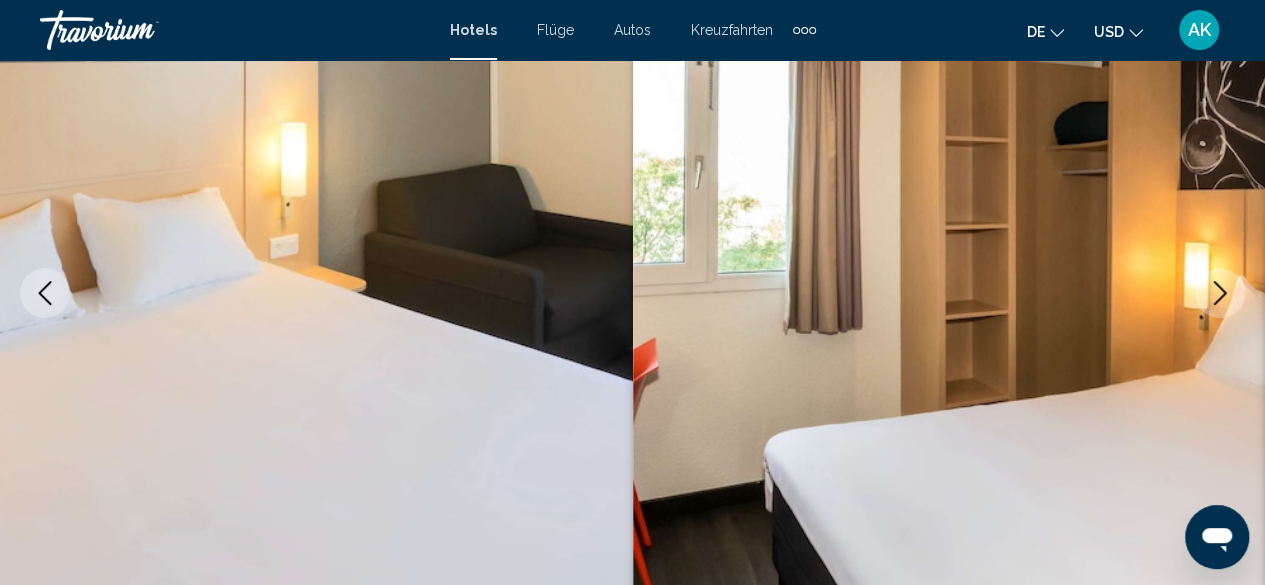 click at bounding box center [1220, 293] 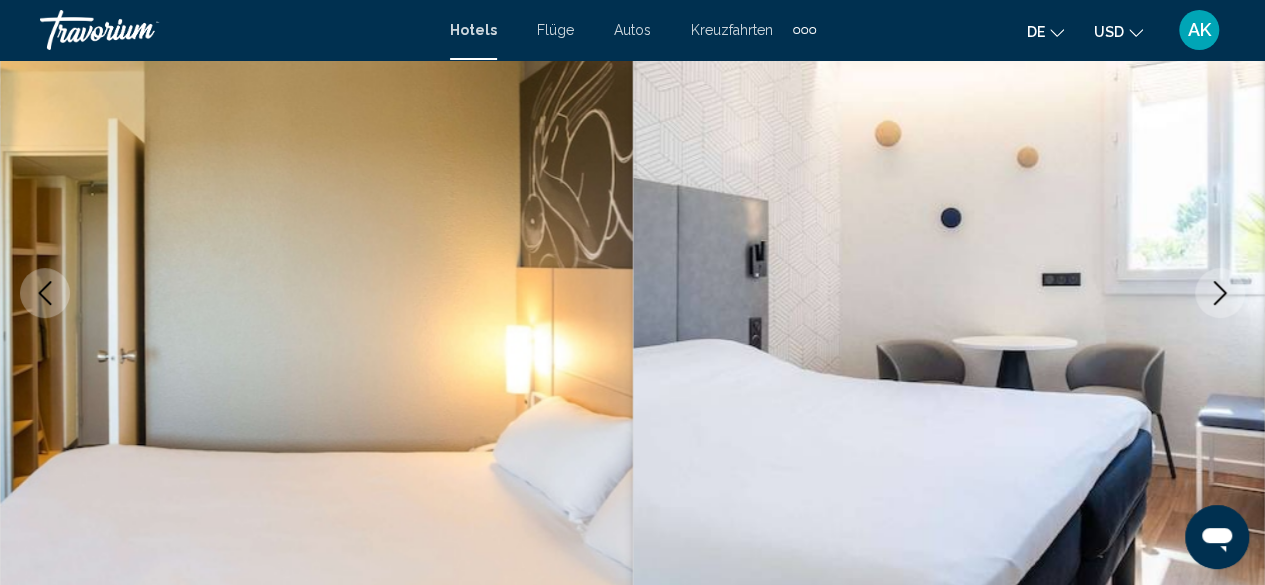 click at bounding box center (1220, 293) 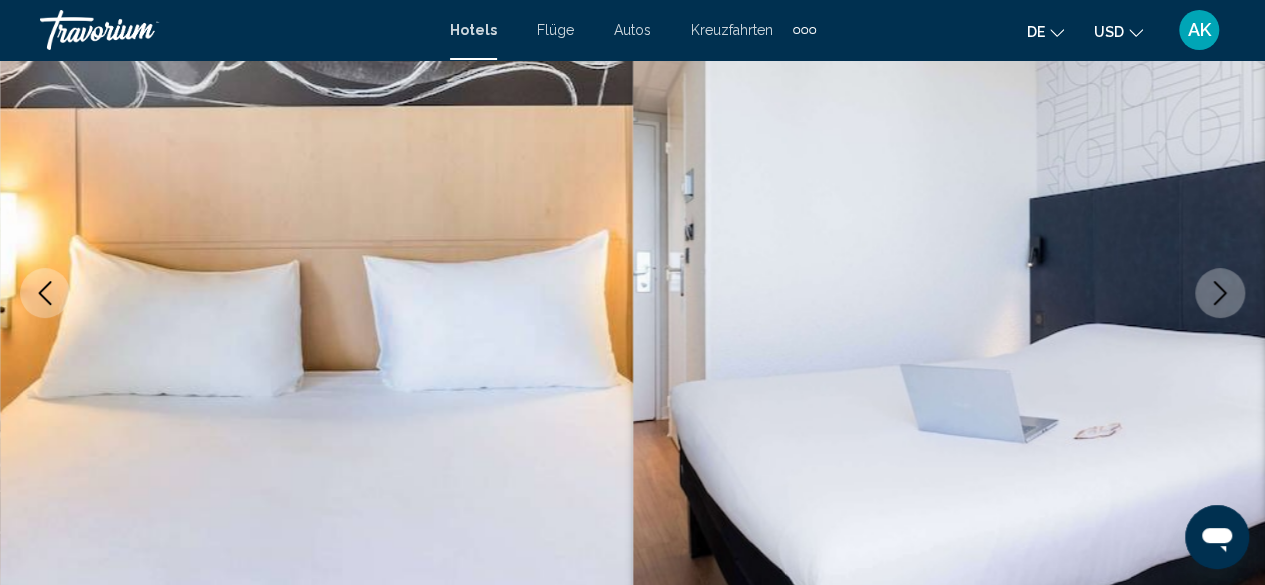 click at bounding box center (1220, 293) 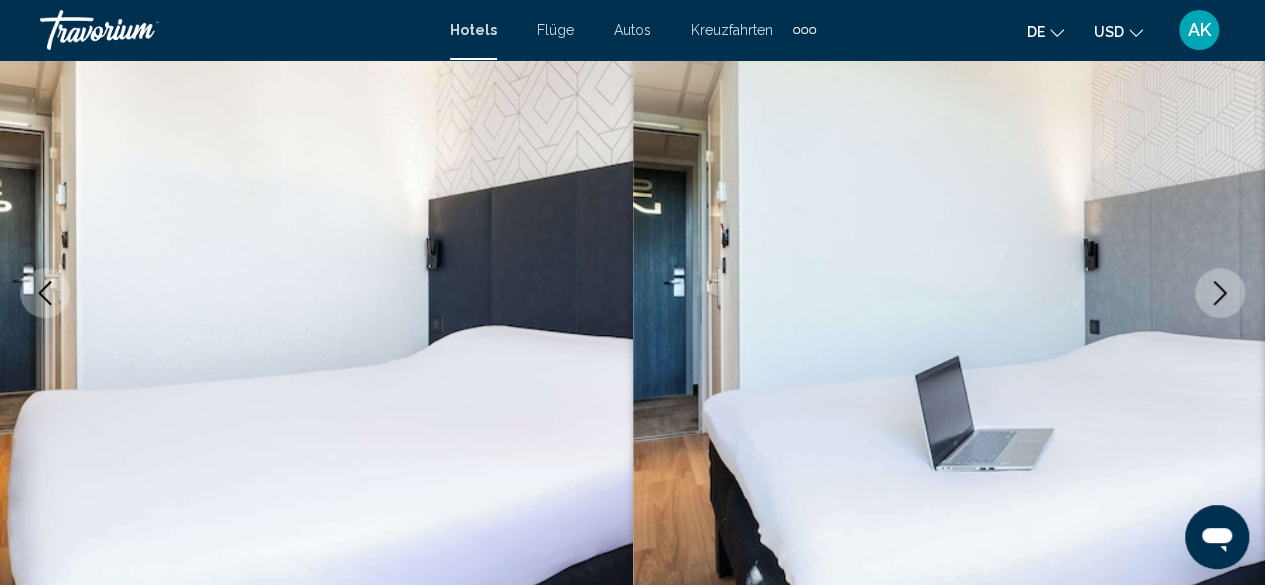 click at bounding box center [1220, 293] 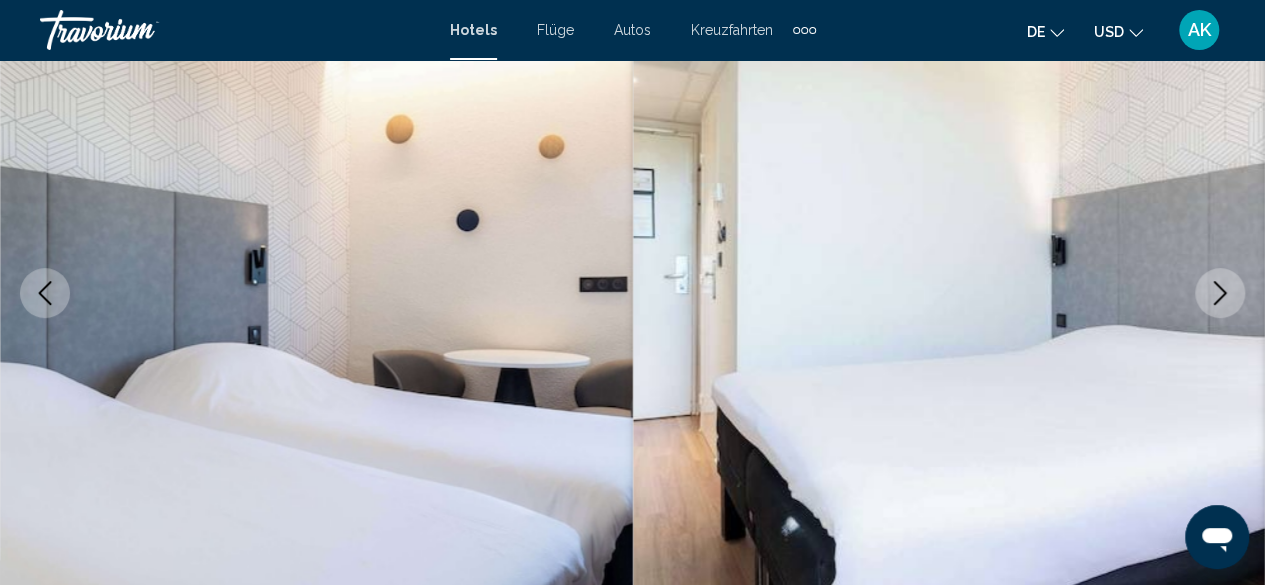 click at bounding box center [1220, 293] 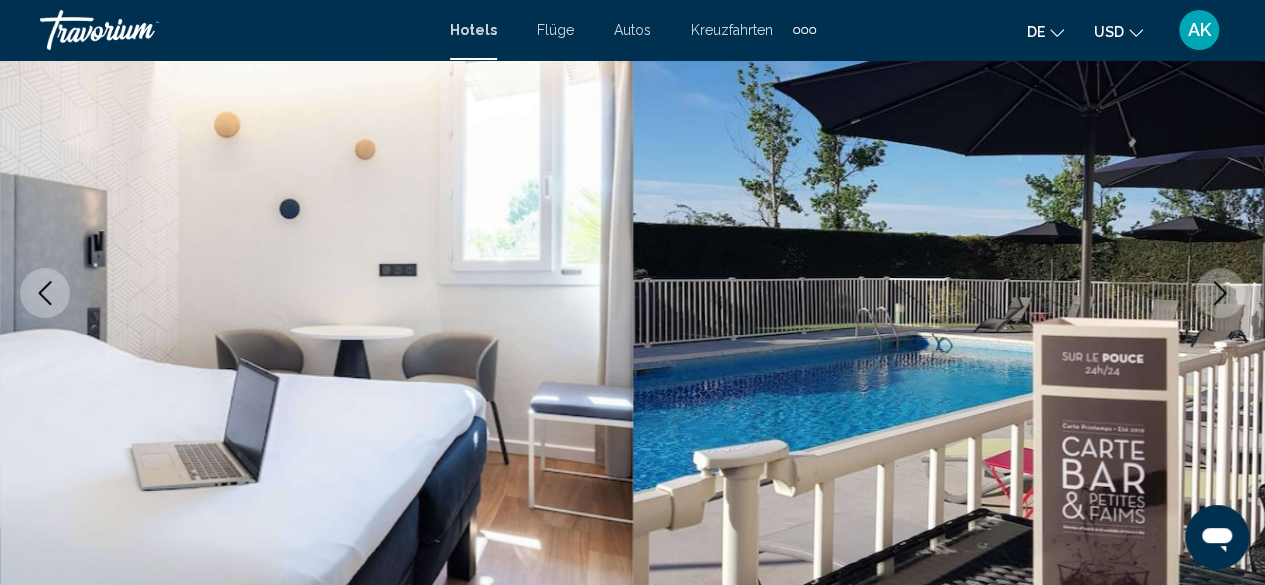click at bounding box center (1220, 293) 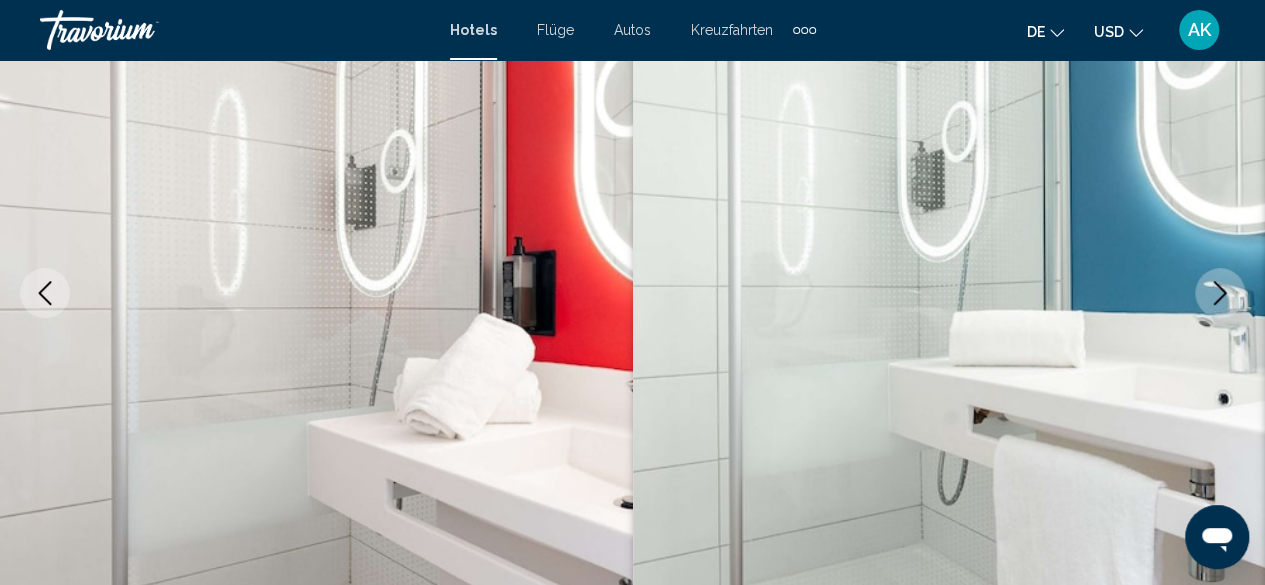click at bounding box center (1220, 293) 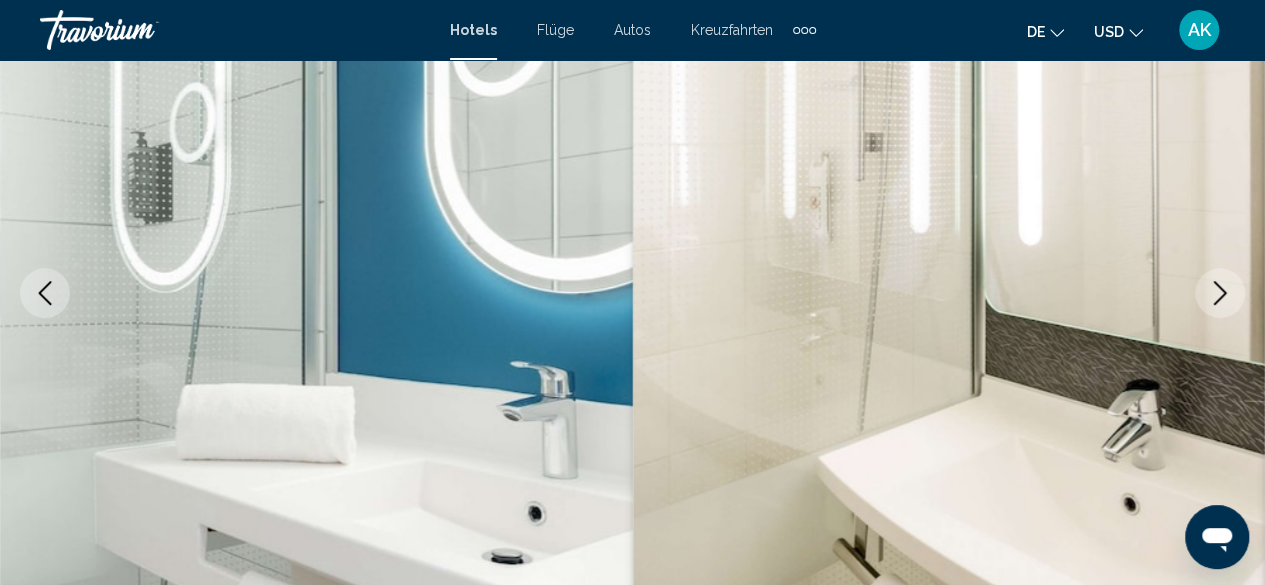 click at bounding box center (1220, 293) 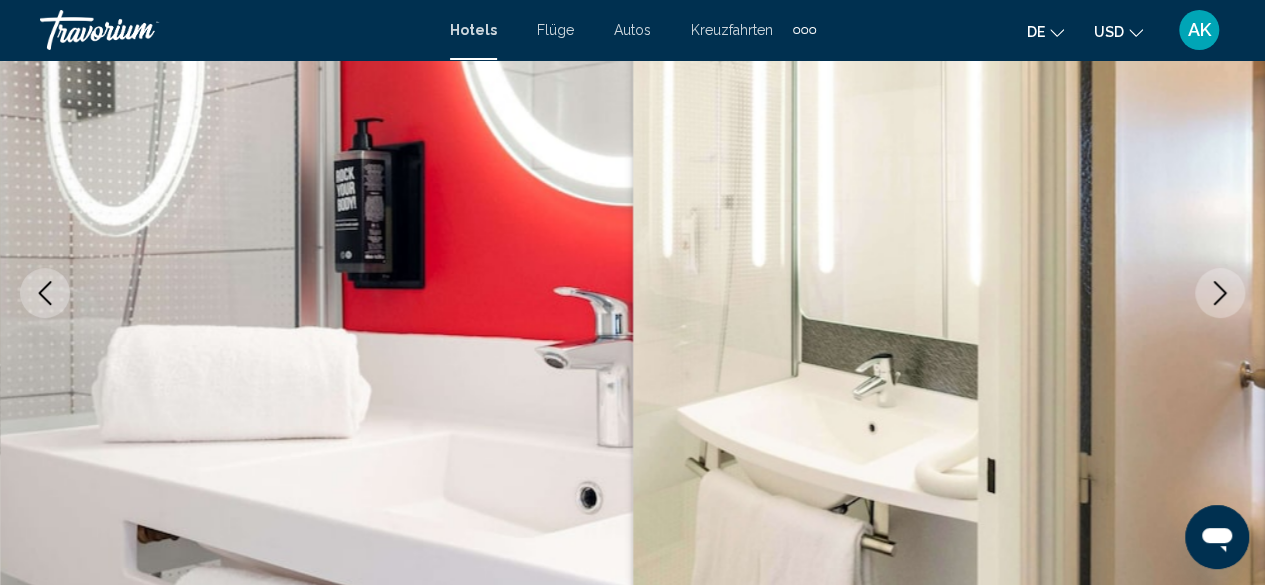 click at bounding box center [1220, 293] 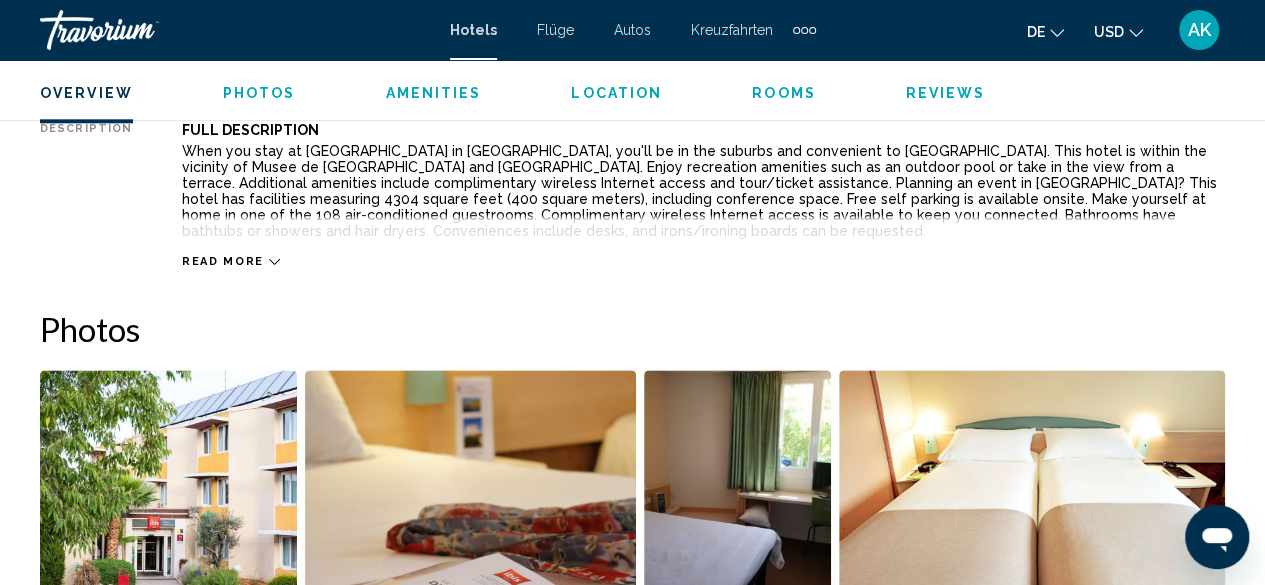 scroll, scrollTop: 1042, scrollLeft: 0, axis: vertical 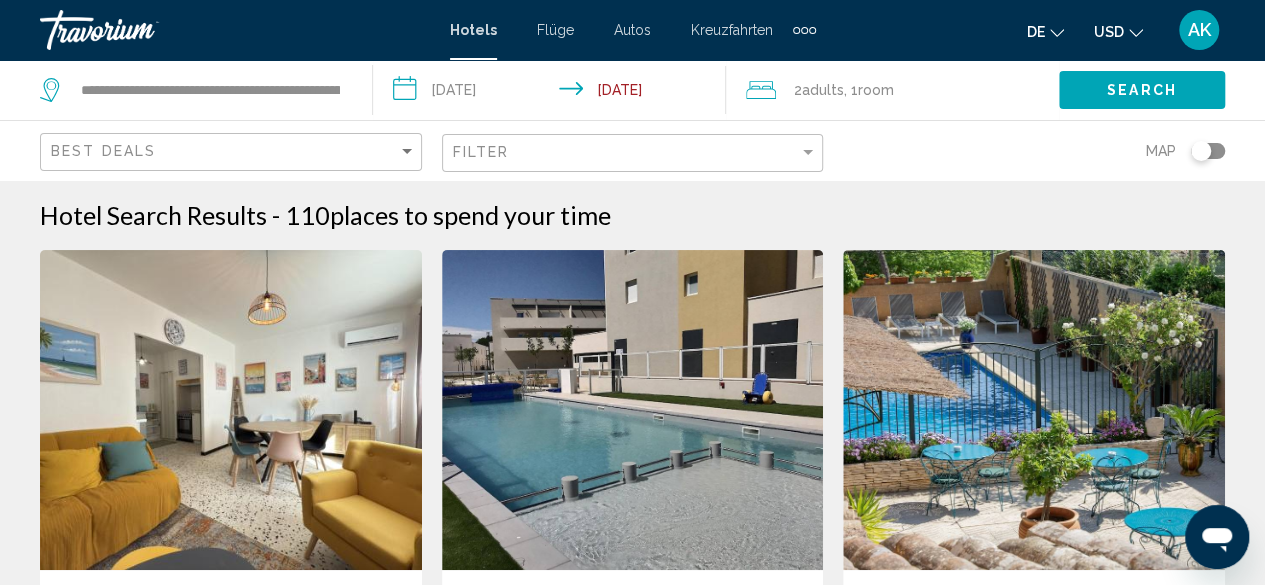 click 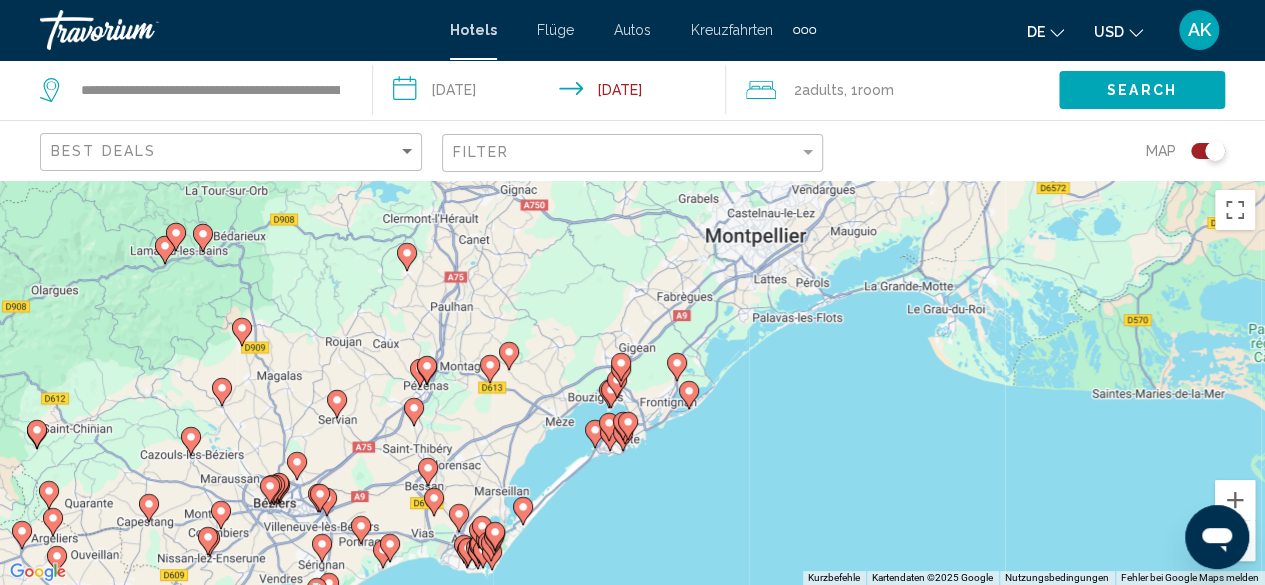 drag, startPoint x: 456, startPoint y: 317, endPoint x: 674, endPoint y: 505, distance: 287.868 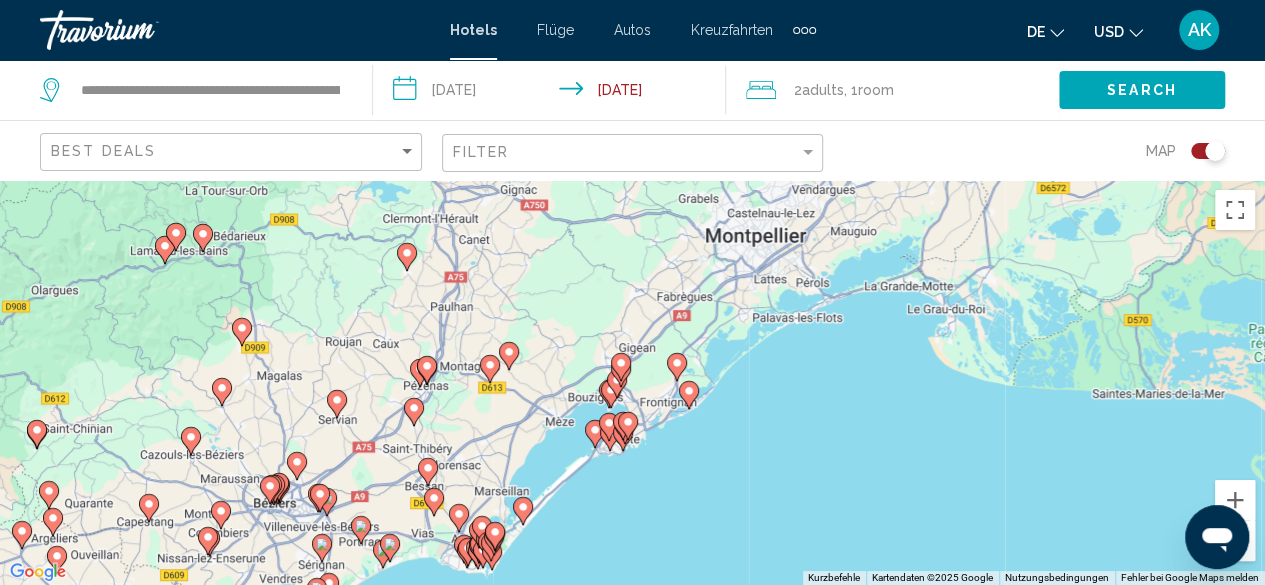 click on "Um von einem Element zum anderen zu gelangen, drückst du die Pfeiltasten entsprechend. Um den Modus zum Ziehen mit der Tastatur zu aktivieren, drückst du Alt + Eingabetaste. Wenn du den Modus aktiviert hast, kannst du die Markierung mit den Pfeiltasten verschieben. Nachdem du sie an die gewünschte Stelle gezogen bzw. verschoben hast, drückst du einfach die Eingabetaste. Durch Drücken der Esc-Taste kannst du den Vorgang abbrechen." at bounding box center [632, 382] 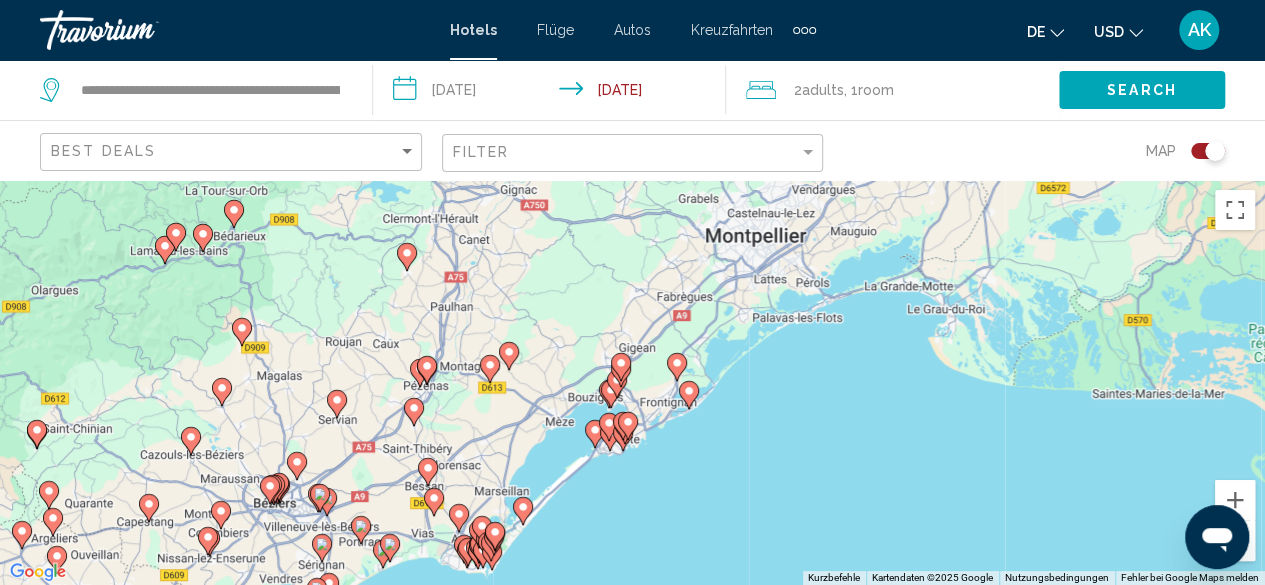 click 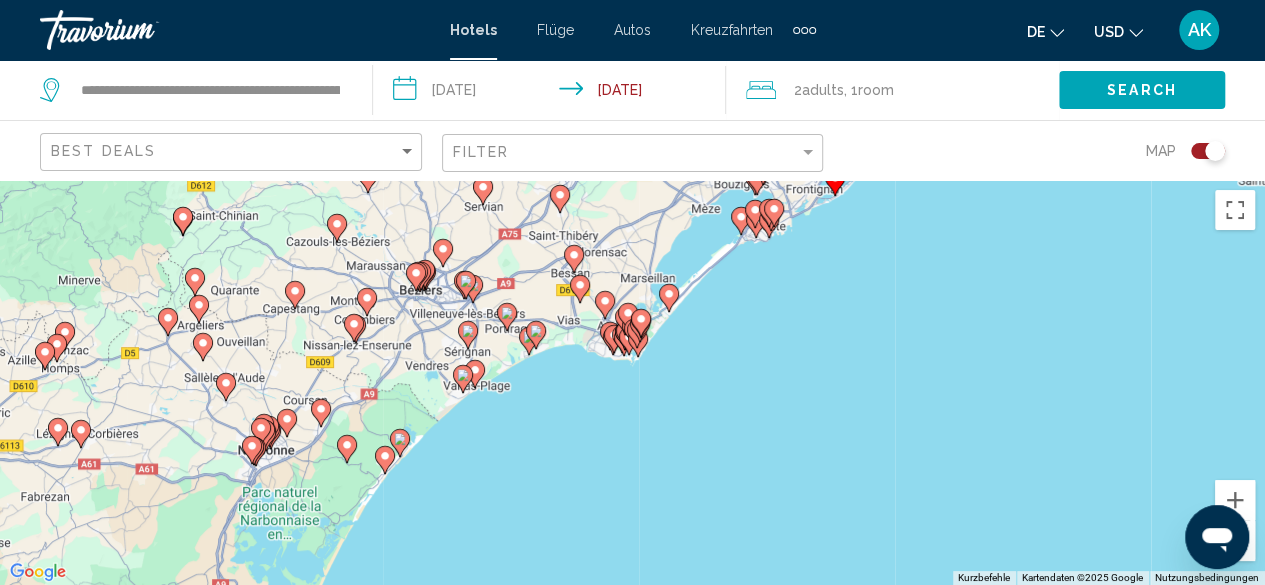 drag, startPoint x: 1020, startPoint y: 468, endPoint x: 1144, endPoint y: 9, distance: 475.45453 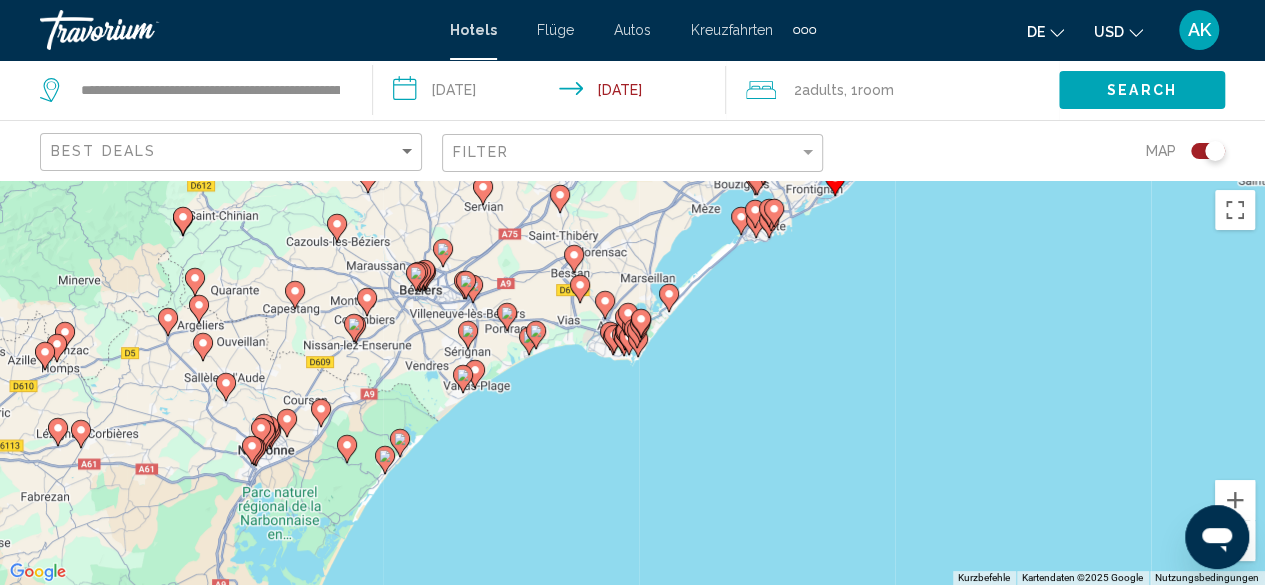 click on "**********" at bounding box center (632, 292) 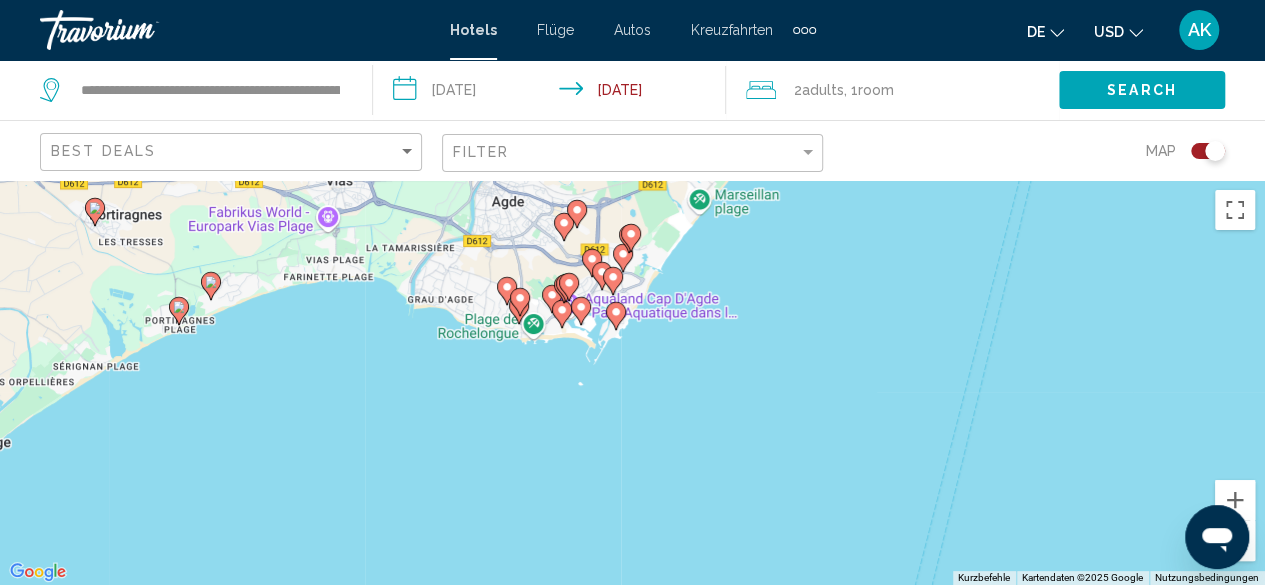 click 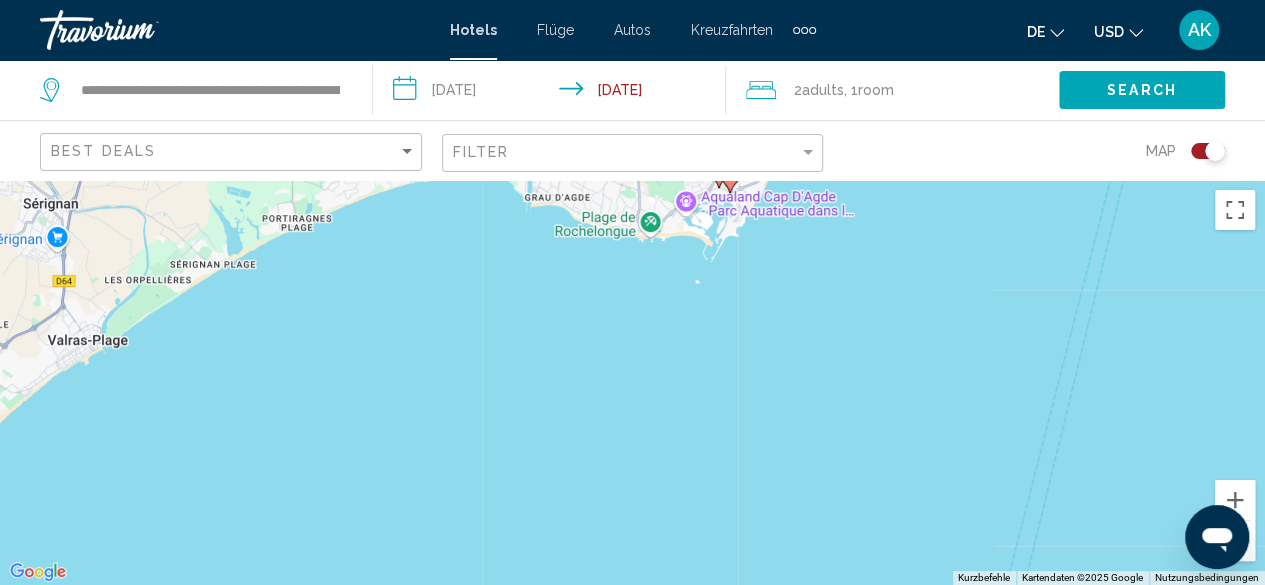 drag, startPoint x: 967, startPoint y: 505, endPoint x: 722, endPoint y: 119, distance: 457.18814 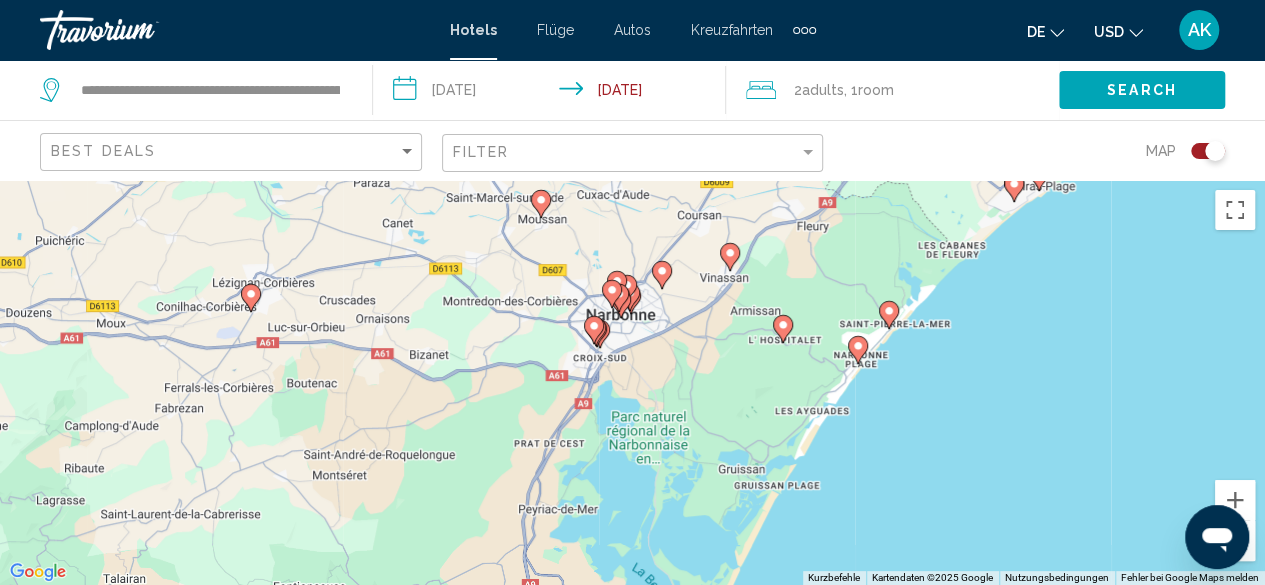 drag, startPoint x: 640, startPoint y: 454, endPoint x: 1144, endPoint y: 179, distance: 574.14374 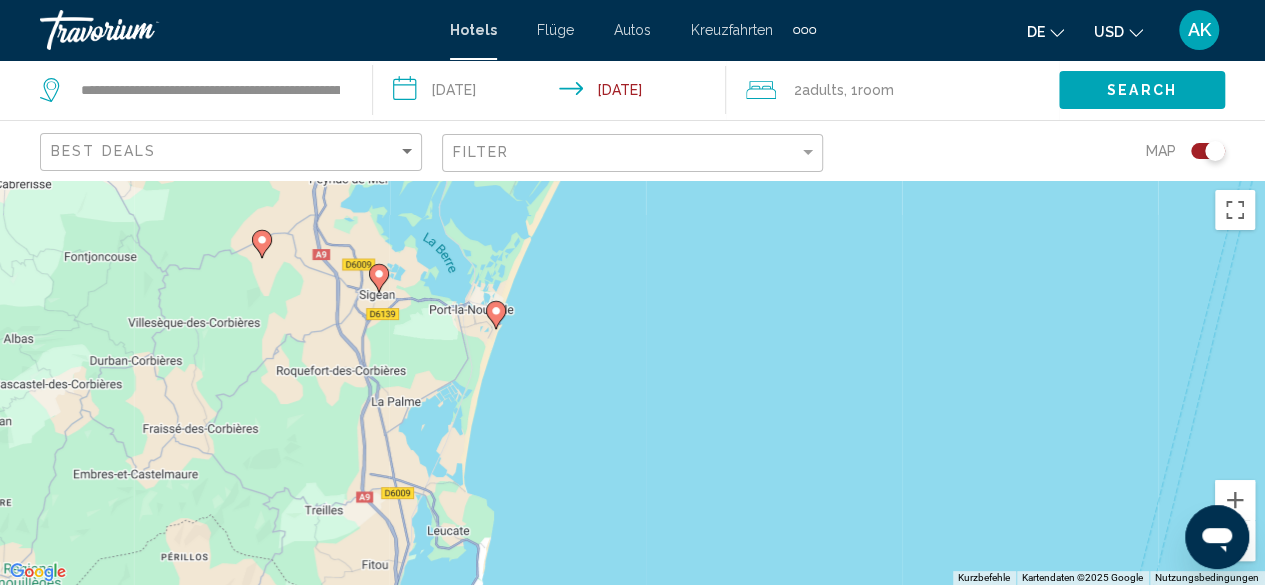 drag, startPoint x: 849, startPoint y: 485, endPoint x: 632, endPoint y: 167, distance: 384.9844 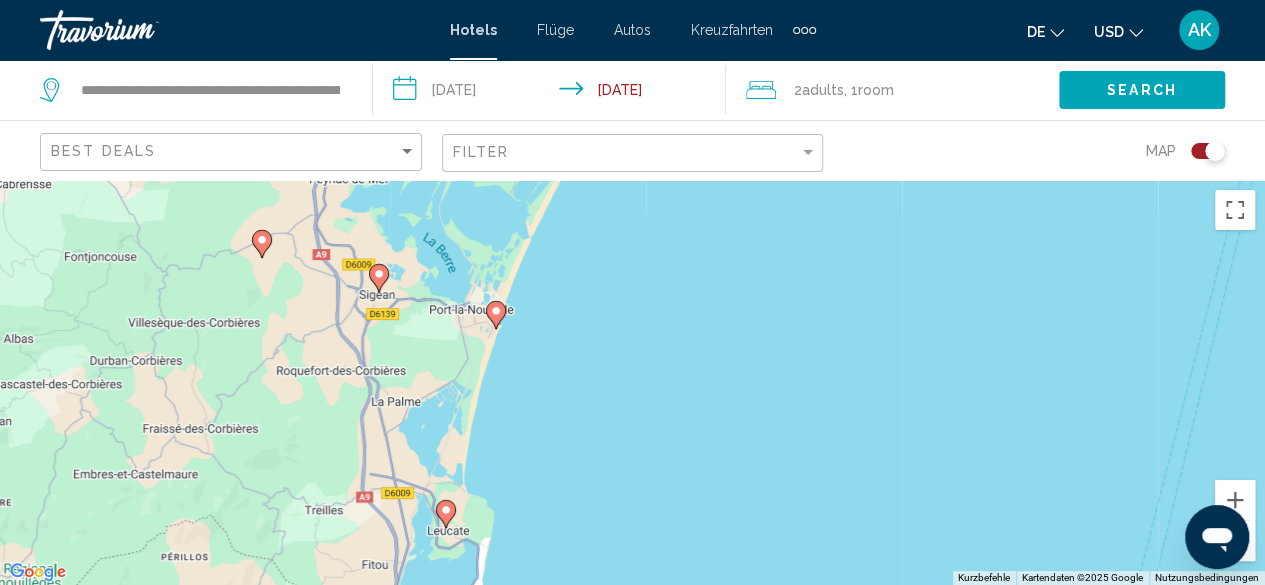 click at bounding box center (496, 315) 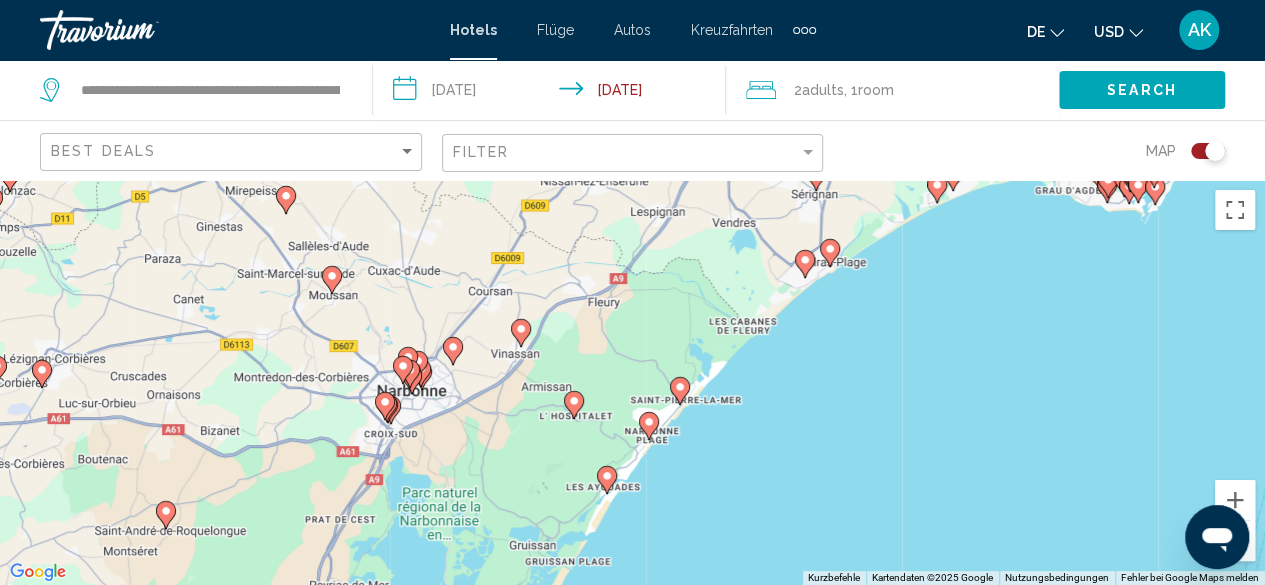 click on "Um von einem Element zum anderen zu gelangen, drückst du die Pfeiltasten entsprechend. Um den Modus zum Ziehen mit der Tastatur zu aktivieren, drückst du Alt + Eingabetaste. Wenn du den Modus aktiviert hast, kannst du die Markierung mit den Pfeiltasten verschieben. Nachdem du sie an die gewünschte Stelle gezogen bzw. verschoben hast, drückst du einfach die Eingabetaste. Durch Drücken der Esc-Taste kannst du den Vorgang abbrechen." at bounding box center (632, 382) 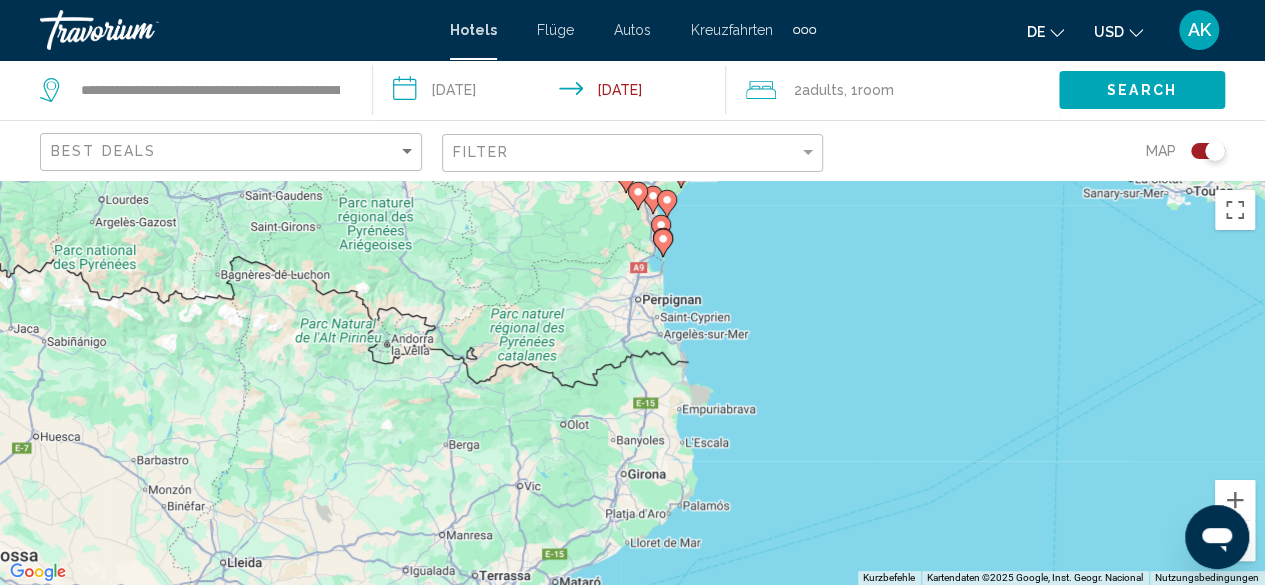 drag, startPoint x: 886, startPoint y: 481, endPoint x: 759, endPoint y: 199, distance: 309.2782 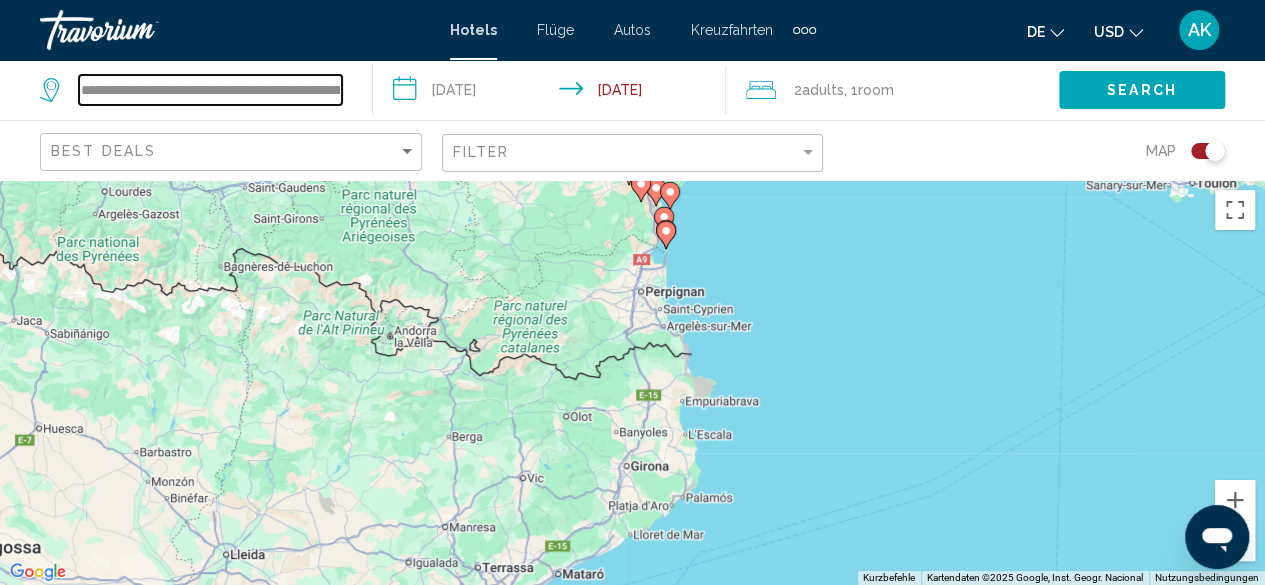 click on "**********" at bounding box center (210, 90) 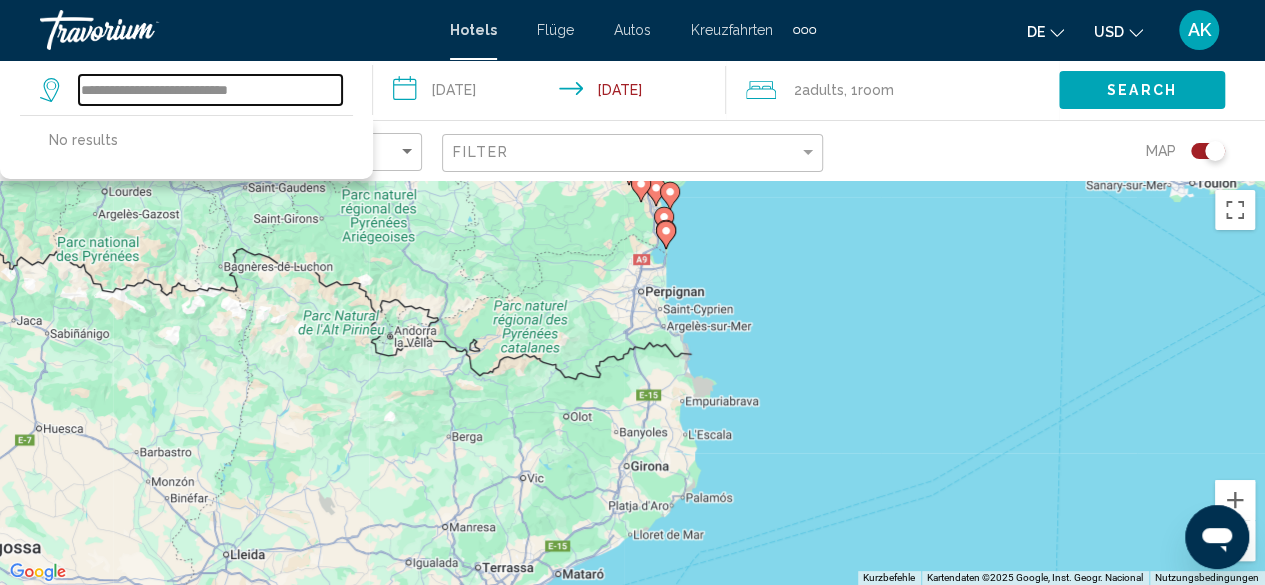 click on "**********" at bounding box center (210, 90) 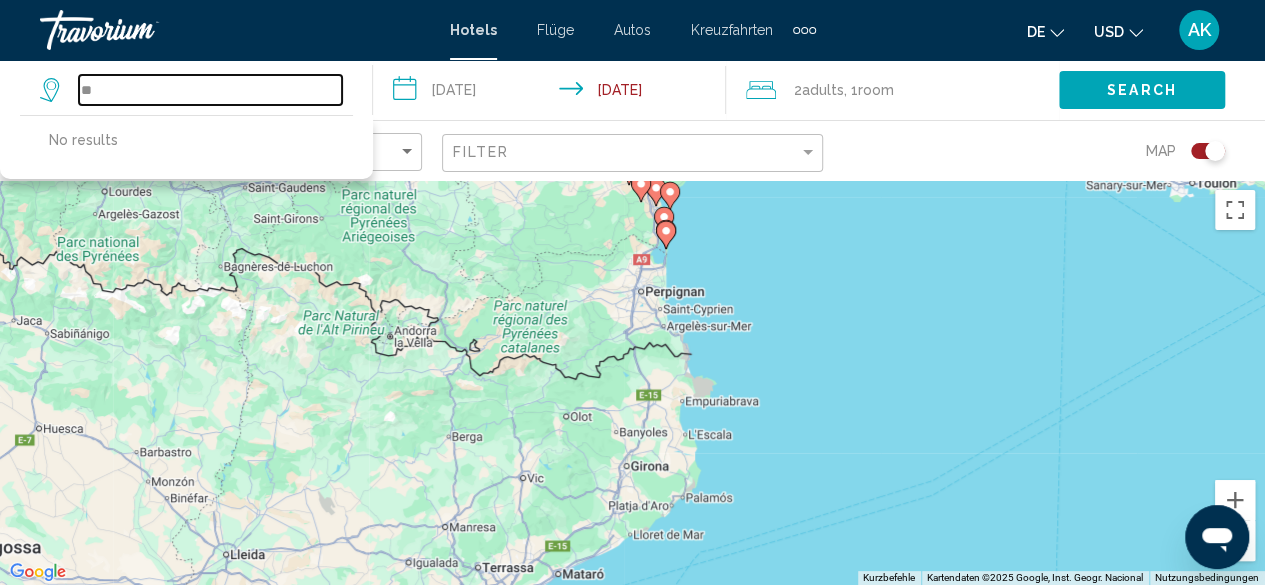 type on "*" 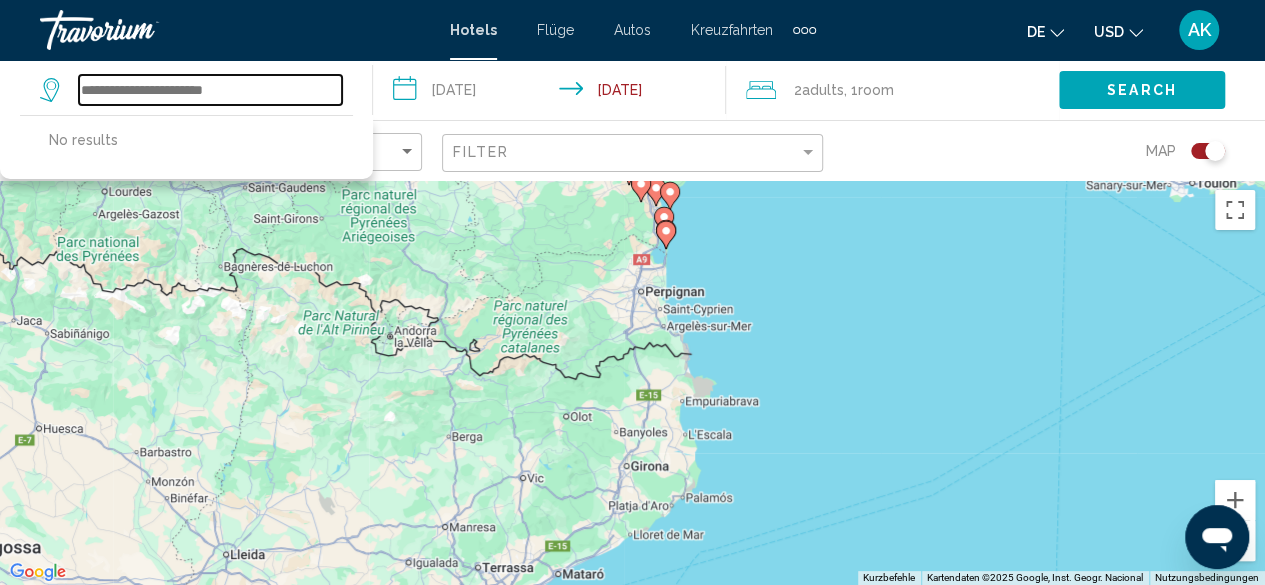 paste on "**********" 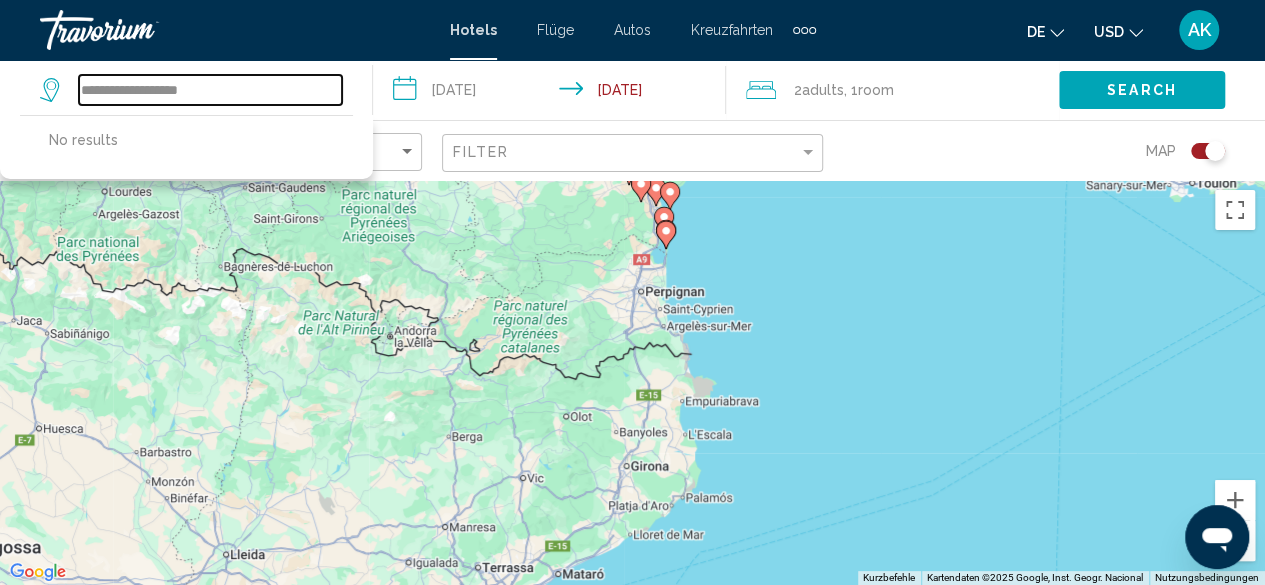 type on "**********" 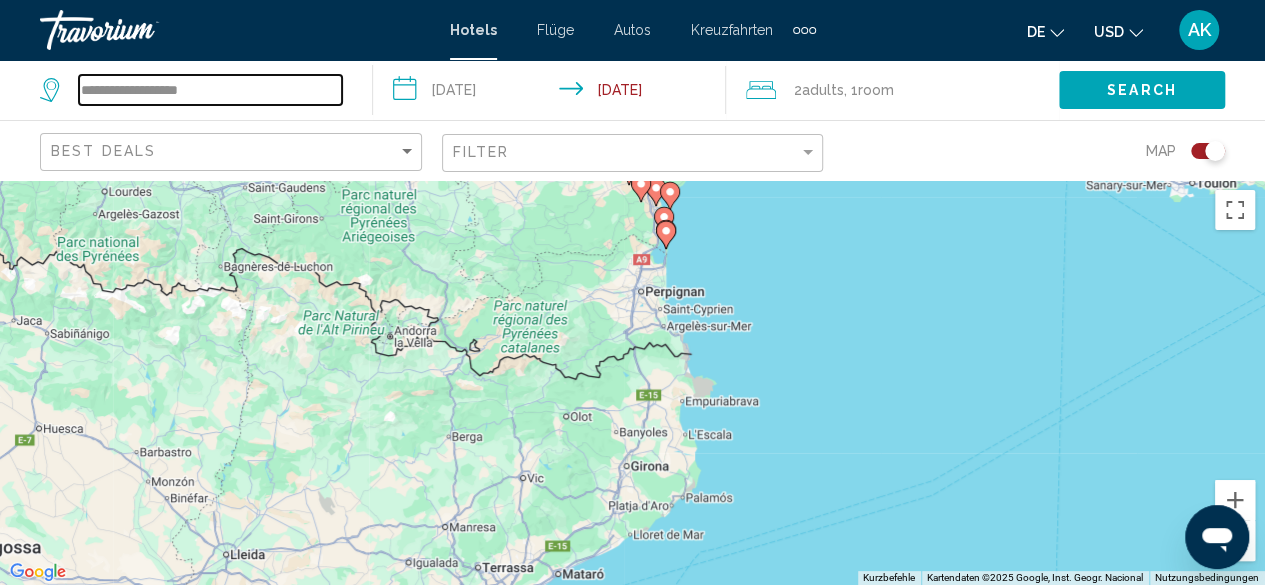 drag, startPoint x: 238, startPoint y: 88, endPoint x: 44, endPoint y: 119, distance: 196.4612 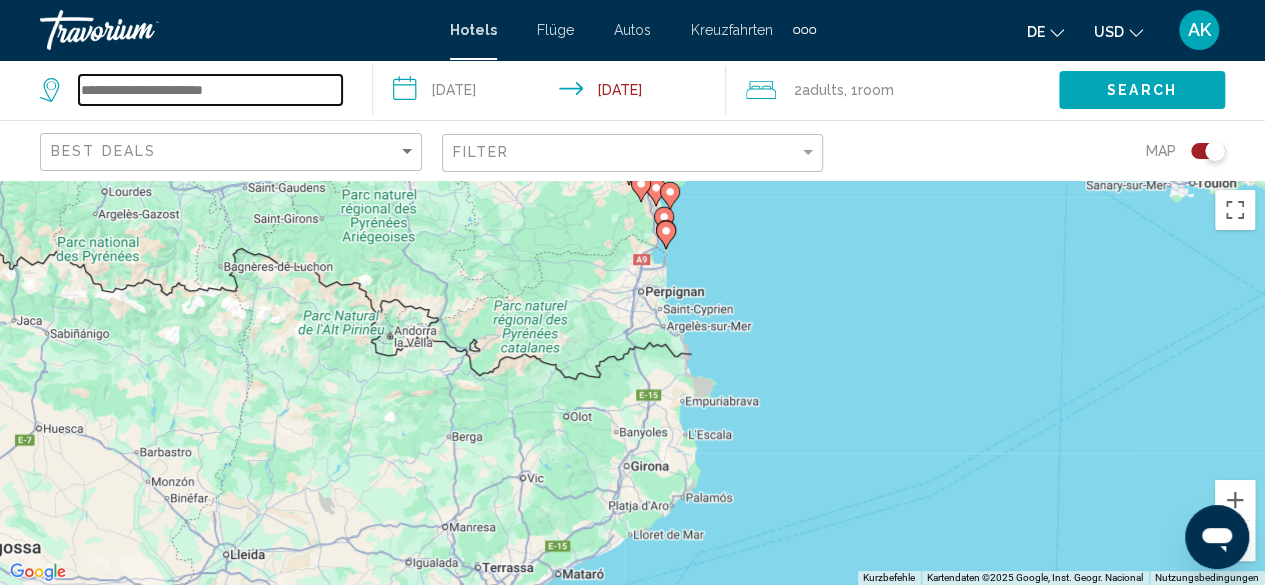 paste on "**********" 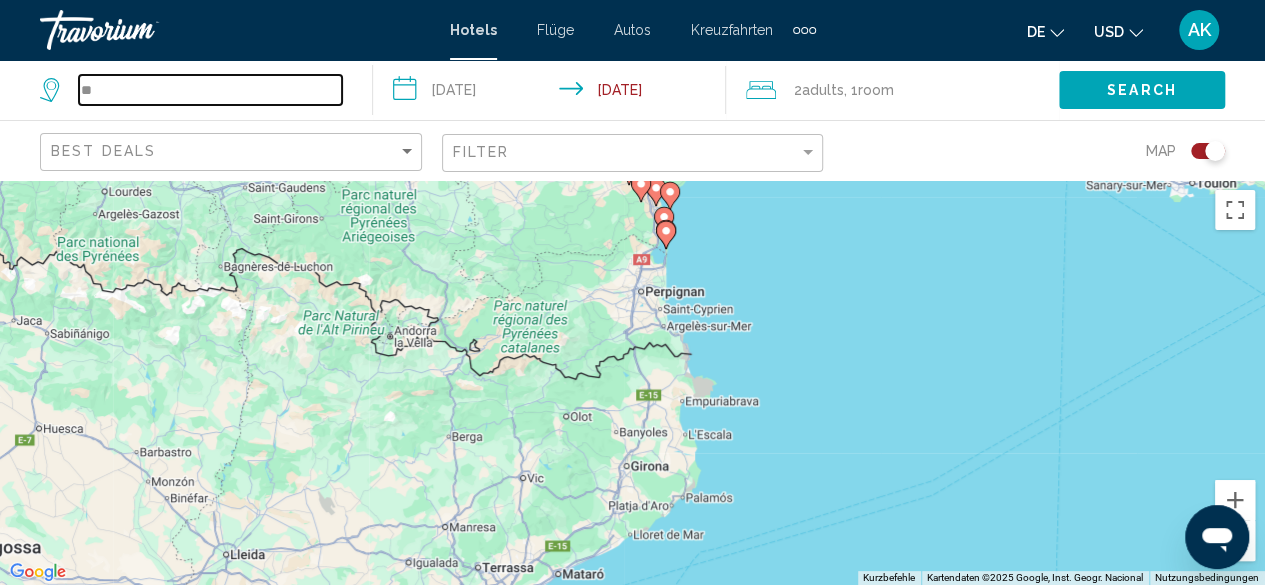 type on "*" 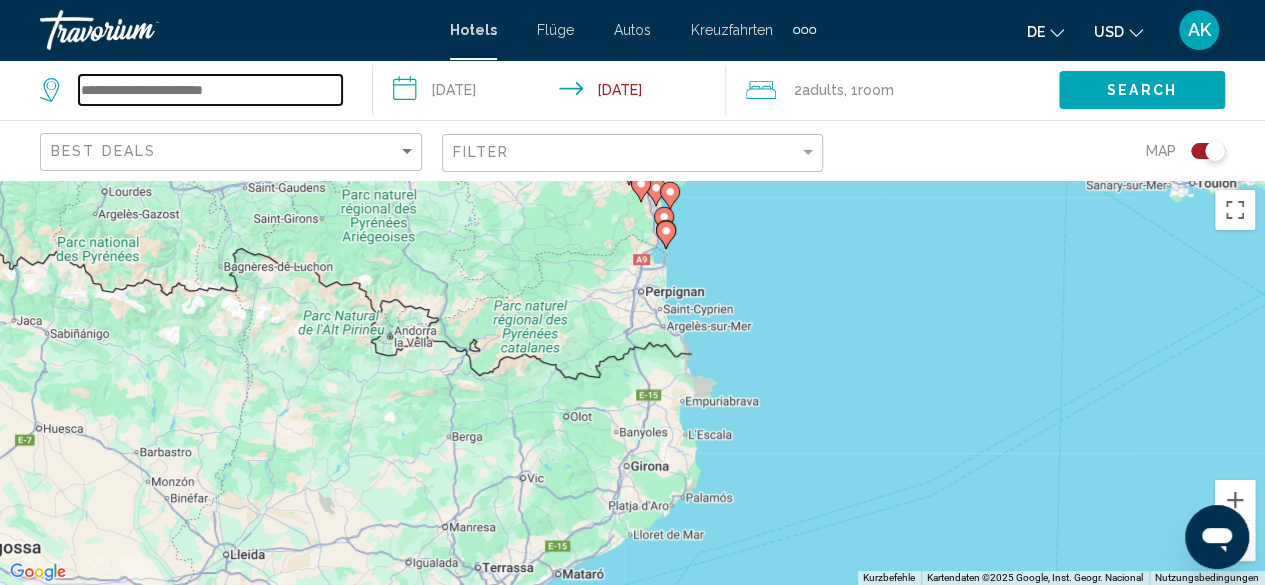paste on "********" 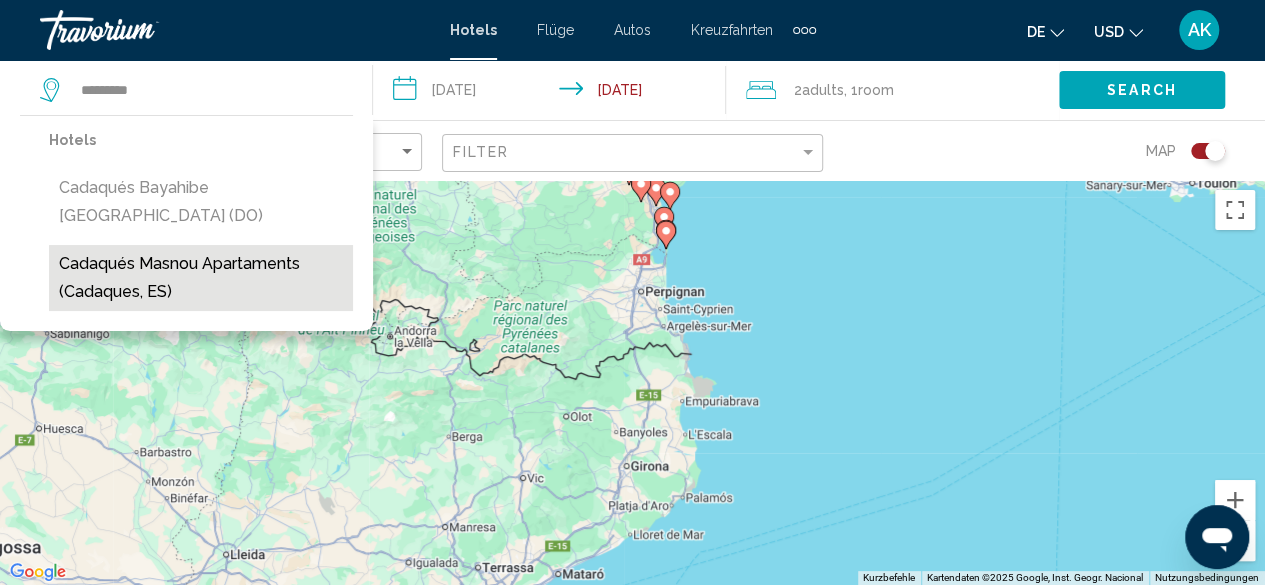 click on "Cadaqués Masnou Apartaments (Cadaques, ES)" at bounding box center (201, 278) 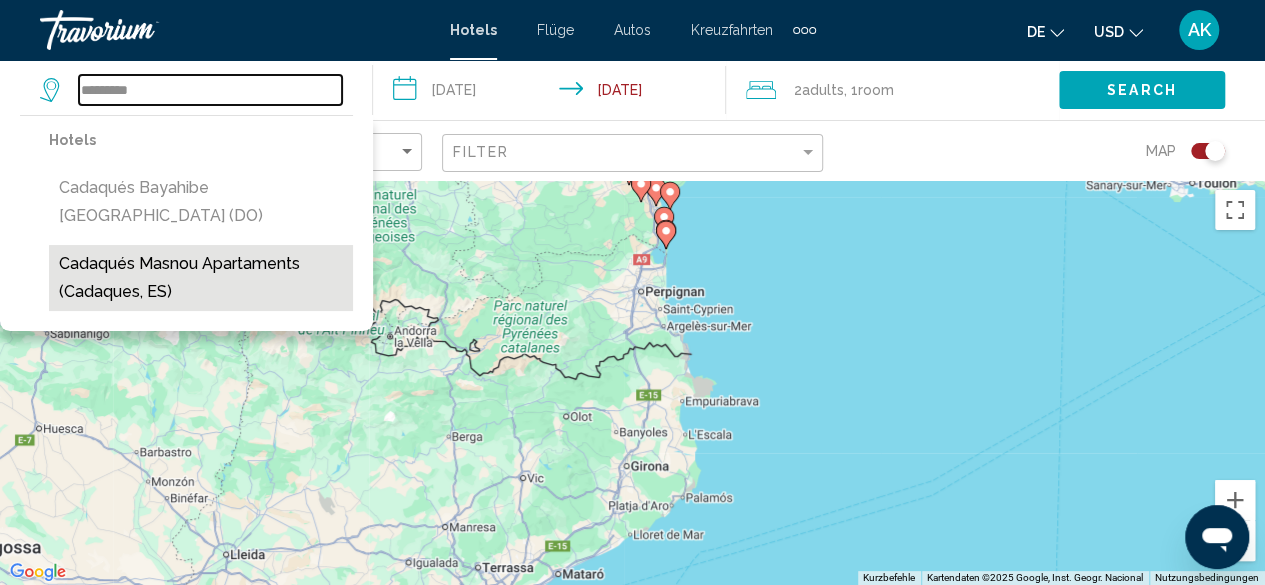 type on "**********" 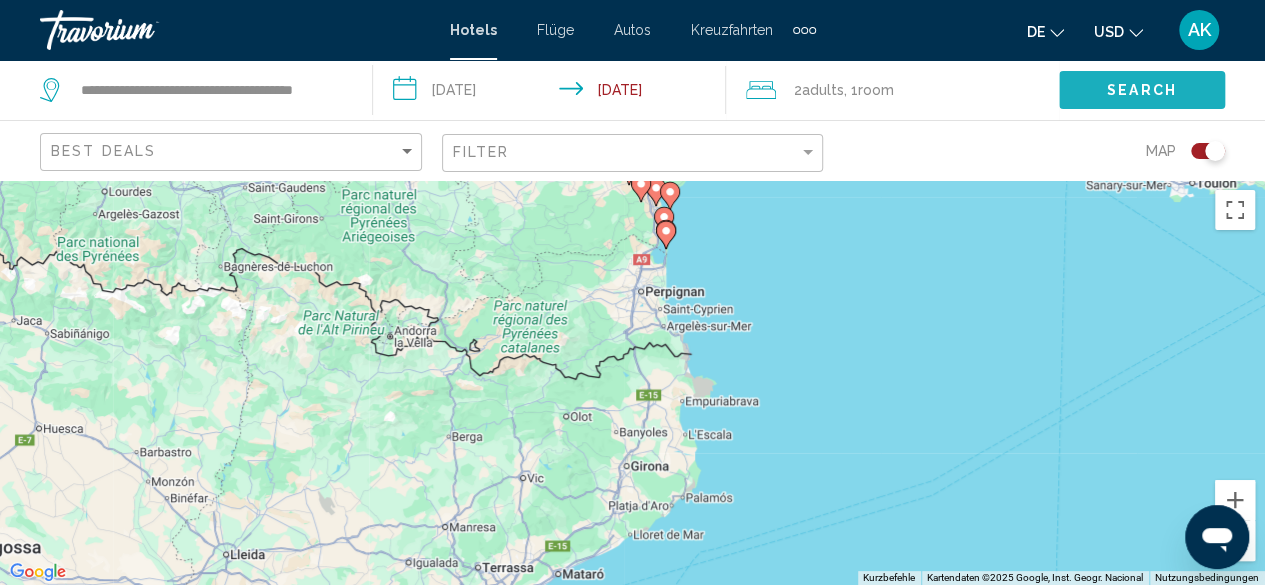click on "Search" 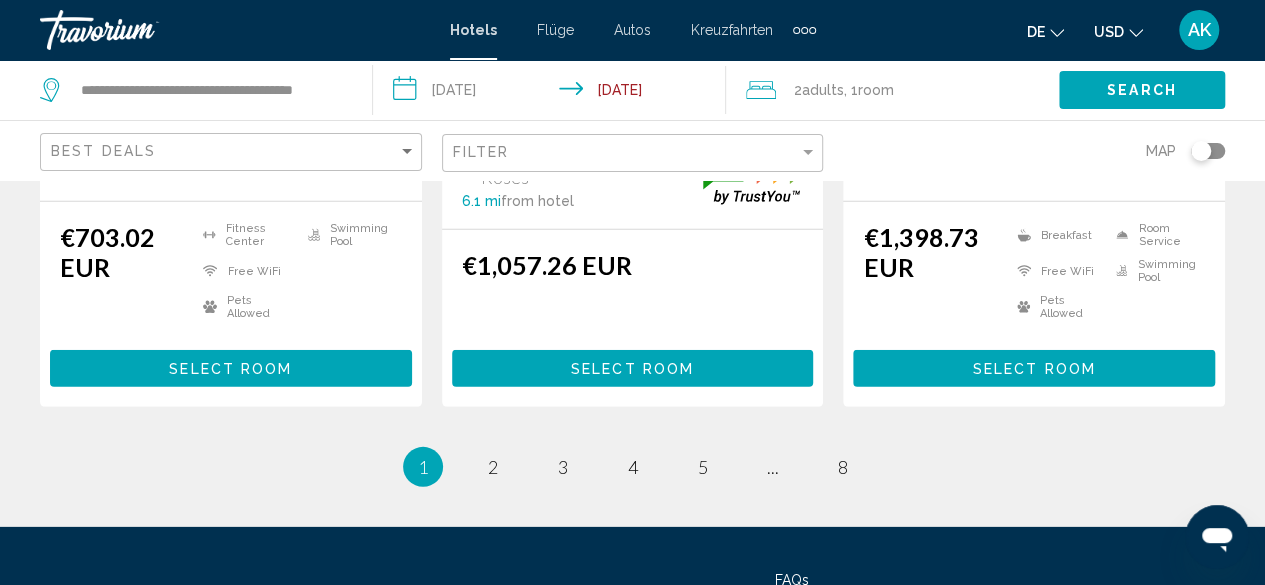 scroll, scrollTop: 2900, scrollLeft: 0, axis: vertical 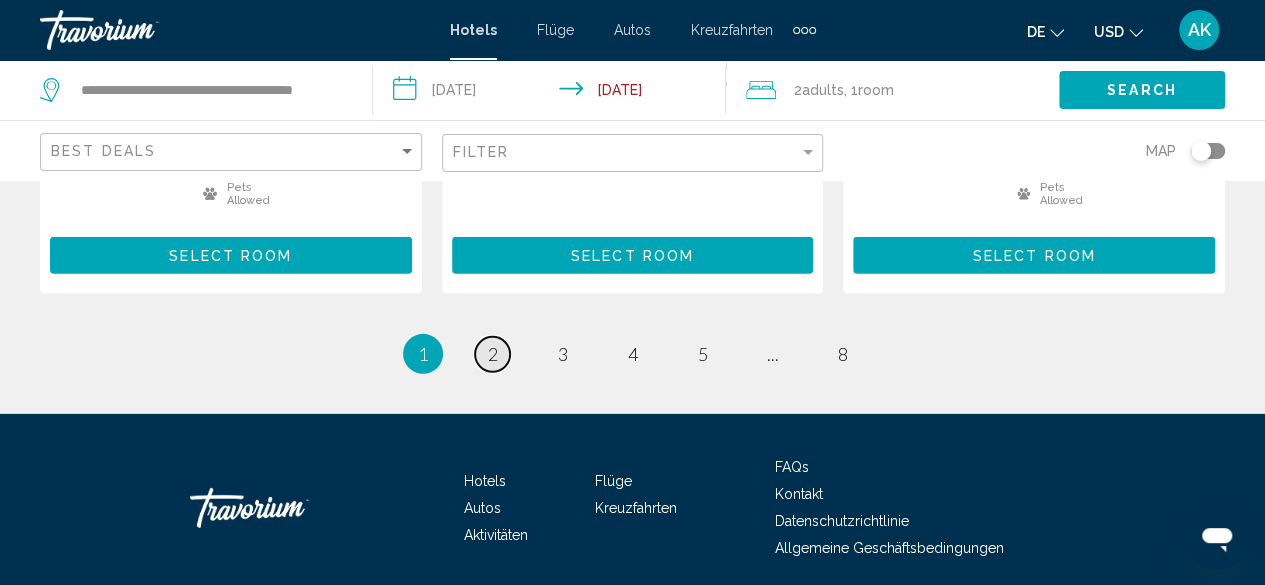 click on "2" at bounding box center (493, 354) 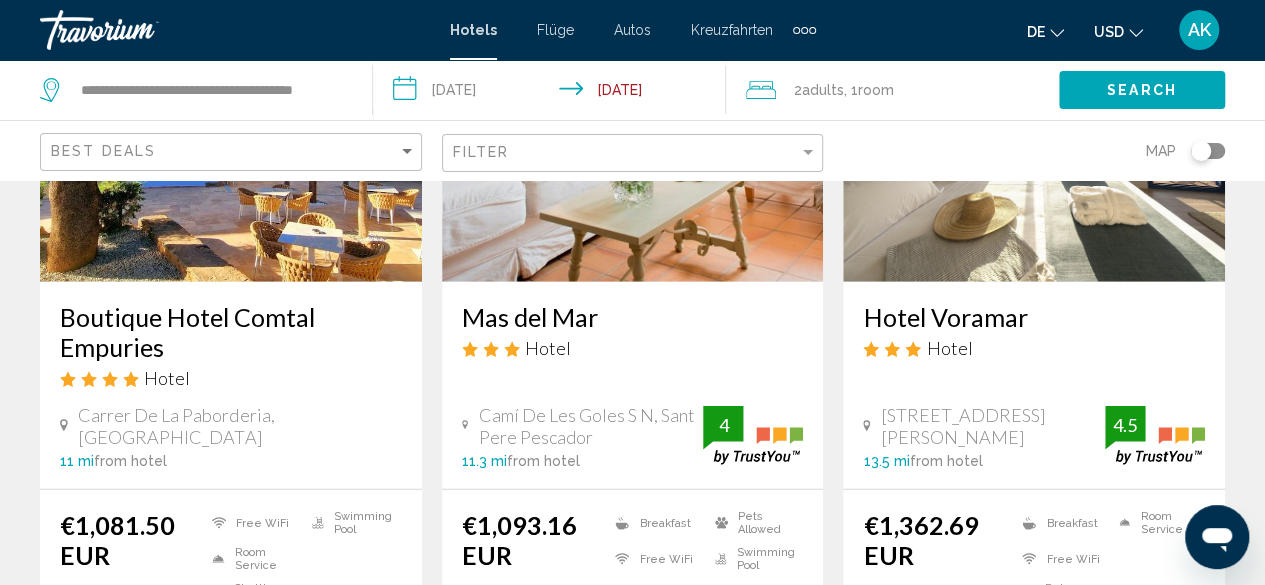 scroll, scrollTop: 2800, scrollLeft: 0, axis: vertical 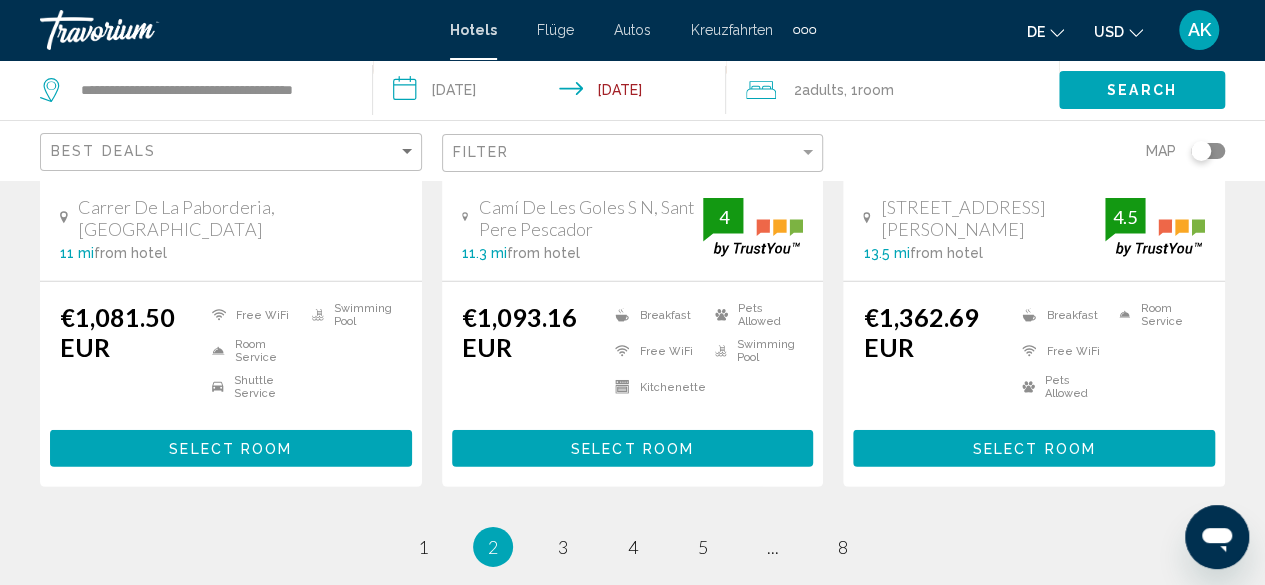 click on "Best Deals" 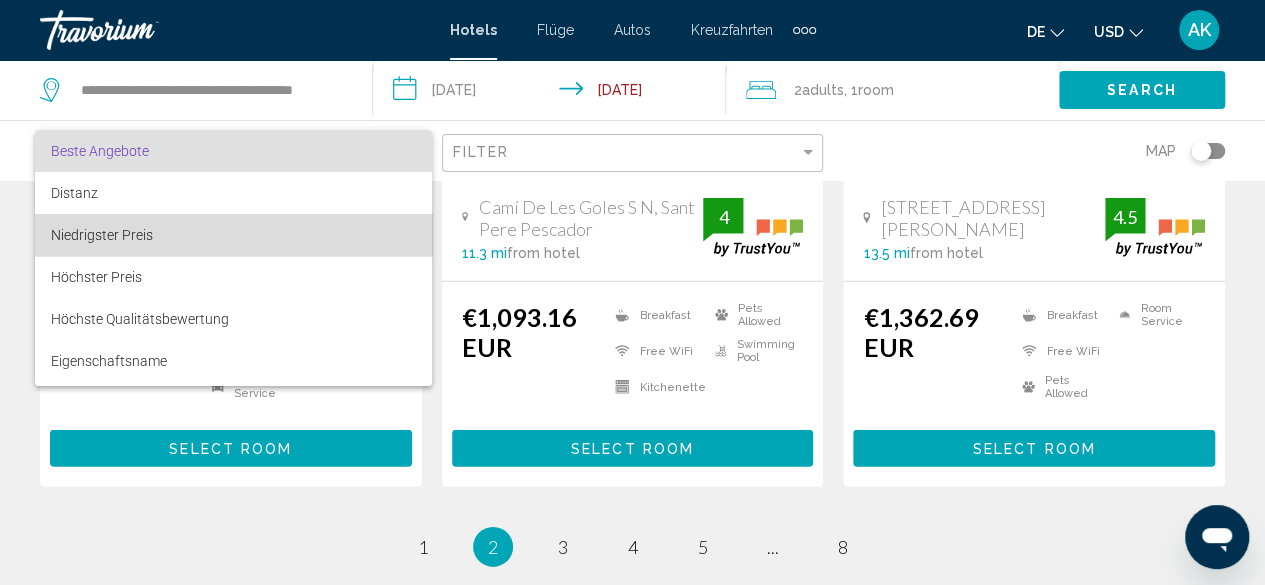 click on "Niedrigster Preis" at bounding box center [233, 235] 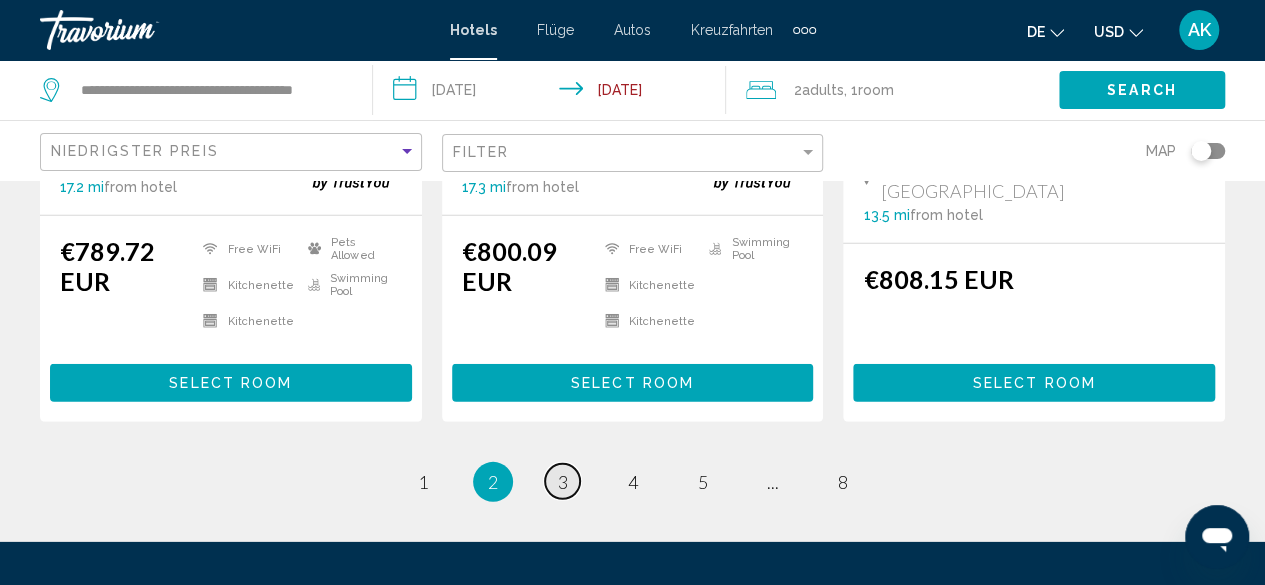 click on "3" at bounding box center (563, 482) 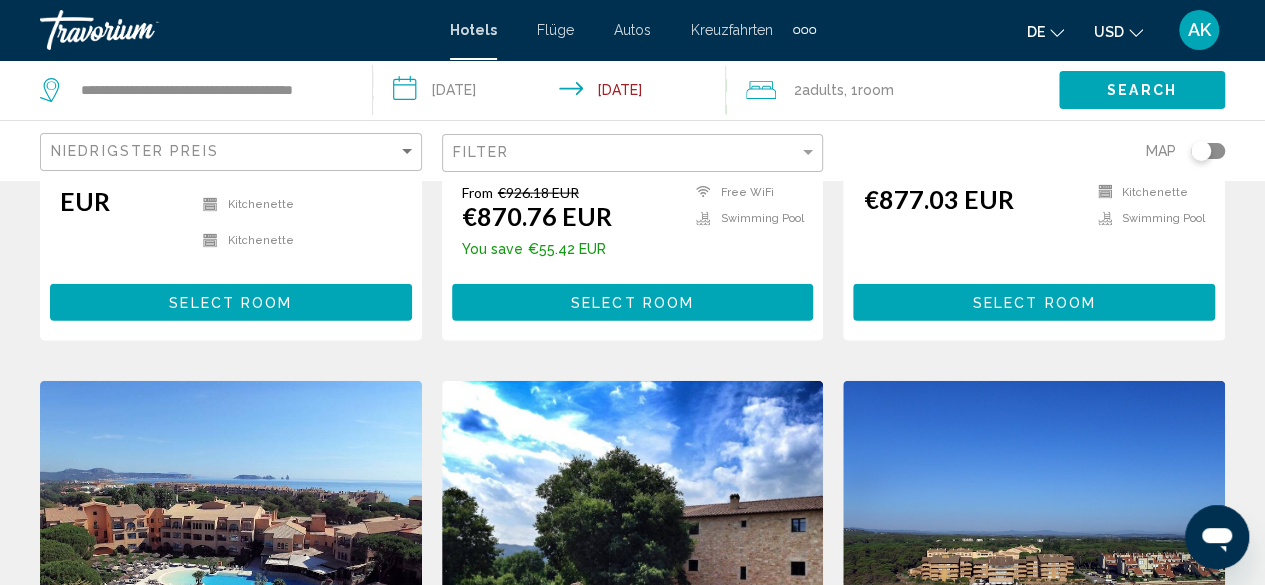 scroll, scrollTop: 2800, scrollLeft: 0, axis: vertical 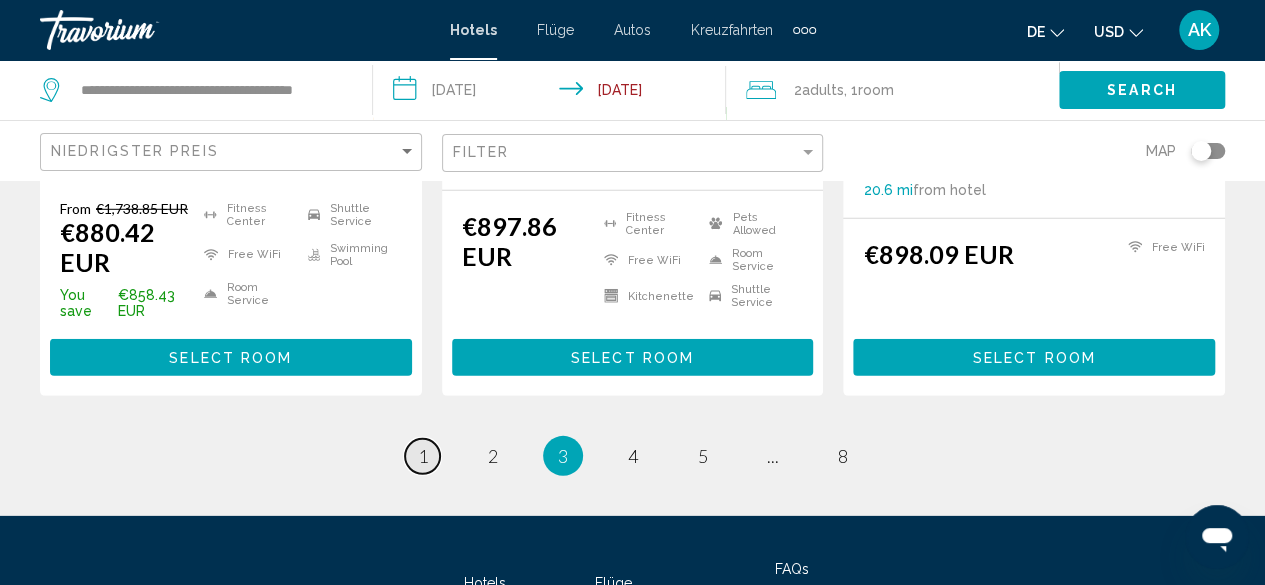click on "1" at bounding box center [423, 456] 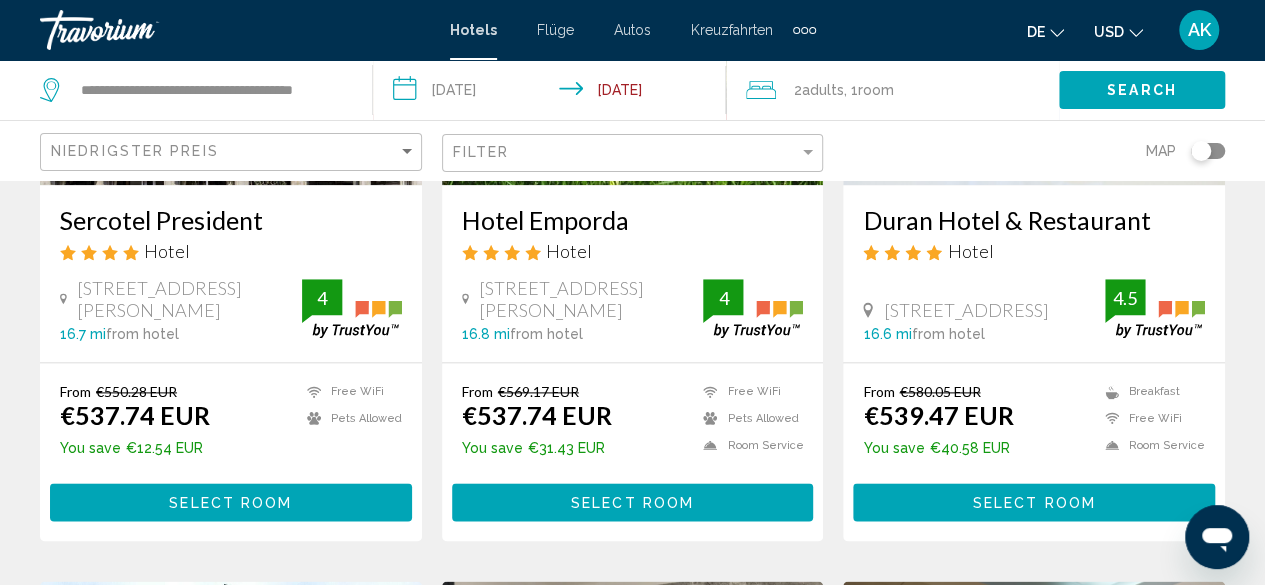 scroll, scrollTop: 900, scrollLeft: 0, axis: vertical 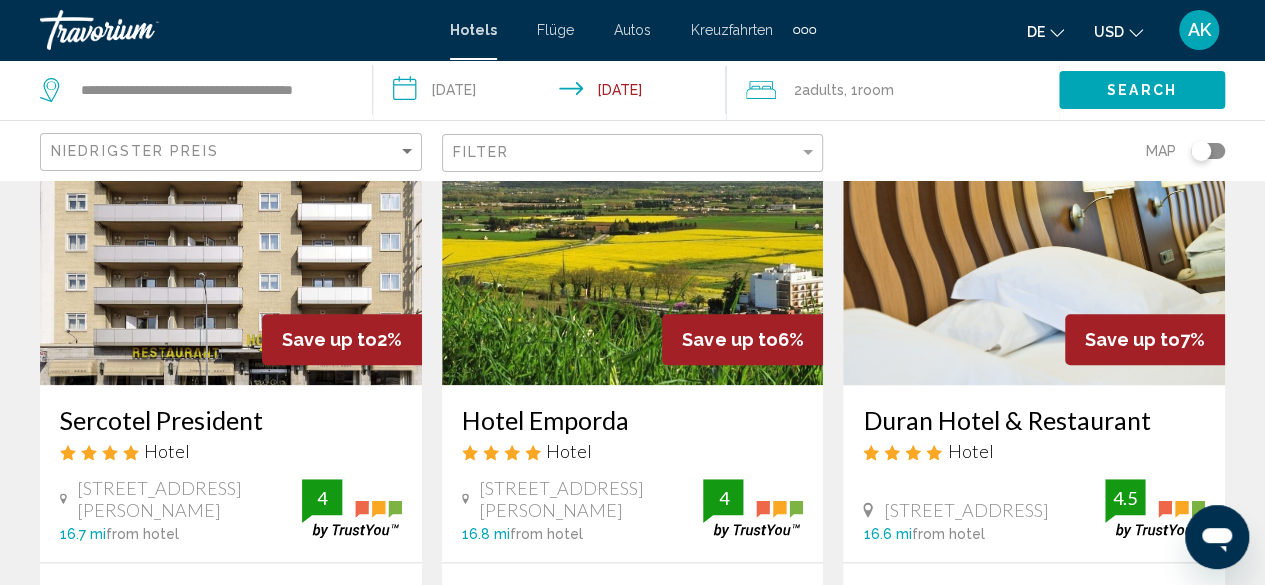 click at bounding box center (633, 225) 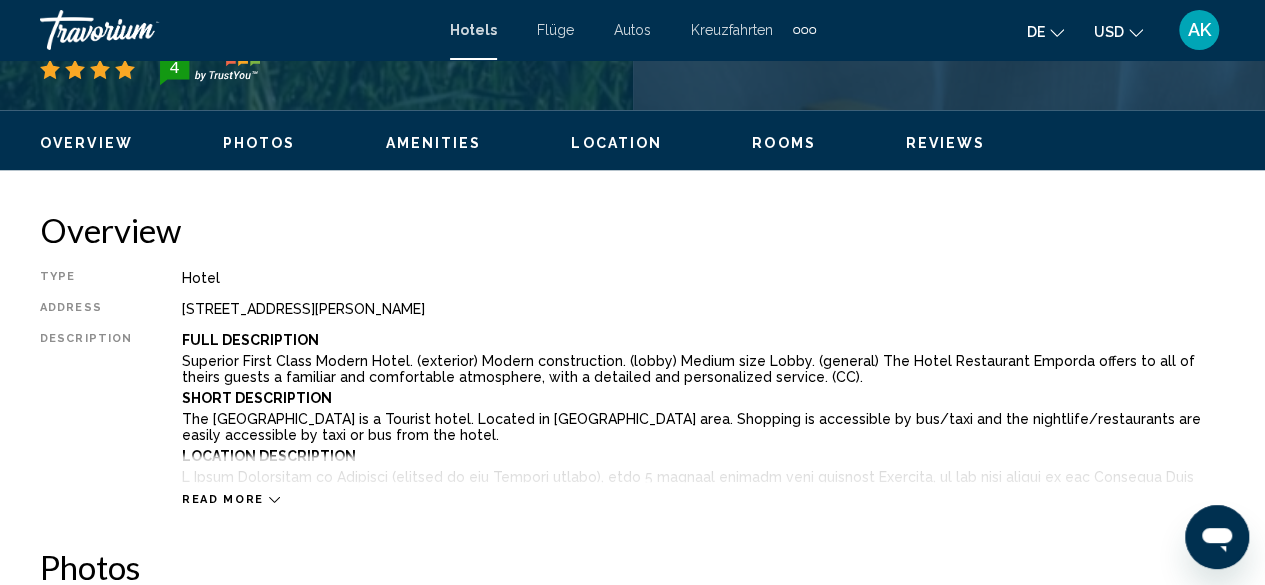 scroll, scrollTop: 242, scrollLeft: 0, axis: vertical 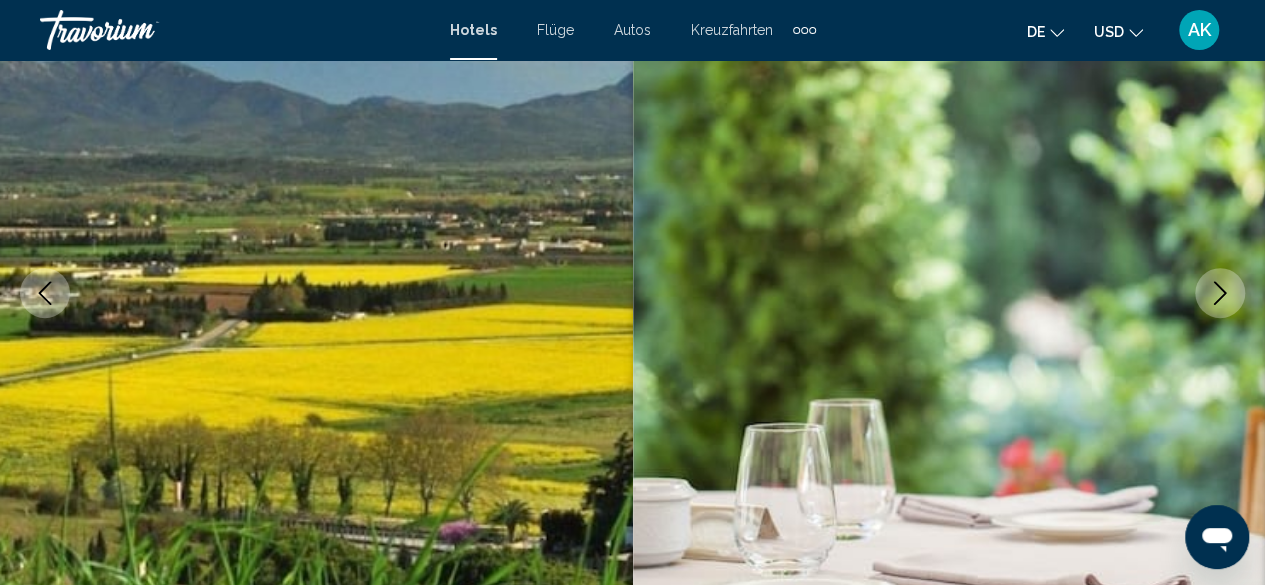 click 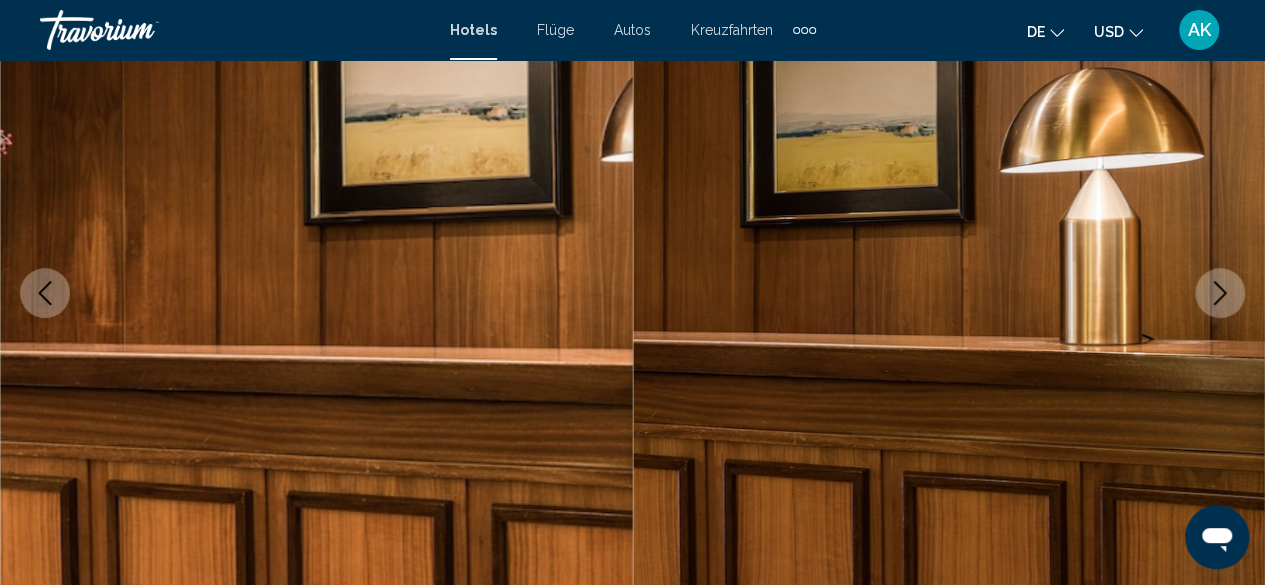click 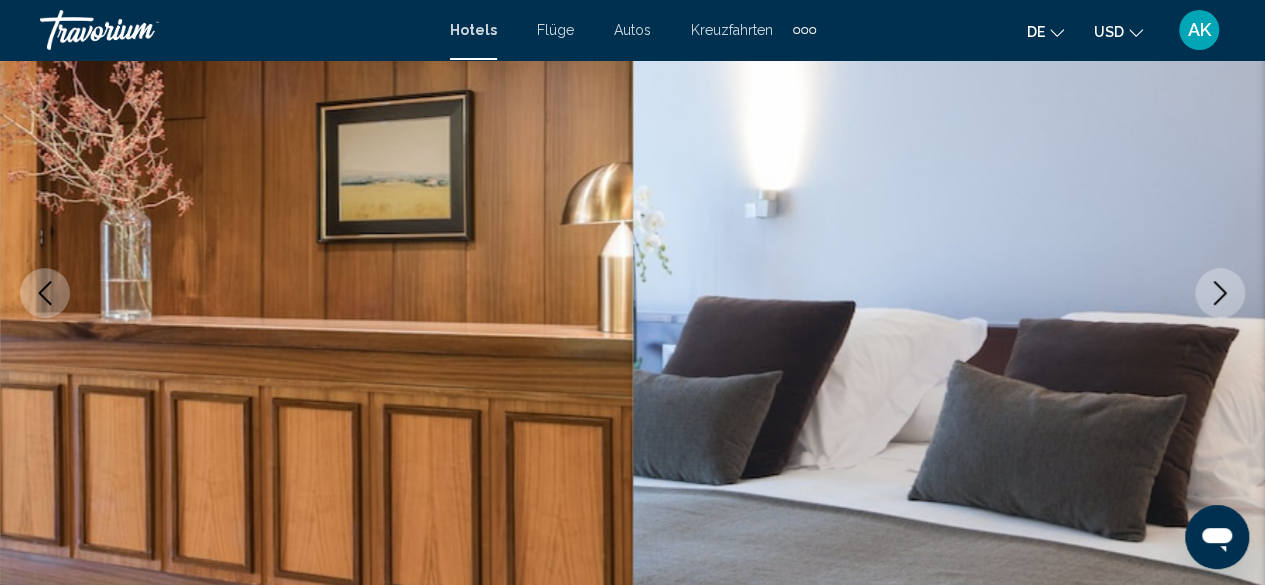 click 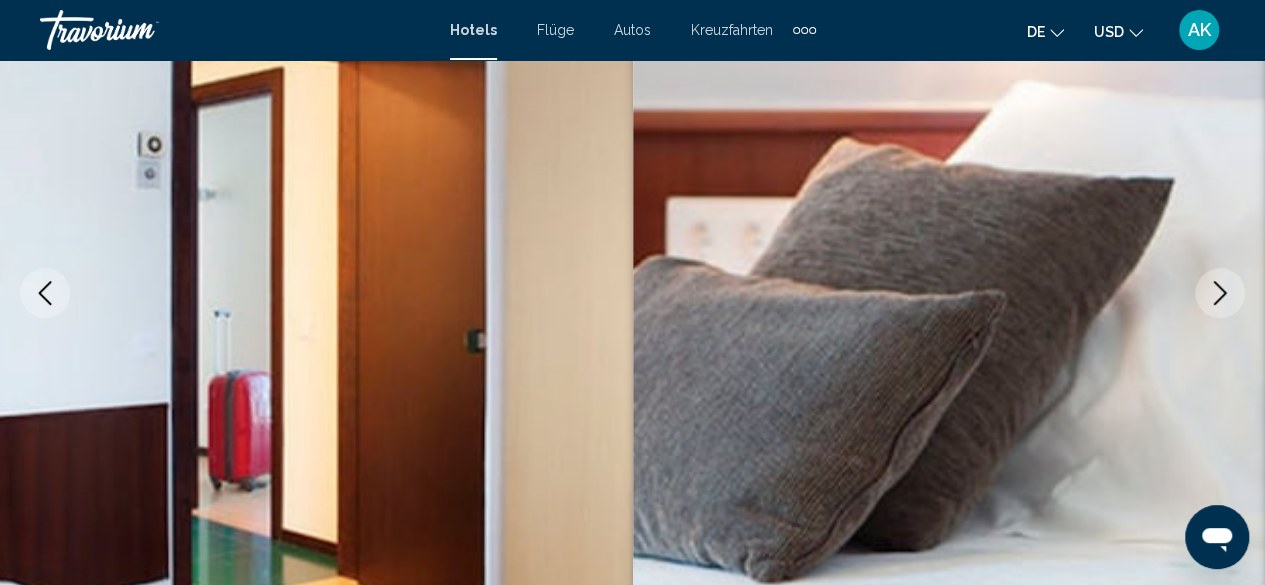 click 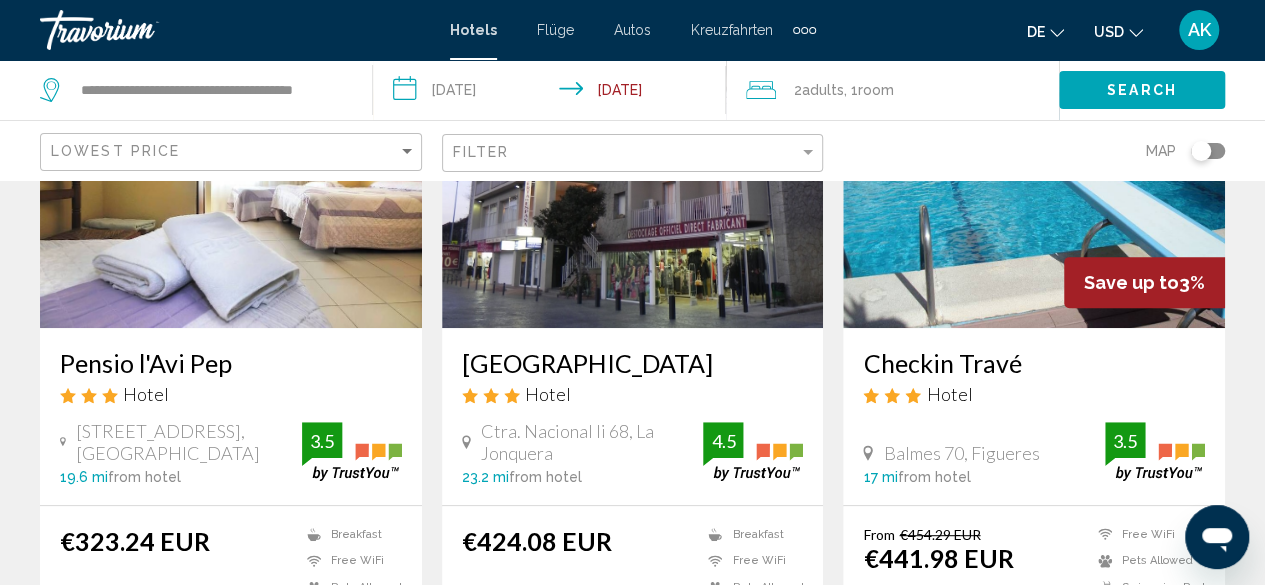 scroll, scrollTop: 0, scrollLeft: 0, axis: both 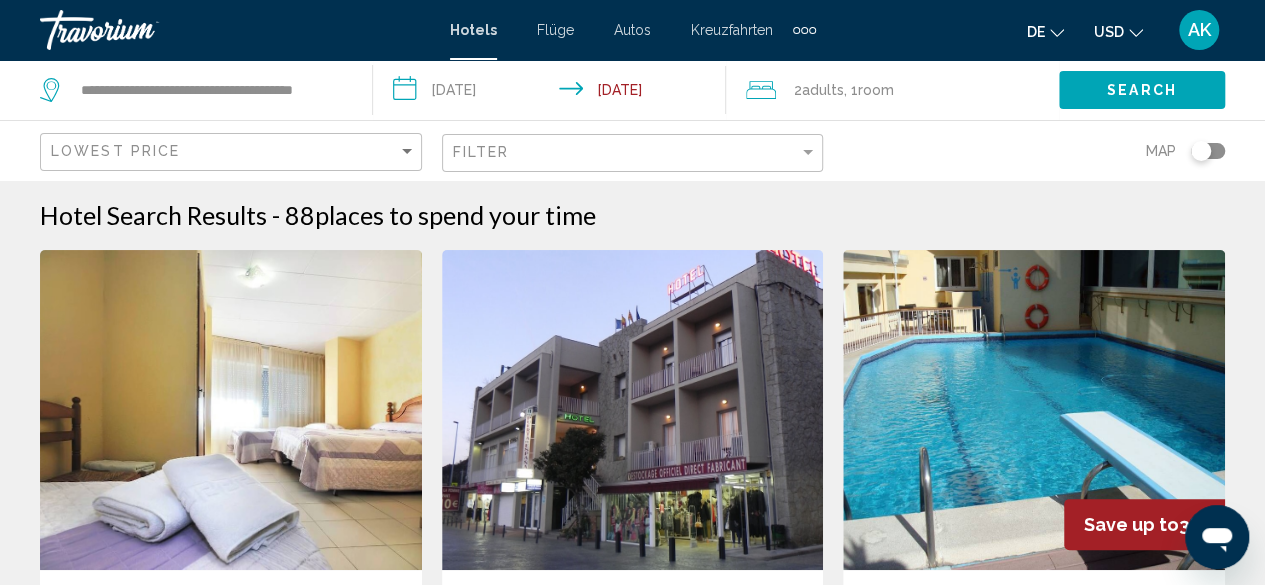 click 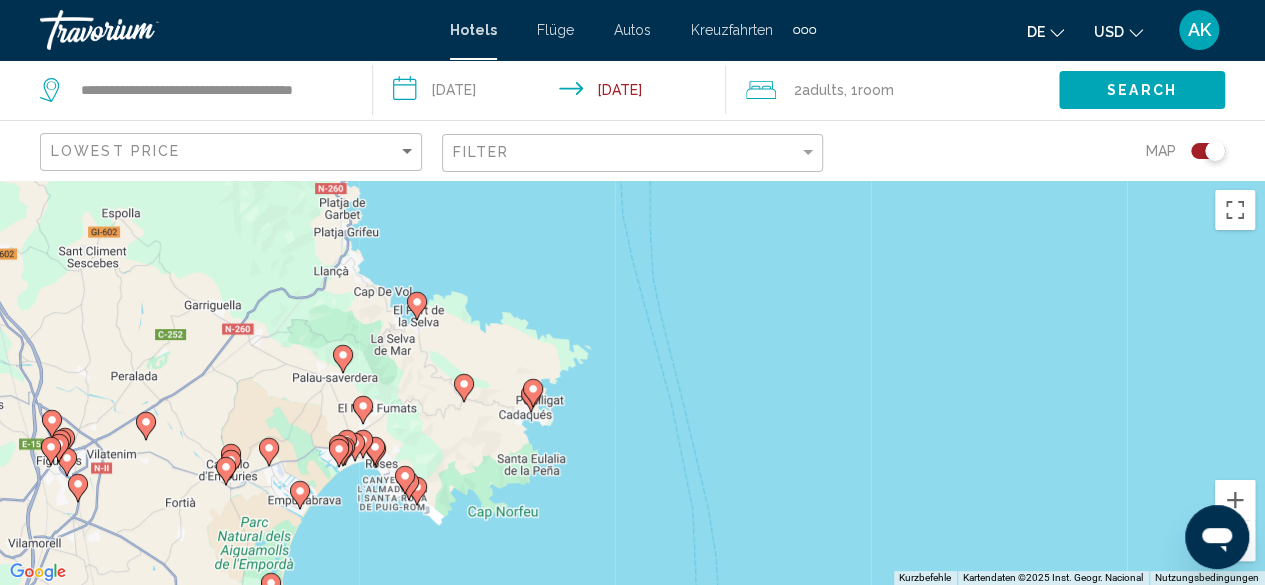 drag, startPoint x: 516, startPoint y: 316, endPoint x: 780, endPoint y: 555, distance: 356.11374 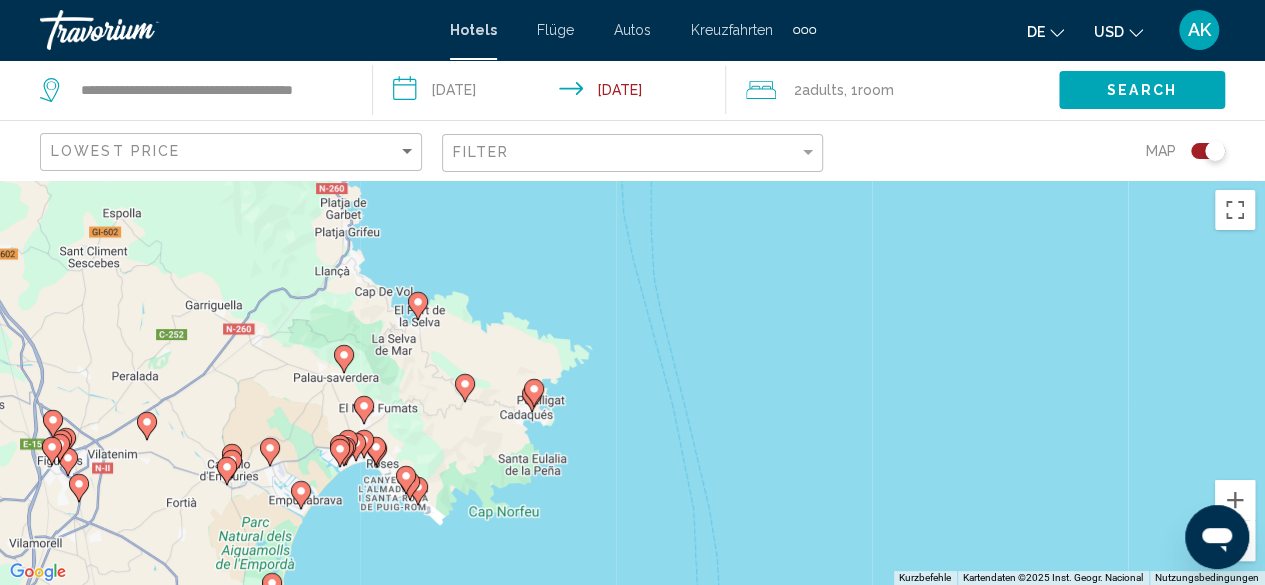 click on "Um von einem Element zum anderen zu gelangen, drückst du die Pfeiltasten entsprechend. Um den Modus zum Ziehen mit der Tastatur zu aktivieren, drückst du Alt + Eingabetaste. Wenn du den Modus aktiviert hast, kannst du die Markierung mit den Pfeiltasten verschieben. Nachdem du sie an die gewünschte Stelle gezogen bzw. verschoben hast, drückst du einfach die Eingabetaste. Durch Drücken der Esc-Taste kannst du den Vorgang abbrechen." at bounding box center [632, 382] 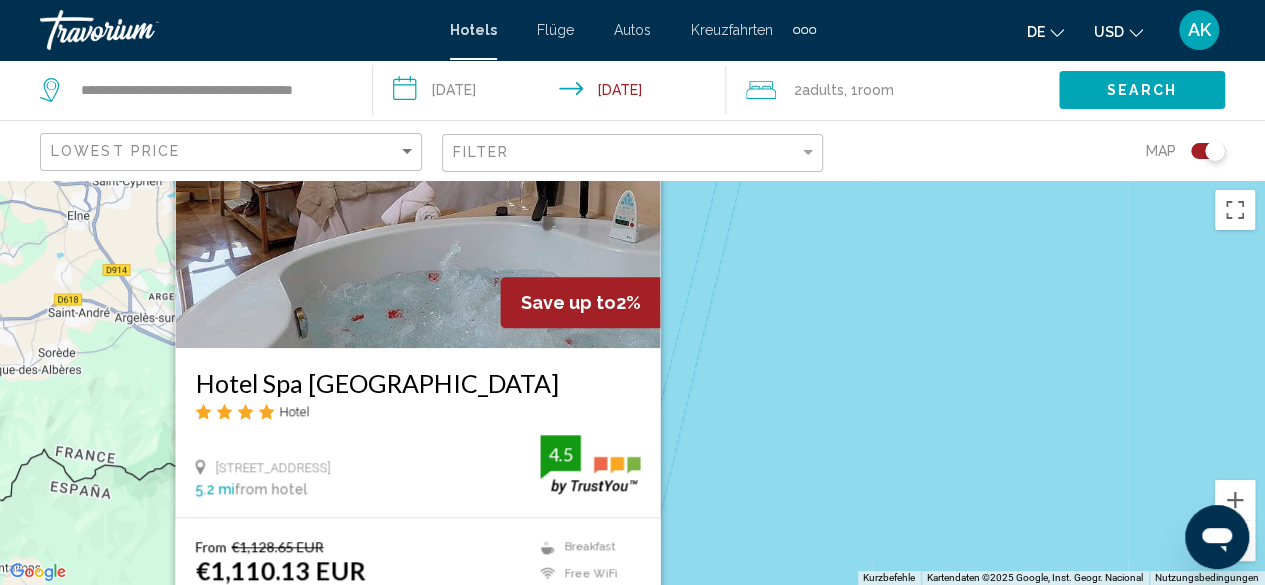 click on "Um von einem Element zum anderen zu gelangen, drückst du die Pfeiltasten entsprechend. Um den Modus zum Ziehen mit der Tastatur zu aktivieren, drückst du Alt + Eingabetaste. Wenn du den Modus aktiviert hast, kannst du die Markierung mit den Pfeiltasten verschieben. Nachdem du sie an die gewünschte Stelle gezogen bzw. verschoben hast, drückst du einfach die Eingabetaste. Durch Drücken der Esc-Taste kannst du den Vorgang abbrechen. Save up to  2%   Hotel Spa Porto Cristo
Hotel
Carrer Major 59, Figueres 5.2 mi  from hotel 4.5 From €1,128.65 EUR €1,110.13 EUR  You save  €18.52 EUR
Breakfast
Free WiFi
Room Service  4.5 Select Room" at bounding box center [632, 382] 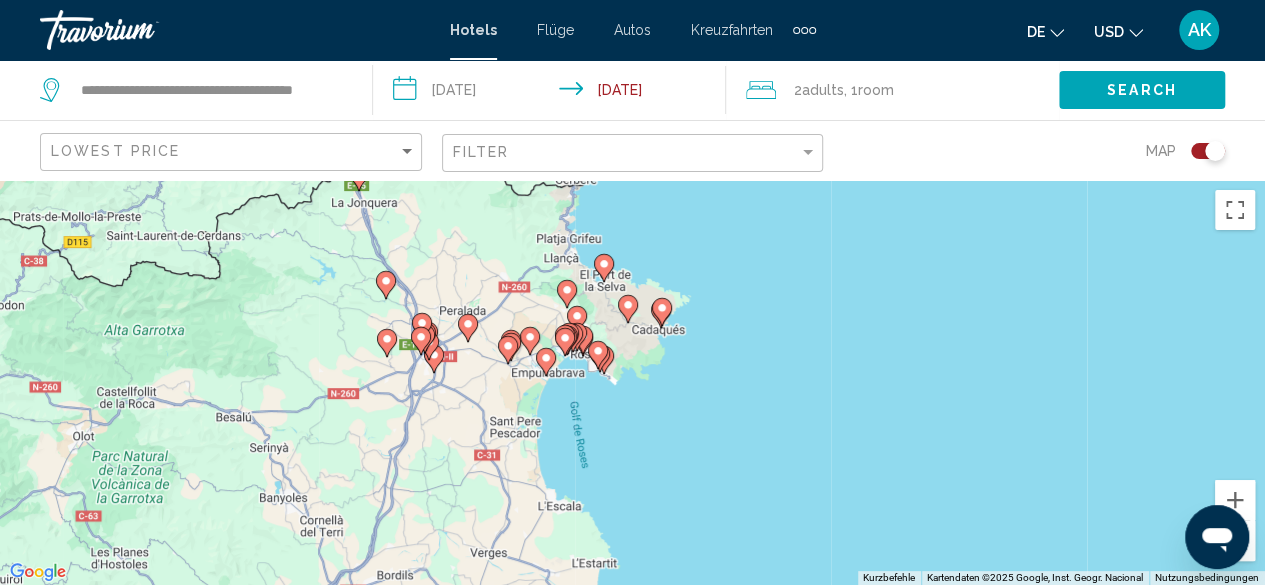 drag, startPoint x: 992, startPoint y: 447, endPoint x: 874, endPoint y: 143, distance: 326.09814 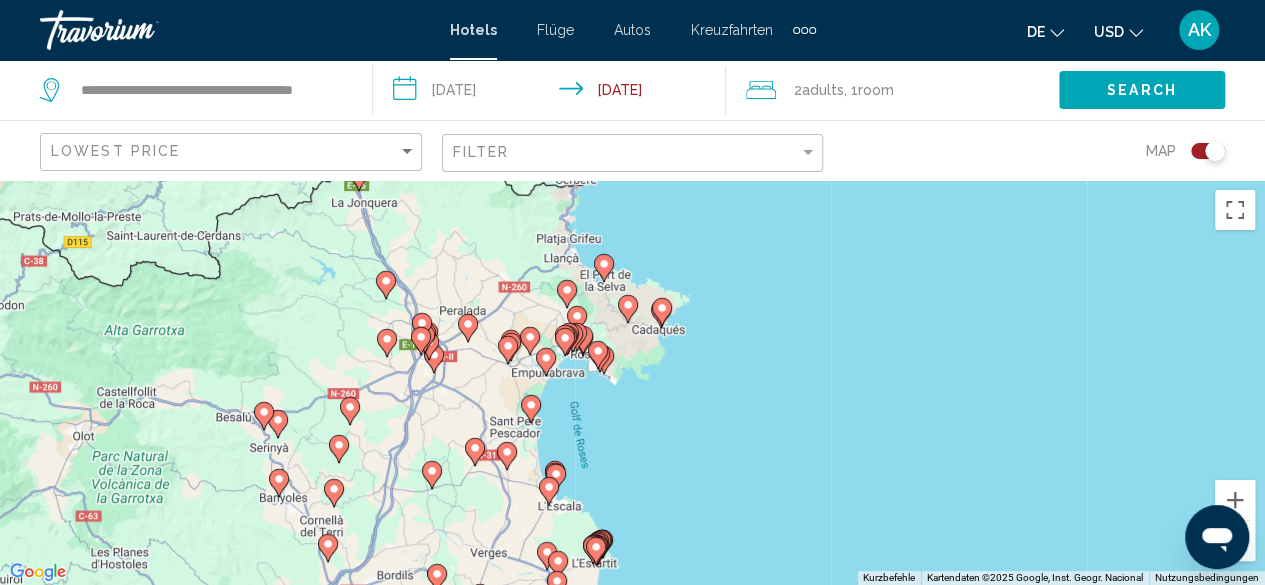 click at bounding box center (662, 312) 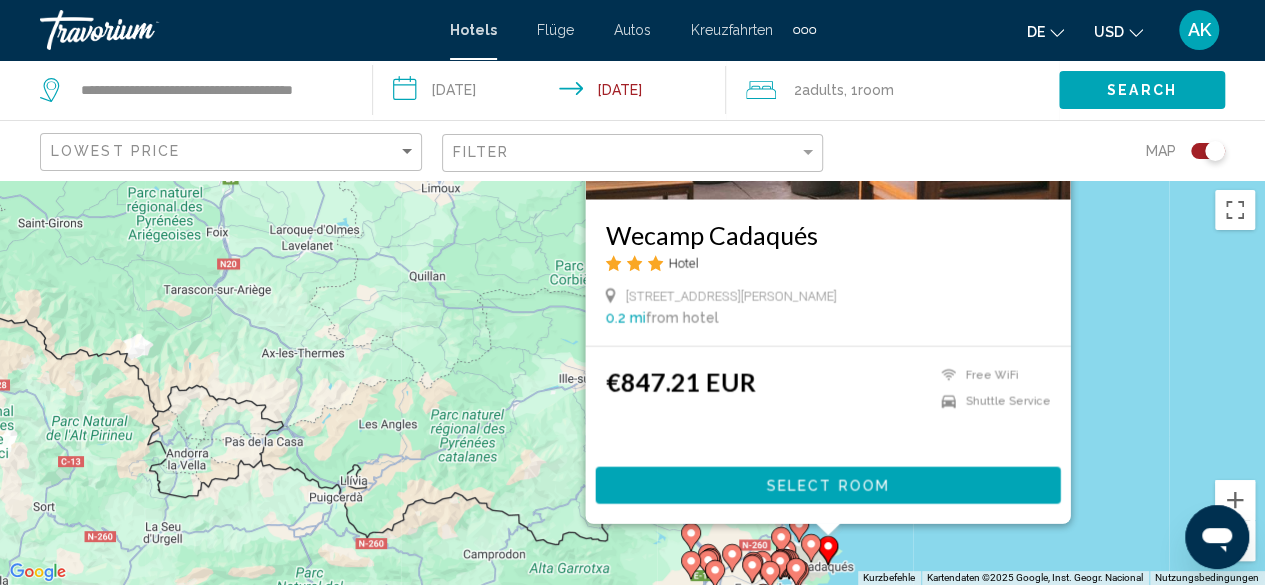 click on "Um von einem Element zum anderen zu gelangen, drückst du die Pfeiltasten entsprechend. Um den Modus zum Ziehen mit der Tastatur zu aktivieren, drückst du Alt + Eingabetaste. Wenn du den Modus aktiviert hast, kannst du die Markierung mit den Pfeiltasten verschieben. Nachdem du sie an die gewünschte Stelle gezogen bzw. verschoben hast, drückst du einfach die Eingabetaste. Durch Drücken der Esc-Taste kannst du den Vorgang abbrechen.  Wecamp Cadaqués
Hotel
Avenida De Salvador Dalí 23, Cadaques 0.2 mi  from hotel €847.21 EUR
Free WiFi
Shuttle Service  Select Room" at bounding box center (632, 382) 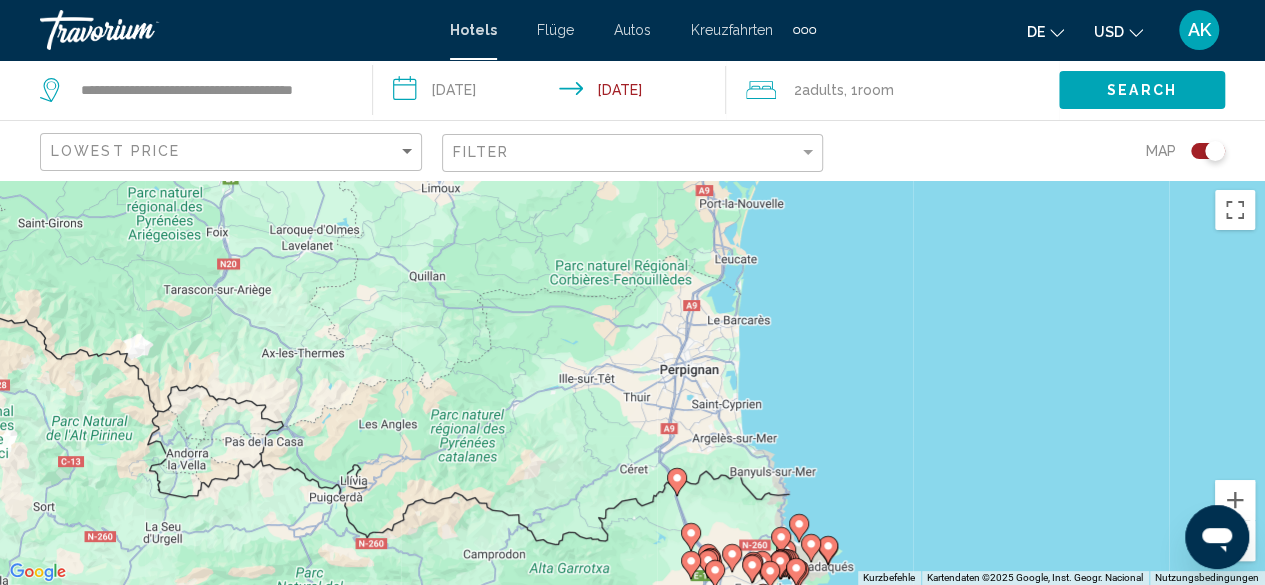 click 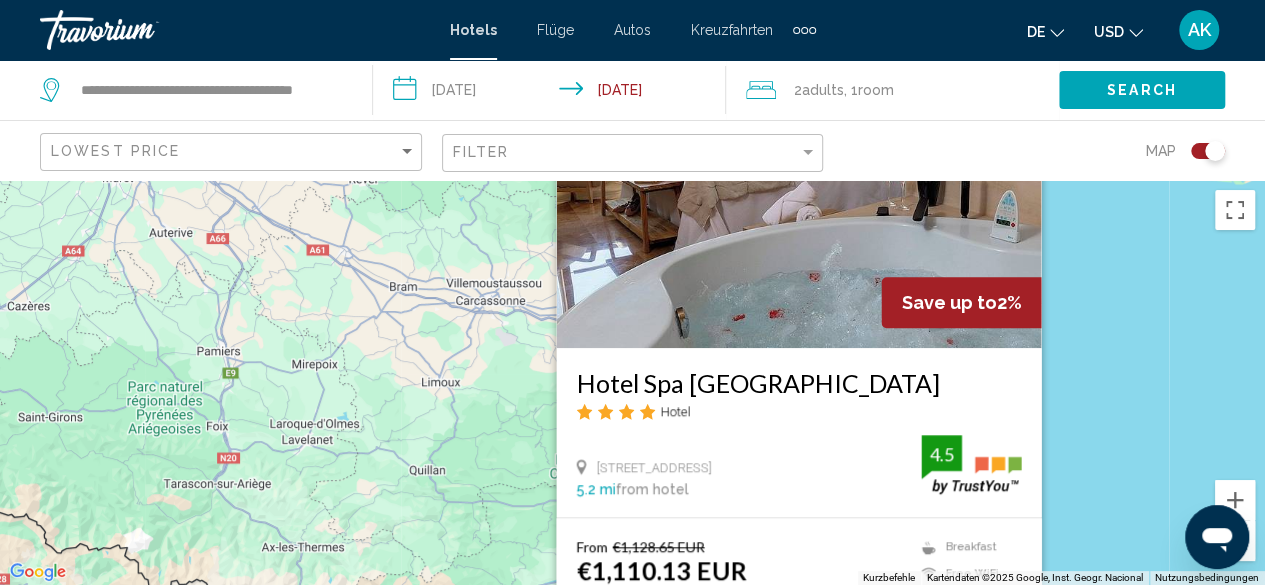 click on "Um von einem Element zum anderen zu gelangen, drückst du die Pfeiltasten entsprechend. Um den Modus zum Ziehen mit der Tastatur zu aktivieren, drückst du Alt + Eingabetaste. Wenn du den Modus aktiviert hast, kannst du die Markierung mit den Pfeiltasten verschieben. Nachdem du sie an die gewünschte Stelle gezogen bzw. verschoben hast, drückst du einfach die Eingabetaste. Durch Drücken der Esc-Taste kannst du den Vorgang abbrechen. Save up to  2%   Hotel Spa Porto Cristo
Hotel
Carrer Major 59, Figueres 5.2 mi  from hotel 4.5 From €1,128.65 EUR €1,110.13 EUR  You save  €18.52 EUR
Breakfast
Free WiFi
Room Service  4.5 Select Room" at bounding box center (632, 382) 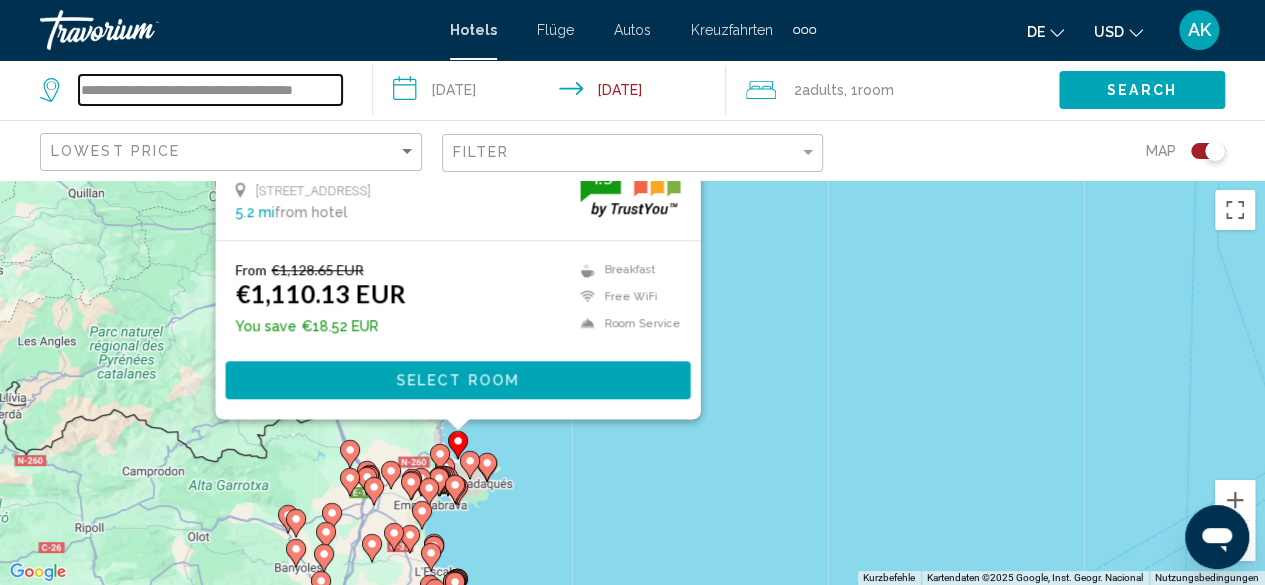drag, startPoint x: 919, startPoint y: 393, endPoint x: 0, endPoint y: -33, distance: 1012.9348 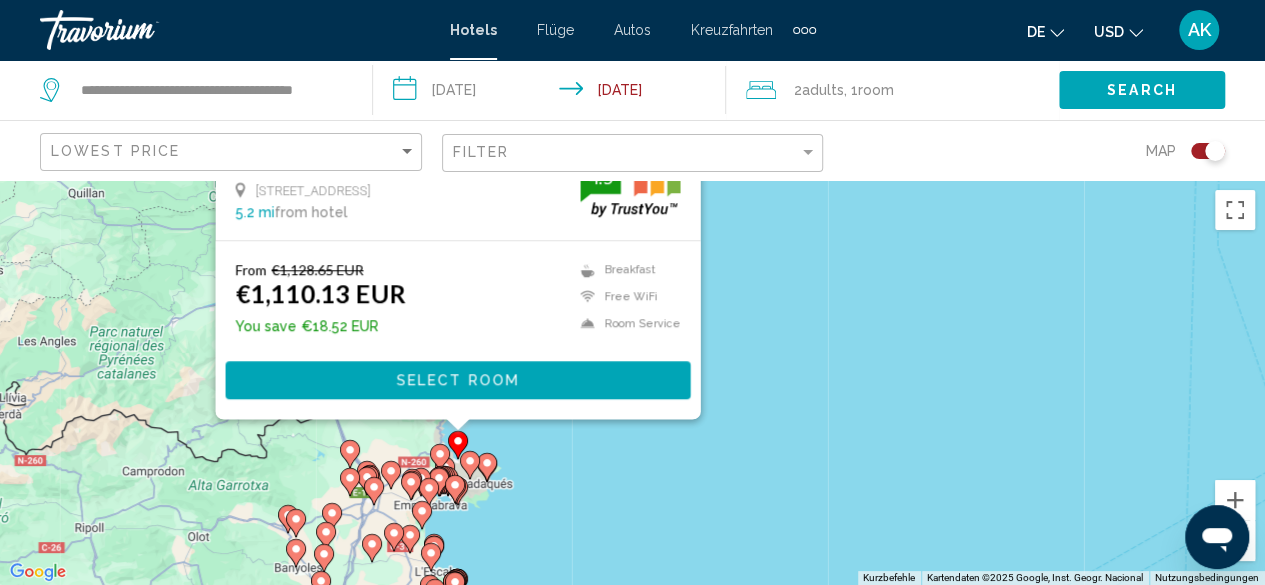 click on "**********" at bounding box center (632, 292) 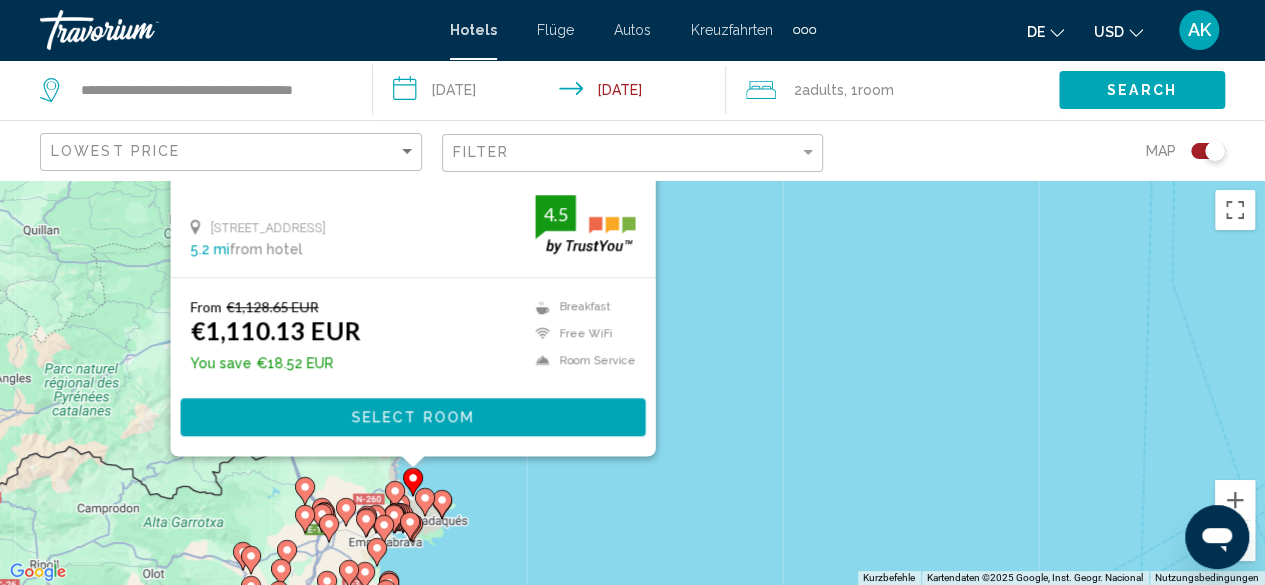 click on "Um von einem Element zum anderen zu gelangen, drückst du die Pfeiltasten entsprechend. Um den Modus zum Ziehen mit der Tastatur zu aktivieren, drückst du Alt + Eingabetaste. Wenn du den Modus aktiviert hast, kannst du die Markierung mit den Pfeiltasten verschieben. Nachdem du sie an die gewünschte Stelle gezogen bzw. verschoben hast, drückst du einfach die Eingabetaste. Durch Drücken der Esc-Taste kannst du den Vorgang abbrechen. Save up to  2%   Hotel Spa Porto Cristo
Hotel
Carrer Major 59, Figueres 5.2 mi  from hotel 4.5 From €1,128.65 EUR €1,110.13 EUR  You save  €18.52 EUR
Breakfast
Free WiFi
Room Service  4.5 Select Room" at bounding box center [632, 382] 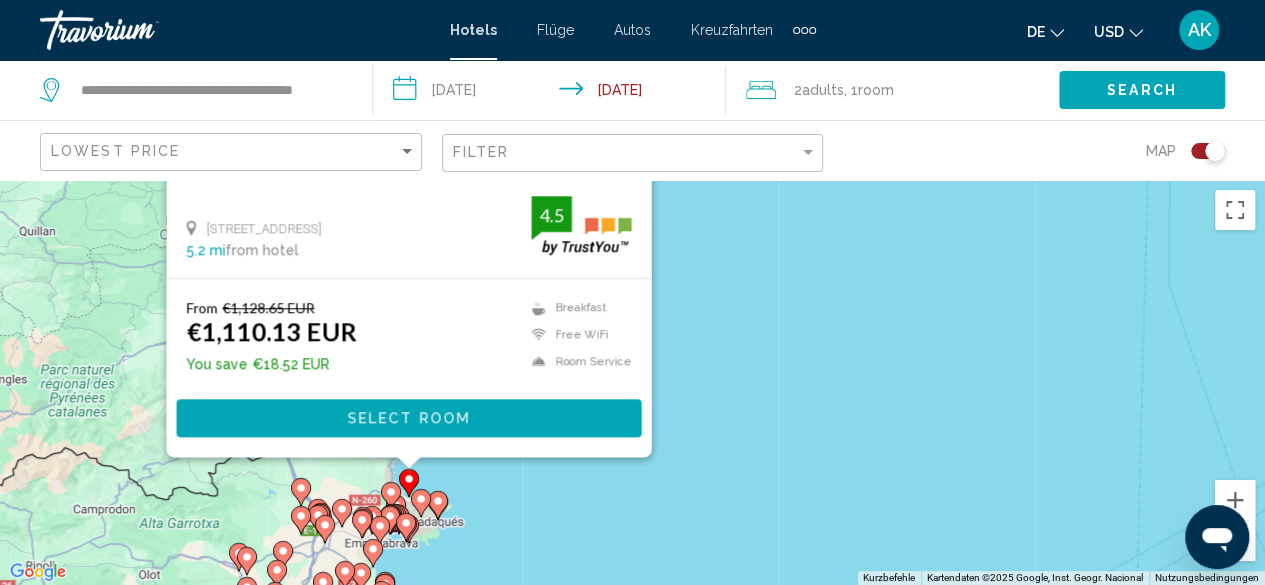 click on "Um von einem Element zum anderen zu gelangen, drückst du die Pfeiltasten entsprechend. Um den Modus zum Ziehen mit der Tastatur zu aktivieren, drückst du Alt + Eingabetaste. Wenn du den Modus aktiviert hast, kannst du die Markierung mit den Pfeiltasten verschieben. Nachdem du sie an die gewünschte Stelle gezogen bzw. verschoben hast, drückst du einfach die Eingabetaste. Durch Drücken der Esc-Taste kannst du den Vorgang abbrechen. Save up to  2%   Hotel Spa Porto Cristo
Hotel
Carrer Major 59, Figueres 5.2 mi  from hotel 4.5 From €1,128.65 EUR €1,110.13 EUR  You save  €18.52 EUR
Breakfast
Free WiFi
Room Service  4.5 Select Room" at bounding box center [632, 382] 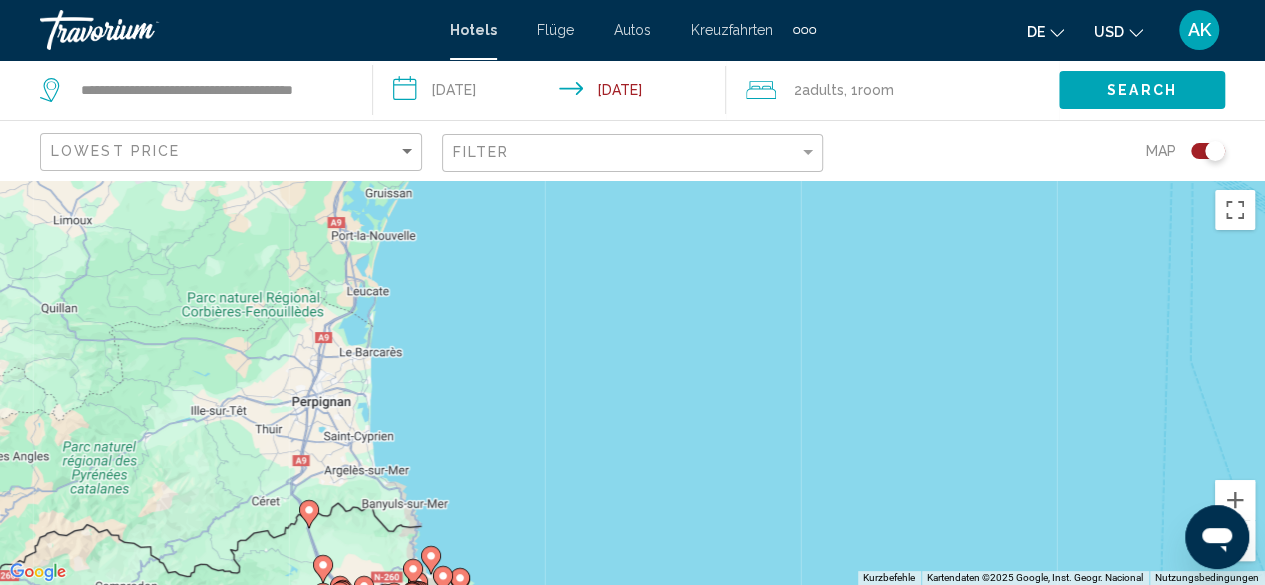 drag, startPoint x: 502, startPoint y: 359, endPoint x: 520, endPoint y: 423, distance: 66.48308 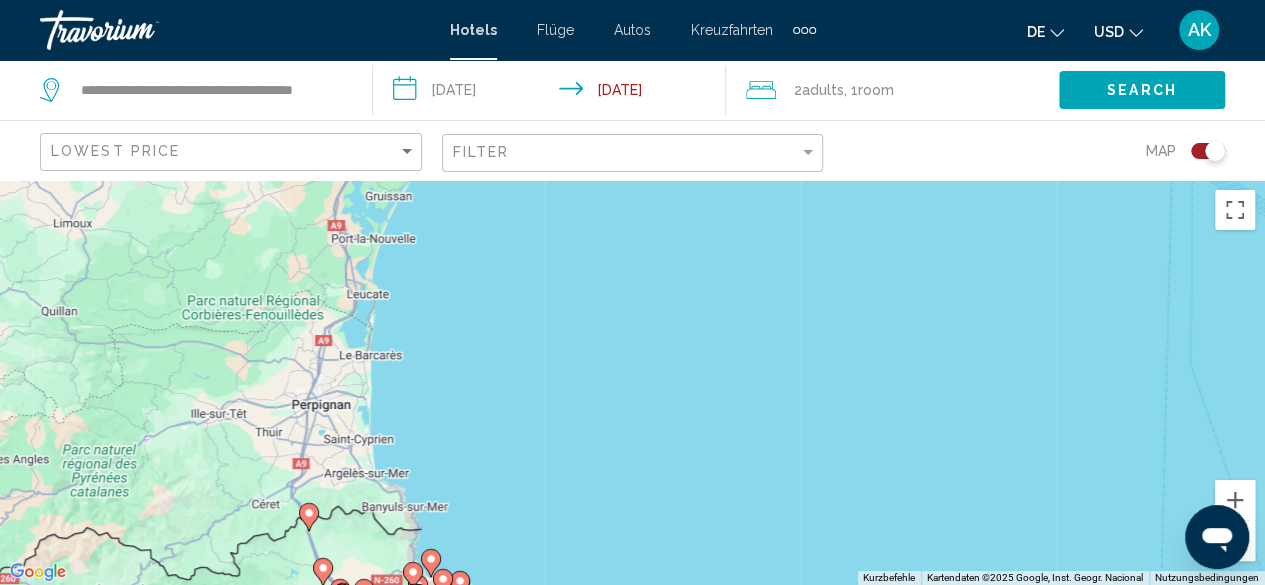 click on "Um von einem Element zum anderen zu gelangen, drückst du die Pfeiltasten entsprechend. Um den Modus zum Ziehen mit der Tastatur zu aktivieren, drückst du Alt + Eingabetaste. Wenn du den Modus aktiviert hast, kannst du die Markierung mit den Pfeiltasten verschieben. Nachdem du sie an die gewünschte Stelle gezogen bzw. verschoben hast, drückst du einfach die Eingabetaste. Durch Drücken der Esc-Taste kannst du den Vorgang abbrechen." at bounding box center (632, 382) 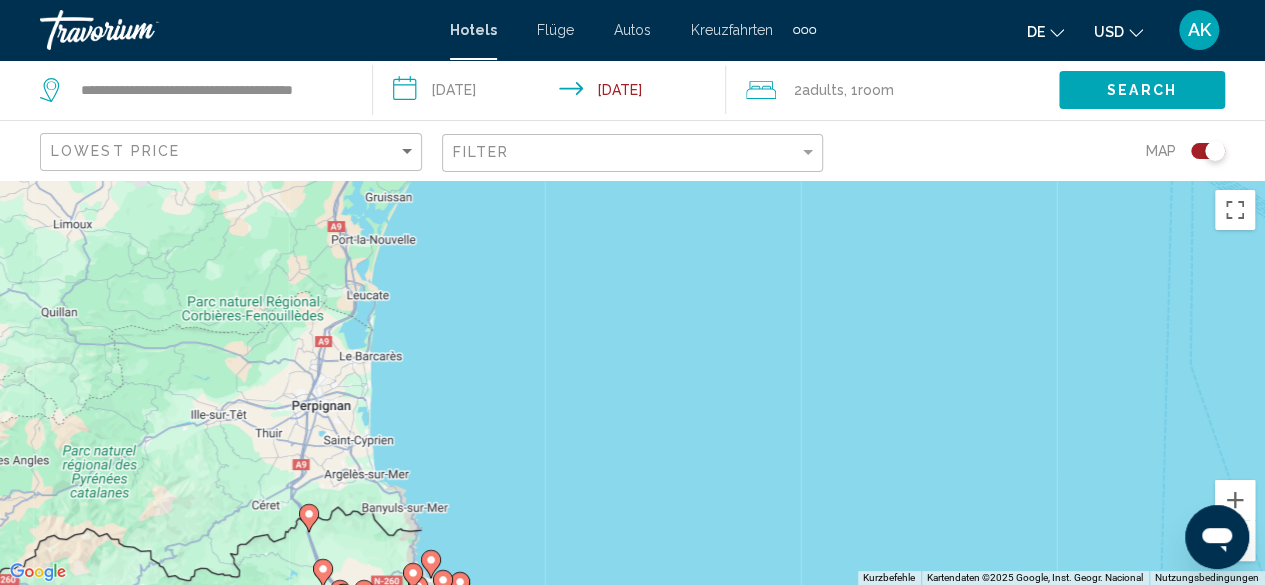 click on "Um von einem Element zum anderen zu gelangen, drückst du die Pfeiltasten entsprechend. Um den Modus zum Ziehen mit der Tastatur zu aktivieren, drückst du Alt + Eingabetaste. Wenn du den Modus aktiviert hast, kannst du die Markierung mit den Pfeiltasten verschieben. Nachdem du sie an die gewünschte Stelle gezogen bzw. verschoben hast, drückst du einfach die Eingabetaste. Durch Drücken der Esc-Taste kannst du den Vorgang abbrechen." at bounding box center (632, 382) 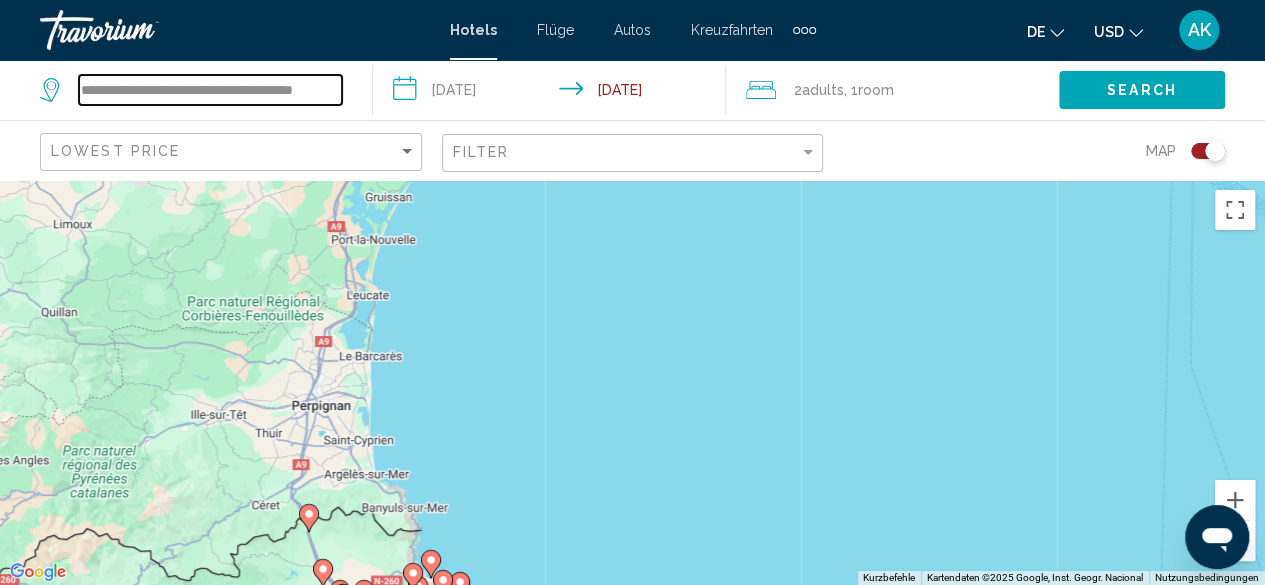 drag, startPoint x: 342, startPoint y: 94, endPoint x: 44, endPoint y: 86, distance: 298.10736 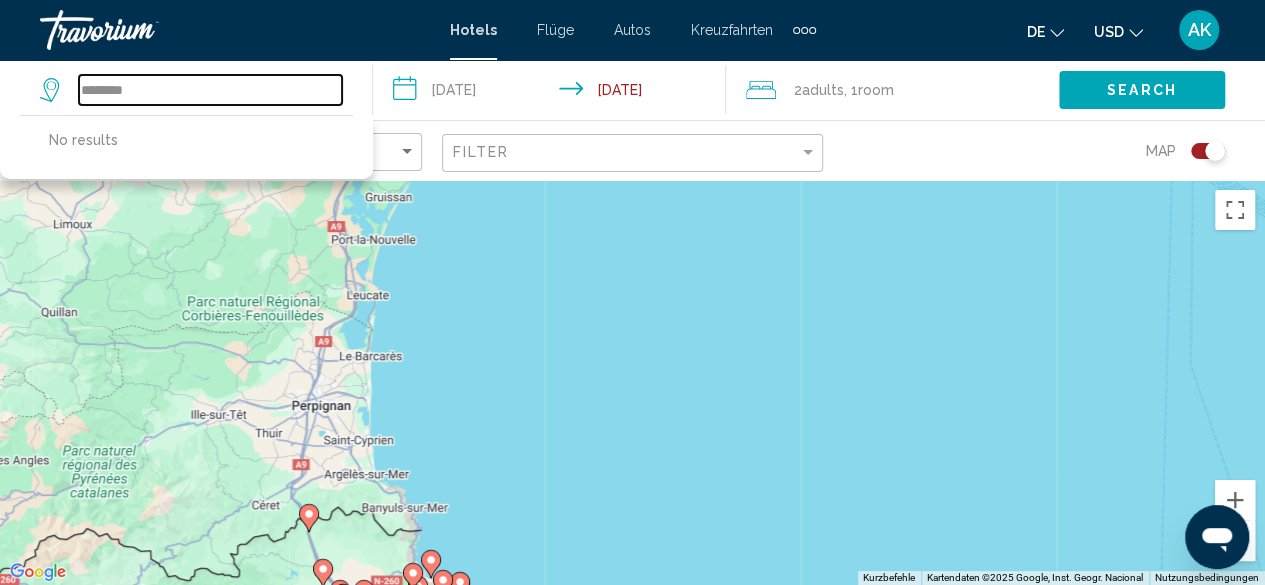 click on "********" at bounding box center (210, 90) 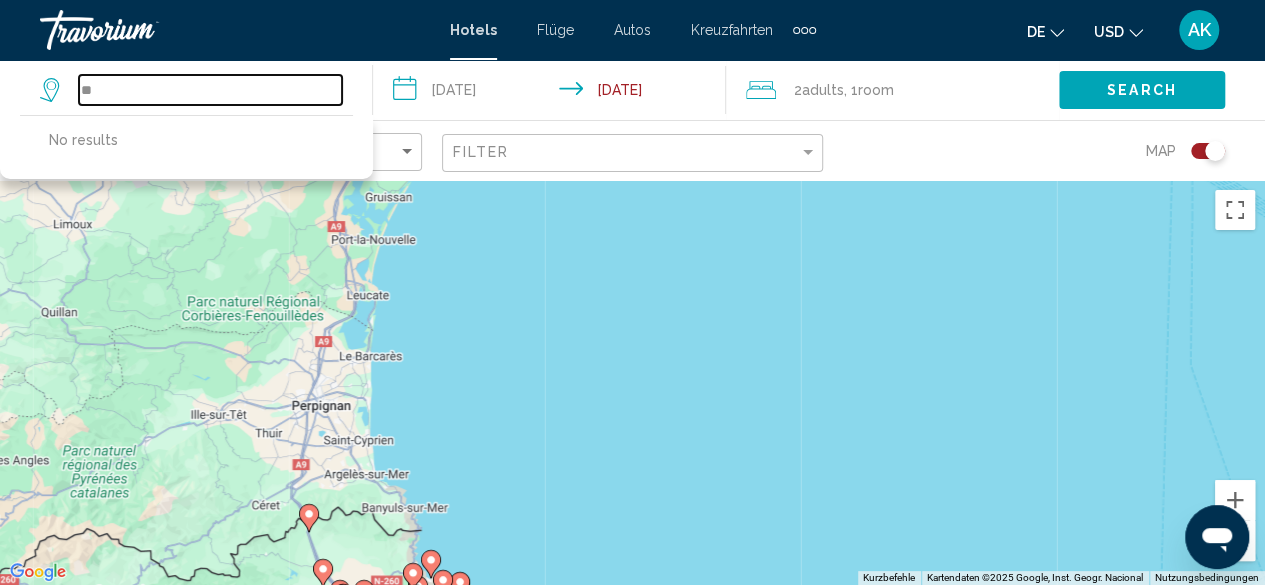 type on "*" 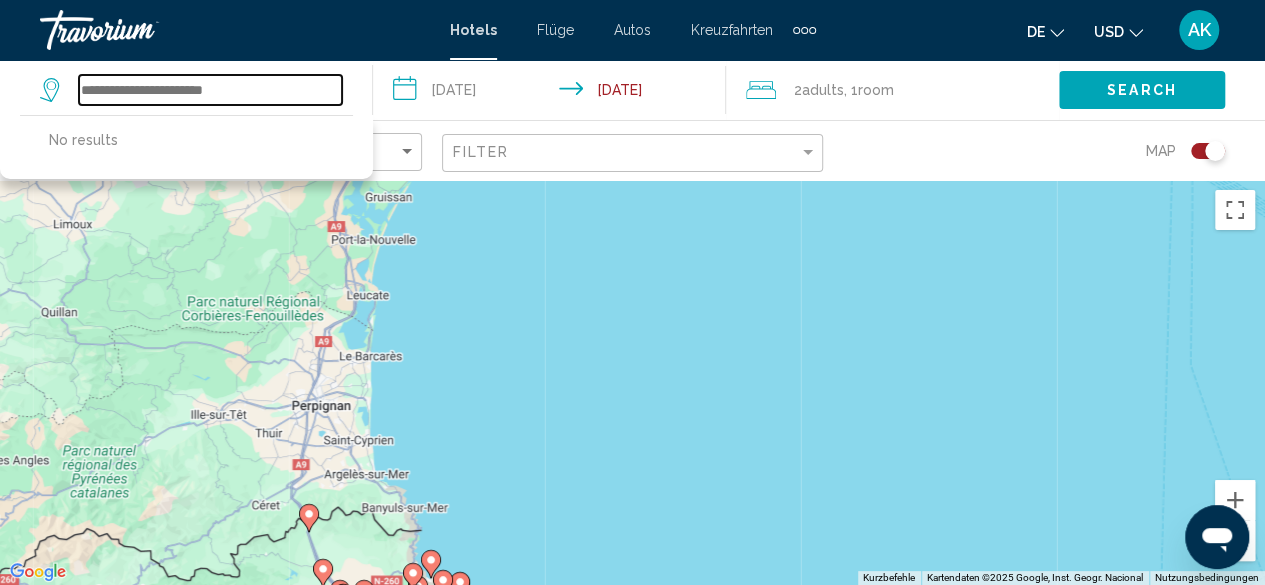 paste on "**********" 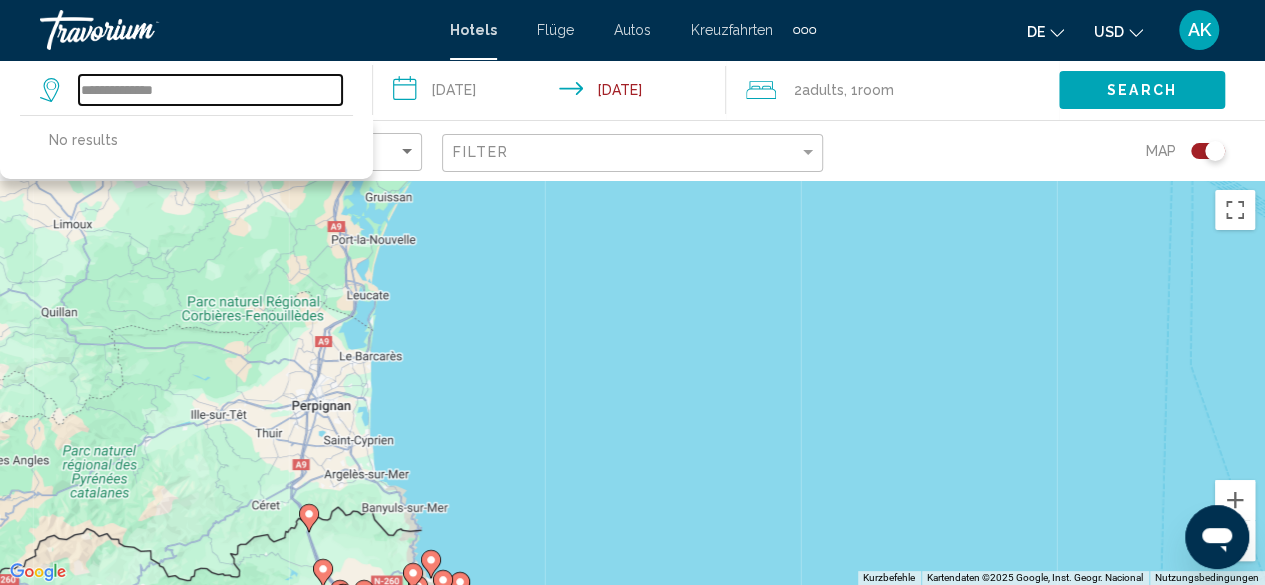 type on "**********" 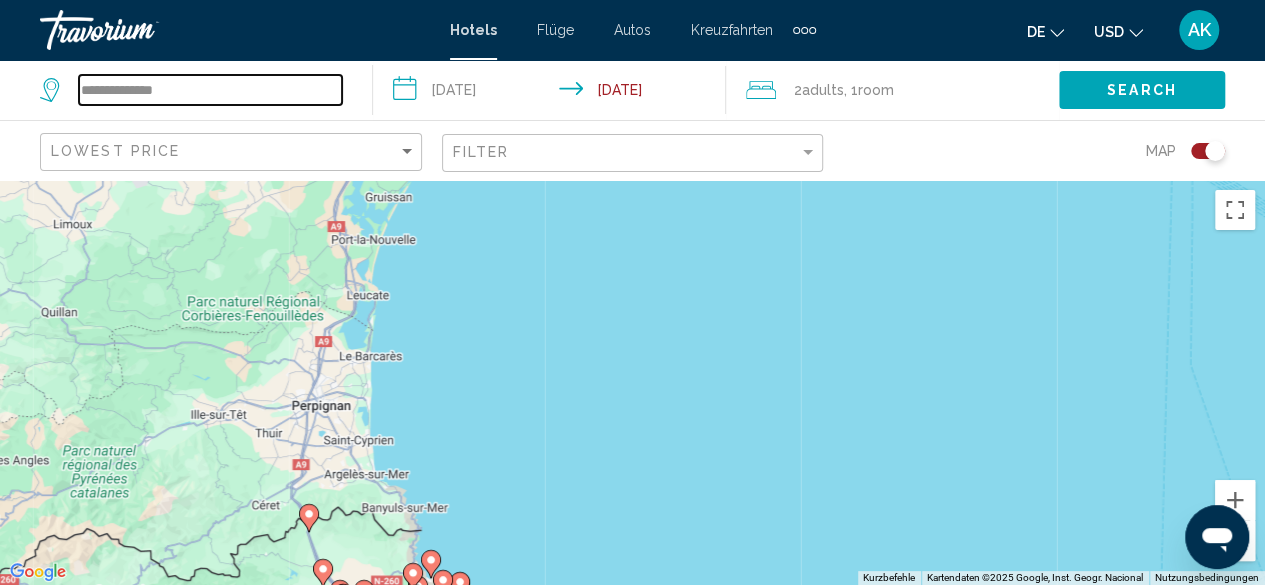 drag, startPoint x: 212, startPoint y: 85, endPoint x: 69, endPoint y: 112, distance: 145.52663 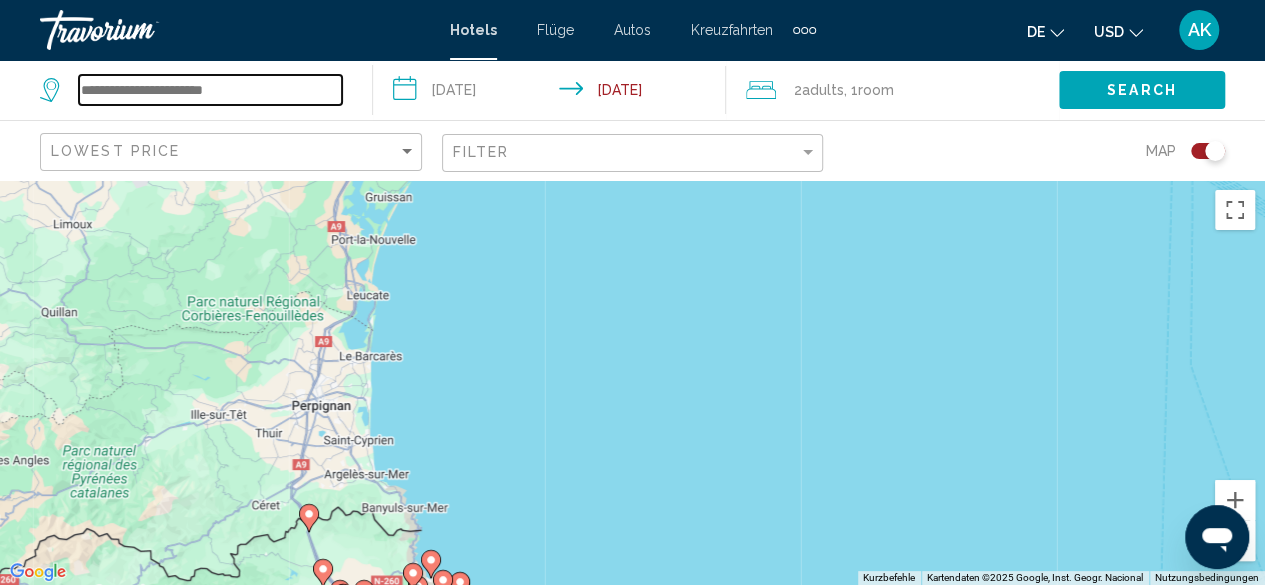 paste on "**********" 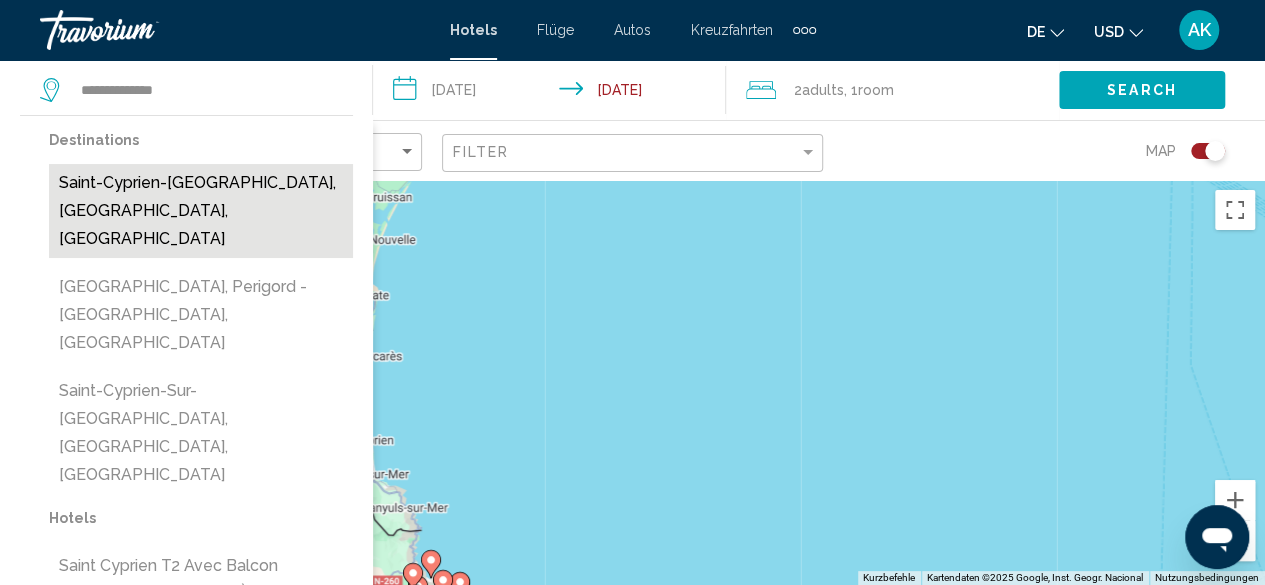 click on "Saint-Cyprien-Plage, East Pyrenees, France" at bounding box center (201, 211) 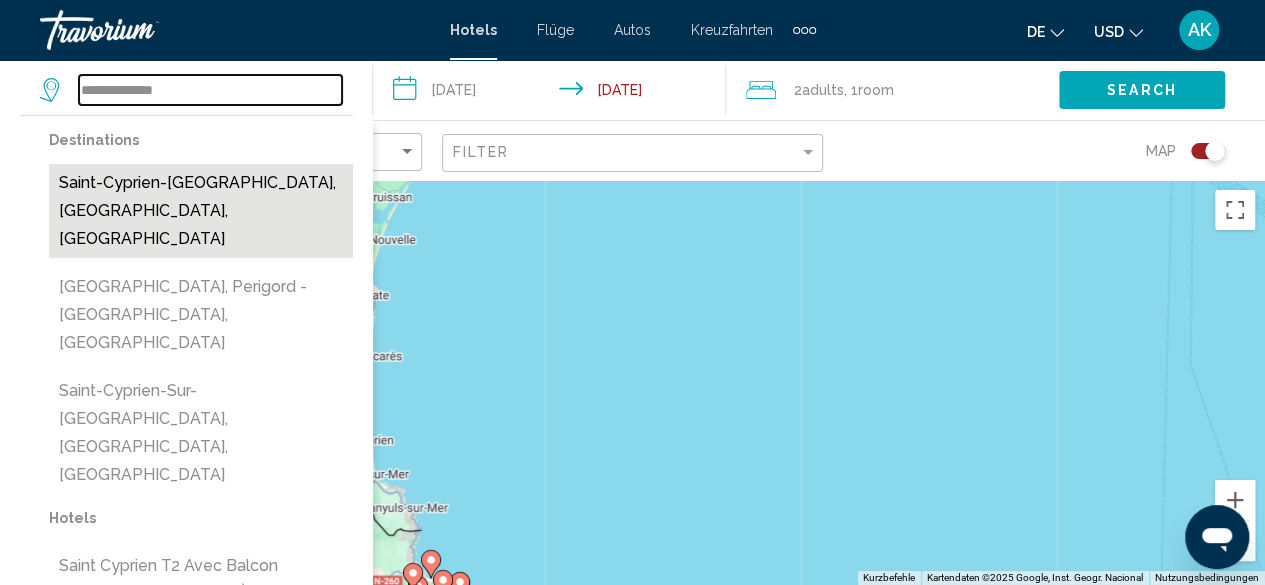 type on "**********" 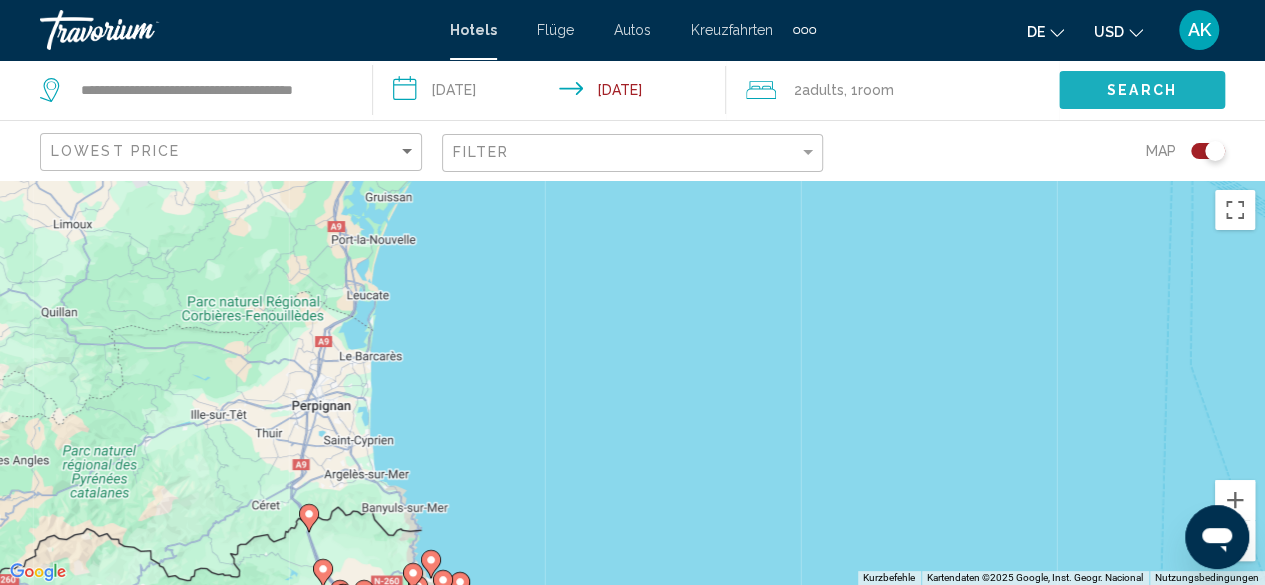 click on "Search" 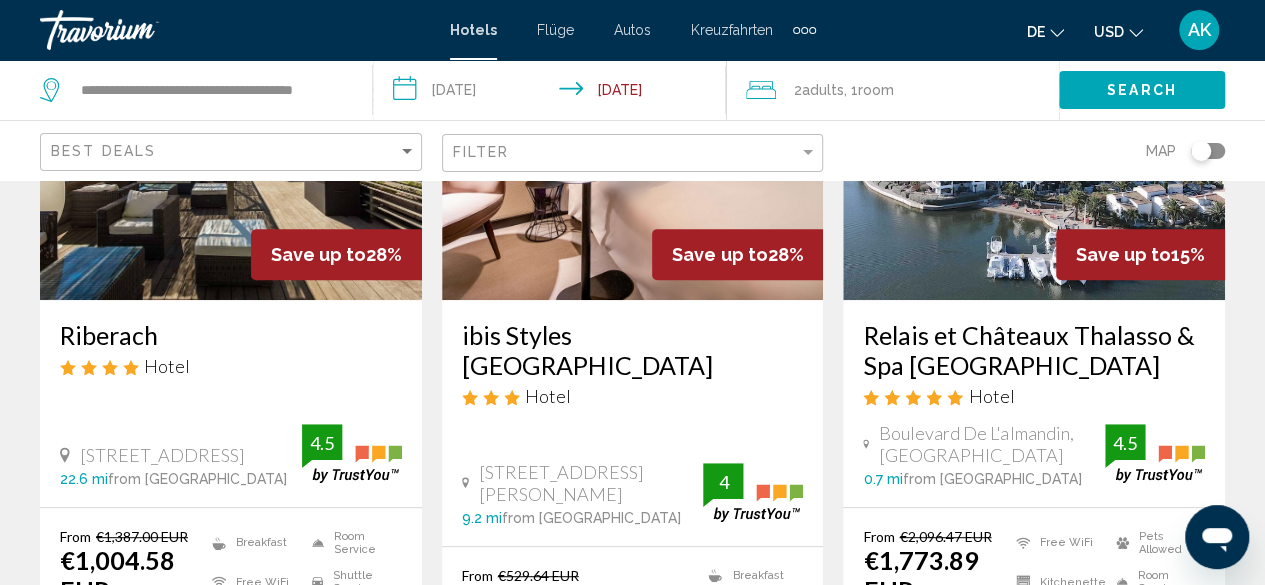 scroll, scrollTop: 200, scrollLeft: 0, axis: vertical 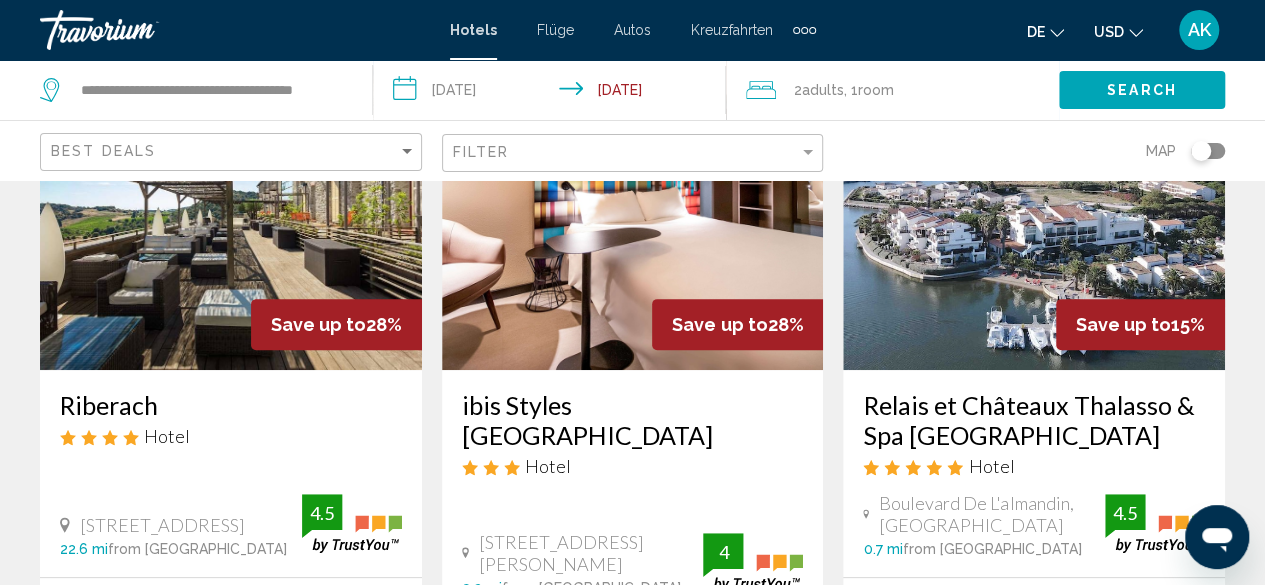 click 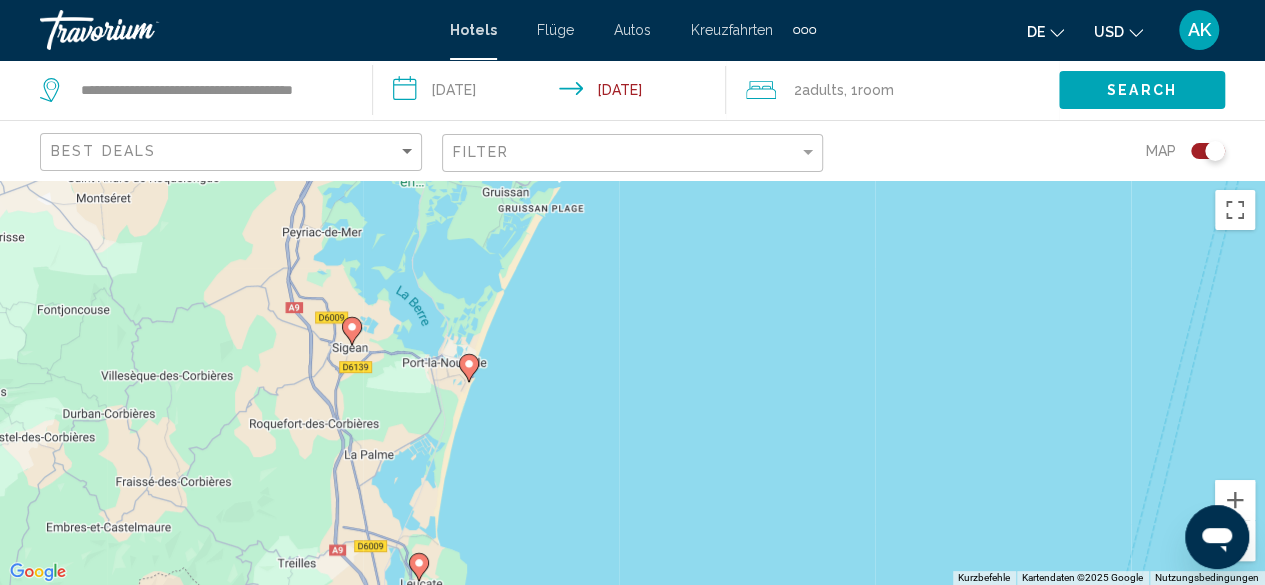 drag, startPoint x: 703, startPoint y: 401, endPoint x: 1072, endPoint y: 541, distance: 394.66568 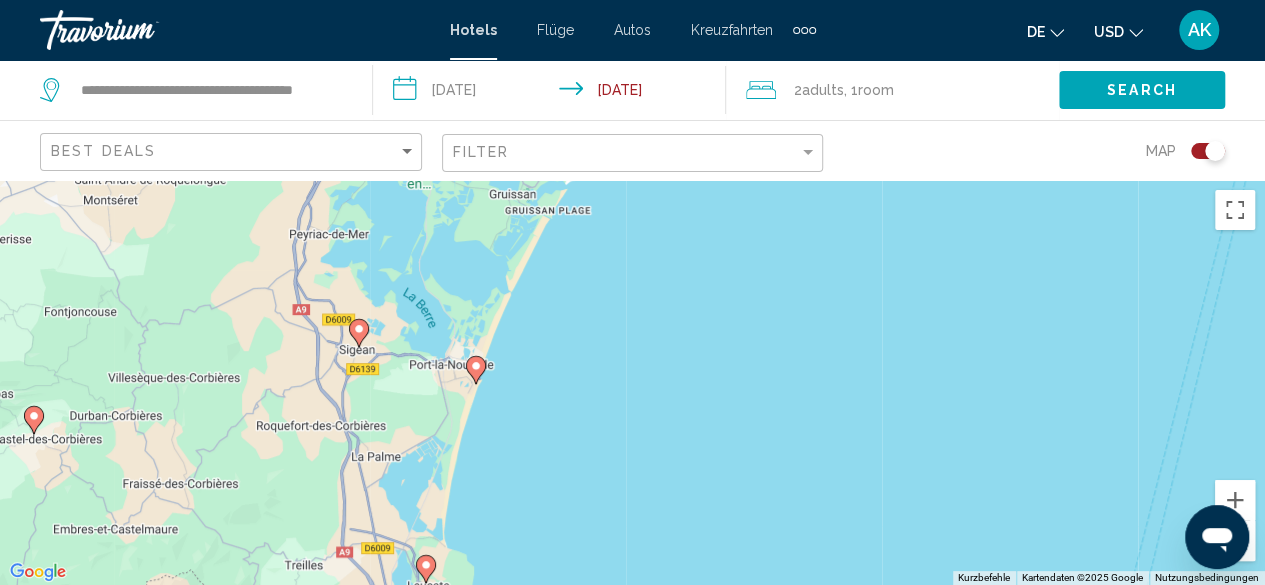 click 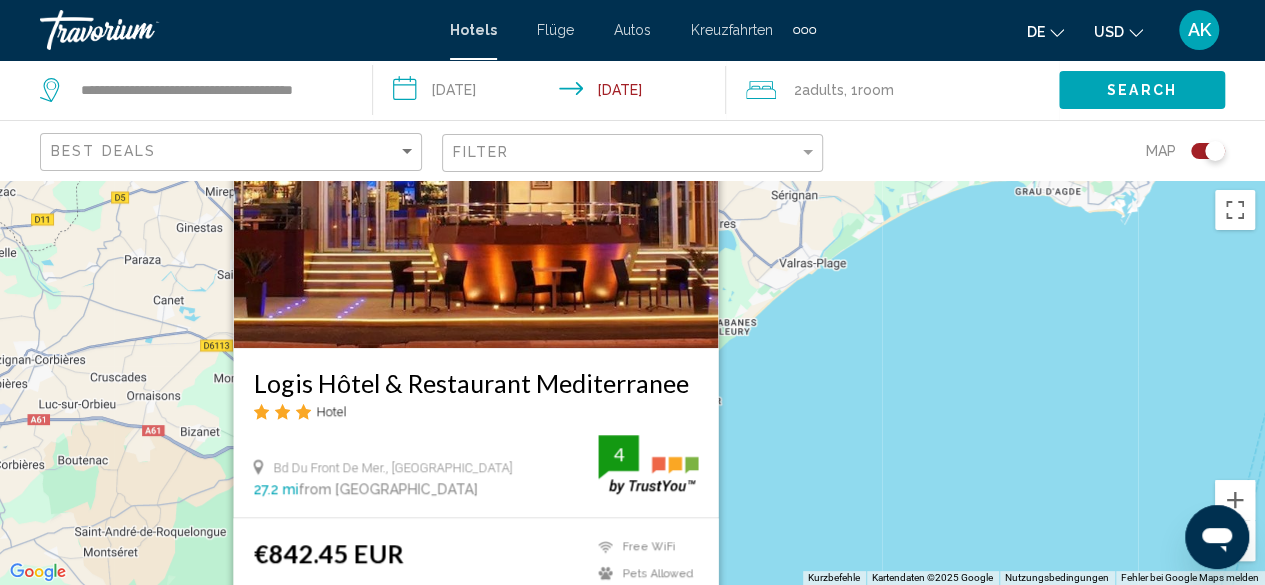 click on "Um von einem Element zum anderen zu gelangen, drückst du die Pfeiltasten entsprechend. Um den Modus zum Ziehen mit der Tastatur zu aktivieren, drückst du Alt + Eingabetaste. Wenn du den Modus aktiviert hast, kannst du die Markierung mit den Pfeiltasten verschieben. Nachdem du sie an die gewünschte Stelle gezogen bzw. verschoben hast, drückst du einfach die Eingabetaste. Durch Drücken der Esc-Taste kannst du den Vorgang abbrechen.  Logis Hôtel & Restaurant Mediterranee
Hotel
Bd Du Front De Mer., Port-La-Nouvelle 27.2 mi  from Saint city center from hotel 4 €842.45 EUR
Free WiFi
Pets Allowed
Room Service  4 Select Room" at bounding box center [632, 382] 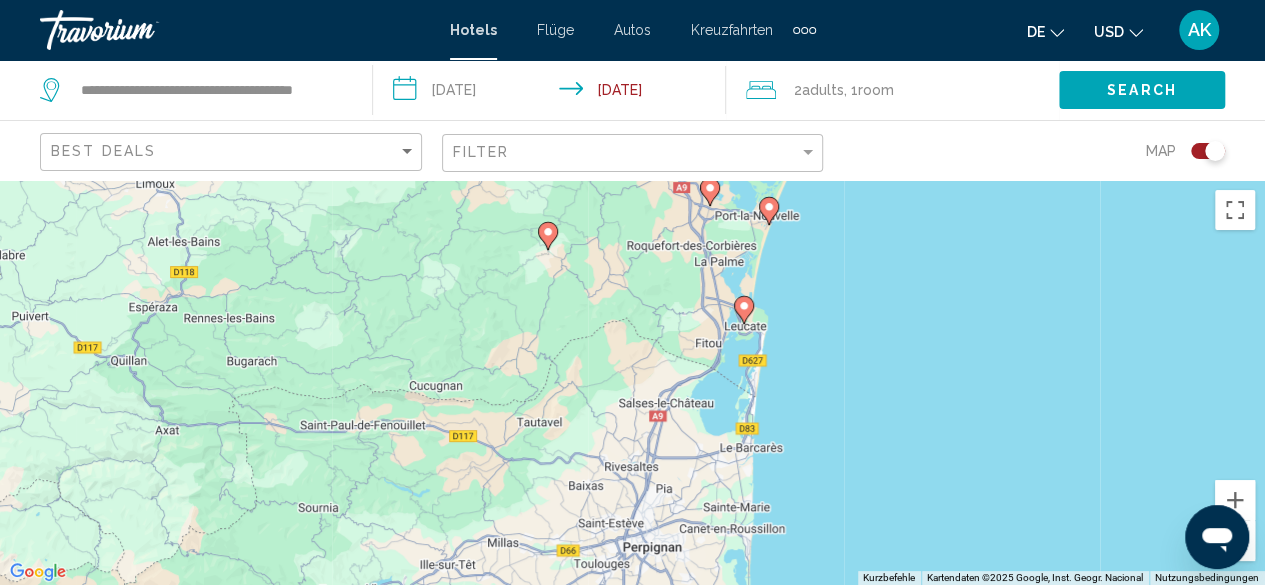 drag, startPoint x: 919, startPoint y: 438, endPoint x: 802, endPoint y: 277, distance: 199.02261 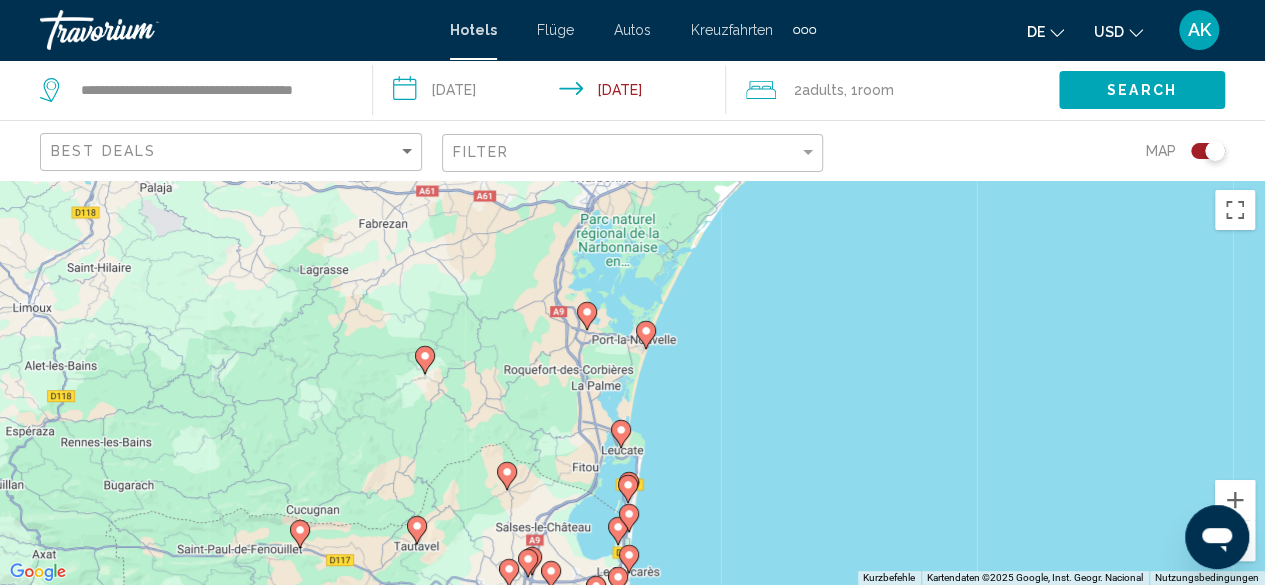 click at bounding box center (621, 434) 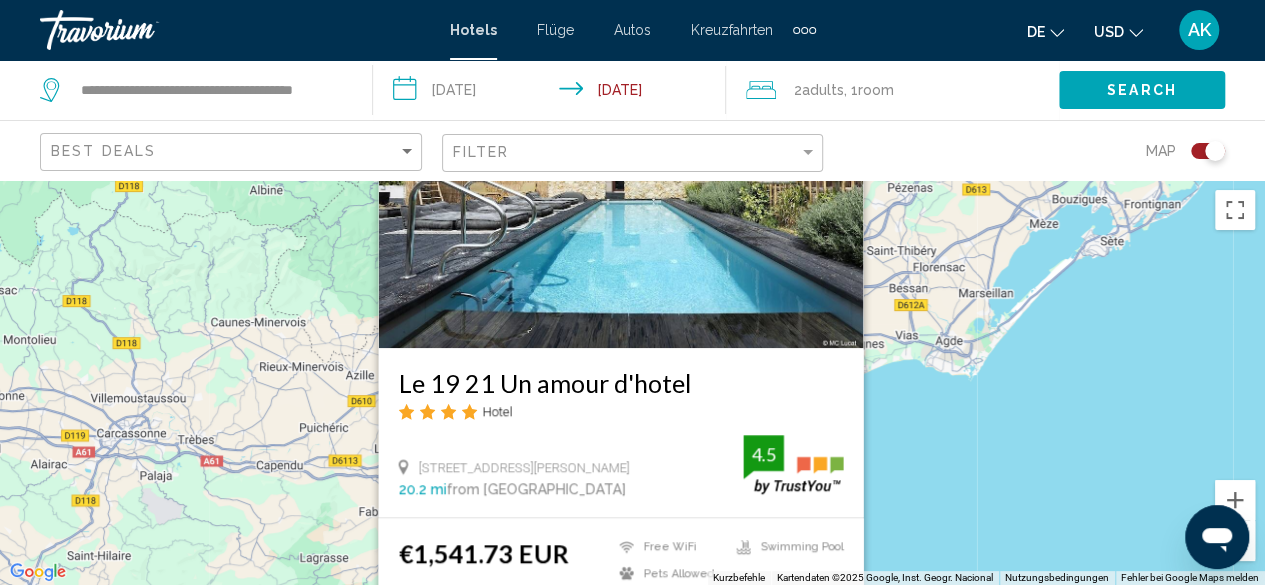 click on "Um von einem Element zum anderen zu gelangen, drückst du die Pfeiltasten entsprechend. Um den Modus zum Ziehen mit der Tastatur zu aktivieren, drückst du Alt + Eingabetaste. Wenn du den Modus aktiviert hast, kannst du die Markierung mit den Pfeiltasten verschieben. Nachdem du sie an die gewünschte Stelle gezogen bzw. verschoben hast, drückst du einfach die Eingabetaste. Durch Drücken der Esc-Taste kannst du den Vorgang abbrechen.  Le 19 21 Un amour d'hotel
Hotel
21 Avenue Francis Vals, Leucate 20.2 mi  from Saint city center from hotel 4.5 €1,541.73 EUR
Free WiFi
Pets Allowed
Room Service
Swimming Pool  4.5 Select Room" at bounding box center (632, 382) 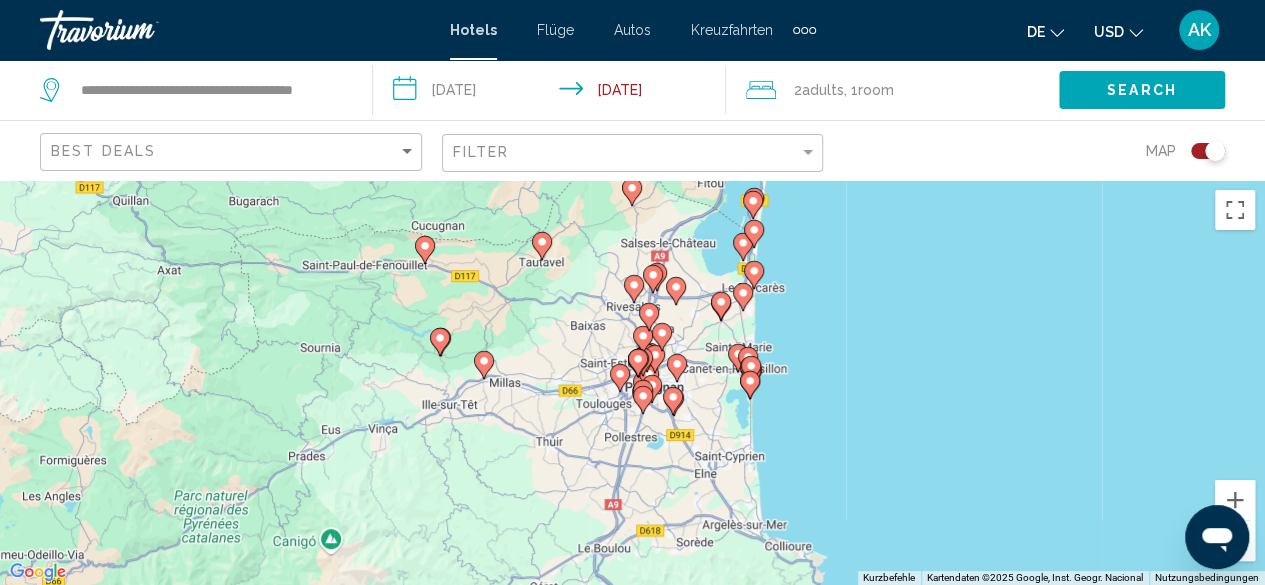 drag, startPoint x: 909, startPoint y: 485, endPoint x: 1034, endPoint y: -87, distance: 585.49896 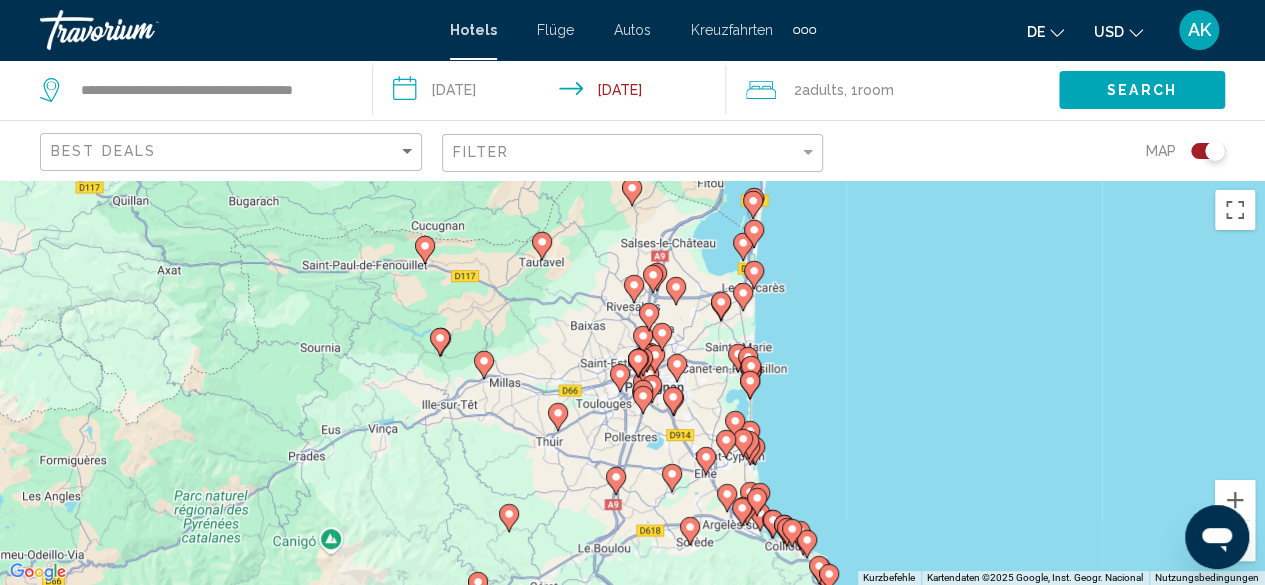 click 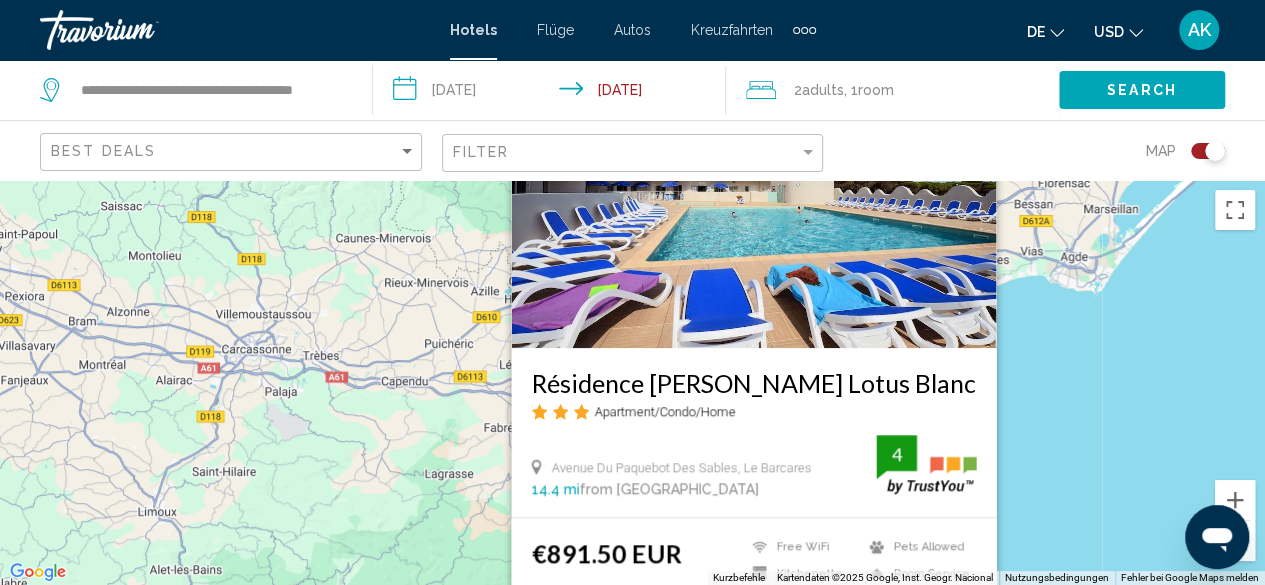 click on "Um von einem Element zum anderen zu gelangen, drückst du die Pfeiltasten entsprechend. Um den Modus zum Ziehen mit der Tastatur zu aktivieren, drückst du Alt + Eingabetaste. Wenn du den Modus aktiviert hast, kannst du die Markierung mit den Pfeiltasten verschieben. Nachdem du sie an die gewünschte Stelle gezogen bzw. verschoben hast, drückst du einfach die Eingabetaste. Durch Drücken der Esc-Taste kannst du den Vorgang abbrechen.  Résidence Odalys Le Lotus Blanc
Apartment/Condo/Home
Avenue Du Paquebot Des Sables, Le Barcares 14.4 mi  from Saint city center from hotel 4 €891.50 EUR
Free WiFi
Kitchenette
Kitchenette
4" at bounding box center (632, 382) 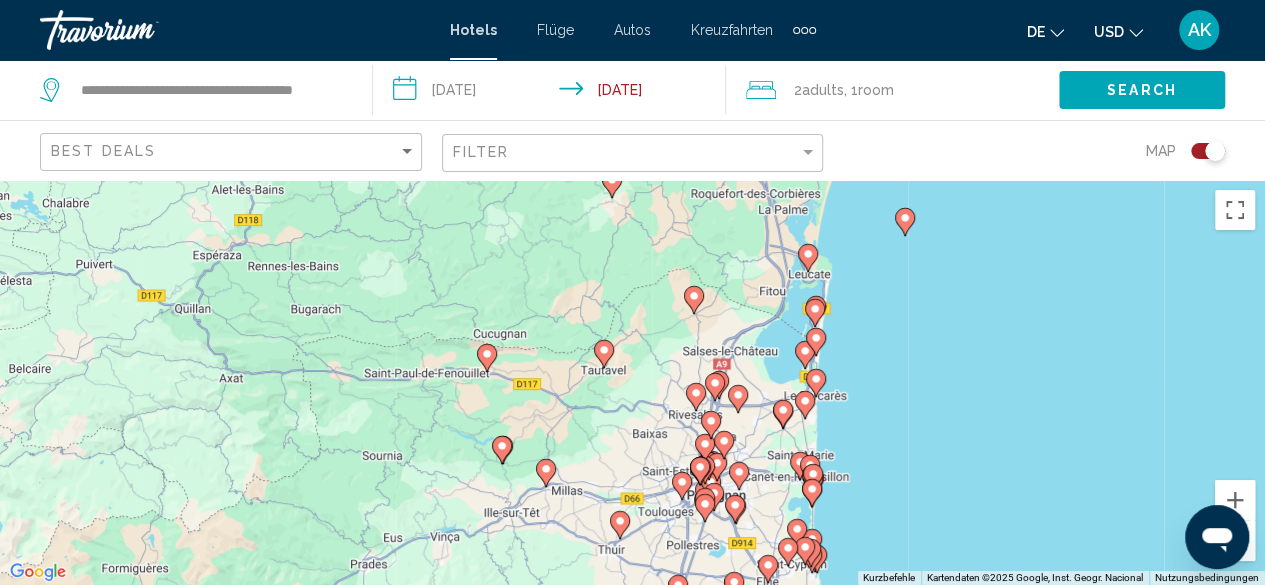 drag, startPoint x: 1081, startPoint y: 427, endPoint x: 1043, endPoint y: 130, distance: 299.4211 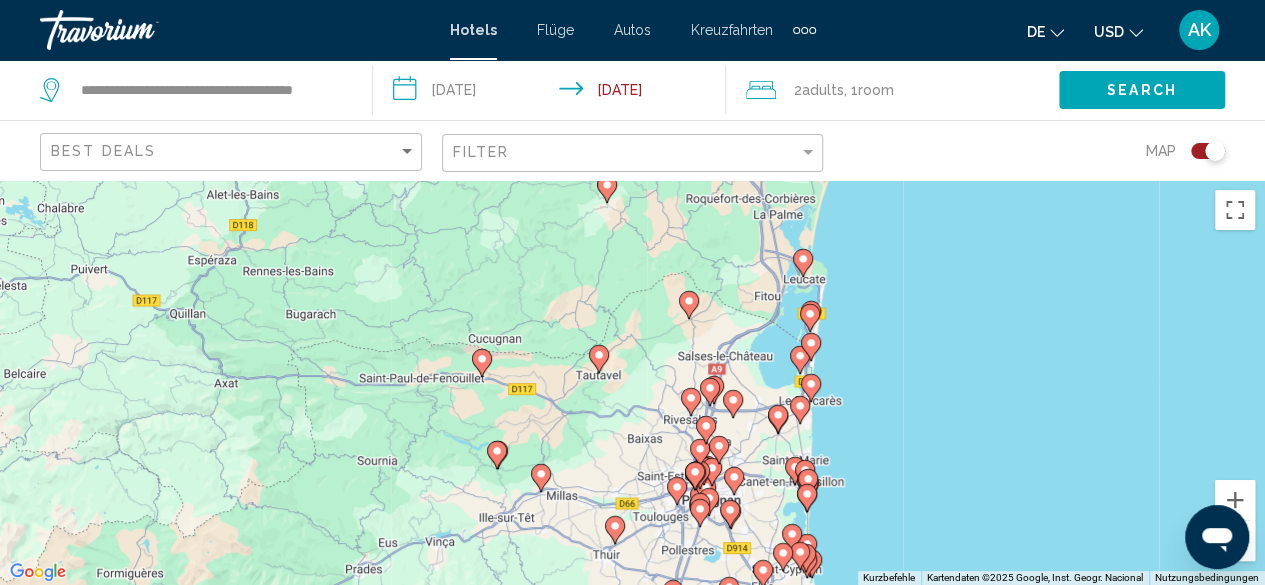 click 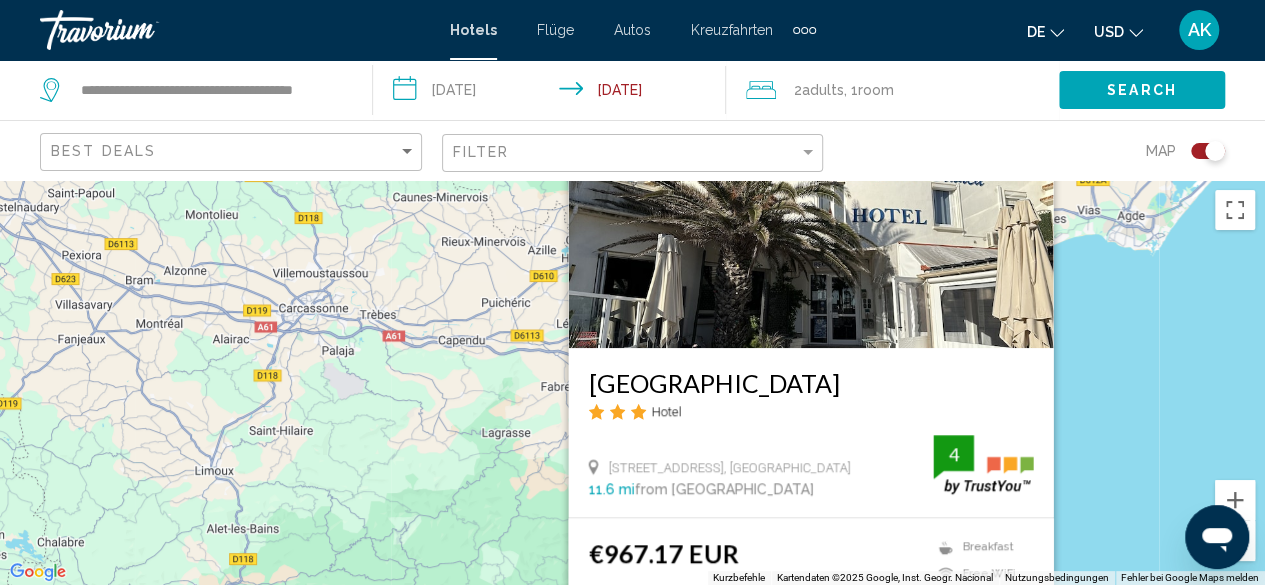 click on "Um von einem Element zum anderen zu gelangen, drückst du die Pfeiltasten entsprechend. Um den Modus zum Ziehen mit der Tastatur zu aktivieren, drückst du Alt + Eingabetaste. Wenn du den Modus aktiviert hast, kannst du die Markierung mit den Pfeiltasten verschieben. Nachdem du sie an die gewünschte Stelle gezogen bzw. verschoben hast, drückst du einfach die Eingabetaste. Durch Drücken der Esc-Taste kannst du den Vorgang abbrechen.  Hotel La Casa
Hotel
6, Boulevard De La Côte Vermeille, Le Barcares 11.6 mi  from Saint city center from hotel 4 €967.17 EUR
Breakfast
Free WiFi
Pets Allowed  4 Select Room" at bounding box center (632, 382) 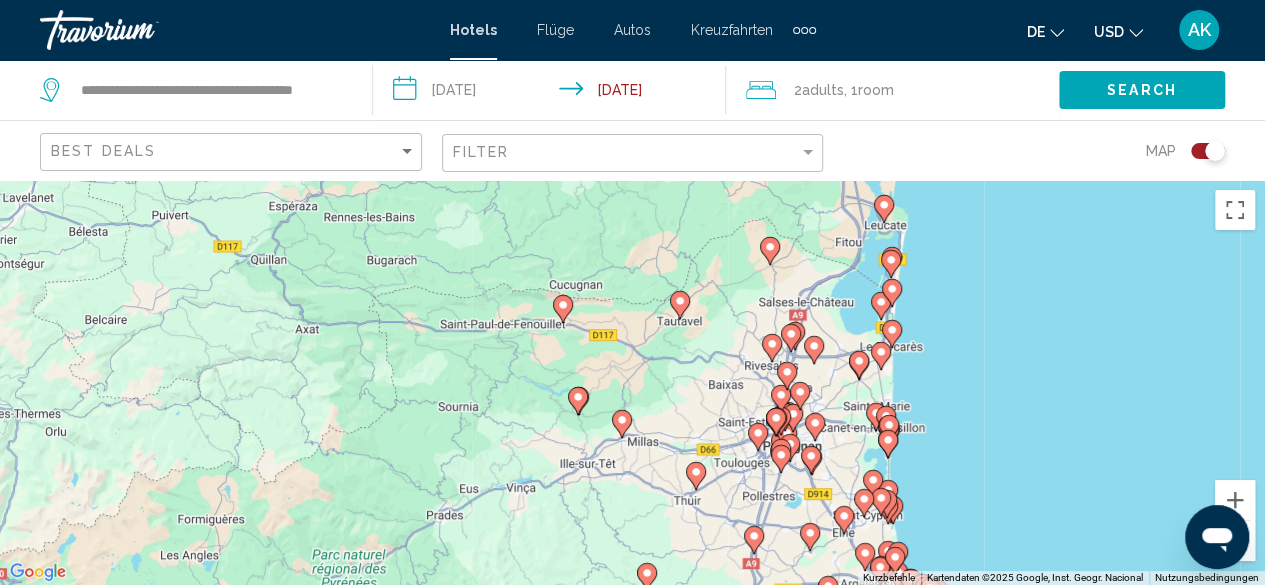 drag, startPoint x: 1100, startPoint y: 431, endPoint x: 1181, endPoint y: 45, distance: 394.40714 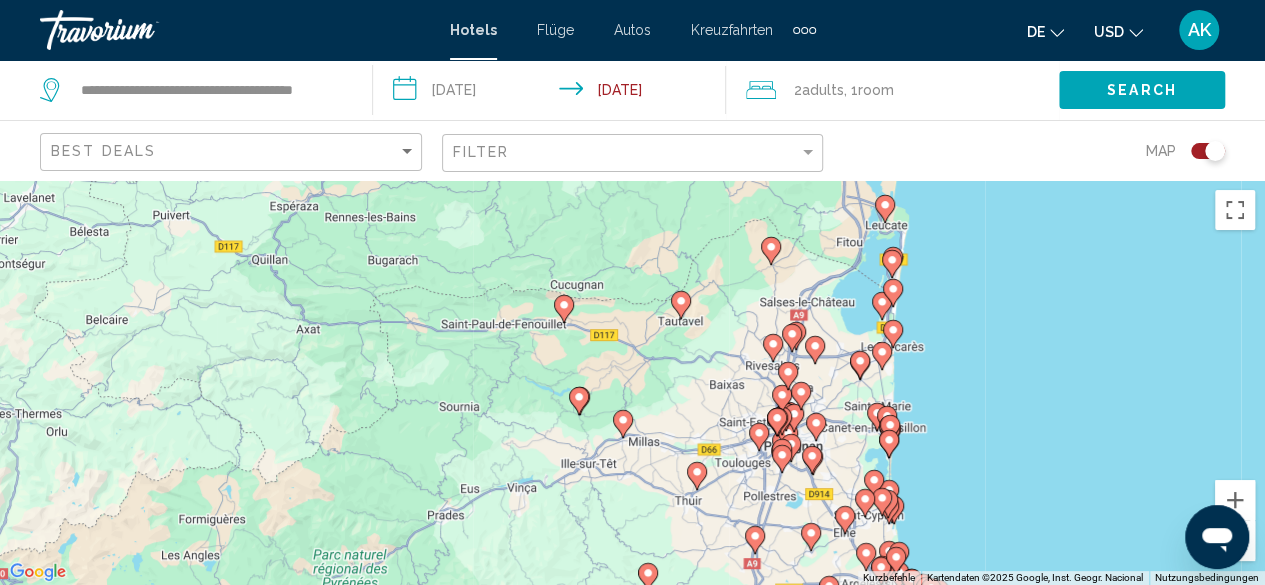 click 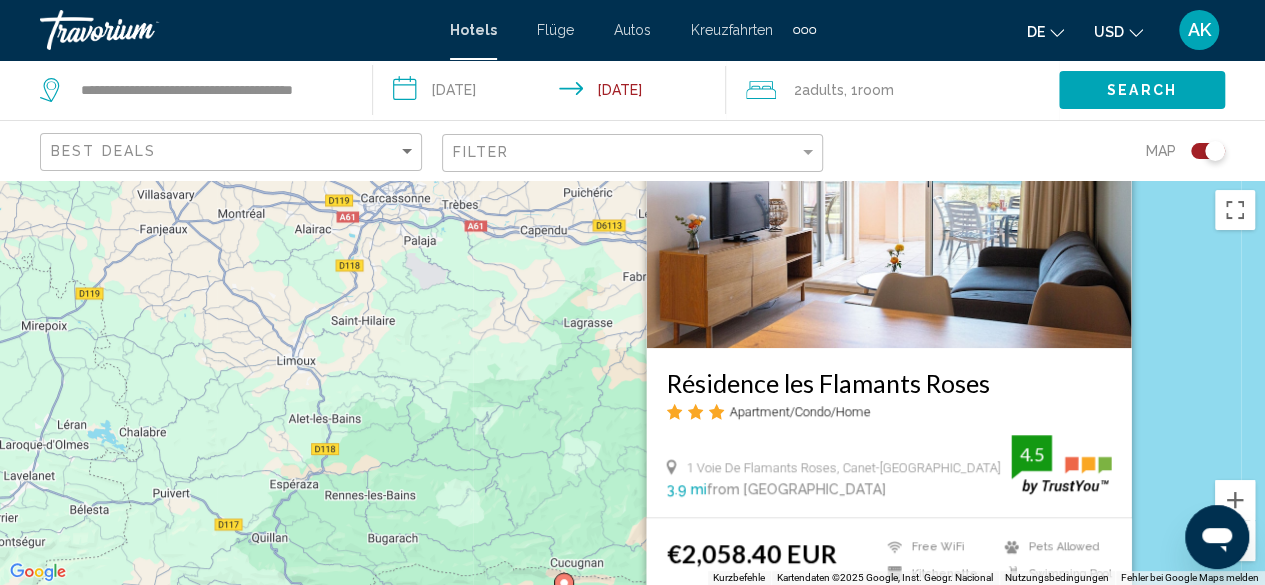 click 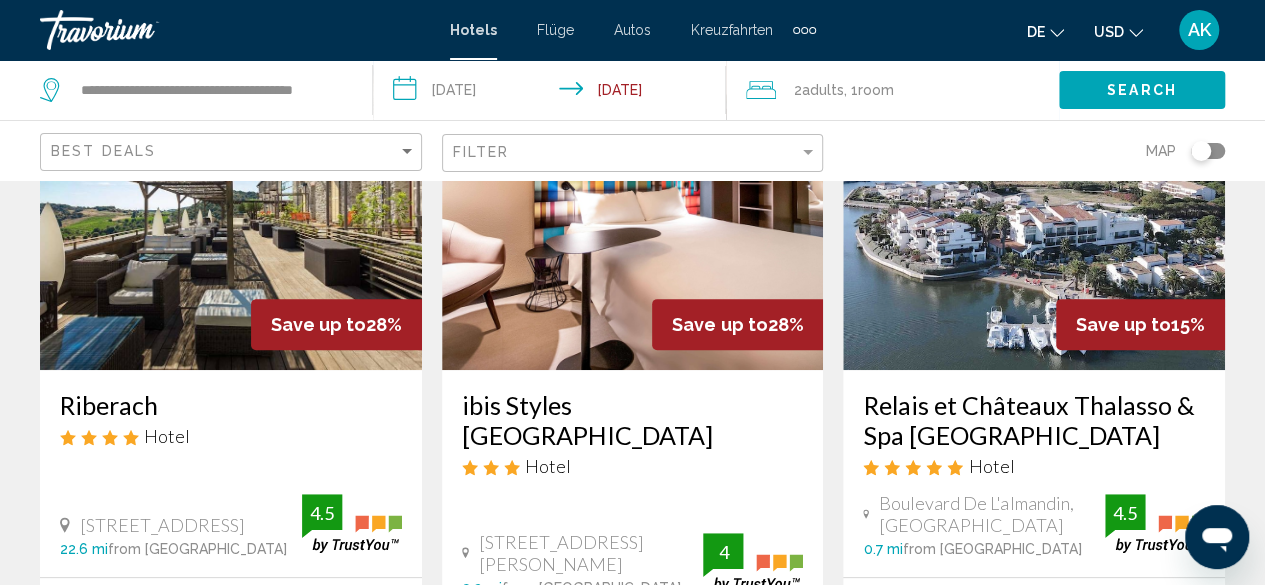 scroll, scrollTop: 400, scrollLeft: 0, axis: vertical 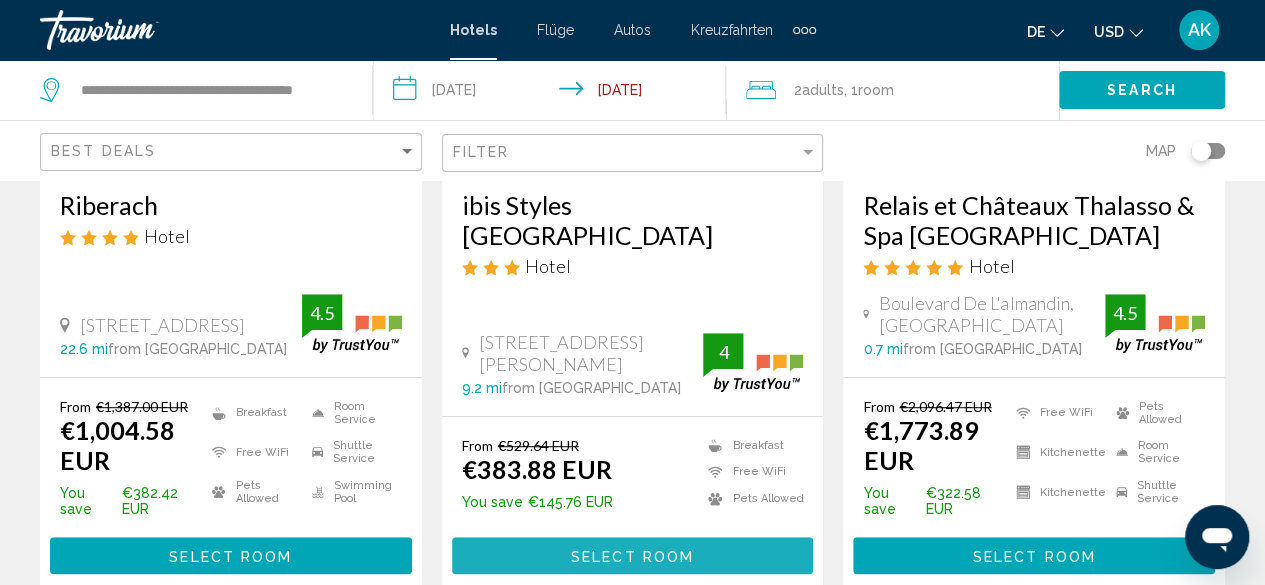 click on "Select Room" at bounding box center [632, 556] 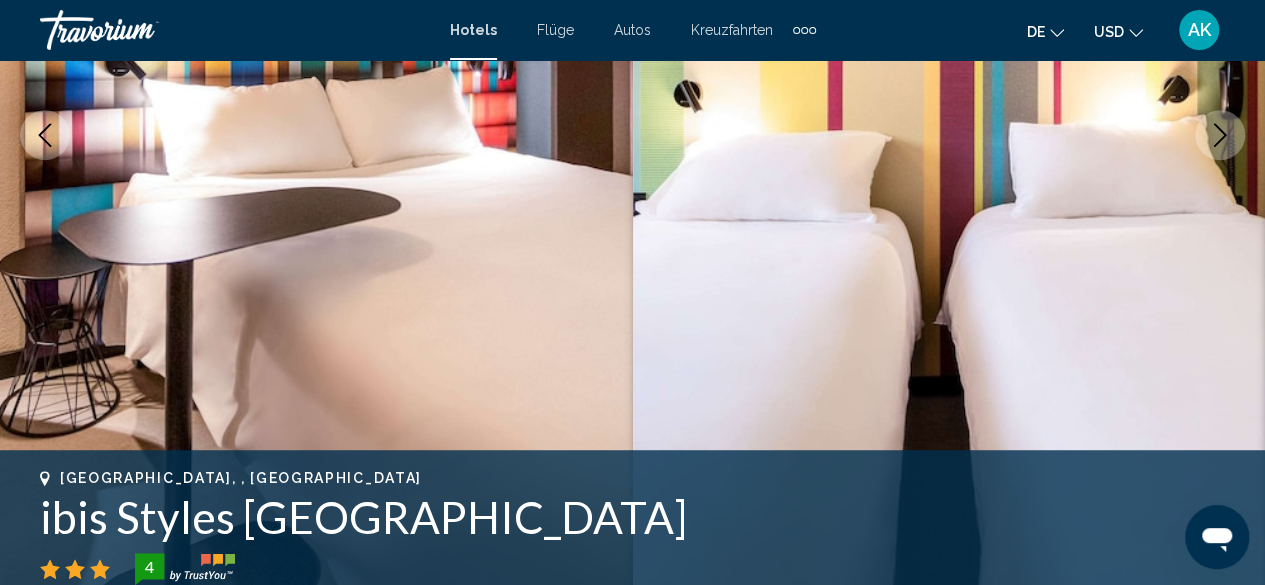scroll, scrollTop: 242, scrollLeft: 0, axis: vertical 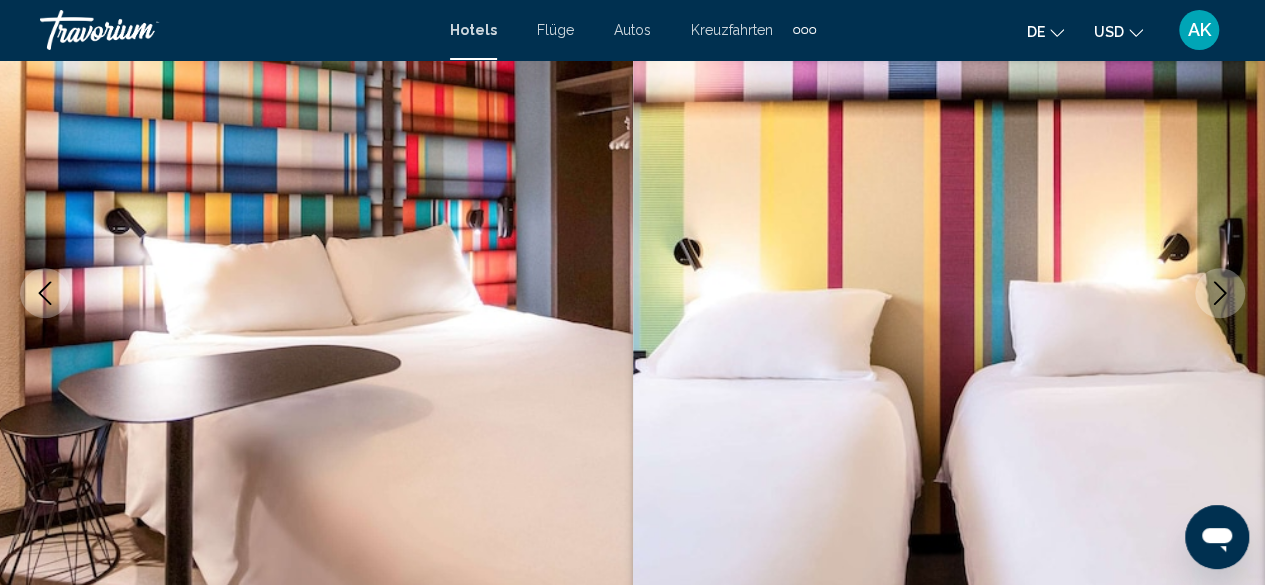 click on "Zum Hauptinhalt springen Hotels Flüge Autos Kreuzfahrten Aktivitäten Hotels Flüge Autos Kreuzfahrten Aktivitäten de
Englisch Spanisch Deutsch Italienisch Portugiesisch Russisch USD
USD ($) MXN (Mexikanische Dollar) CAD (Kanada-Dollar) GBP (£) EUR (€) AUD (A$) NZD (NZ$) CNY (CN¥) AK Login
Perpignan, , France ibis Styles Perpignan Centre Gare
4 Address 16 Cours Lazare Escarguel, Perpignan  66000, France Overview
Photos
Amenities
Location
Rooms
Reviews
Check Availability Check Availability Overview Type Hotel Address 16 Cours Lazare Escarguel, Perpignan  66000, France Description  Full Description Read more
Photos Amenities
Su" at bounding box center (632, 50) 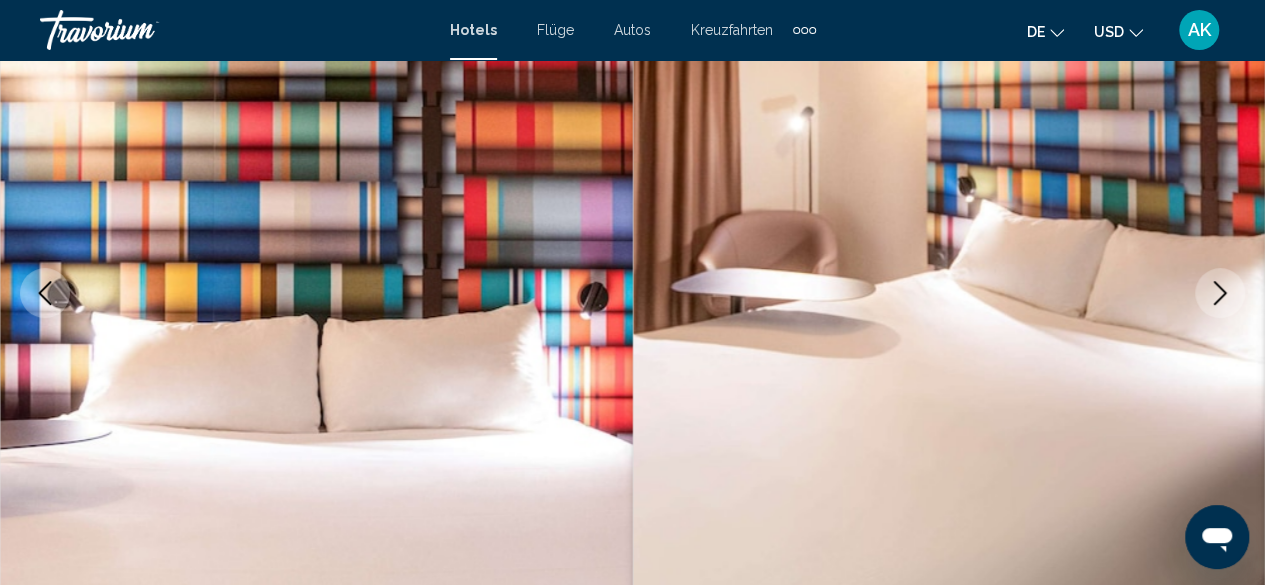 click 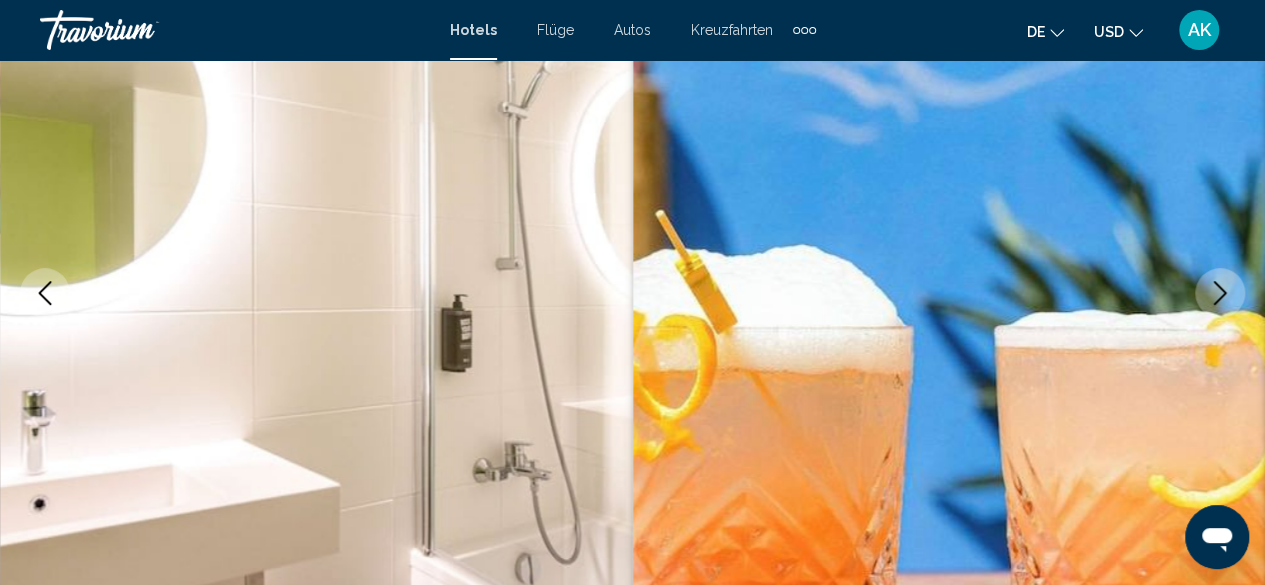 click 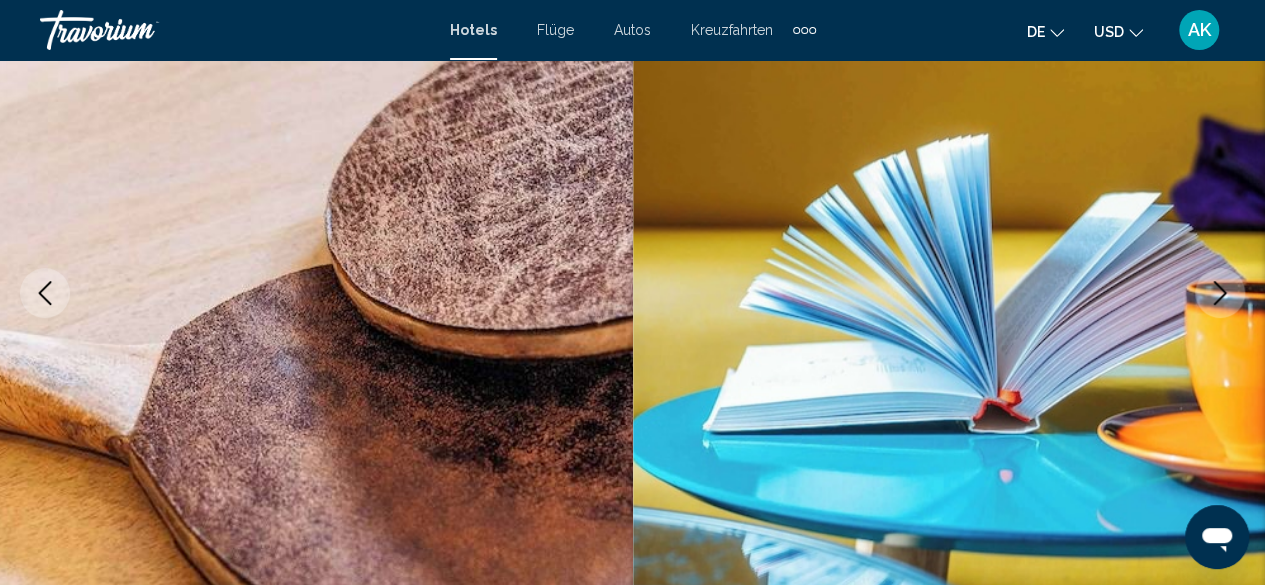 click 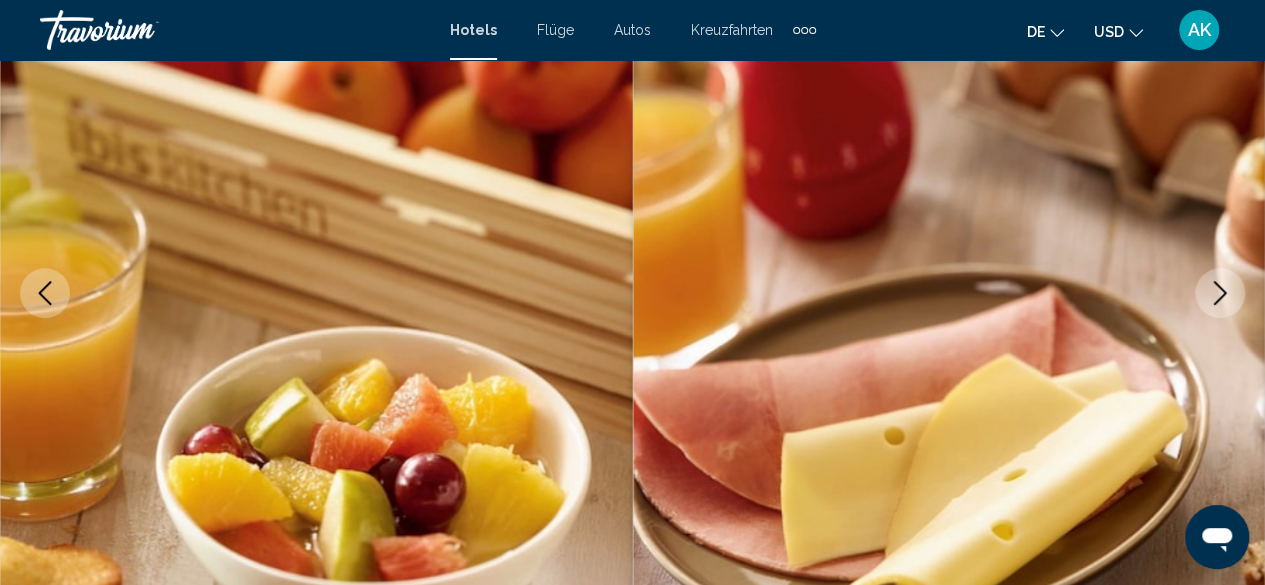 click 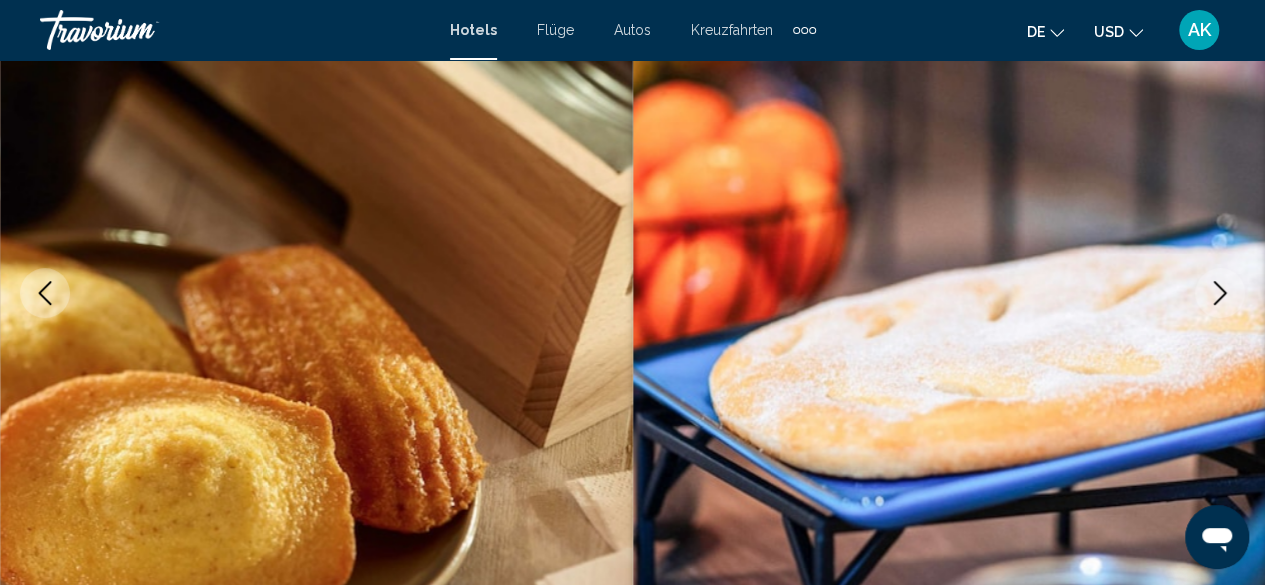 click 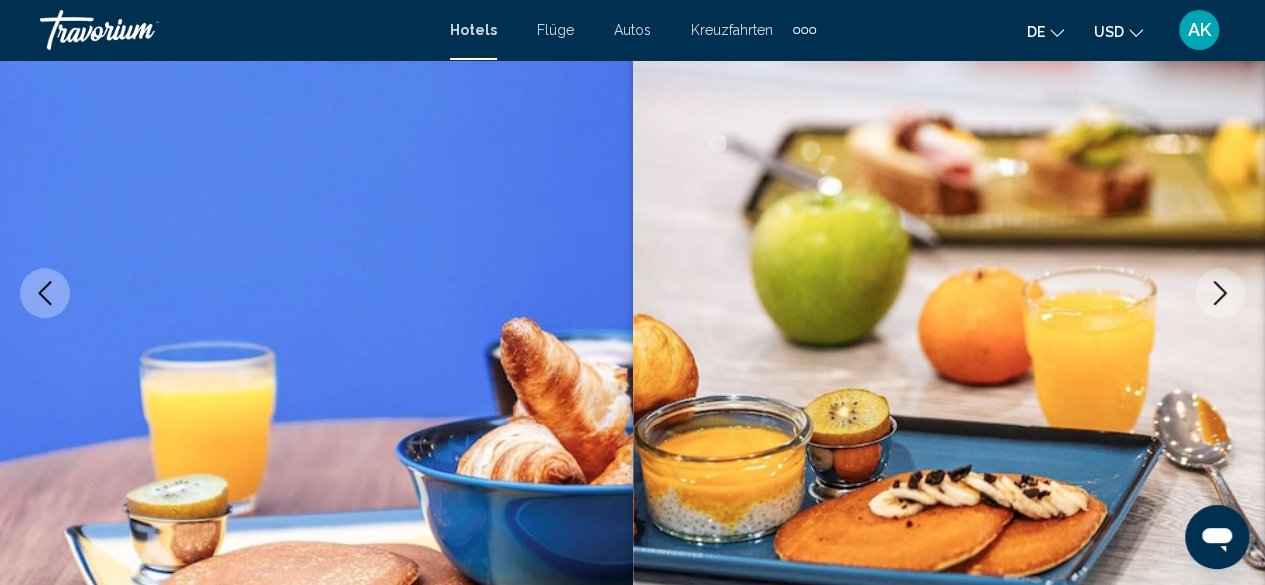 click 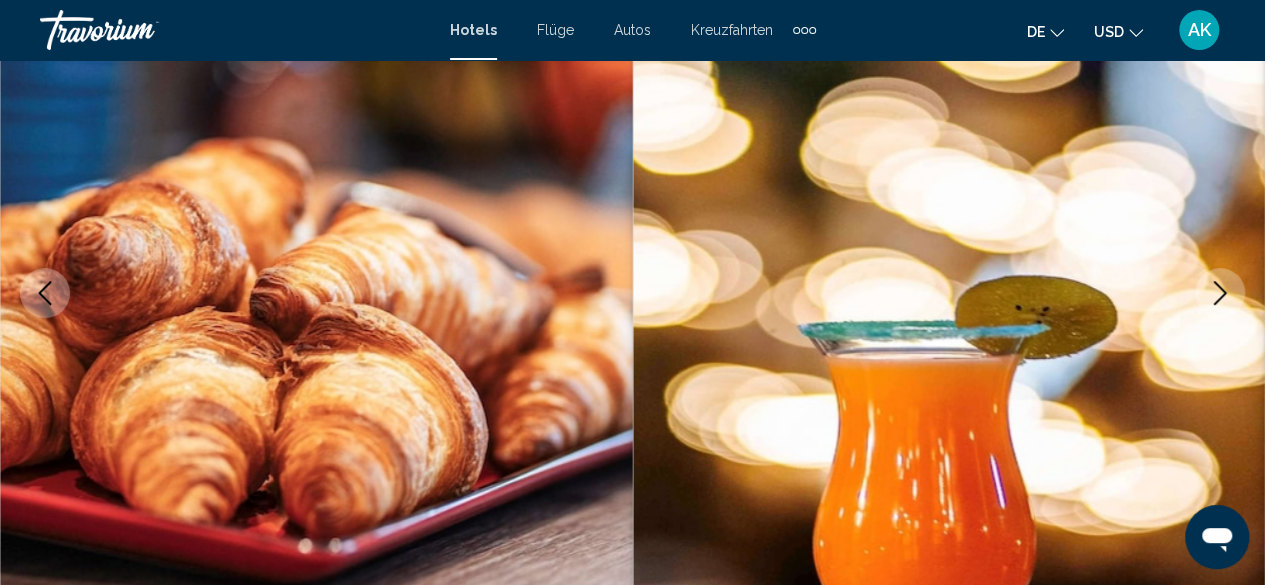 click 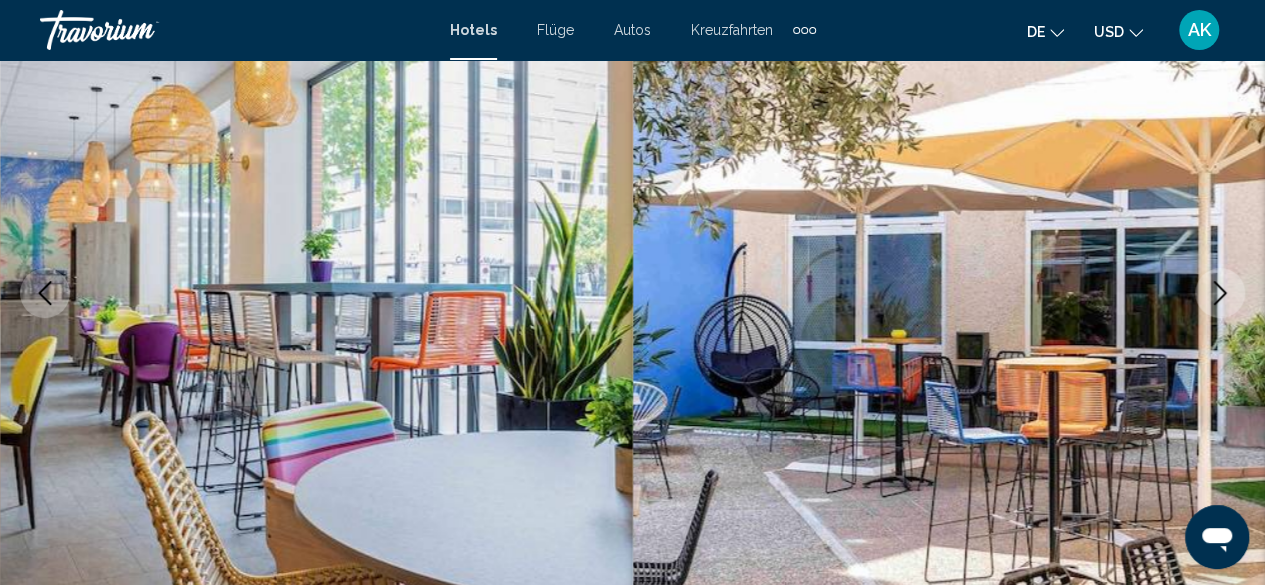 click 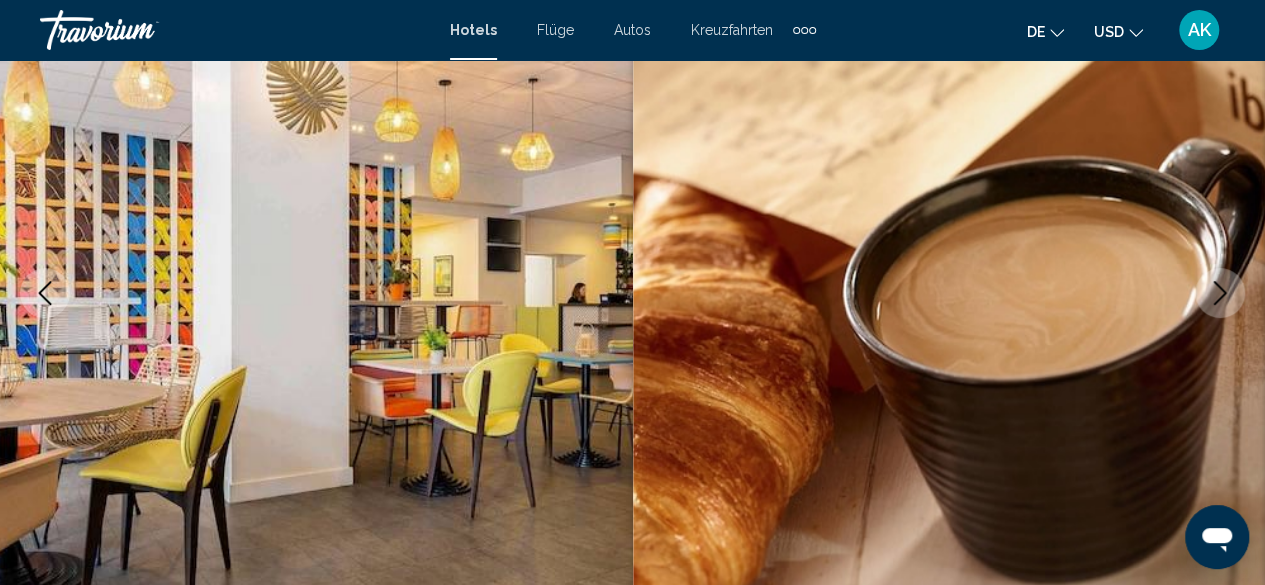 click 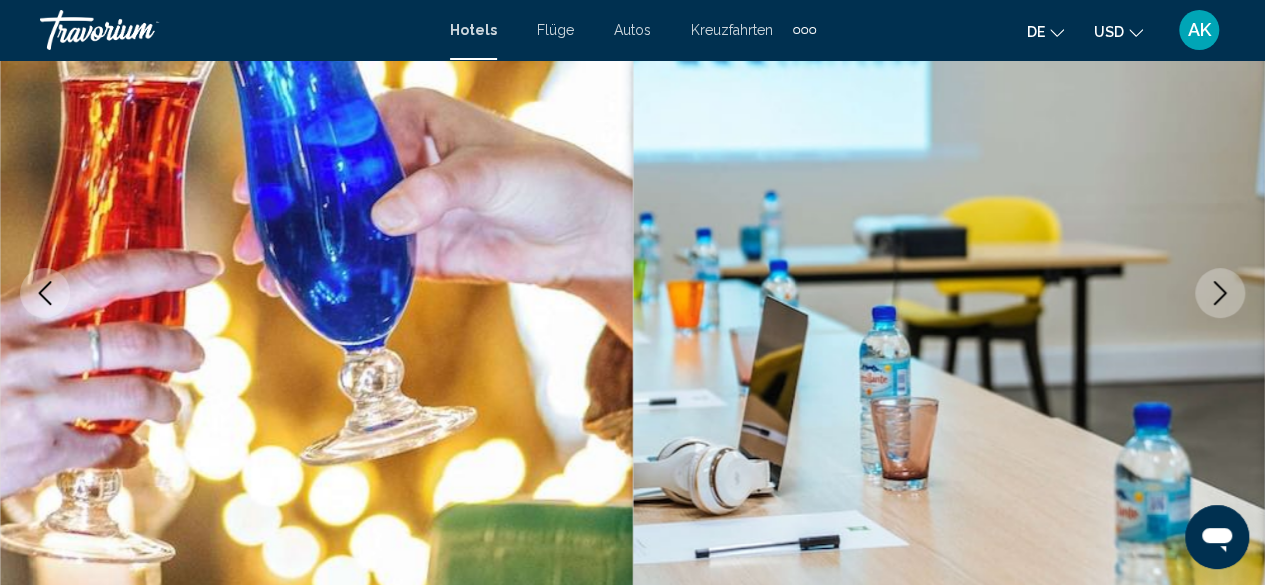 click 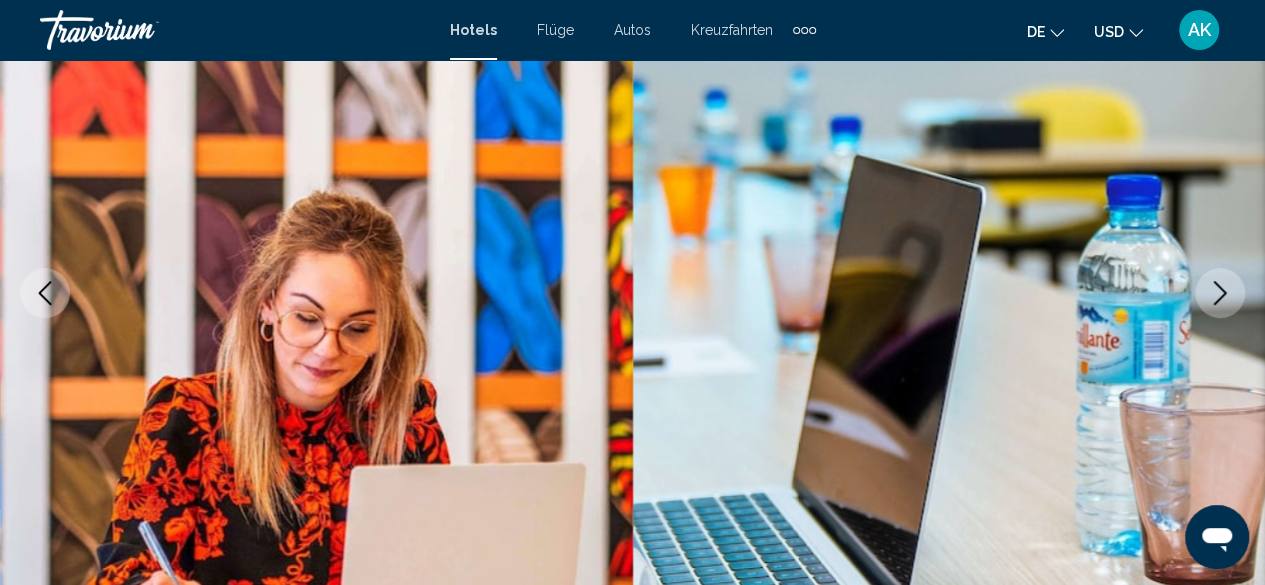 click 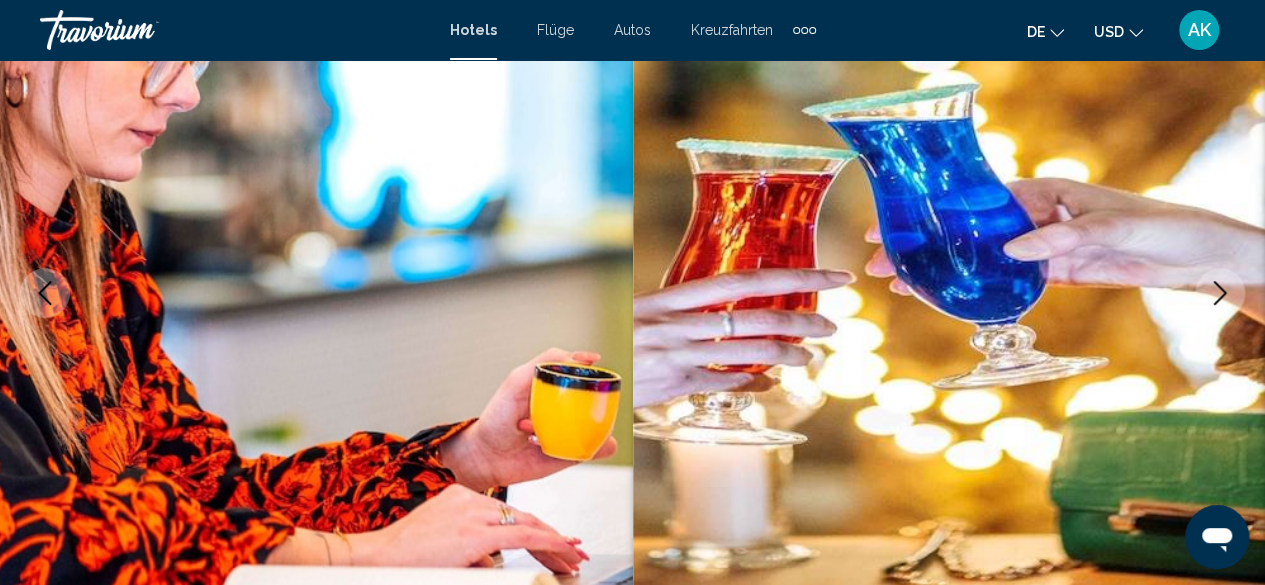 click 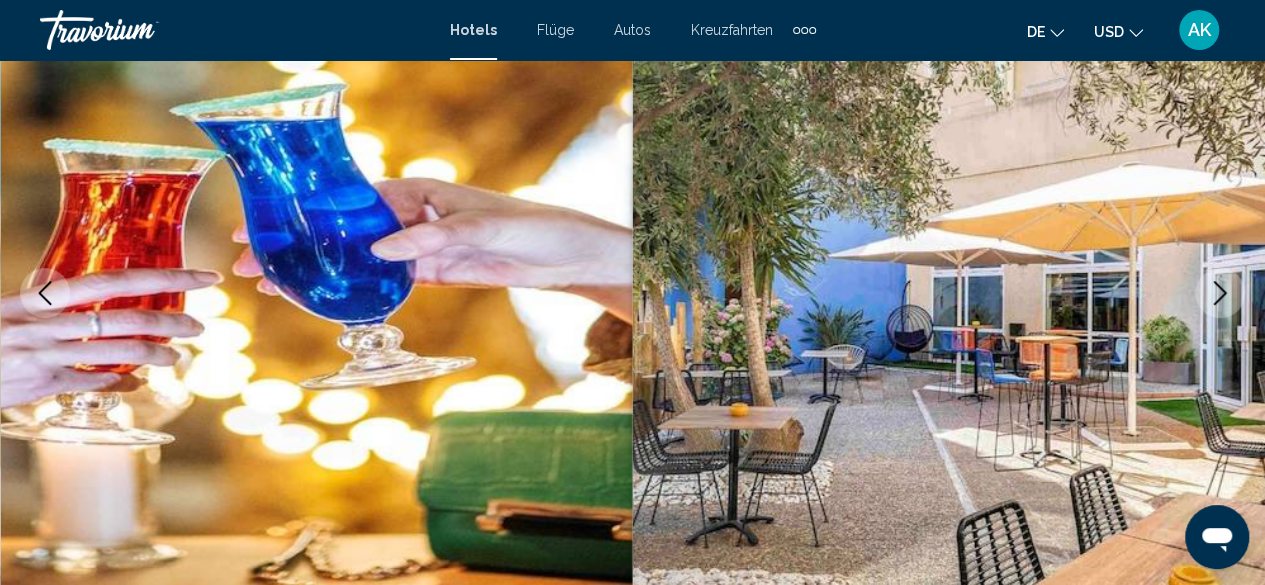 click 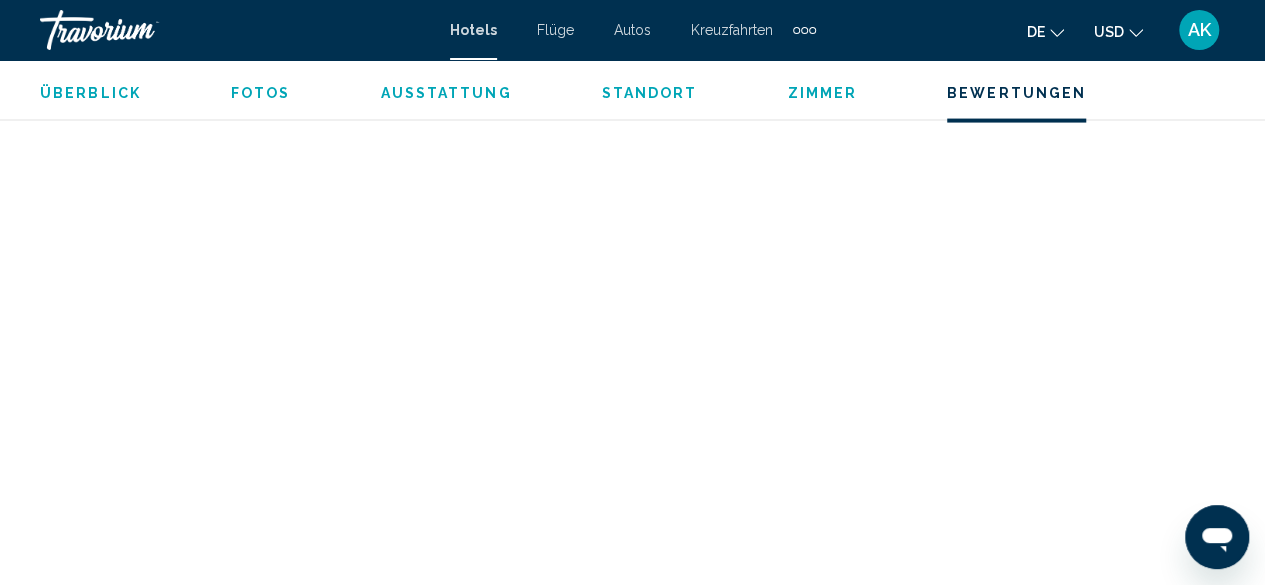 scroll, scrollTop: 5929, scrollLeft: 0, axis: vertical 